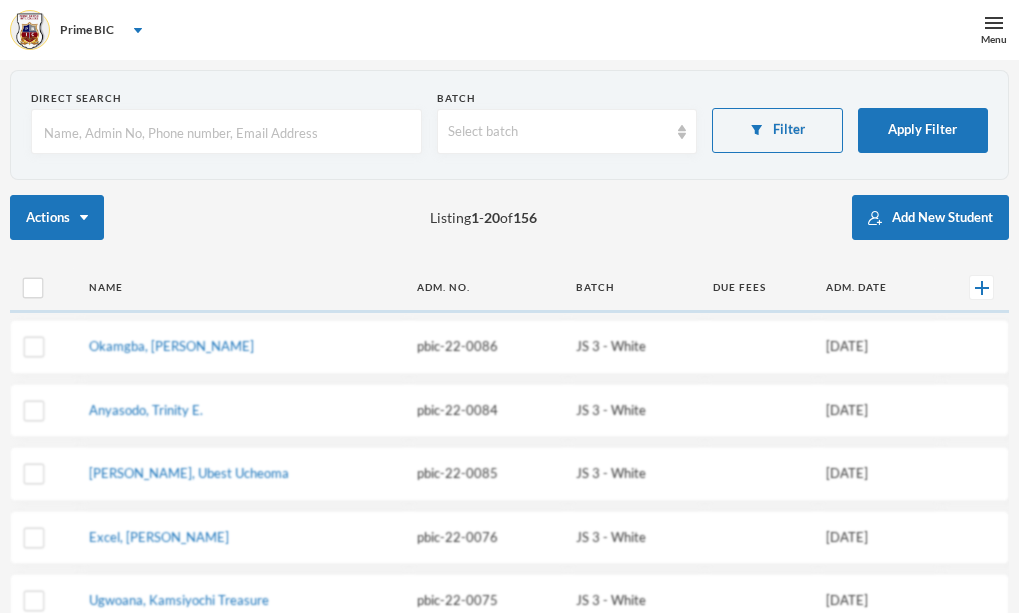 scroll, scrollTop: 0, scrollLeft: 0, axis: both 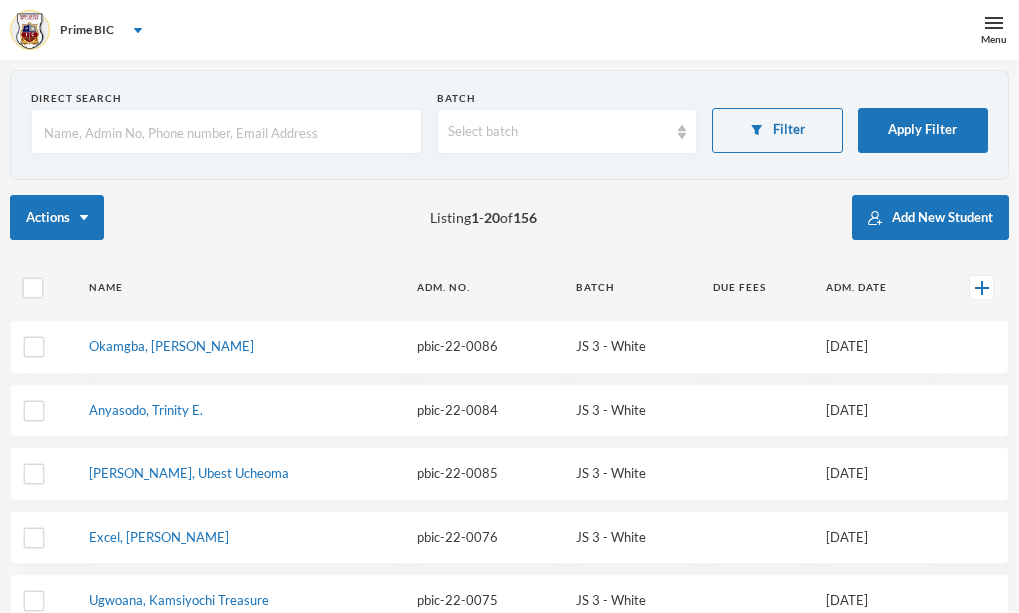 click on "Menu" at bounding box center (994, 30) 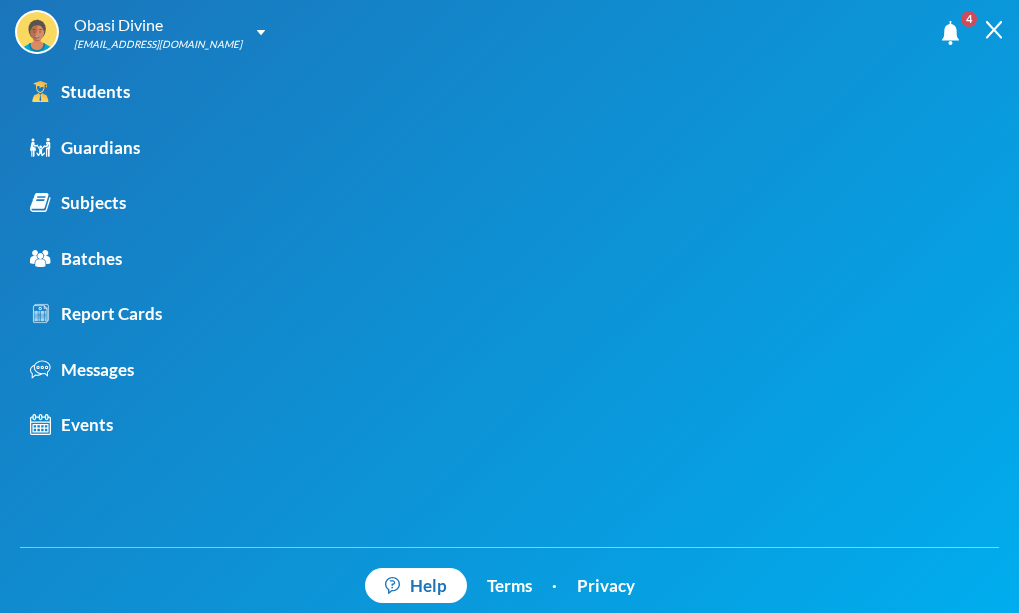 click on "Subjects" at bounding box center [78, 203] 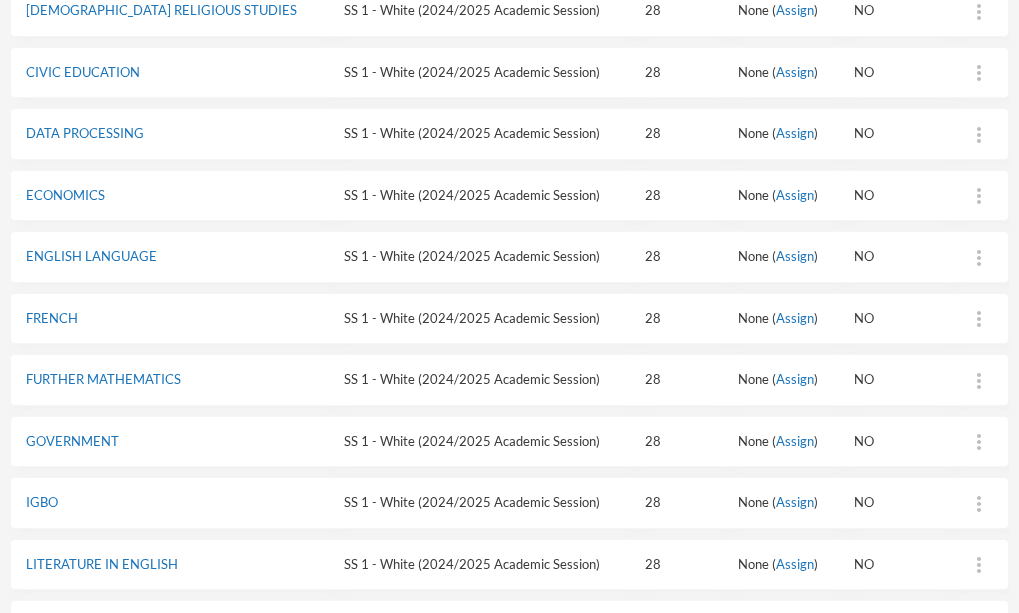 scroll, scrollTop: 582, scrollLeft: 0, axis: vertical 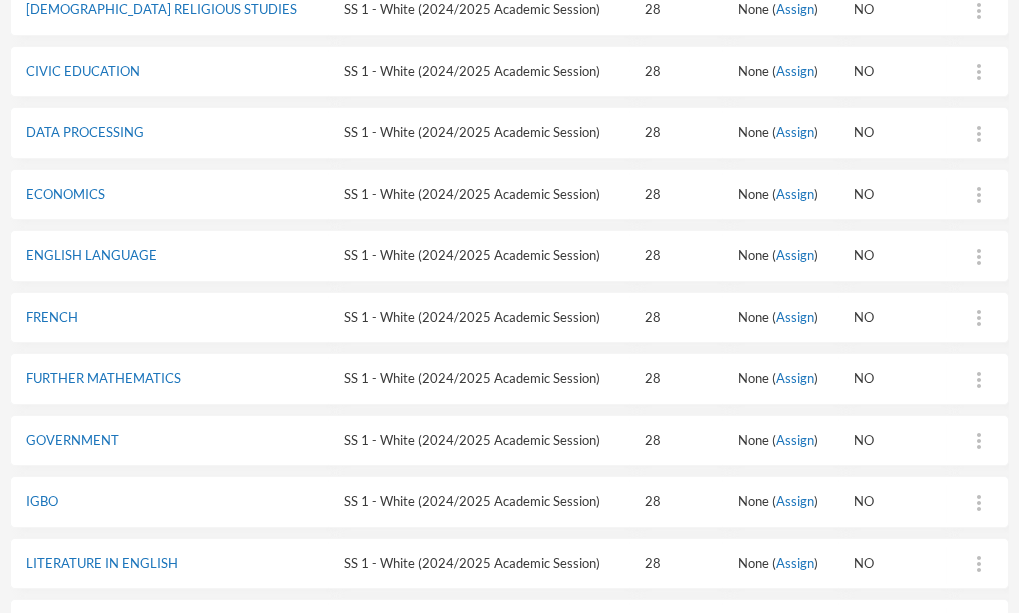 click on "ENGLISH LANGUAGE" at bounding box center (91, 255) 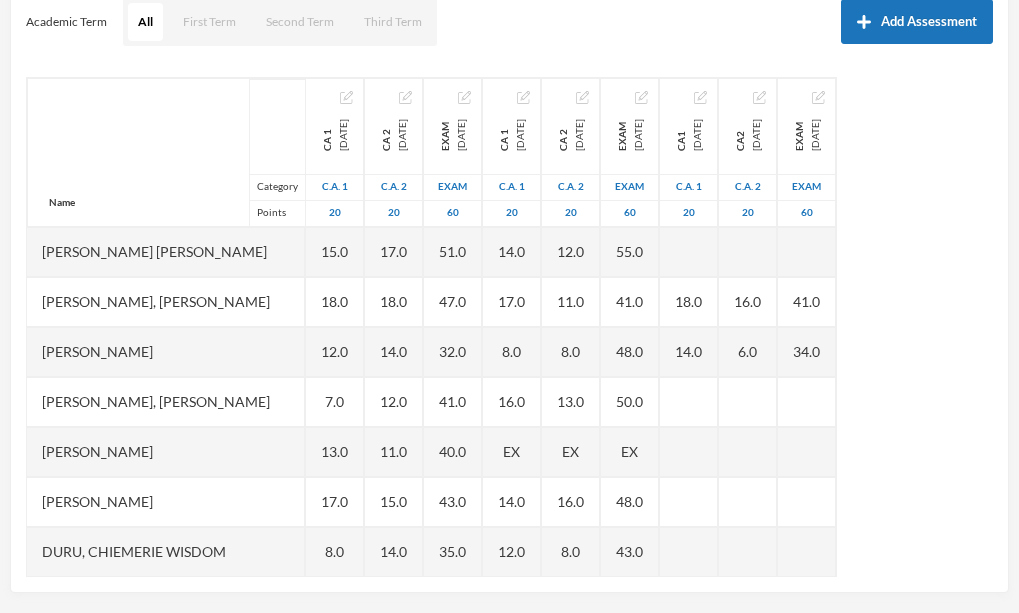 scroll, scrollTop: 292, scrollLeft: 0, axis: vertical 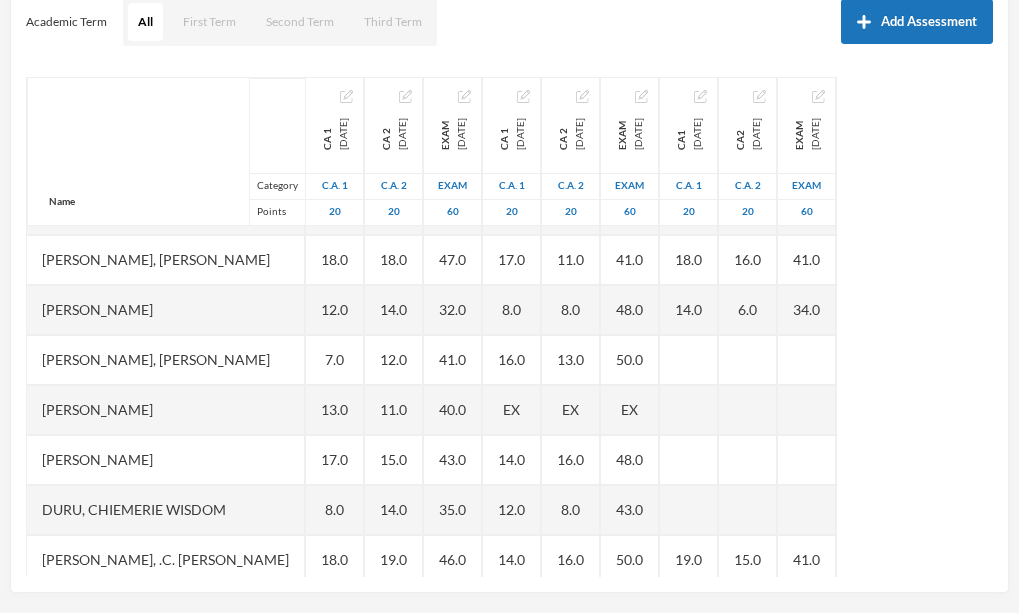 click at bounding box center (689, 460) 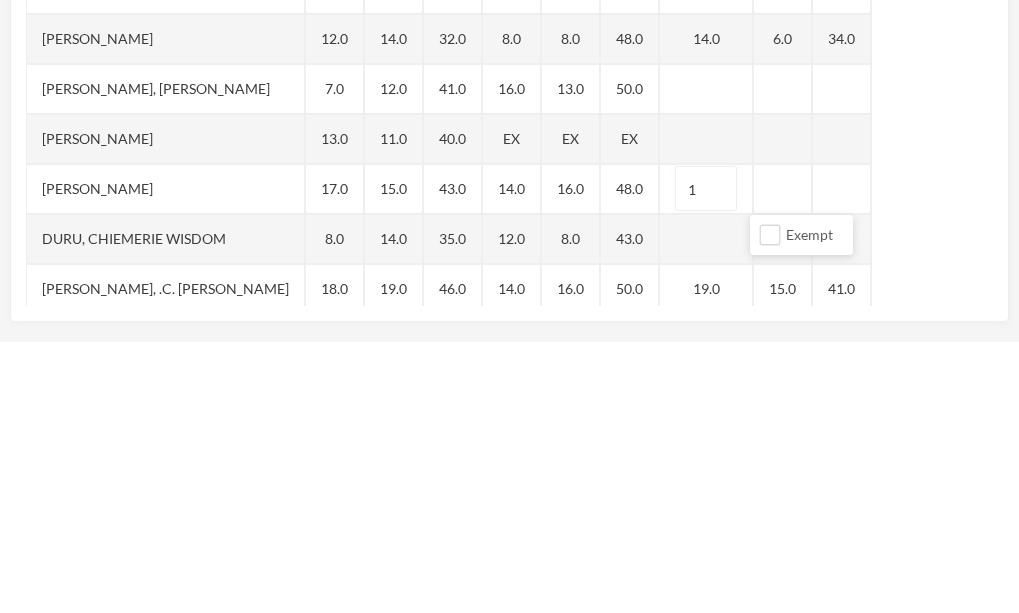 type on "17" 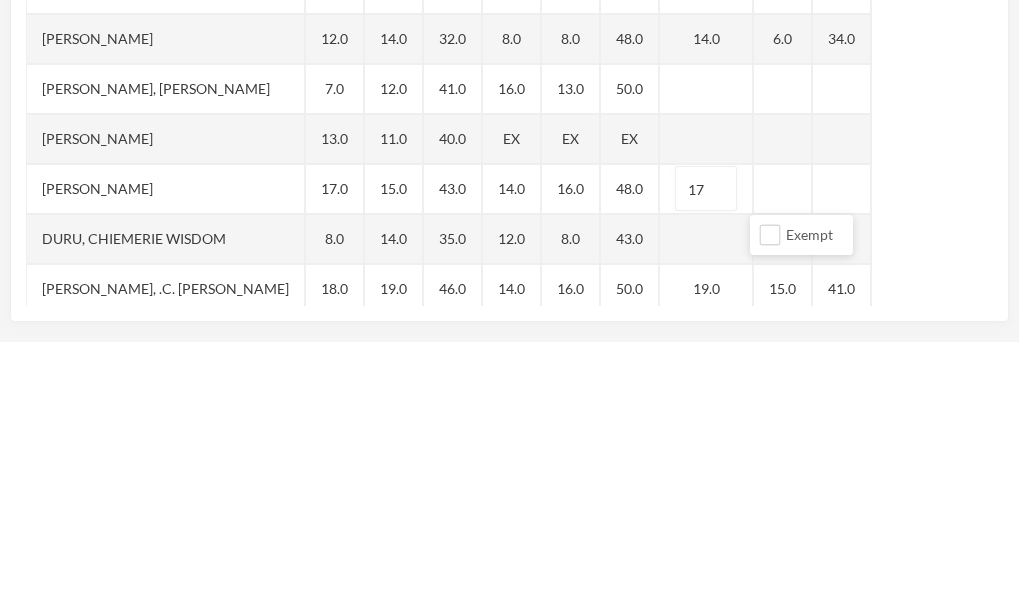 click at bounding box center (783, 460) 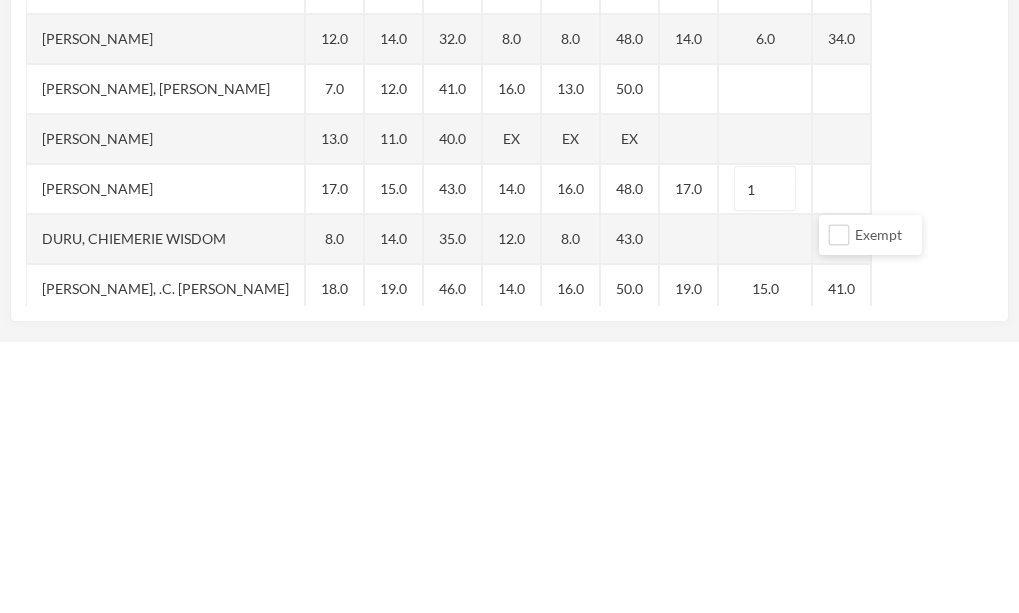 type on "10" 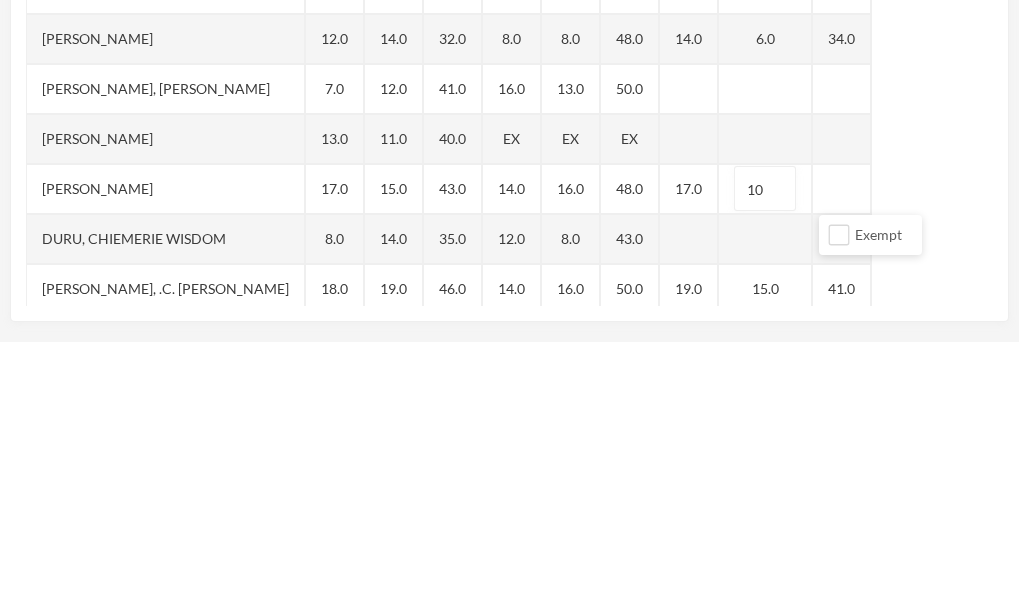 click at bounding box center [842, 460] 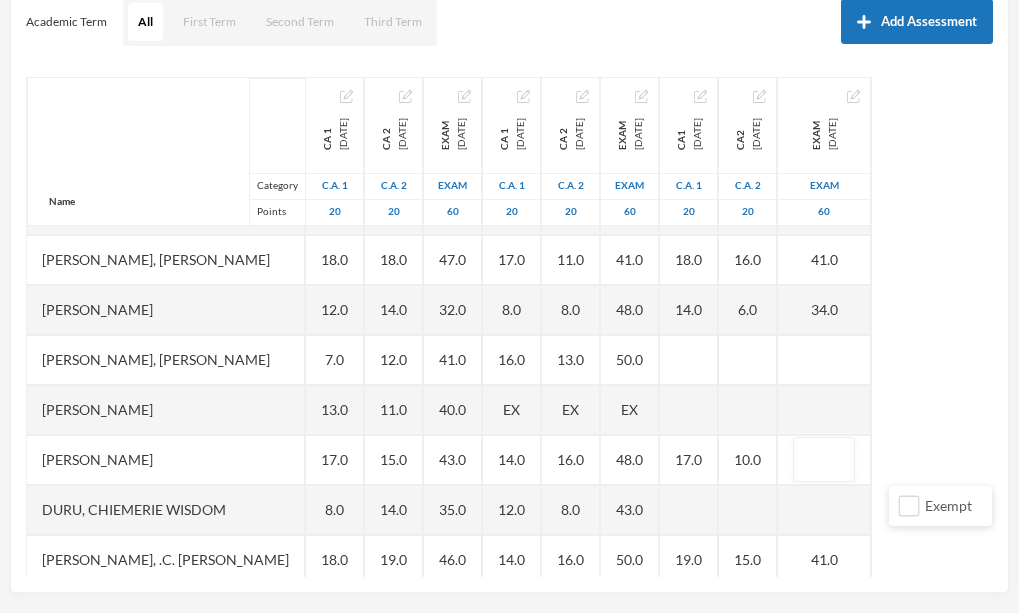 click at bounding box center (824, 460) 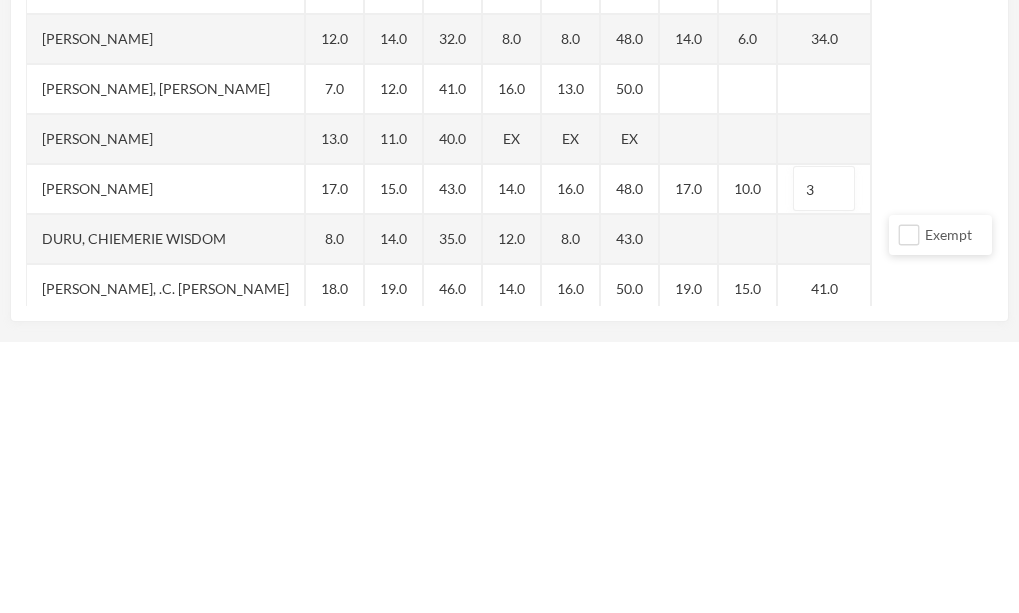 type on "34" 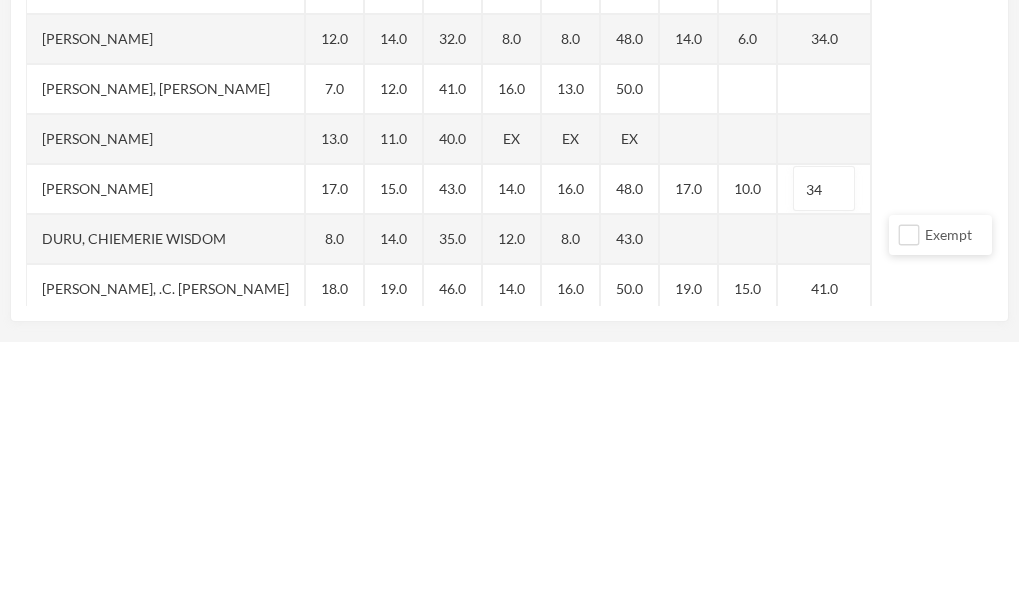 scroll, scrollTop: 0, scrollLeft: 0, axis: both 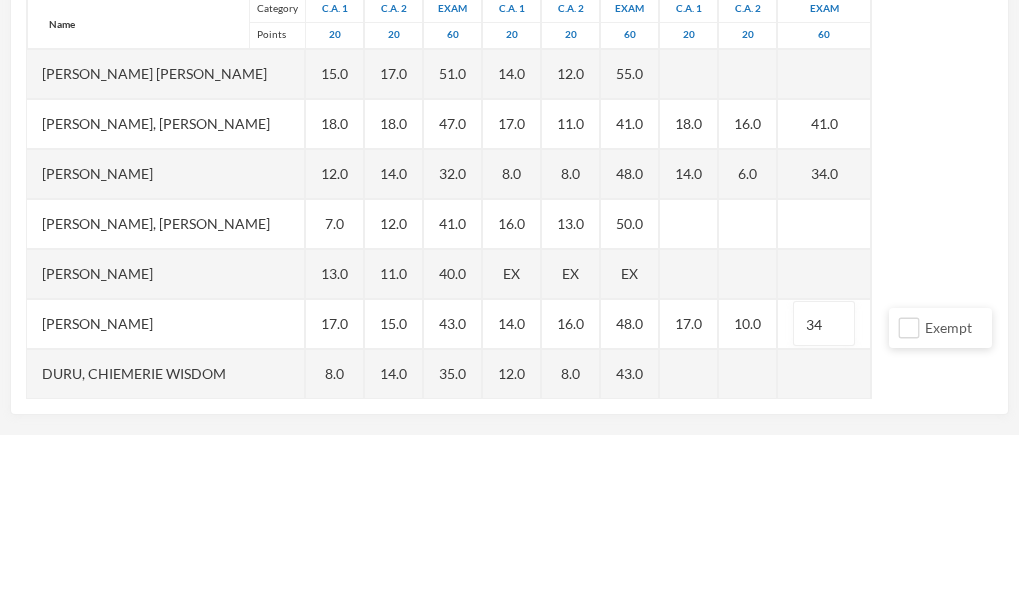 click at bounding box center (689, 252) 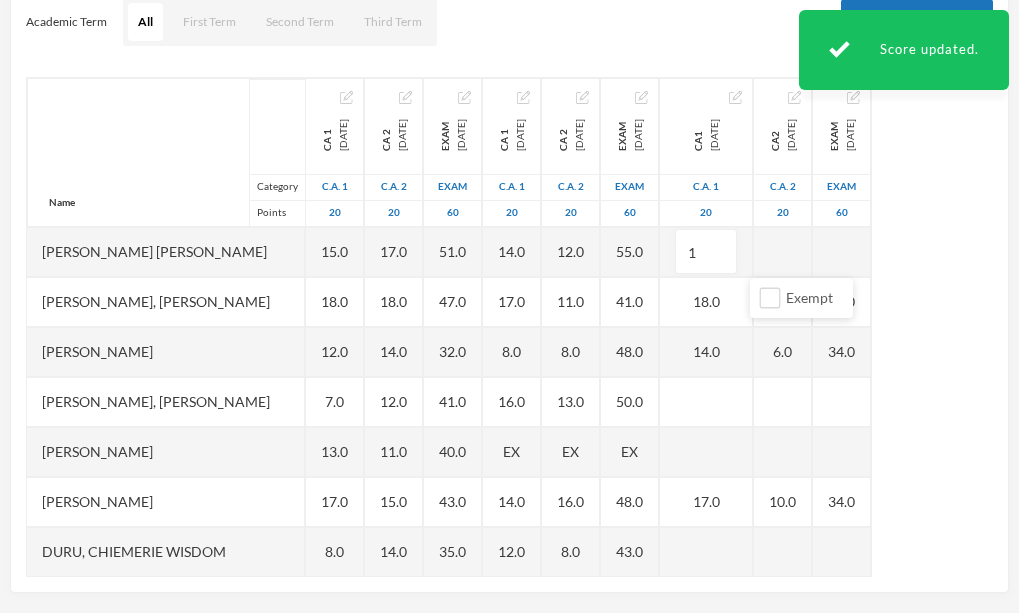 type on "17" 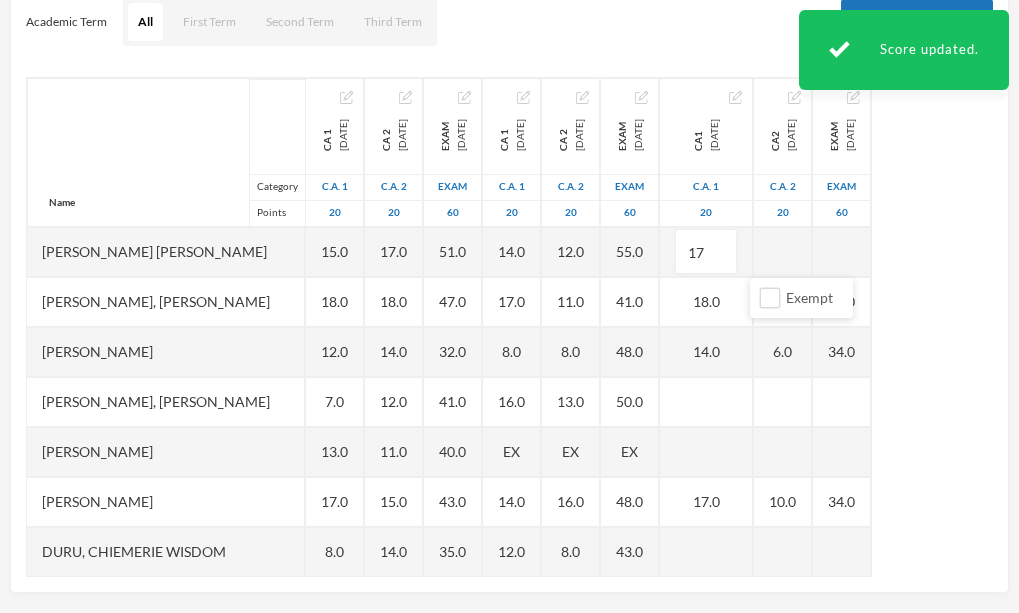 click at bounding box center (783, 252) 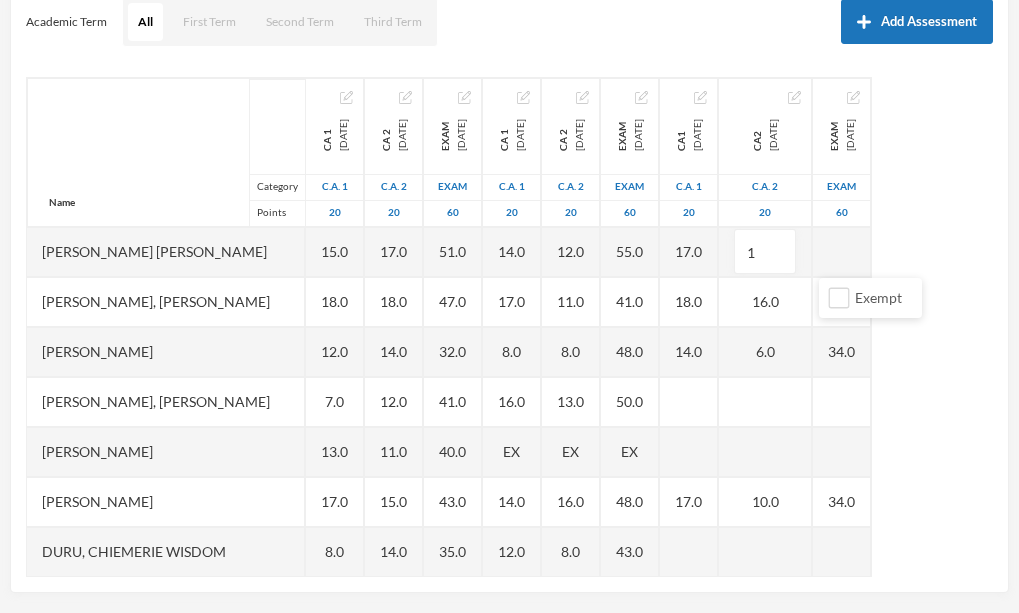 type on "11" 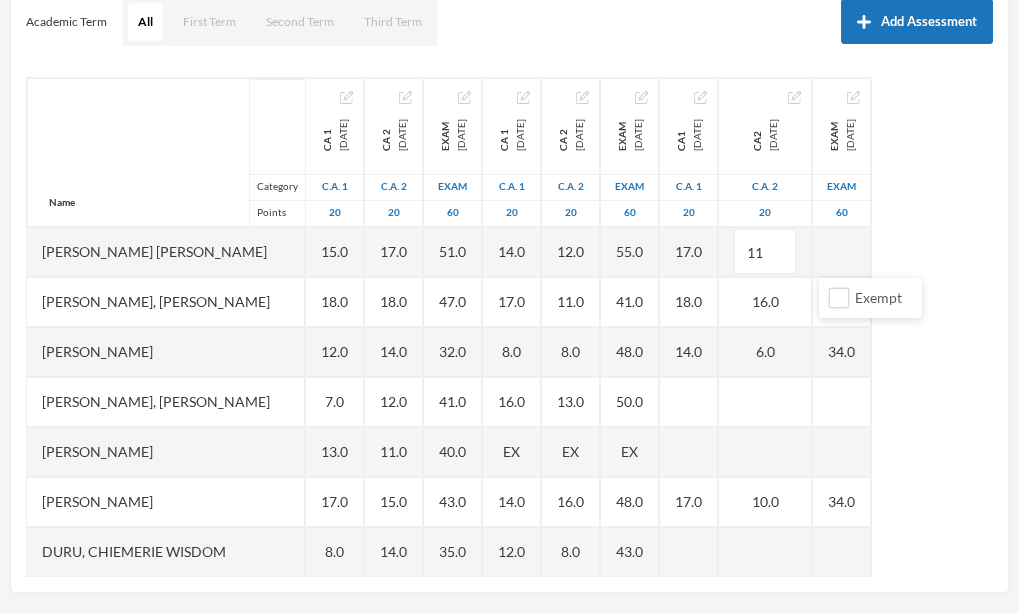 click at bounding box center [842, 252] 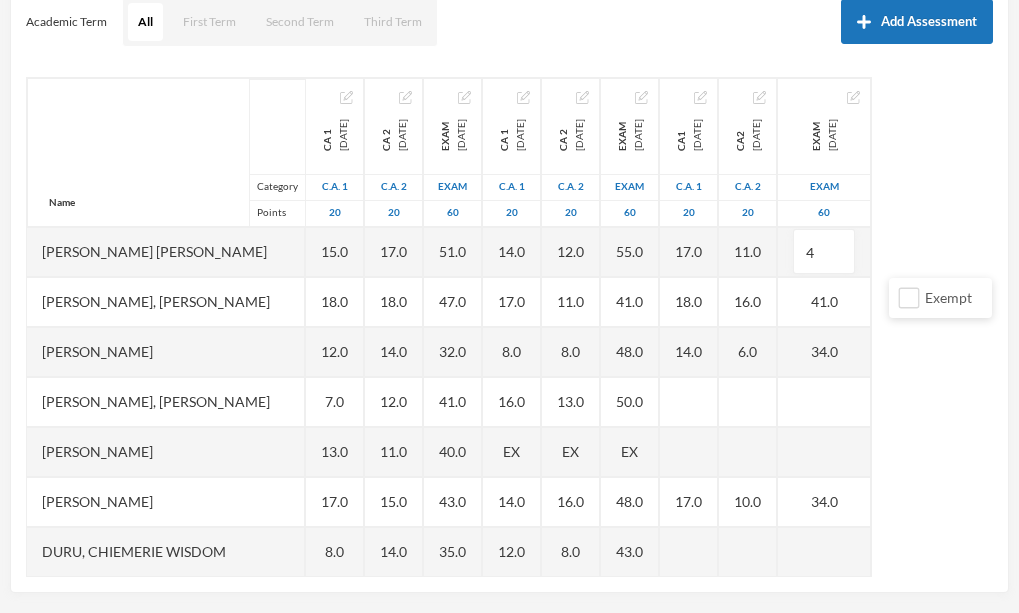 type on "46" 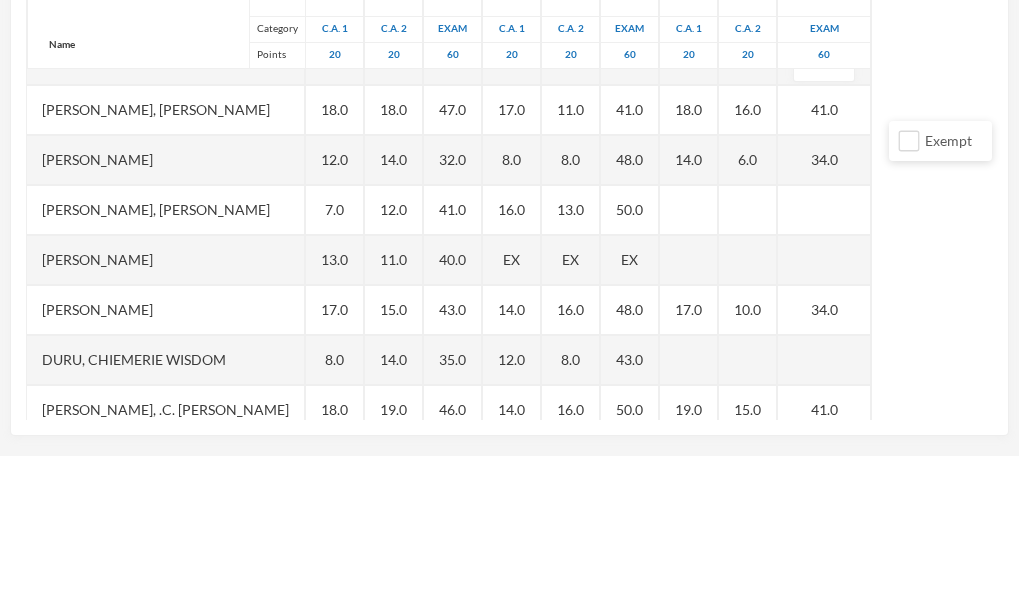 scroll, scrollTop: 29, scrollLeft: 0, axis: vertical 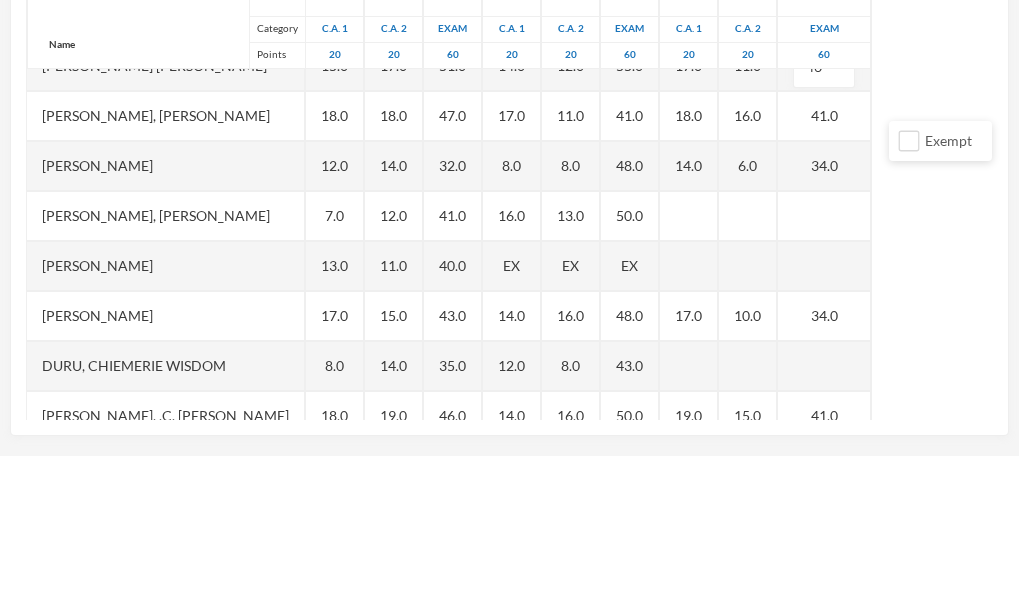 click at bounding box center [689, 373] 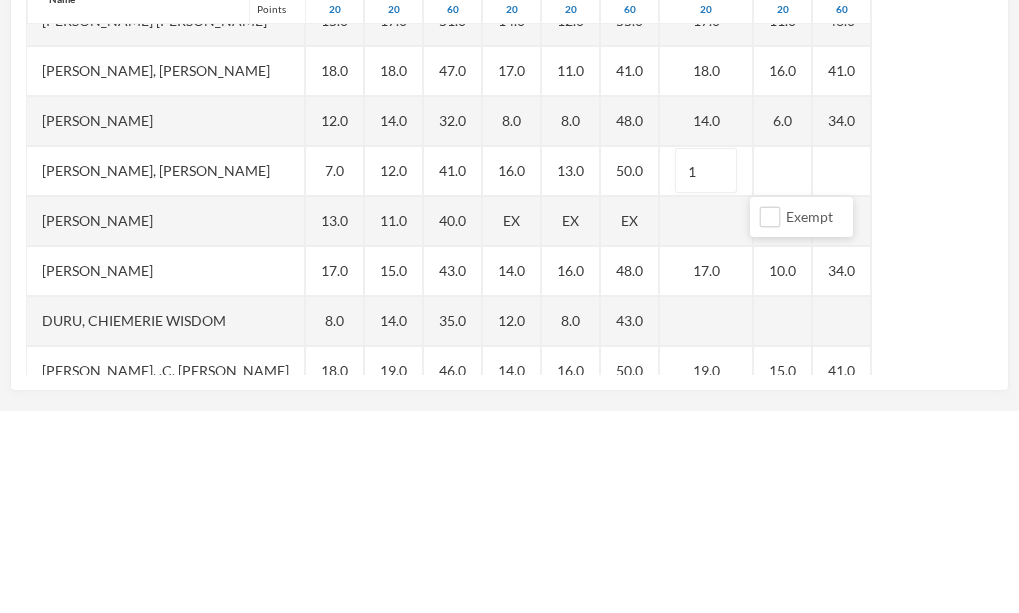 type on "16" 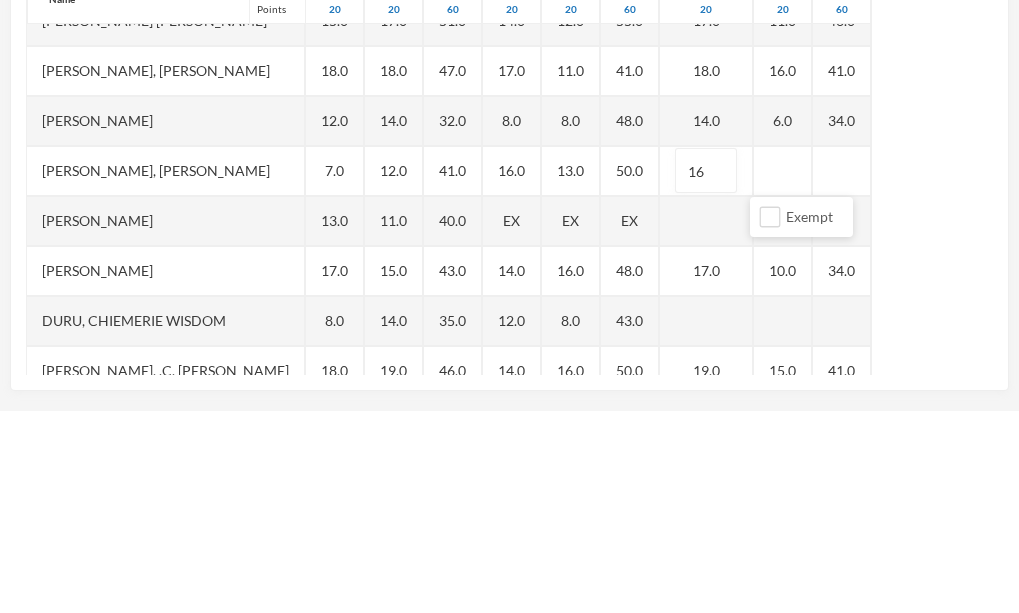click at bounding box center [783, 373] 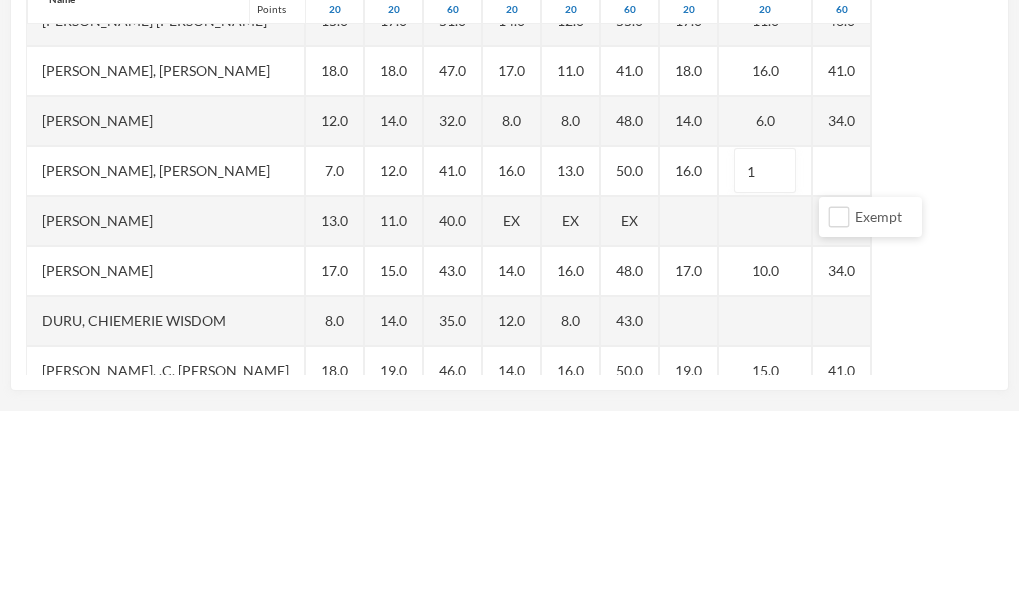type on "10" 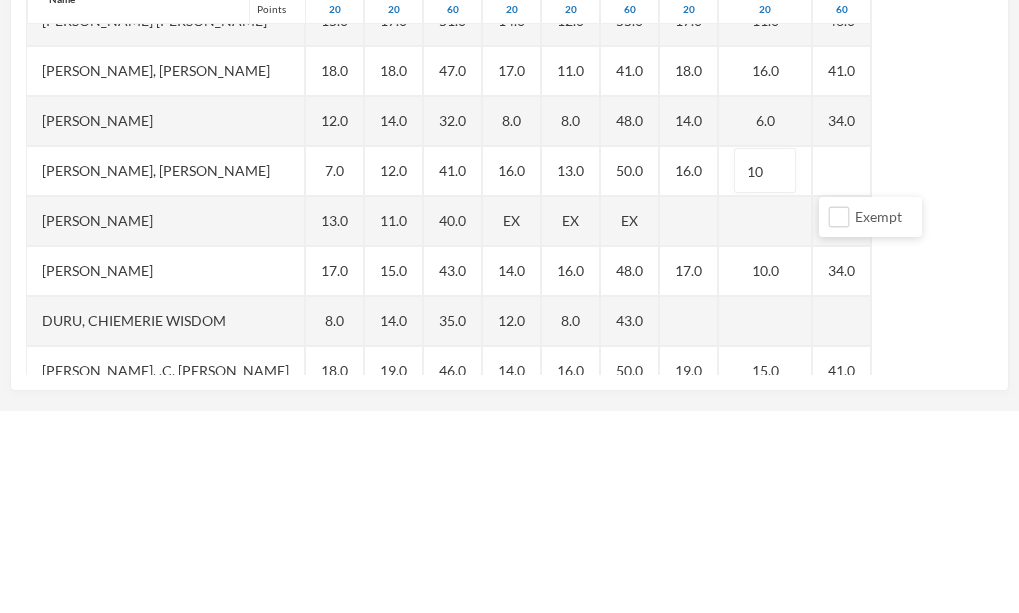 click on "Name   Category Points [PERSON_NAME] [PERSON_NAME], [PERSON_NAME] [PERSON_NAME], [PERSON_NAME] [PERSON_NAME] [PERSON_NAME], [PERSON_NAME], Chiemerie [PERSON_NAME], .c. [PERSON_NAME], [PERSON_NAME], [PERSON_NAME] [PERSON_NAME] [PERSON_NAME] [PERSON_NAME], [PERSON_NAME], Chizirim [PERSON_NAME], [PERSON_NAME] Chigozorim [PERSON_NAME][GEOGRAPHIC_DATA], [PERSON_NAME], [PERSON_NAME], Ngozichukwu Princess [PERSON_NAME], [PERSON_NAME] Uboebulam, [PERSON_NAME], [PERSON_NAME], [PERSON_NAME], [PERSON_NAME] [PERSON_NAME], [PERSON_NAME], [PERSON_NAME] CA 1 [DATE] C.A. 1 20 15.0 18.0 12.0 7.0 13.0 17.0 8.0 18.0 17.0 19.0 10.0 12.0 14.0 17.0 18.0 15.0 18.0 10.0 18.0 16.0 13.0 EX 15.0 18.0 18.0 14.0 20.0 7.0 CA 2 [DATE] C.A. 2 20 17.0 18.0 14.0 12.0 11.0 15.0 14.0 19.0 10.0 18.0 16.0 19.0 17.0 19.0 12.0 14.0 19.0 13.0 19.0 15.0 19.0 EX 13.0 10.0 19.0 12.0 16.0 7.0 EXAM [DATE] Exam 60 51.0 47.0 32.0 41.0" at bounding box center (509, 327) 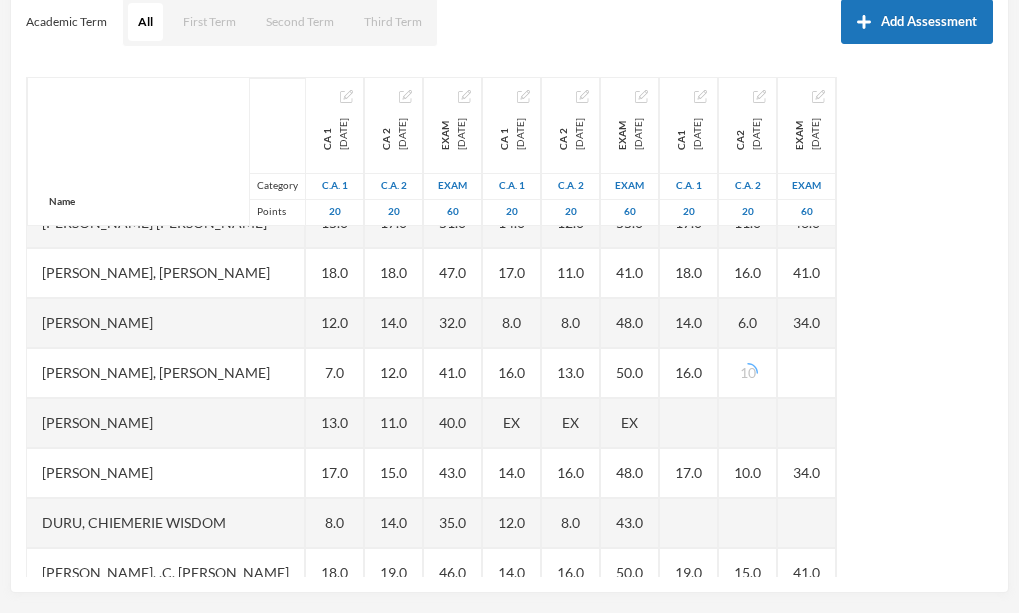 click at bounding box center (807, 373) 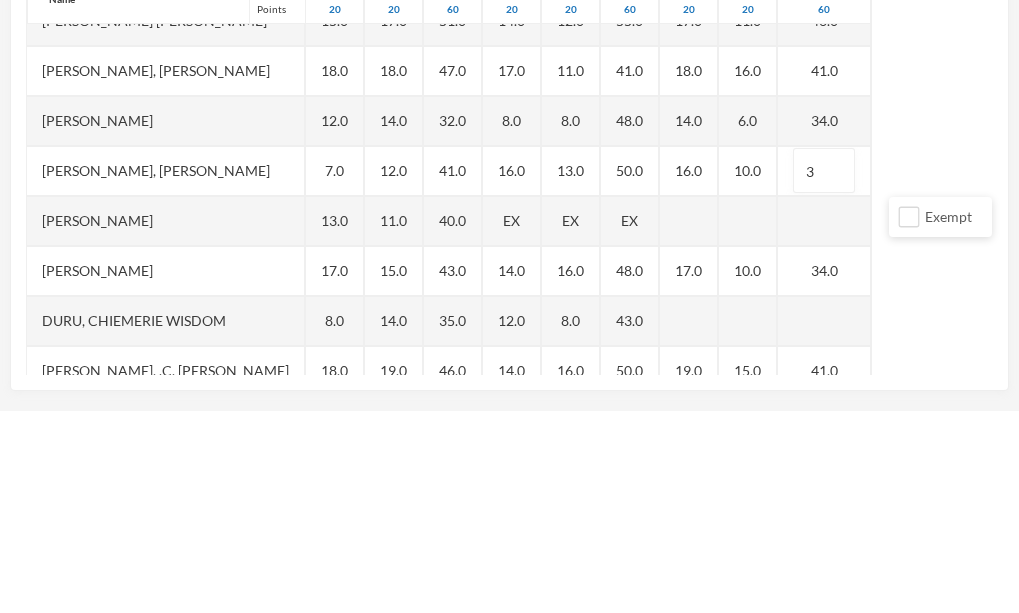 type on "36" 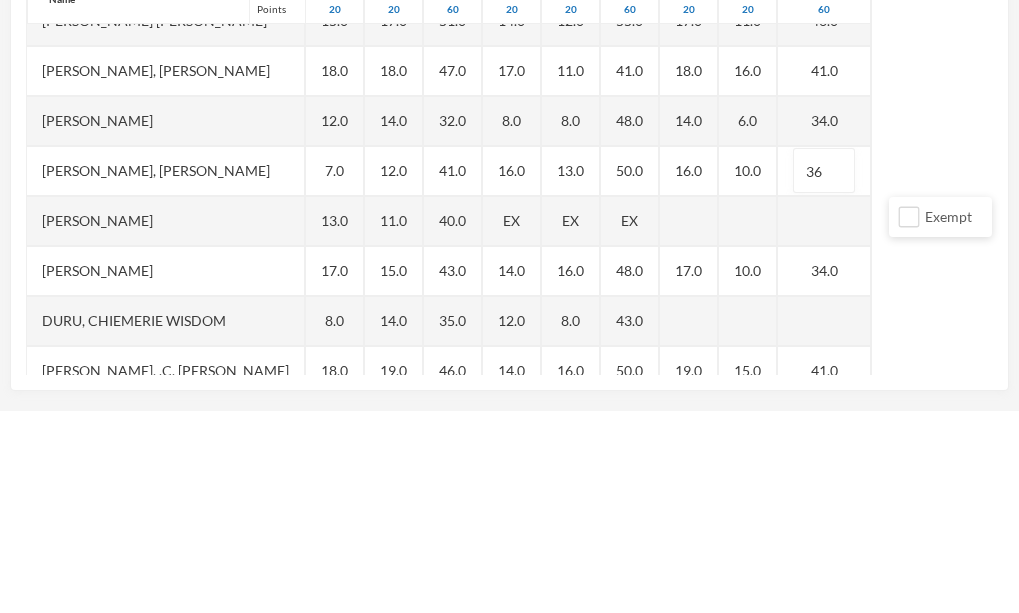 click at bounding box center (689, 423) 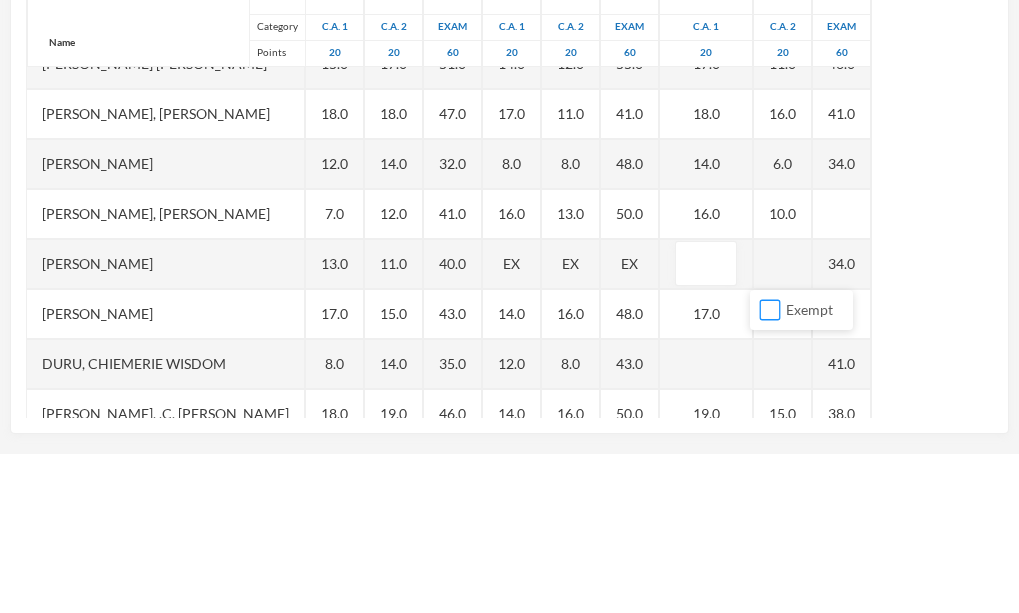 click on "Exempt" at bounding box center (770, 469) 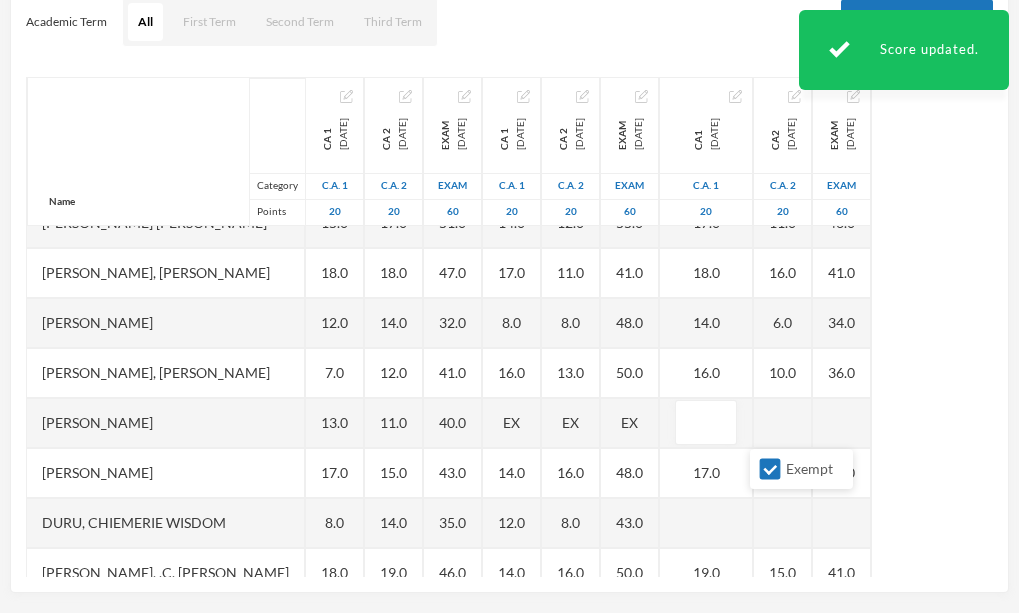 click at bounding box center (783, 423) 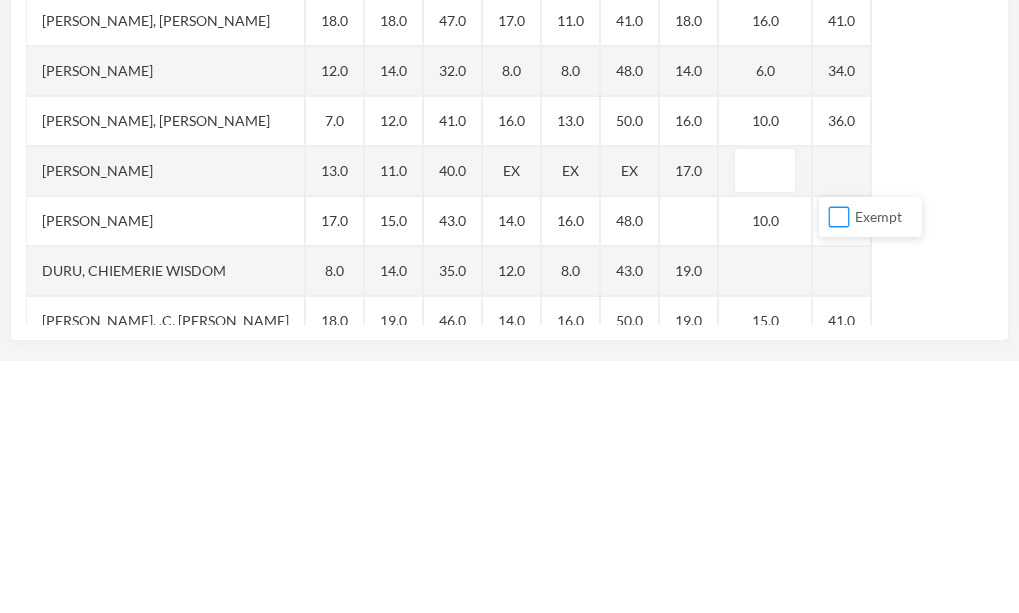 click on "Exempt" at bounding box center [839, 469] 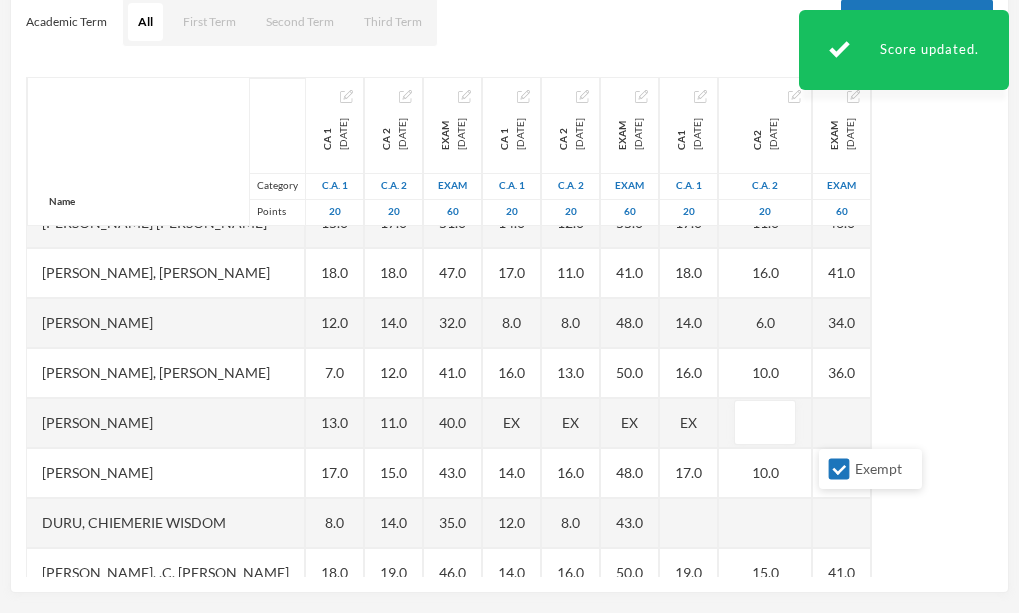 click at bounding box center (842, 423) 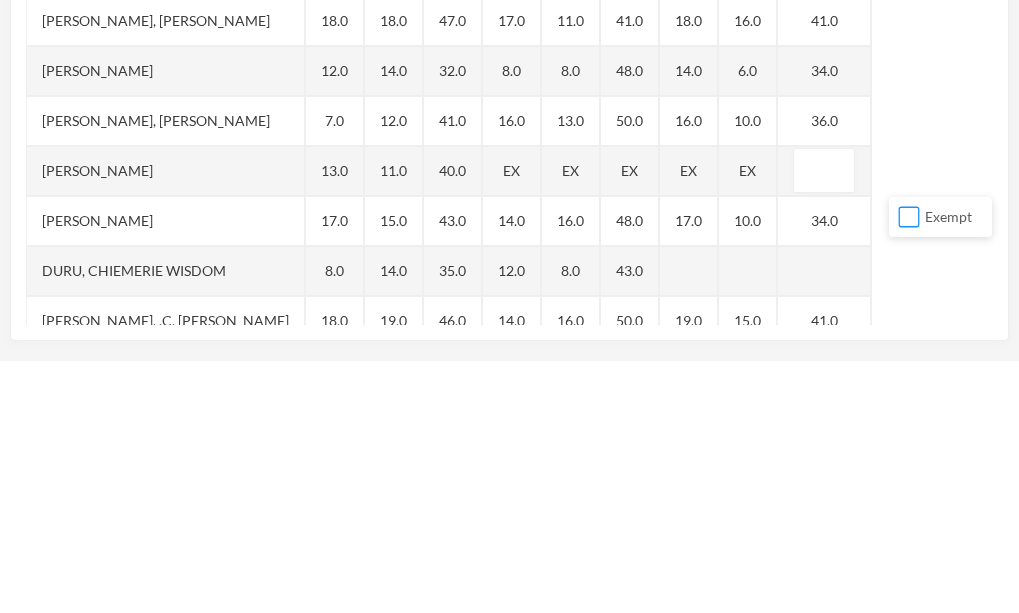 click on "Exempt" at bounding box center [909, 469] 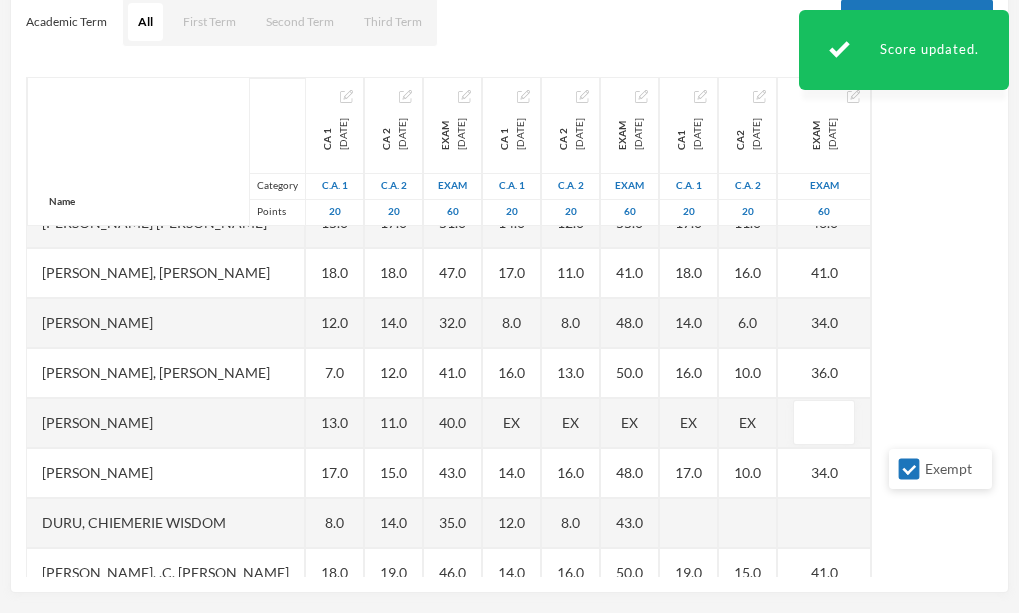 click at bounding box center (748, 523) 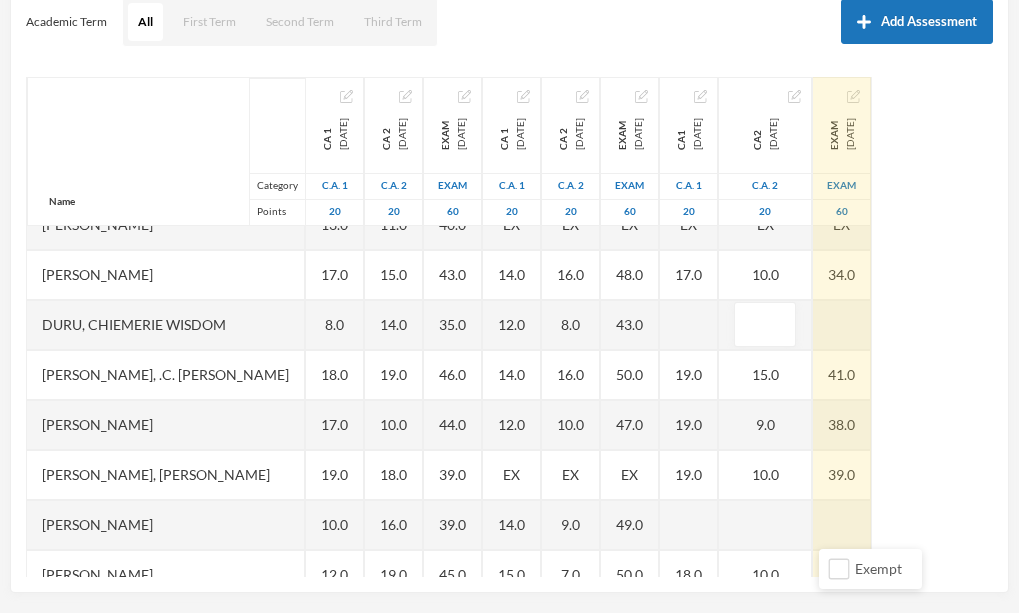 scroll, scrollTop: 238, scrollLeft: 0, axis: vertical 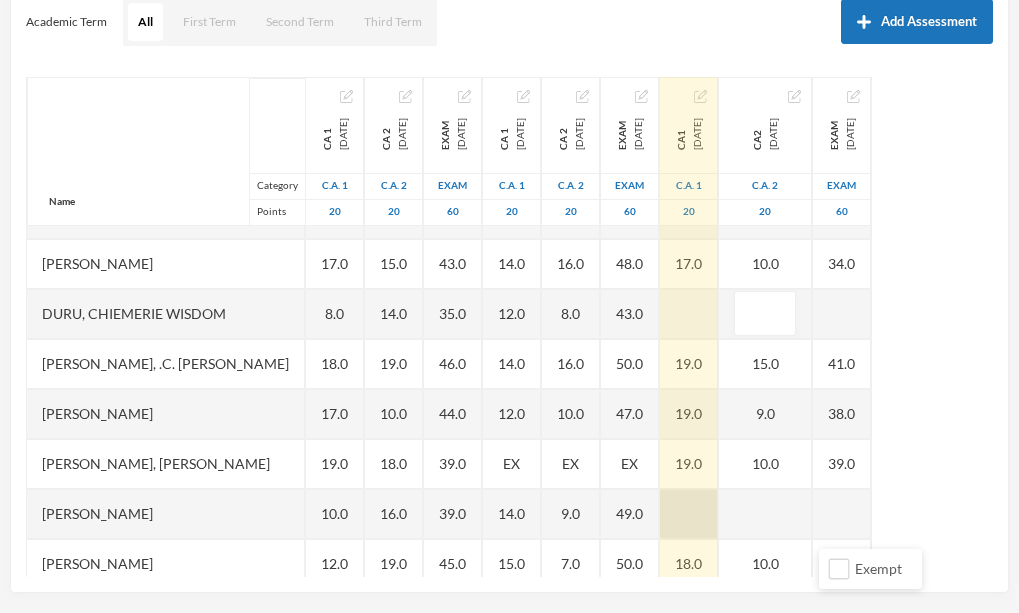 click at bounding box center (689, 514) 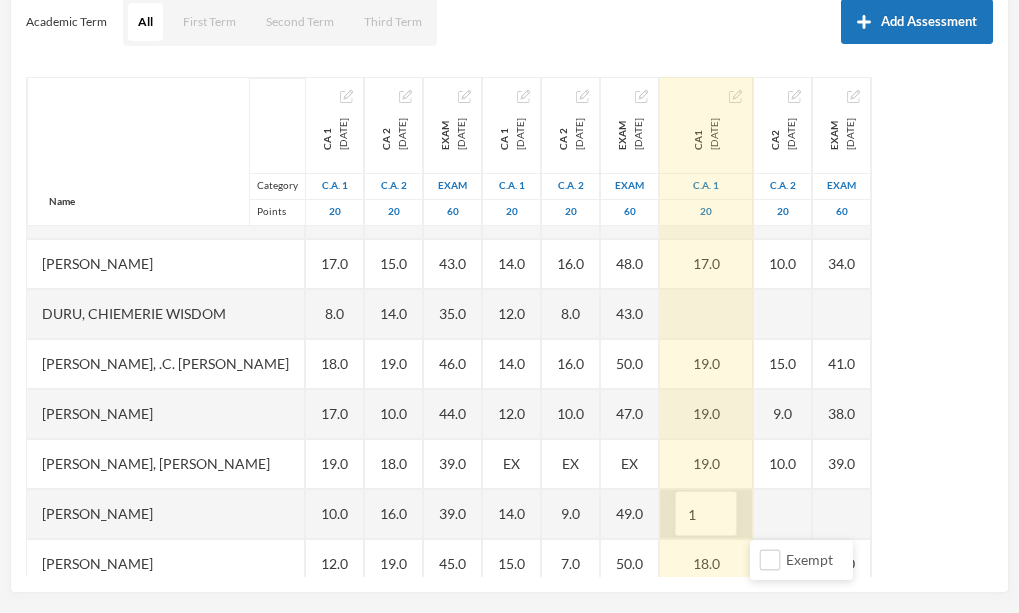 type on "18" 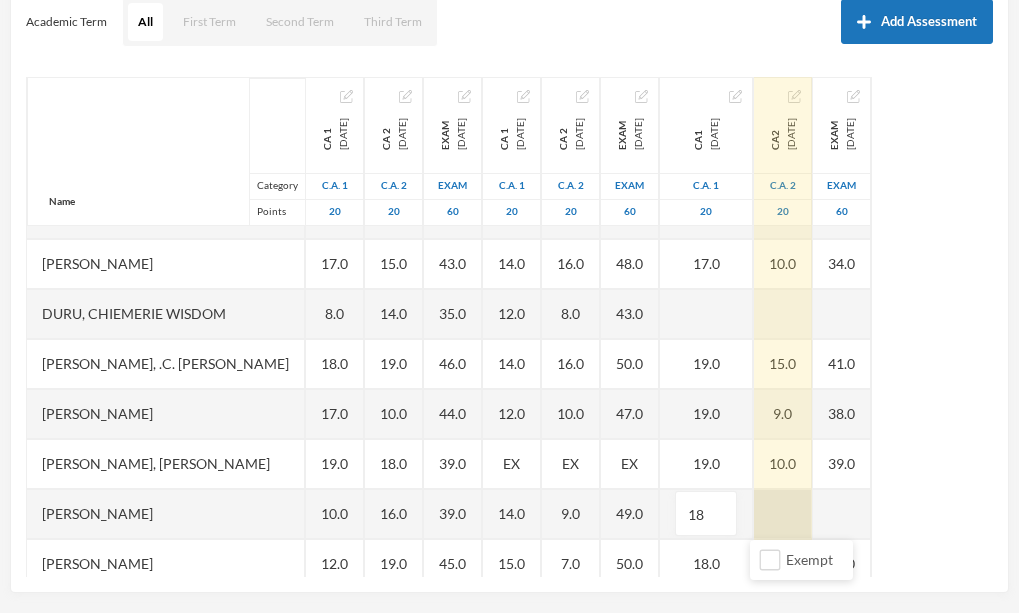 click at bounding box center [783, 514] 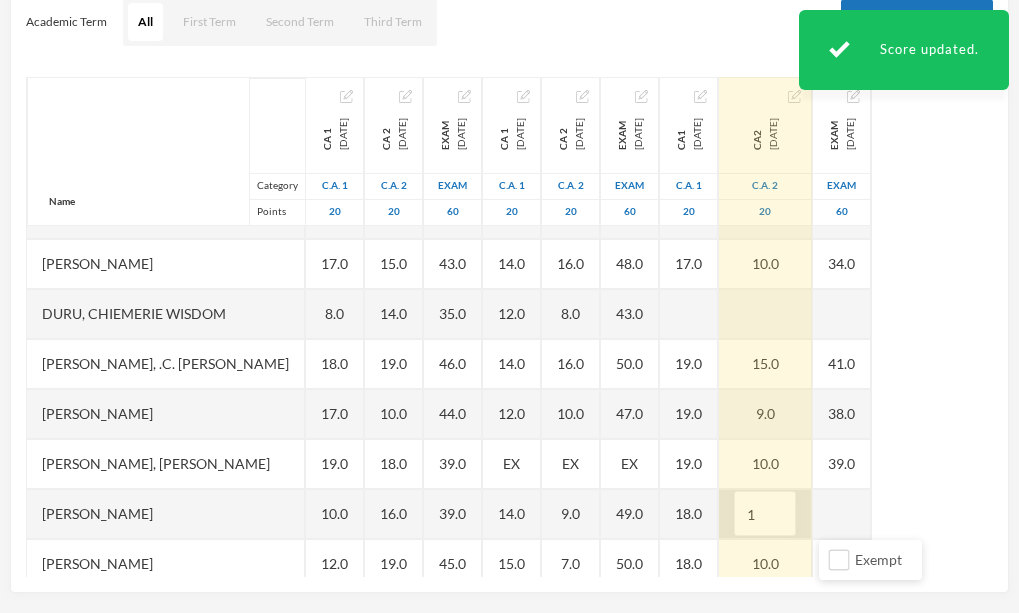 type on "10" 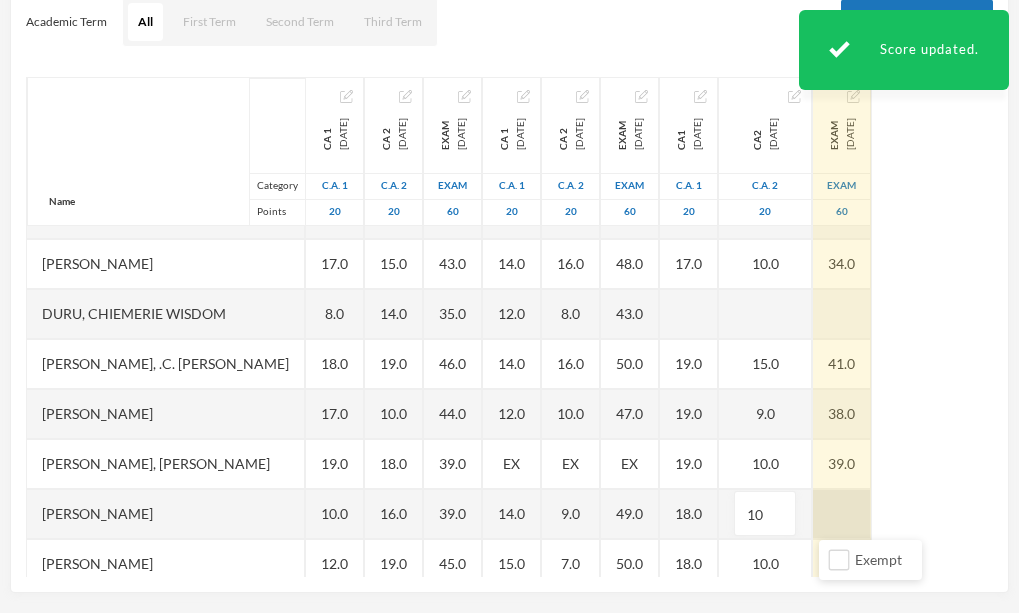 click at bounding box center (842, 514) 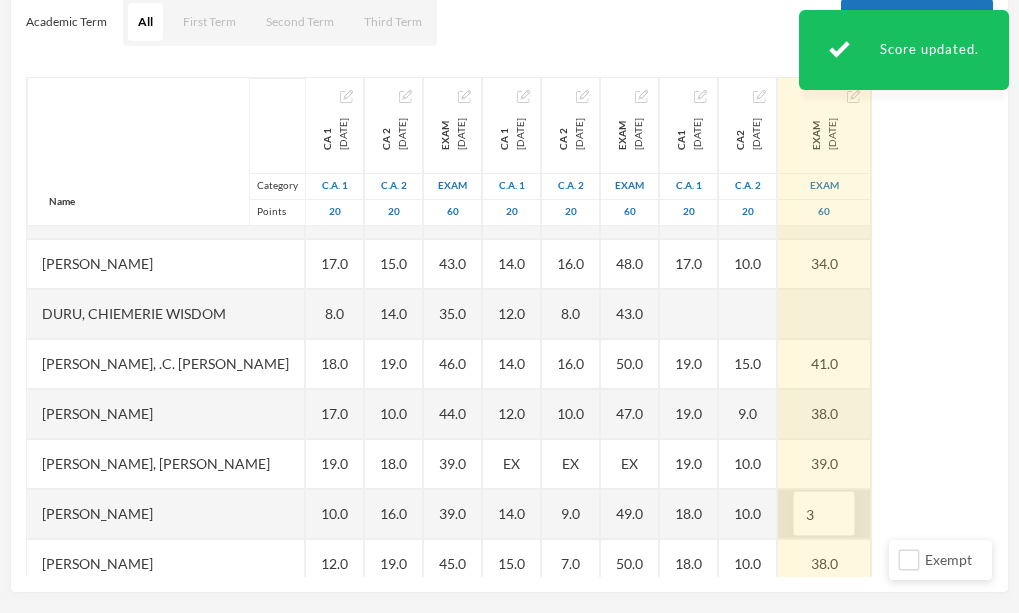 type on "35" 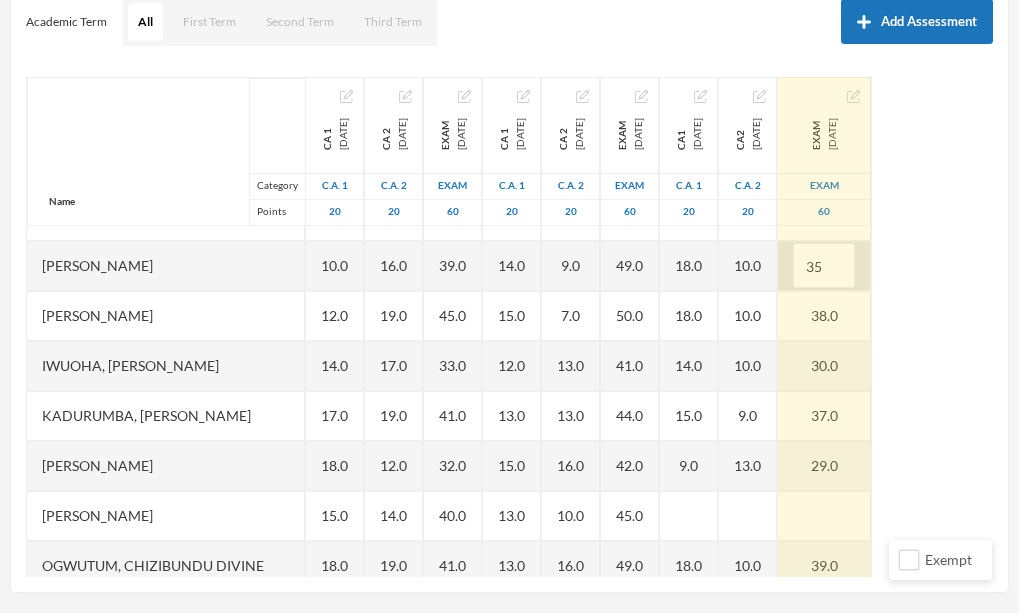 scroll, scrollTop: 526, scrollLeft: 0, axis: vertical 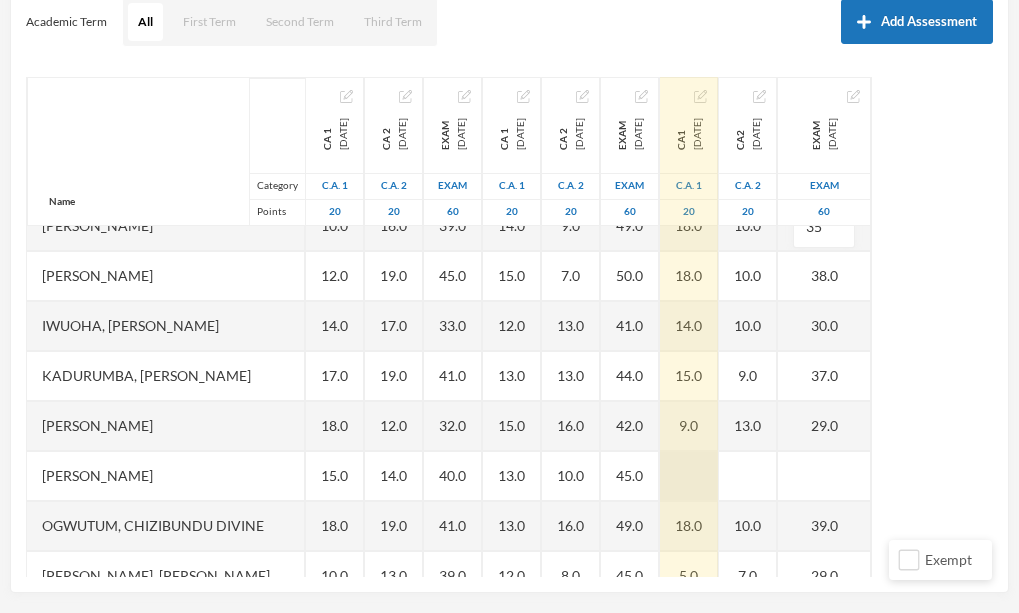 click at bounding box center (689, 476) 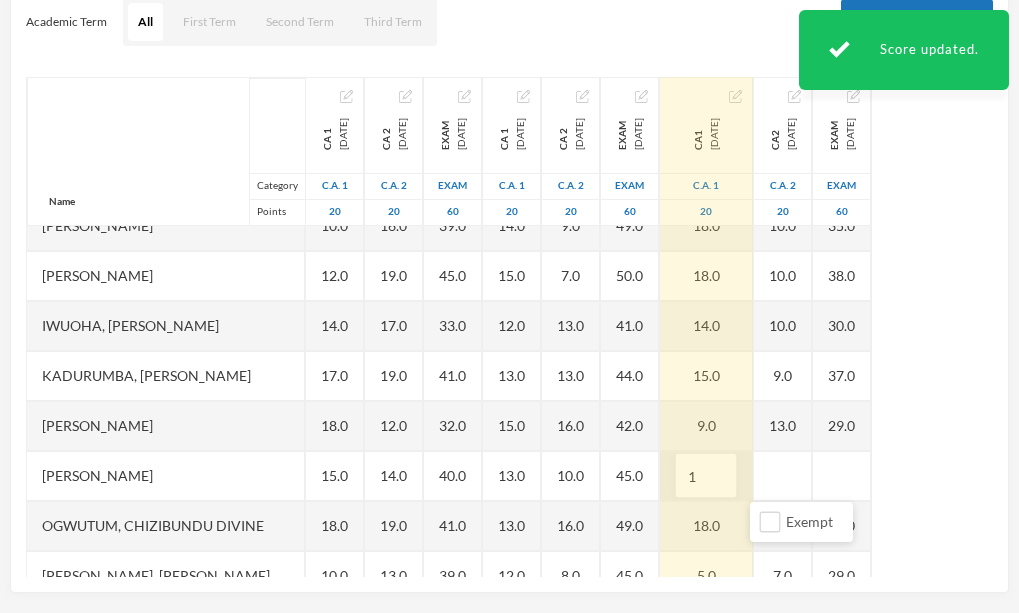 type on "19" 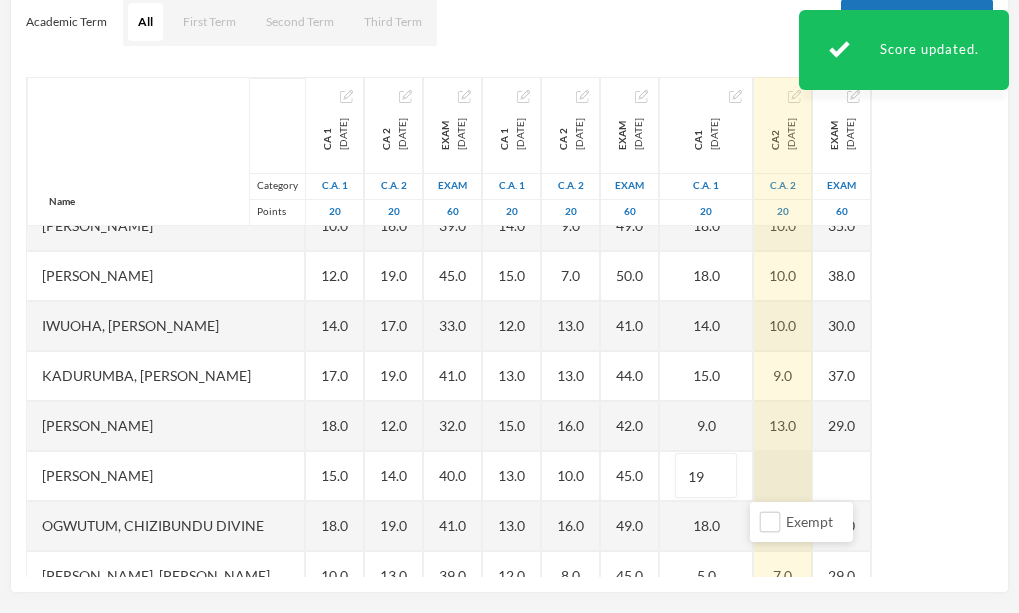 click at bounding box center (783, 476) 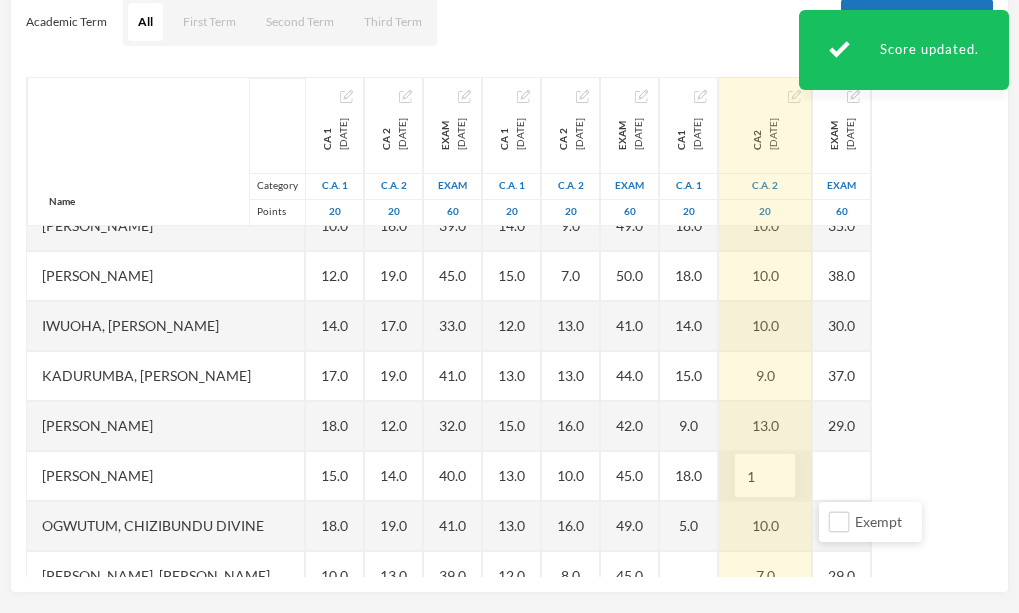 type on "10" 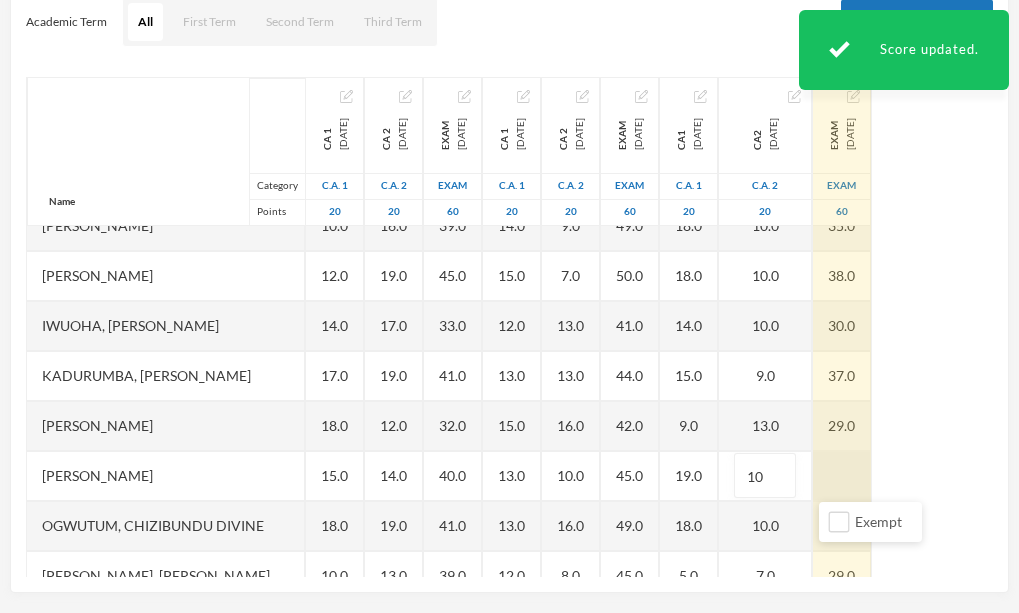 click at bounding box center (842, 476) 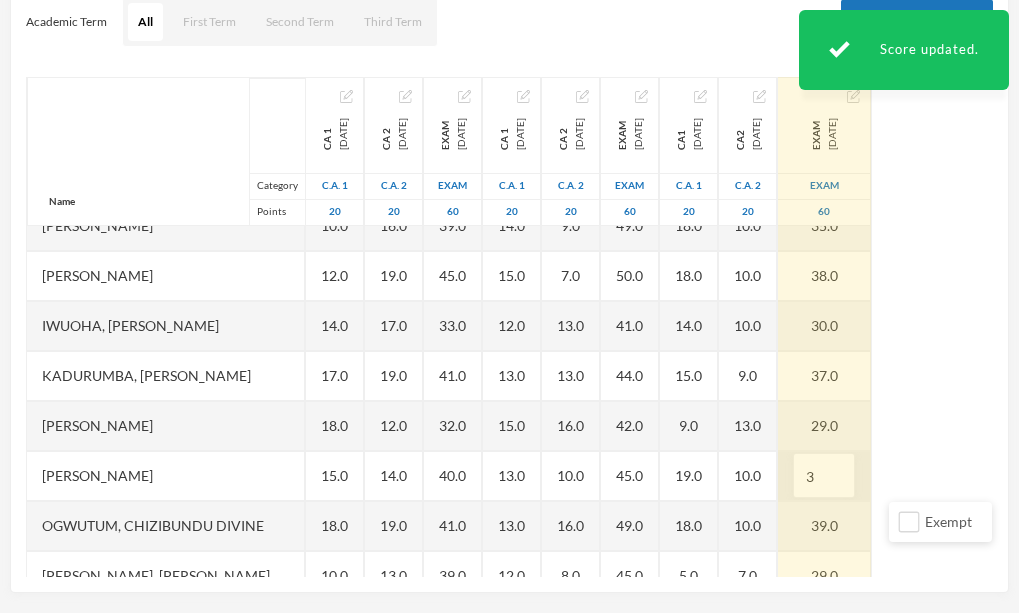type on "37" 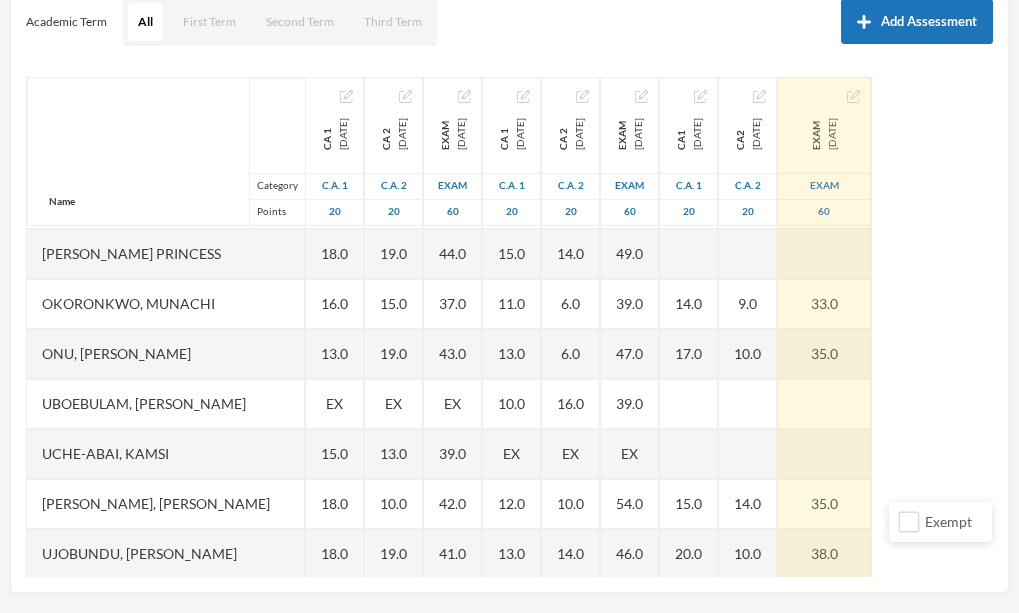 scroll, scrollTop: 910, scrollLeft: 0, axis: vertical 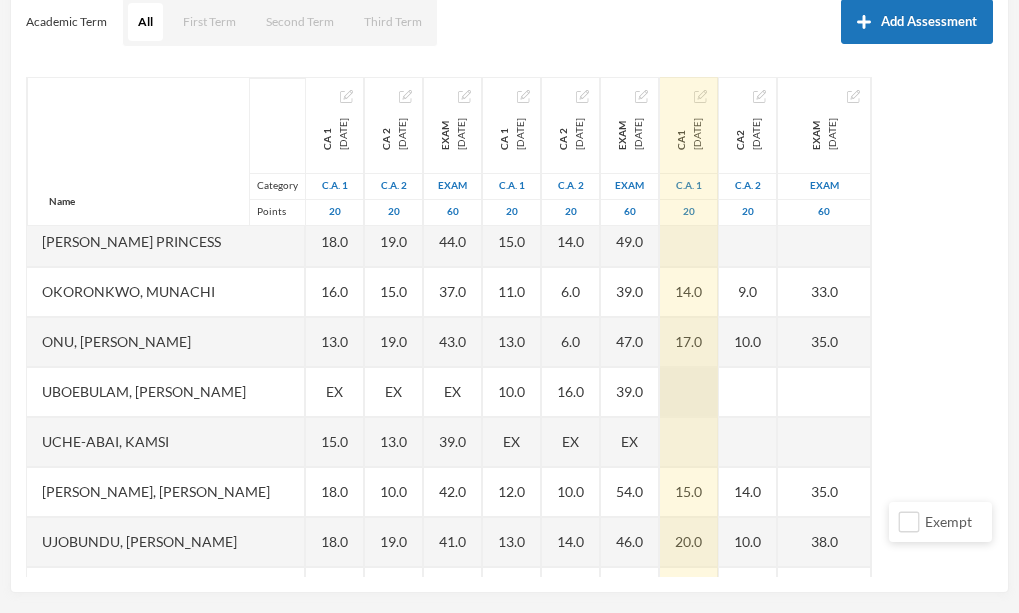 click at bounding box center [689, 392] 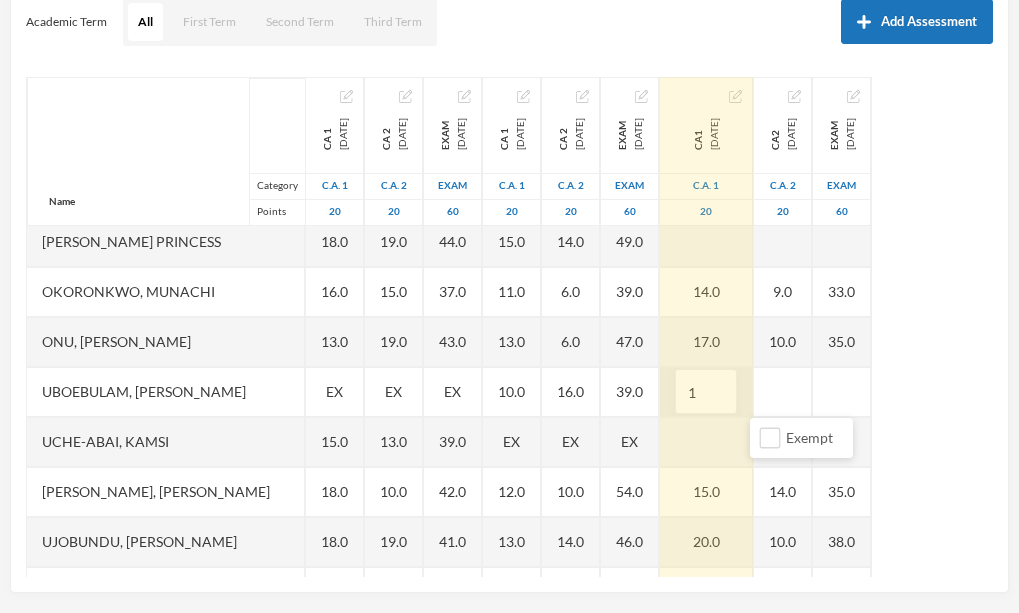 type on "16" 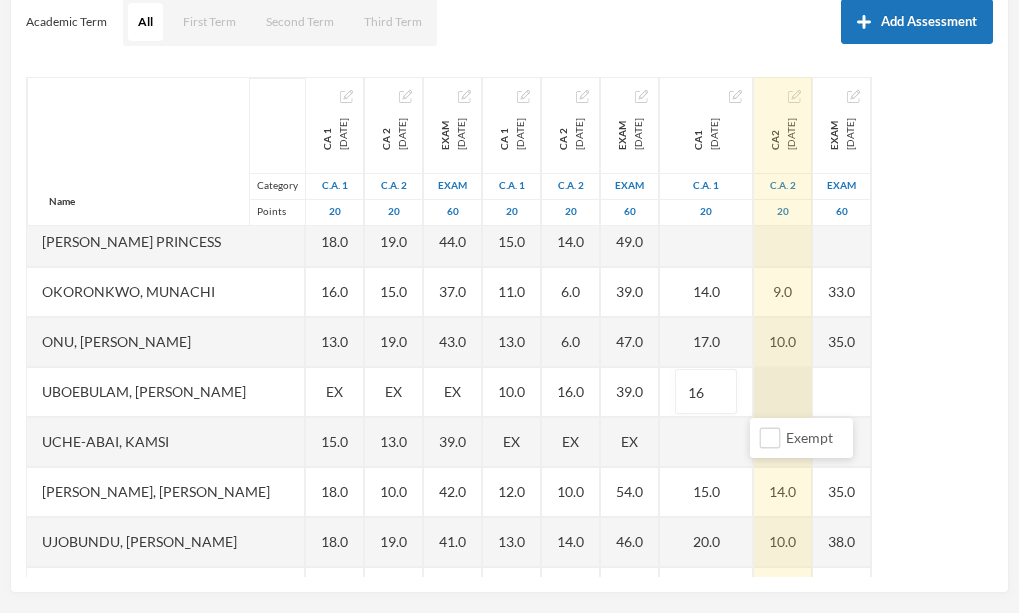 click at bounding box center (783, 392) 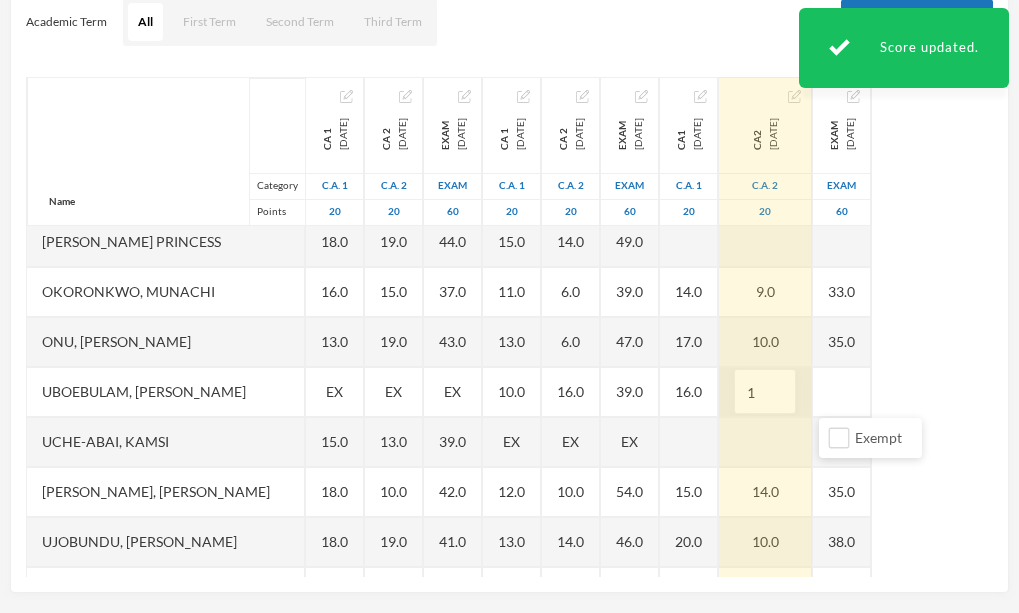 type on "12" 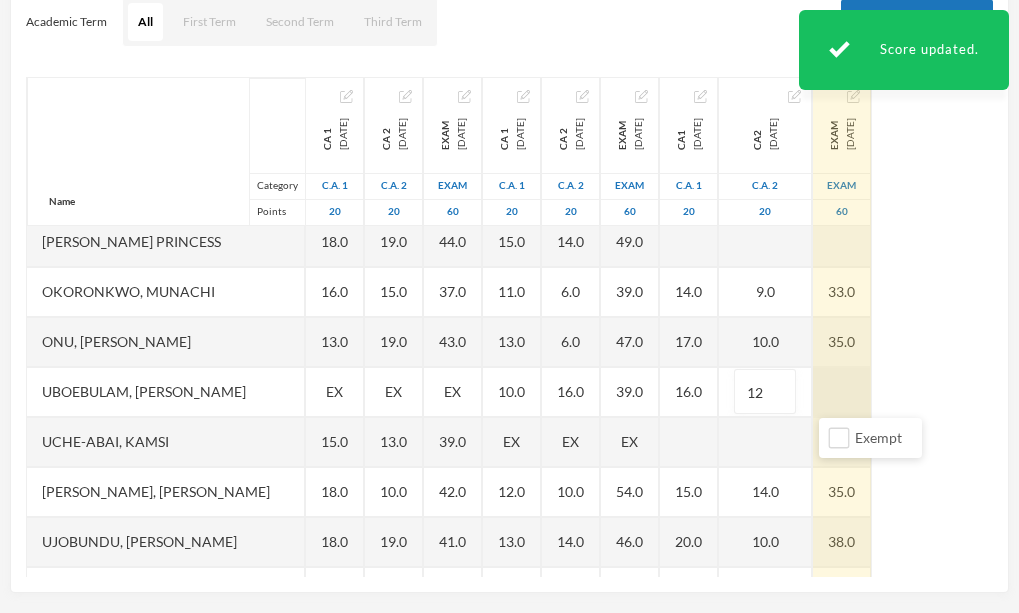 click at bounding box center [842, 392] 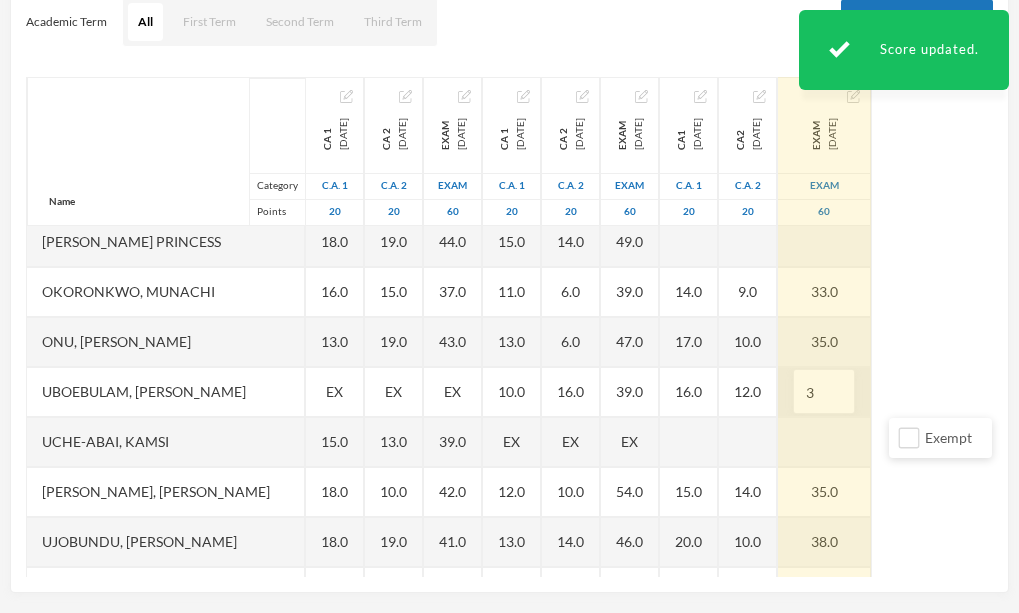type on "30" 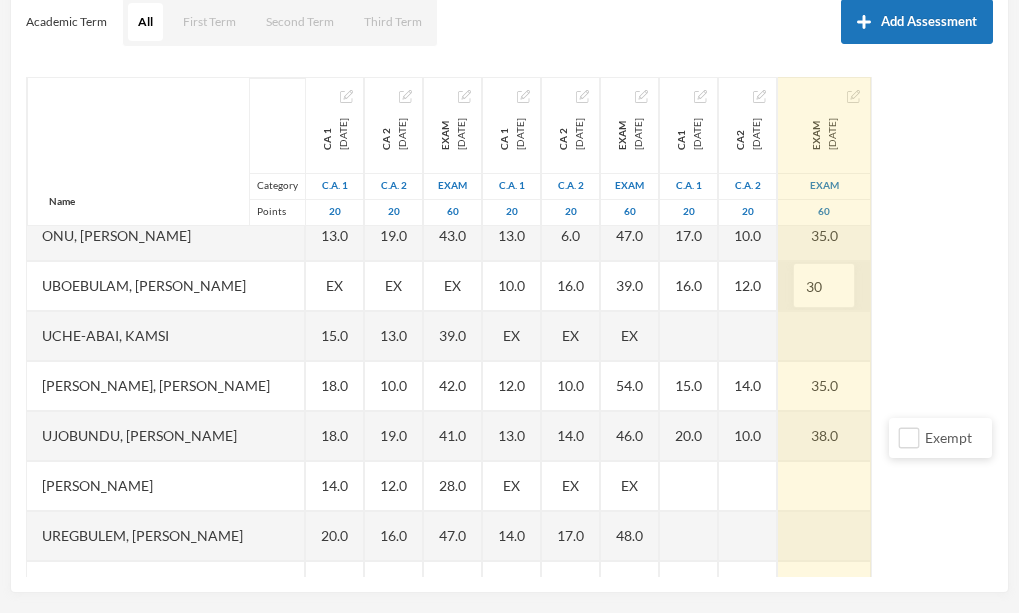 scroll, scrollTop: 1026, scrollLeft: 0, axis: vertical 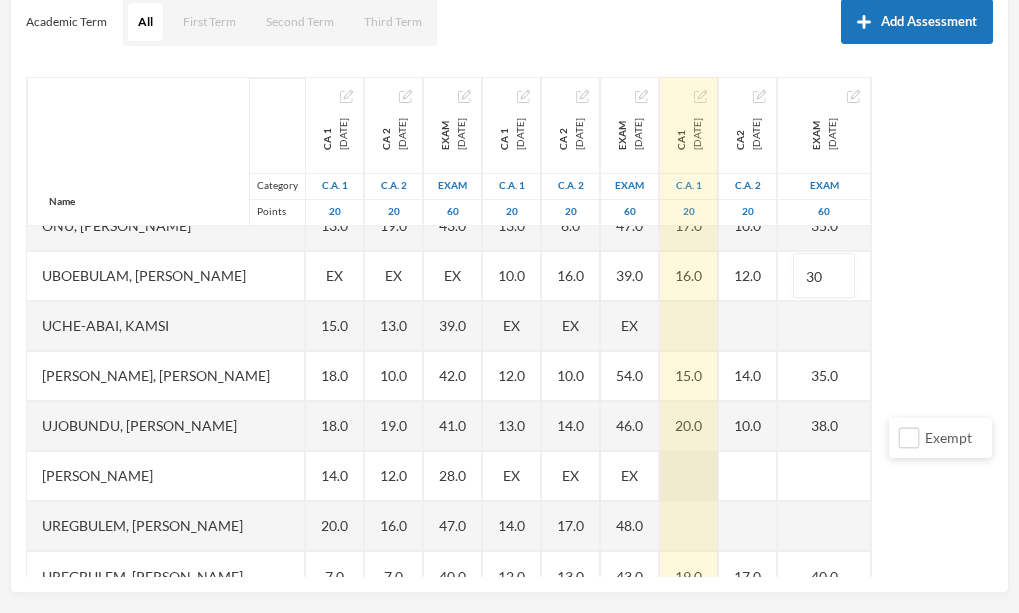 click at bounding box center [689, 476] 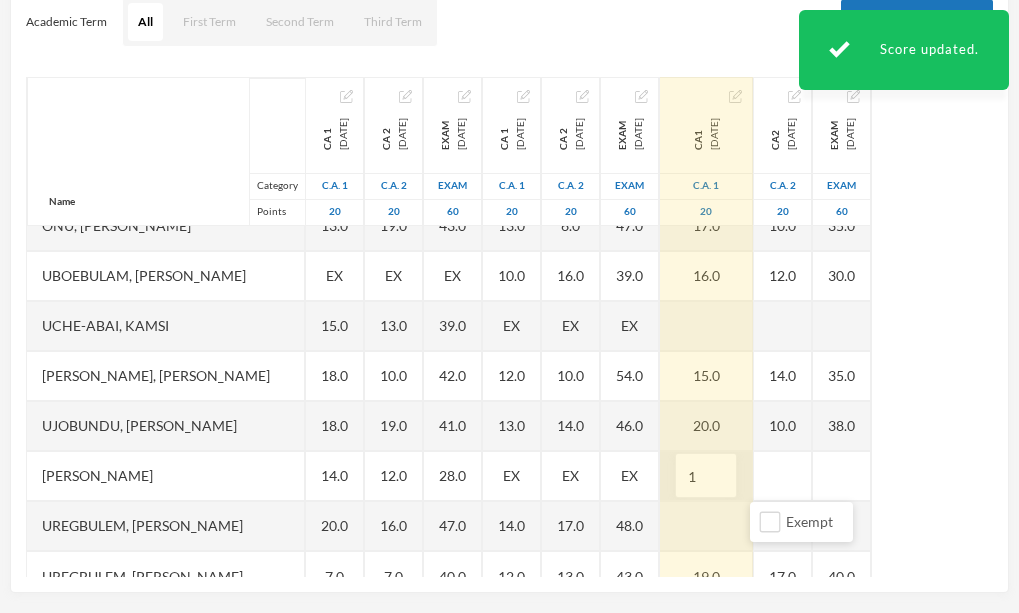 type on "10" 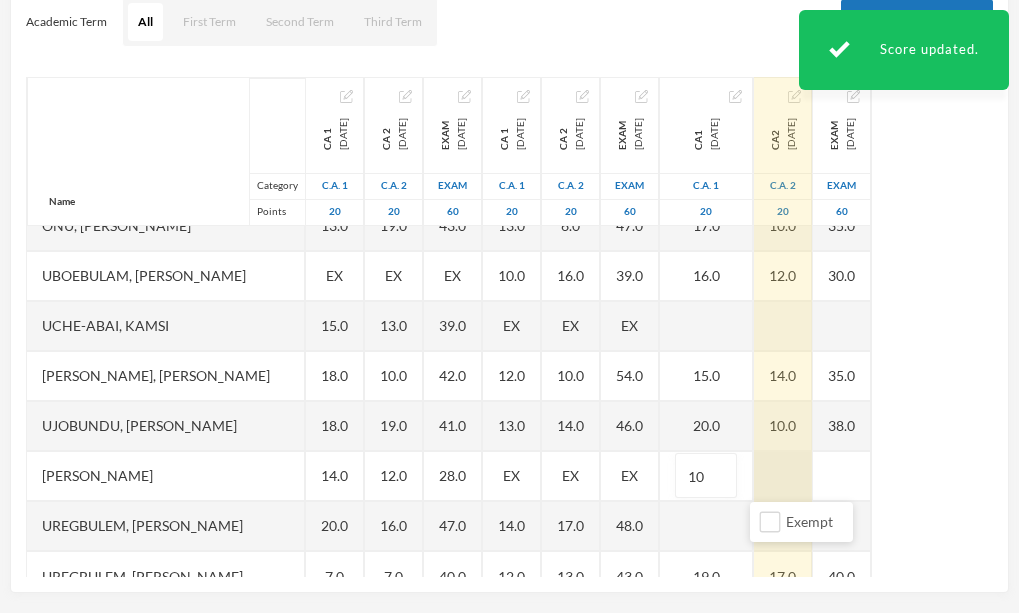 click at bounding box center [783, 476] 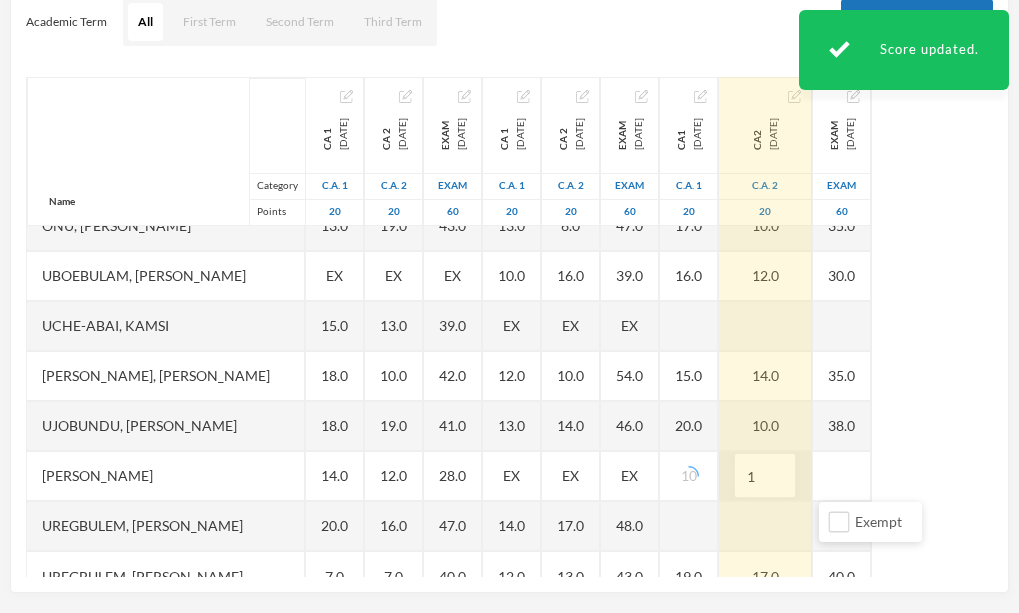 type on "10" 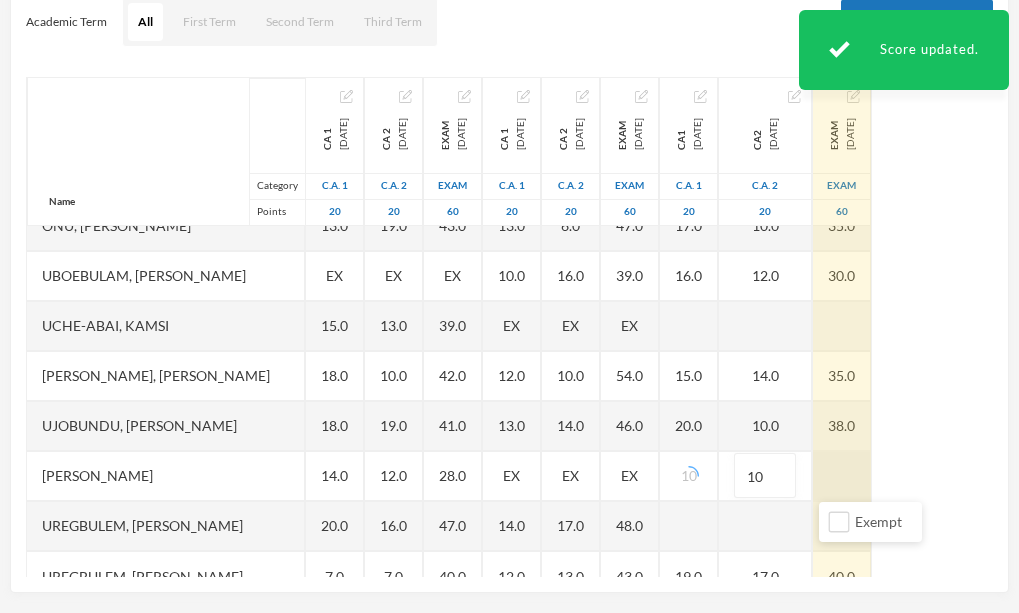 click on "EXAM [DATE] Exam 60 46.0 41.0 34.0 36.0 EX 34.0 41.0 38.0 39.0 35.0 38.0 30.0 37.0 29.0 37.0 39.0 29.0 33.0 35.0 30.0 35.0 38.0 40.0" at bounding box center (842, -174) 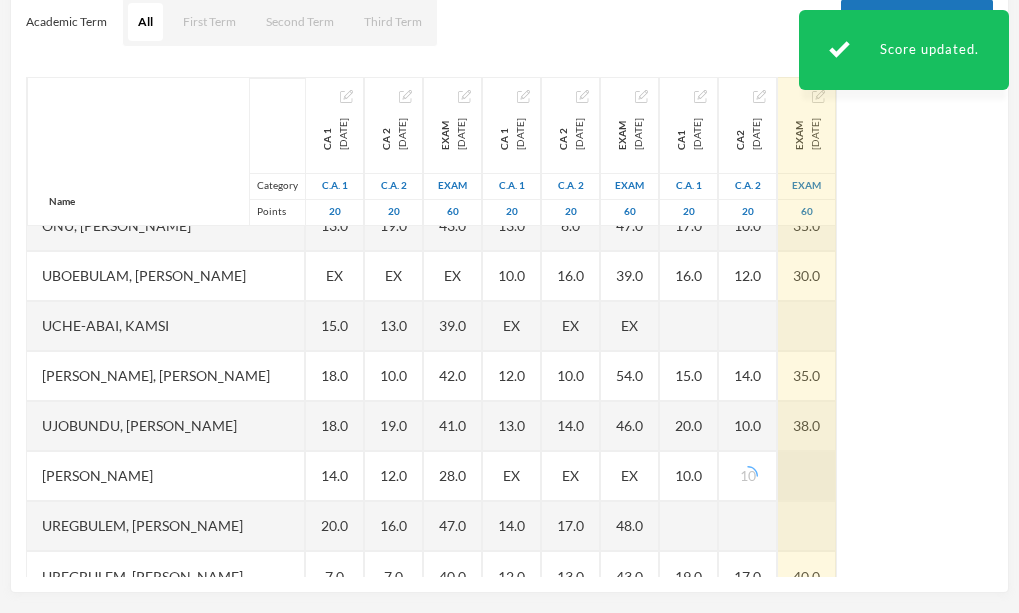 click at bounding box center [807, 476] 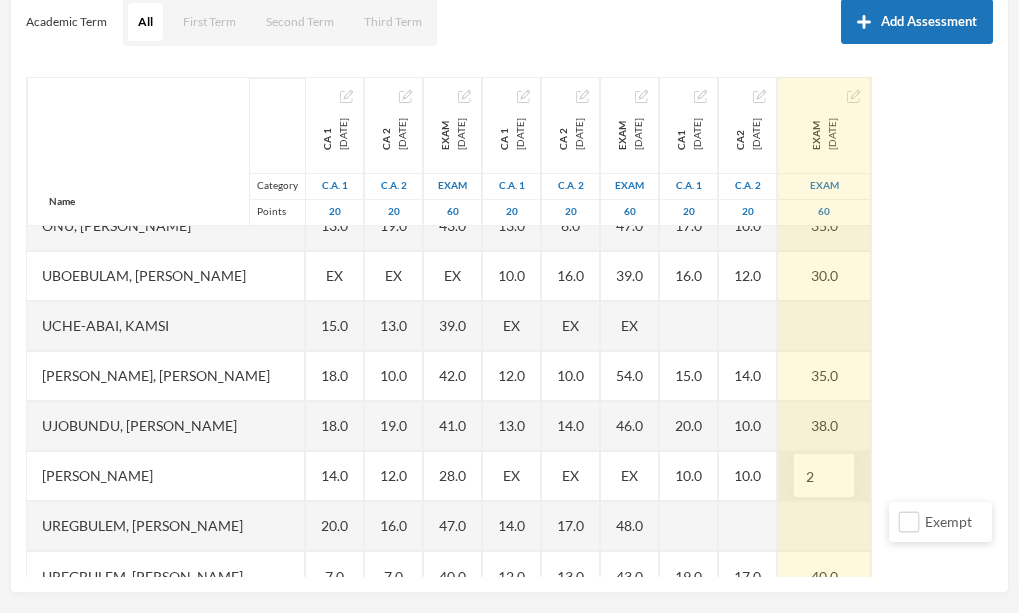 type on "27" 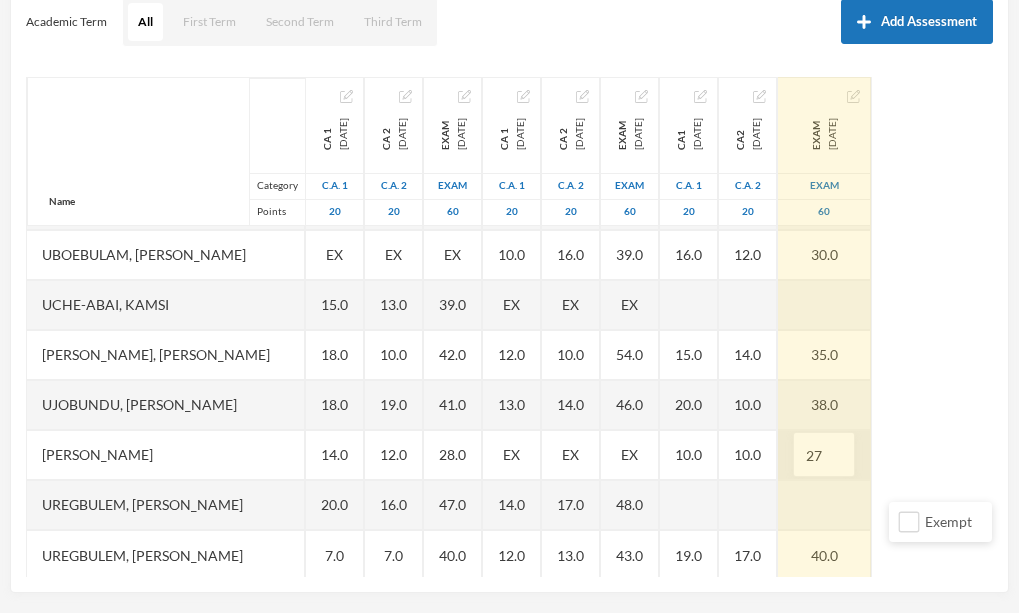 scroll, scrollTop: 1051, scrollLeft: 0, axis: vertical 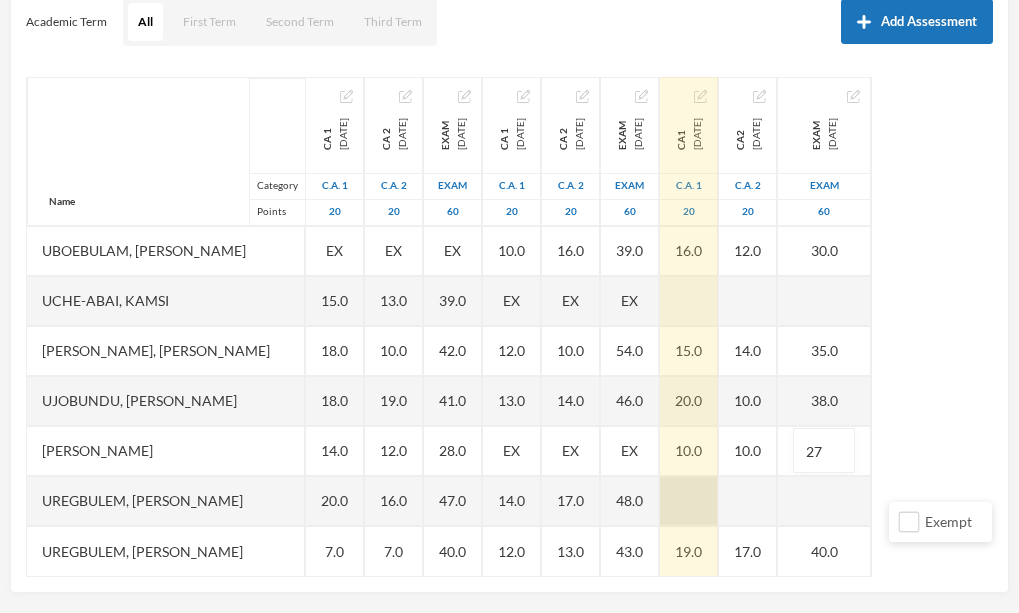 click at bounding box center (689, 501) 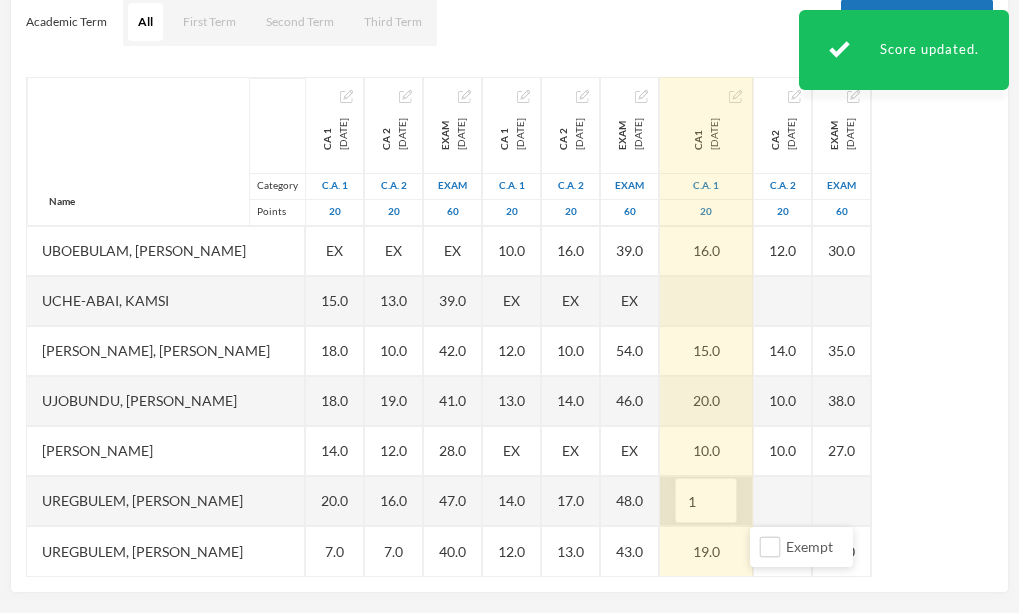type on "19" 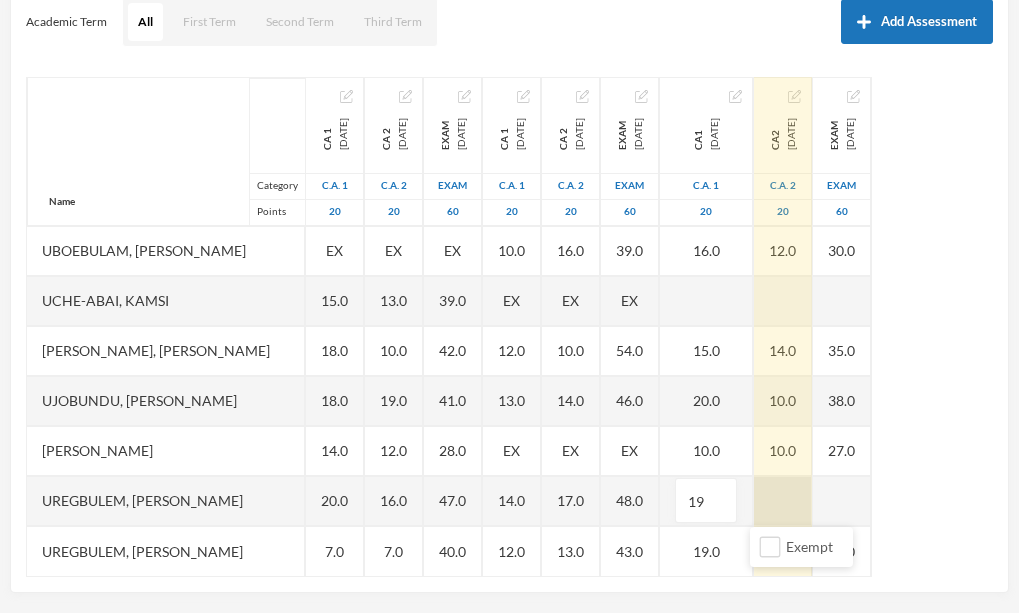 click at bounding box center (783, 501) 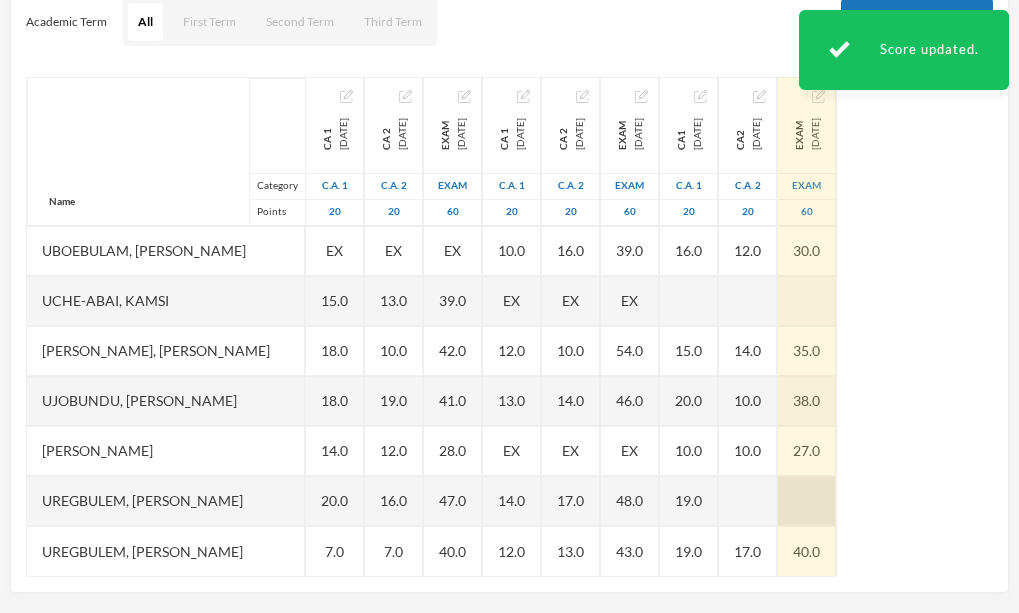 click at bounding box center (807, 501) 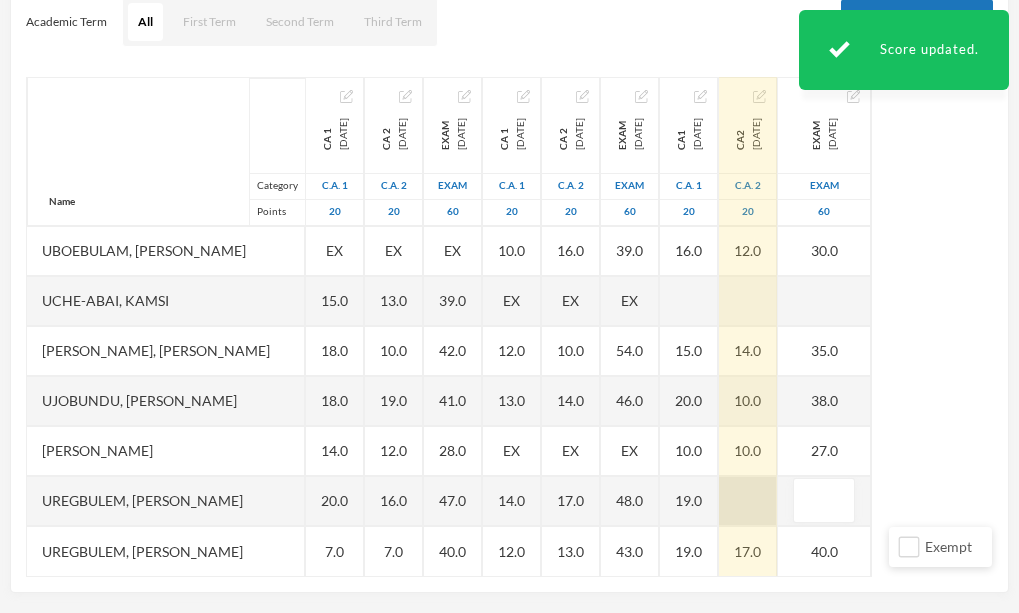 click at bounding box center (748, 501) 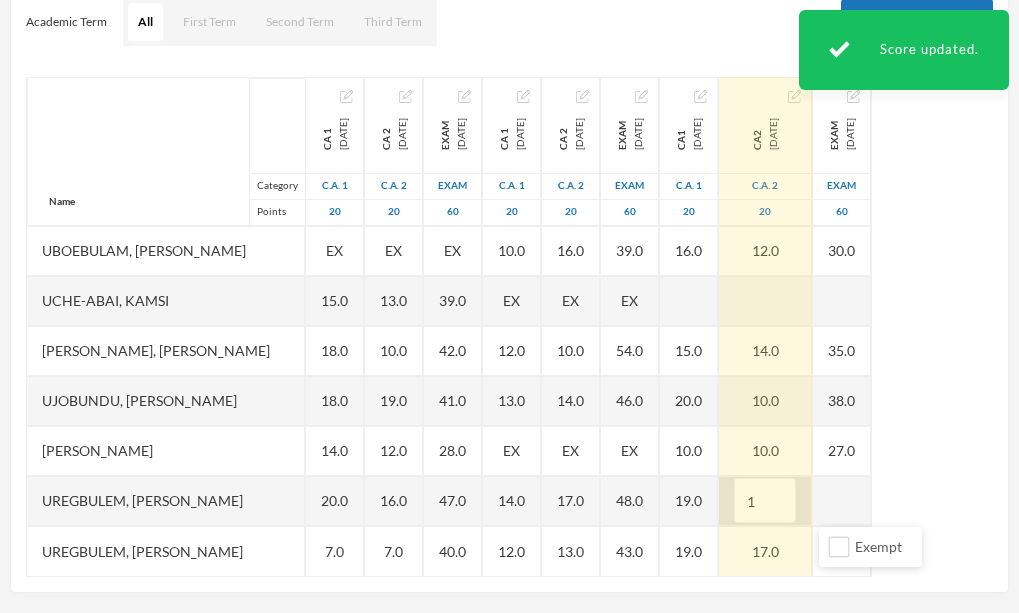 type on "17" 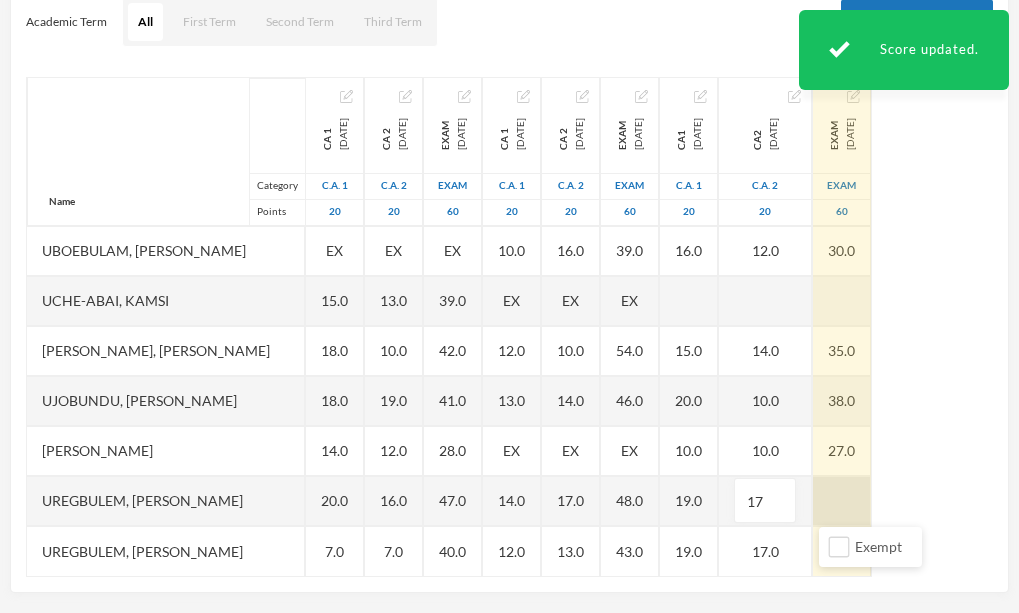 click at bounding box center (842, 501) 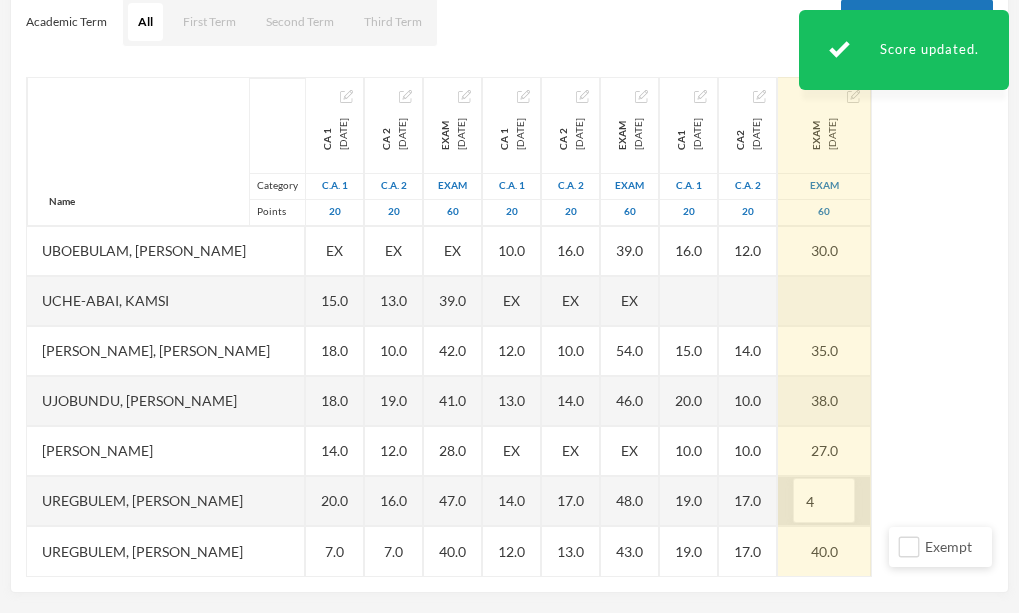 type on "40" 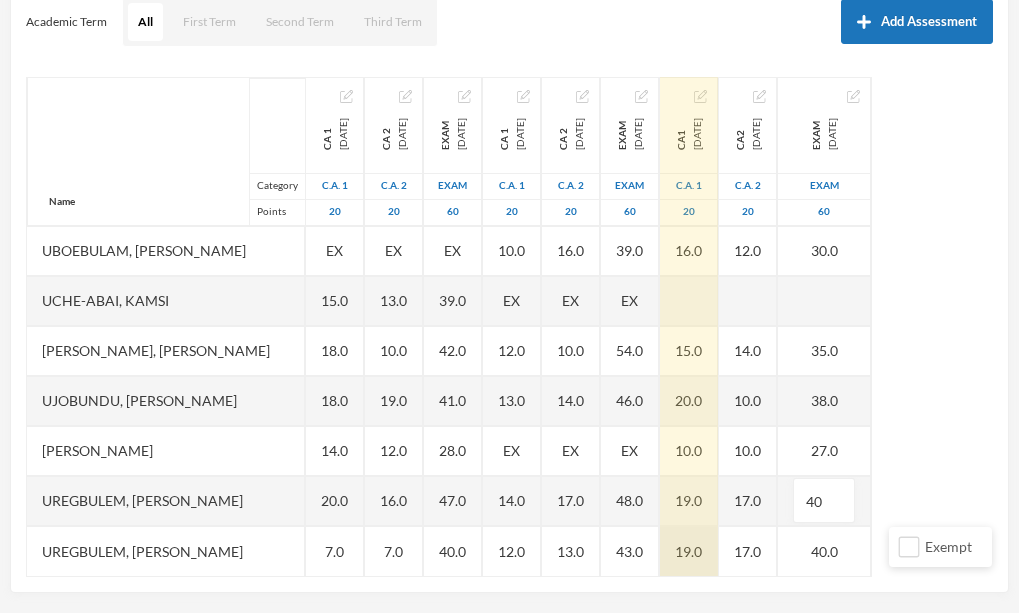 click on "19.0" at bounding box center (689, 551) 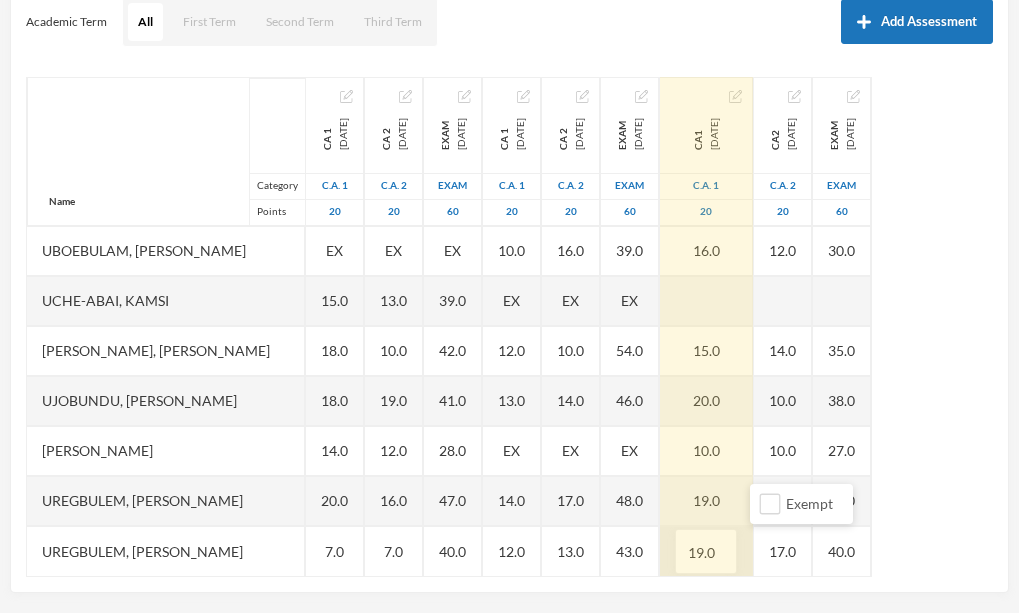 click on "19.0" at bounding box center (706, 552) 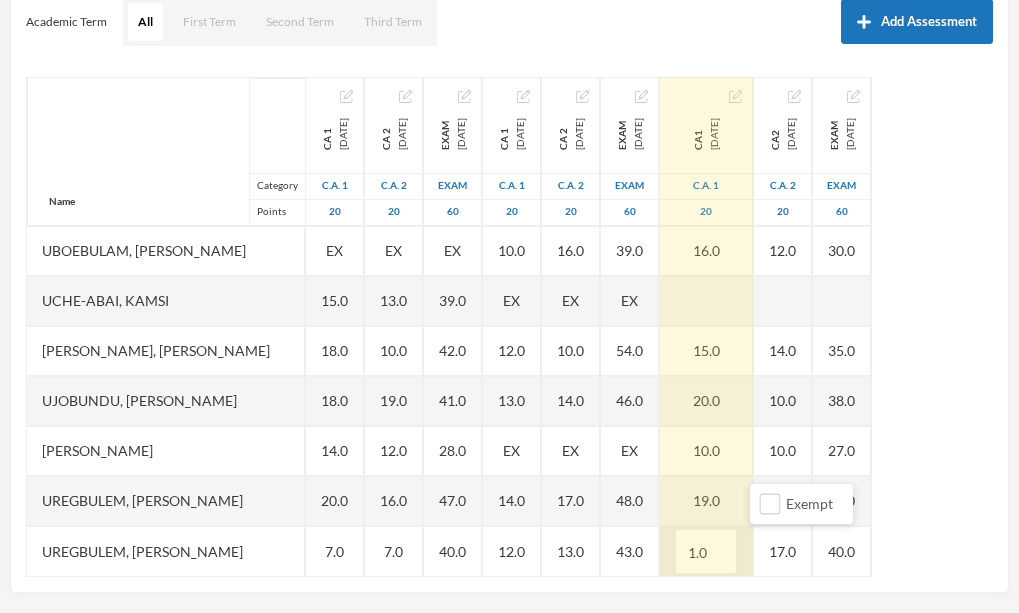 type on "16.0" 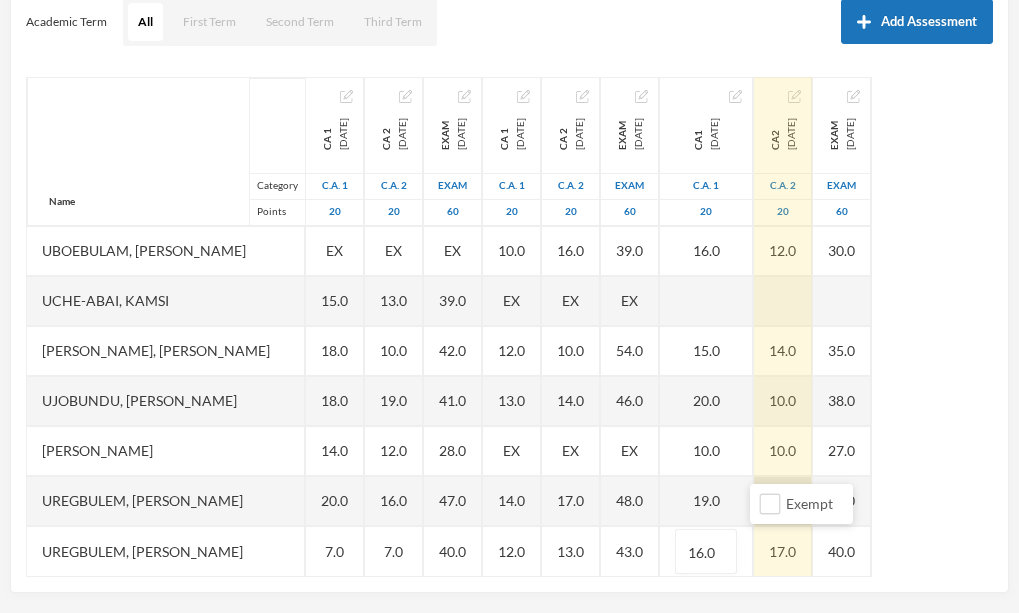 click on "17.0" at bounding box center [783, 501] 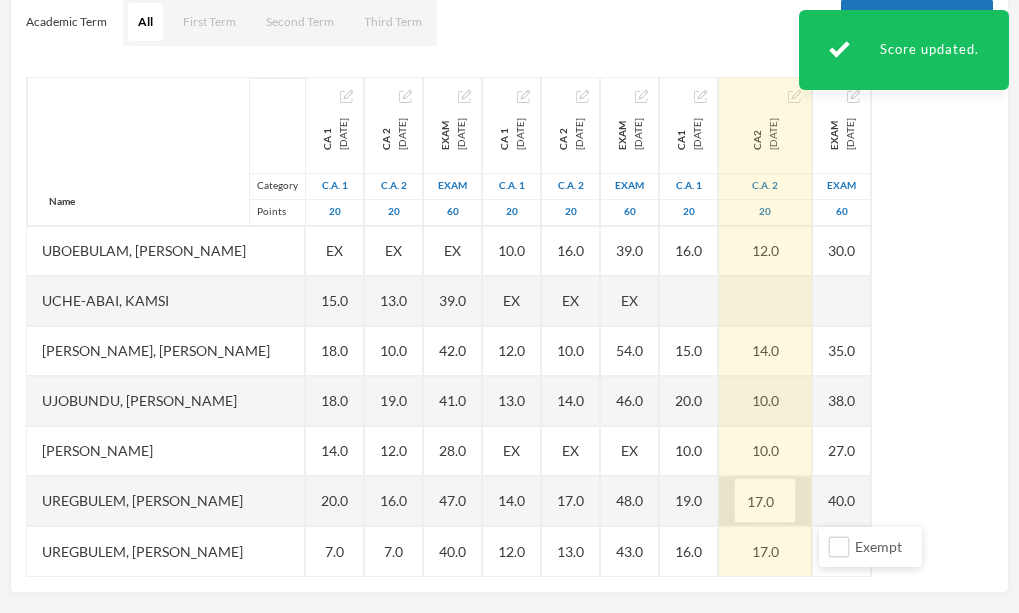 click on "17.0" at bounding box center (765, 501) 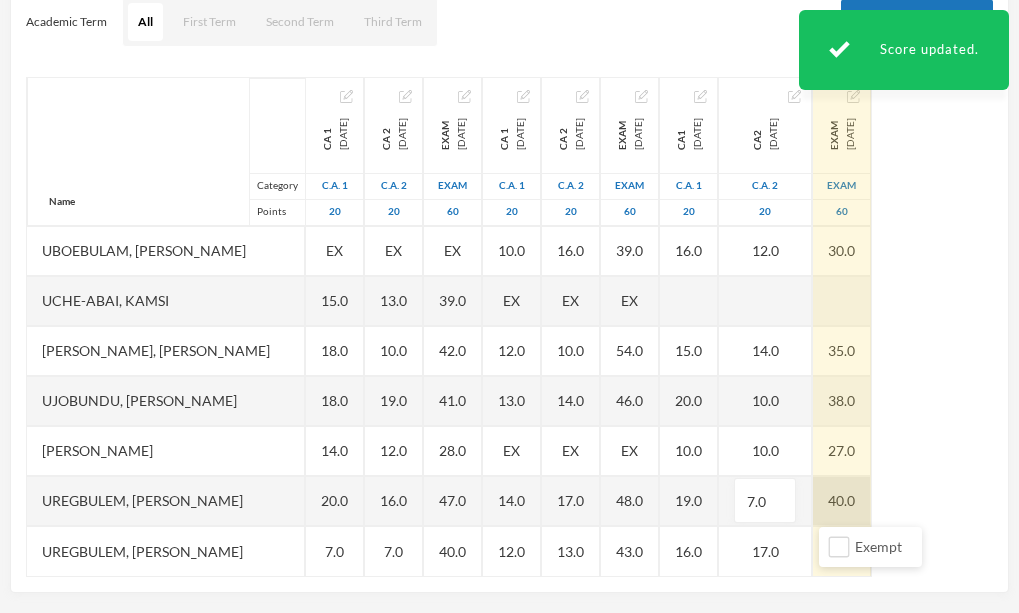 click on "40.0" at bounding box center (842, 501) 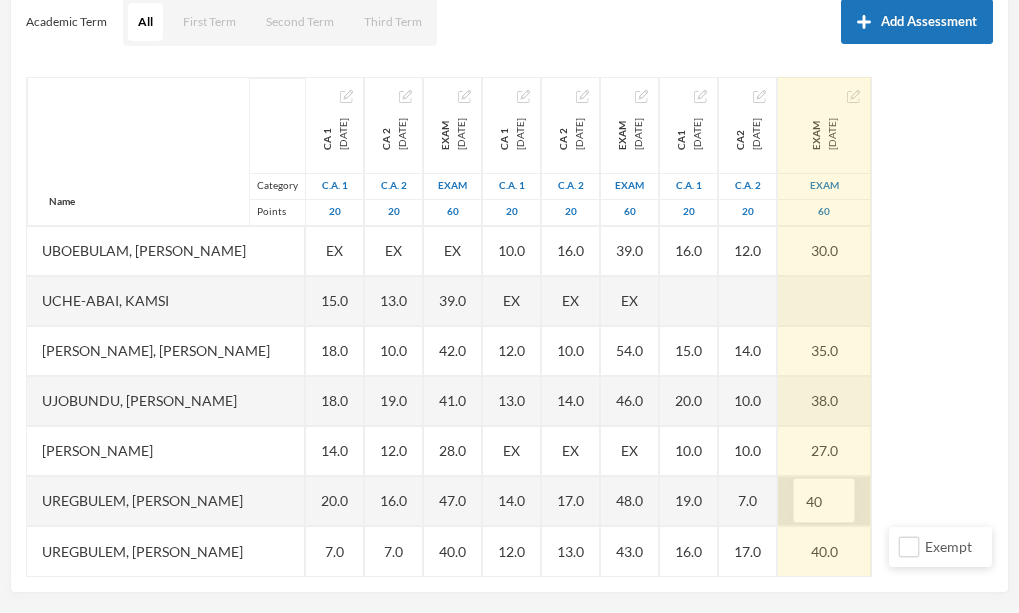 type on "4" 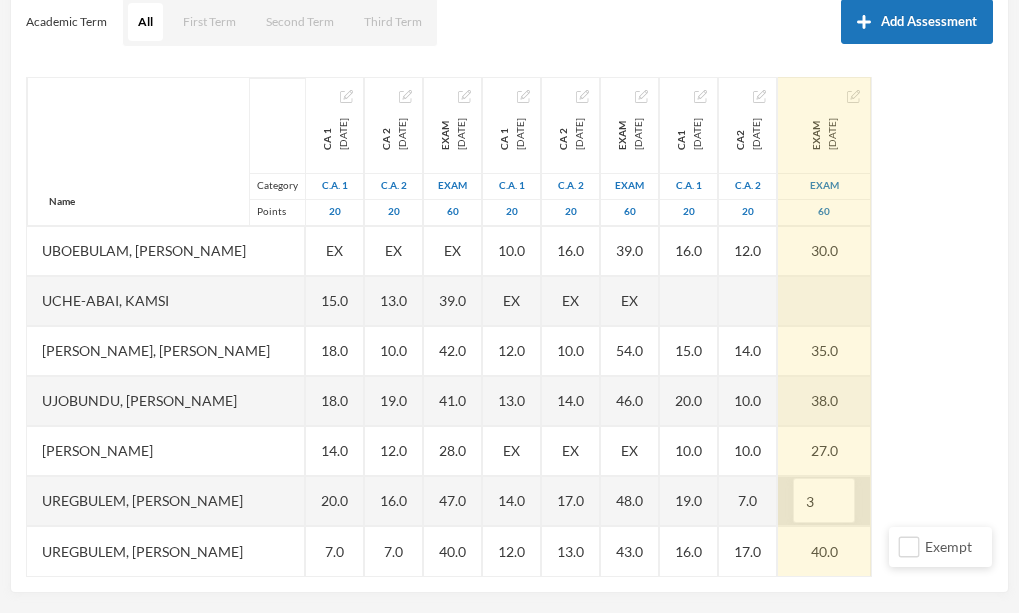 type on "33" 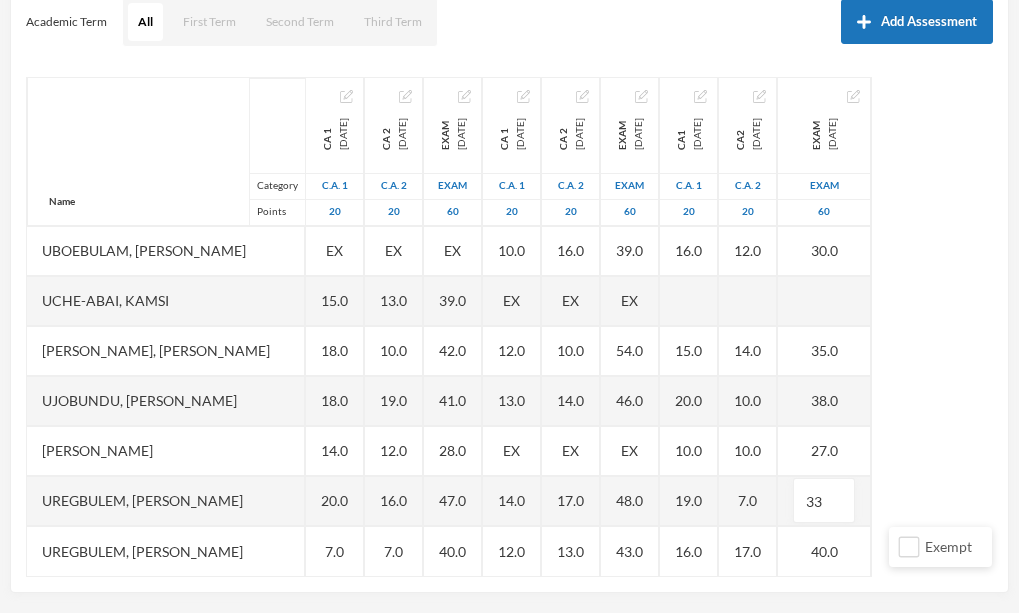 scroll, scrollTop: 614, scrollLeft: 0, axis: vertical 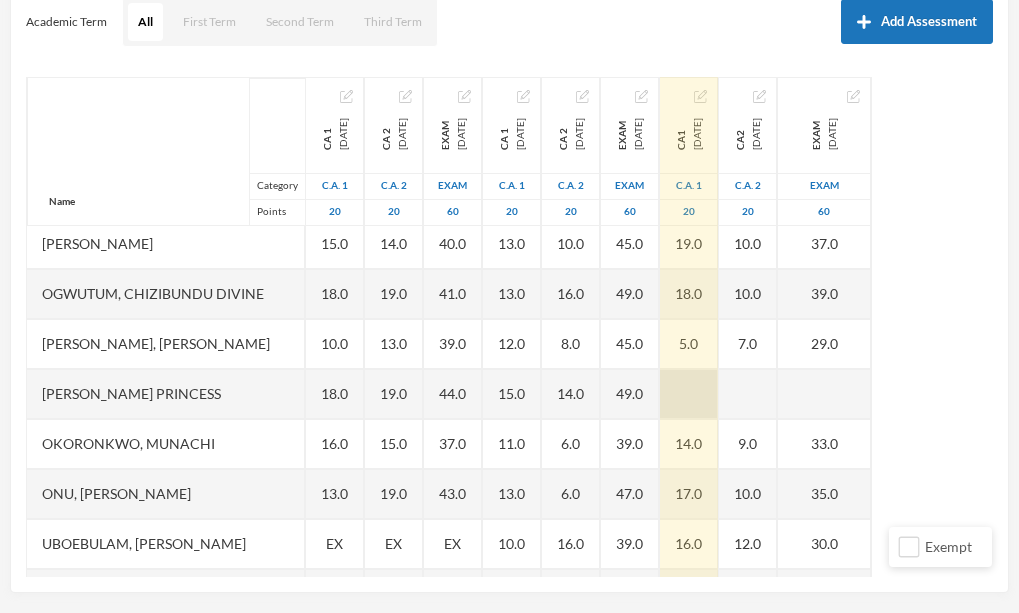 click at bounding box center [689, 394] 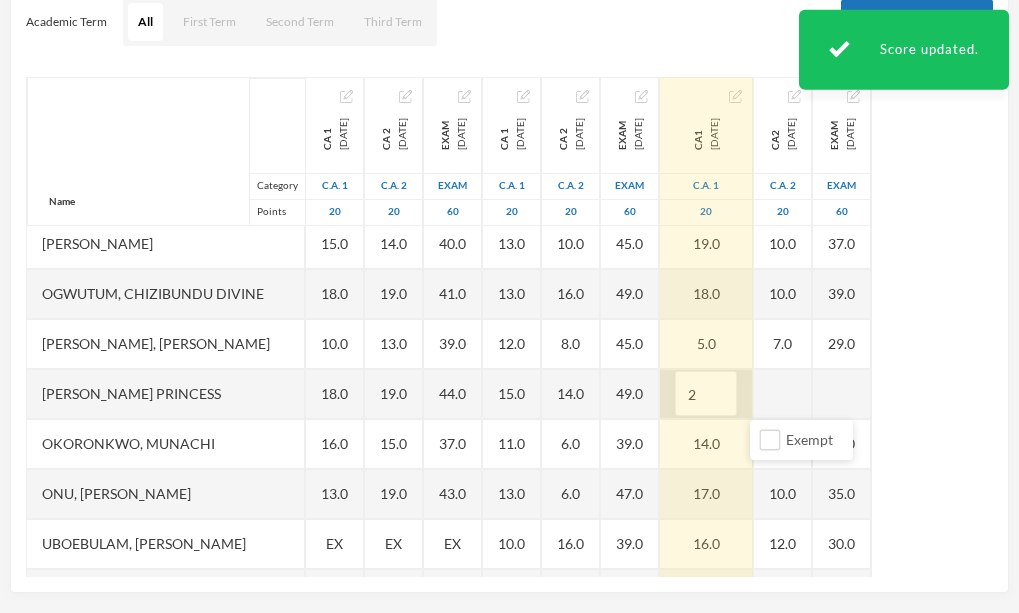 type on "20" 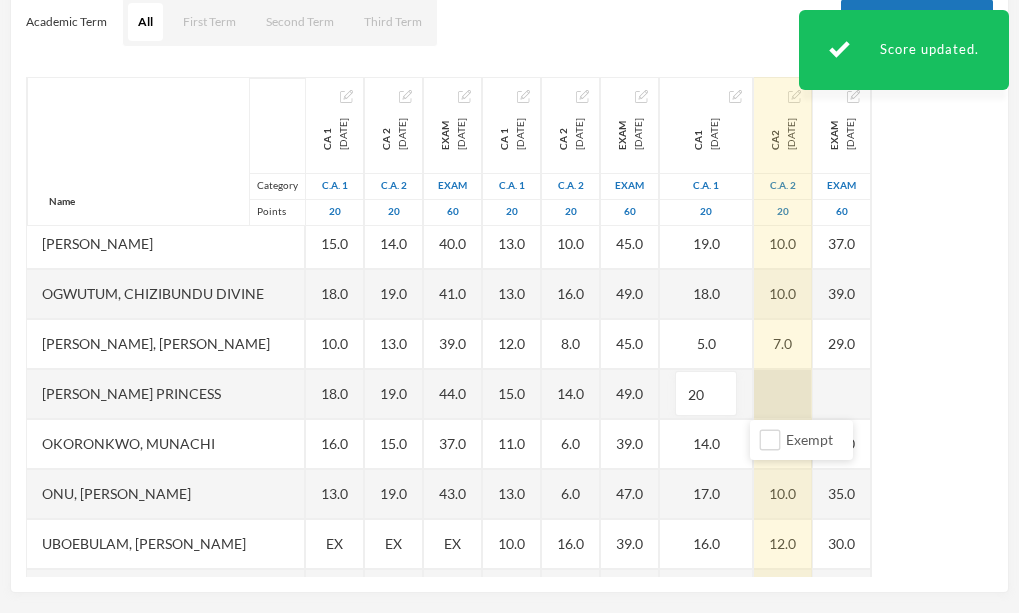 click at bounding box center [783, 394] 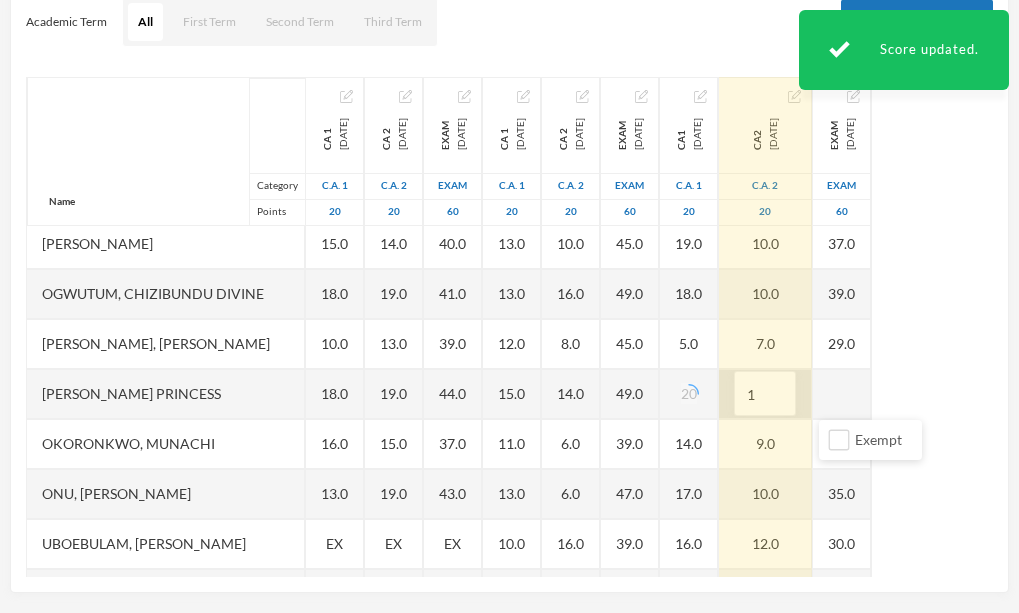 type on "12" 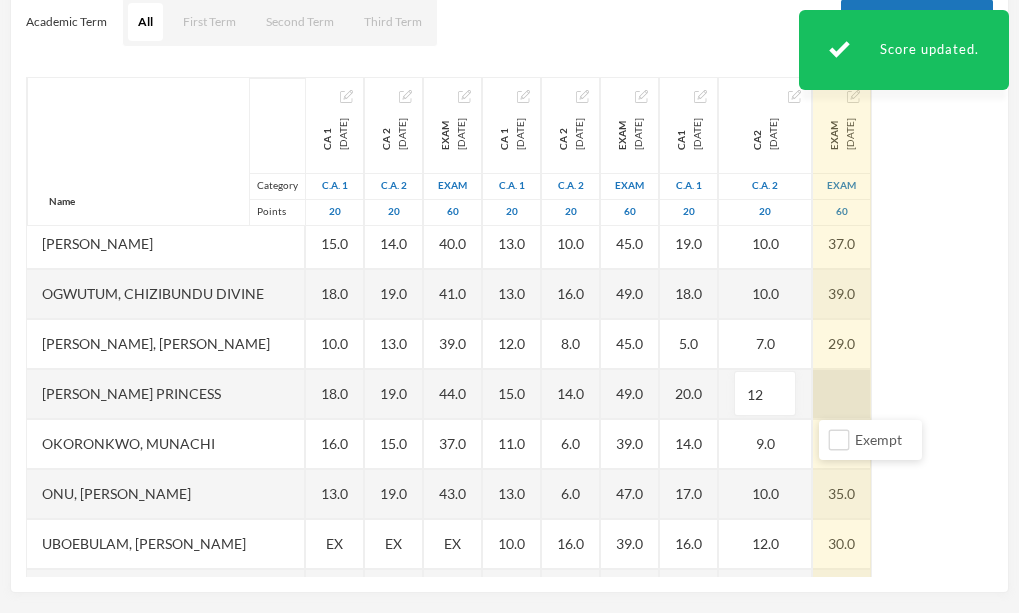 click at bounding box center [842, 394] 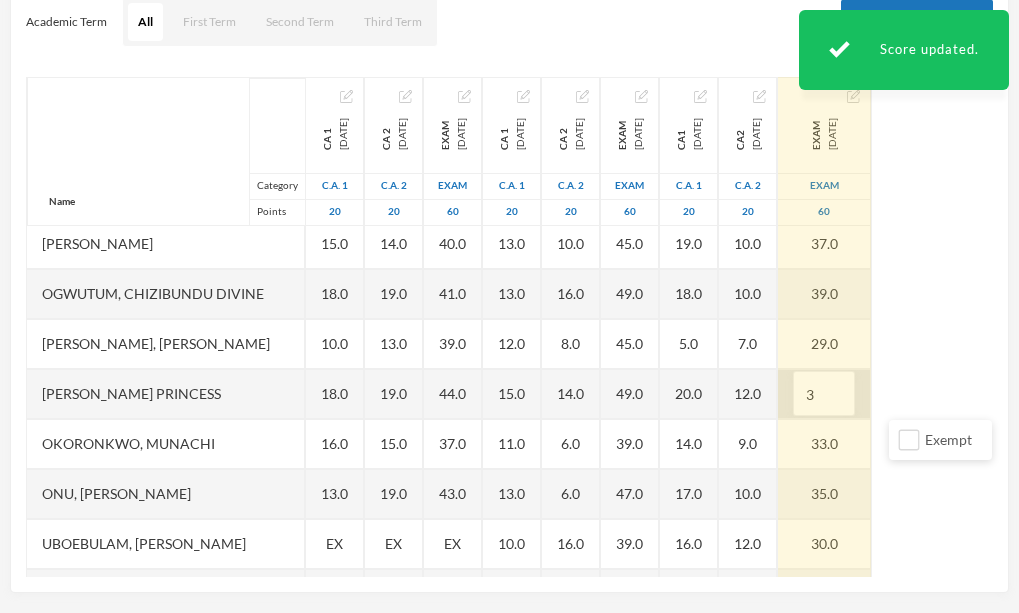 type on "38" 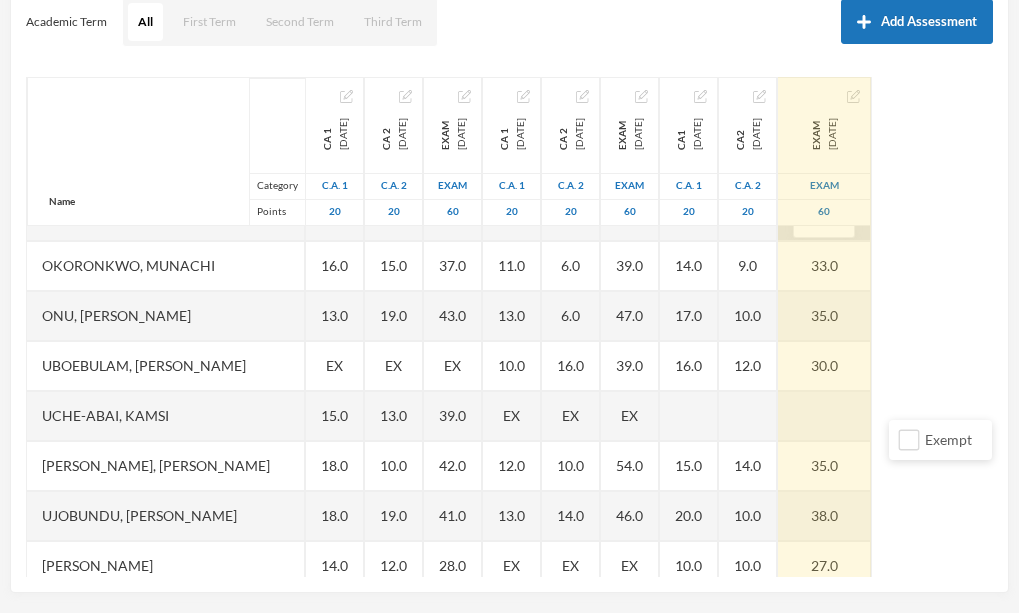 scroll, scrollTop: 943, scrollLeft: 0, axis: vertical 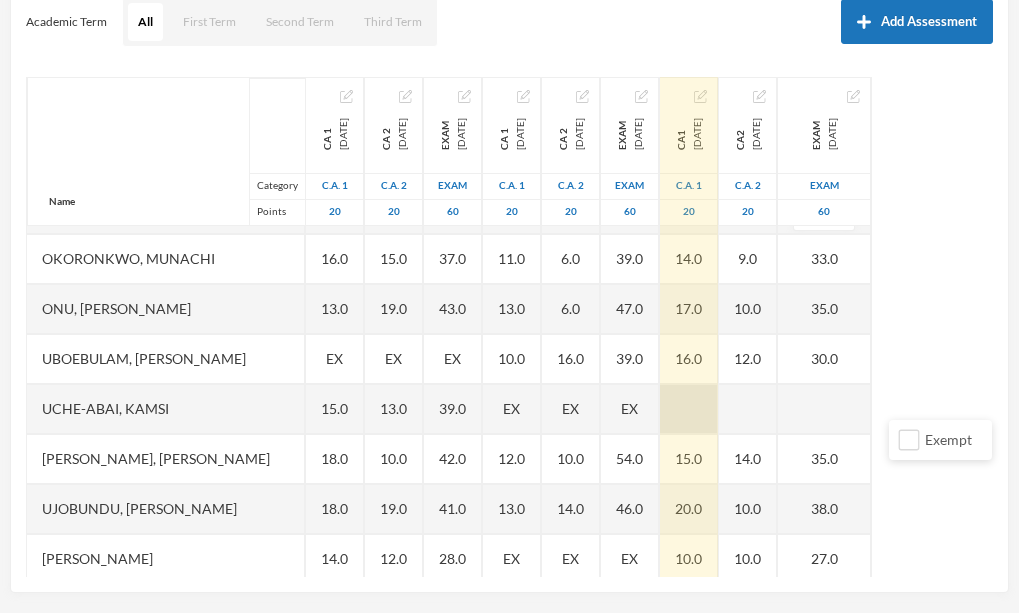 click at bounding box center (689, 409) 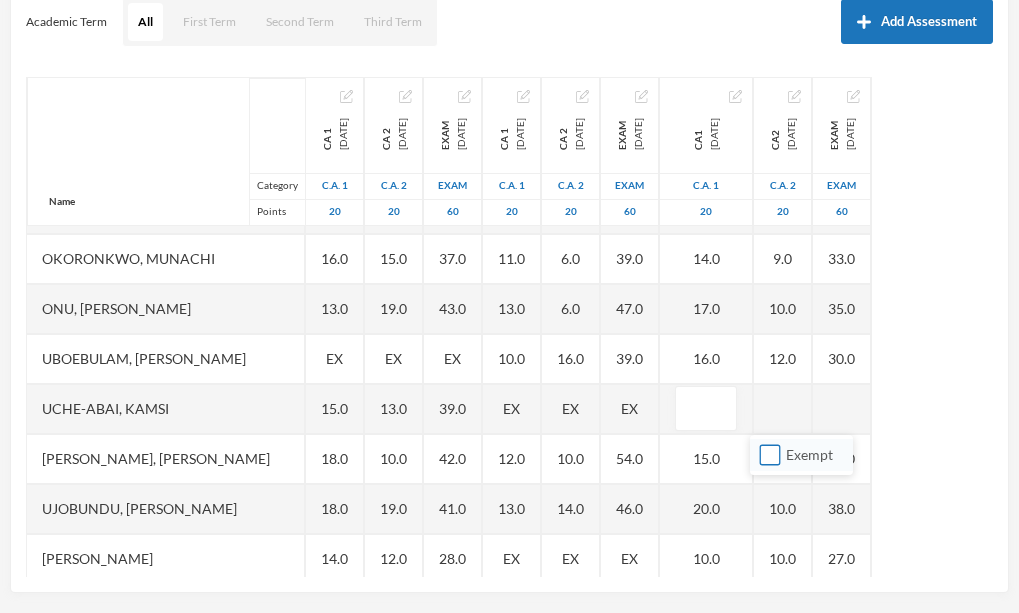 click on "Exempt" at bounding box center [770, 455] 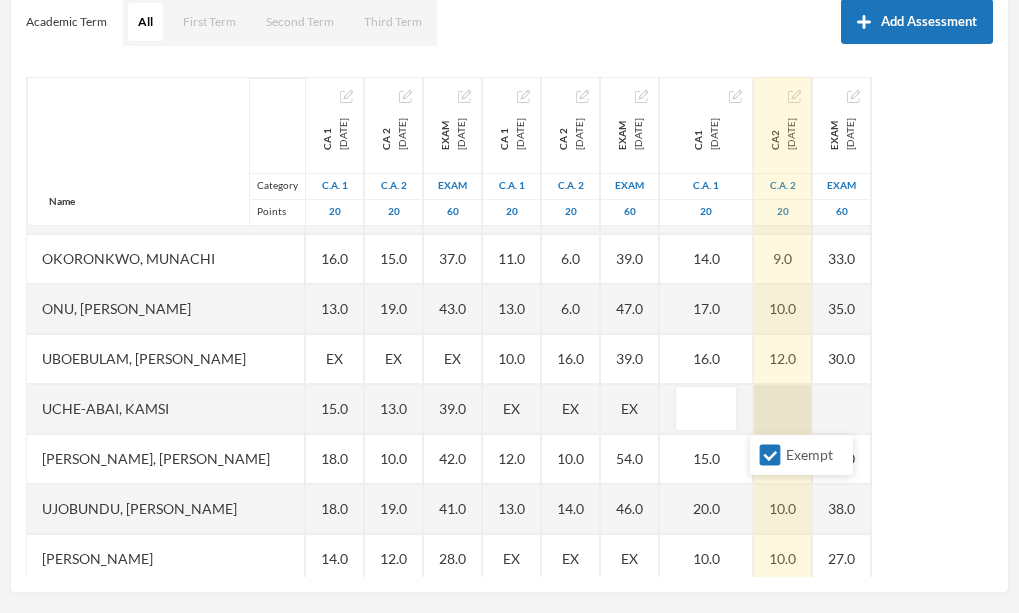 click on "Name   Category Points [PERSON_NAME] [PERSON_NAME], [PERSON_NAME] [PERSON_NAME], [PERSON_NAME] [PERSON_NAME] [PERSON_NAME], [PERSON_NAME], Chiemerie [PERSON_NAME], .c. [PERSON_NAME], [PERSON_NAME], [PERSON_NAME] [PERSON_NAME] [PERSON_NAME] [PERSON_NAME], [PERSON_NAME], Chizirim [PERSON_NAME], [PERSON_NAME] Chigozorim [PERSON_NAME][GEOGRAPHIC_DATA], [PERSON_NAME], [PERSON_NAME], Ngozichukwu Princess [PERSON_NAME], [PERSON_NAME] Uboebulam, [PERSON_NAME], [PERSON_NAME], [PERSON_NAME], [PERSON_NAME] [PERSON_NAME], [PERSON_NAME], [PERSON_NAME] CA 1 [DATE] C.A. 1 20 15.0 18.0 12.0 7.0 13.0 17.0 8.0 18.0 17.0 19.0 10.0 12.0 14.0 17.0 18.0 15.0 18.0 10.0 18.0 16.0 13.0 EX 15.0 18.0 18.0 14.0 20.0 7.0 CA 2 [DATE] C.A. 2 20 17.0 18.0 14.0 12.0 11.0 15.0 14.0 19.0 10.0 18.0 16.0 19.0 17.0 19.0 12.0 14.0 19.0 13.0 19.0 15.0 19.0 EX 13.0 10.0 19.0 12.0 16.0 7.0 EXAM [DATE] Exam 60 51.0 47.0 32.0 41.0" at bounding box center (509, 327) 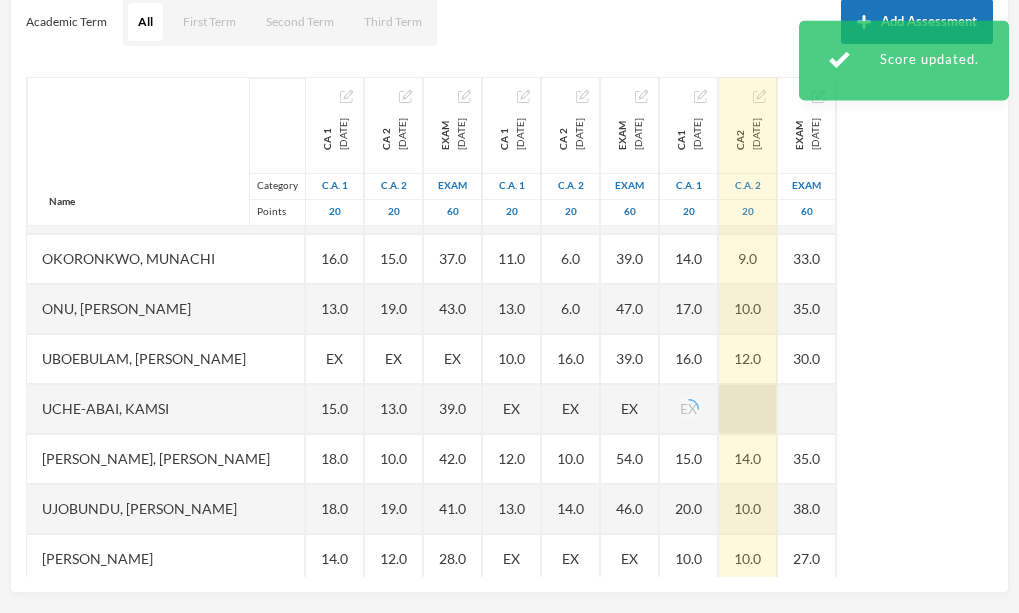 click at bounding box center (748, 409) 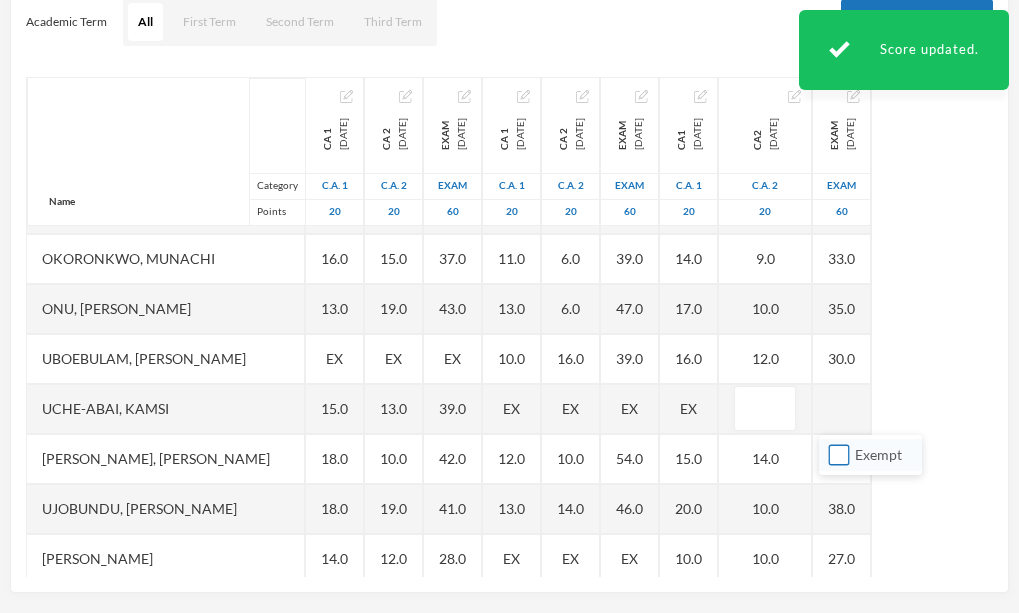 click on "Exempt" at bounding box center (839, 455) 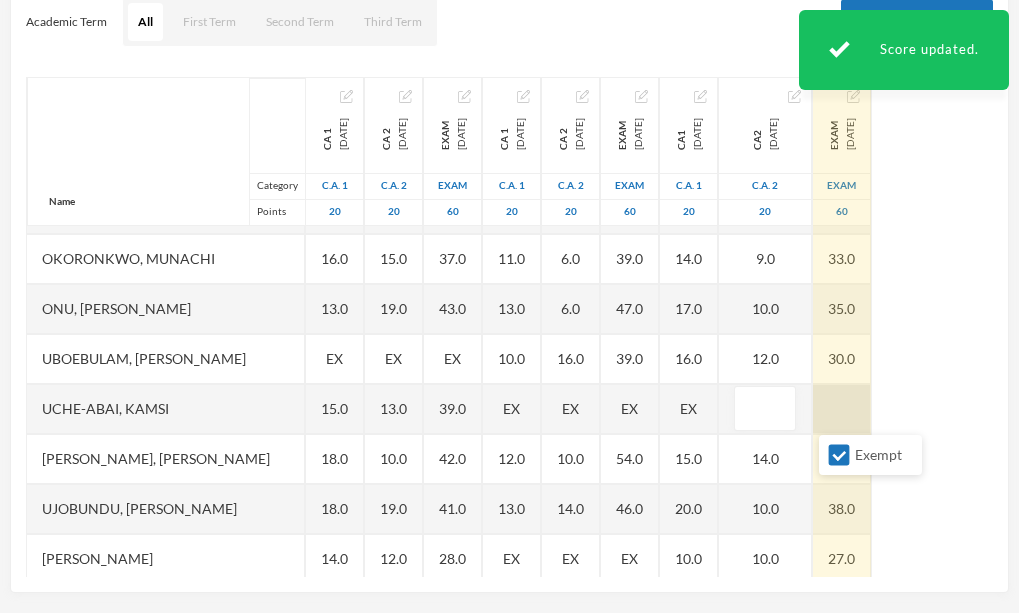 click on "Name   Category Points [PERSON_NAME] [PERSON_NAME], [PERSON_NAME] [PERSON_NAME], [PERSON_NAME] [PERSON_NAME] [PERSON_NAME], [PERSON_NAME], Chiemerie [PERSON_NAME], .c. [PERSON_NAME], [PERSON_NAME], [PERSON_NAME] [PERSON_NAME] [PERSON_NAME] [PERSON_NAME], [PERSON_NAME], Chizirim [PERSON_NAME], [PERSON_NAME] Chigozorim [PERSON_NAME][GEOGRAPHIC_DATA], [PERSON_NAME], [PERSON_NAME], Ngozichukwu Princess [PERSON_NAME], [PERSON_NAME] Uboebulam, [PERSON_NAME], [PERSON_NAME], [PERSON_NAME], [PERSON_NAME] [PERSON_NAME], [PERSON_NAME], [PERSON_NAME] CA 1 [DATE] C.A. 1 20 15.0 18.0 12.0 7.0 13.0 17.0 8.0 18.0 17.0 19.0 10.0 12.0 14.0 17.0 18.0 15.0 18.0 10.0 18.0 16.0 13.0 EX 15.0 18.0 18.0 14.0 20.0 7.0 CA 2 [DATE] C.A. 2 20 17.0 18.0 14.0 12.0 11.0 15.0 14.0 19.0 10.0 18.0 16.0 19.0 17.0 19.0 12.0 14.0 19.0 13.0 19.0 15.0 19.0 EX 13.0 10.0 19.0 12.0 16.0 7.0 EXAM [DATE] Exam 60 51.0 47.0 32.0 41.0" at bounding box center [509, 327] 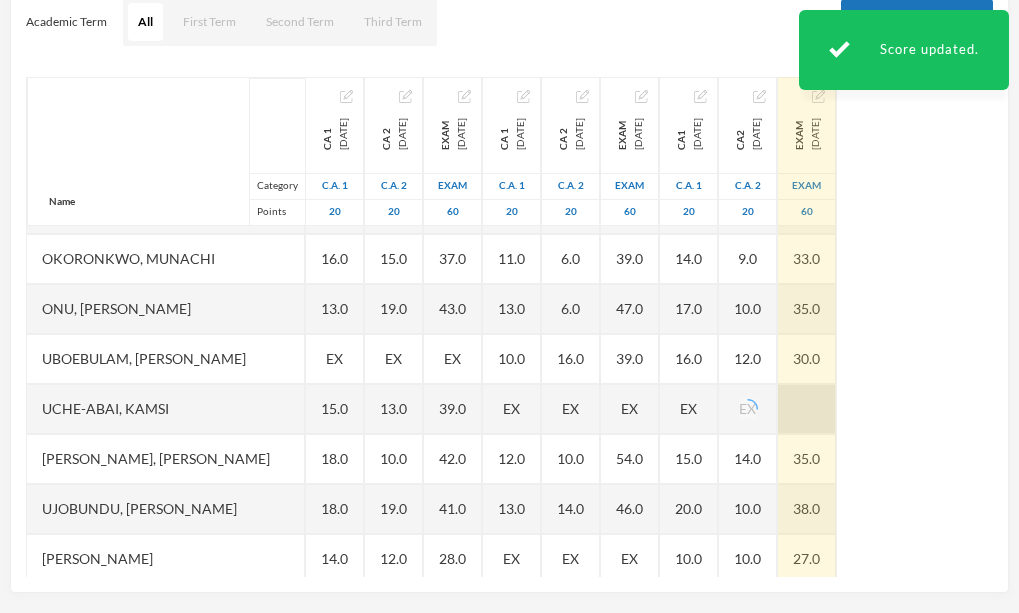 click at bounding box center (807, 409) 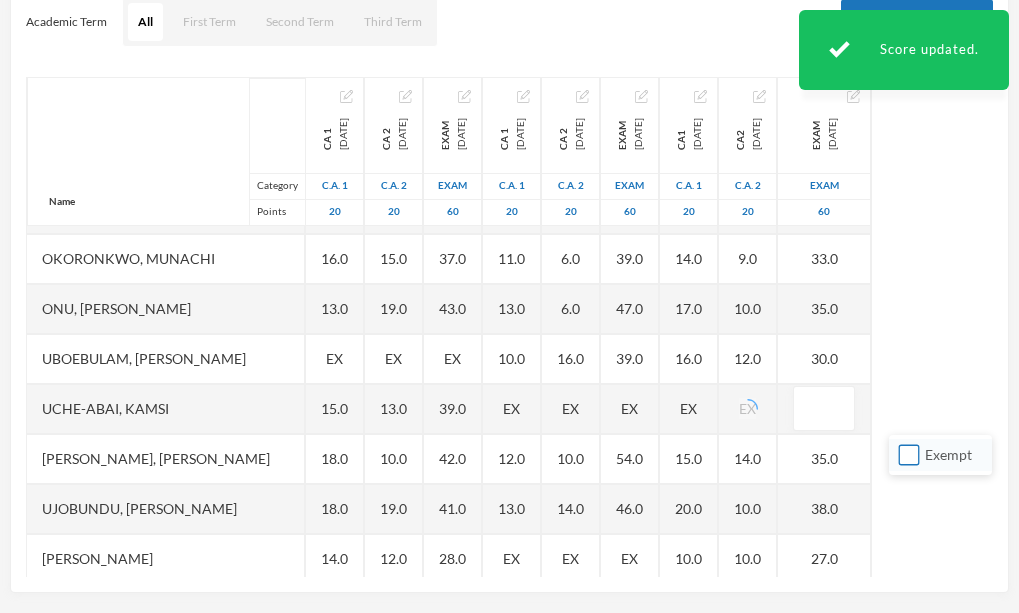 click on "Exempt" at bounding box center [909, 455] 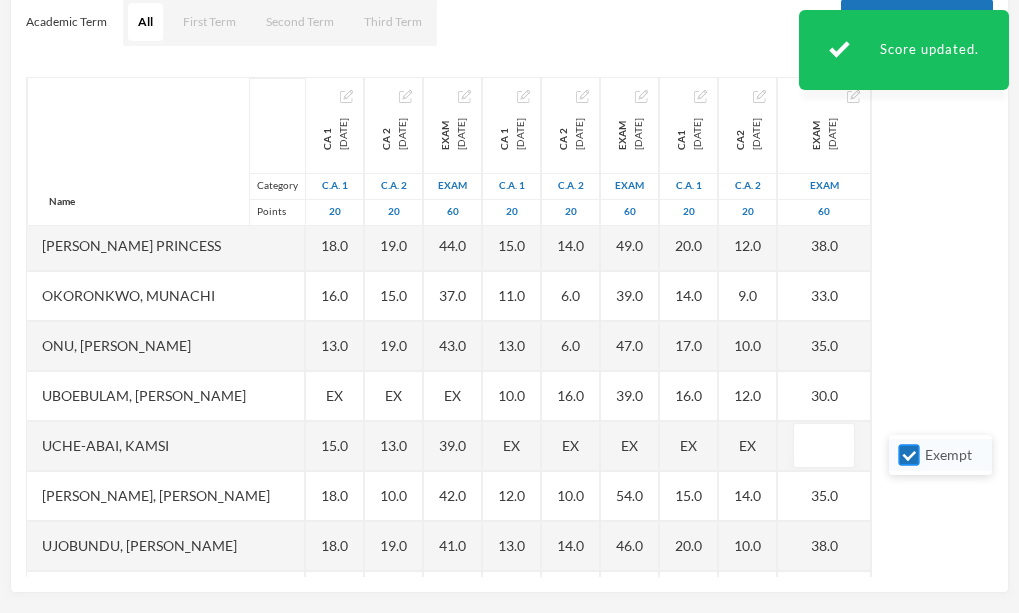 scroll, scrollTop: 901, scrollLeft: 0, axis: vertical 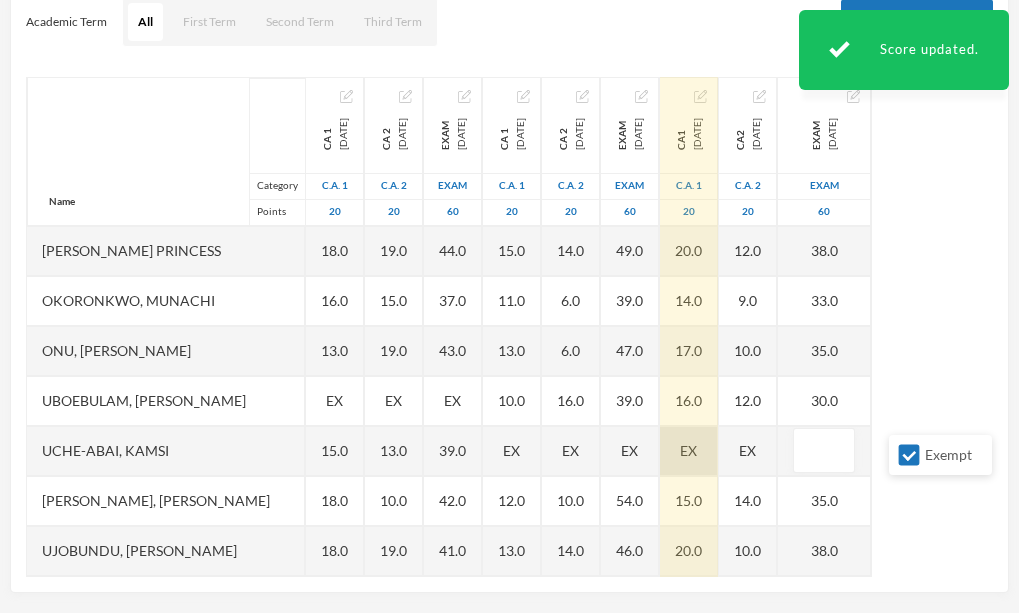 click on "EX" at bounding box center [689, 451] 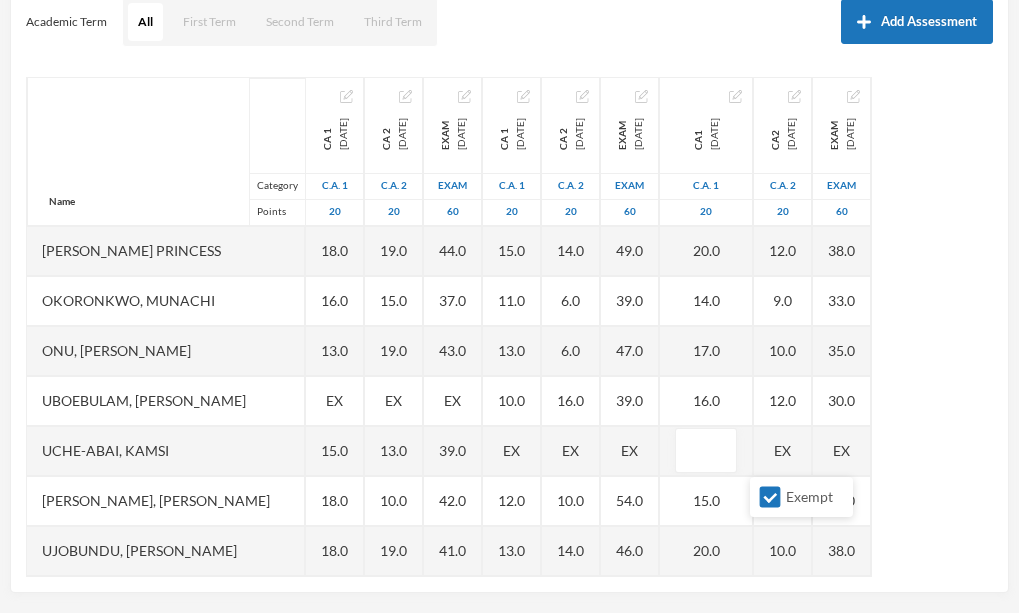 click on "Scoresheet Academic Term All First Term Second Term Third Term Add Assessment Name   Category Points [PERSON_NAME] [PERSON_NAME], [PERSON_NAME] [PERSON_NAME], [PERSON_NAME] [PERSON_NAME] [PERSON_NAME], [PERSON_NAME], [PERSON_NAME], .c. [PERSON_NAME], [PERSON_NAME], [PERSON_NAME] [PERSON_NAME] [PERSON_NAME] [PERSON_NAME], [PERSON_NAME], Chizirim [PERSON_NAME], [PERSON_NAME] Chigozorim [PERSON_NAME][GEOGRAPHIC_DATA], [PERSON_NAME], [PERSON_NAME], Ngozichukwu Princess [PERSON_NAME], [PERSON_NAME] Uboebulam, [PERSON_NAME], [PERSON_NAME], [PERSON_NAME], [PERSON_NAME] [PERSON_NAME], [PERSON_NAME], [PERSON_NAME] CA 1 [DATE] C.A. 1 20 15.0 18.0 12.0 7.0 13.0 17.0 8.0 18.0 17.0 19.0 10.0 12.0 14.0 17.0 18.0 15.0 18.0 10.0 18.0 16.0 13.0 EX 15.0 18.0 18.0 14.0 20.0 7.0 CA 2 [DATE] C.A. 2 20 17.0 18.0 14.0 12.0 11.0 15.0 14.0 19.0 10.0 18.0 16.0 19.0 17.0 19.0 12.0 14.0 19.0 13.0 19.0 15.0" at bounding box center [509, 263] 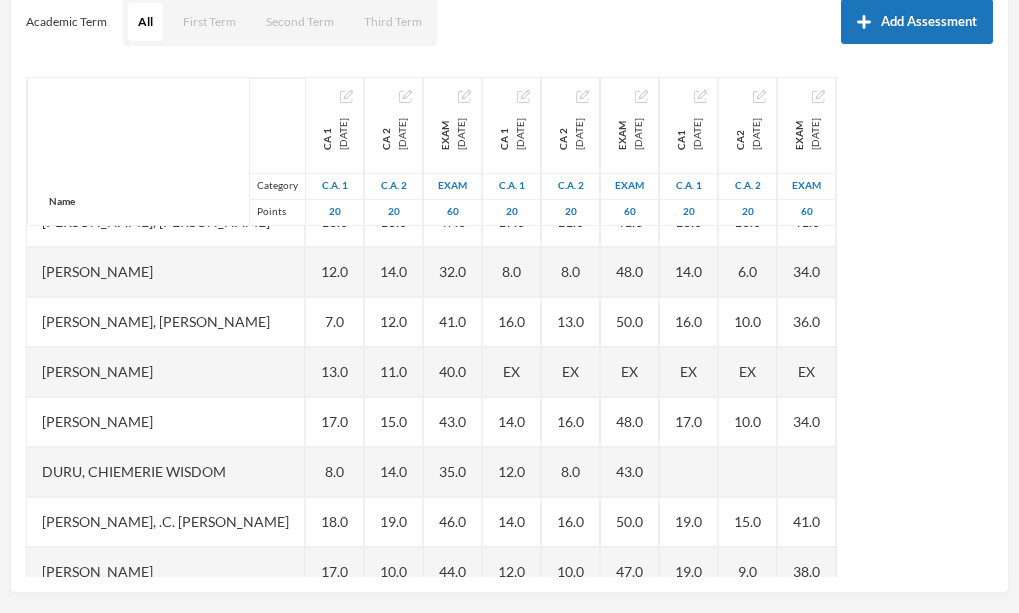 scroll, scrollTop: 0, scrollLeft: 0, axis: both 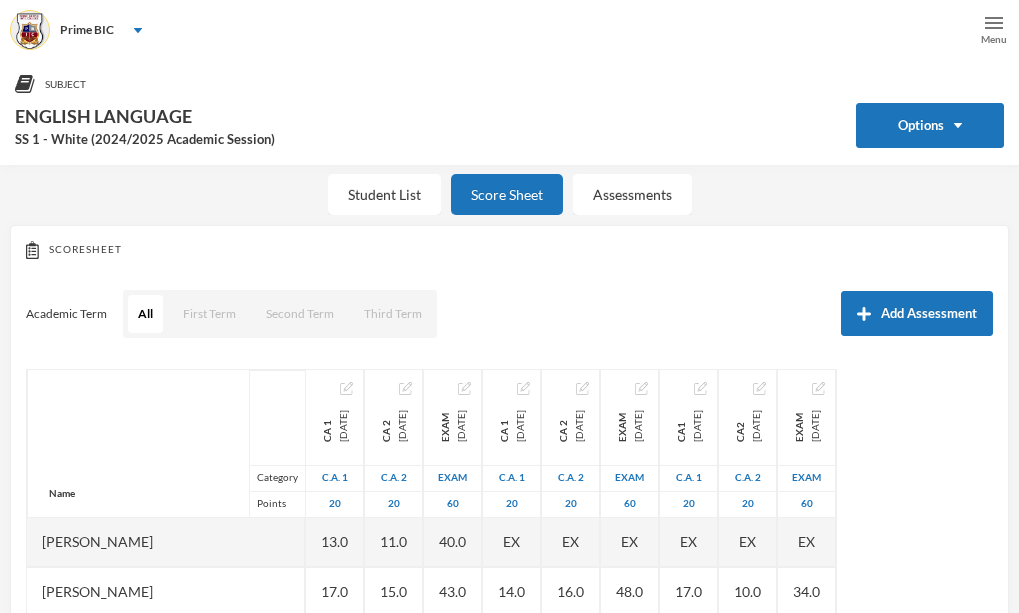 click on "Menu" at bounding box center [994, 30] 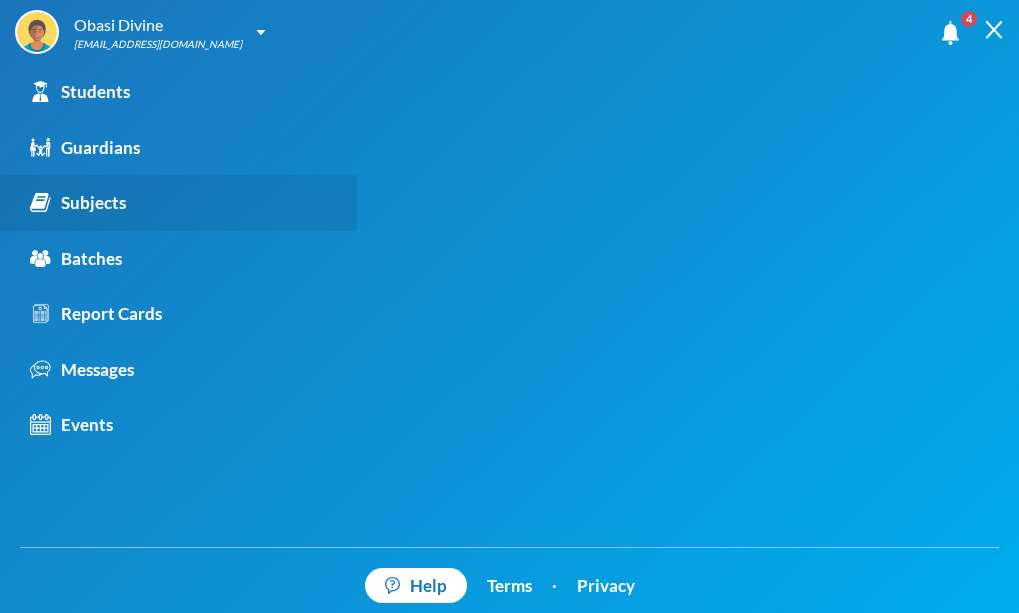 click on "Subjects" at bounding box center (78, 203) 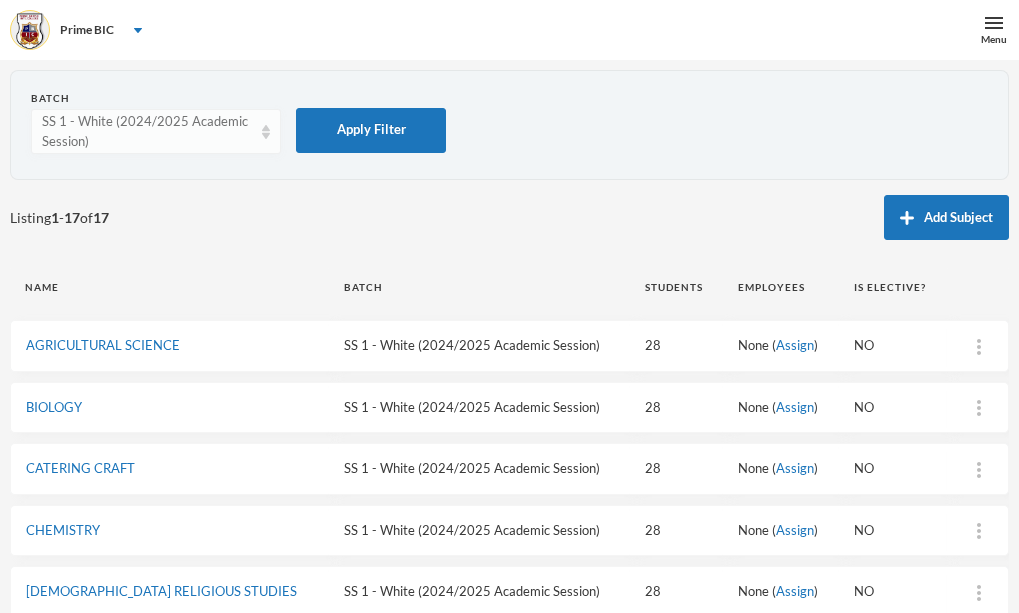 click on "SS 1 - White (2024/2025 Academic Session)" at bounding box center [156, 131] 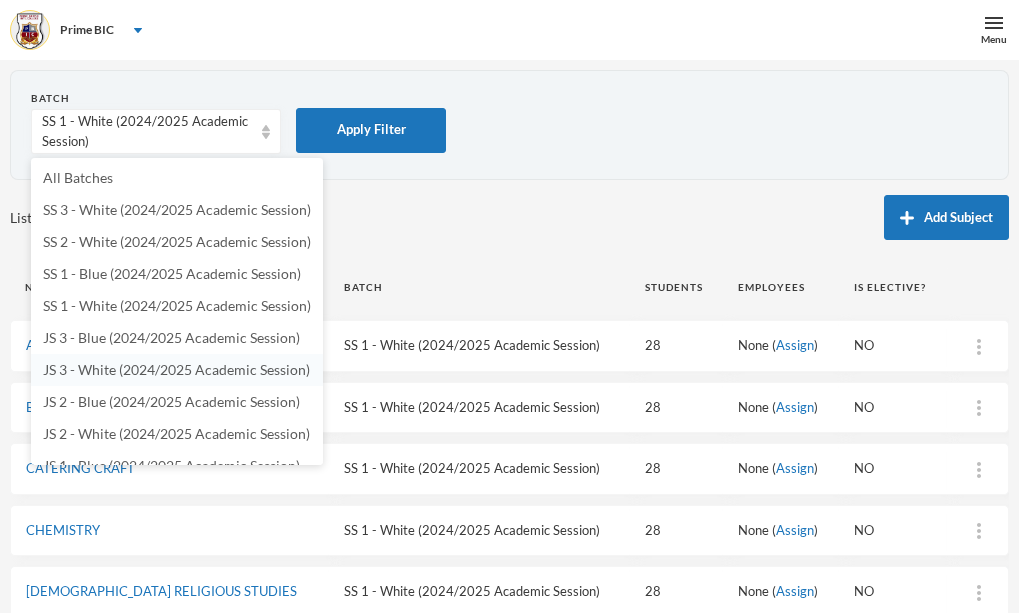 click on "JS 3 - White (2024/2025 Academic Session)" at bounding box center [177, 370] 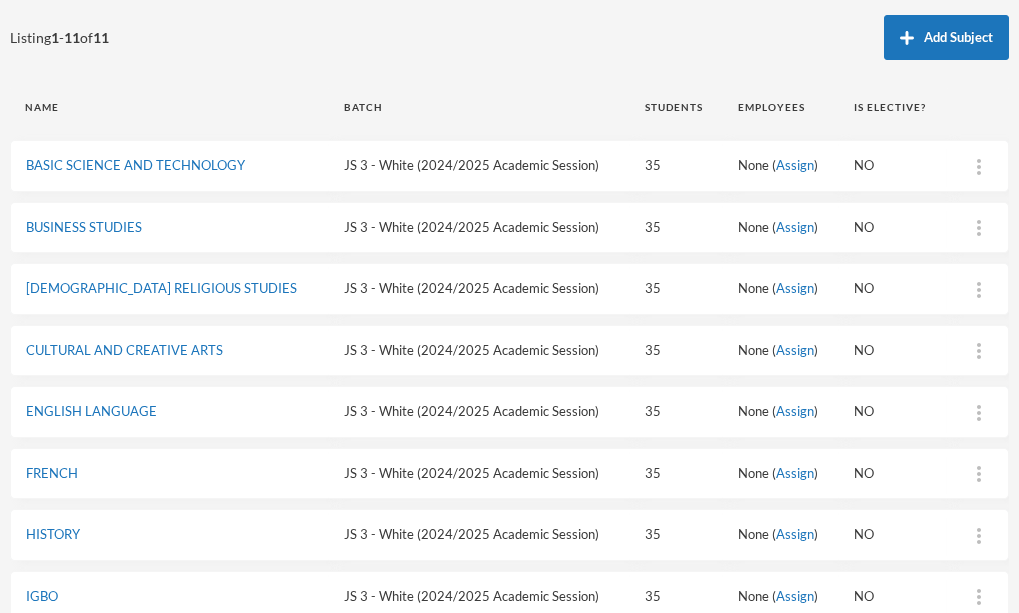 scroll, scrollTop: 181, scrollLeft: 0, axis: vertical 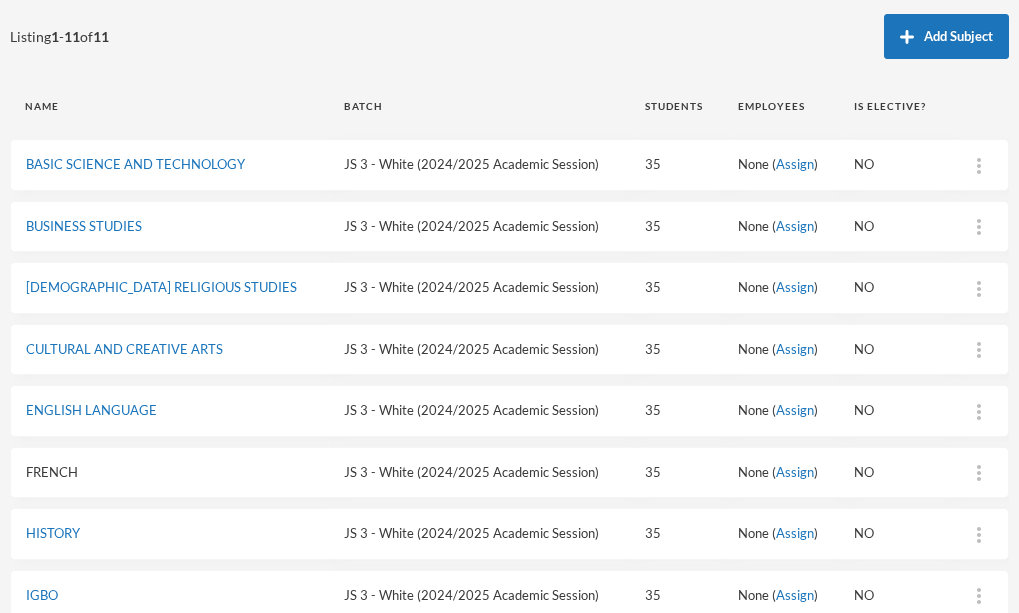click on "FRENCH" at bounding box center (52, 472) 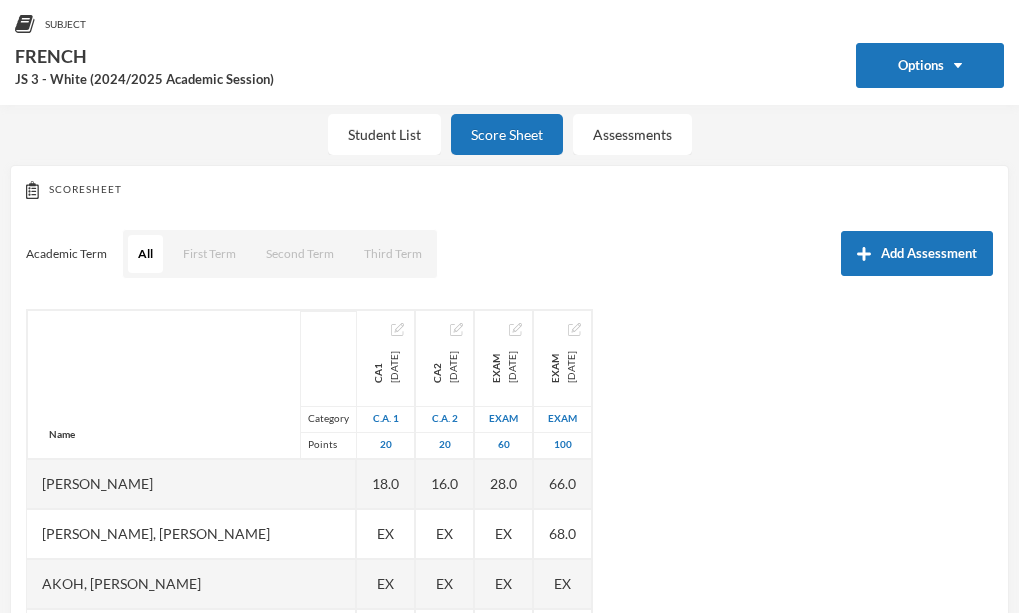 scroll, scrollTop: 181, scrollLeft: 0, axis: vertical 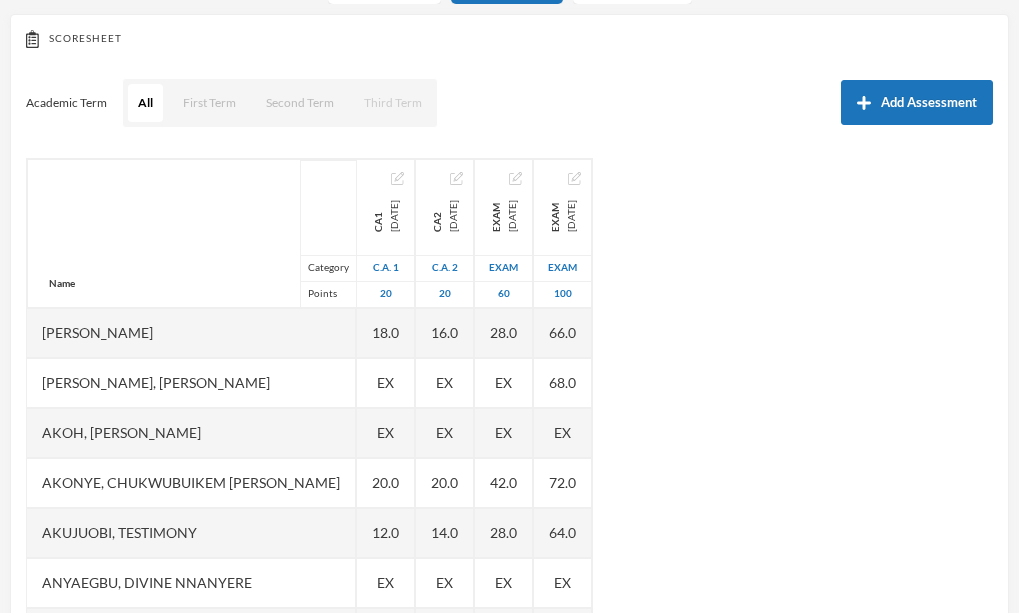 click on "Third Term" at bounding box center [393, 103] 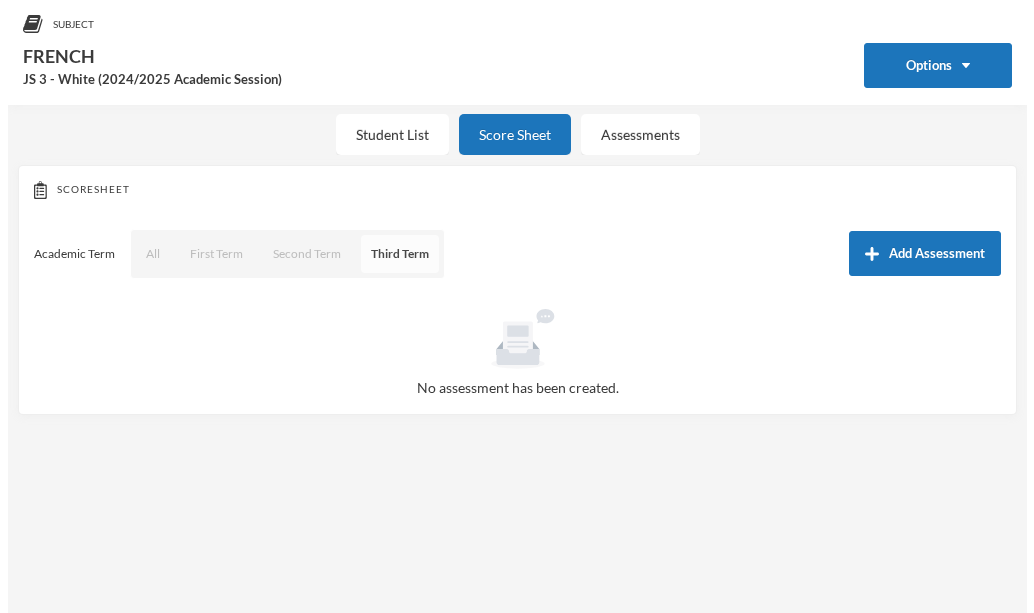 scroll, scrollTop: 60, scrollLeft: 0, axis: vertical 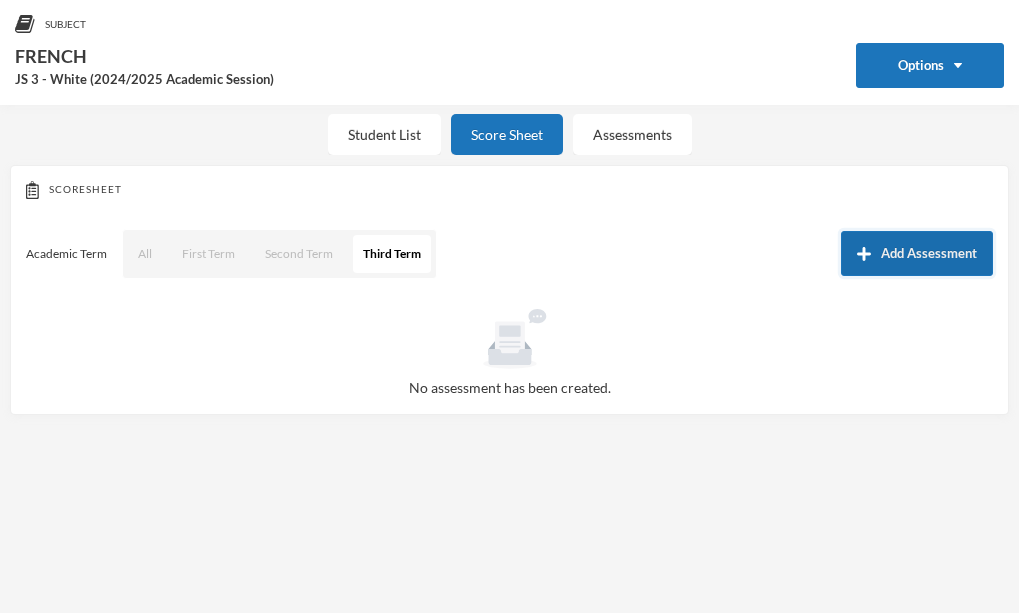 click on "Add Assessment" at bounding box center (917, 253) 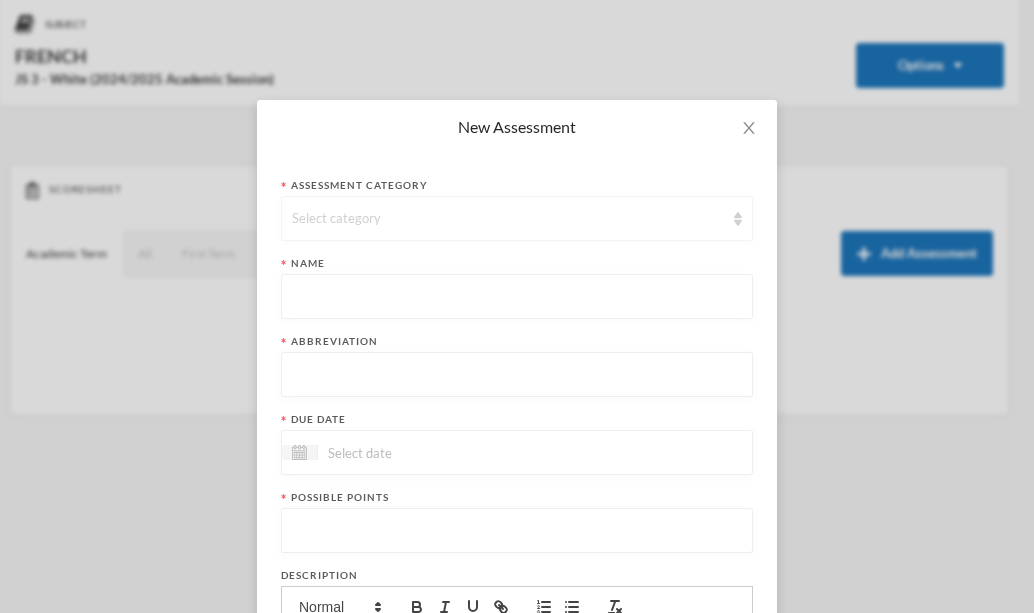 click on "Select category" at bounding box center (508, 219) 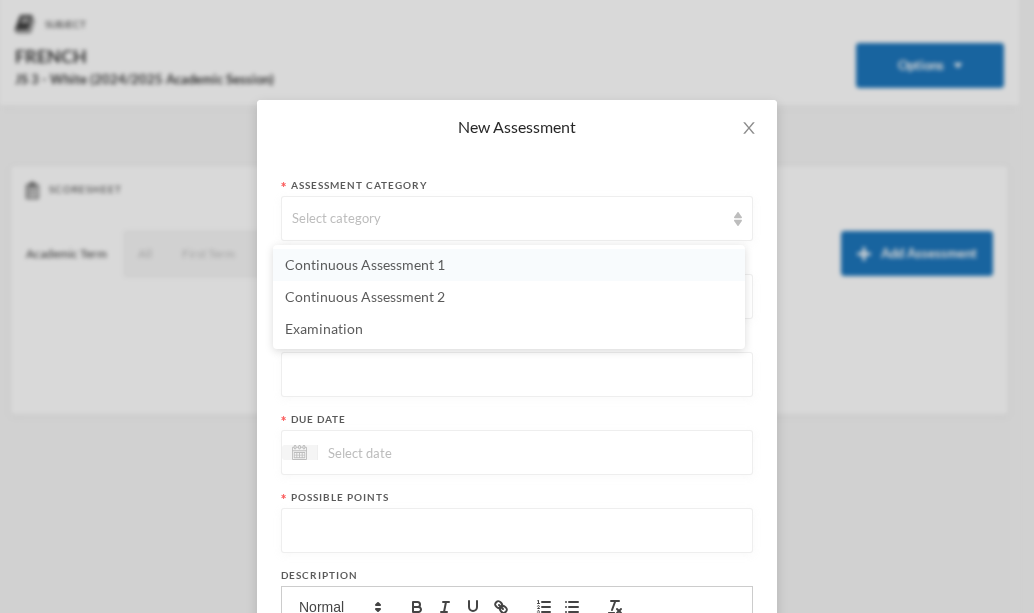 click on "Continuous Assessment 1" at bounding box center [509, 265] 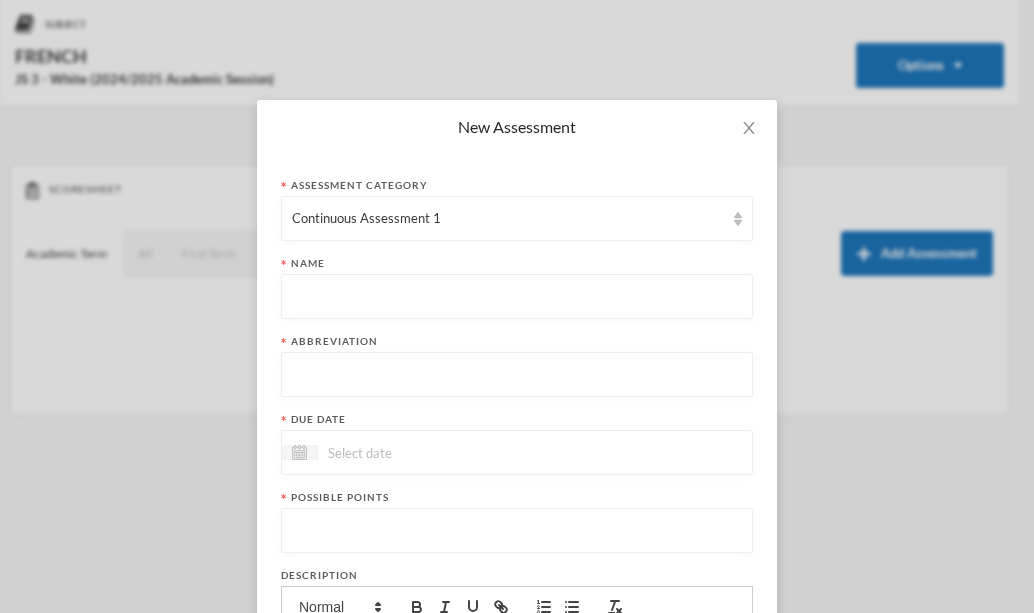 click at bounding box center (517, 297) 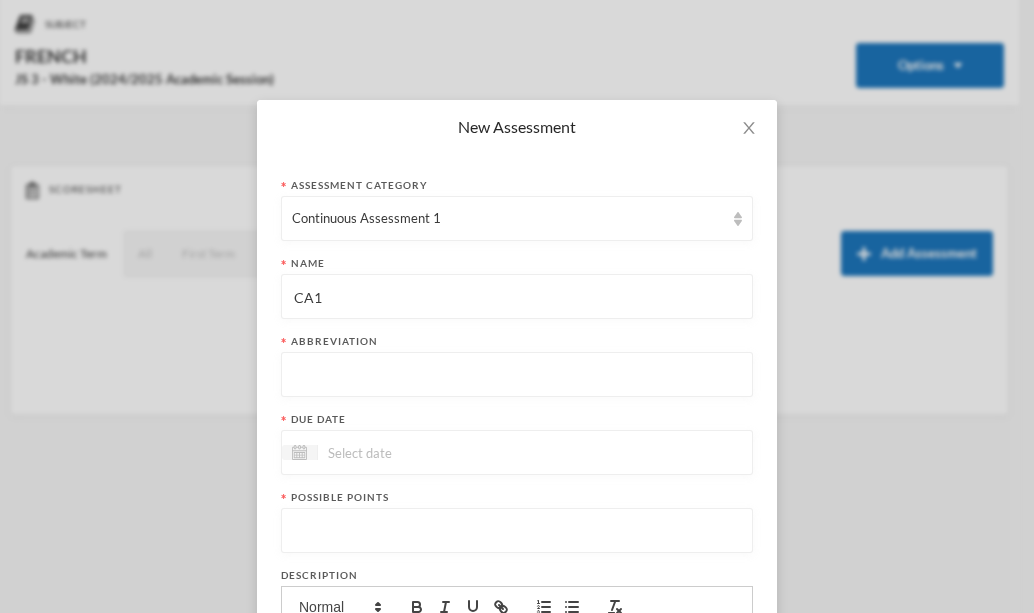 type on "CA1" 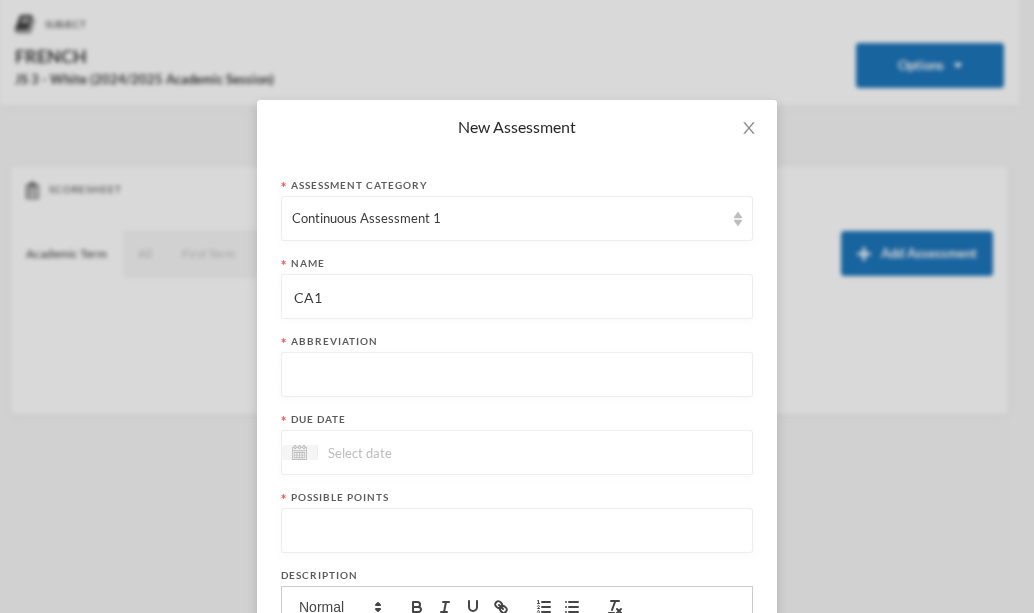 paste on "CA1" 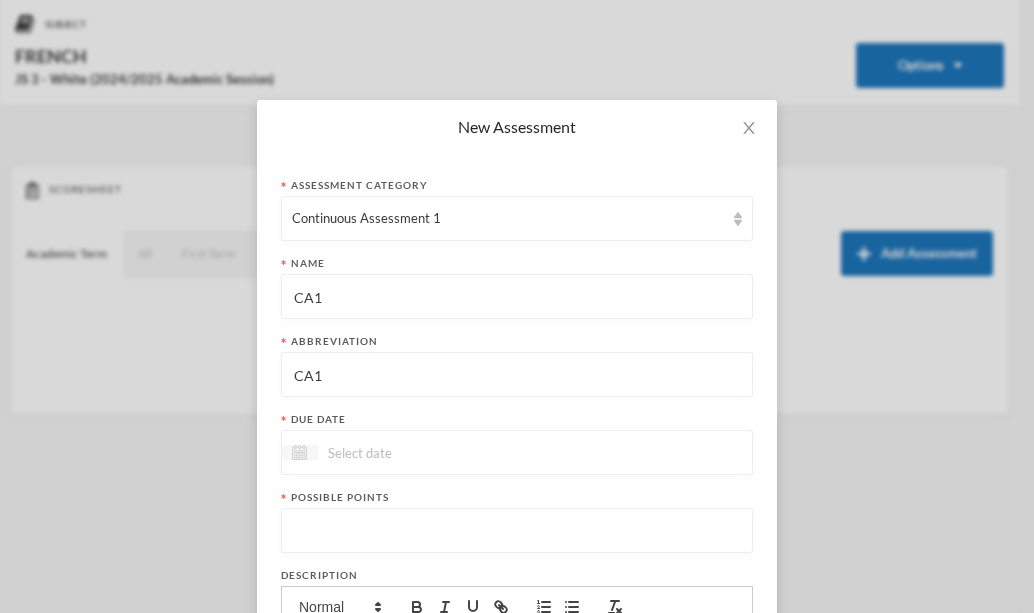 type on "CA1" 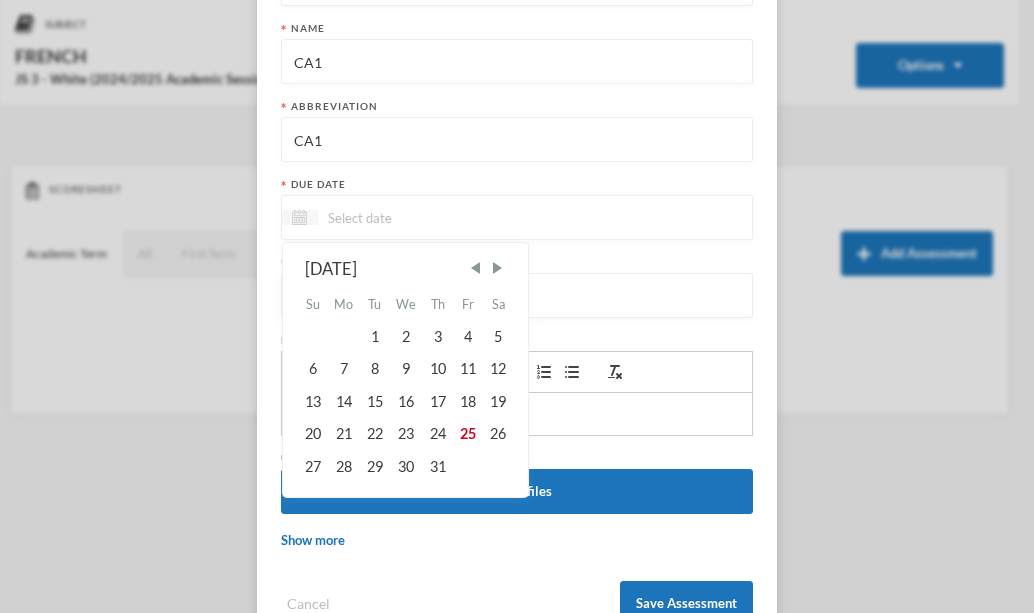 scroll, scrollTop: 250, scrollLeft: 0, axis: vertical 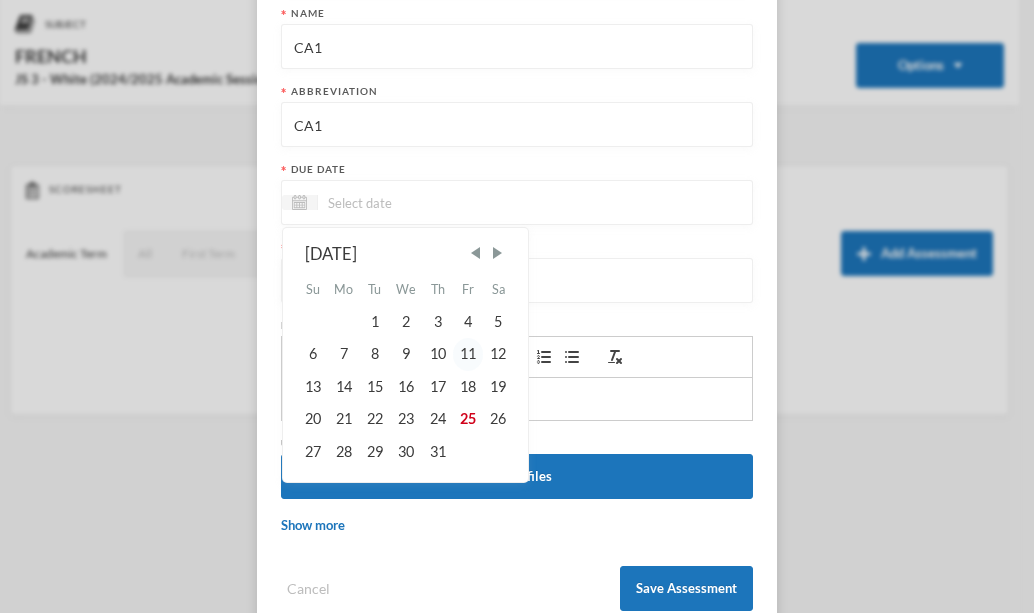 click on "11" at bounding box center (468, 354) 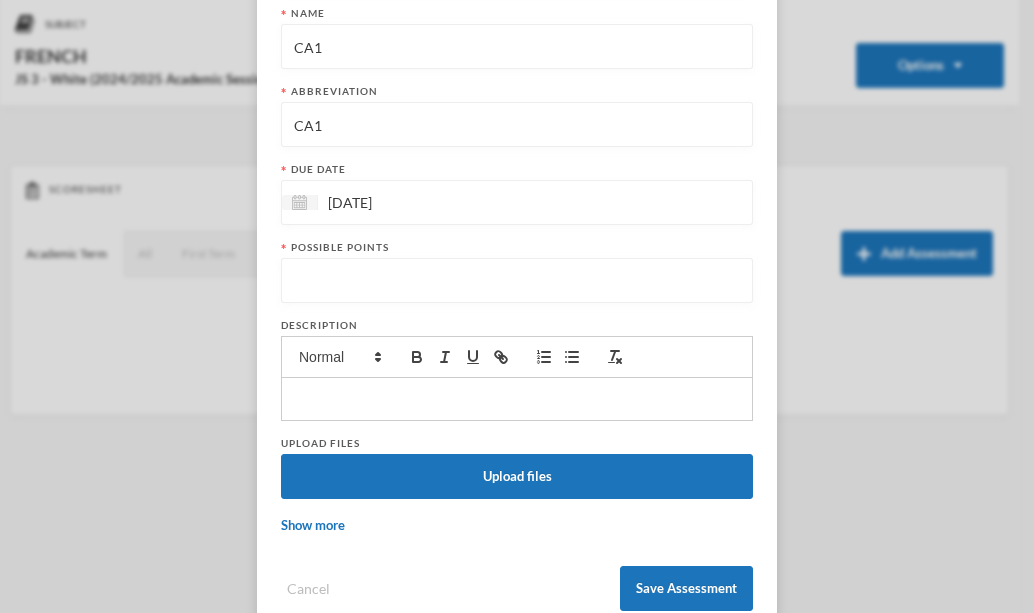 click at bounding box center (517, 281) 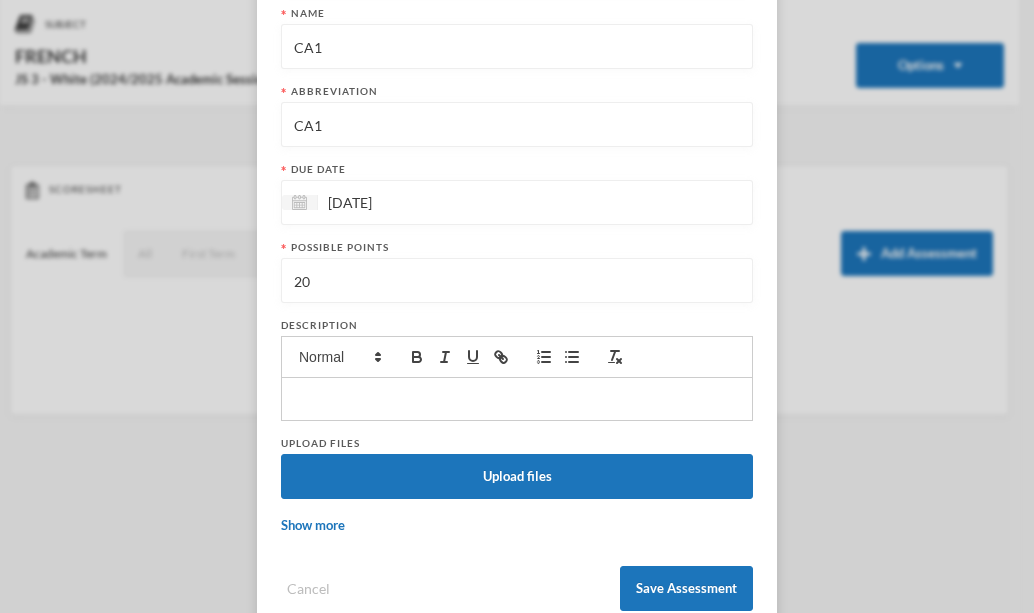 scroll, scrollTop: 296, scrollLeft: 0, axis: vertical 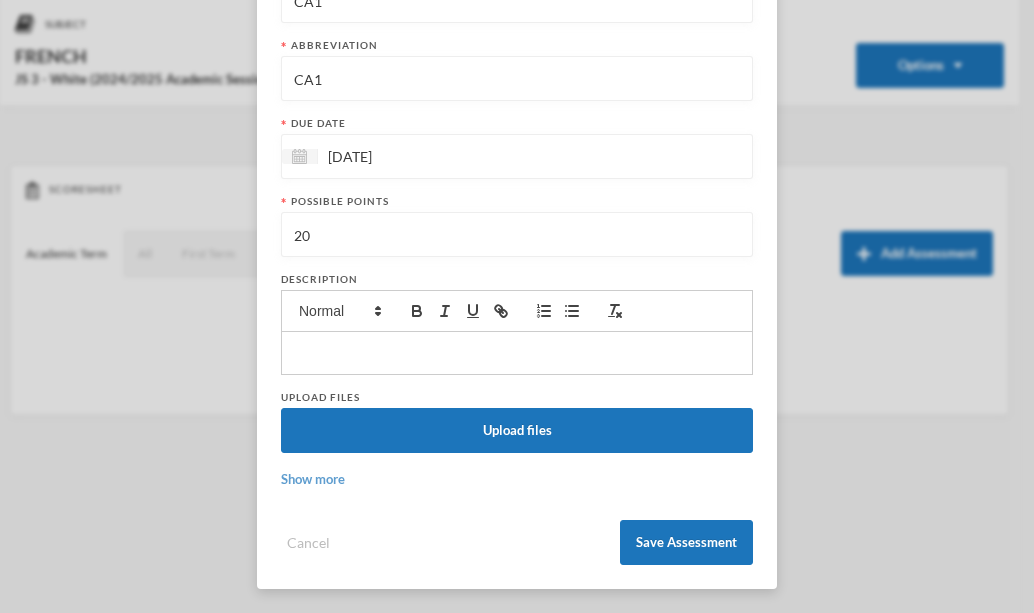 type on "20" 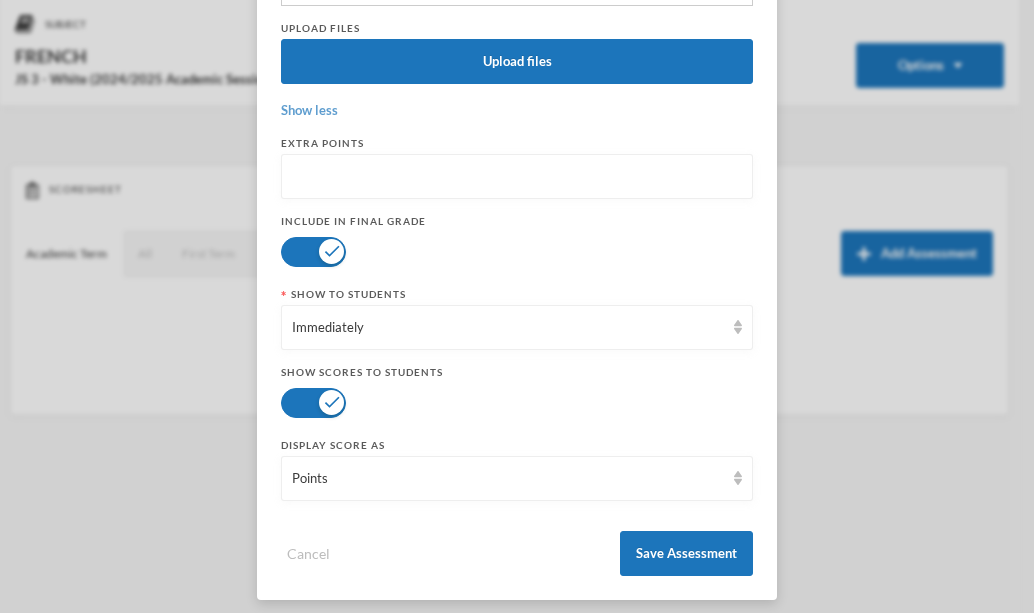 scroll, scrollTop: 676, scrollLeft: 0, axis: vertical 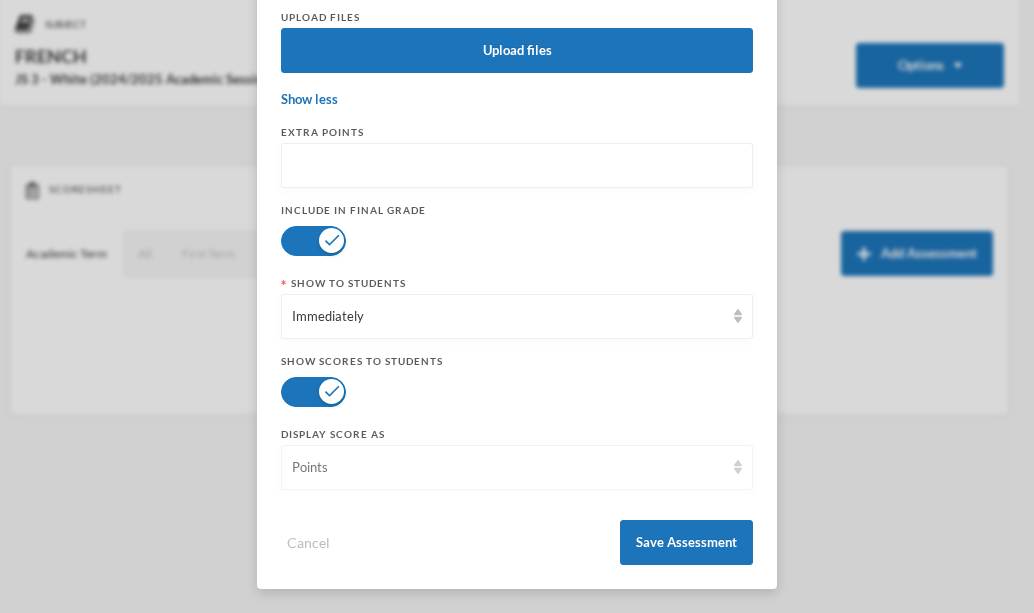 click on "Points" at bounding box center (517, 467) 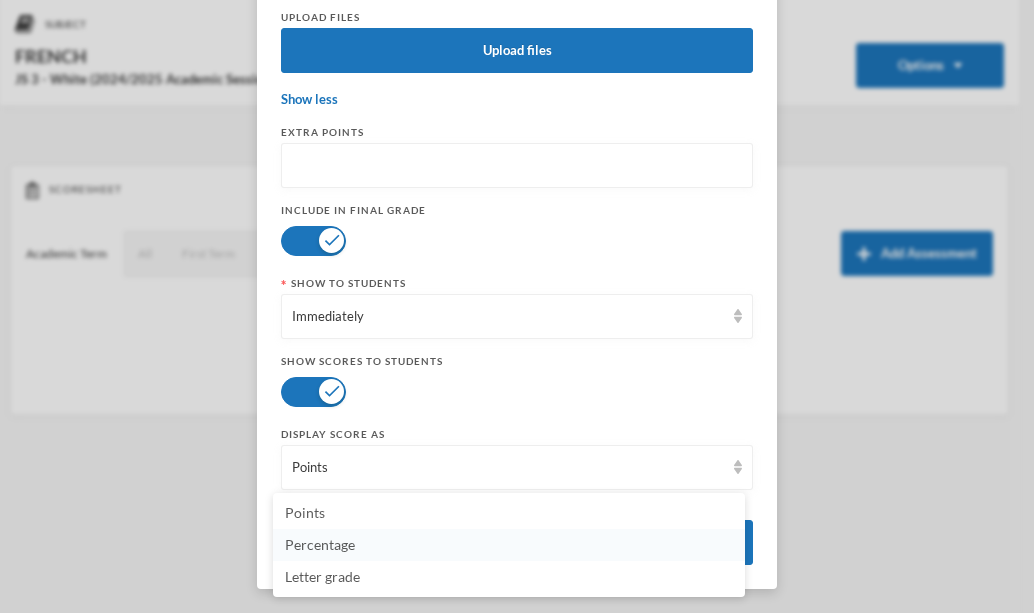 click on "Percentage" at bounding box center (320, 544) 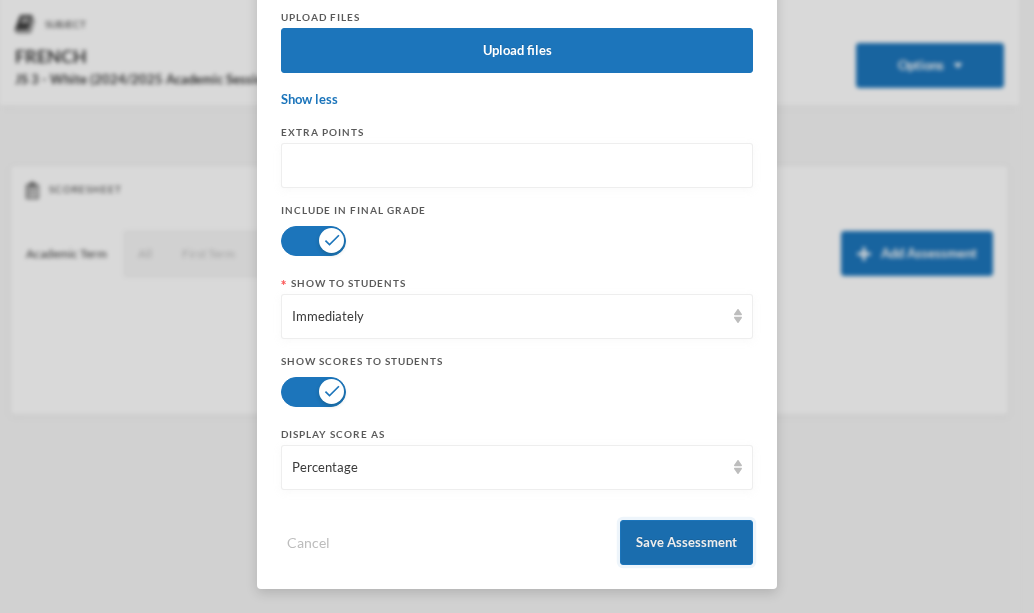 click on "Save Assessment" at bounding box center (686, 542) 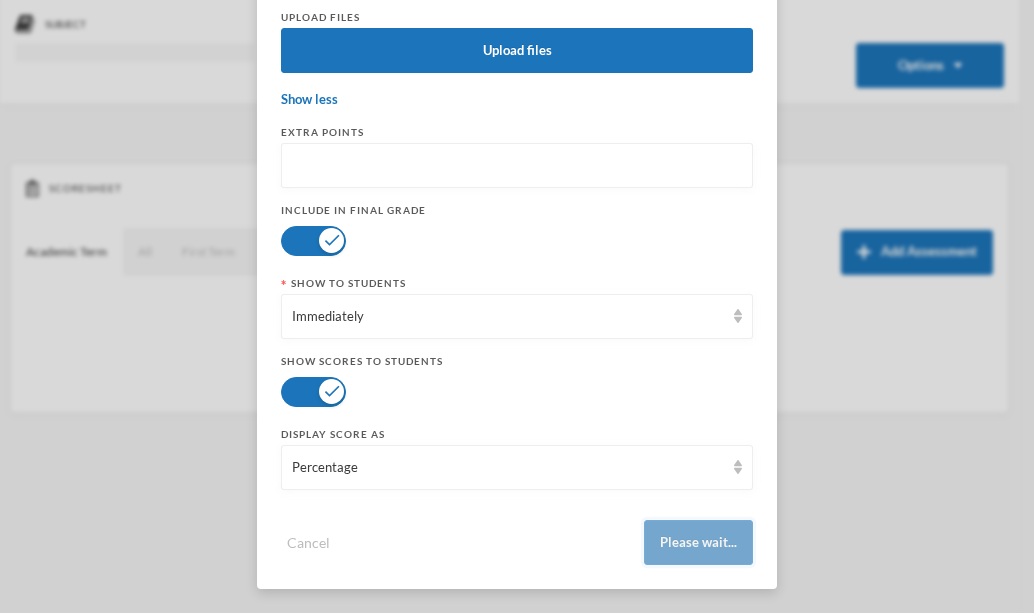 scroll, scrollTop: 0, scrollLeft: 0, axis: both 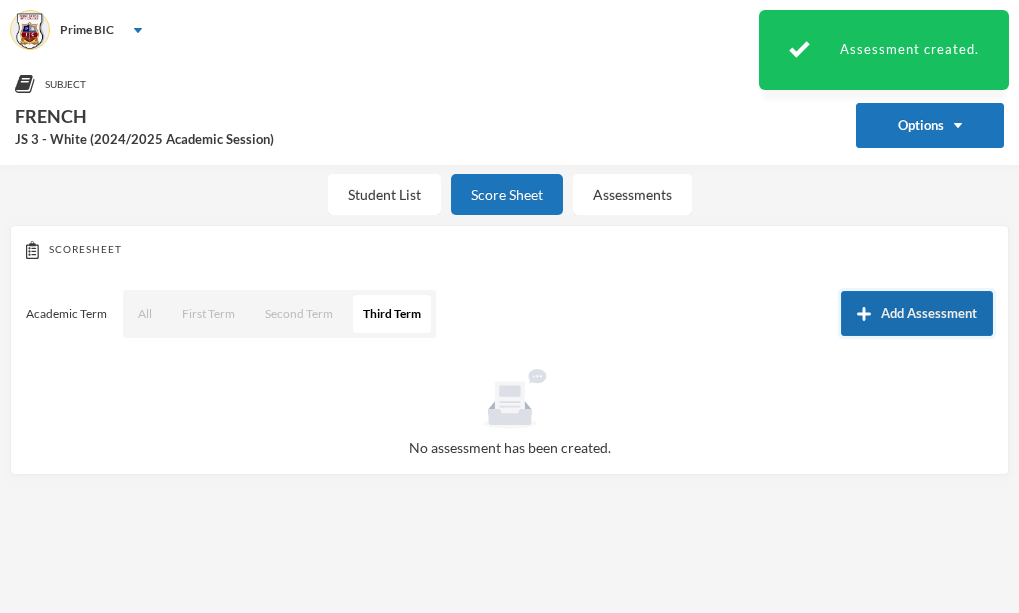 click on "Add Assessment" at bounding box center (917, 313) 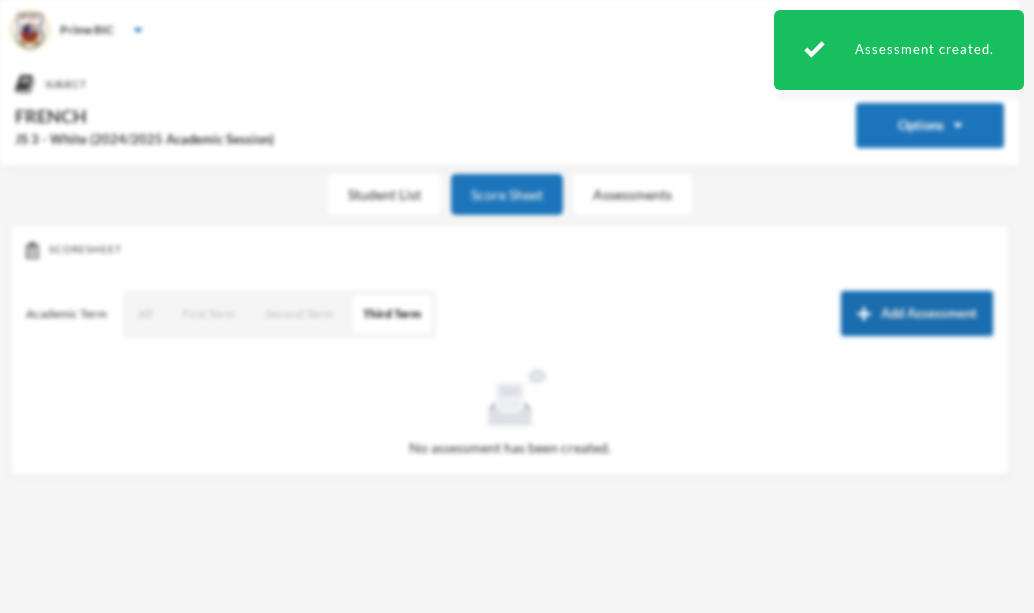 scroll, scrollTop: 0, scrollLeft: 0, axis: both 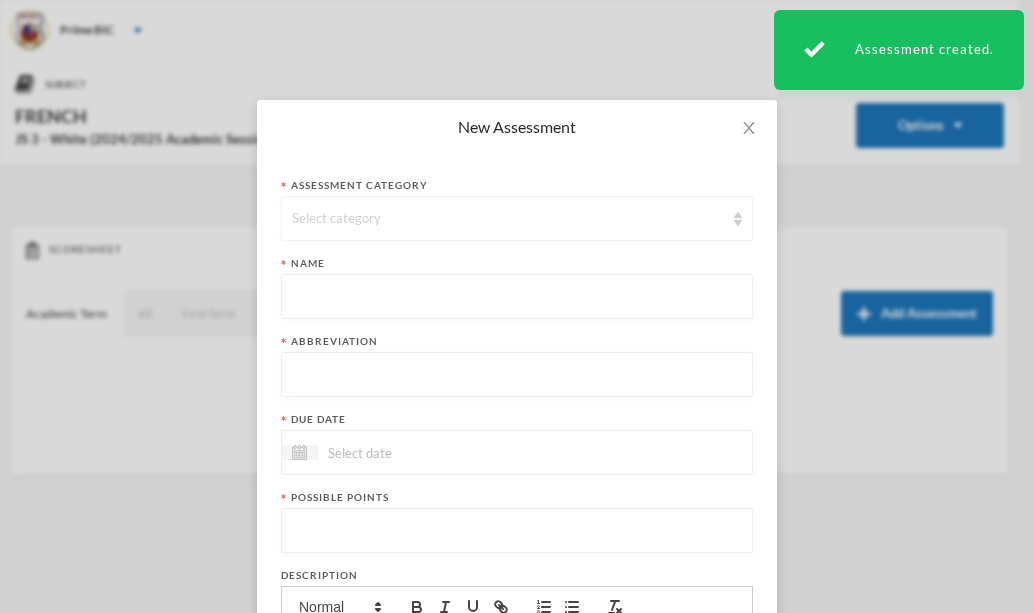 click on "Select category" at bounding box center (517, 218) 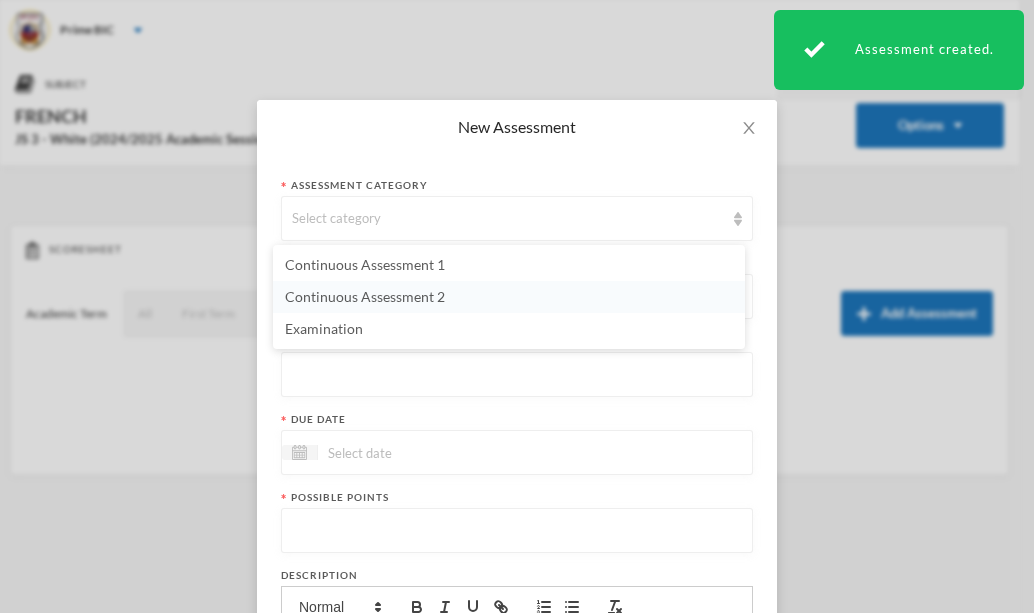click on "Continuous Assessment 2" at bounding box center (509, 297) 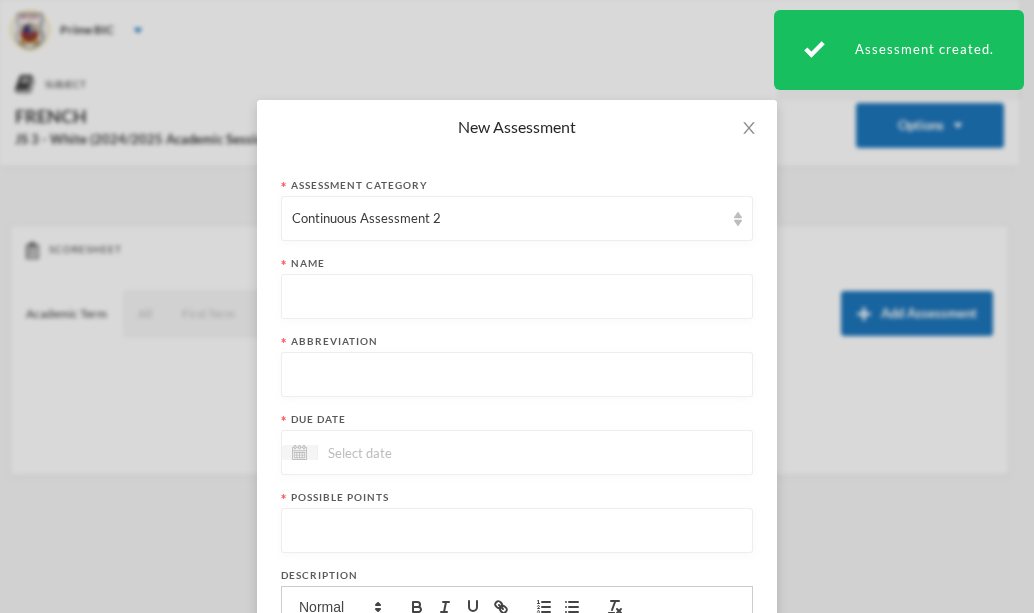 click at bounding box center (517, 297) 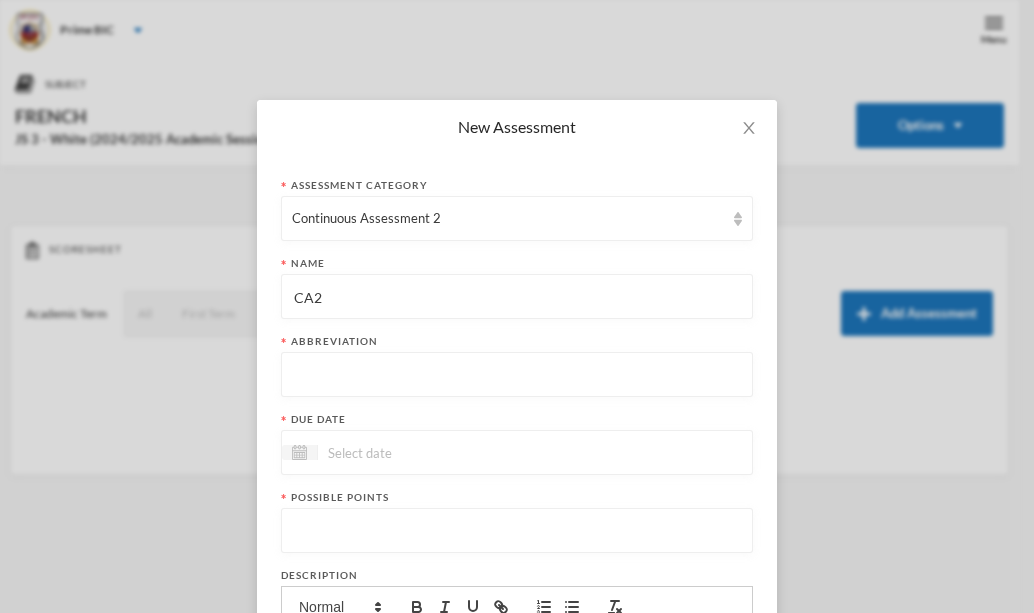 type on "CA2" 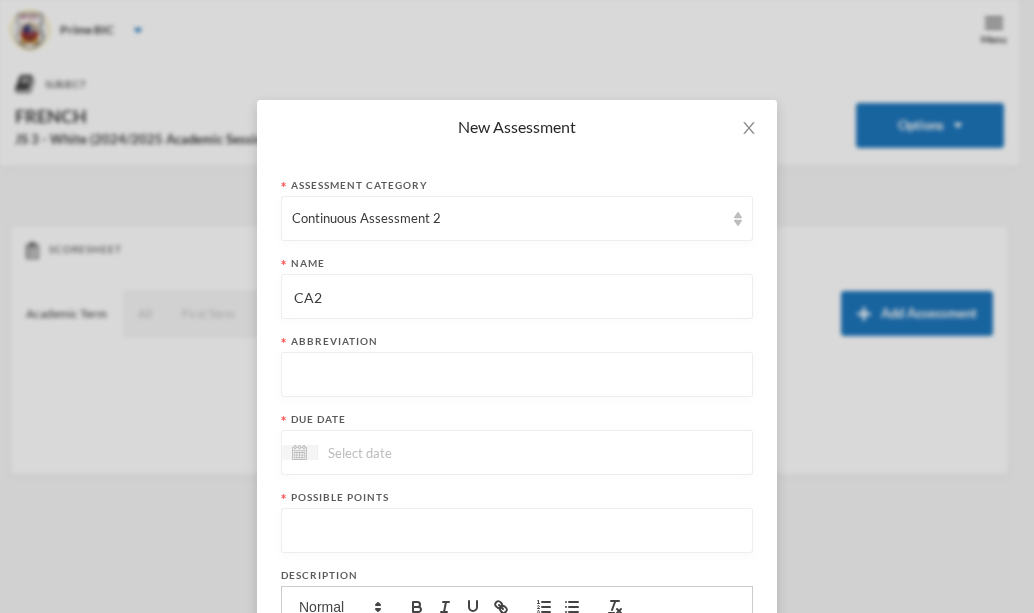 click at bounding box center (517, 375) 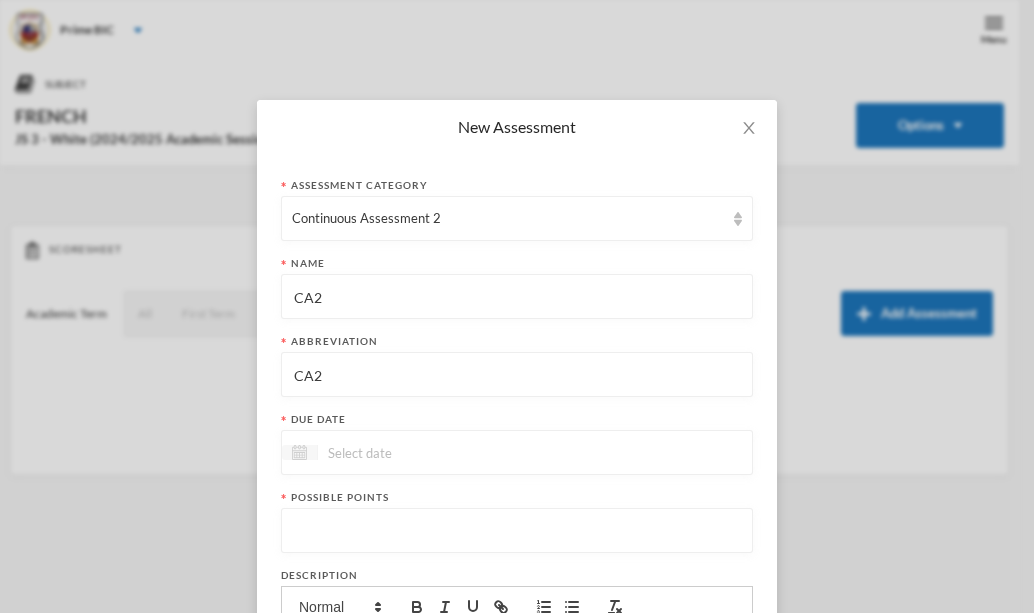 type on "CA2" 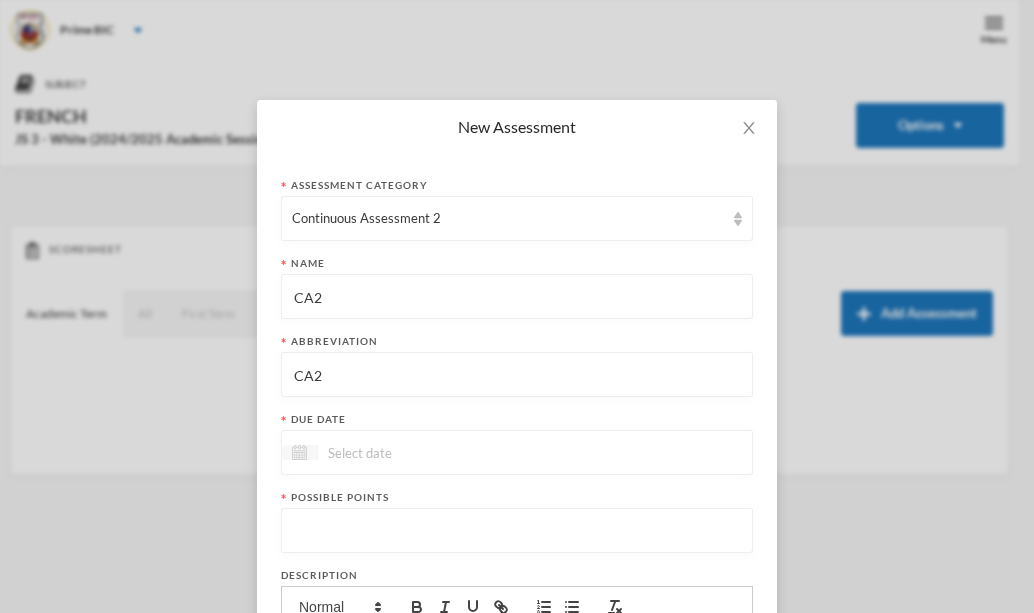 click at bounding box center [300, 452] 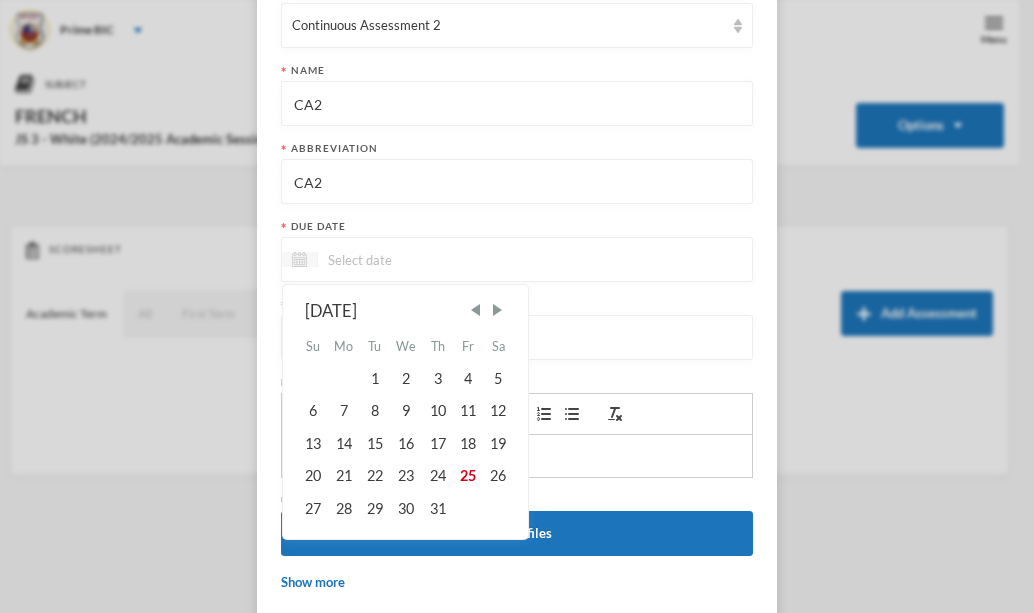 scroll, scrollTop: 195, scrollLeft: 0, axis: vertical 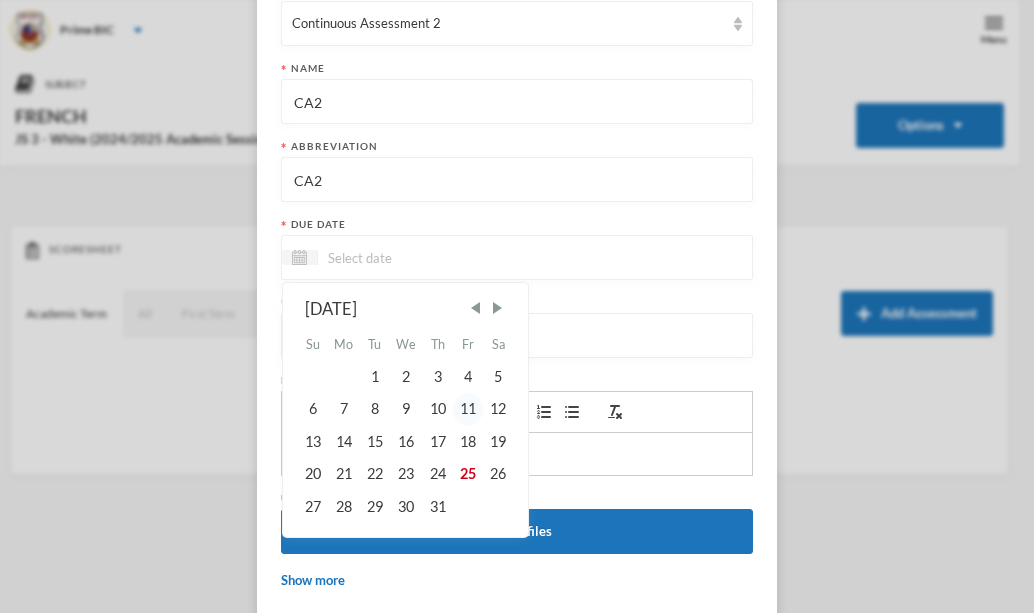 click on "11" at bounding box center [468, 409] 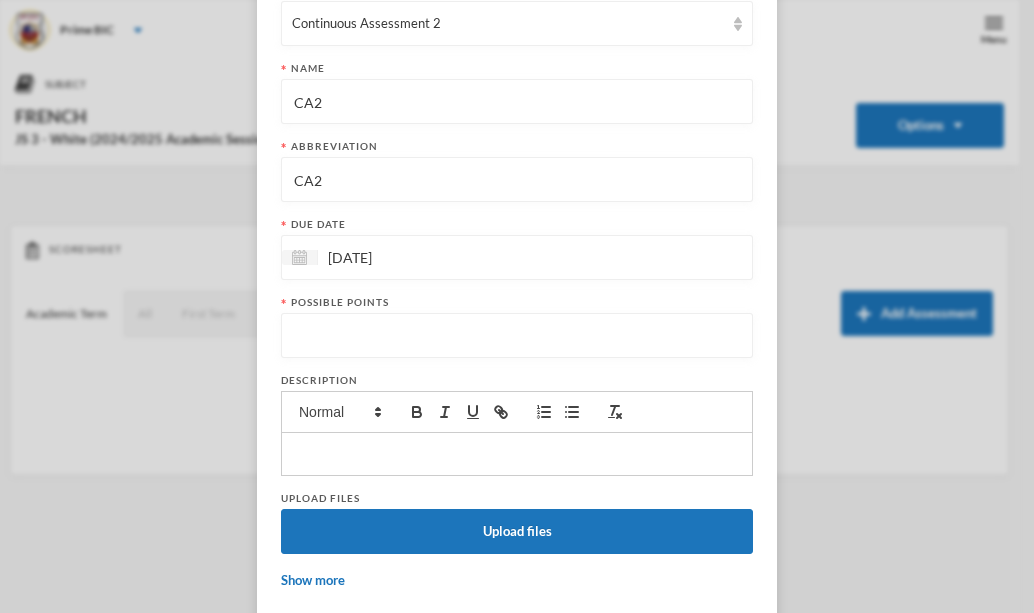 click at bounding box center [517, 336] 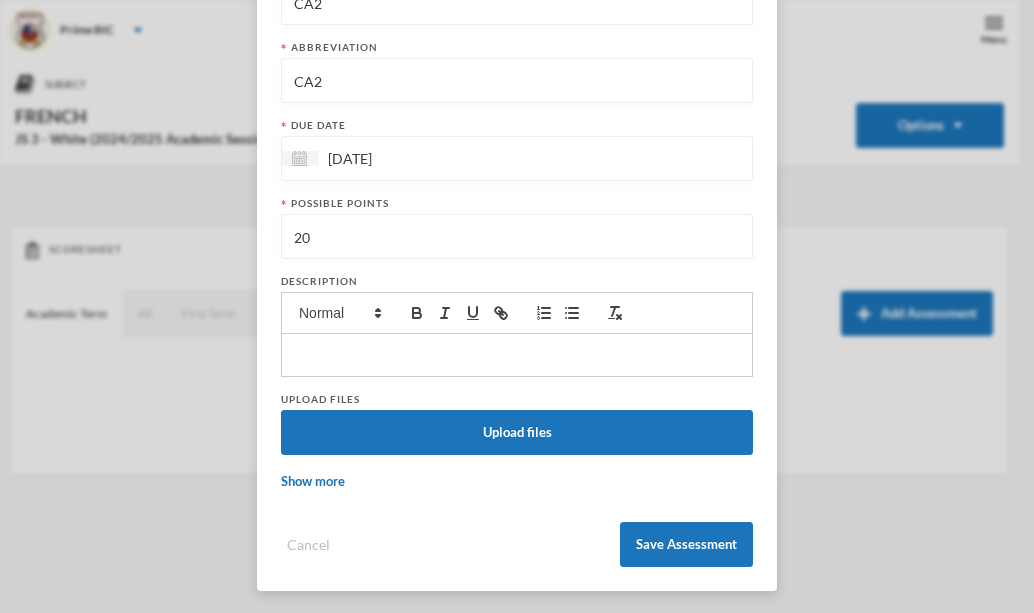 scroll, scrollTop: 296, scrollLeft: 0, axis: vertical 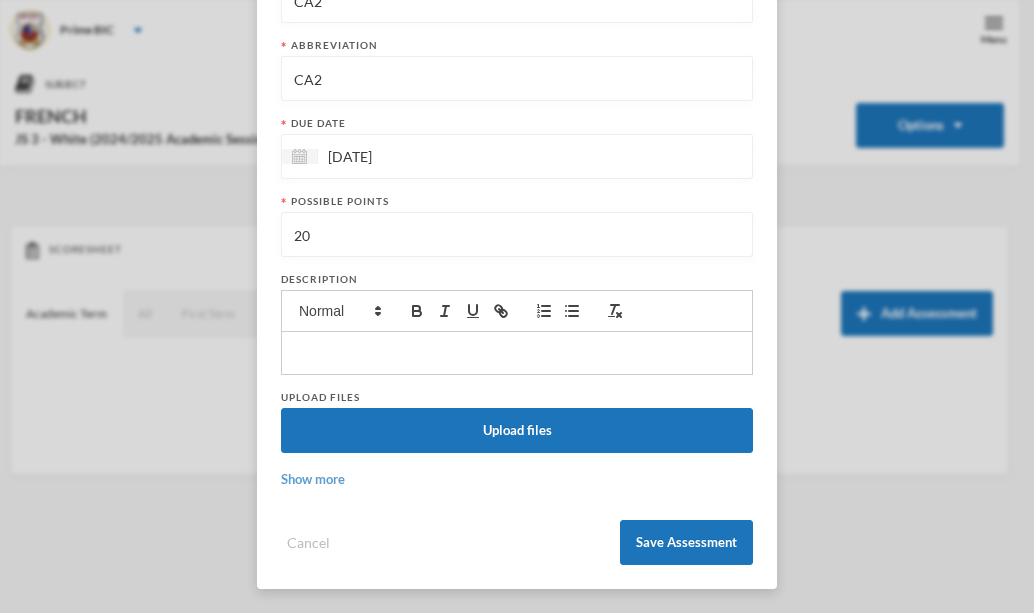 type on "20" 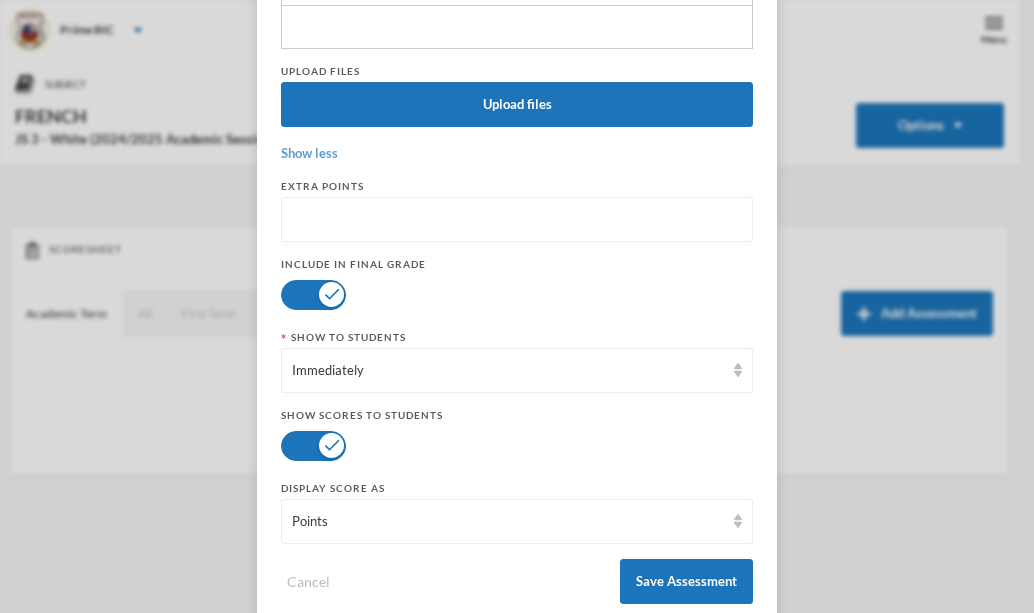 scroll, scrollTop: 676, scrollLeft: 0, axis: vertical 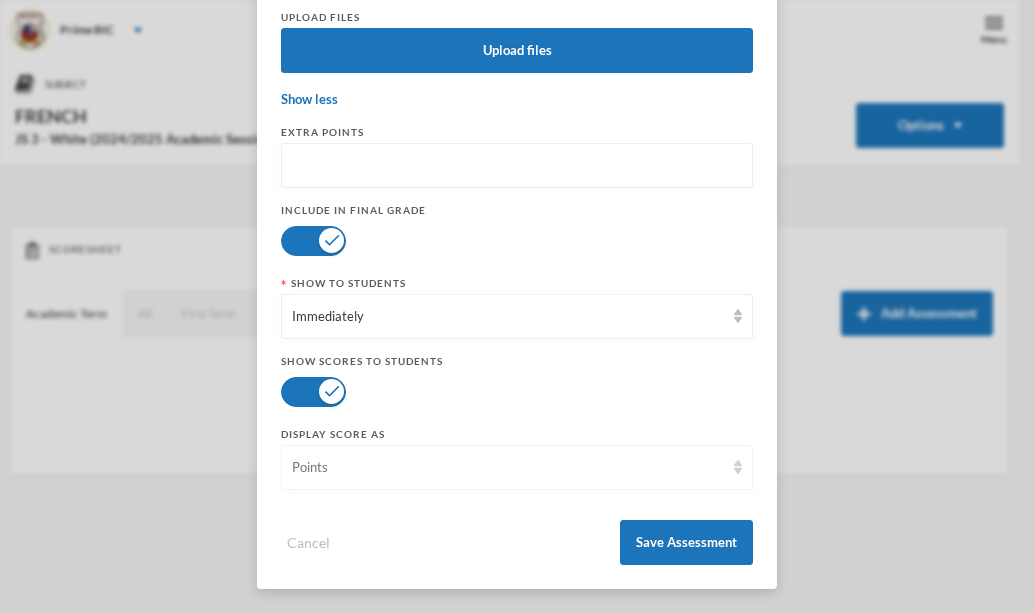 click on "Points" at bounding box center (508, 468) 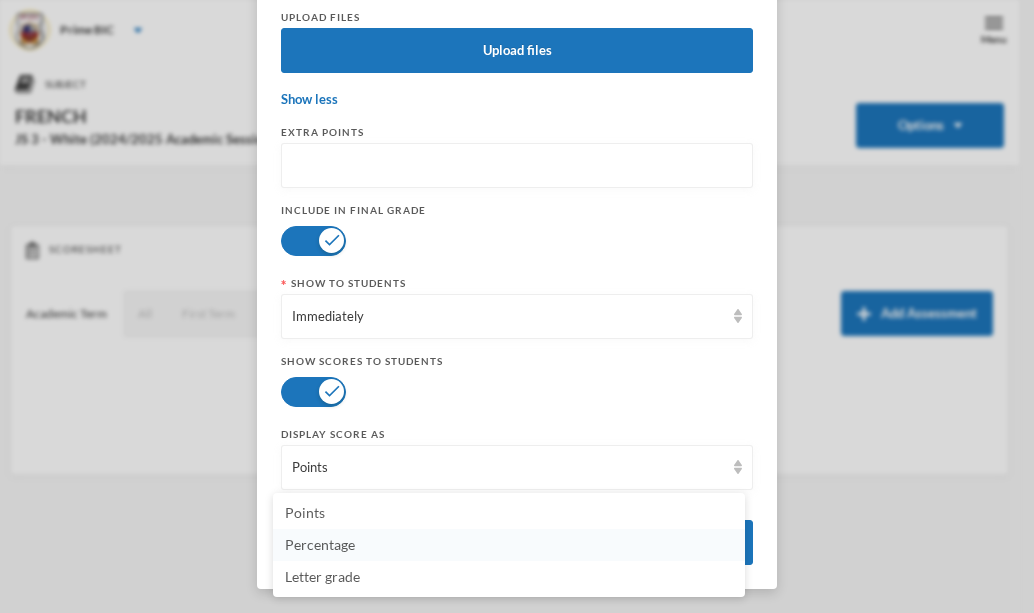 click on "Percentage" at bounding box center [320, 544] 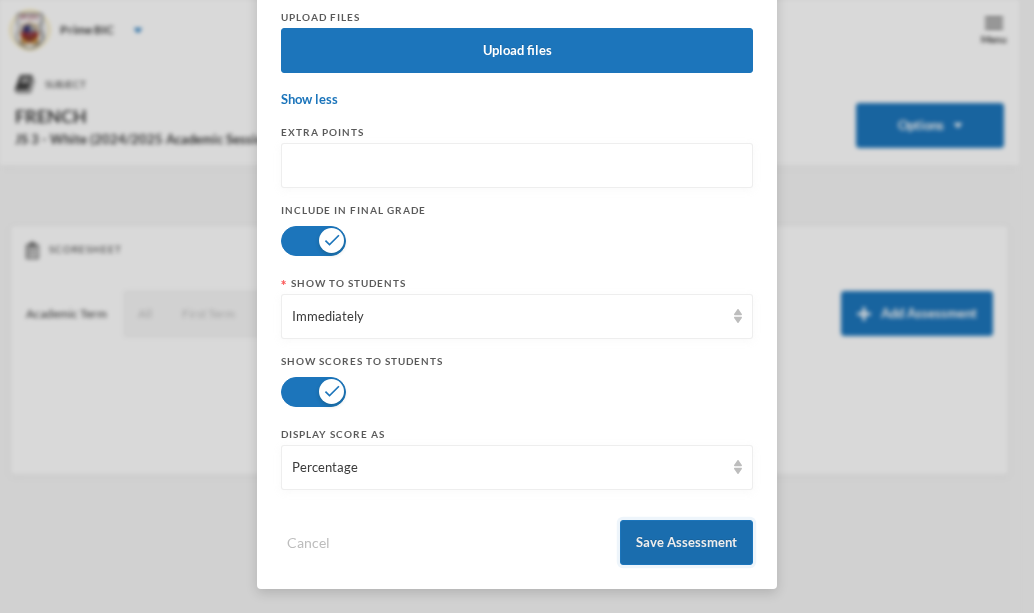 click on "Save Assessment" at bounding box center [686, 542] 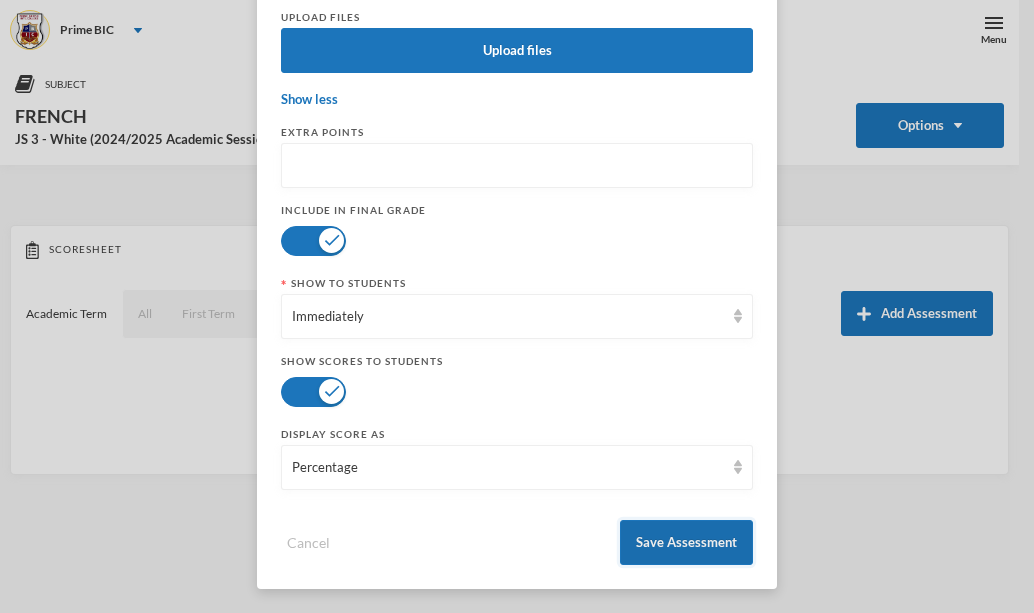 scroll, scrollTop: 576, scrollLeft: 0, axis: vertical 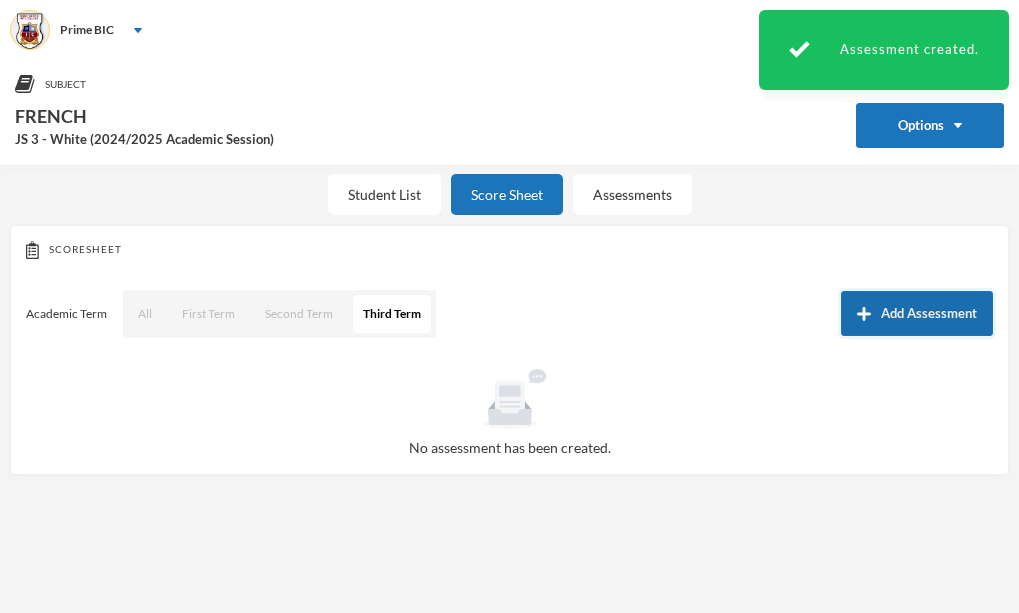 click on "Add Assessment" at bounding box center [917, 313] 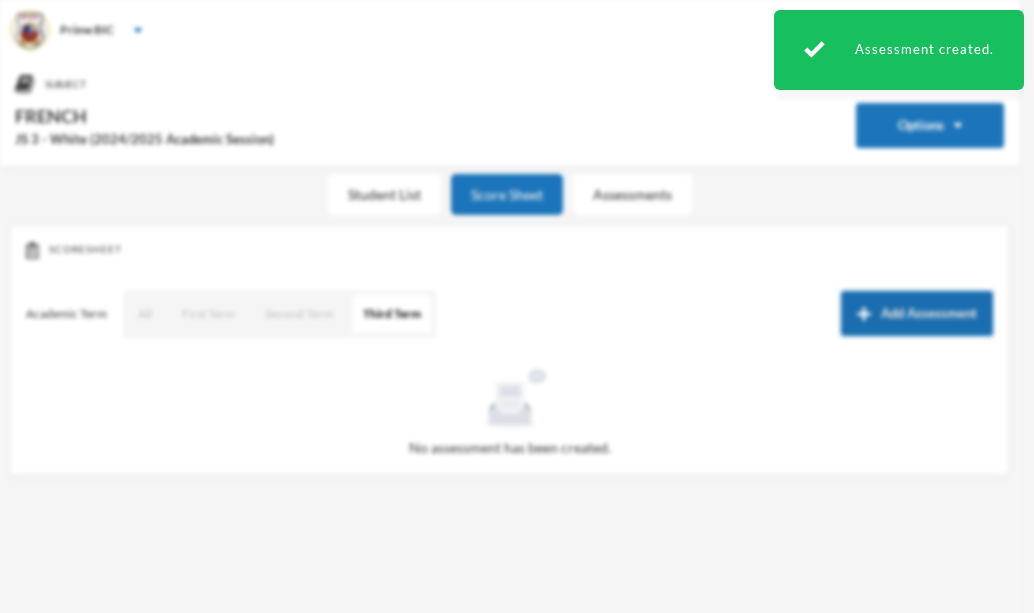 scroll, scrollTop: 0, scrollLeft: 0, axis: both 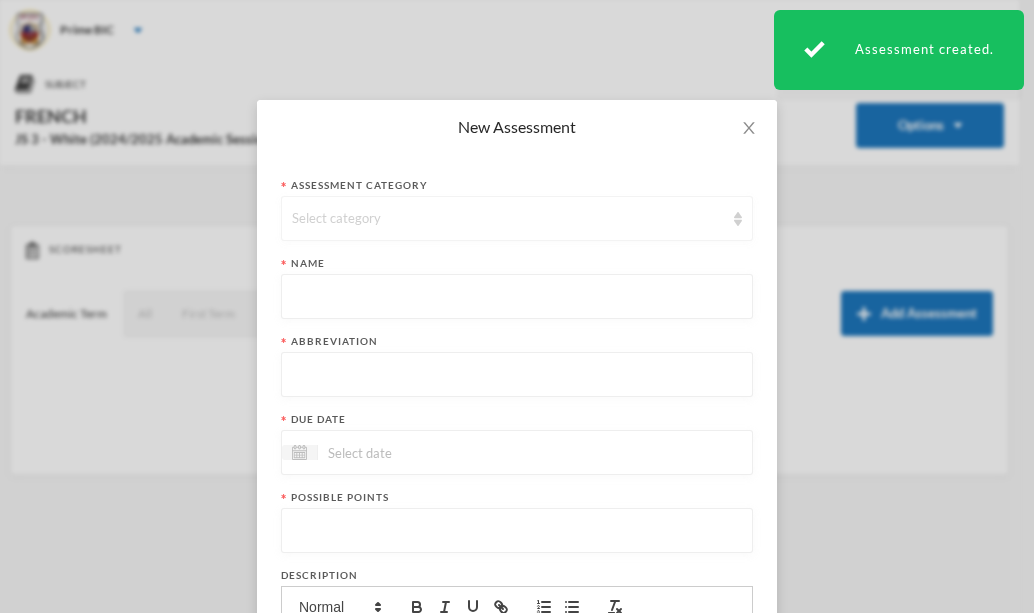 click on "Select category" at bounding box center (517, 218) 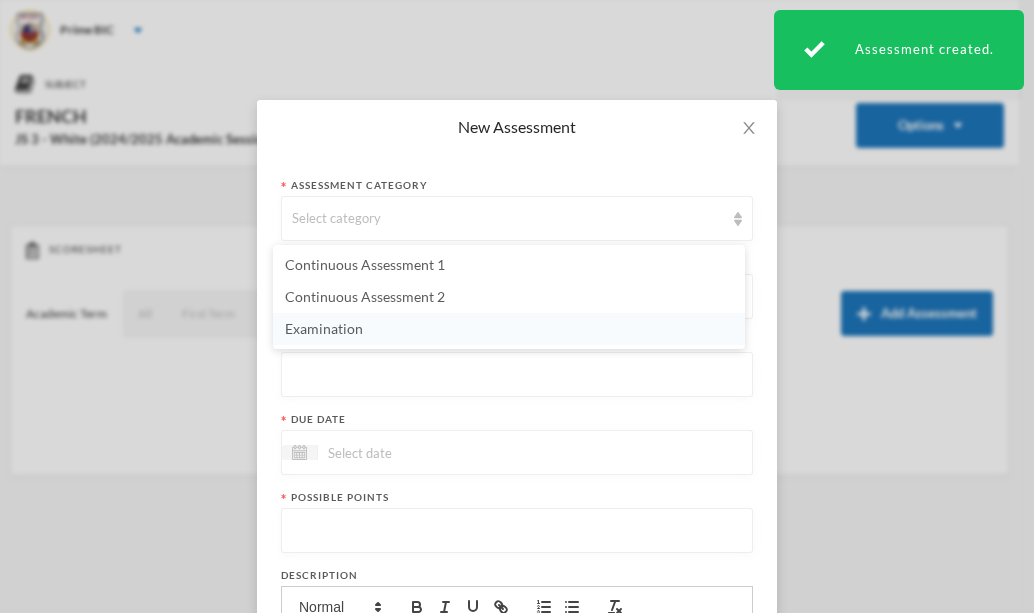 click on "Examination" at bounding box center [509, 329] 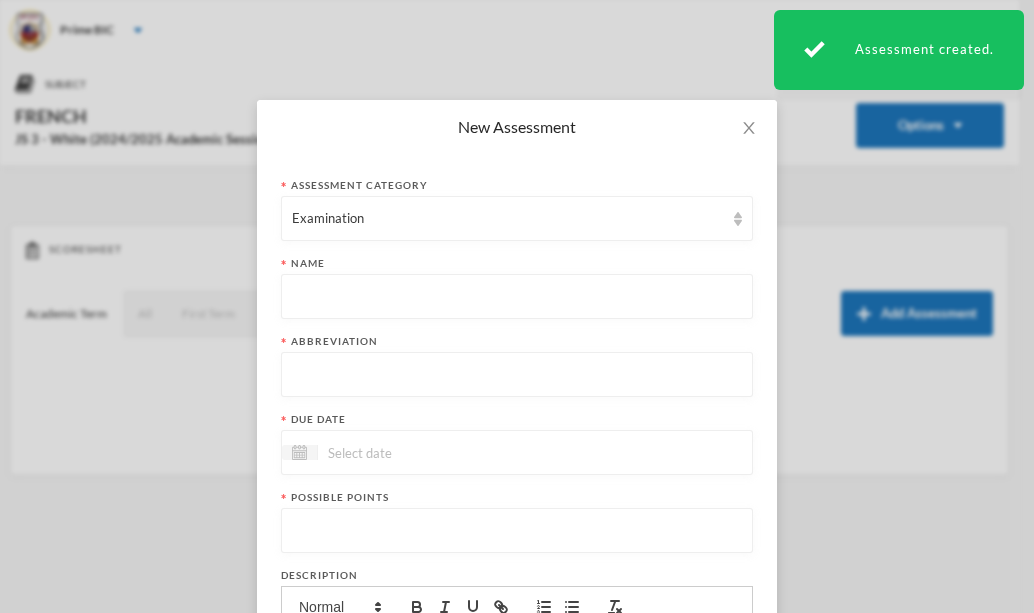 click at bounding box center (517, 297) 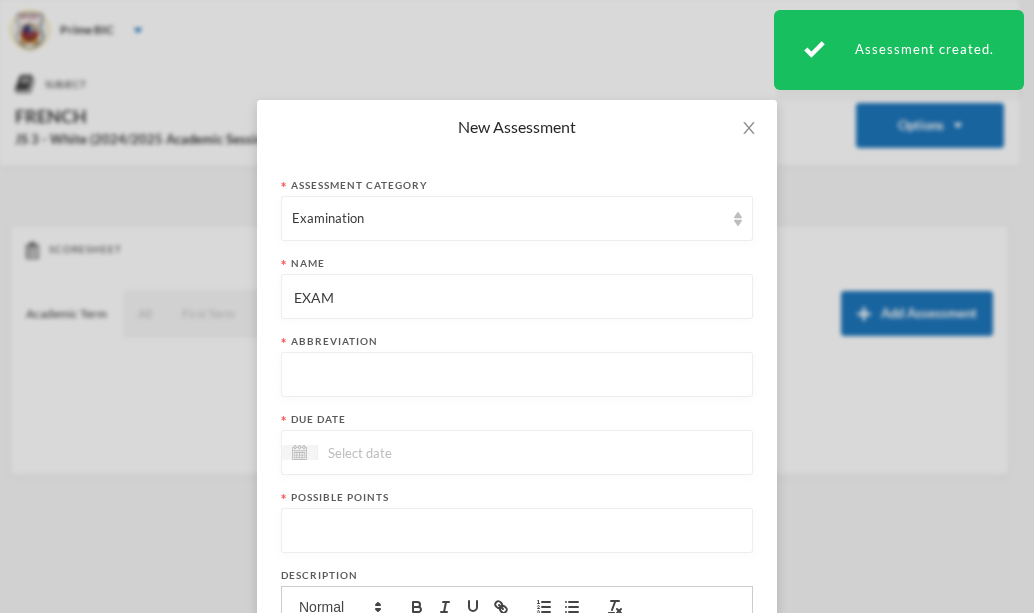 type on "EXAM" 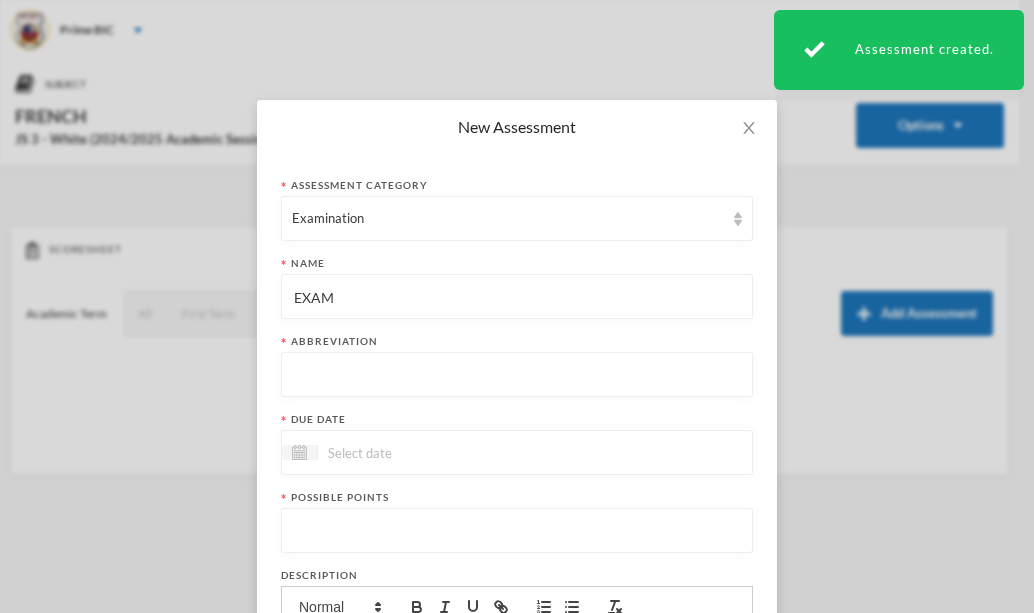 click at bounding box center [517, 375] 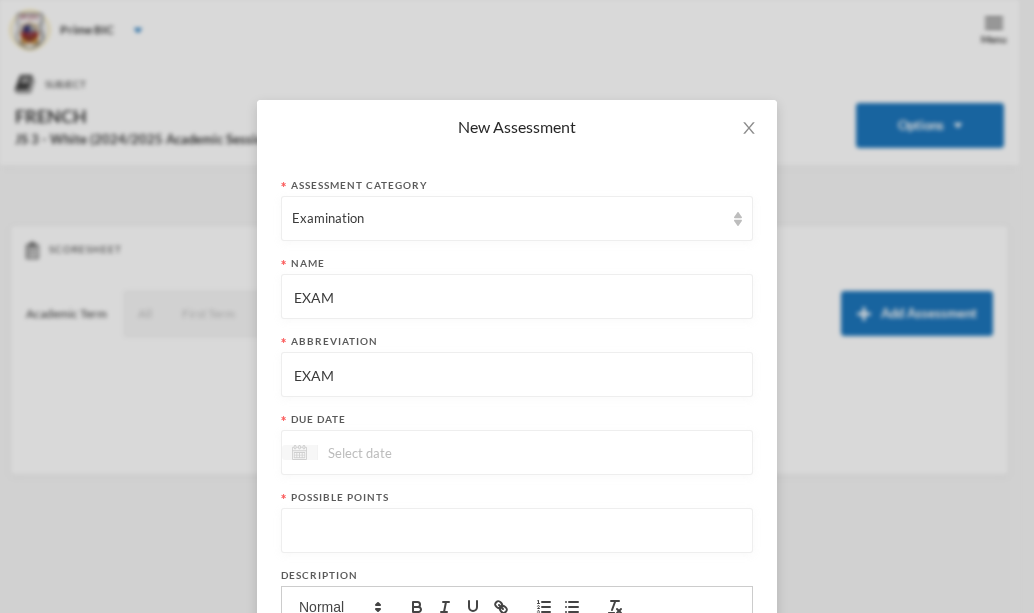 type on "EXAM" 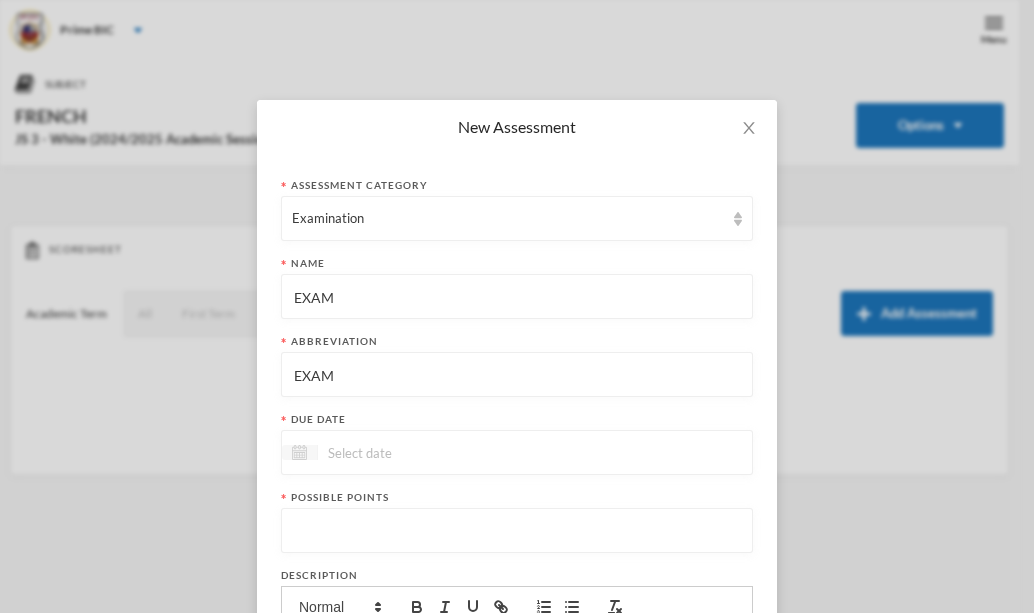 click at bounding box center [300, 452] 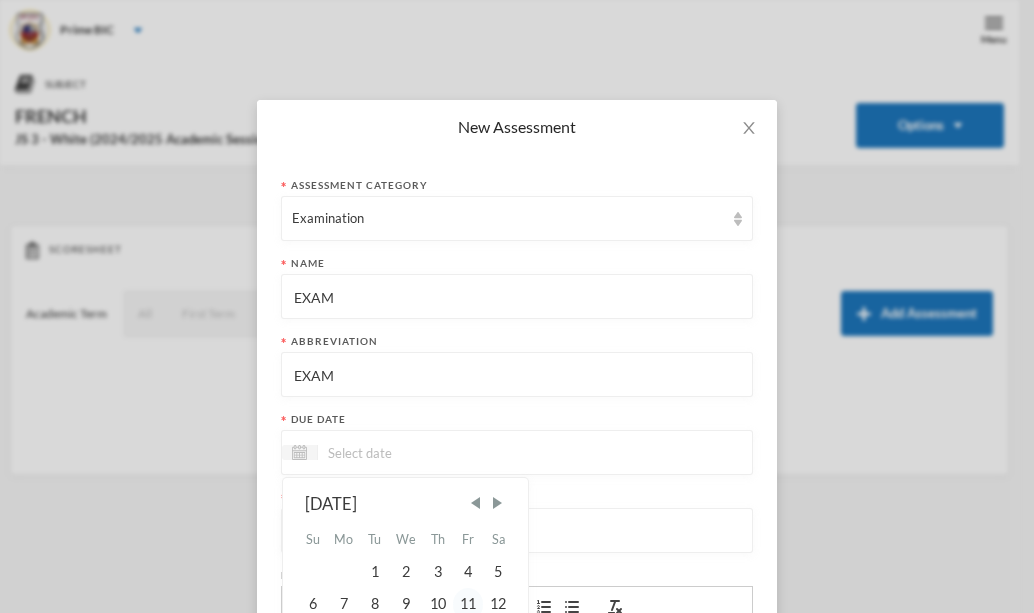 click on "11" at bounding box center [468, 604] 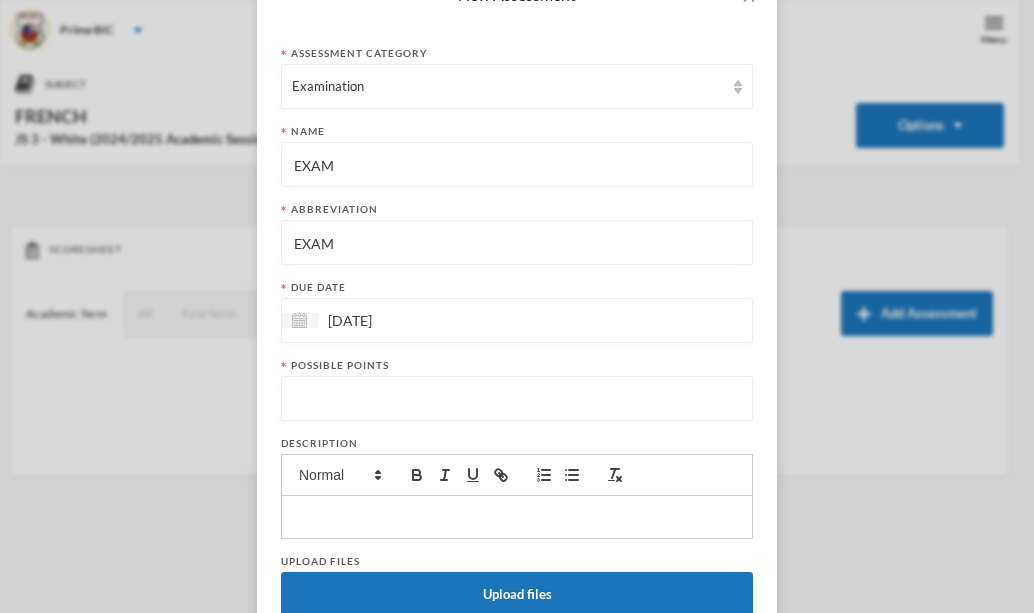 scroll, scrollTop: 133, scrollLeft: 0, axis: vertical 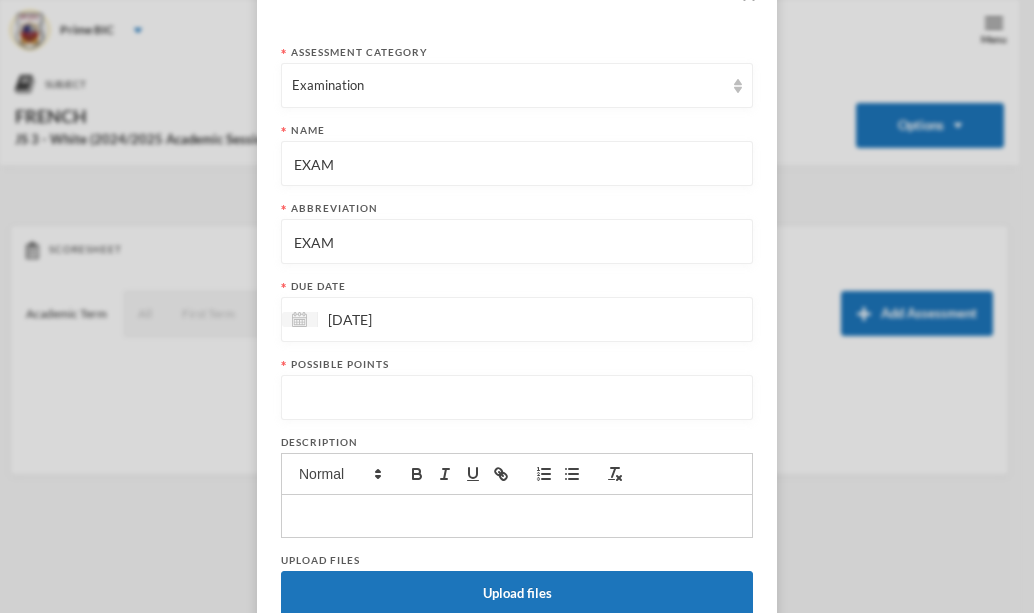 click at bounding box center [517, 398] 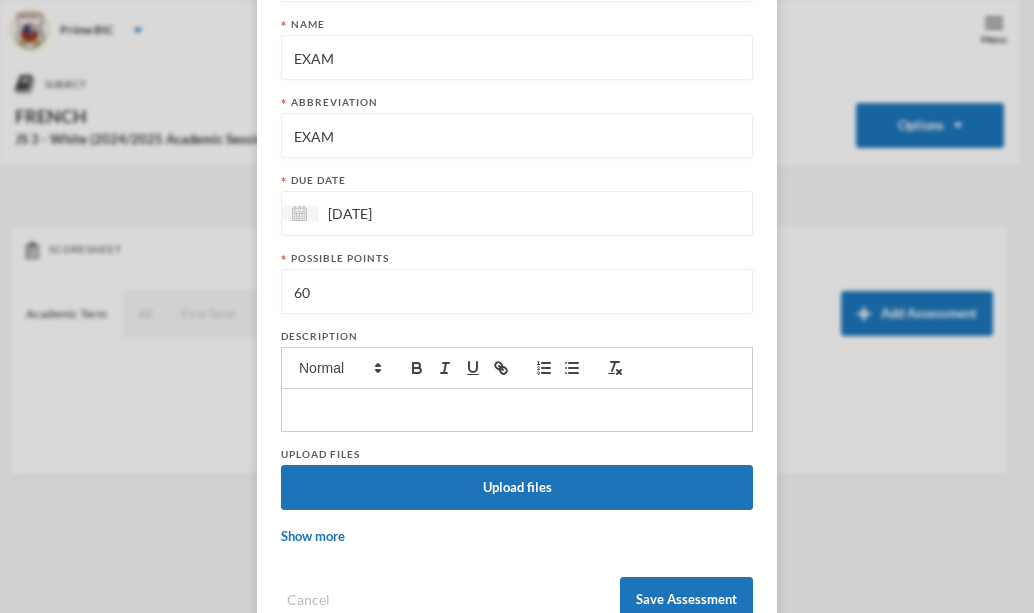 scroll, scrollTop: 296, scrollLeft: 0, axis: vertical 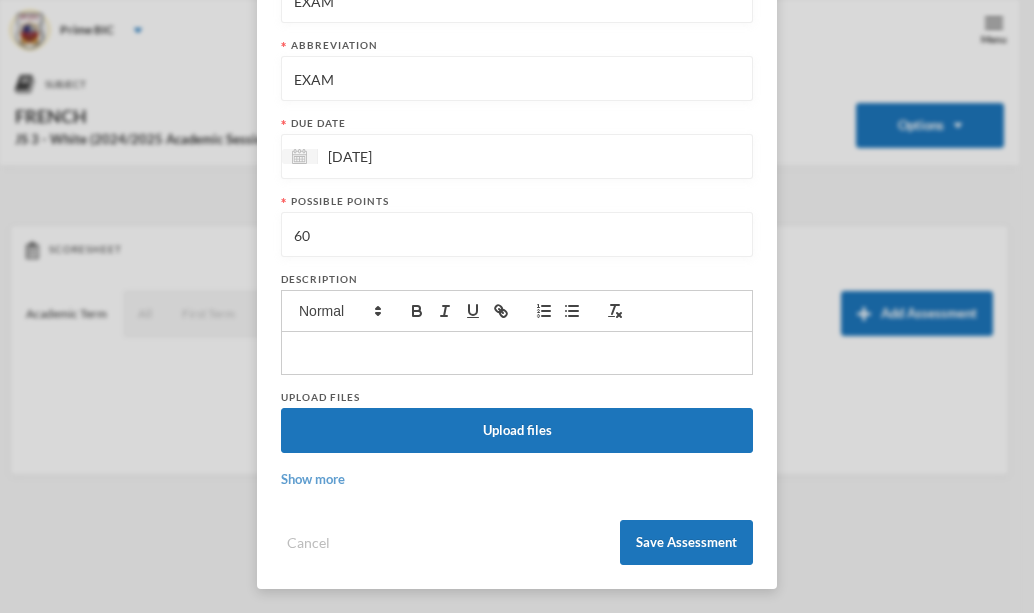 type on "60" 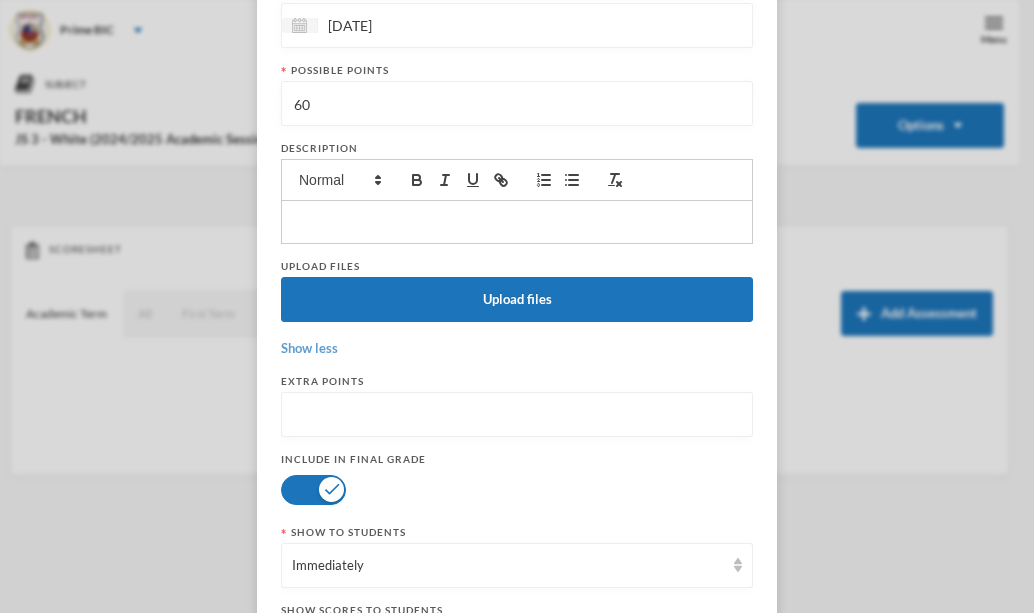 scroll, scrollTop: 578, scrollLeft: 0, axis: vertical 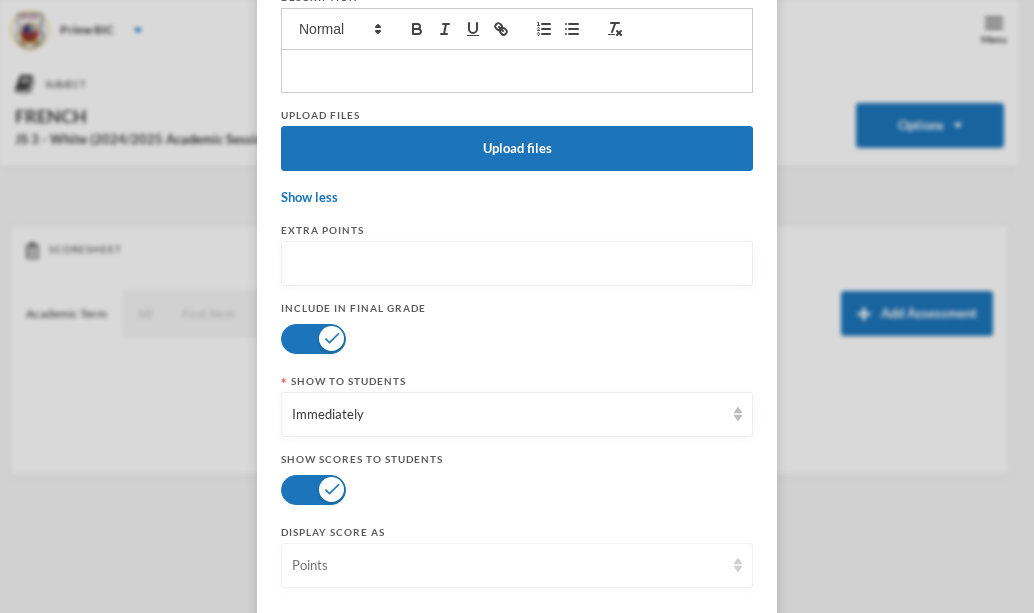 click on "Points" at bounding box center [508, 566] 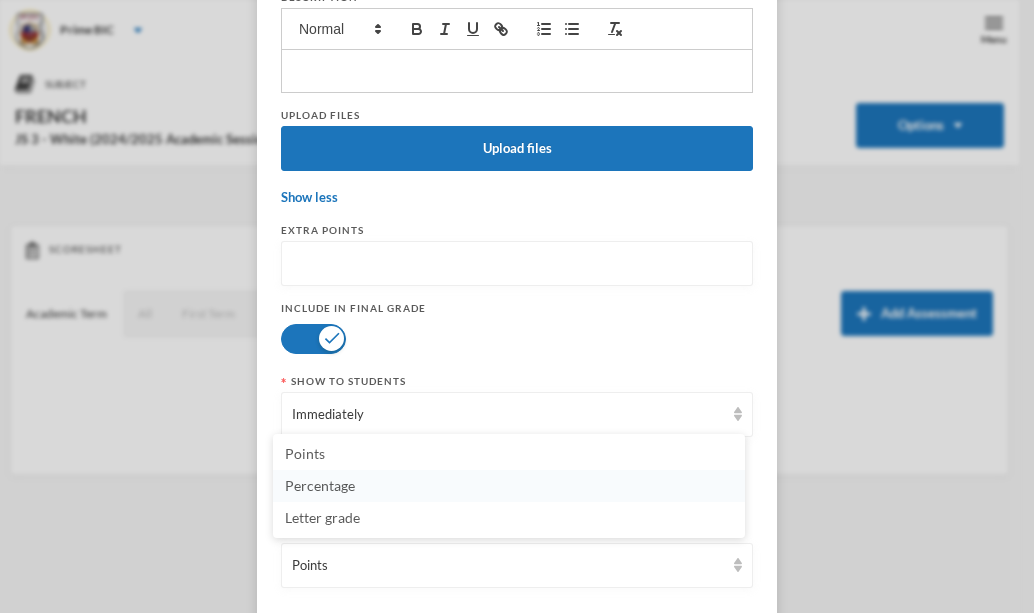 click on "Percentage" at bounding box center [509, 486] 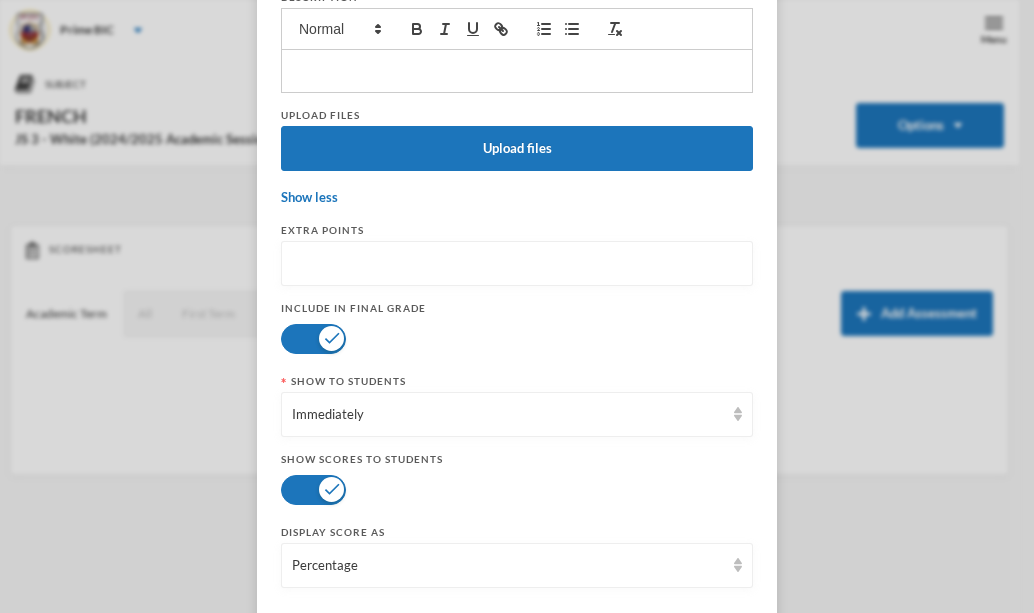 scroll, scrollTop: 676, scrollLeft: 0, axis: vertical 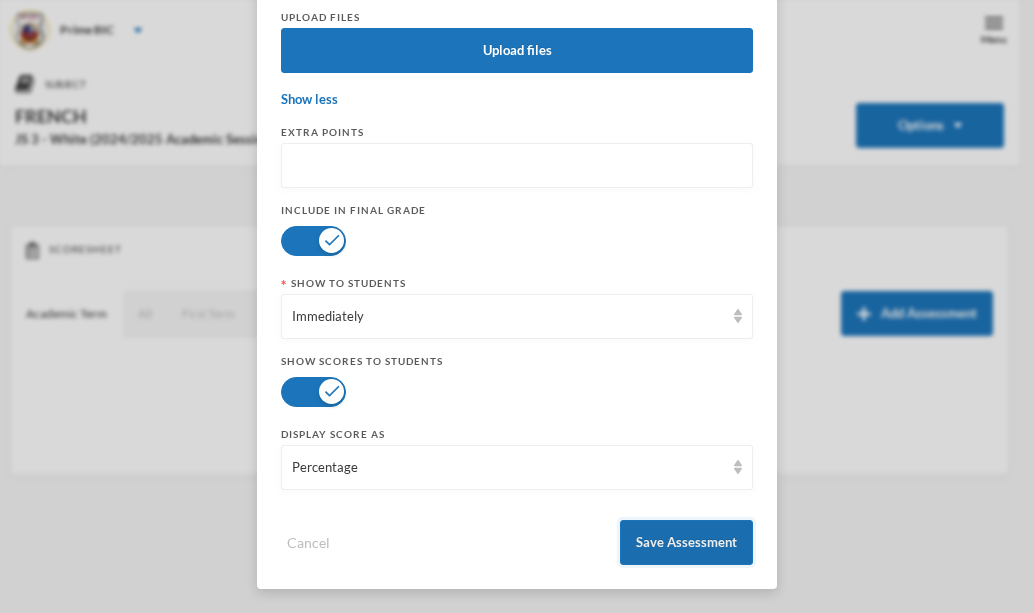 click on "Save Assessment" at bounding box center [686, 542] 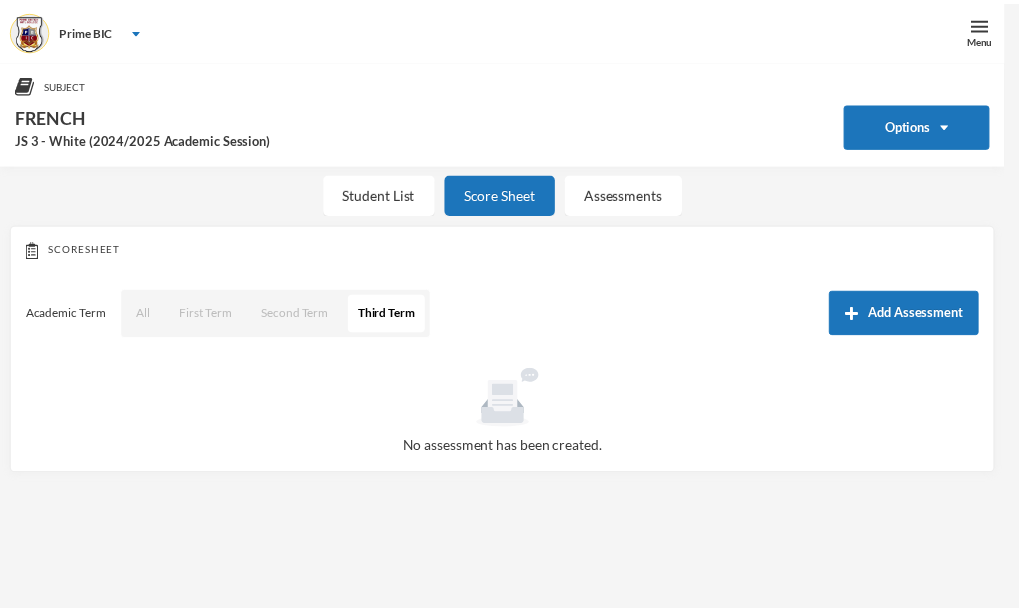scroll, scrollTop: 576, scrollLeft: 0, axis: vertical 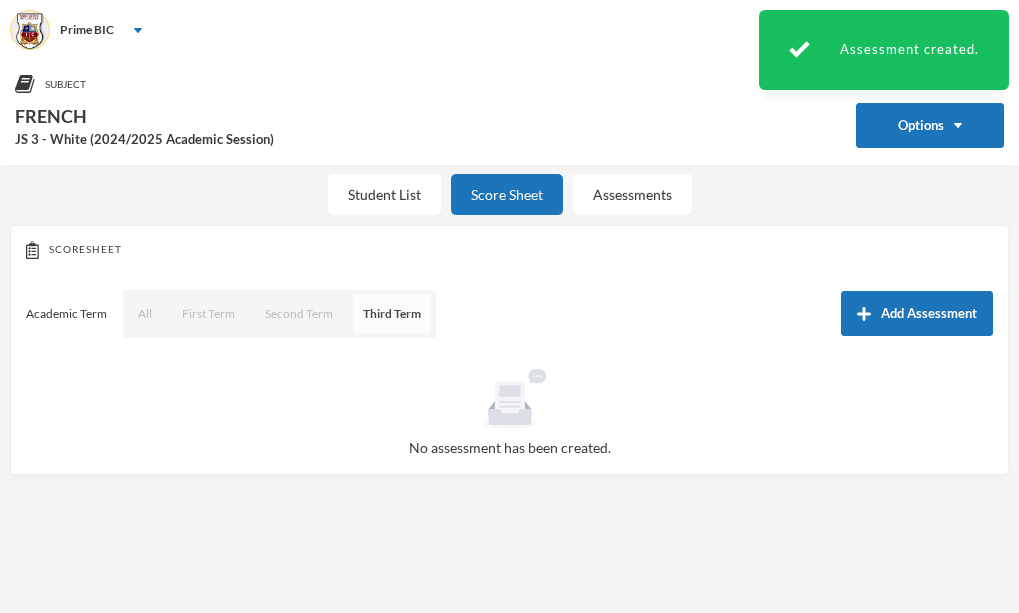 click on "Third Term" at bounding box center [392, 314] 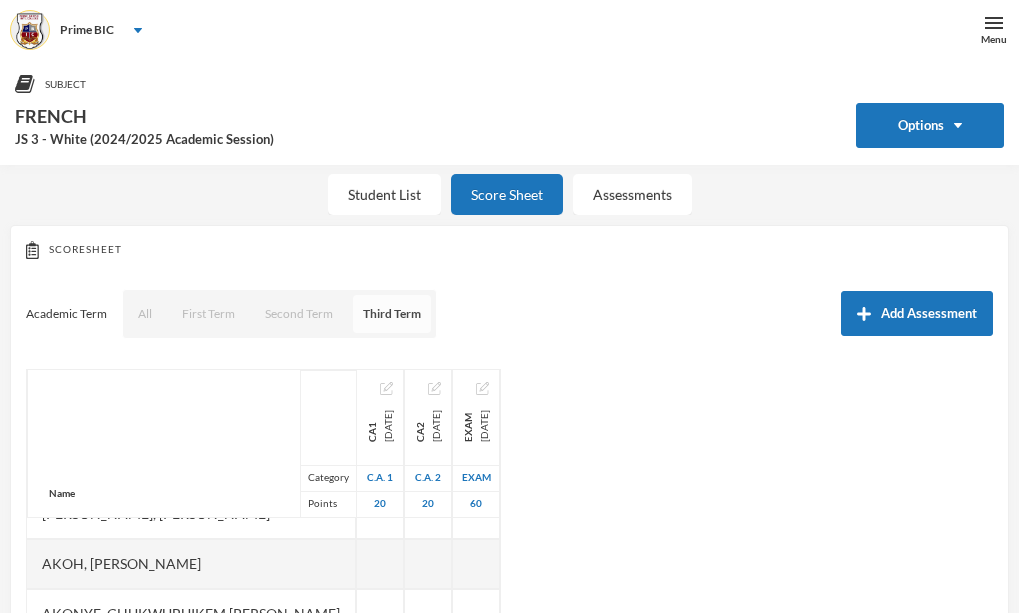 scroll, scrollTop: 121, scrollLeft: 0, axis: vertical 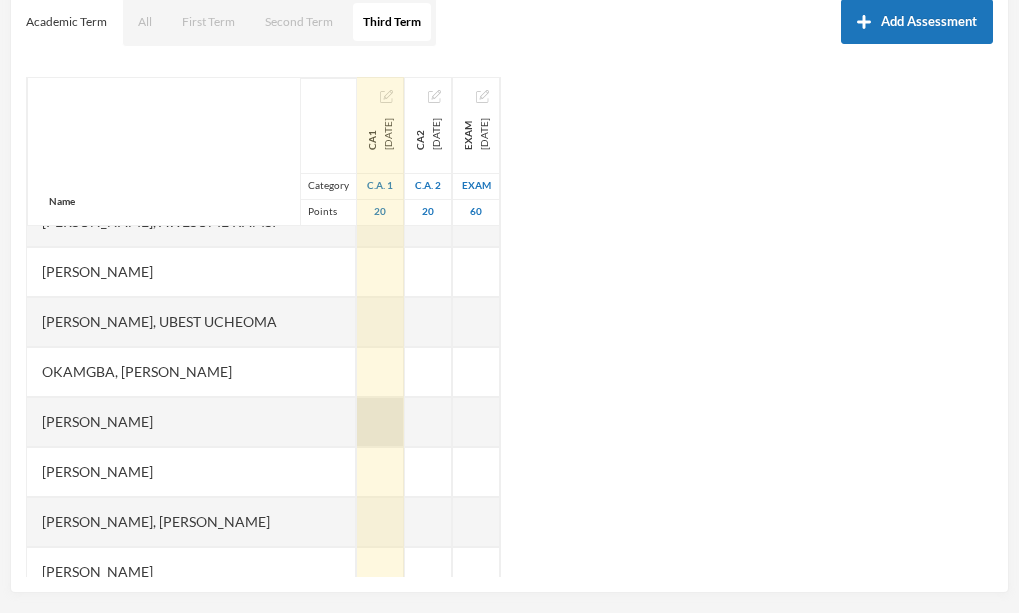 click at bounding box center [380, 422] 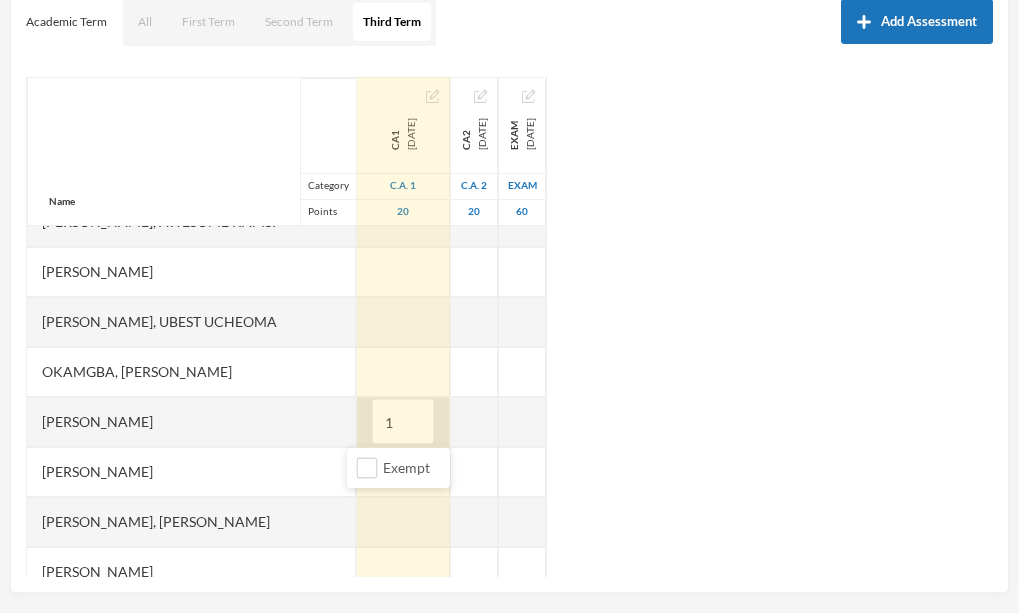 type on "10" 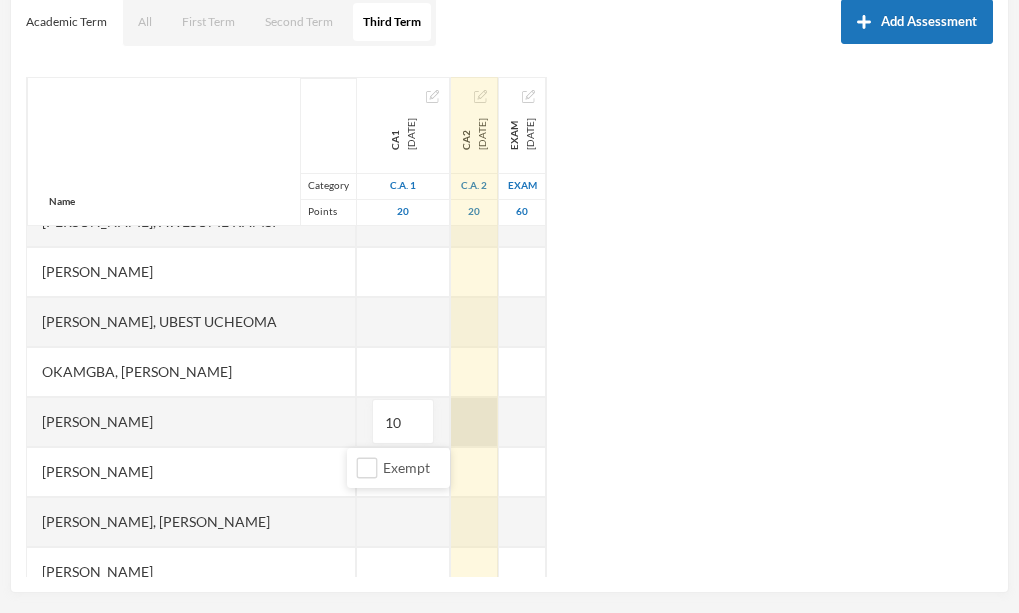 click on "Name   Category Points [PERSON_NAME], [PERSON_NAME], [PERSON_NAME], [PERSON_NAME] [PERSON_NAME], Chukwubuikem [PERSON_NAME], Testimony Anyaegbu, Divine Nnanyere Anyasodo, Trinity [PERSON_NAME], Princecharles [PERSON_NAME], [PERSON_NAME], Light A Chidube, Adaeze [PERSON_NAME] (jnr), [PERSON_NAME] [PERSON_NAME] [PERSON_NAME], [PERSON_NAME] [PERSON_NAME] Chidiebube [PERSON_NAME], [PERSON_NAME] Excel, [PERSON_NAME], [PERSON_NAME] [PERSON_NAME], [PERSON_NAME], [PERSON_NAME] Munachimso [PERSON_NAME], [PERSON_NAME] [PERSON_NAME], [PERSON_NAME], [PERSON_NAME] [PERSON_NAME], [PERSON_NAME] [PERSON_NAME] [PERSON_NAME], [PERSON_NAME], [PERSON_NAME] [PERSON_NAME], [PERSON_NAME], [PERSON_NAME] [PERSON_NAME], [PERSON_NAME], Chinonye [PERSON_NAME], Kamsiyochi Treasure Uwazuruonye, [PERSON_NAME], [PERSON_NAME] CA1 [DATE] C.A. 1 20 10 CA2 [DATE] C.A. 2 20 EXAM [DATE] Exam 60" at bounding box center [509, 327] 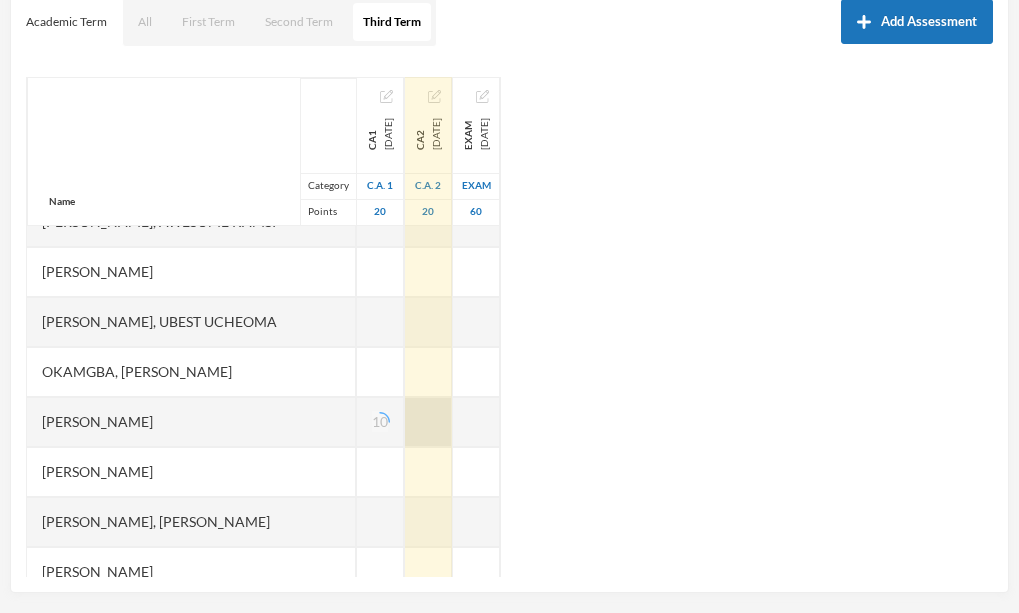 click at bounding box center [428, 422] 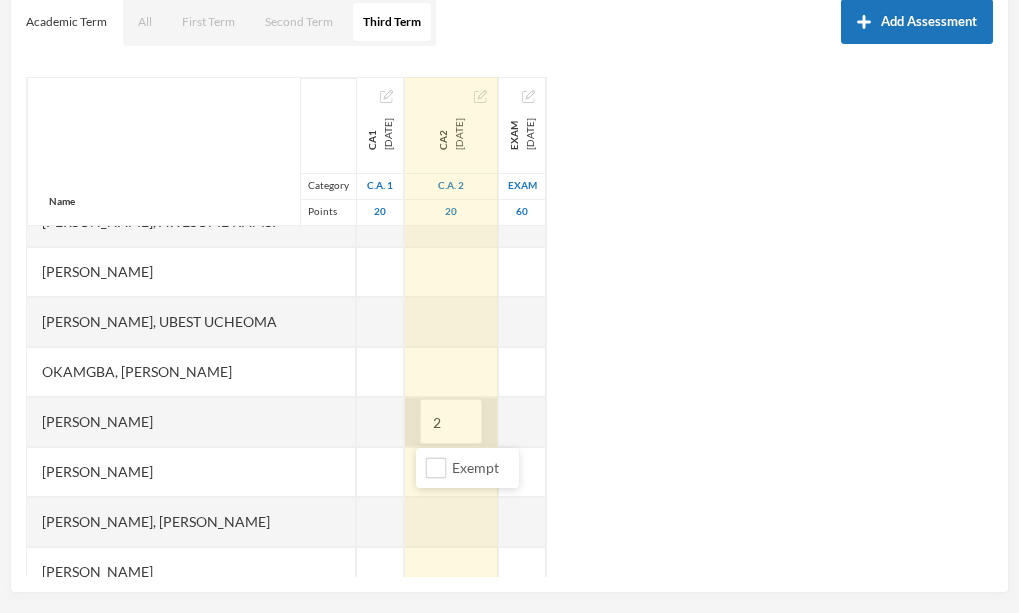 type on "2" 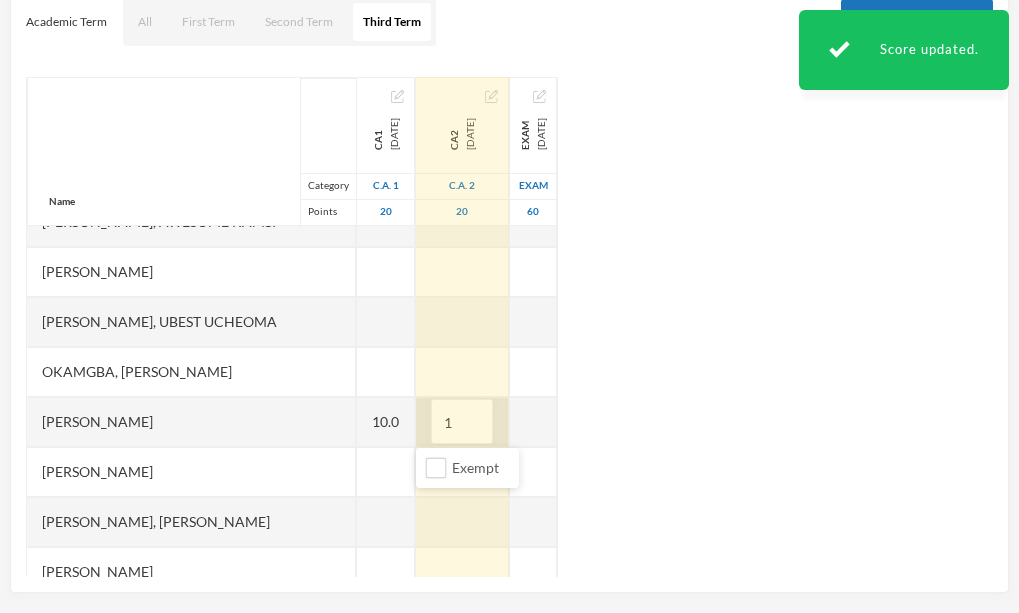 type on "10" 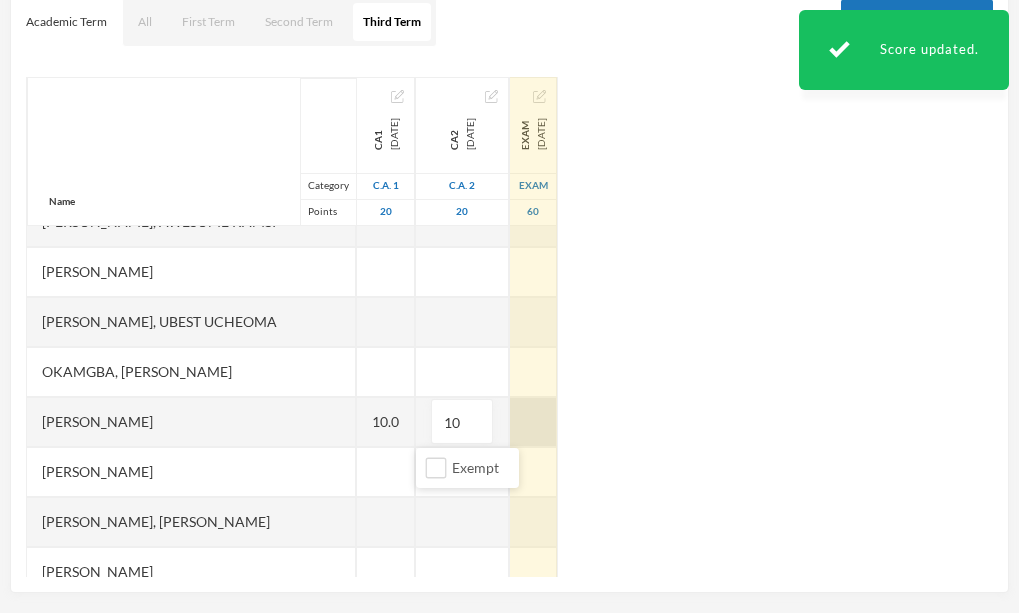 click at bounding box center [533, 422] 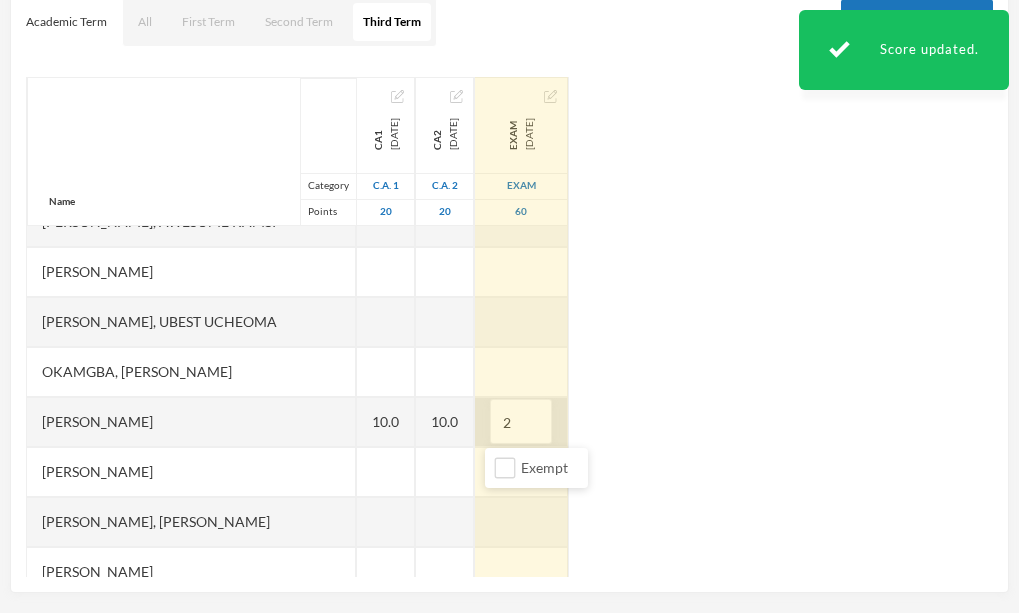 type on "26" 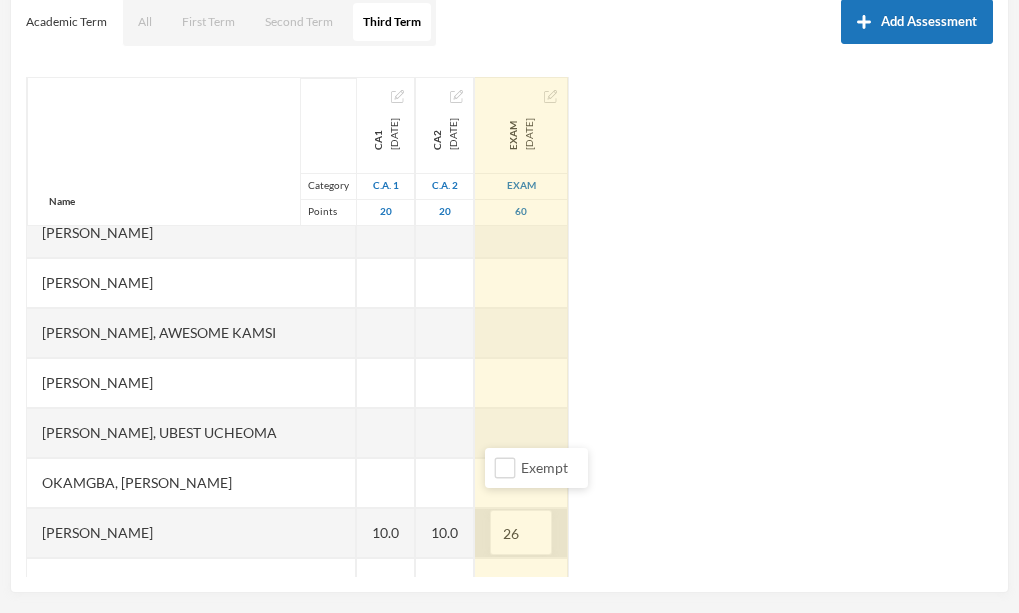 scroll, scrollTop: 988, scrollLeft: 0, axis: vertical 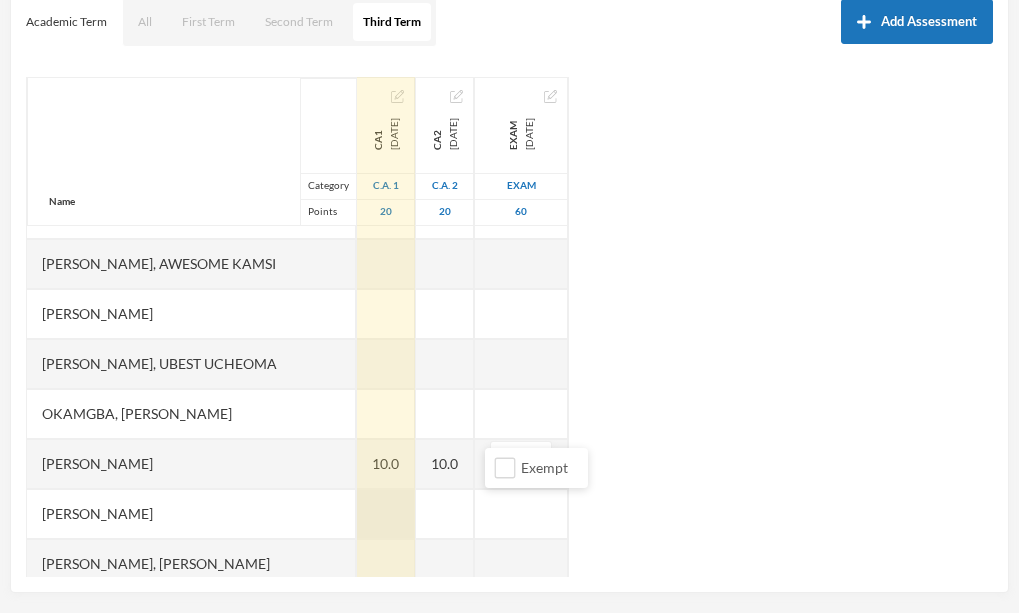 click at bounding box center [386, 514] 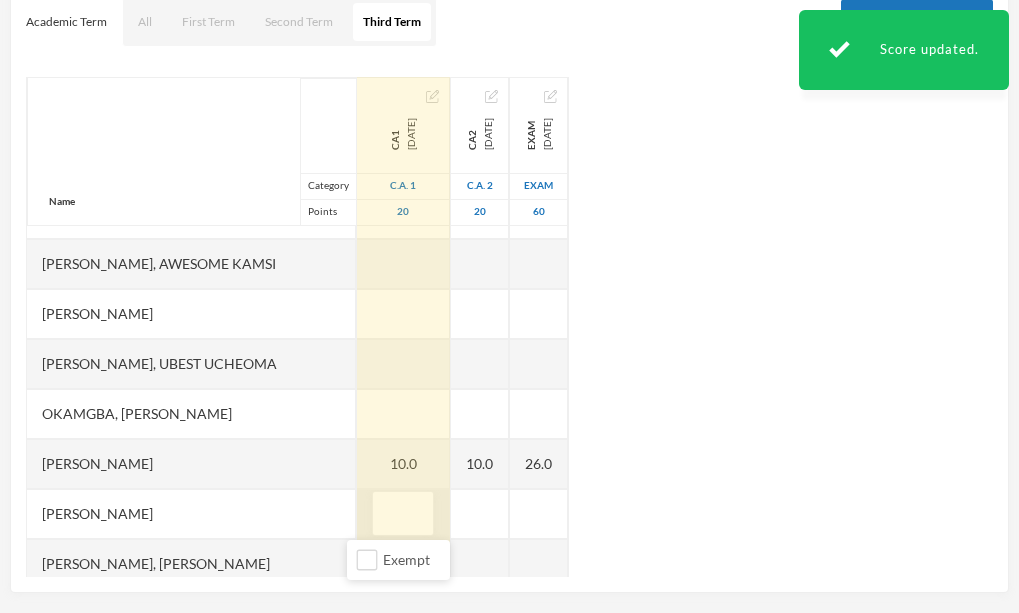 type on "5" 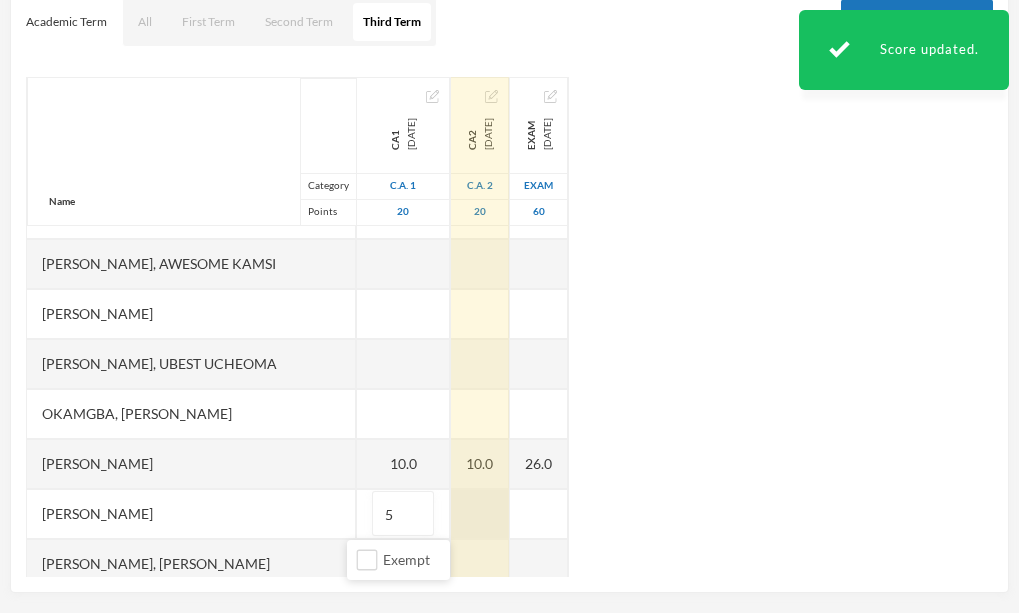 click at bounding box center [480, 514] 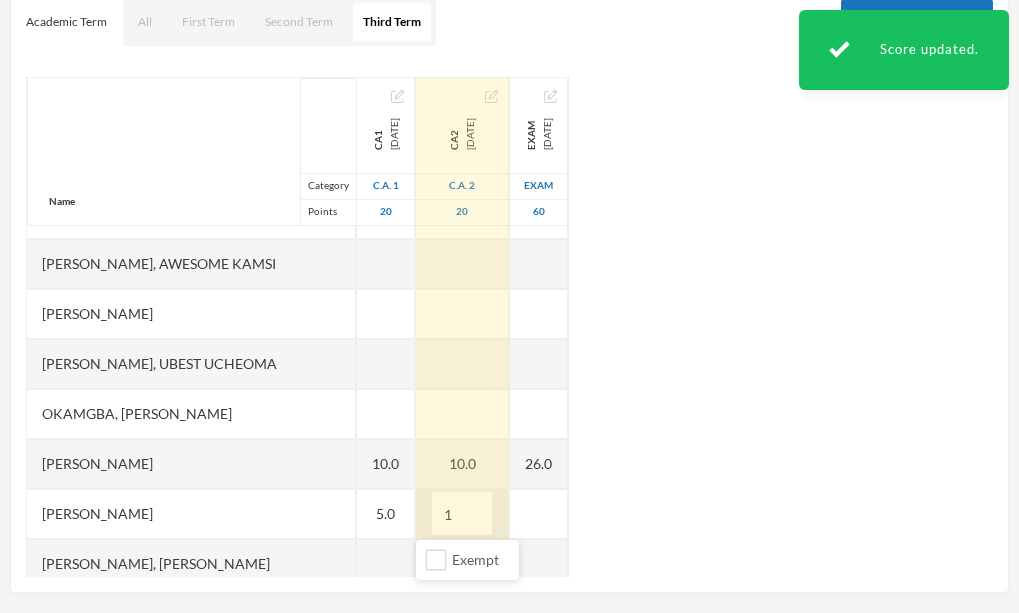 type on "12" 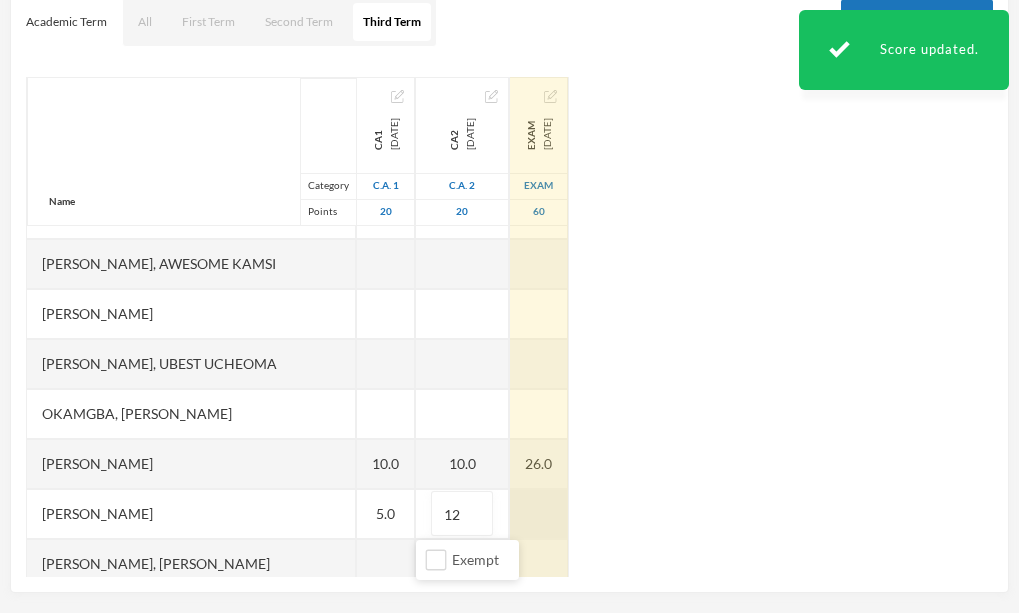 click at bounding box center [539, 514] 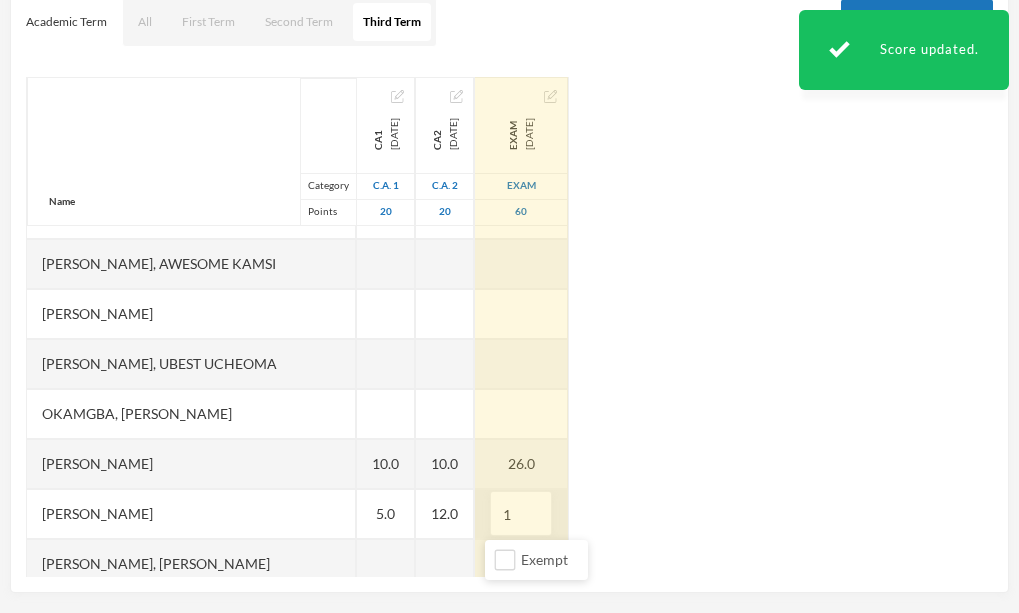 type on "15" 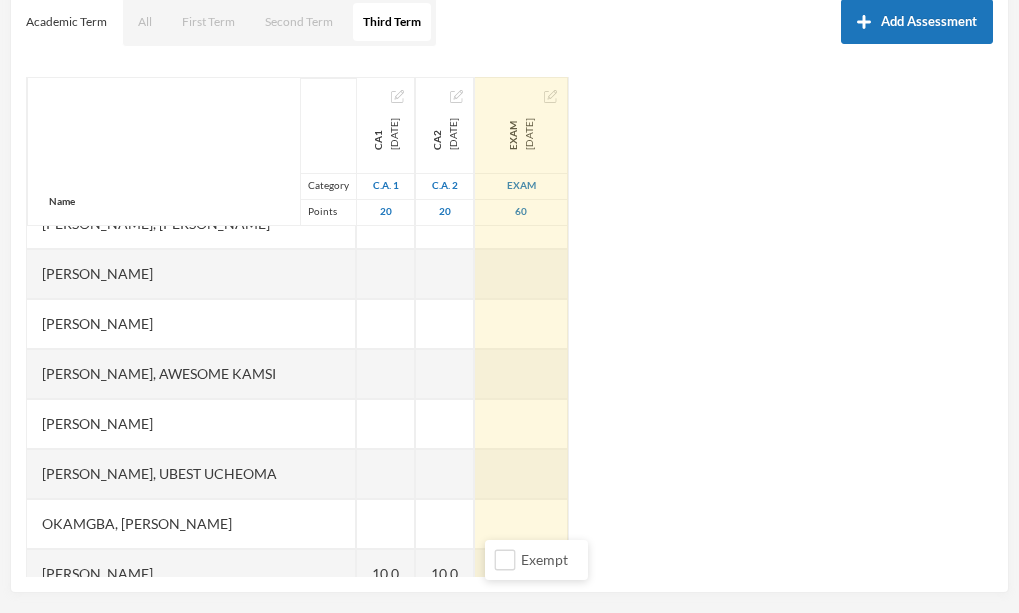 scroll, scrollTop: 874, scrollLeft: 0, axis: vertical 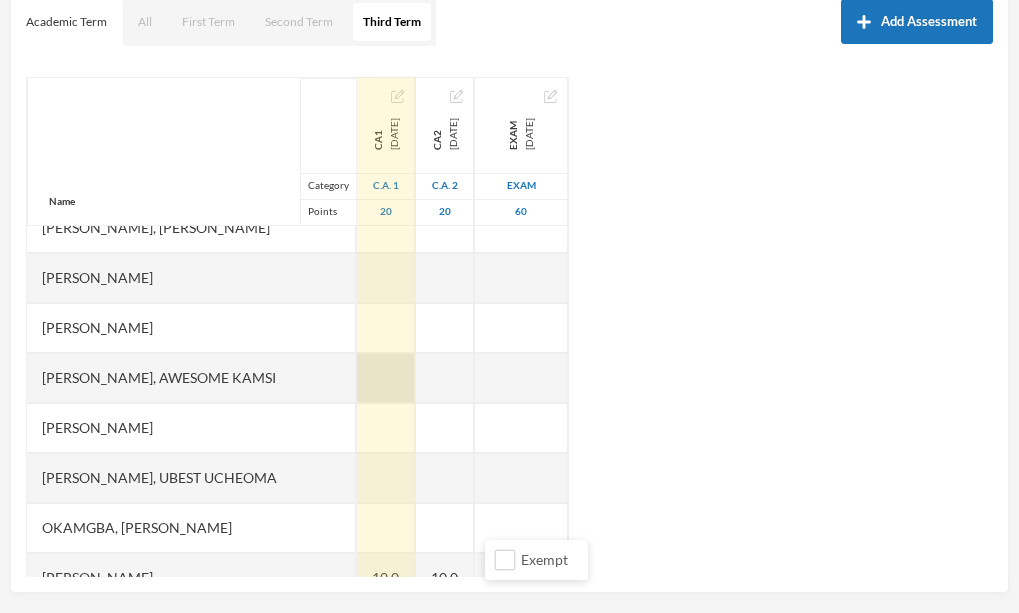 click at bounding box center [386, 378] 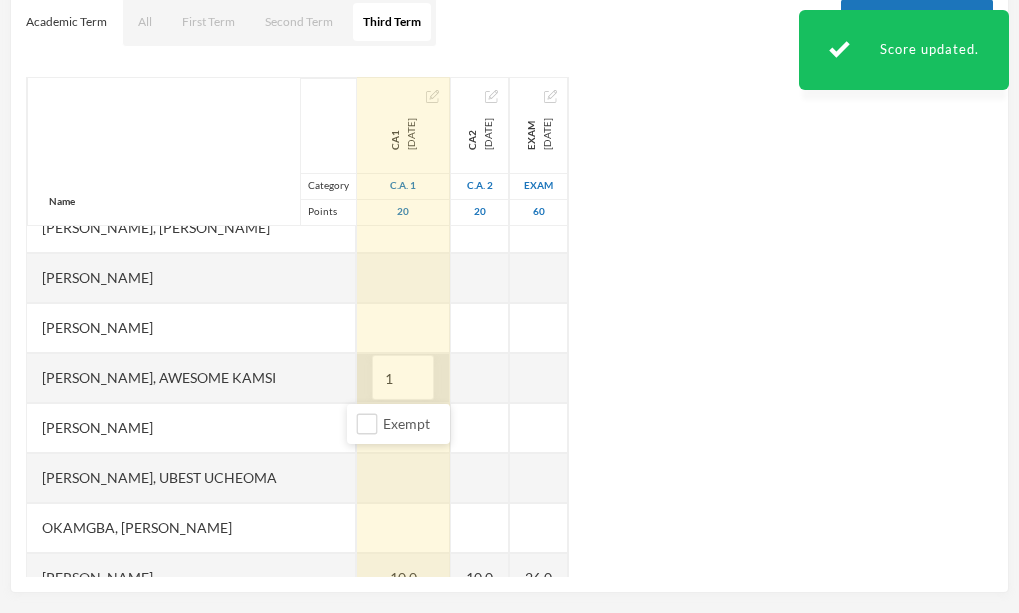 type on "10" 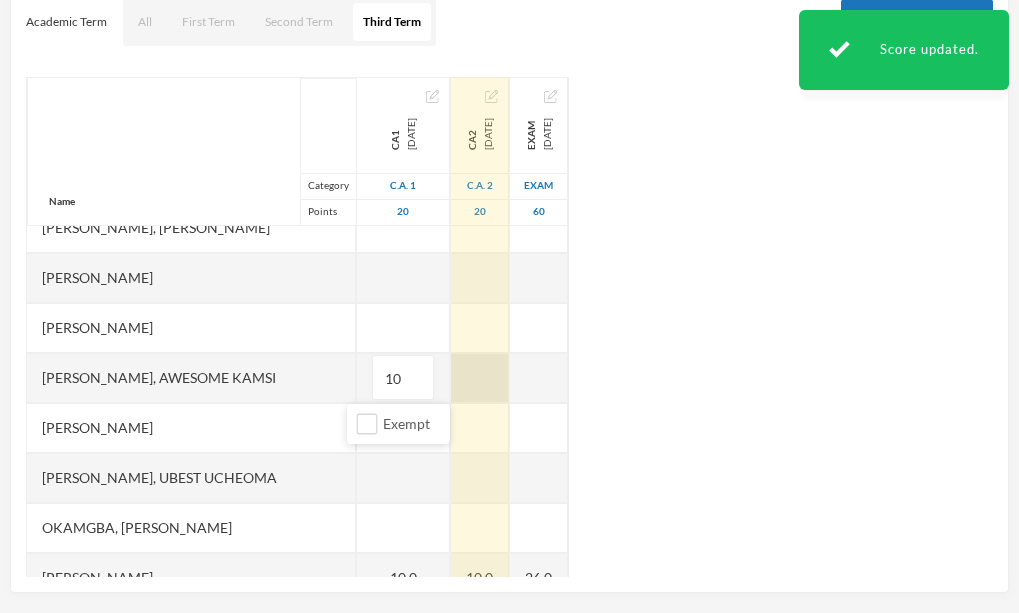 click at bounding box center (480, 378) 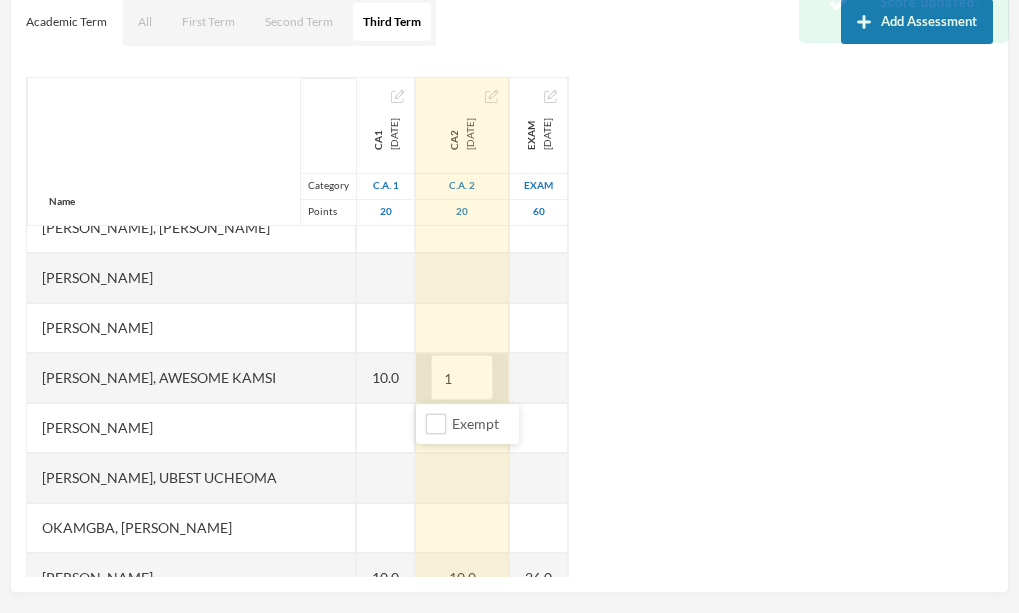 type on "10" 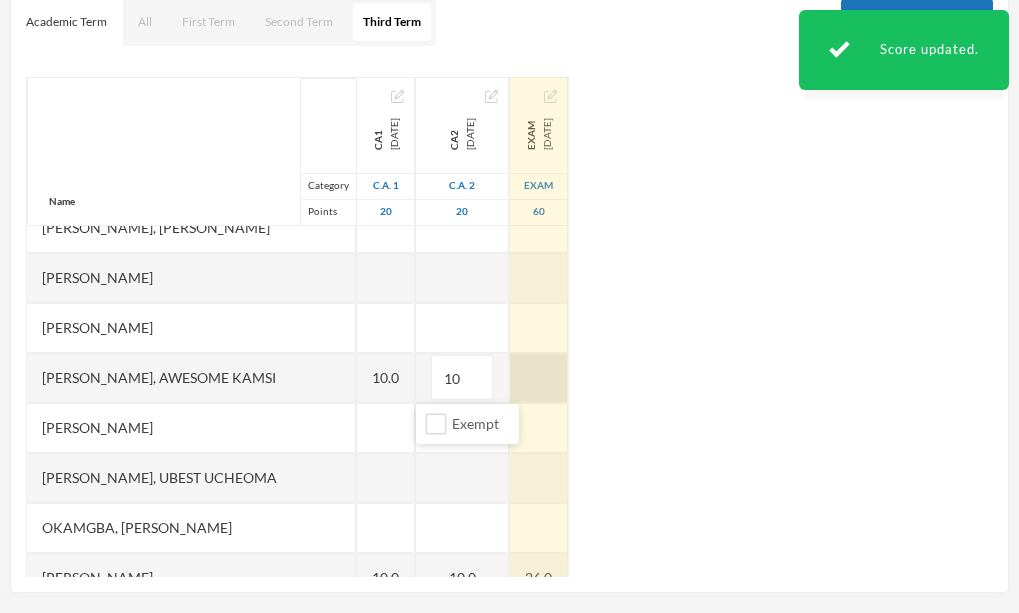 click at bounding box center [539, 378] 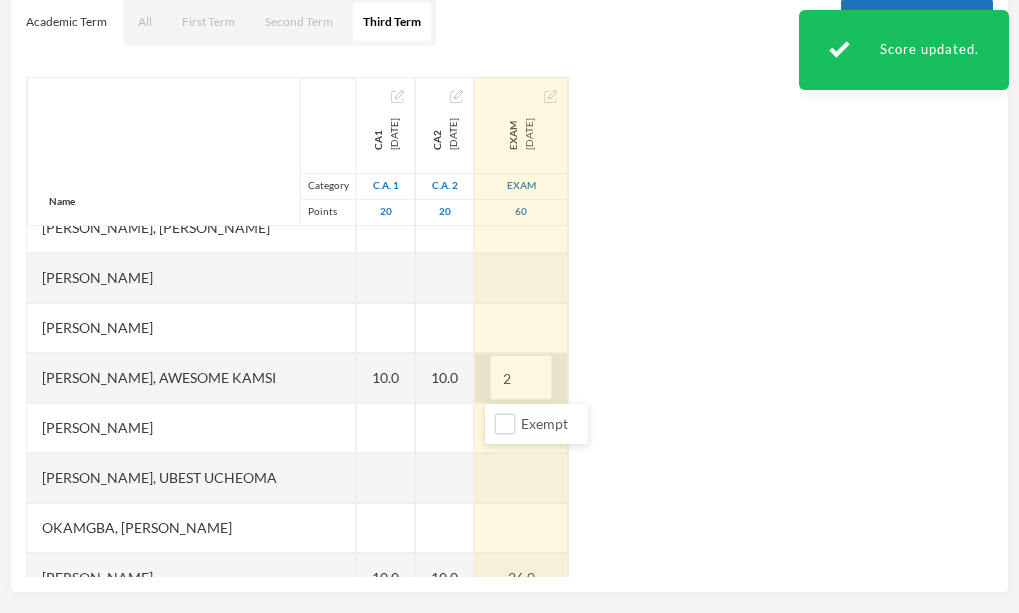 type on "26" 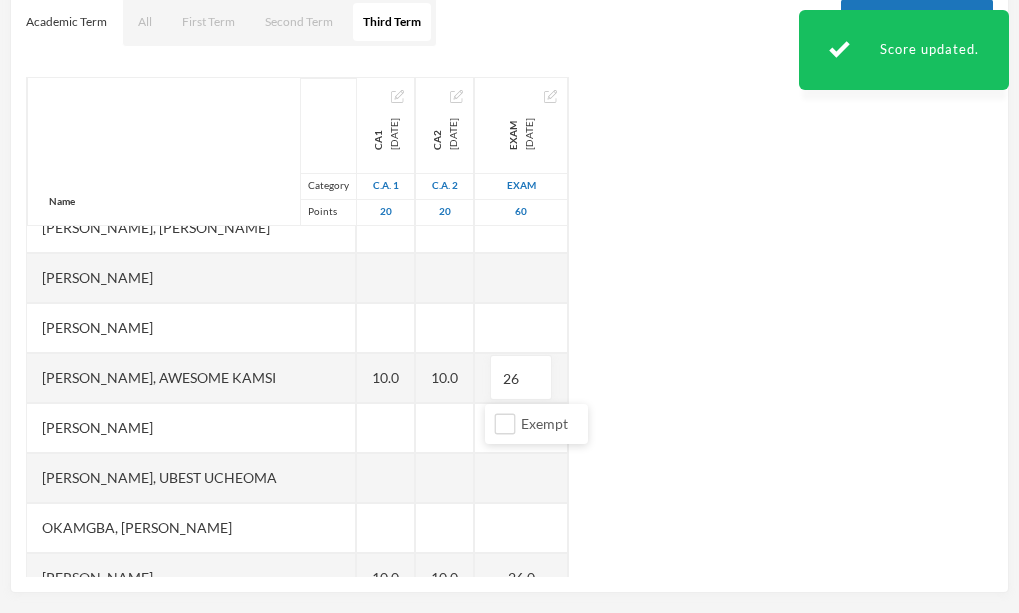 click on "Name   Category Points [PERSON_NAME], [PERSON_NAME], [PERSON_NAME], [PERSON_NAME] [PERSON_NAME], Chukwubuikem [PERSON_NAME], Testimony Anyaegbu, Divine Nnanyere Anyasodo, Trinity [PERSON_NAME], Princecharles [PERSON_NAME], [PERSON_NAME], Light A Chidube, Adaeze [PERSON_NAME] (jnr), [PERSON_NAME] [PERSON_NAME] [PERSON_NAME], [PERSON_NAME] [PERSON_NAME] Chidiebube [PERSON_NAME], [PERSON_NAME] Excel, [PERSON_NAME], [PERSON_NAME] [PERSON_NAME], [PERSON_NAME], [PERSON_NAME] Munachimso [PERSON_NAME], [PERSON_NAME] [PERSON_NAME], [PERSON_NAME], [PERSON_NAME] [PERSON_NAME], [PERSON_NAME] [PERSON_NAME] [PERSON_NAME], [PERSON_NAME], [PERSON_NAME] [PERSON_NAME], [PERSON_NAME], [PERSON_NAME] [PERSON_NAME], [PERSON_NAME], Chinonye [PERSON_NAME], Kamsiyochi Treasure Uwazuruonye, [PERSON_NAME], [PERSON_NAME] CA1 [DATE] C.A. 1 20 10.0 10.0 5.0 CA2 [DATE] C.A. 2 20 10.0 10.0 12.0 EXAM [DATE] Exam 60 26 26.0 15.0" at bounding box center [509, 327] 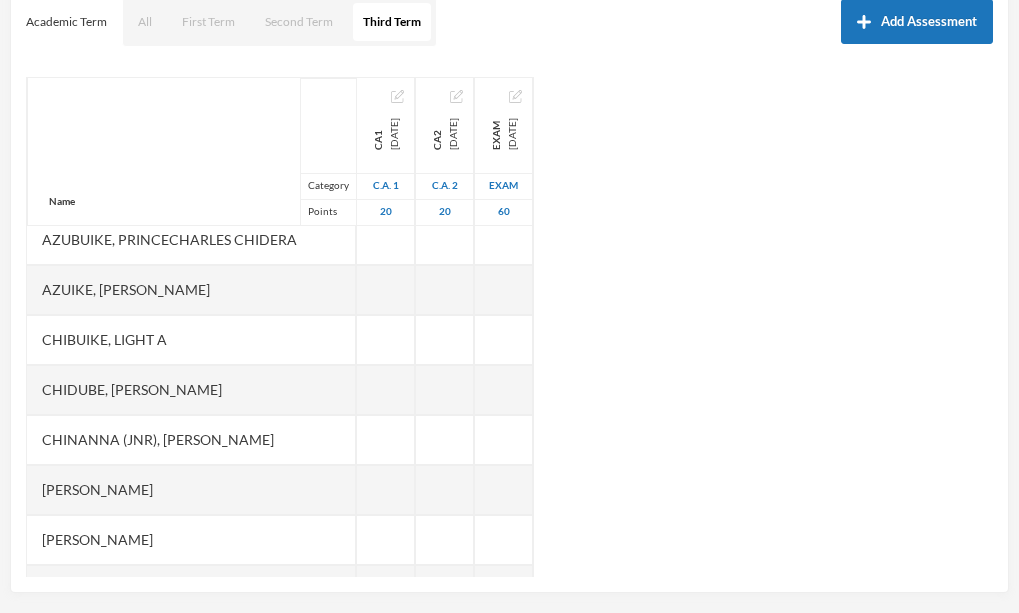 scroll, scrollTop: 330, scrollLeft: 0, axis: vertical 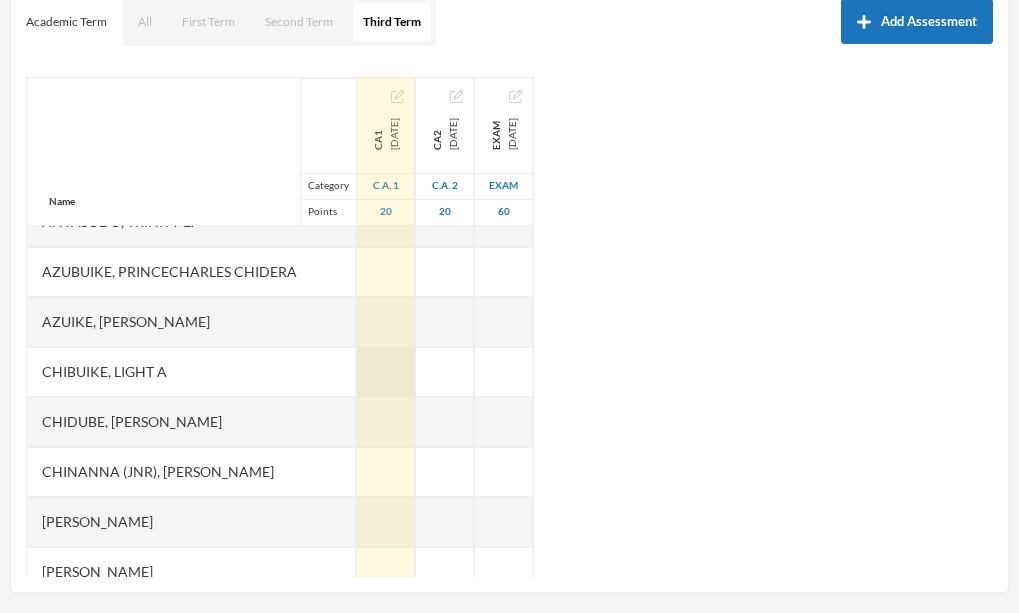 click at bounding box center (386, 372) 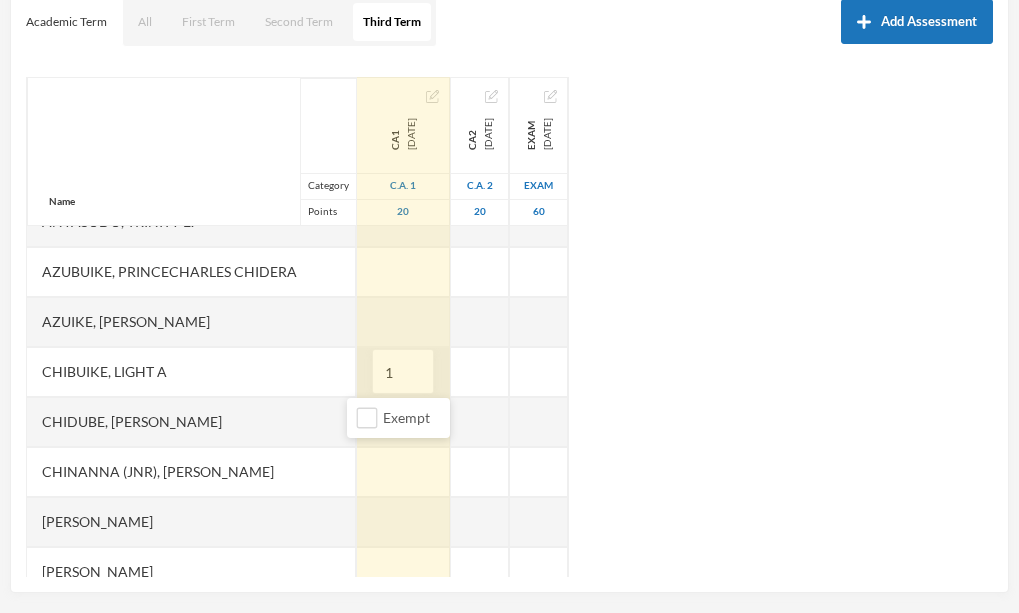 type on "15" 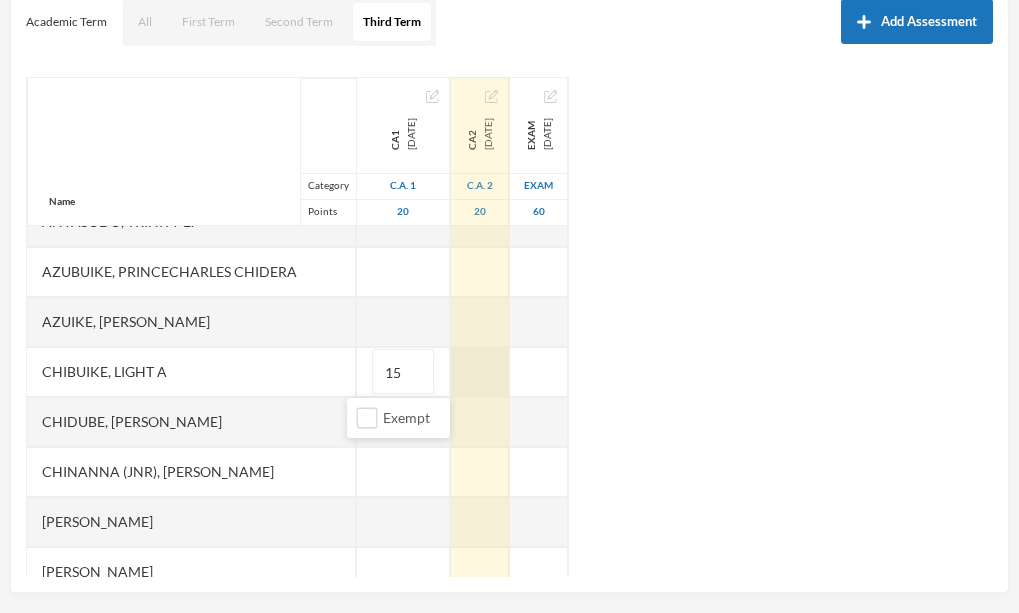 click at bounding box center (480, 372) 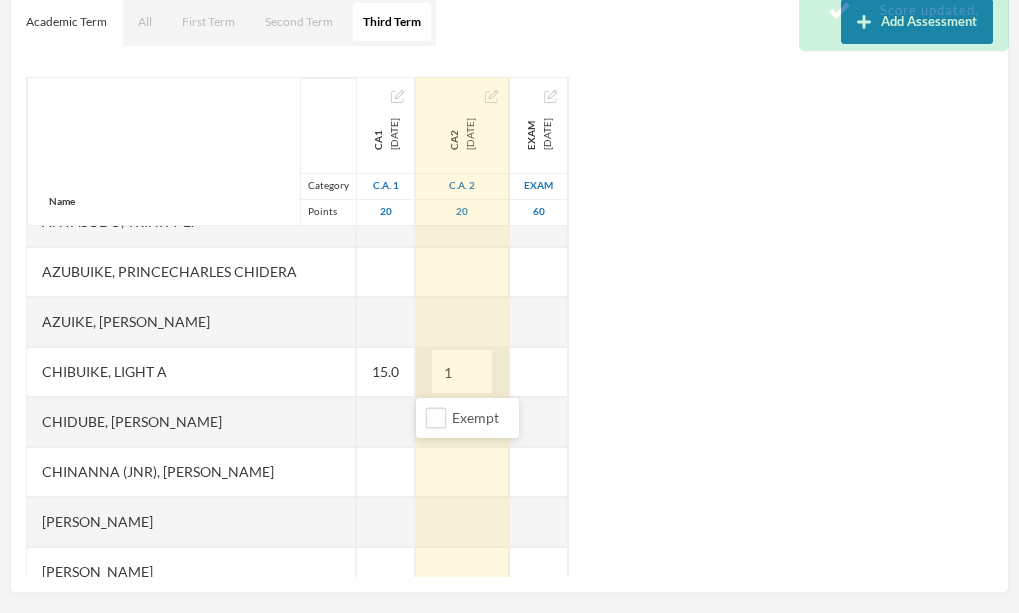 type on "15" 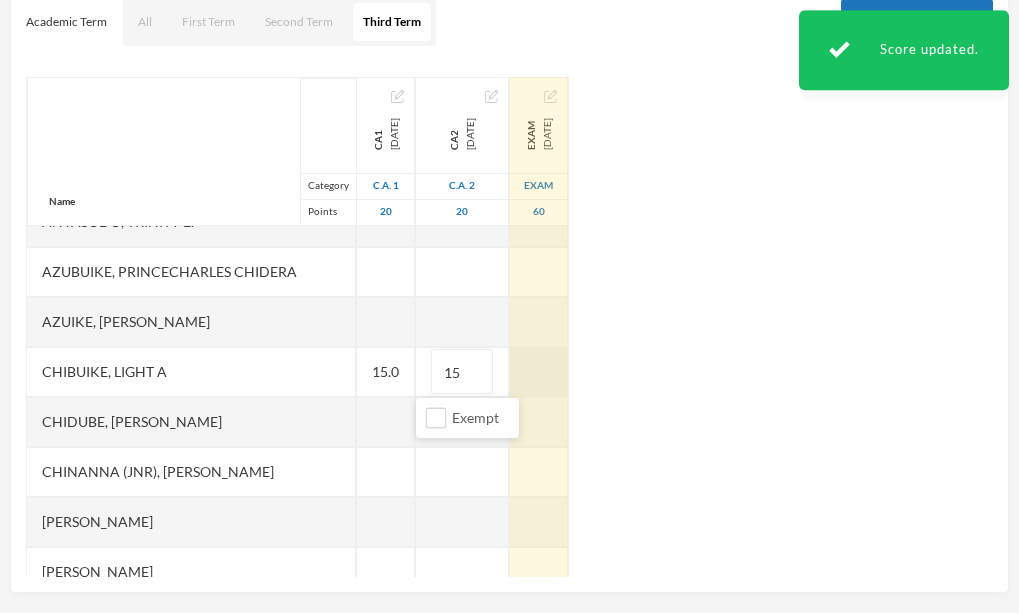 click at bounding box center (539, 372) 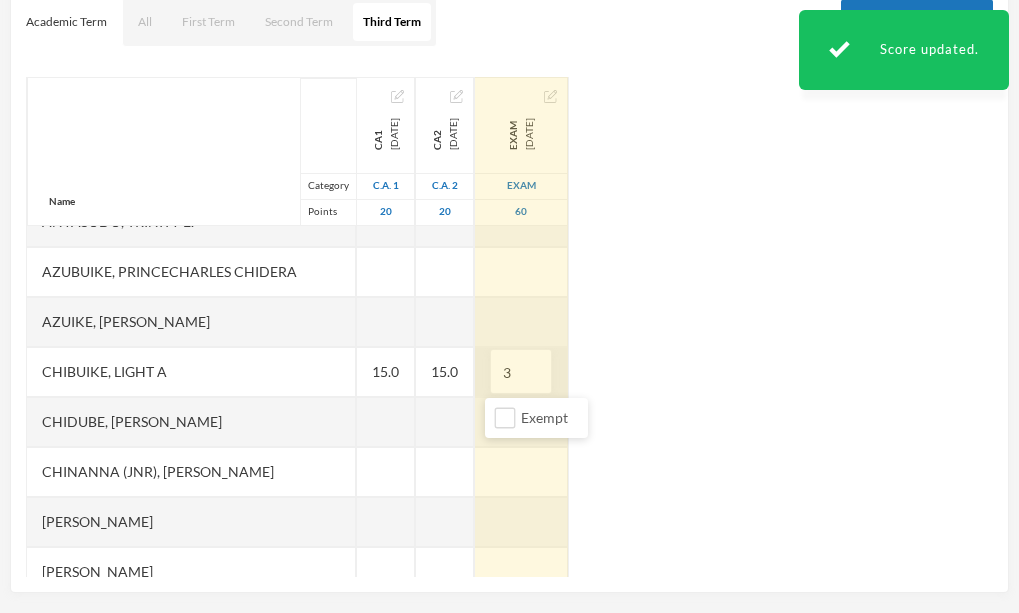 type on "30" 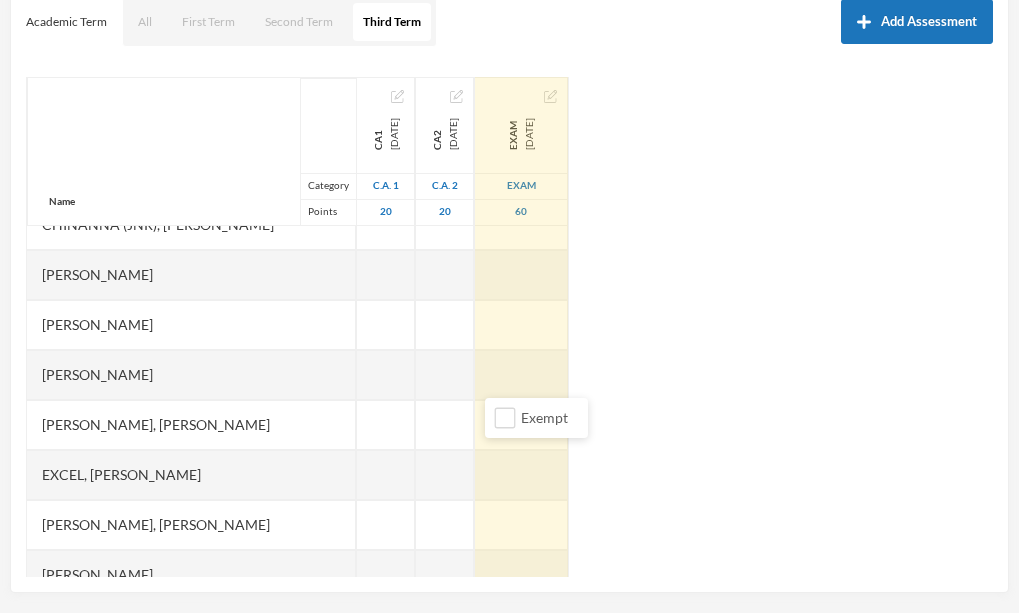 scroll, scrollTop: 584, scrollLeft: 0, axis: vertical 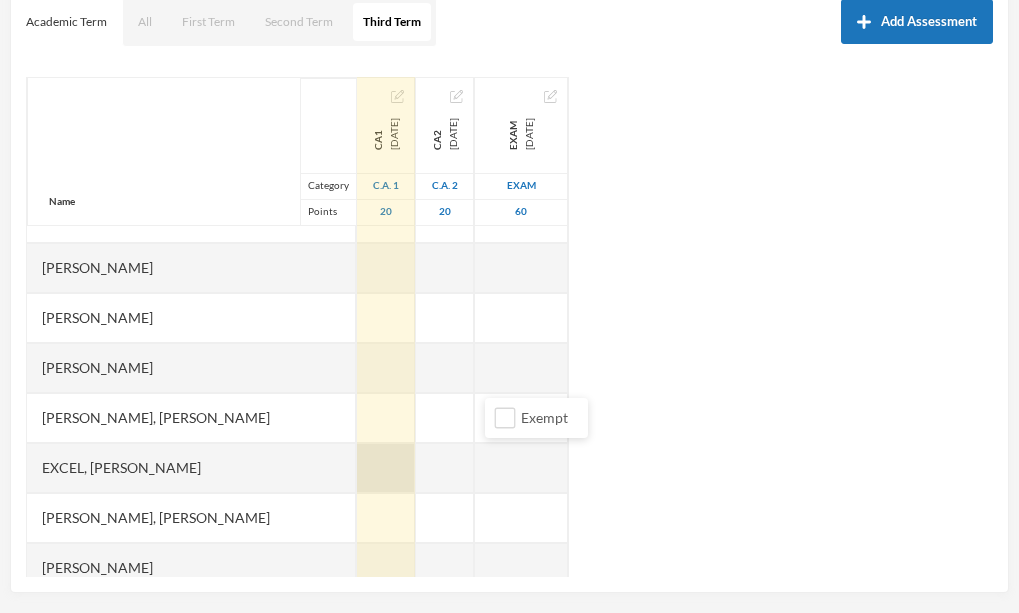 click at bounding box center (386, 468) 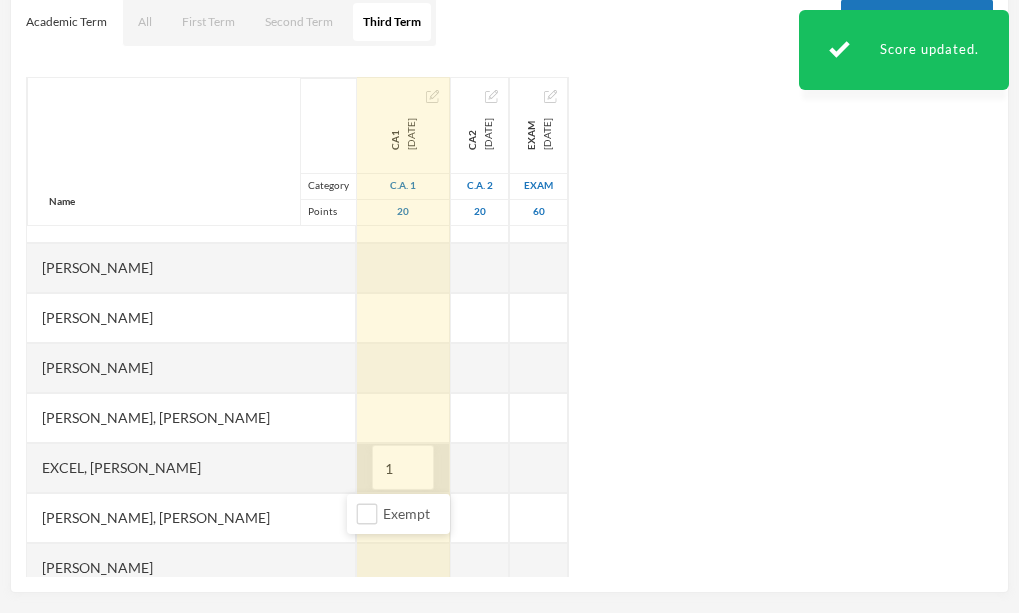 type on "15" 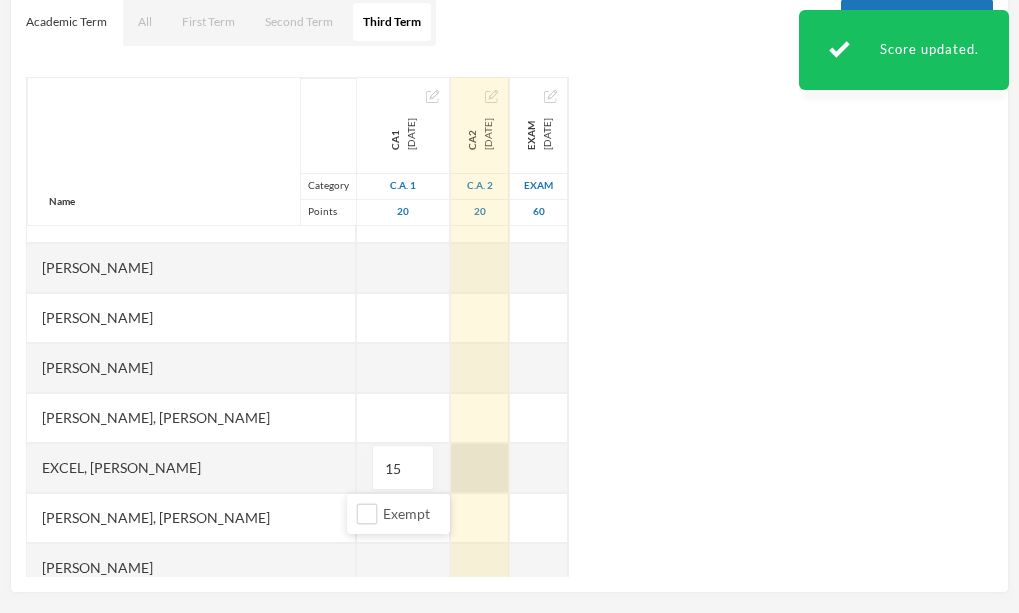 click at bounding box center [480, 468] 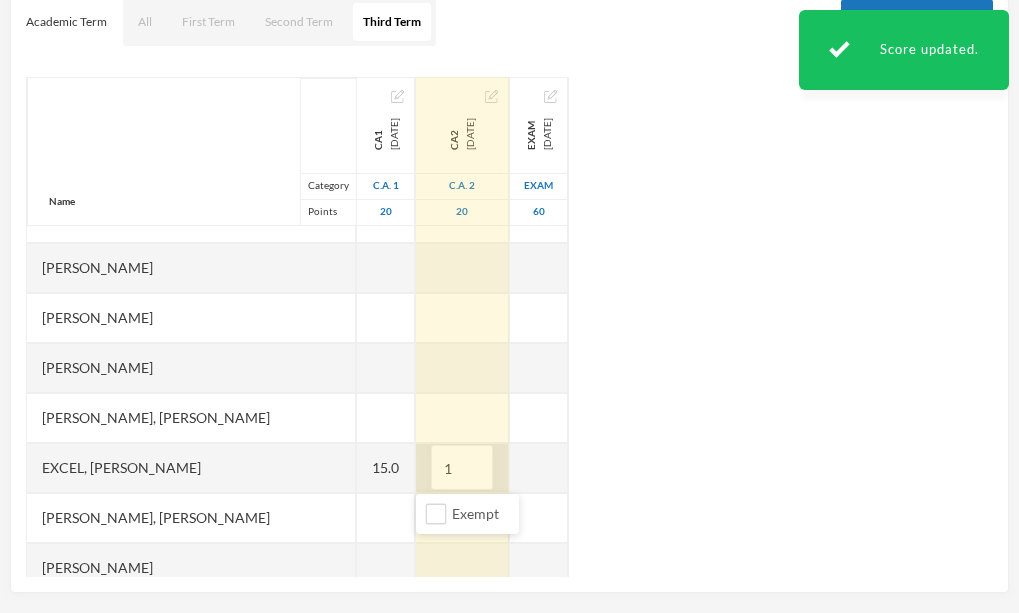 type on "15" 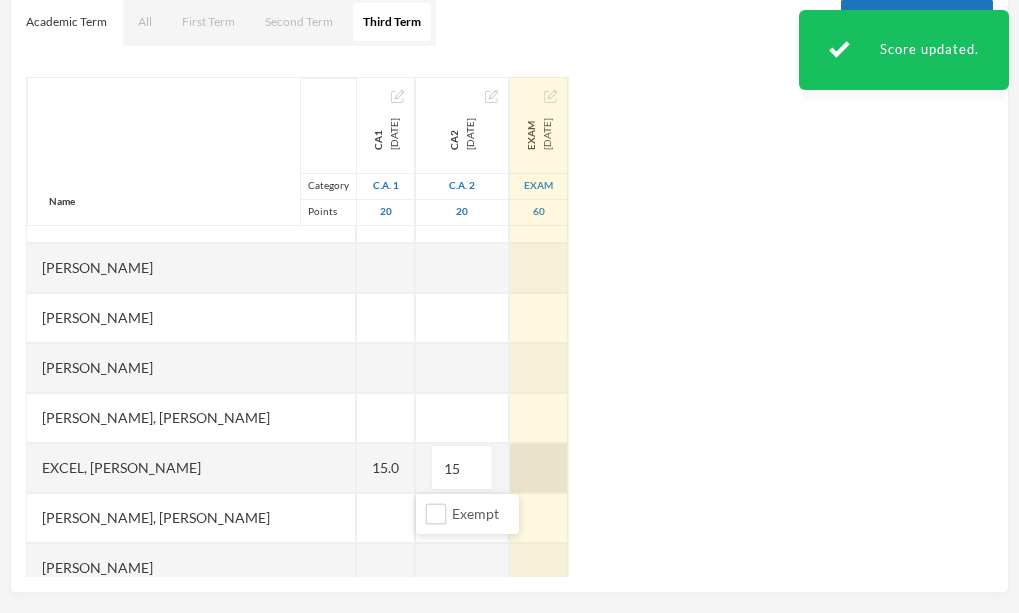click at bounding box center [539, 468] 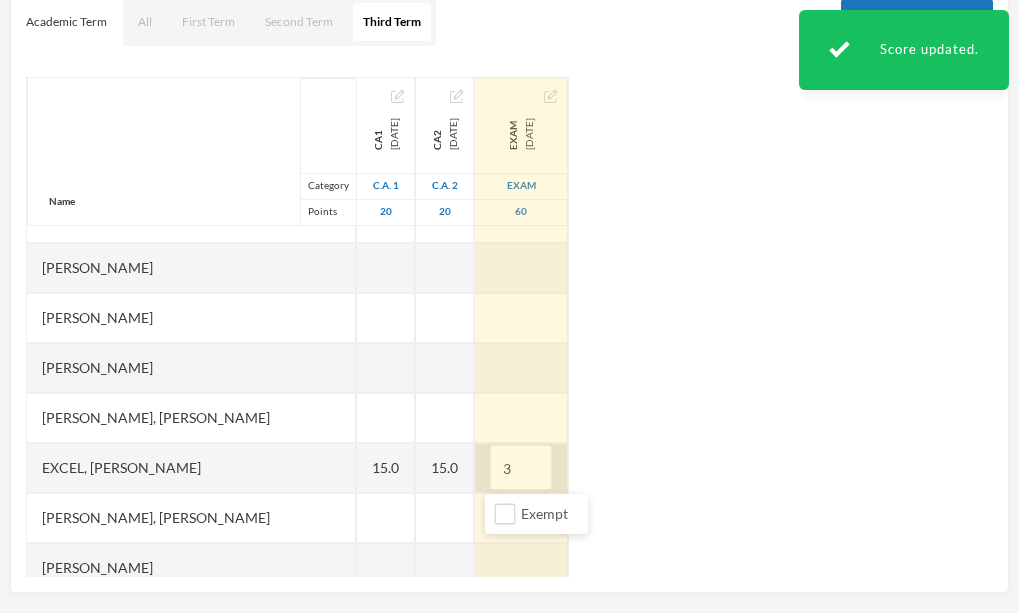 type on "32" 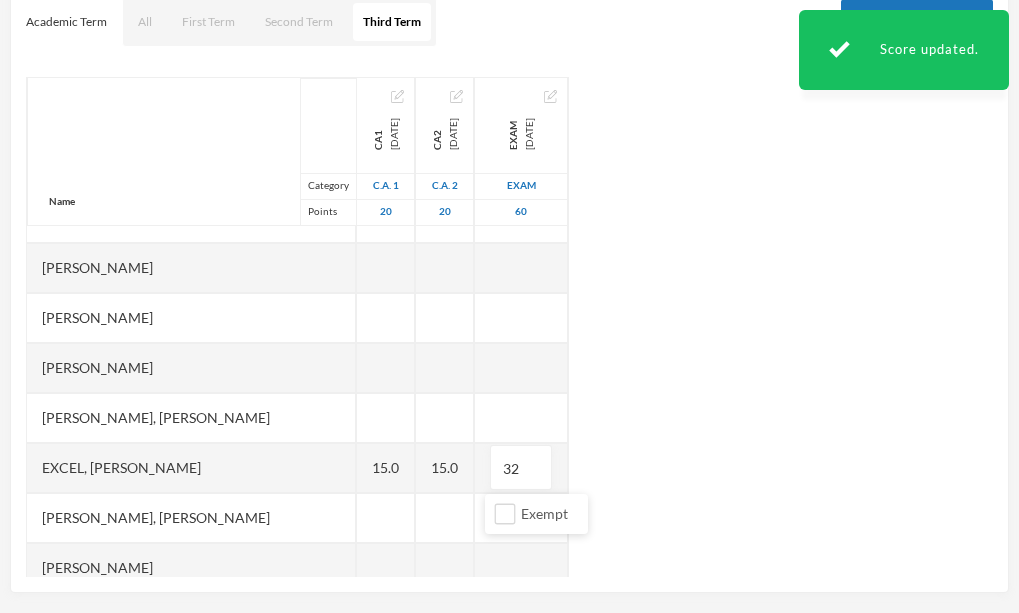 click on "Name   Category Points [PERSON_NAME], [PERSON_NAME], [PERSON_NAME], [PERSON_NAME] [PERSON_NAME], Chukwubuikem [PERSON_NAME], Testimony Anyaegbu, Divine Nnanyere Anyasodo, Trinity [PERSON_NAME], Princecharles [PERSON_NAME], [PERSON_NAME], Light A Chidube, Adaeze [PERSON_NAME] (jnr), [PERSON_NAME] [PERSON_NAME] [PERSON_NAME], [PERSON_NAME] [PERSON_NAME] Chidiebube [PERSON_NAME], [PERSON_NAME] Excel, [PERSON_NAME], [PERSON_NAME] [PERSON_NAME], [PERSON_NAME], [PERSON_NAME] Munachimso [PERSON_NAME], [PERSON_NAME] [PERSON_NAME], [PERSON_NAME], [PERSON_NAME] [PERSON_NAME], [PERSON_NAME] [PERSON_NAME] [PERSON_NAME], [PERSON_NAME], [PERSON_NAME] [PERSON_NAME], [PERSON_NAME], [PERSON_NAME] [PERSON_NAME], [PERSON_NAME], Chinonye [PERSON_NAME] Ugwoana, Kamsiyochi Treasure Uwazuruonye, [PERSON_NAME], [PERSON_NAME] CA1 [DATE] C.A. 1 20 15.0 15.0 10.0 10.0 5.0 CA2 [DATE] C.A. 2 20 15.0 15.0 10.0 10.0 12.0 EXAM [DATE] Exam 60 30.0 32 26.0 26.0 15.0" at bounding box center [509, 327] 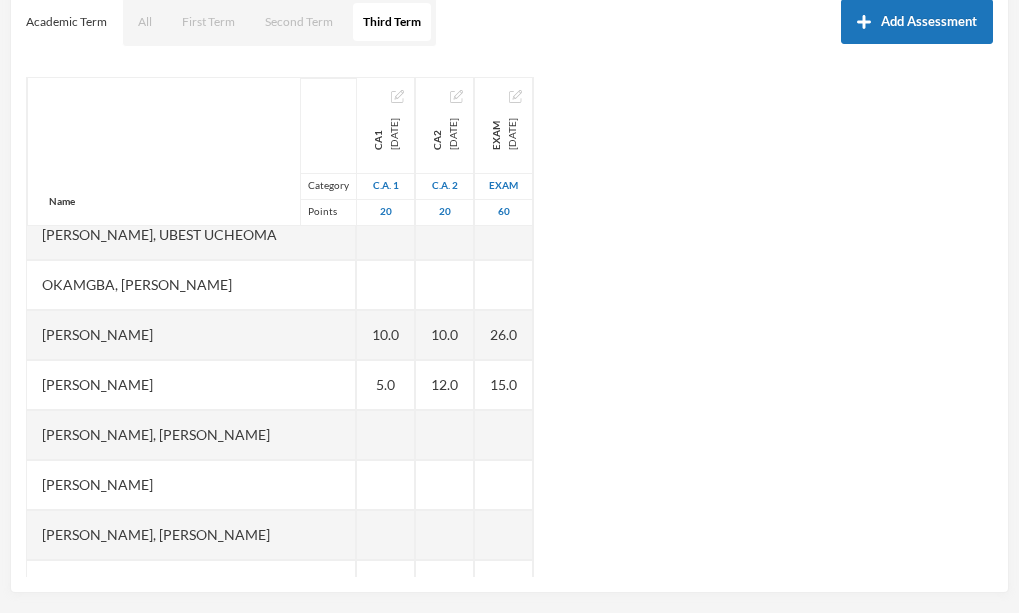 scroll, scrollTop: 1118, scrollLeft: 0, axis: vertical 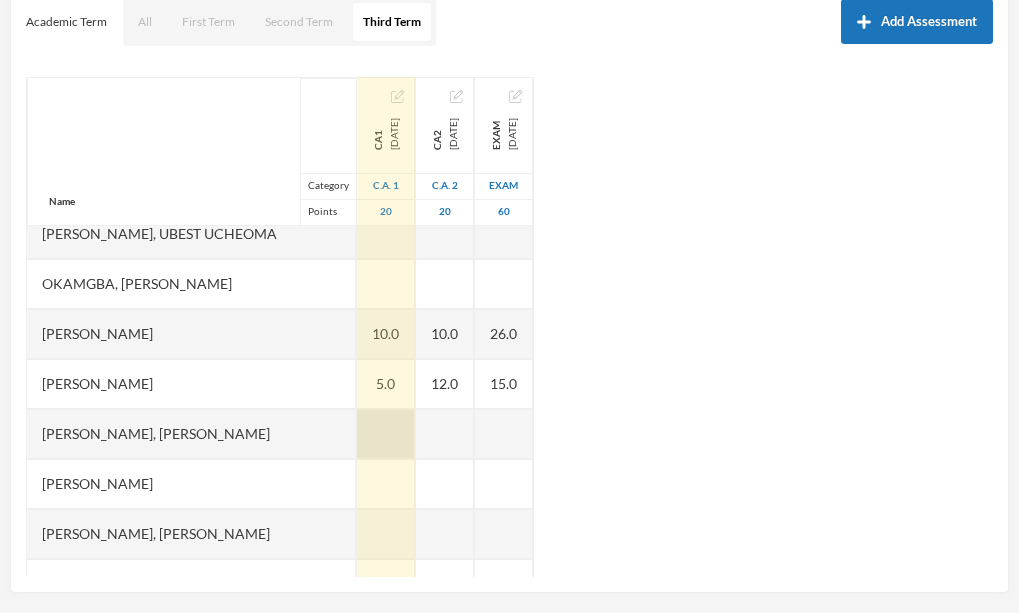 click at bounding box center (386, 434) 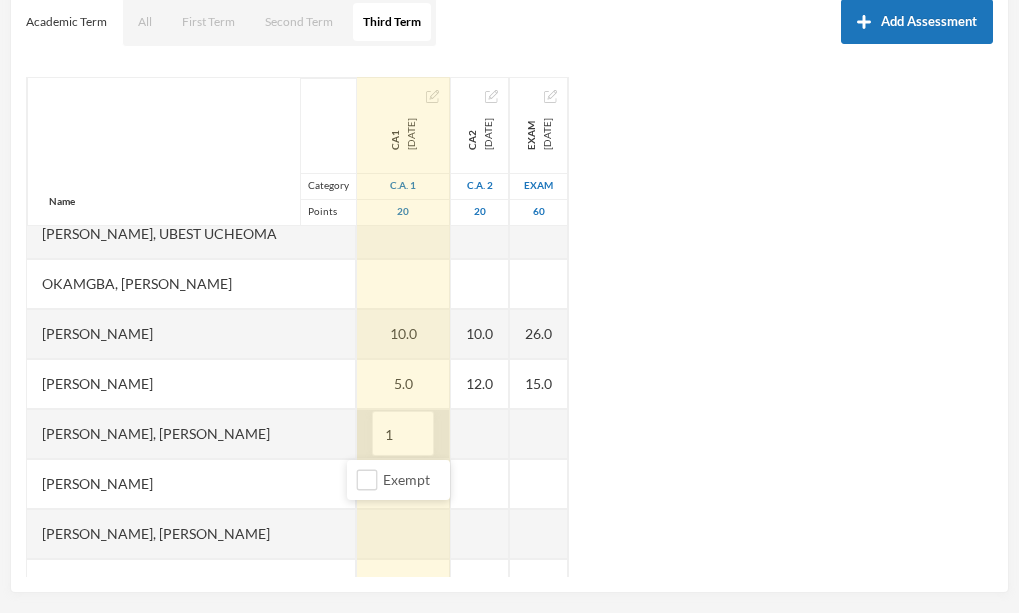 type on "15" 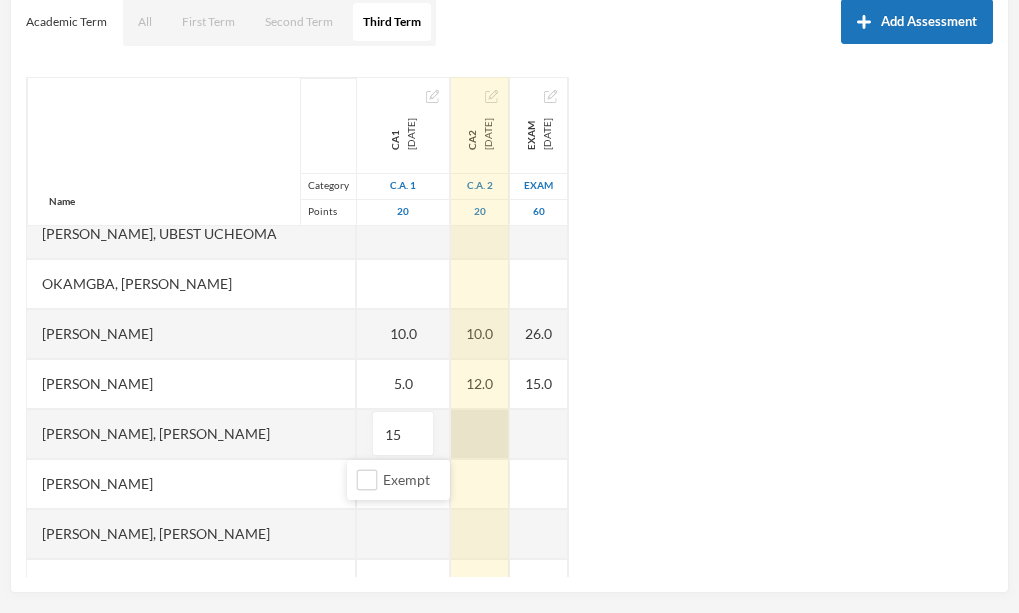 click at bounding box center (480, 434) 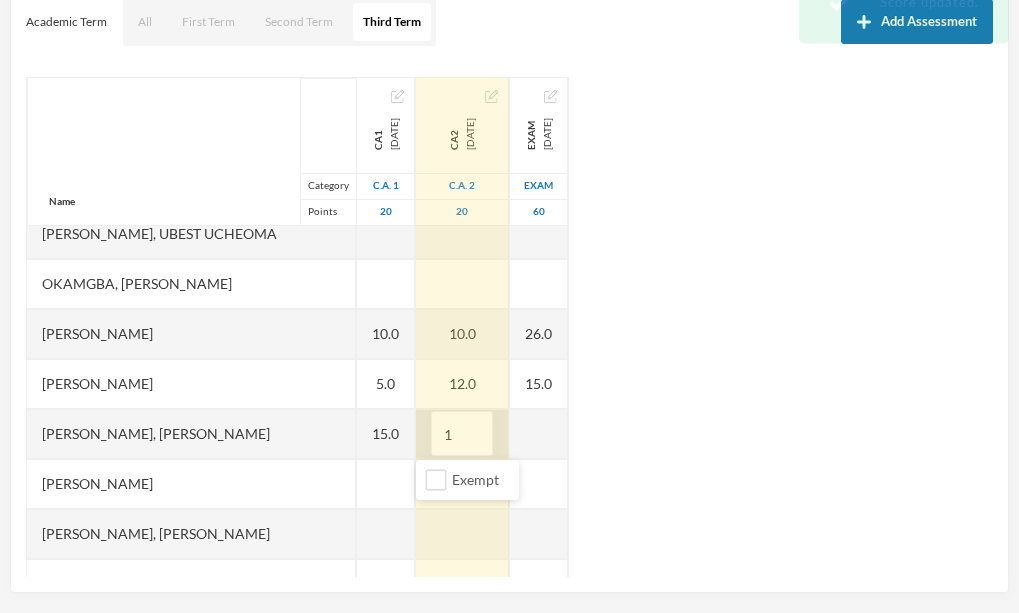 type on "15" 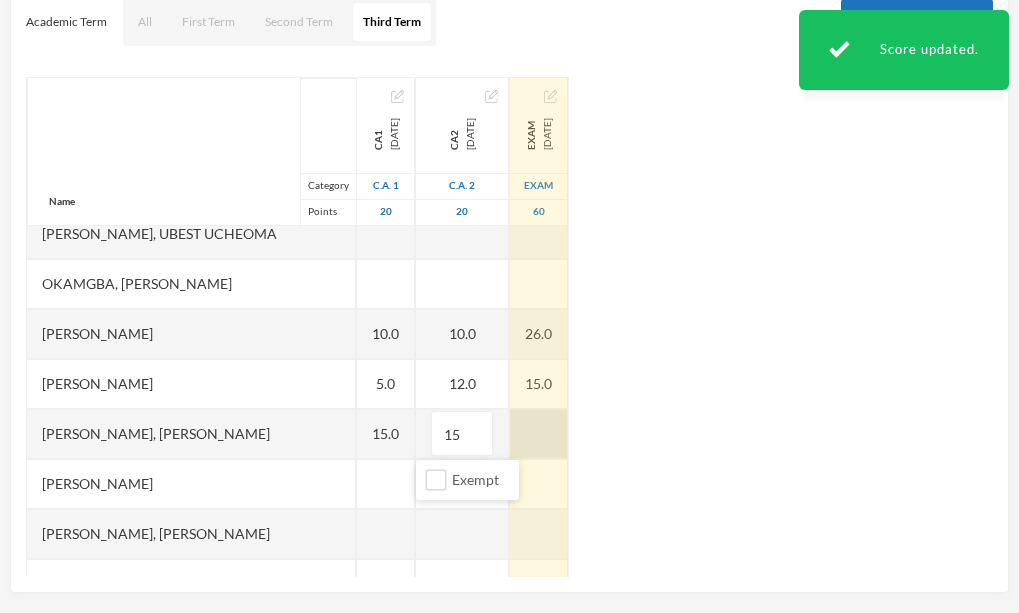click at bounding box center (539, 434) 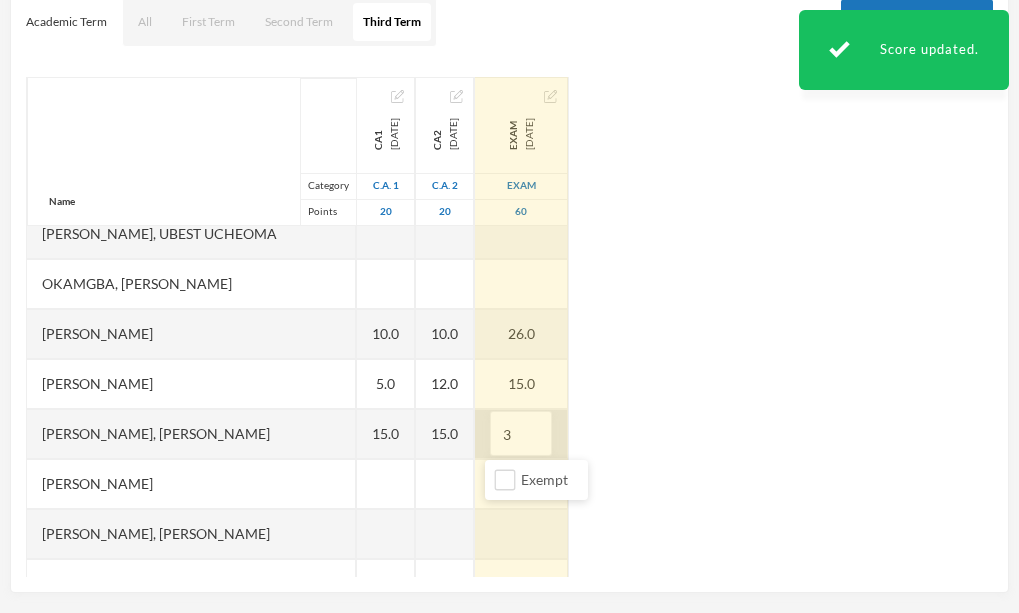 type on "32" 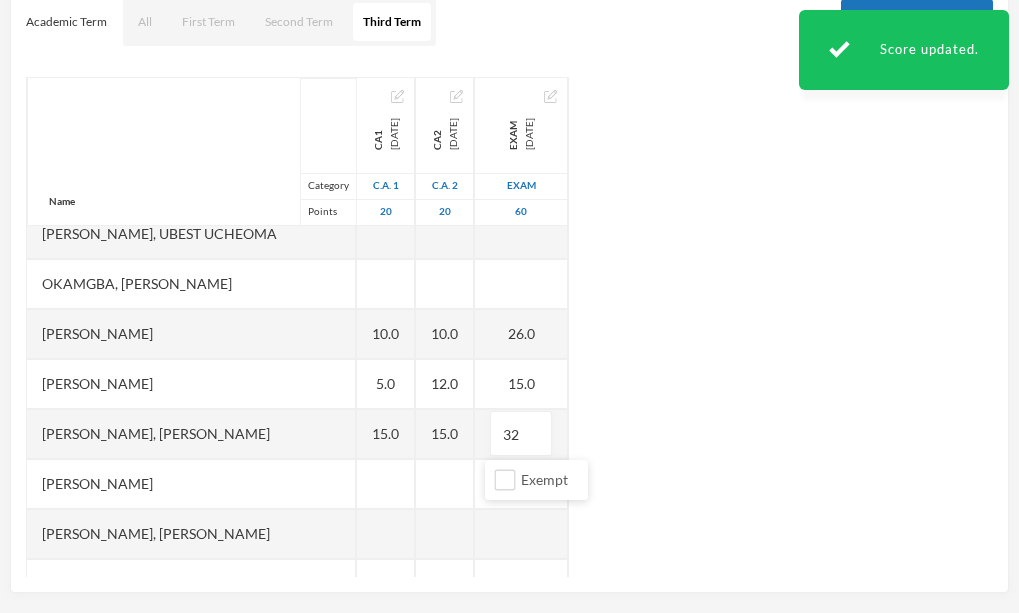 click on "Name   Category Points [PERSON_NAME], [PERSON_NAME], [PERSON_NAME], [PERSON_NAME] [PERSON_NAME], Chukwubuikem [PERSON_NAME], Testimony Anyaegbu, Divine Nnanyere Anyasodo, Trinity [PERSON_NAME], Princecharles [PERSON_NAME], [PERSON_NAME], Light A Chidube, Adaeze [PERSON_NAME] (jnr), [PERSON_NAME] [PERSON_NAME] [PERSON_NAME], [PERSON_NAME] [PERSON_NAME] Chidiebube [PERSON_NAME], [PERSON_NAME] Excel, [PERSON_NAME], [PERSON_NAME] [PERSON_NAME], [PERSON_NAME], [PERSON_NAME] Munachimso [PERSON_NAME], [PERSON_NAME] [PERSON_NAME], [PERSON_NAME], [PERSON_NAME] [PERSON_NAME], [PERSON_NAME] [PERSON_NAME] [PERSON_NAME], [PERSON_NAME], [PERSON_NAME] [PERSON_NAME], [PERSON_NAME], [PERSON_NAME] [PERSON_NAME], [PERSON_NAME], Chinonye [PERSON_NAME] Ugwoana, Kamsiyochi Treasure Uwazuruonye, [PERSON_NAME], [PERSON_NAME] CA1 [DATE] C.A. 1 20 15.0 15.0 10.0 10.0 5.0 15.0 CA2 [DATE] C.A. 2 20 15.0 15.0 10.0 10.0 12.0 15.0 EXAM [DATE] Exam 60 30.0 32.0 32" at bounding box center (509, 327) 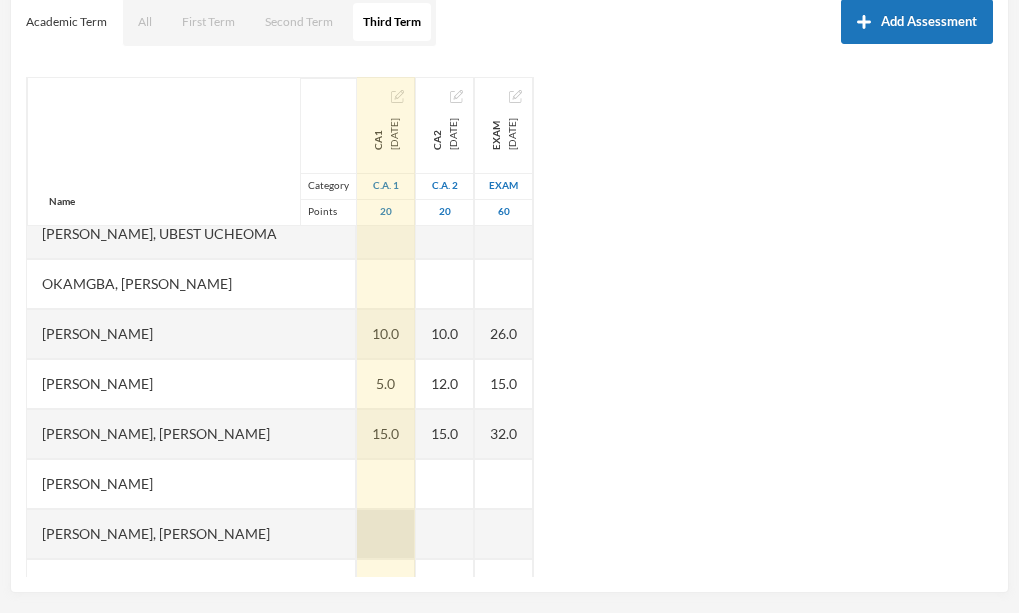 click at bounding box center [386, 534] 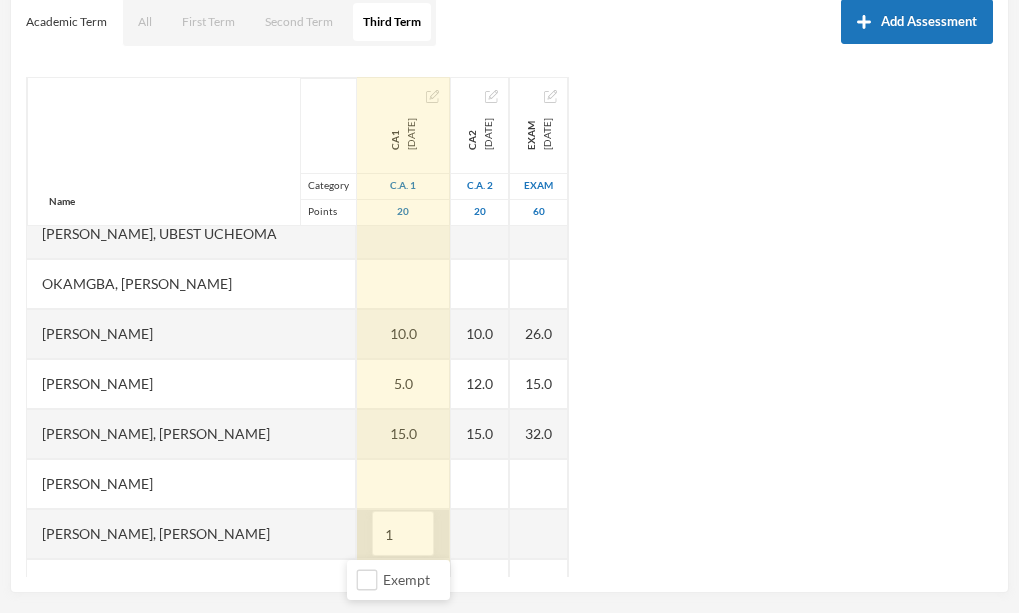 type on "15" 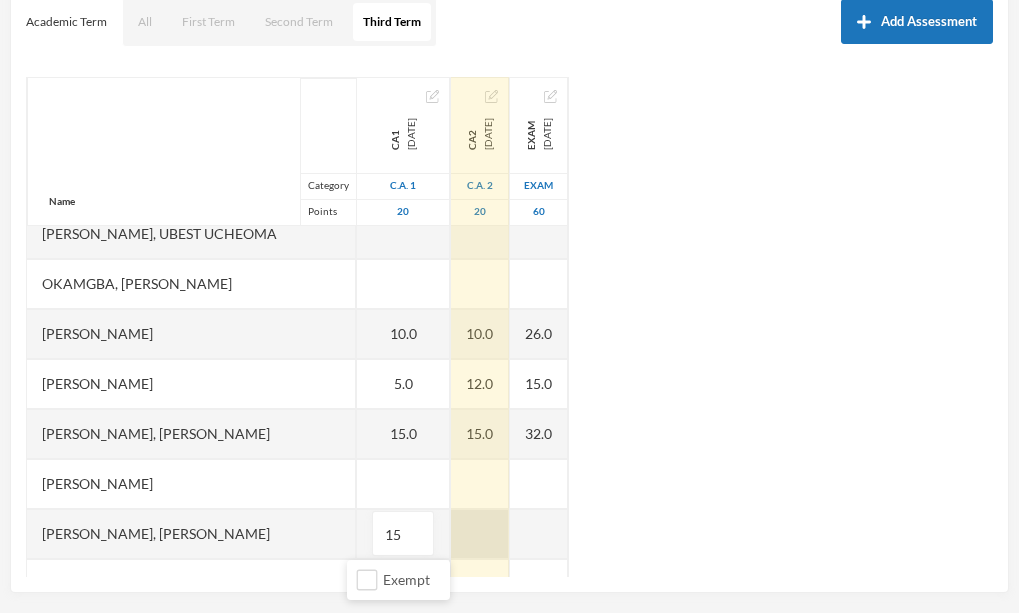 click at bounding box center [480, 534] 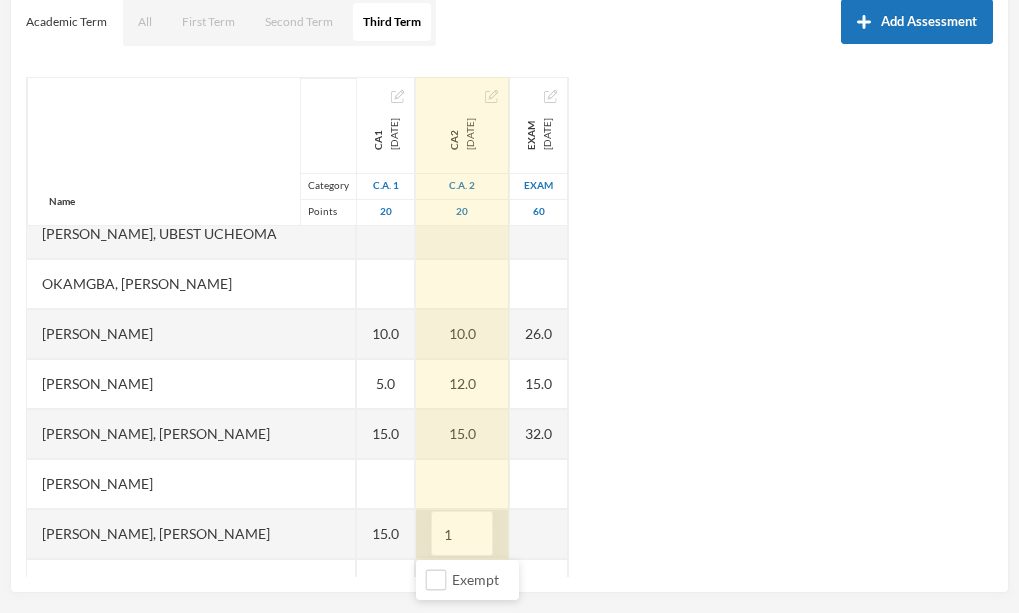 type on "15" 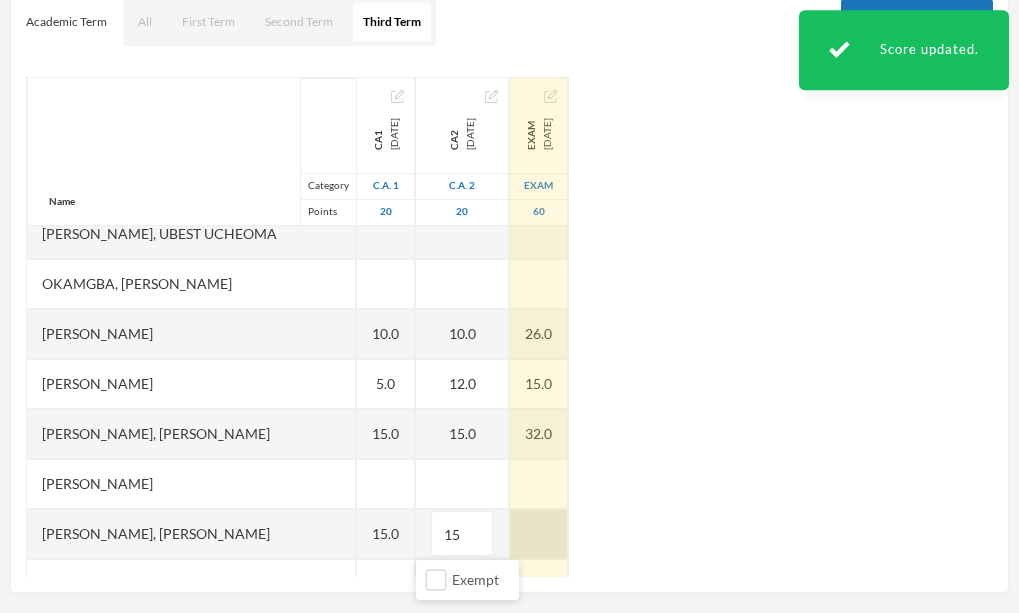 click at bounding box center (539, 534) 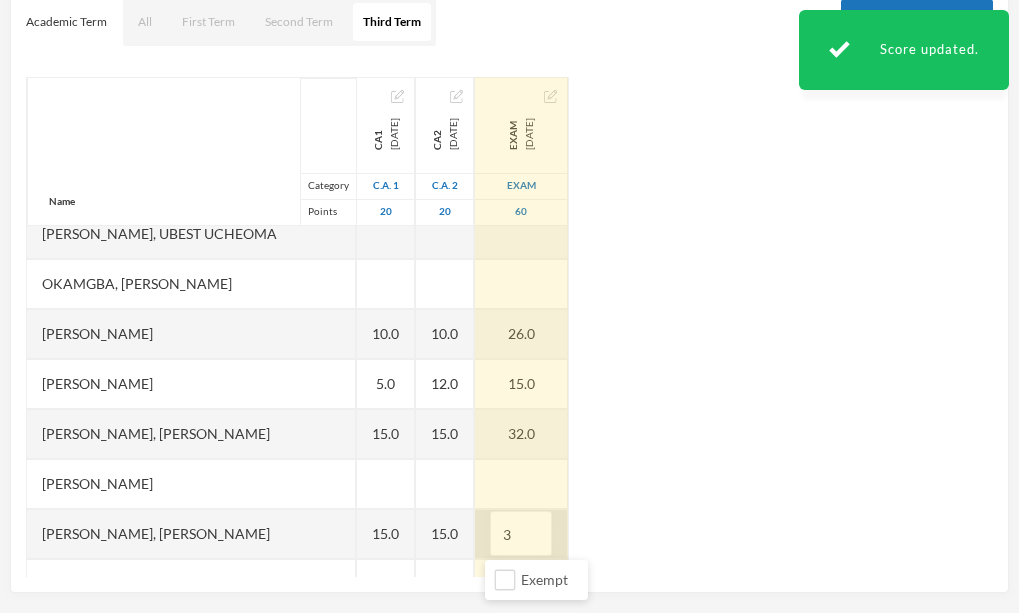 type on "34" 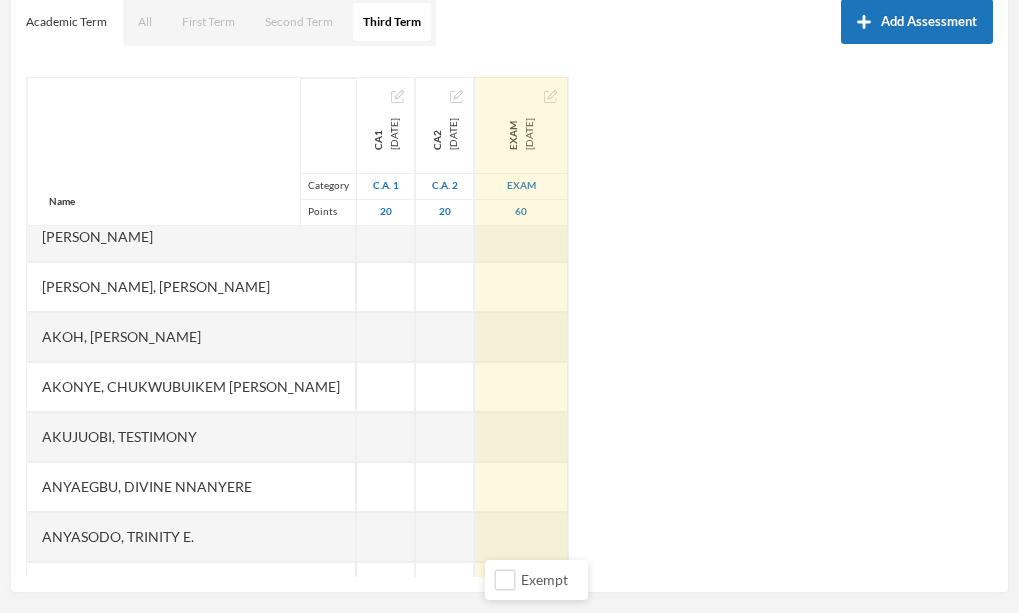 scroll, scrollTop: 0, scrollLeft: 0, axis: both 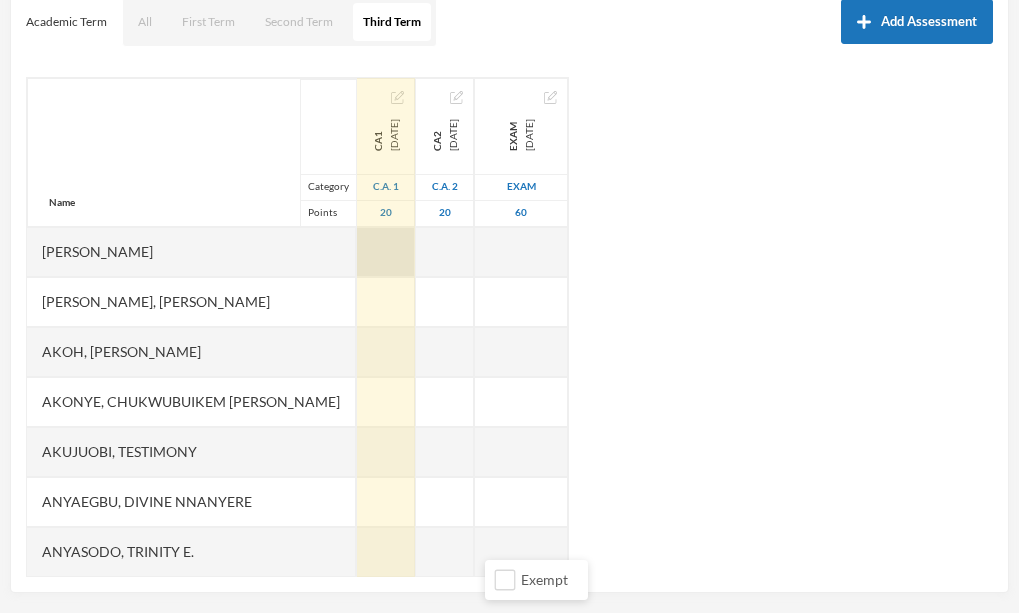 click at bounding box center [386, 252] 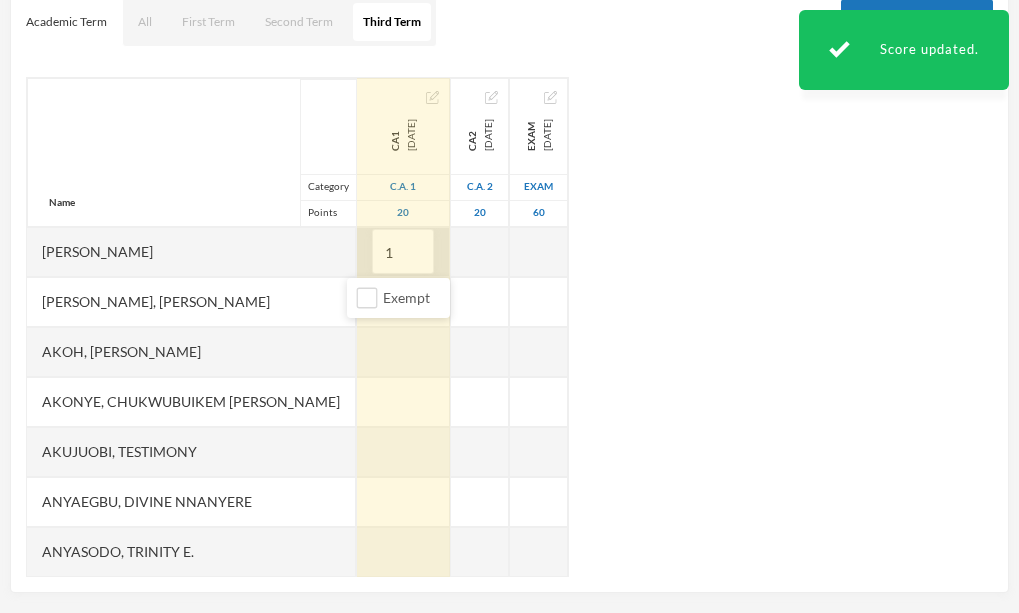 type on "15" 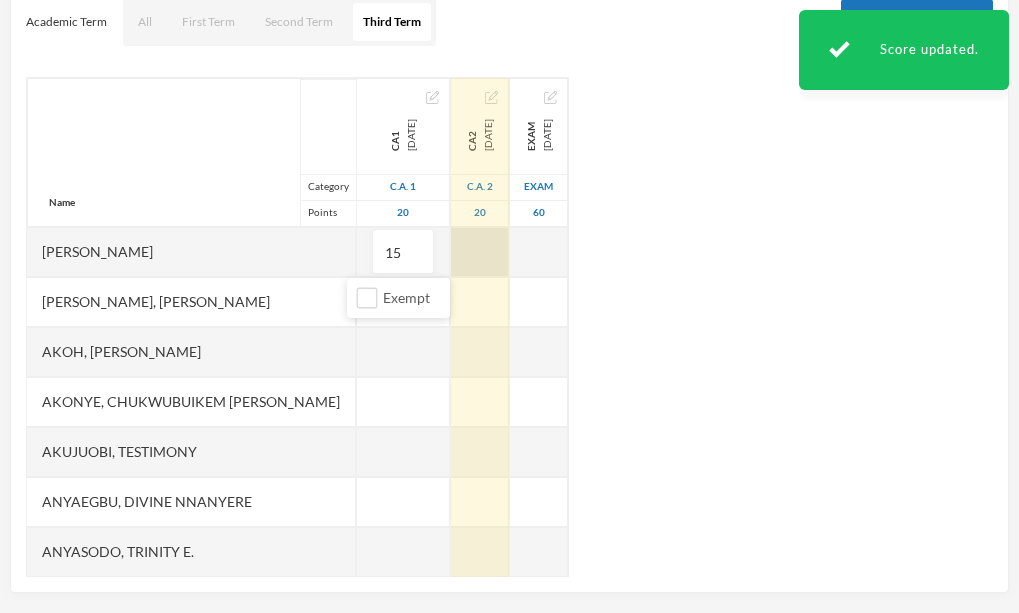 click at bounding box center [480, 252] 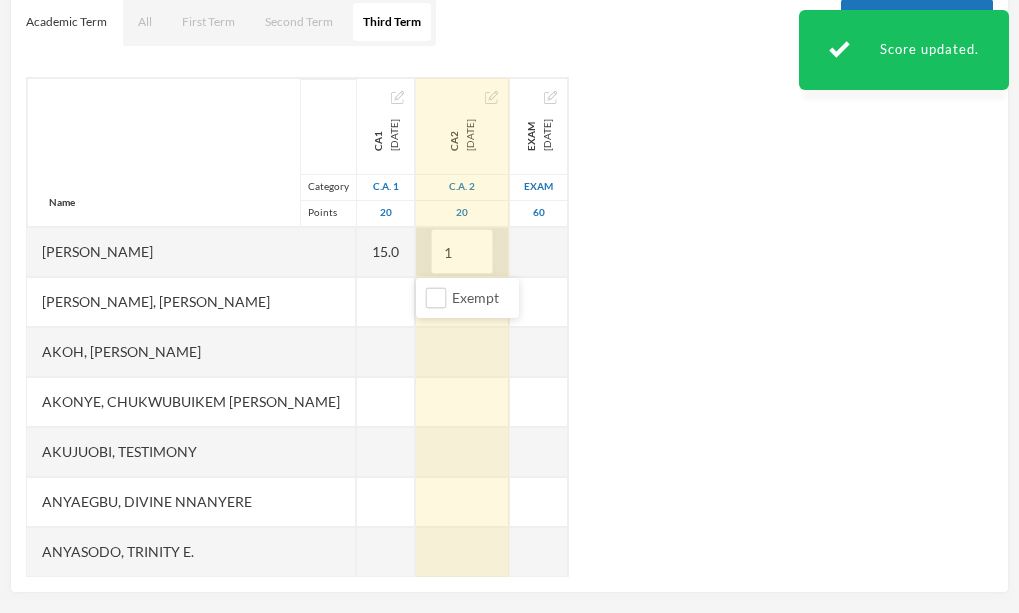 type on "15" 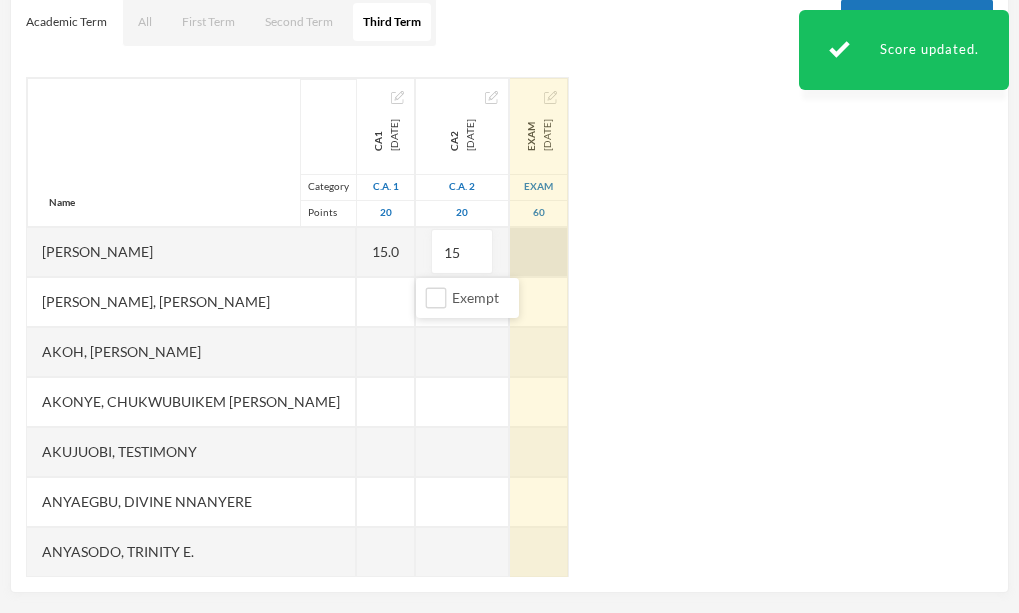 click at bounding box center (539, 252) 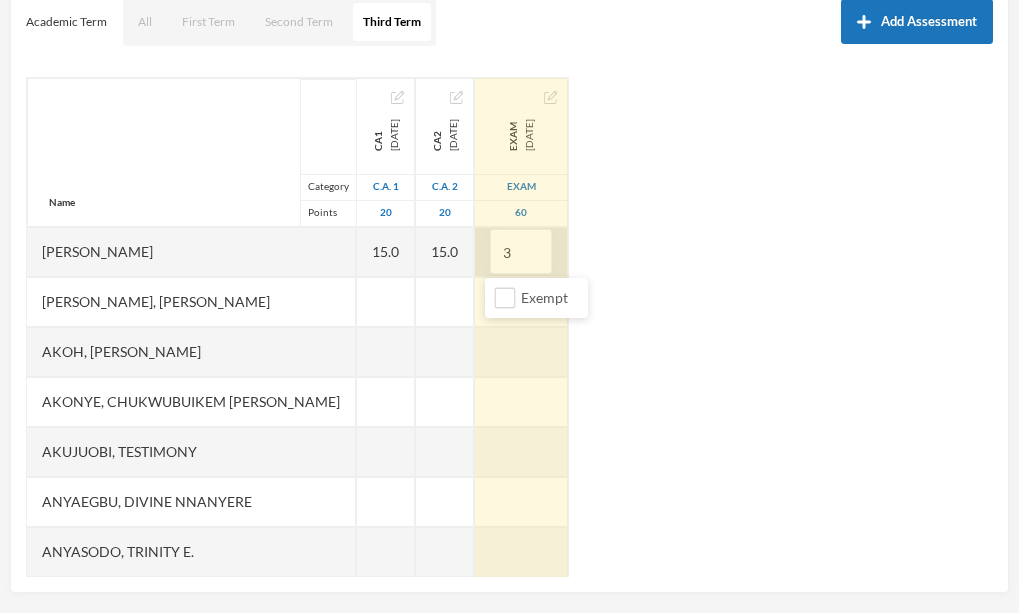 type on "30" 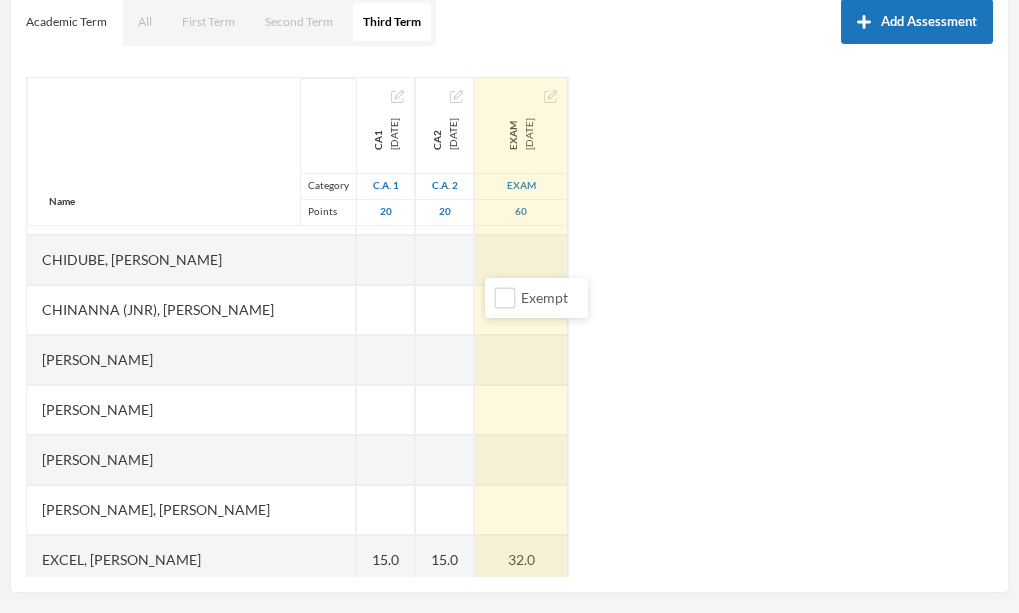 scroll, scrollTop: 493, scrollLeft: 0, axis: vertical 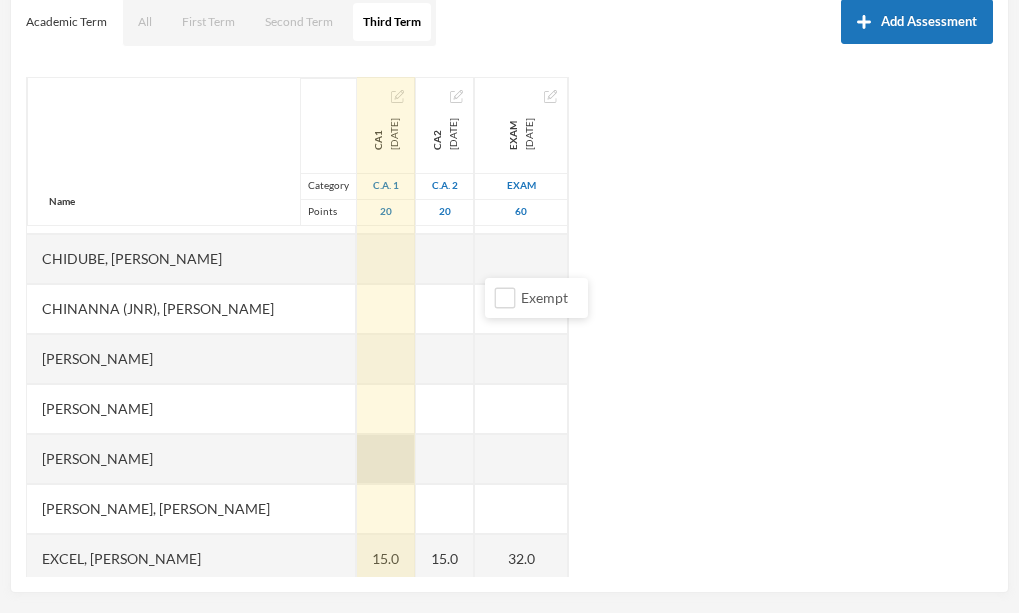 click at bounding box center [386, 459] 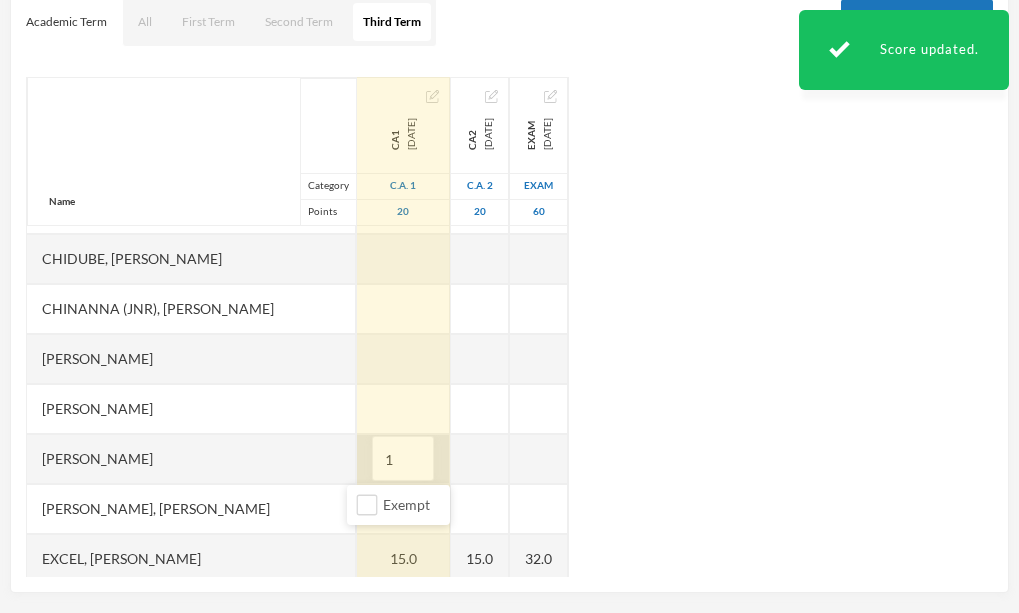 type on "10" 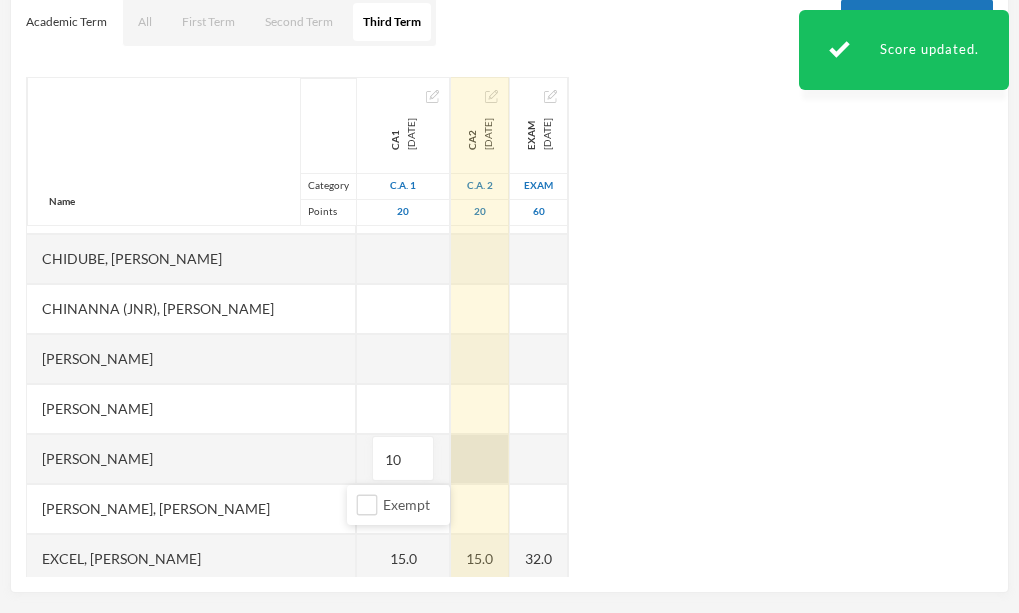 click at bounding box center [480, 459] 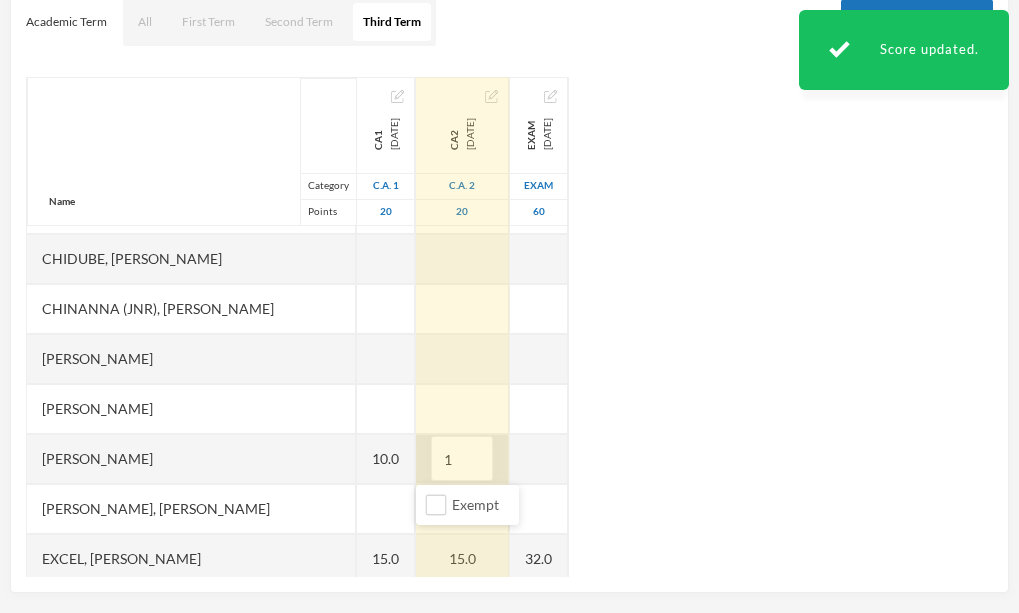 type on "10" 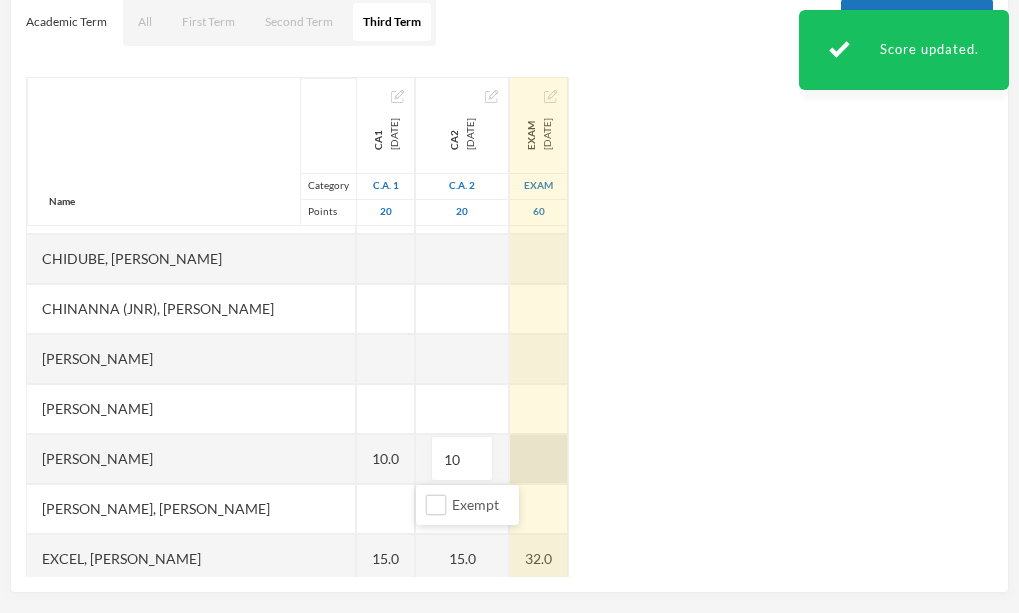 click at bounding box center [539, 459] 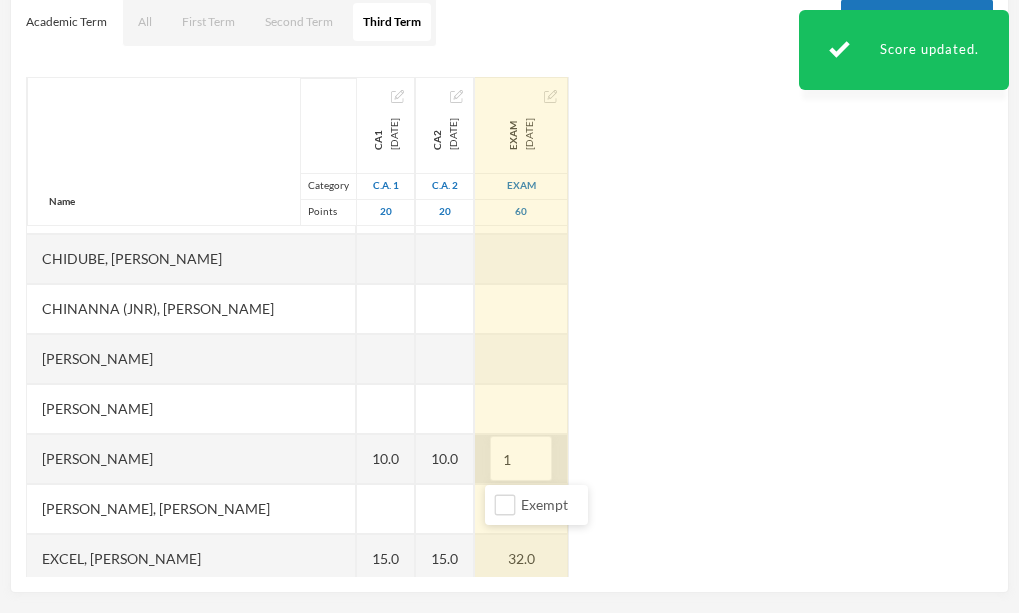 type on "10" 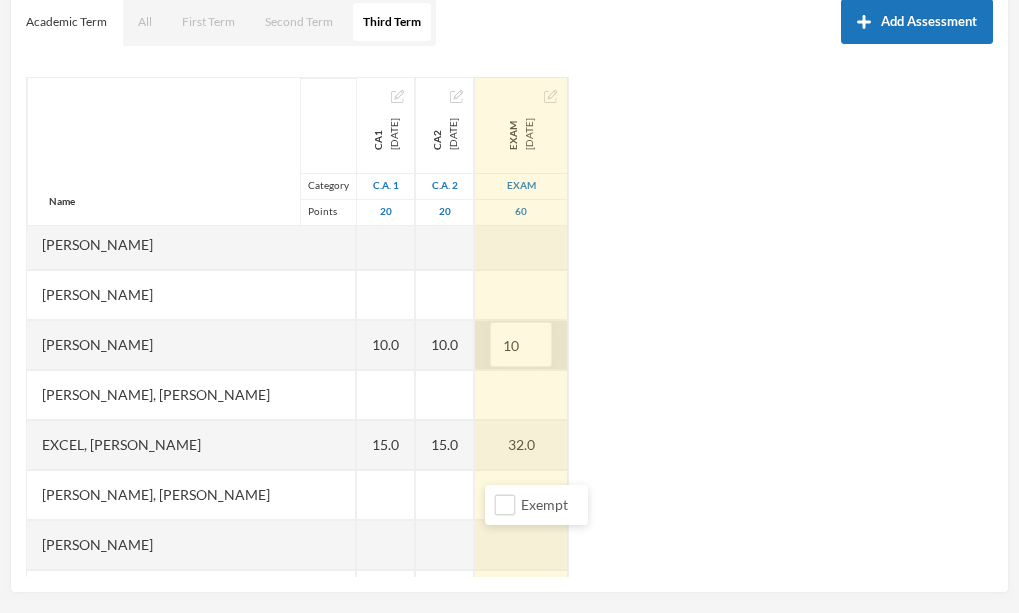 scroll, scrollTop: 614, scrollLeft: 0, axis: vertical 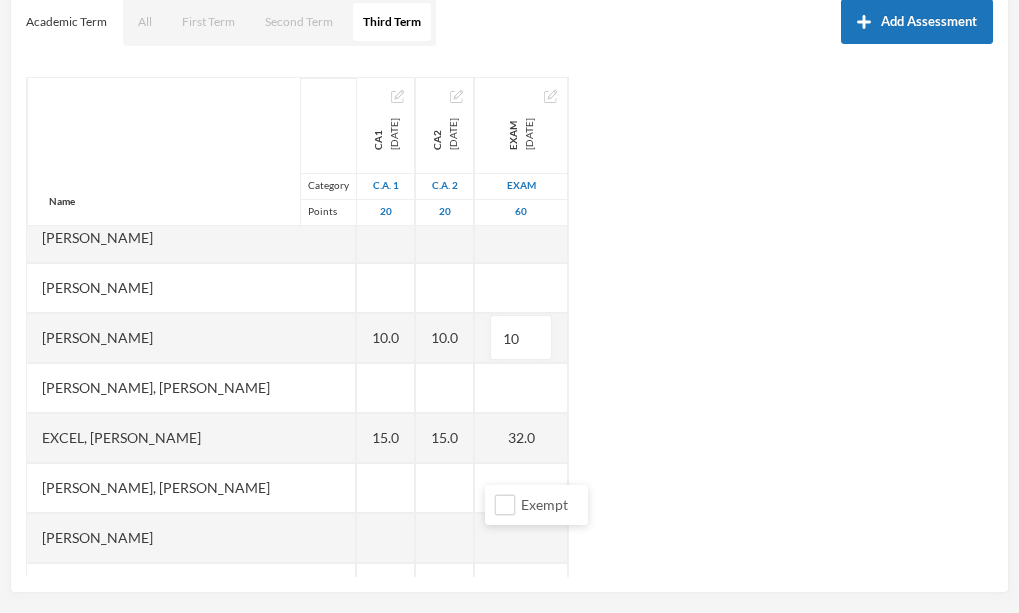 click on "Name   Category Points [PERSON_NAME], [PERSON_NAME], [PERSON_NAME], [PERSON_NAME] [PERSON_NAME], Chukwubuikem [PERSON_NAME], Testimony Anyaegbu, Divine Nnanyere Anyasodo, Trinity [PERSON_NAME], Princecharles [PERSON_NAME], [PERSON_NAME], Light A Chidube, Adaeze [PERSON_NAME] (jnr), [PERSON_NAME] [PERSON_NAME] [PERSON_NAME], [PERSON_NAME] [PERSON_NAME] Chidiebube [PERSON_NAME], [PERSON_NAME] Excel, [PERSON_NAME], [PERSON_NAME] [PERSON_NAME], [PERSON_NAME], [PERSON_NAME] Munachimso [PERSON_NAME], [PERSON_NAME] [PERSON_NAME], [PERSON_NAME], [PERSON_NAME] [PERSON_NAME], [PERSON_NAME] [PERSON_NAME] [PERSON_NAME], [PERSON_NAME], [PERSON_NAME] [PERSON_NAME], [PERSON_NAME], [PERSON_NAME] [PERSON_NAME], [PERSON_NAME], Chinonye [PERSON_NAME] Ugwoana, Kamsiyochi Treasure Uwazuruonye, [PERSON_NAME], [PERSON_NAME] CA1 [DATE] C.A. 1 20 15.0 15.0 10.0 15.0 10.0 10.0 5.0 15.0 15.0 CA2 [DATE] C.A. 2 20 15.0 15.0 10.0 15.0 10.0 10.0 12.0 15.0 15.0 EXAM" at bounding box center [509, 327] 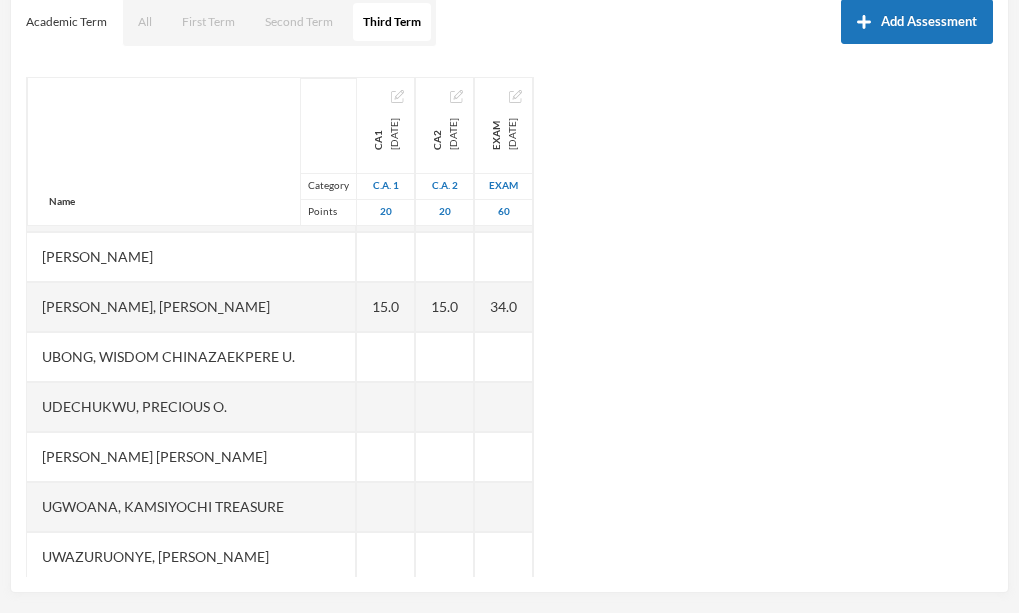 scroll, scrollTop: 1401, scrollLeft: 0, axis: vertical 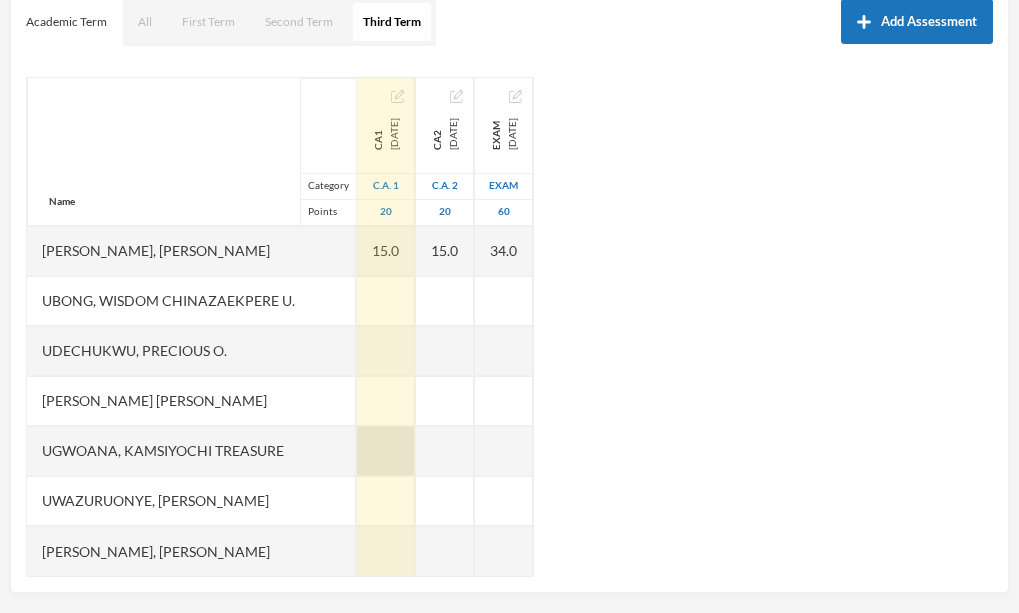 click at bounding box center [386, 451] 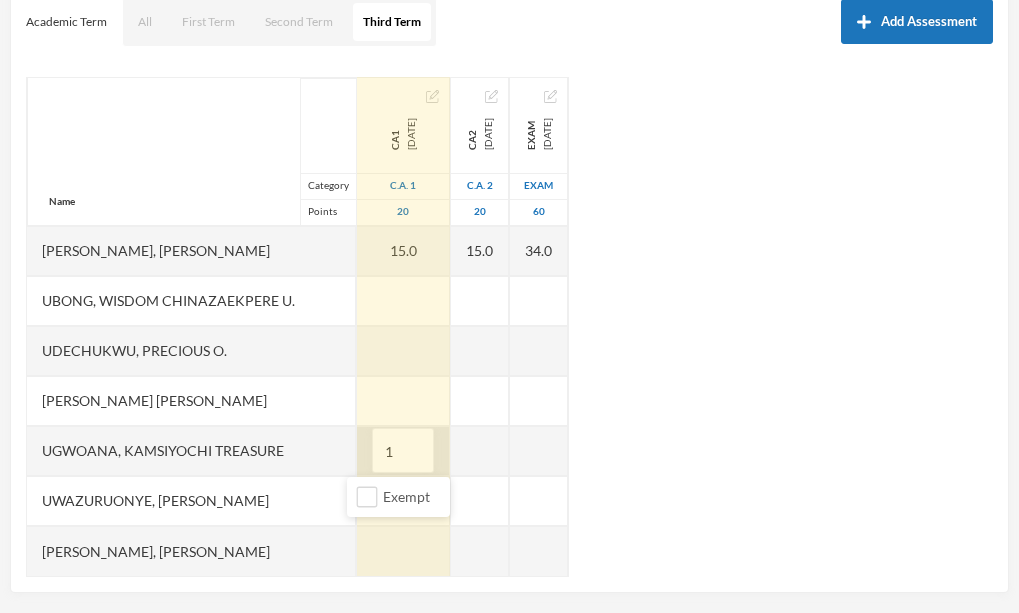 type on "15" 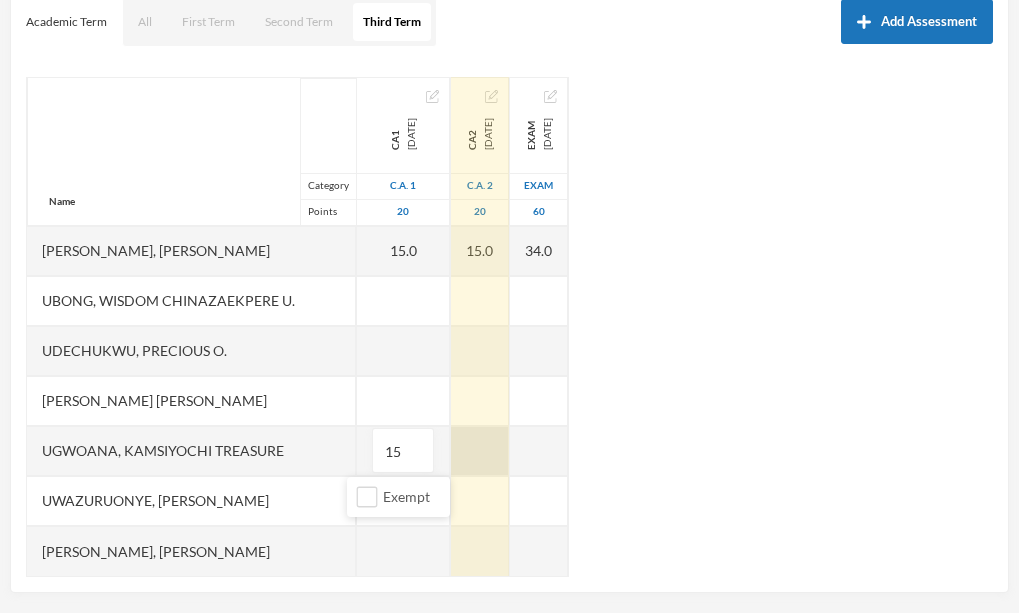 click at bounding box center (480, 451) 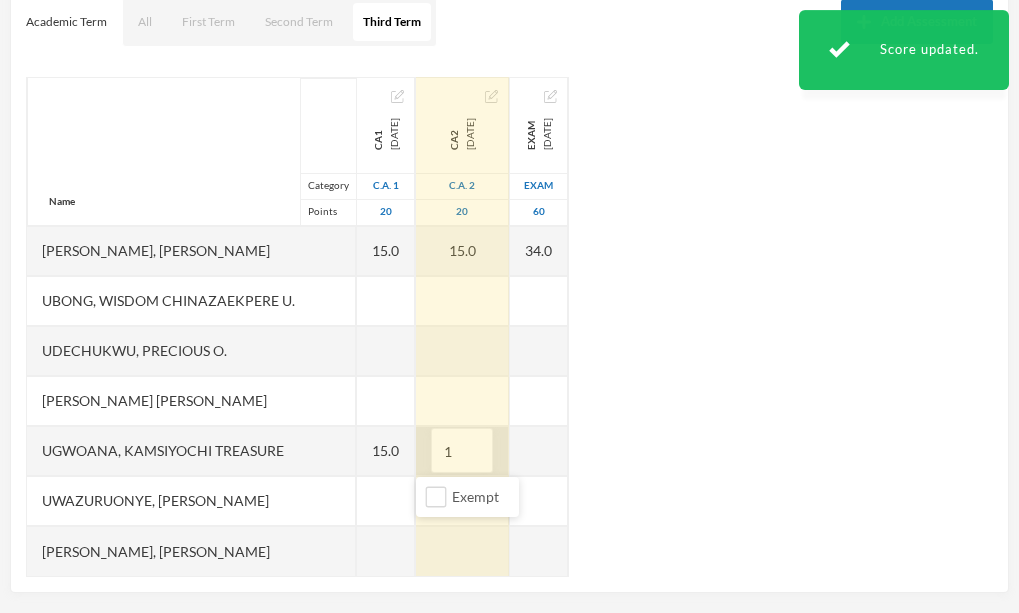 type on "15" 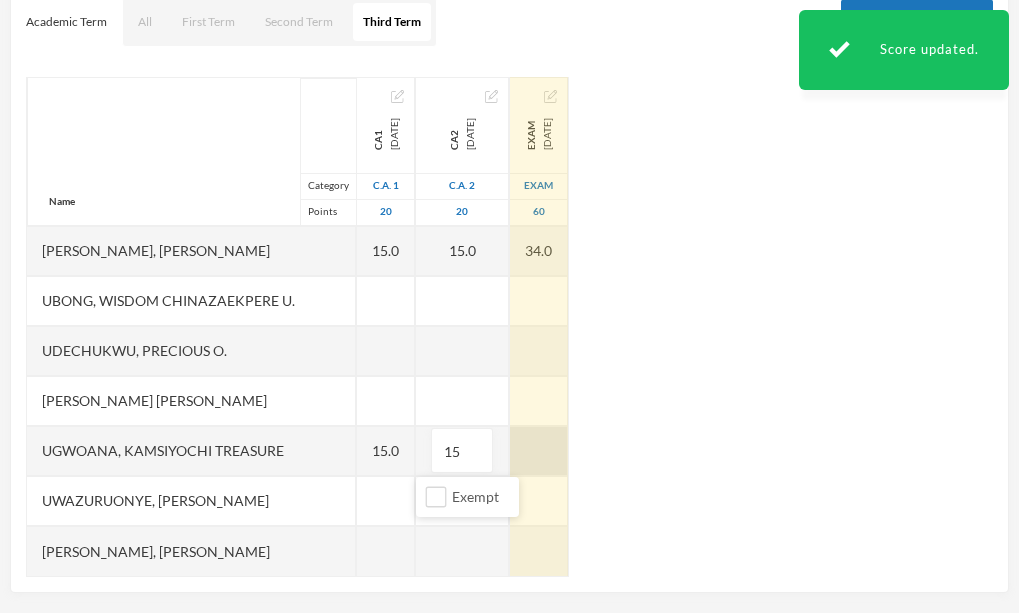 click at bounding box center (539, 451) 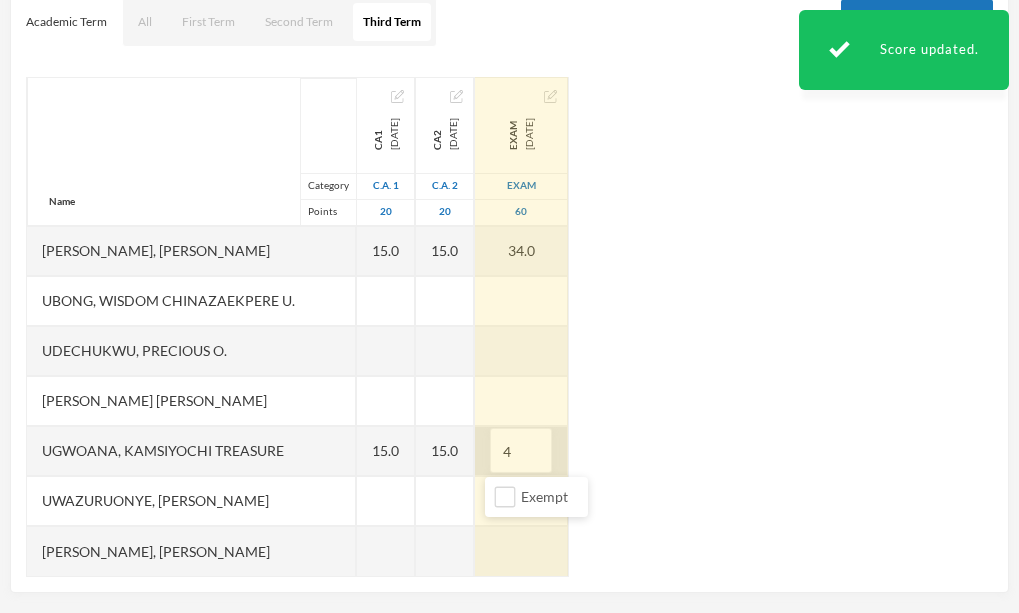 type on "44" 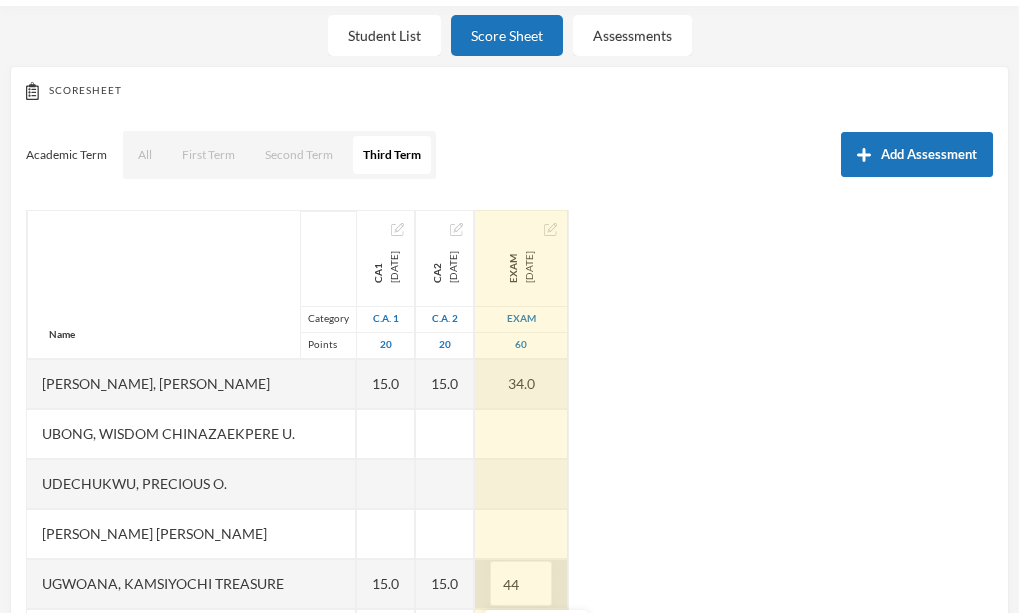 scroll, scrollTop: 292, scrollLeft: 0, axis: vertical 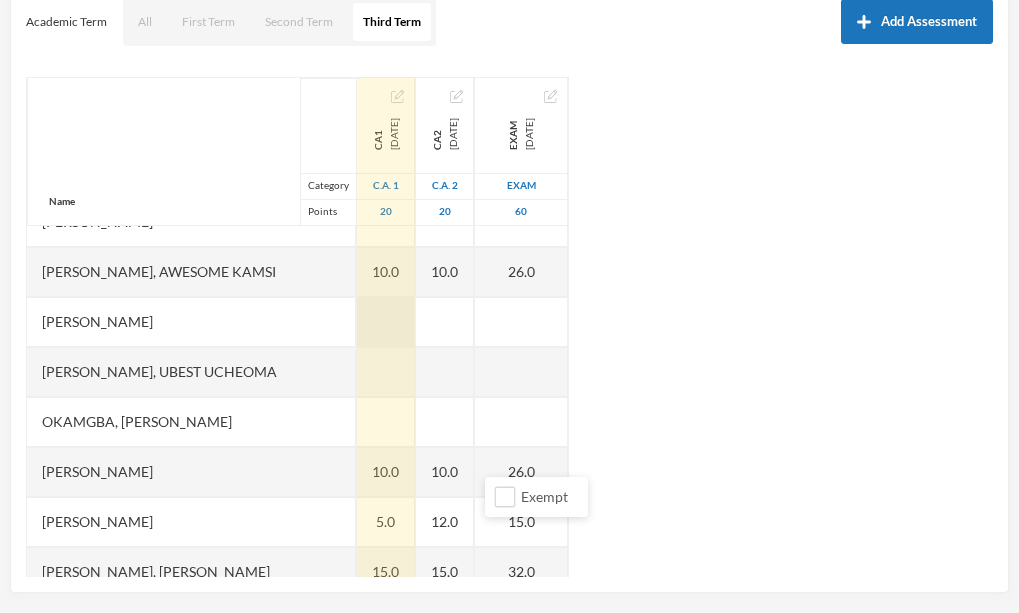 click at bounding box center [386, 322] 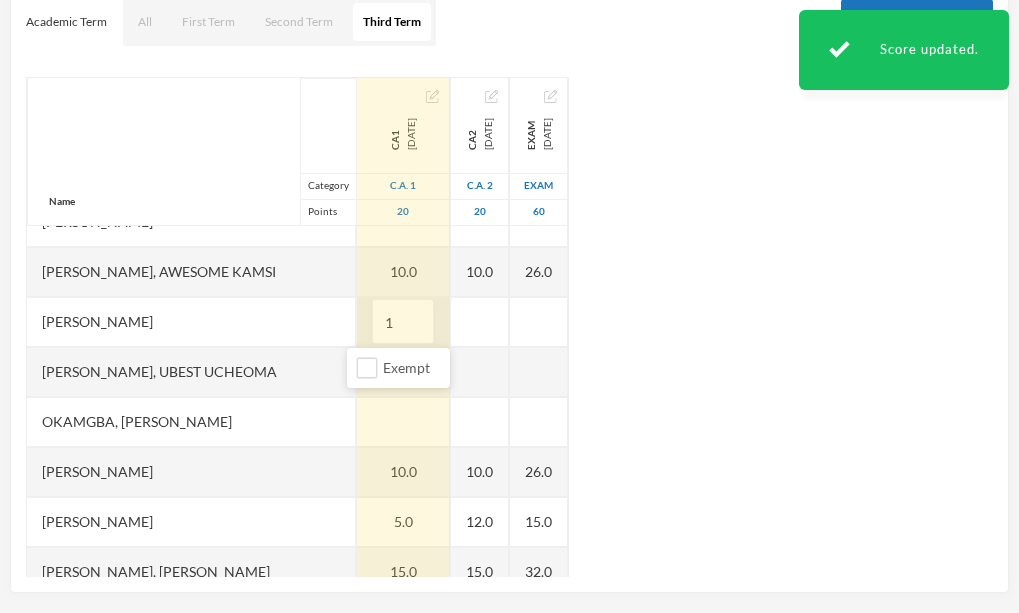 type on "15" 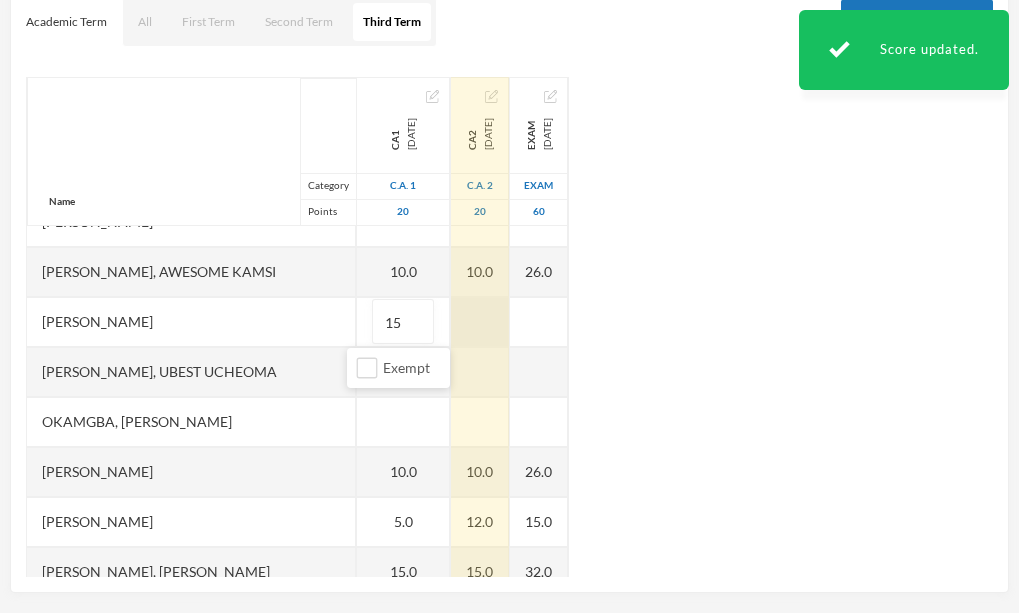click on "Name   Category Points [PERSON_NAME], [PERSON_NAME], [PERSON_NAME], [PERSON_NAME] [PERSON_NAME], Chukwubuikem [PERSON_NAME], Testimony Anyaegbu, Divine Nnanyere Anyasodo, Trinity [PERSON_NAME], Princecharles [PERSON_NAME], [PERSON_NAME], Light A Chidube, Adaeze [PERSON_NAME] (jnr), [PERSON_NAME] [PERSON_NAME] [PERSON_NAME], [PERSON_NAME] [PERSON_NAME] Chidiebube [PERSON_NAME], [PERSON_NAME] Excel, [PERSON_NAME], [PERSON_NAME] [PERSON_NAME], [PERSON_NAME], [PERSON_NAME] Munachimso [PERSON_NAME], [PERSON_NAME] [PERSON_NAME], [PERSON_NAME], [PERSON_NAME] [PERSON_NAME], [PERSON_NAME] [PERSON_NAME] [PERSON_NAME], [PERSON_NAME], [PERSON_NAME] [PERSON_NAME], [PERSON_NAME], [PERSON_NAME] [PERSON_NAME], [PERSON_NAME], Chinonye [PERSON_NAME] Ugwoana, Kamsiyochi Treasure Uwazuruonye, [PERSON_NAME], [PERSON_NAME] CA1 [DATE] C.A. 1 20 15.0 15.0 10.0 15.0 10.0 15 10.0 5.0 15.0 15.0 15.0 CA2 [DATE] C.A. 2 20 15.0 15.0 10.0 15.0 10.0 10.0 12.0 15.0 60" at bounding box center (509, 327) 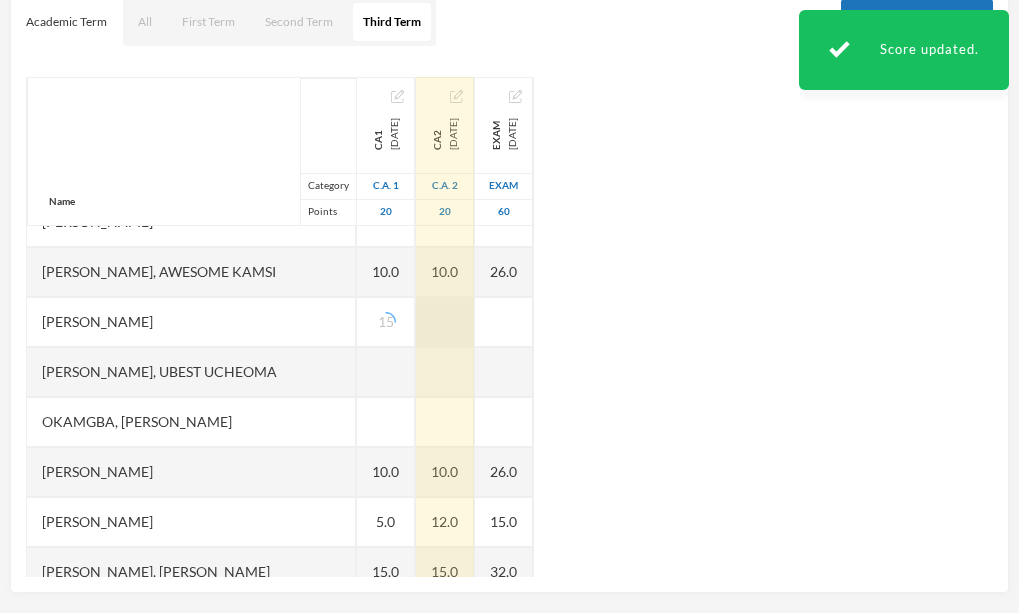 click at bounding box center [445, 322] 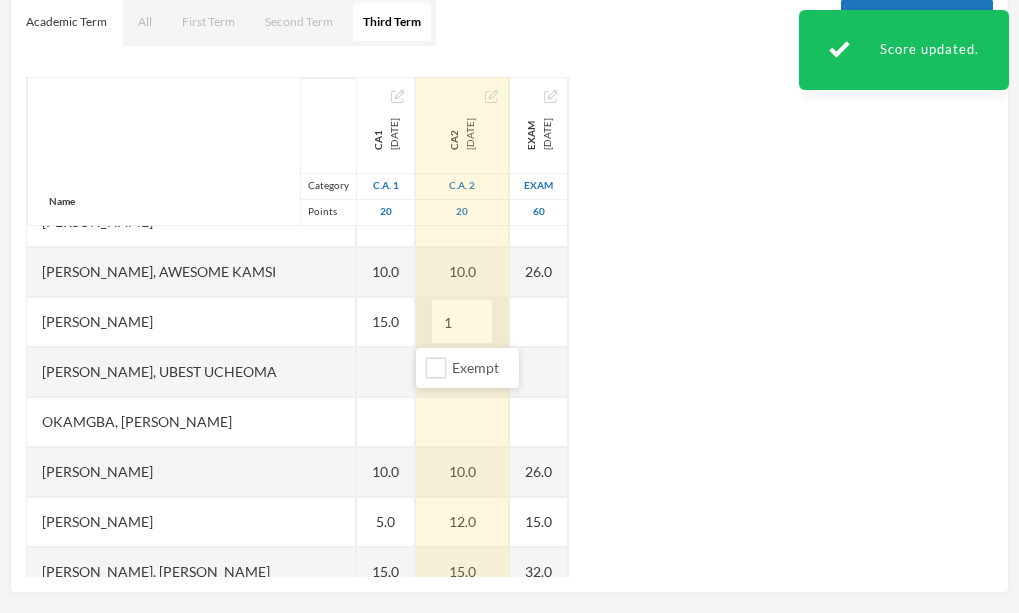 type on "15" 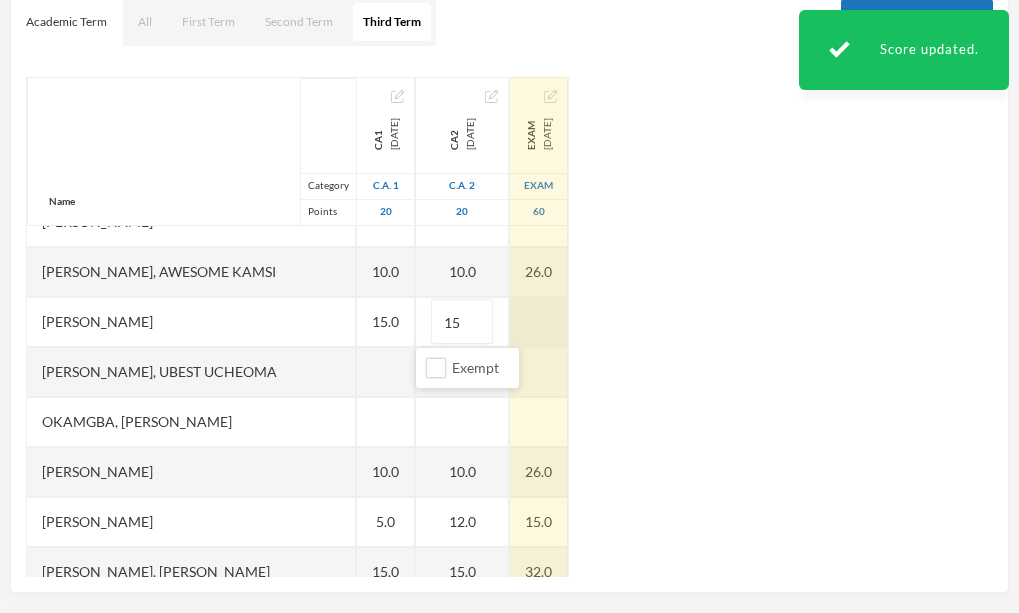 click at bounding box center [539, 322] 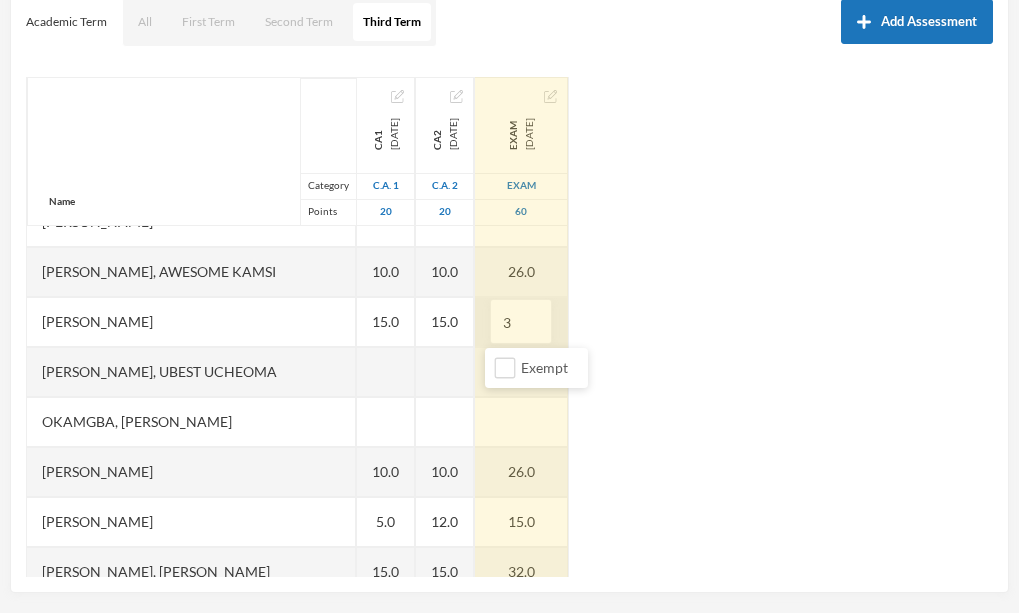 type on "30" 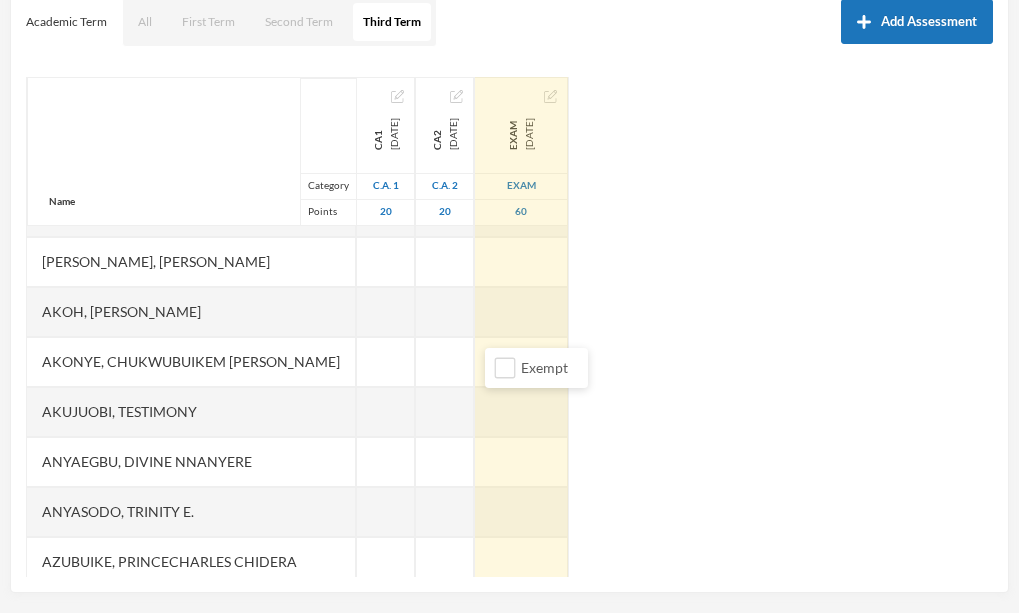 scroll, scrollTop: 35, scrollLeft: 0, axis: vertical 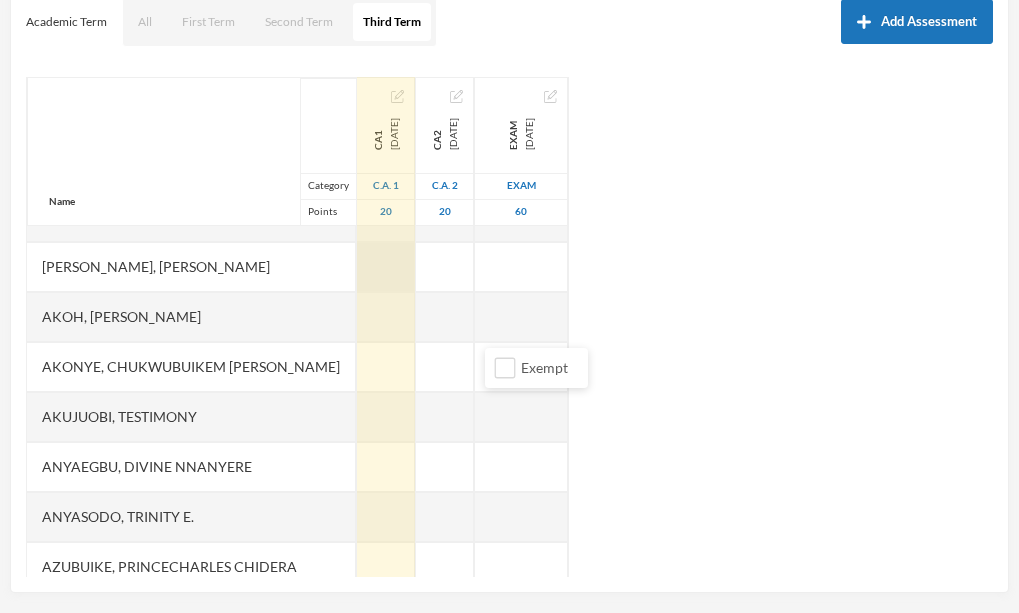 click at bounding box center (386, 267) 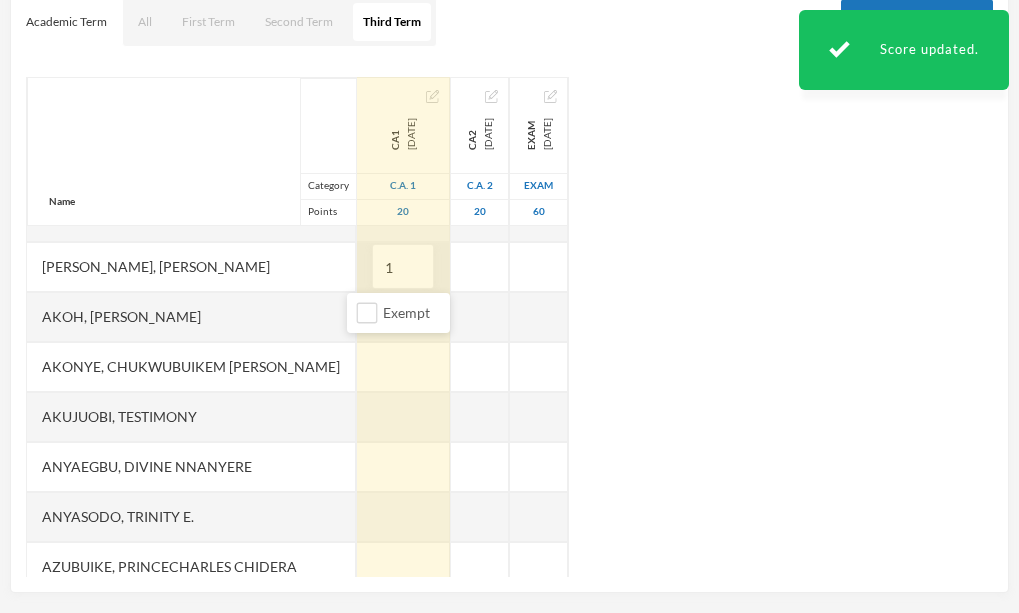 type on "15" 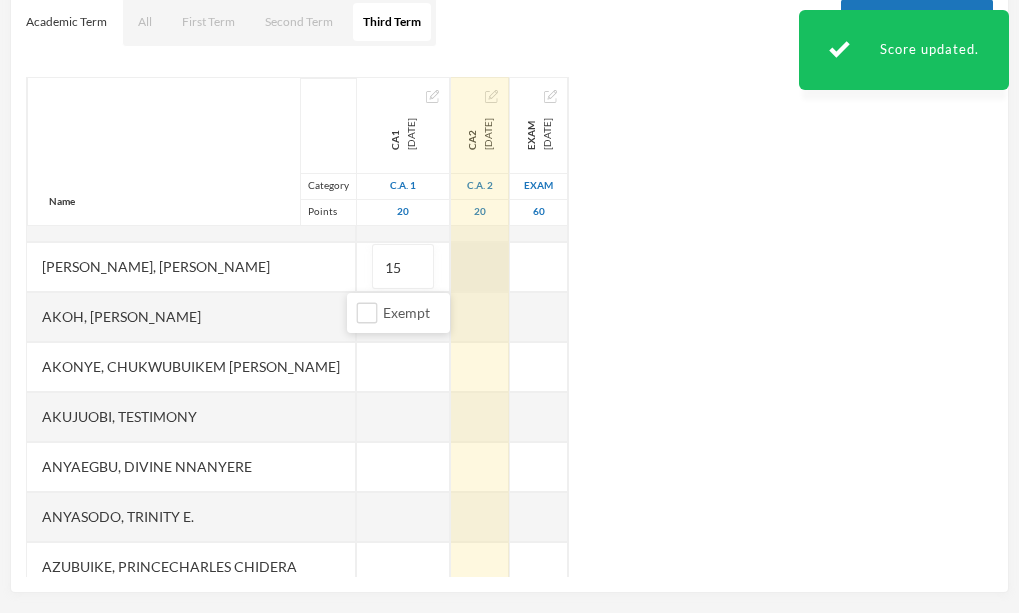 click on "Name   Category Points [PERSON_NAME], [PERSON_NAME], [PERSON_NAME], [PERSON_NAME] [PERSON_NAME], Chukwubuikem [PERSON_NAME], Testimony Anyaegbu, Divine Nnanyere Anyasodo, Trinity [PERSON_NAME], Princecharles [PERSON_NAME], [PERSON_NAME], Light A Chidube, Adaeze [PERSON_NAME] (jnr), [PERSON_NAME] [PERSON_NAME] [PERSON_NAME], [PERSON_NAME] [PERSON_NAME] Chidiebube [PERSON_NAME], [PERSON_NAME] Excel, [PERSON_NAME], [PERSON_NAME] [PERSON_NAME], [PERSON_NAME], [PERSON_NAME] Munachimso [PERSON_NAME], [PERSON_NAME] [PERSON_NAME], [PERSON_NAME], [PERSON_NAME] [PERSON_NAME], [PERSON_NAME] [PERSON_NAME] [PERSON_NAME], [PERSON_NAME], [PERSON_NAME] [PERSON_NAME], [PERSON_NAME], [PERSON_NAME] [PERSON_NAME], [PERSON_NAME], Chinonye [PERSON_NAME] Ugwoana, Kamsiyochi Treasure Uwazuruonye, [PERSON_NAME], [PERSON_NAME] CA1 [DATE] C.A. 1 20 15.0 15 15.0 10.0 15.0 10.0 15.0 10.0 5.0 15.0 15.0 15.0 CA2 [DATE] C.A. 2 20 15.0 15.0 10.0 15.0 10.0 15.0 10.0 60" at bounding box center (509, 327) 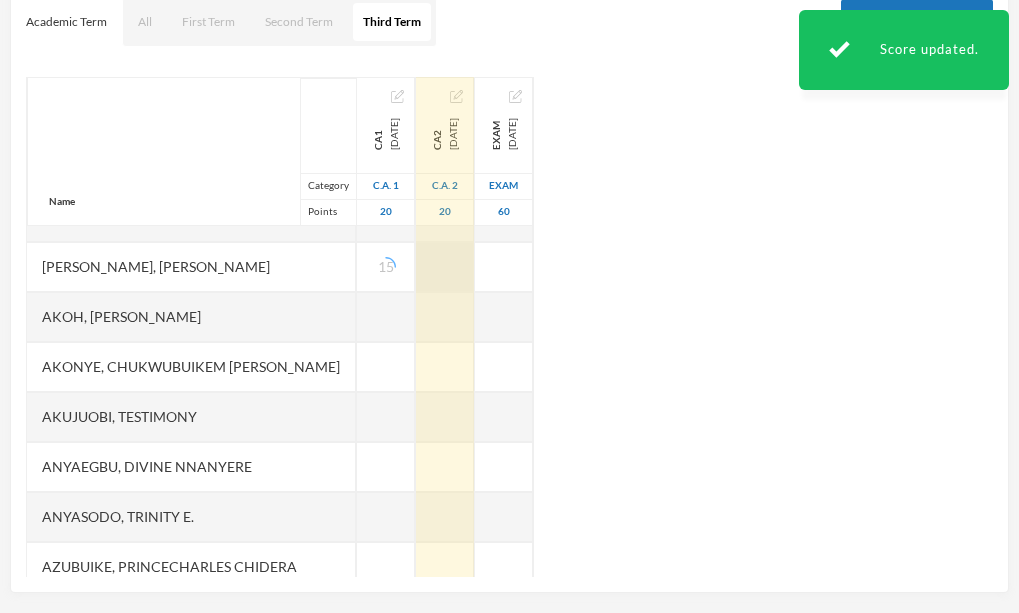 click at bounding box center (445, 267) 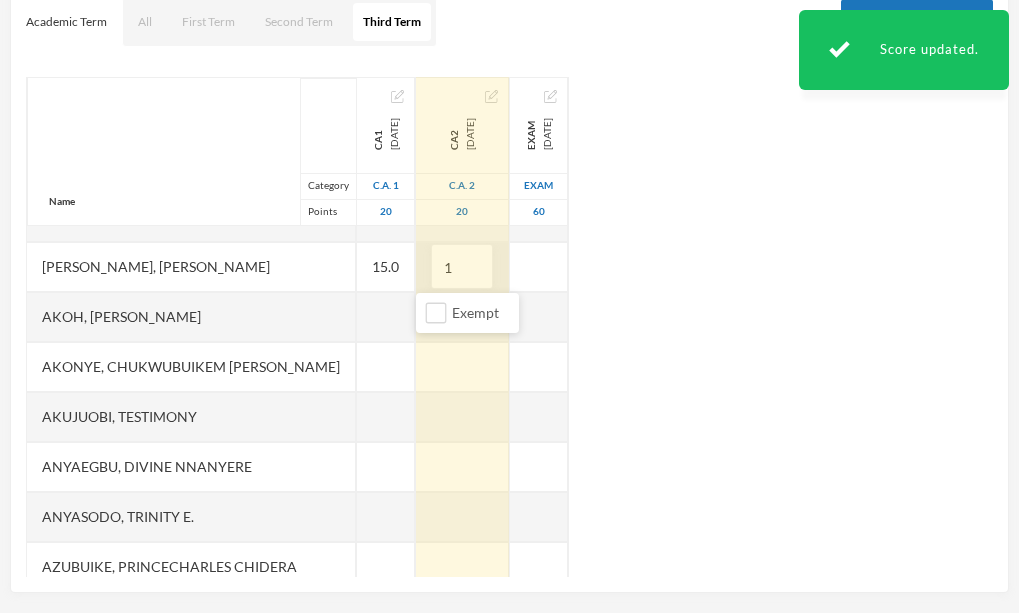 type on "15" 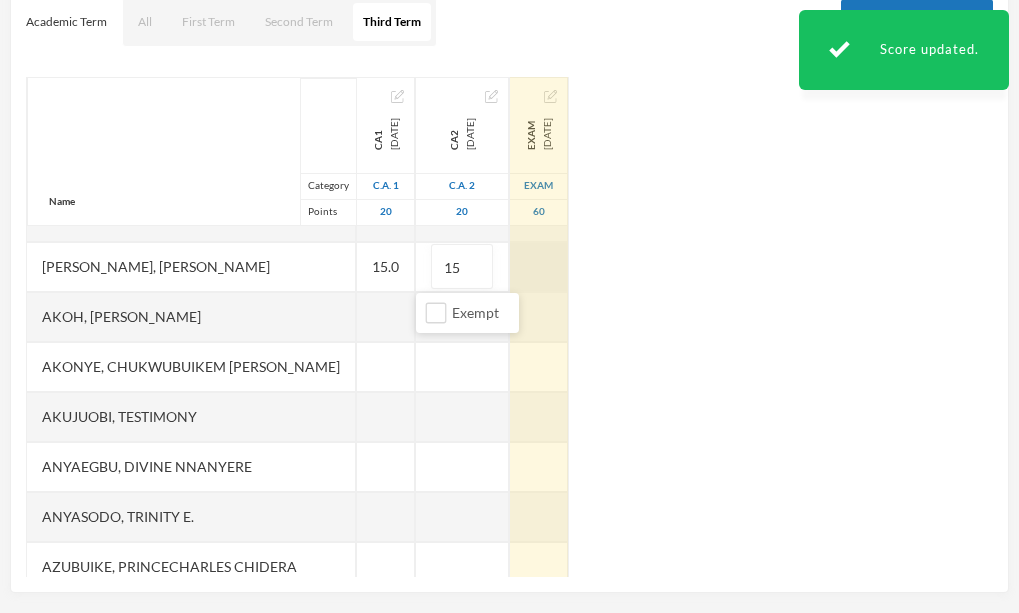 click at bounding box center (539, 267) 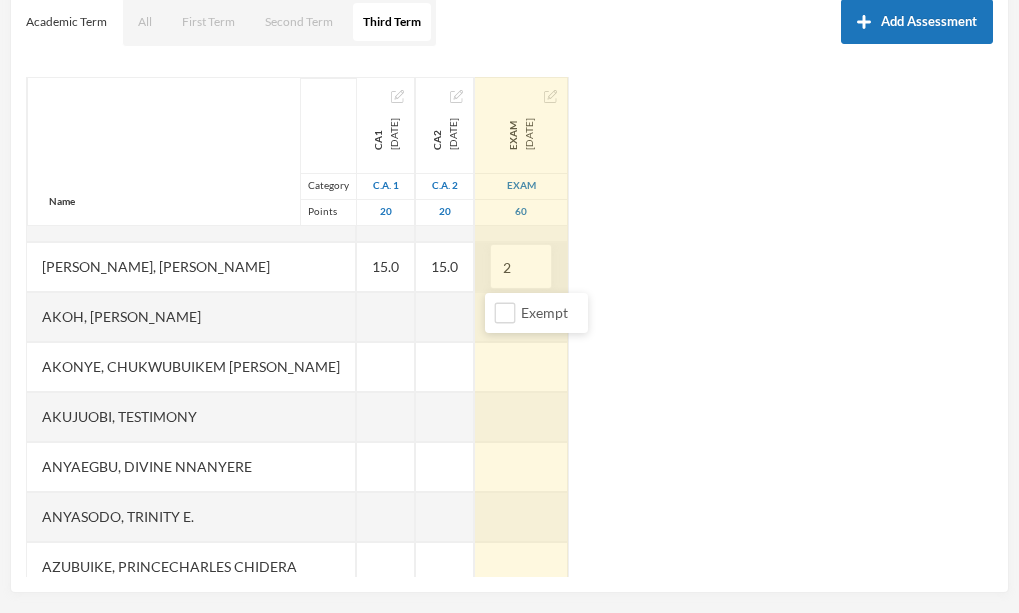 type on "20" 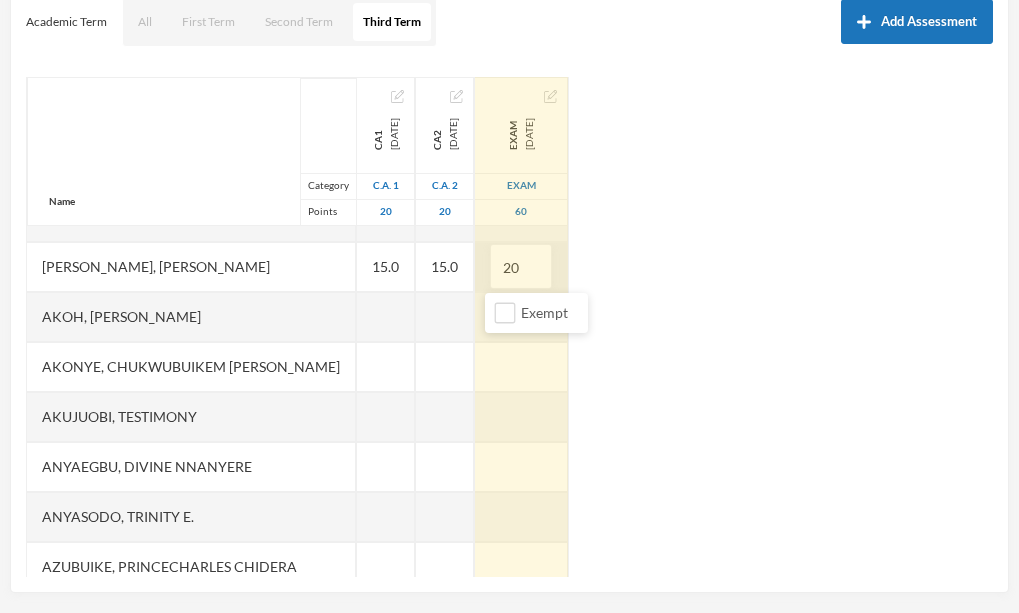 scroll, scrollTop: 0, scrollLeft: 0, axis: both 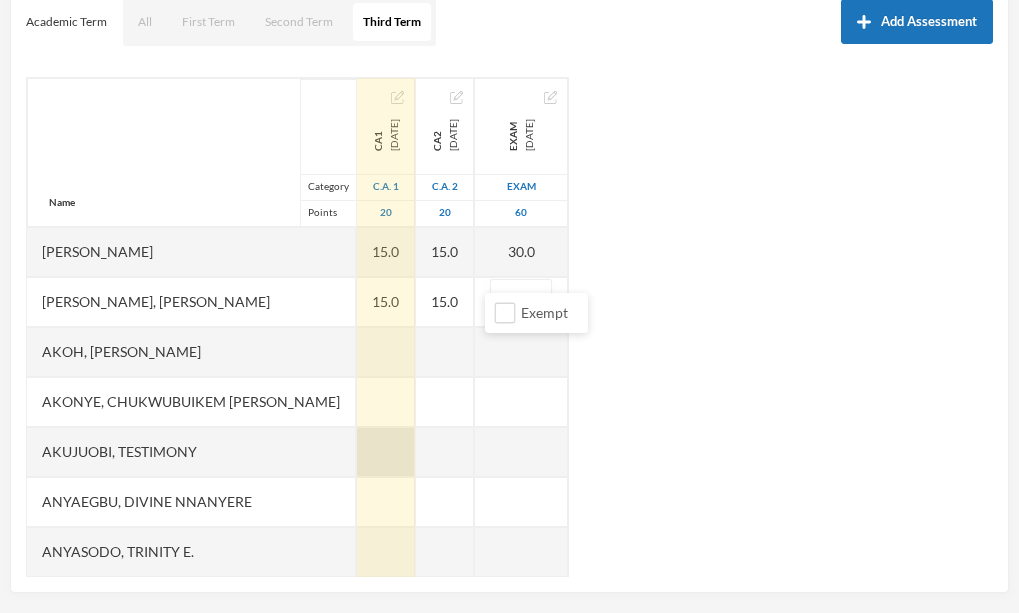 click at bounding box center (386, 452) 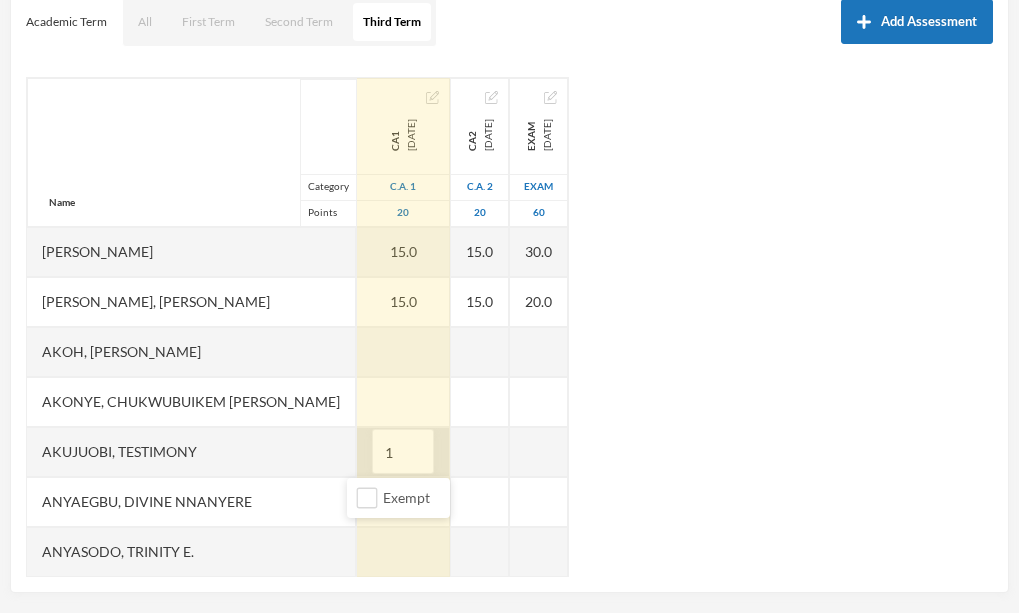 type on "15" 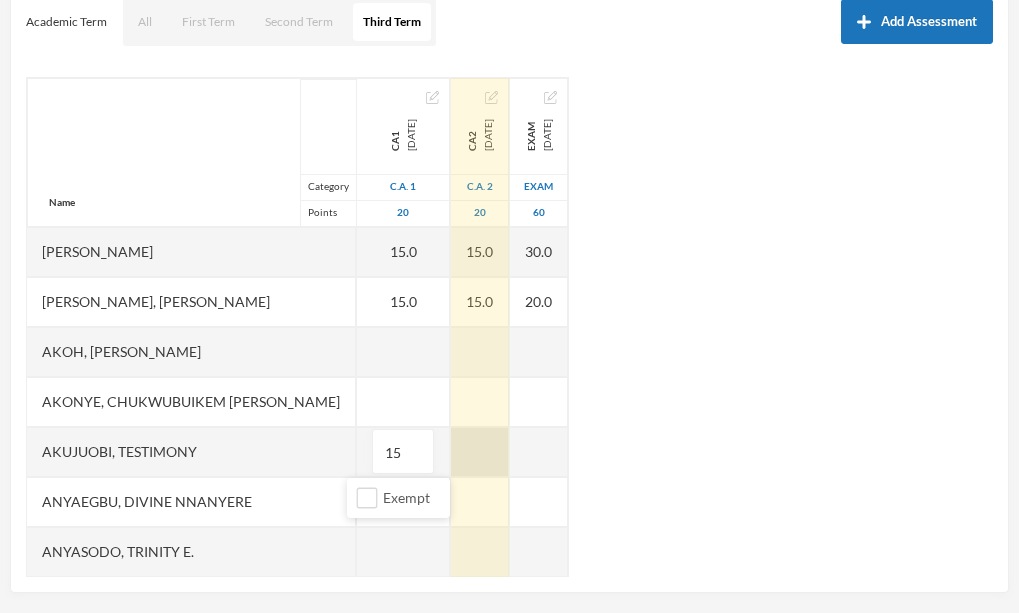 click at bounding box center [480, 452] 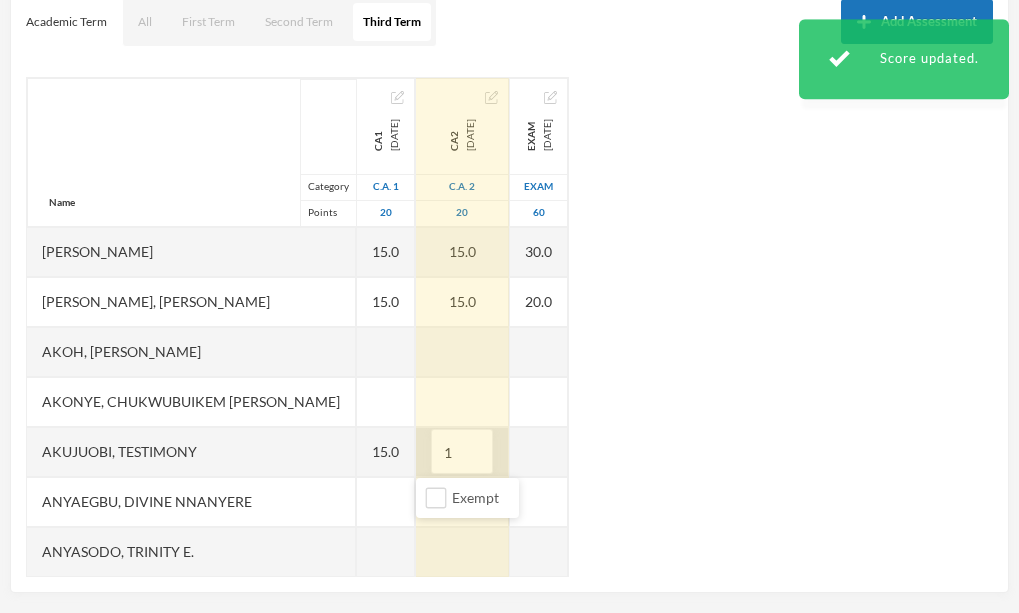 type on "15" 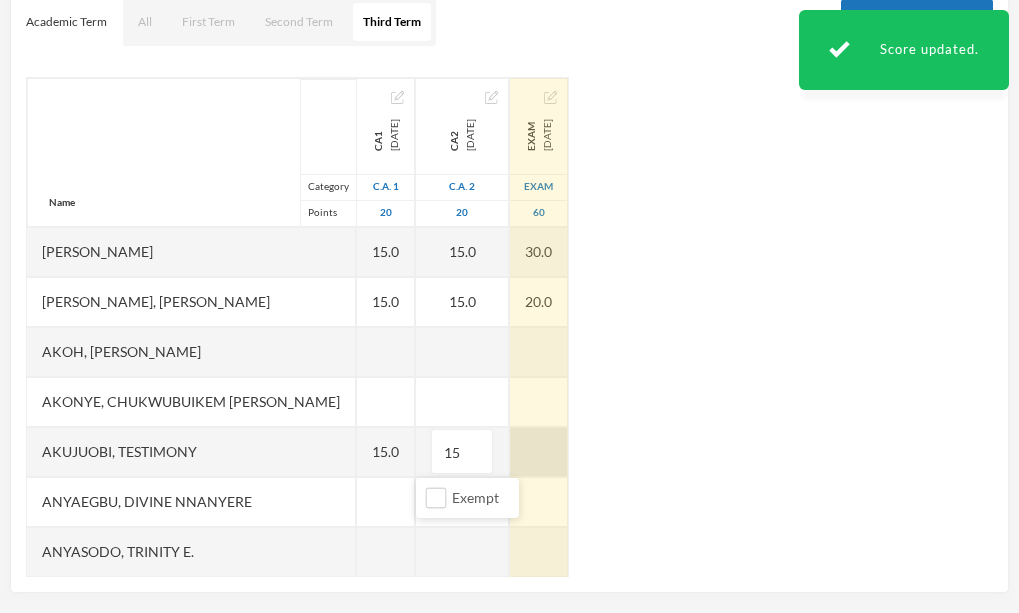 click at bounding box center (539, 452) 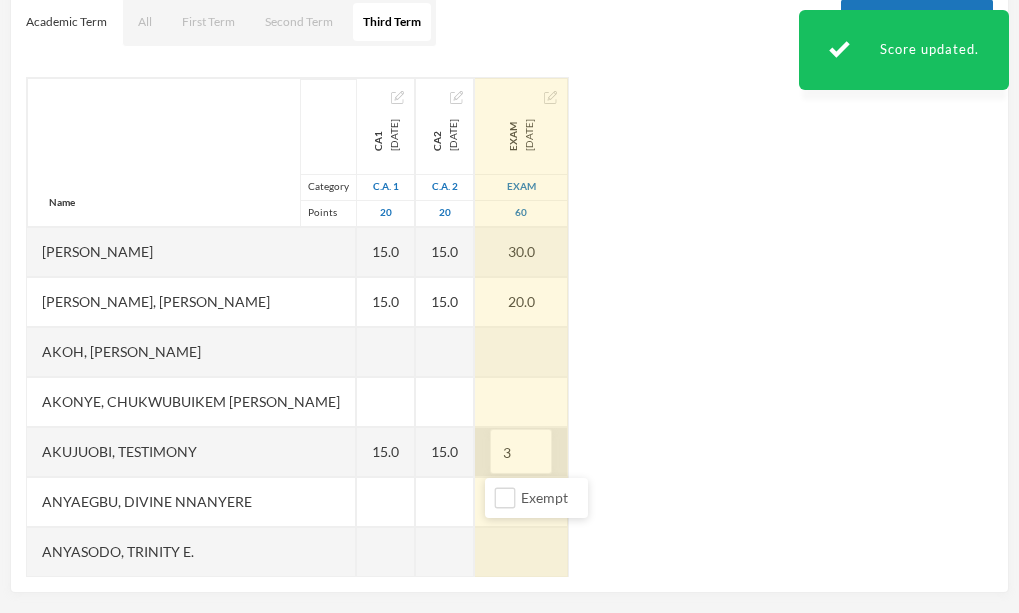 type on "32" 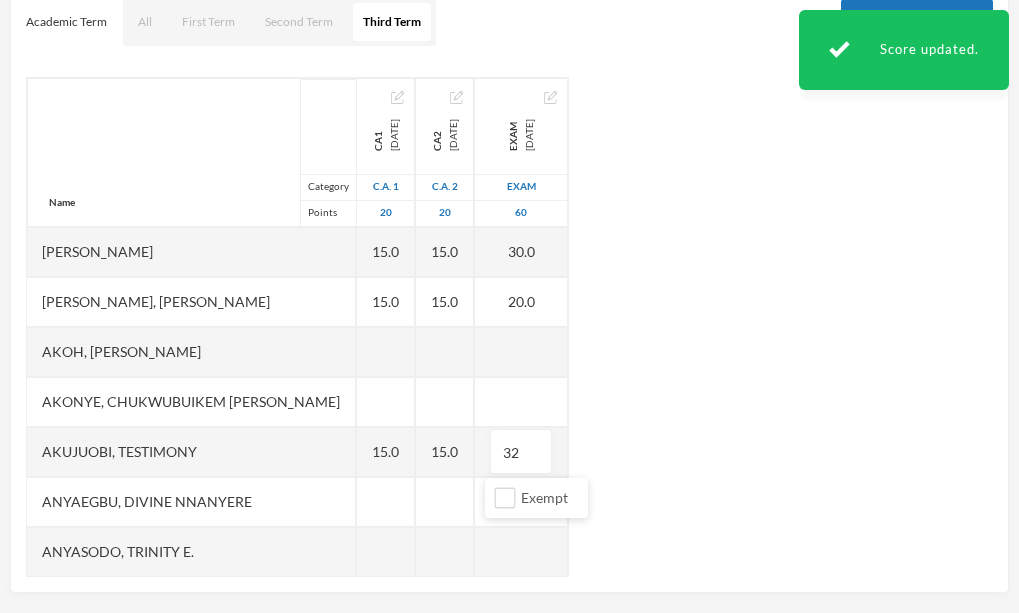 click on "Name   Category Points [PERSON_NAME], [PERSON_NAME], [PERSON_NAME], [PERSON_NAME] [PERSON_NAME], Chukwubuikem [PERSON_NAME], Testimony Anyaegbu, Divine Nnanyere Anyasodo, Trinity [PERSON_NAME], Princecharles [PERSON_NAME], [PERSON_NAME], Light A Chidube, Adaeze [PERSON_NAME] (jnr), [PERSON_NAME] [PERSON_NAME] [PERSON_NAME], [PERSON_NAME] [PERSON_NAME] Chidiebube [PERSON_NAME], [PERSON_NAME] Excel, [PERSON_NAME], [PERSON_NAME] [PERSON_NAME], [PERSON_NAME], [PERSON_NAME] Munachimso [PERSON_NAME], [PERSON_NAME] [PERSON_NAME], [PERSON_NAME], [PERSON_NAME] [PERSON_NAME], [PERSON_NAME] [PERSON_NAME] [PERSON_NAME], [PERSON_NAME], [PERSON_NAME] [PERSON_NAME], [PERSON_NAME], [PERSON_NAME] [PERSON_NAME], [PERSON_NAME], Chinonye [PERSON_NAME] Ugwoana, Kamsiyochi Treasure Uwazuruonye, [PERSON_NAME], [PERSON_NAME] CA1 [DATE] C.A. 1 20 15.0 15.0 15.0 15.0 10.0 15.0 10.0 15.0 10.0 5.0 15.0 15.0 15.0 CA2 [DATE] C.A. 2 20 15.0 15.0 15.0 15.0 10.0 15.0" at bounding box center (509, 327) 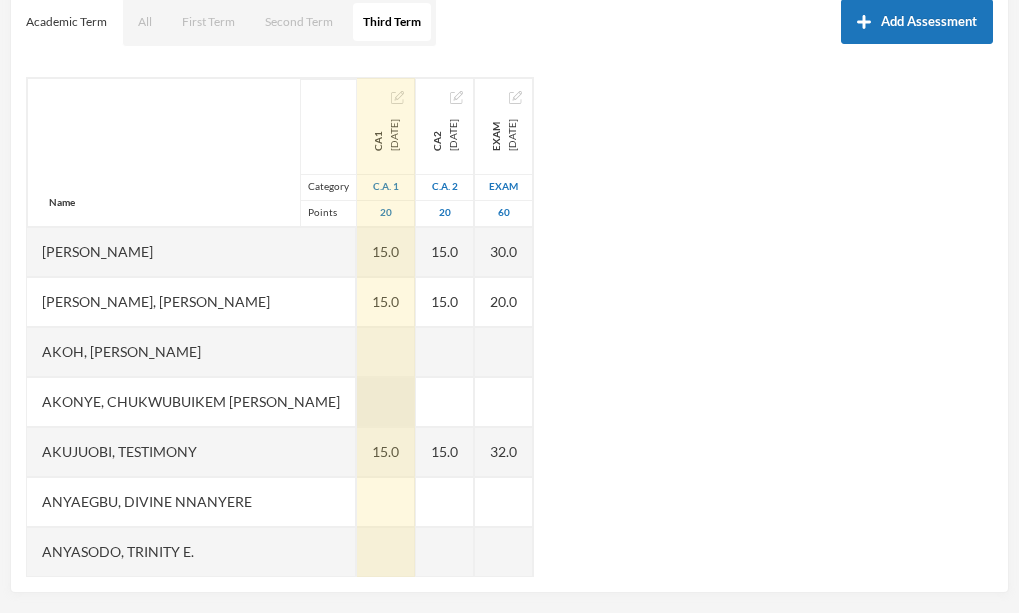 click at bounding box center [386, 402] 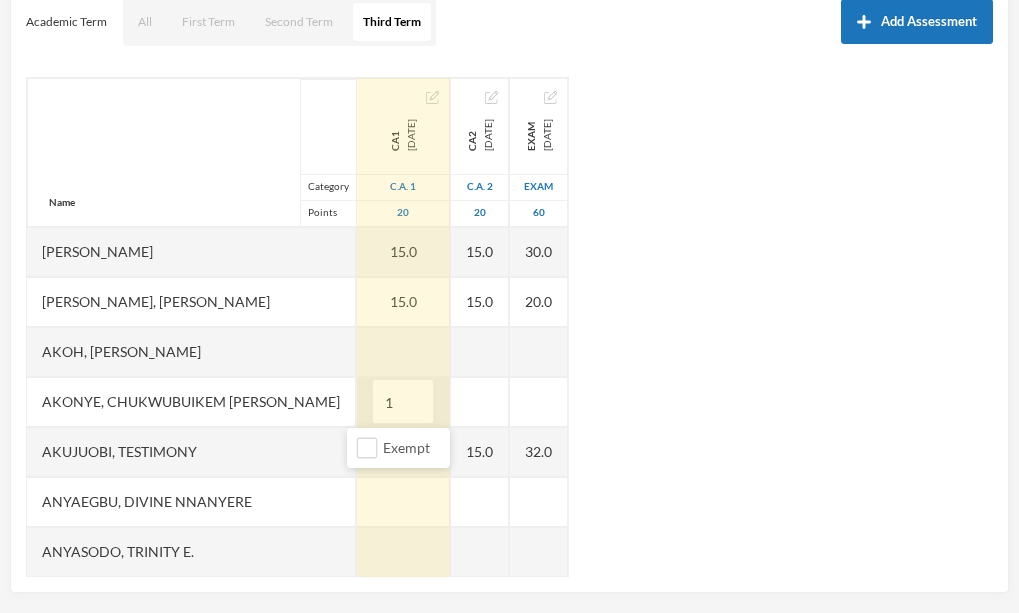 type on "15" 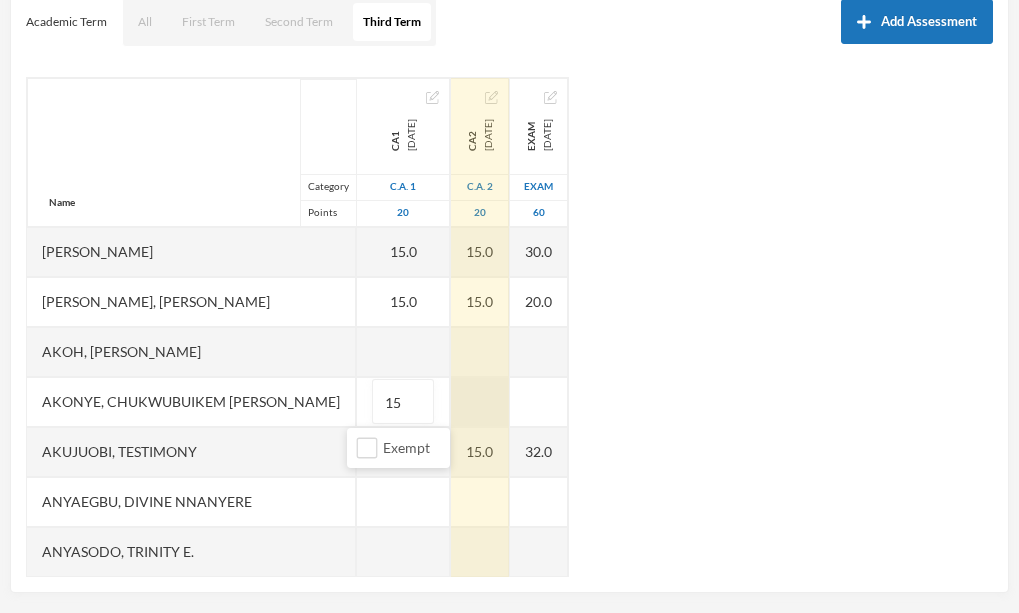 click at bounding box center (480, 402) 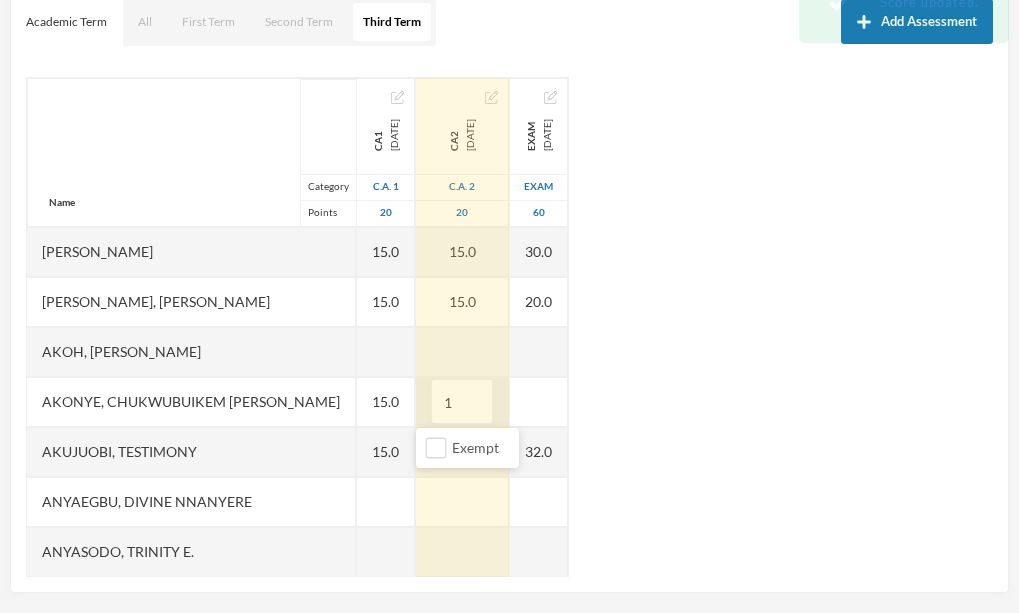type on "15" 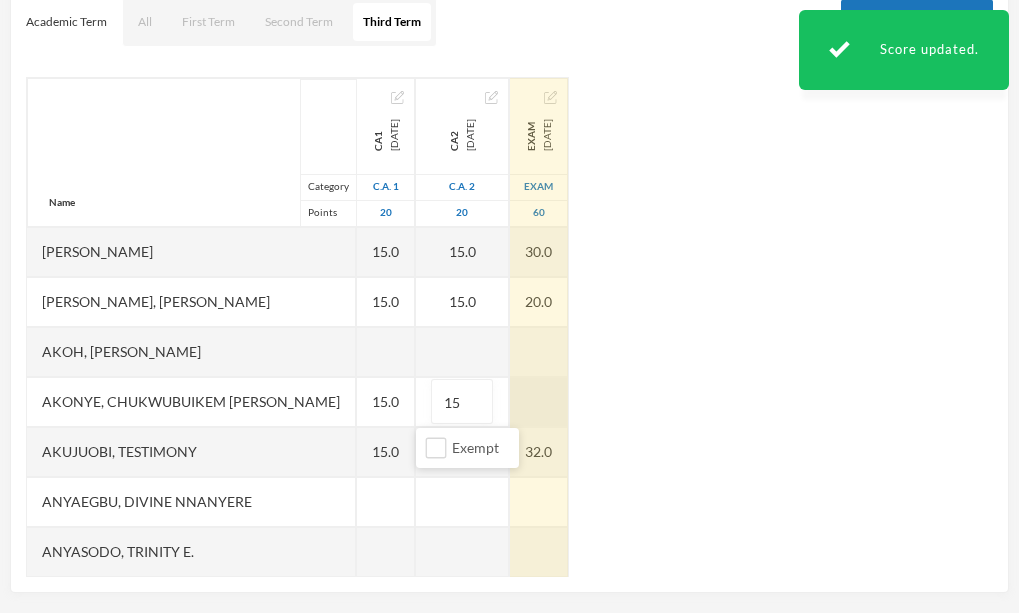 click at bounding box center [539, 402] 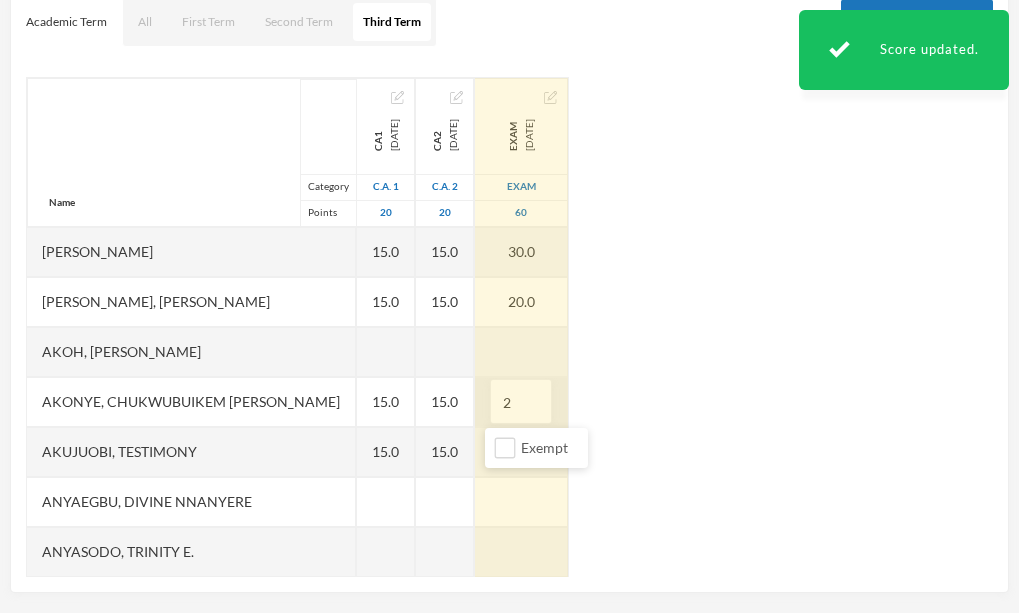 type on "28" 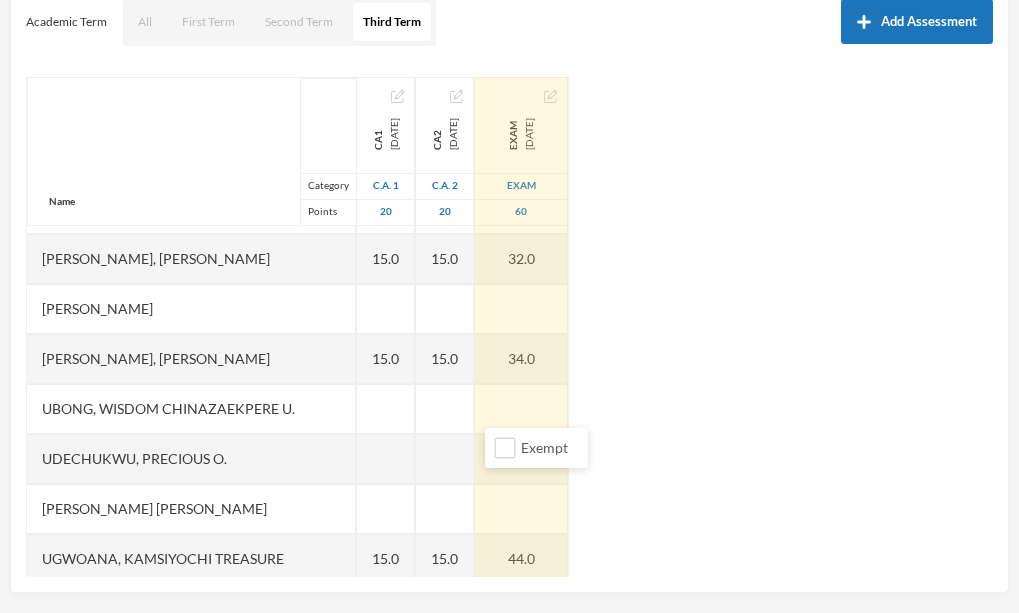 scroll, scrollTop: 1294, scrollLeft: 0, axis: vertical 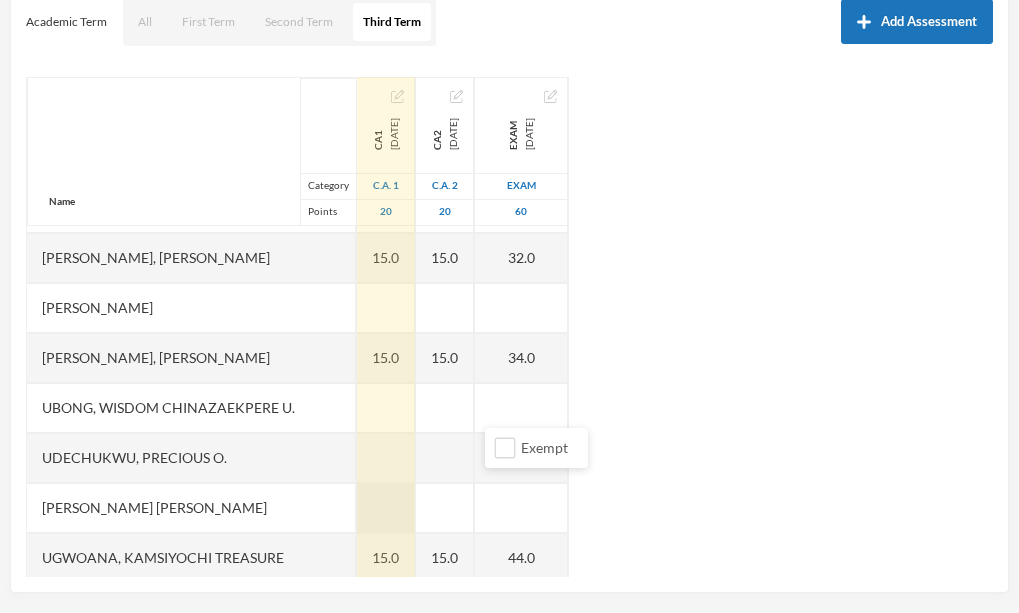 click at bounding box center (386, 508) 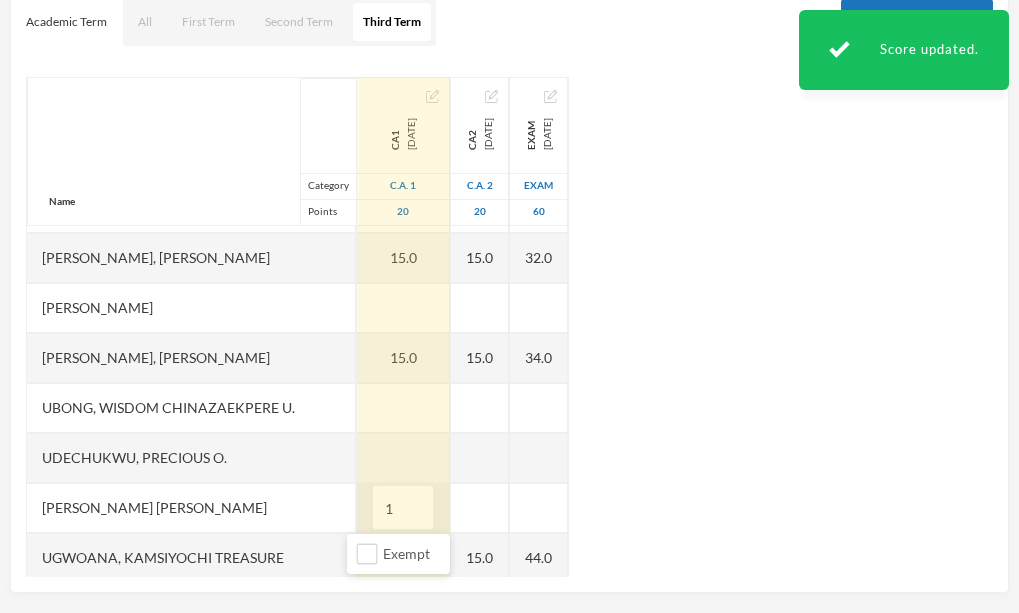 type on "15" 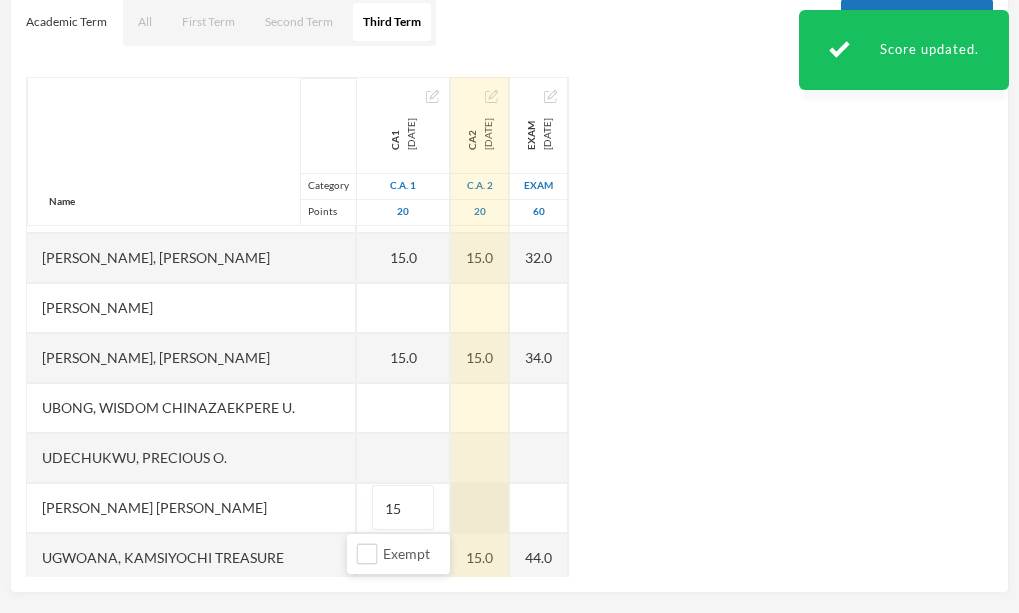 click at bounding box center (480, 508) 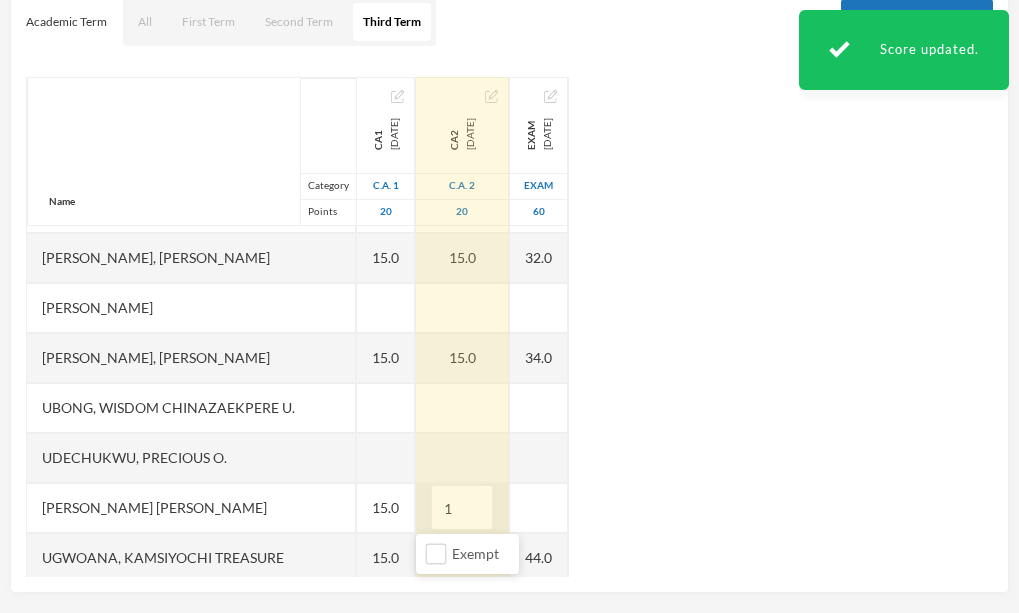 type on "15" 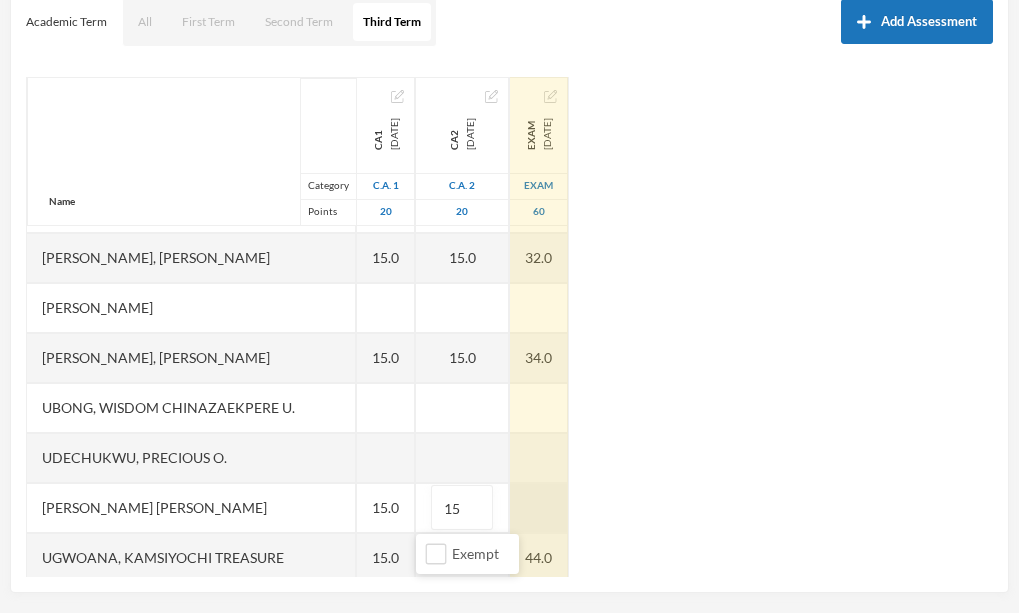 click at bounding box center (539, 508) 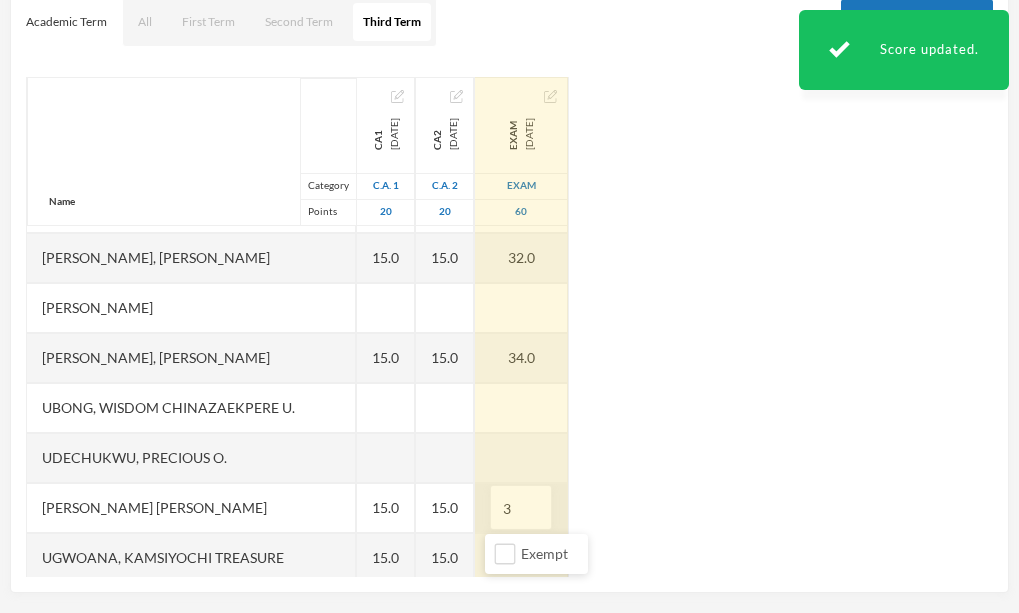 type on "36" 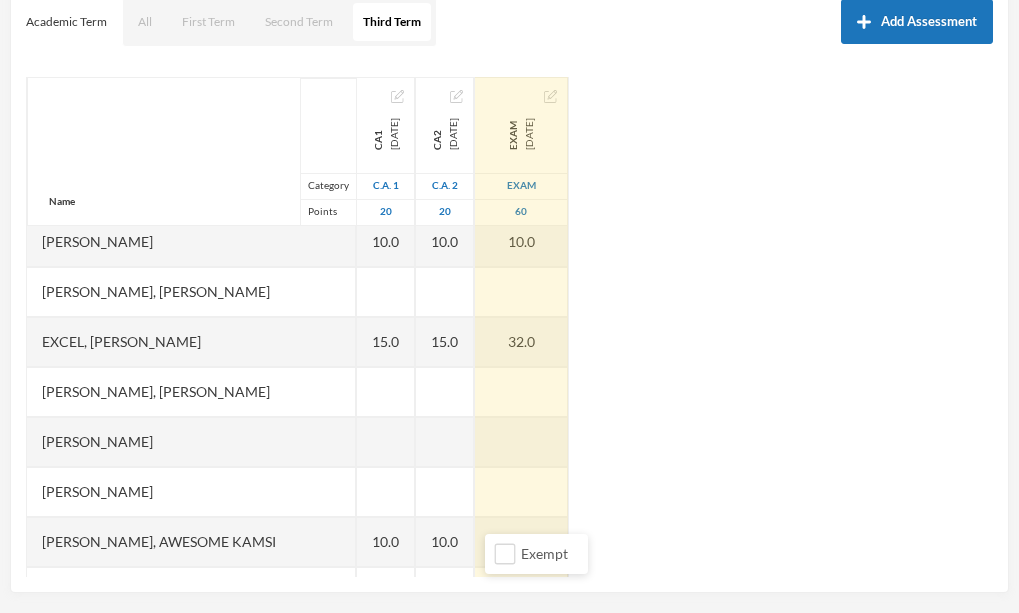 scroll, scrollTop: 709, scrollLeft: 0, axis: vertical 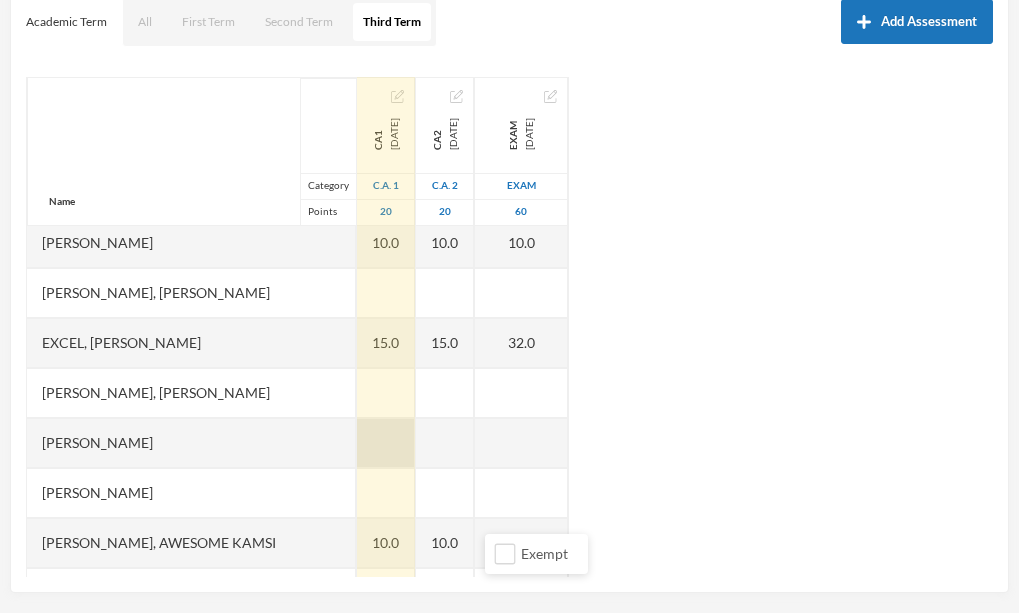 click at bounding box center [386, 443] 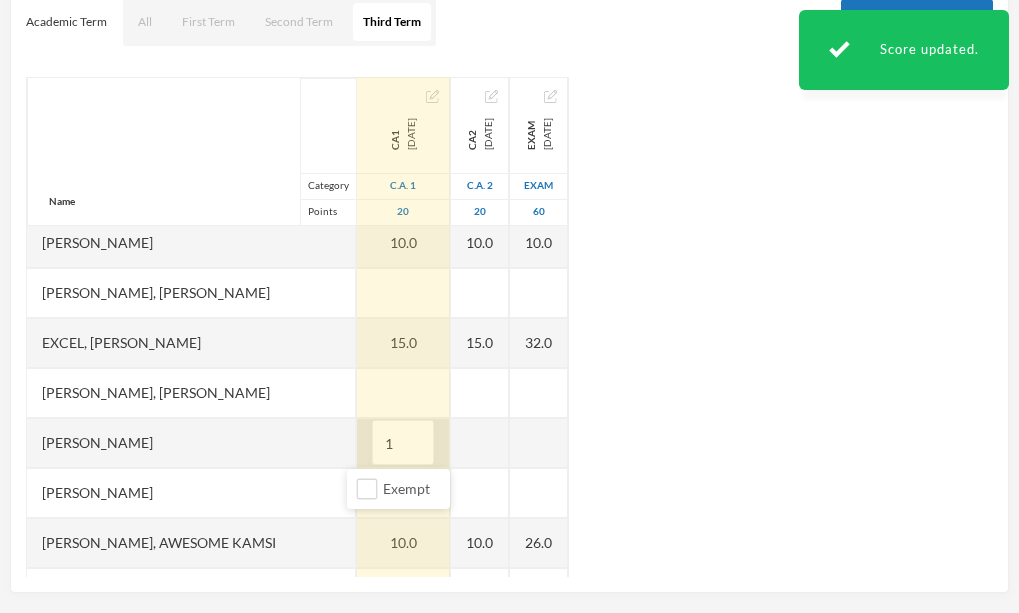 type on "15" 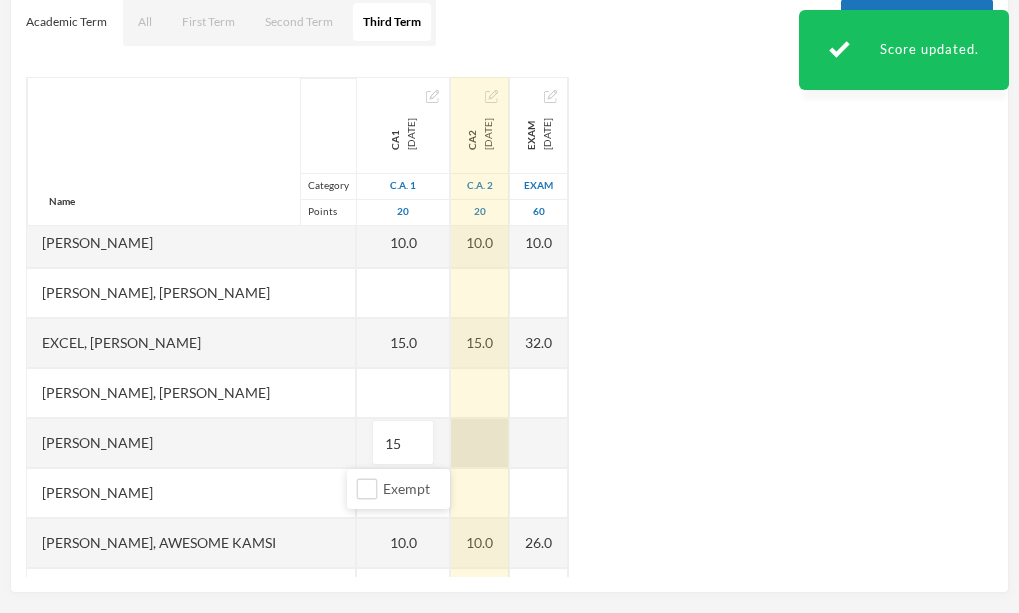 click on "Name   Category Points [PERSON_NAME], [PERSON_NAME], [PERSON_NAME], [PERSON_NAME] [PERSON_NAME], Chukwubuikem [PERSON_NAME], Testimony Anyaegbu, Divine Nnanyere Anyasodo, Trinity [PERSON_NAME], Princecharles [PERSON_NAME], [PERSON_NAME], Light A Chidube, Adaeze [PERSON_NAME] (jnr), [PERSON_NAME] [PERSON_NAME] [PERSON_NAME], [PERSON_NAME] [PERSON_NAME] Chidiebube [PERSON_NAME], [PERSON_NAME] Excel, [PERSON_NAME], [PERSON_NAME] [PERSON_NAME], [PERSON_NAME], [PERSON_NAME] Munachimso [PERSON_NAME], [PERSON_NAME] [PERSON_NAME], [PERSON_NAME], [PERSON_NAME] [PERSON_NAME], [PERSON_NAME] [PERSON_NAME] [PERSON_NAME], [PERSON_NAME], [PERSON_NAME] [PERSON_NAME], [PERSON_NAME], [PERSON_NAME] [PERSON_NAME], [PERSON_NAME], Chinonye [PERSON_NAME] Ugwoana, Kamsiyochi Treasure Uwazuruonye, [PERSON_NAME], [PERSON_NAME] CA1 [DATE] C.A. 1 20 15.0 15.0 15.0 15.0 15.0 10.0 15.0 15 10.0 15.0 10.0 5.0 15.0 15.0 15.0 15.0 CA2 [DATE] C.A. 2 20 15.0 15.0 15.0 60" at bounding box center (509, 327) 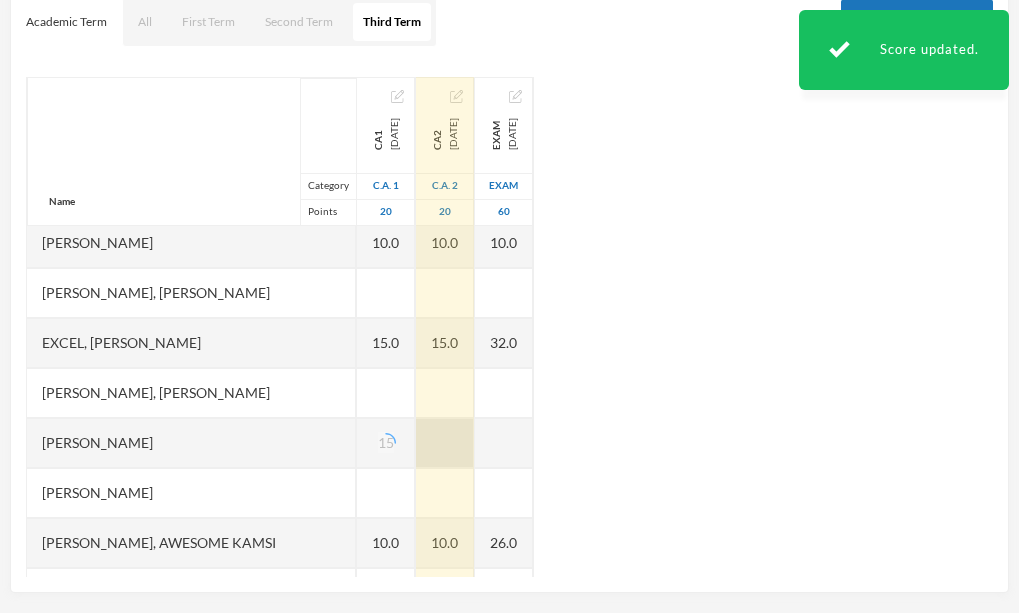 click at bounding box center [445, 443] 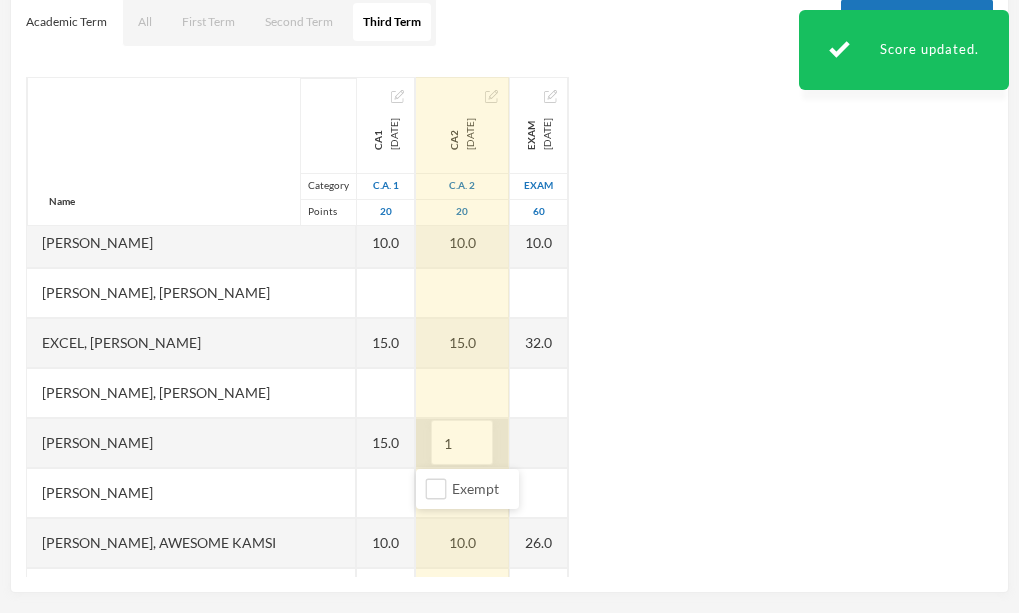 type on "15" 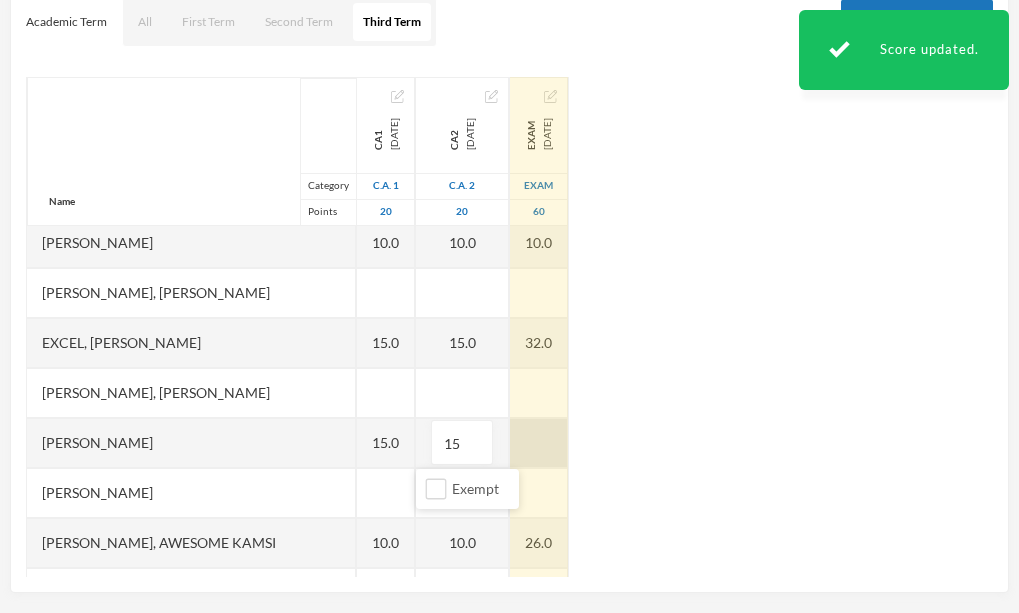 click at bounding box center [539, 443] 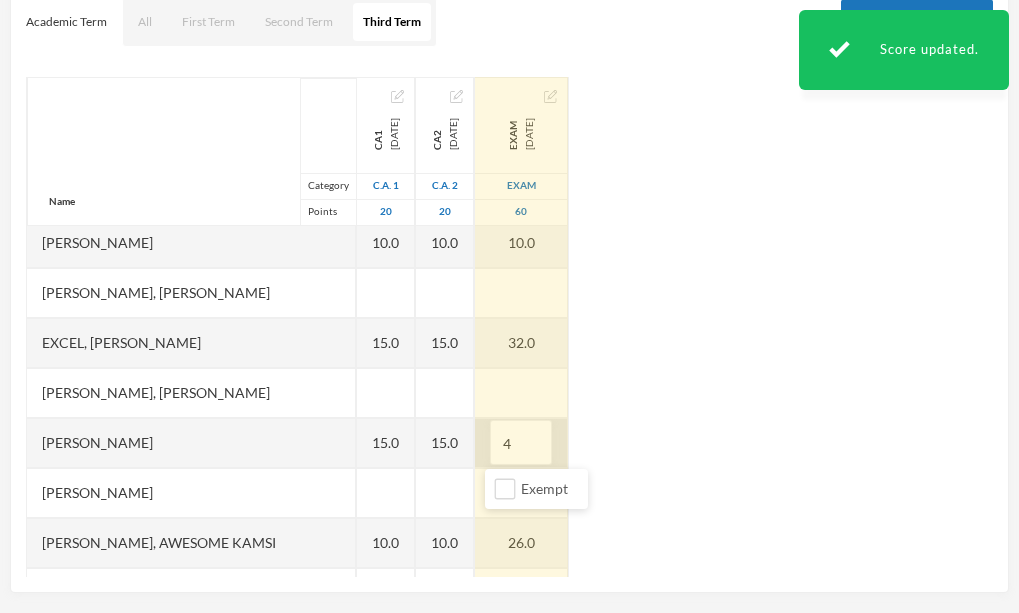 type on "44" 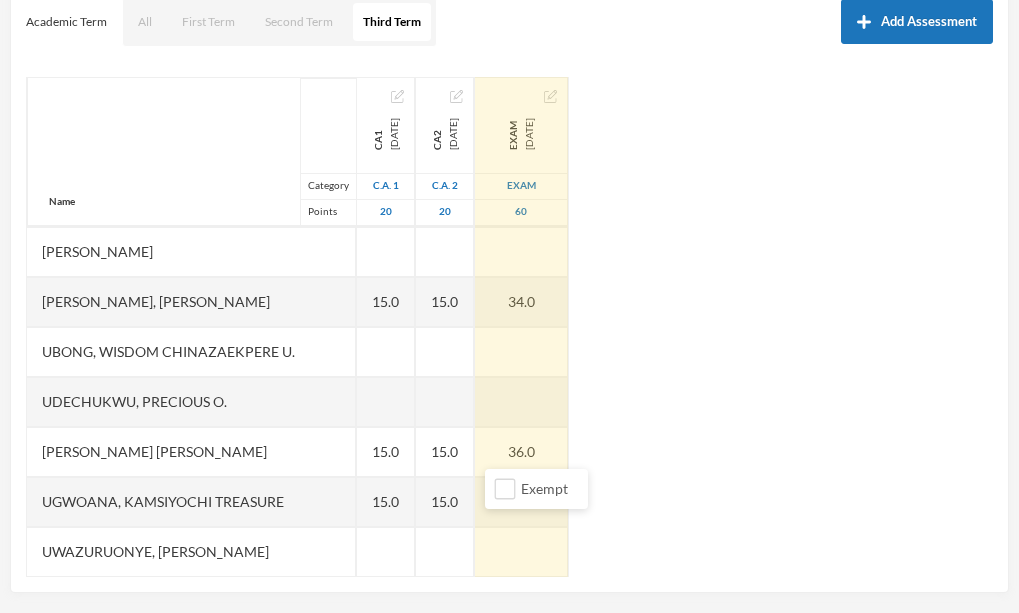 scroll, scrollTop: 1401, scrollLeft: 0, axis: vertical 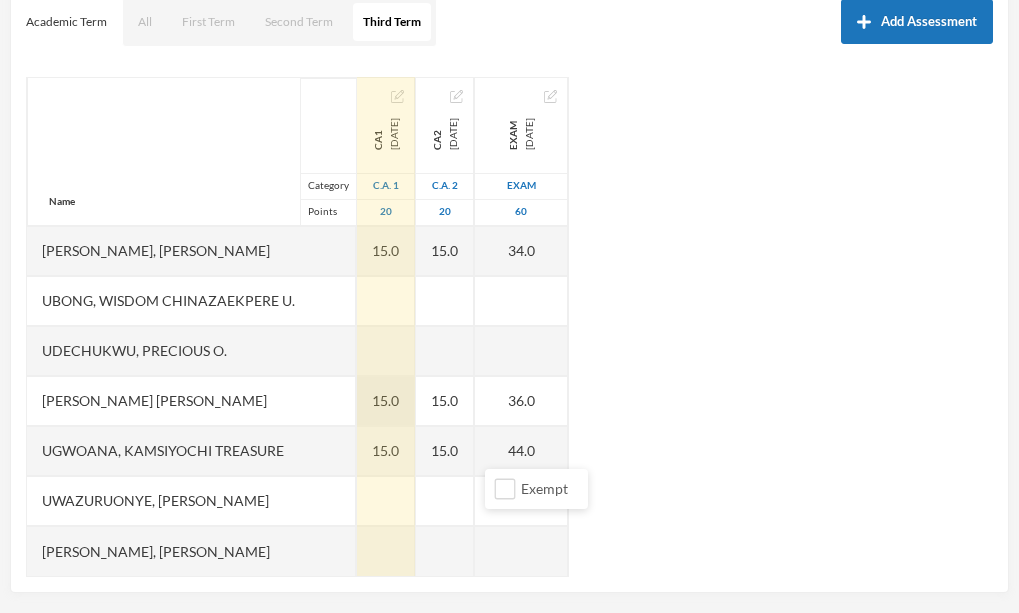 click on "15.0" at bounding box center [386, 401] 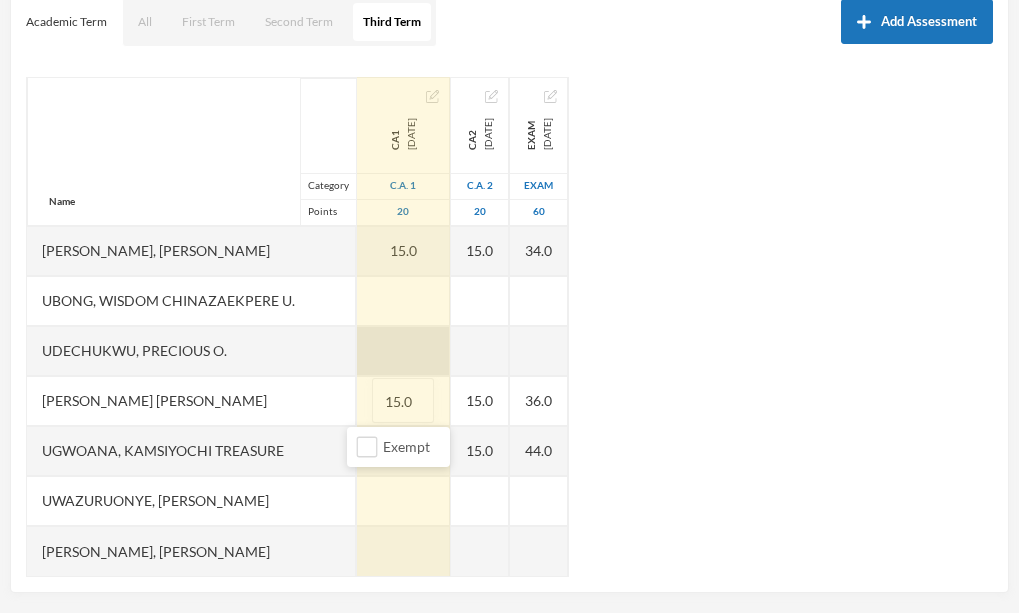 click at bounding box center (403, 351) 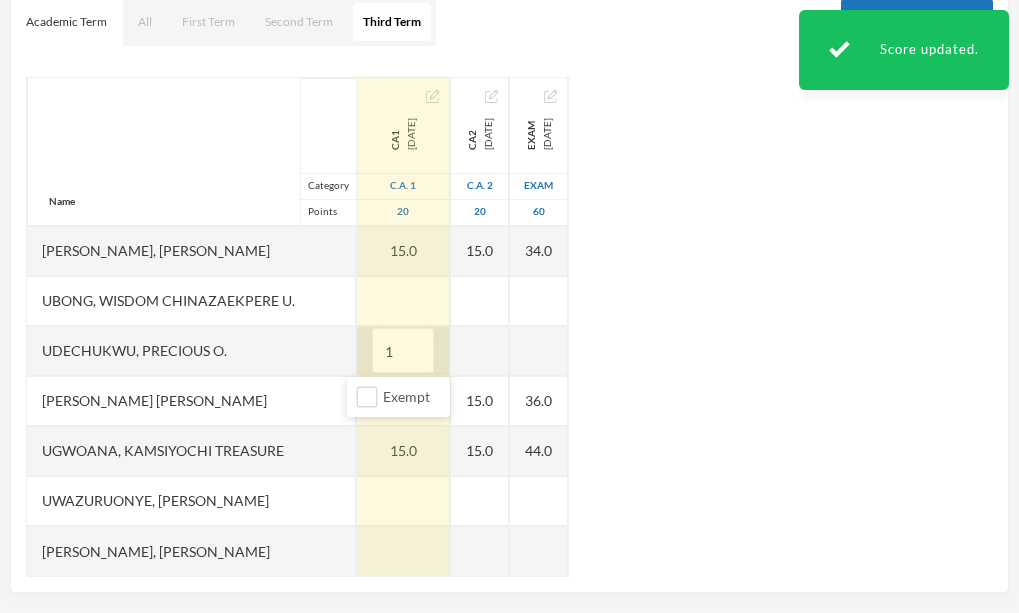 type on "15" 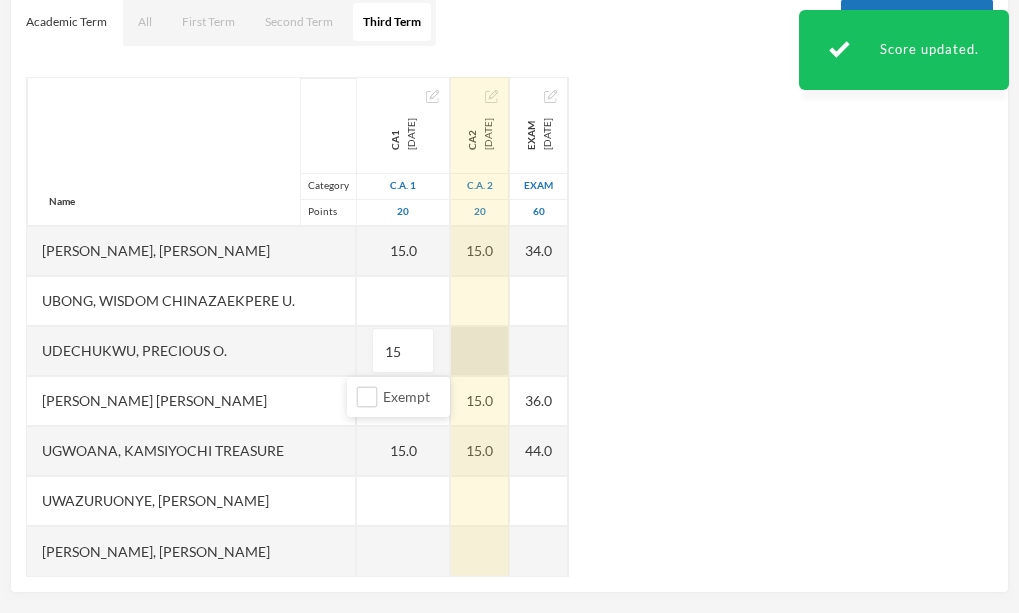 click at bounding box center (480, 351) 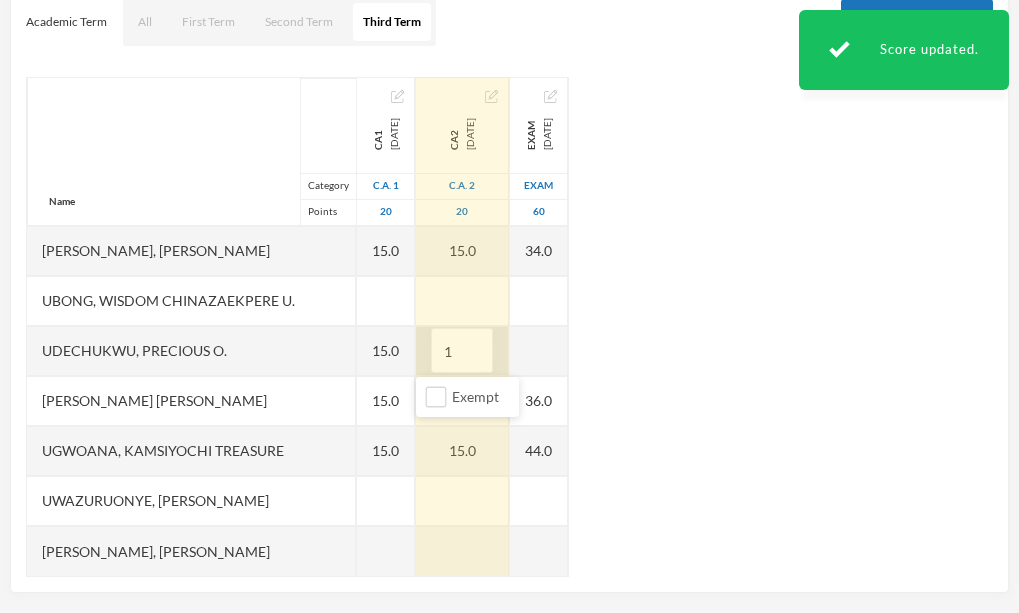 type on "15" 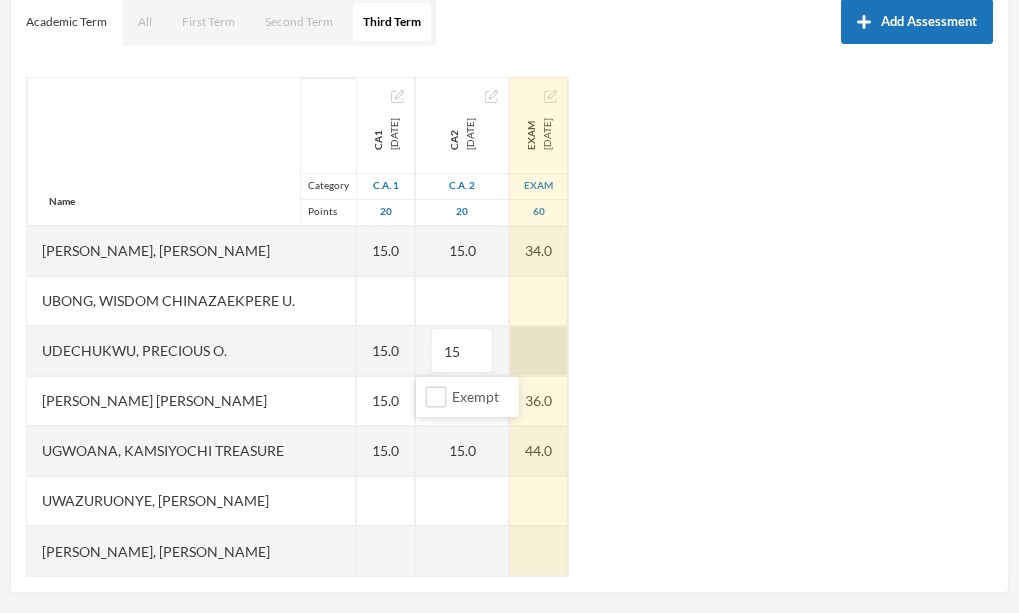 click at bounding box center (539, 351) 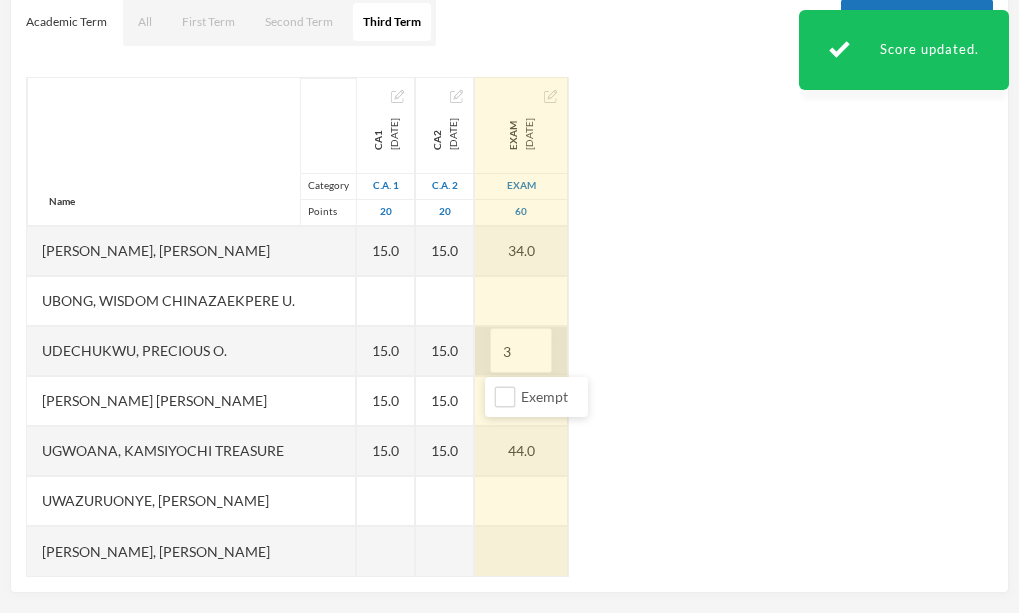 type on "36" 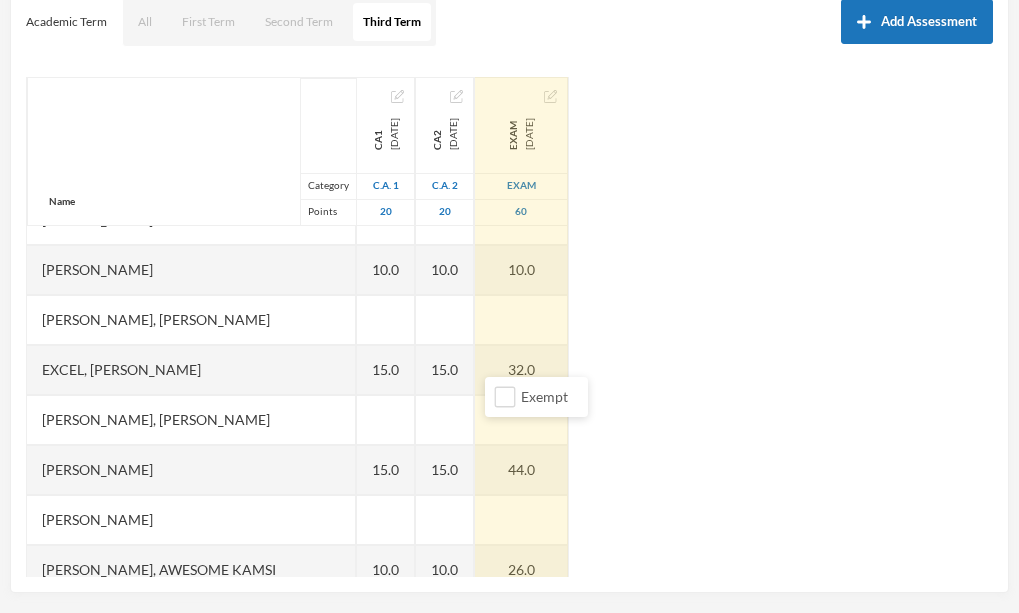 scroll, scrollTop: 679, scrollLeft: 0, axis: vertical 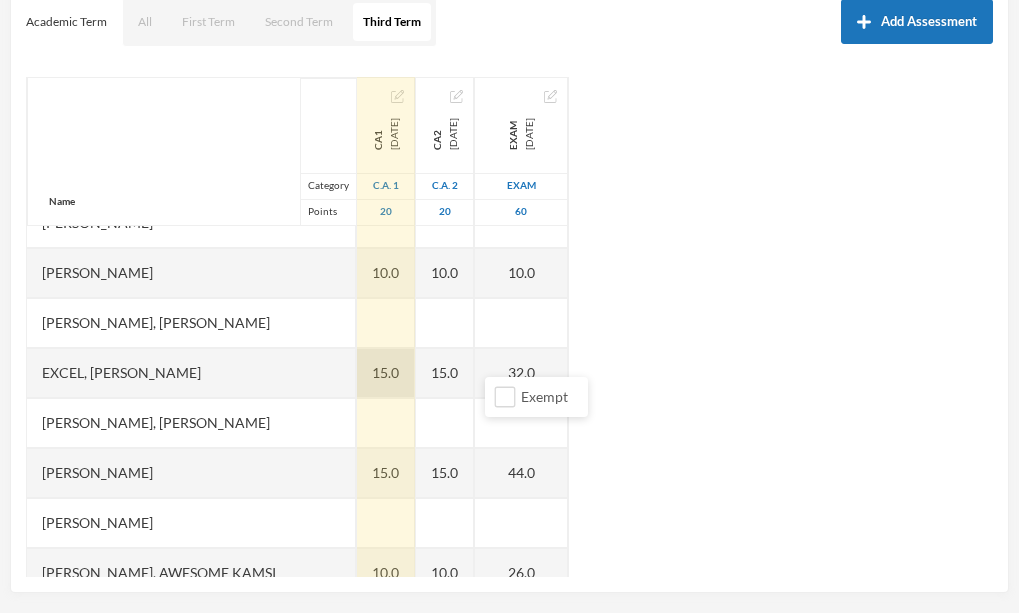 click on "15.0" at bounding box center [386, 373] 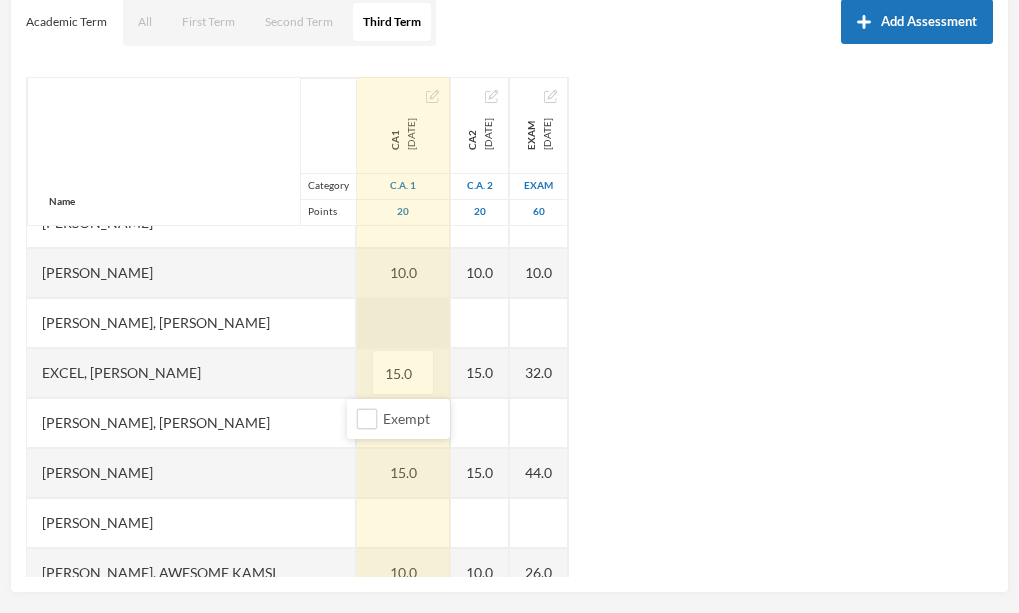 click at bounding box center (403, 323) 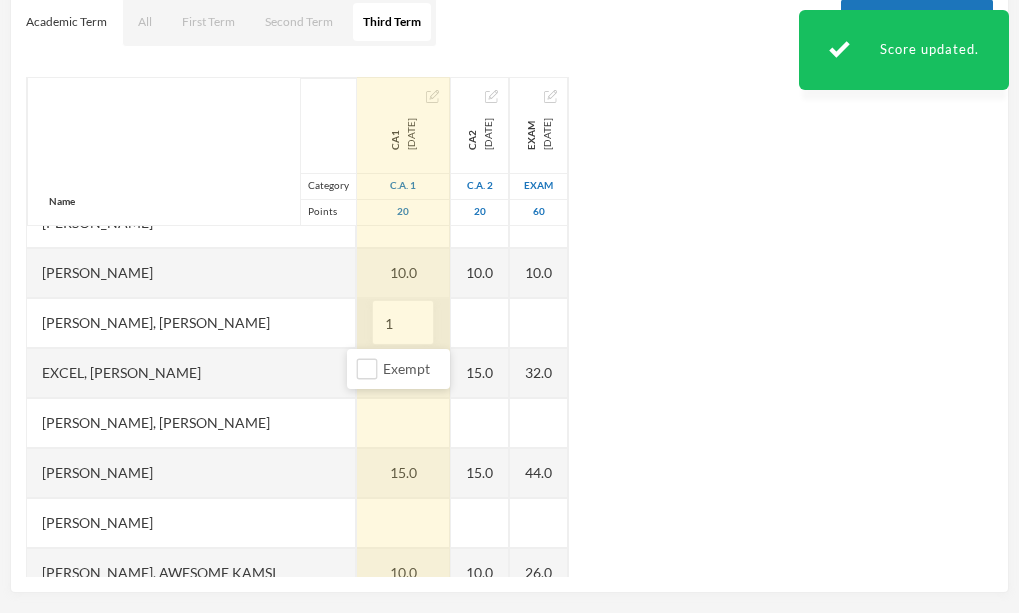 type on "15" 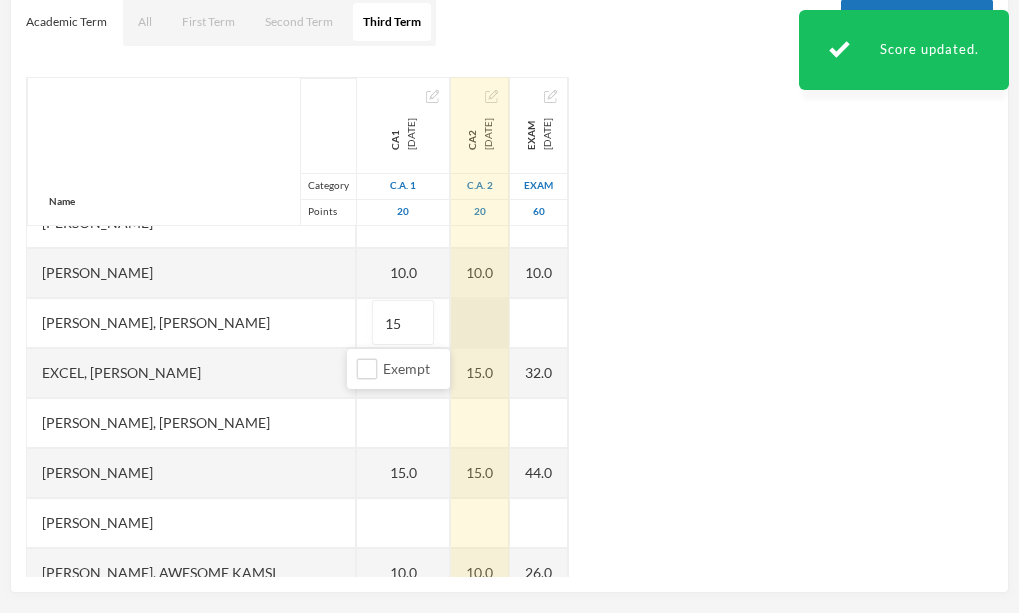 click at bounding box center [480, 323] 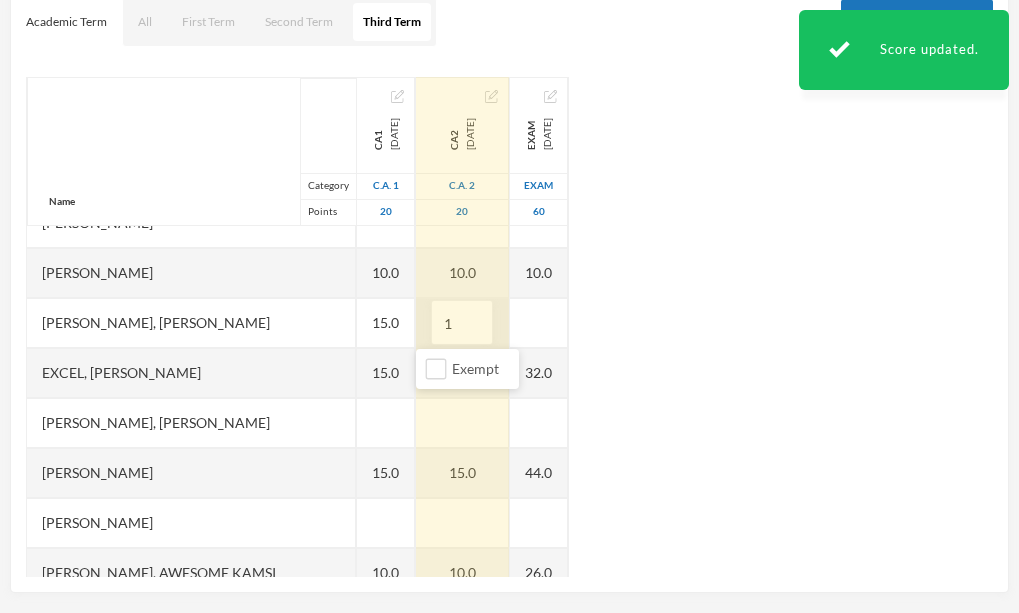 type on "15" 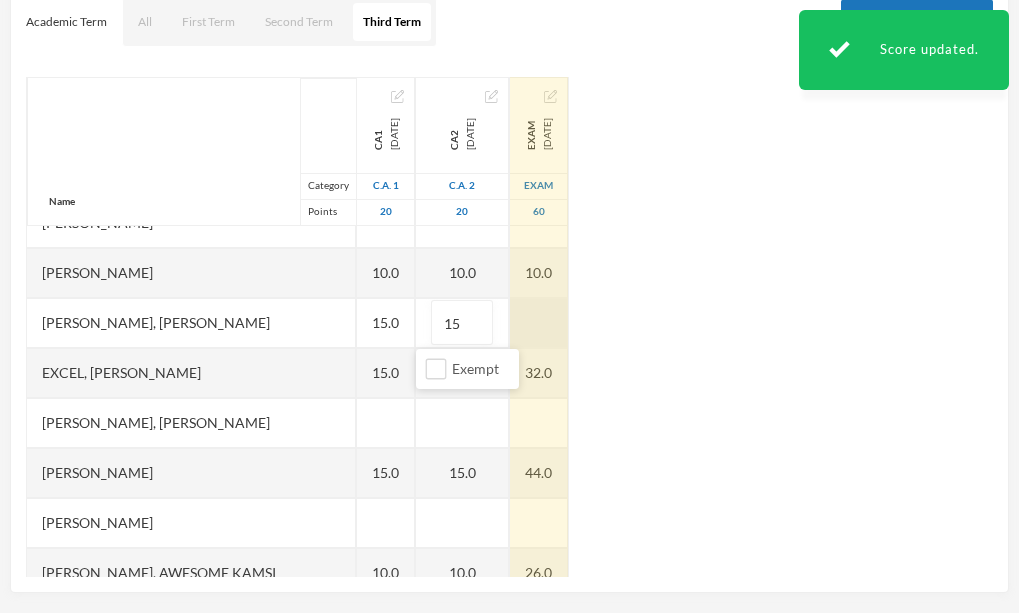 click at bounding box center [539, 323] 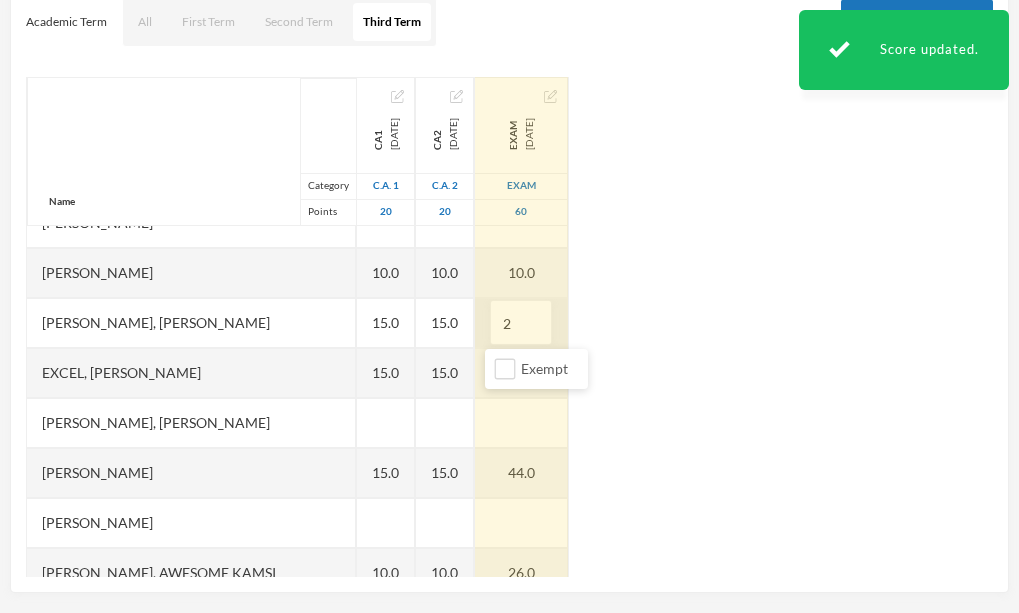 type on "26" 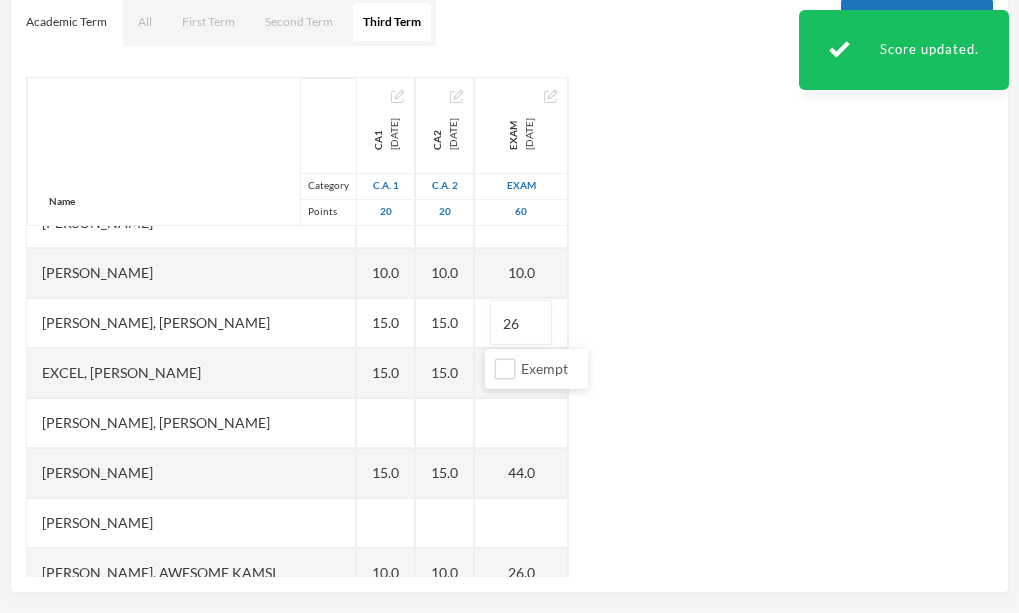 click on "Name   Category Points [PERSON_NAME], [PERSON_NAME], [PERSON_NAME], [PERSON_NAME] [PERSON_NAME], Chukwubuikem [PERSON_NAME], Testimony Anyaegbu, Divine Nnanyere Anyasodo, Trinity [PERSON_NAME], Princecharles [PERSON_NAME], [PERSON_NAME], Light A Chidube, Adaeze [PERSON_NAME] (jnr), [PERSON_NAME] [PERSON_NAME] [PERSON_NAME], [PERSON_NAME] [PERSON_NAME] Chidiebube [PERSON_NAME], [PERSON_NAME] Excel, [PERSON_NAME], [PERSON_NAME] [PERSON_NAME], [PERSON_NAME], [PERSON_NAME] Munachimso [PERSON_NAME], [PERSON_NAME] [PERSON_NAME], [PERSON_NAME], [PERSON_NAME] [PERSON_NAME], [PERSON_NAME] [PERSON_NAME] [PERSON_NAME], [PERSON_NAME], [PERSON_NAME] [PERSON_NAME], [PERSON_NAME], [PERSON_NAME] [PERSON_NAME], [PERSON_NAME], Chinonye [PERSON_NAME] Ugwoana, Kamsiyochi Treasure Uwazuruonye, [PERSON_NAME], [PERSON_NAME] CA1 [DATE] C.A. 1 20 15.0 15.0 15.0 15.0 15.0 10.0 15.0 15.0 15.0 10.0 15.0 10.0 5.0 15.0 15.0 15.0 15.0 15.0 CA2 [DATE] C.A. 2 20 15.0" at bounding box center [509, 327] 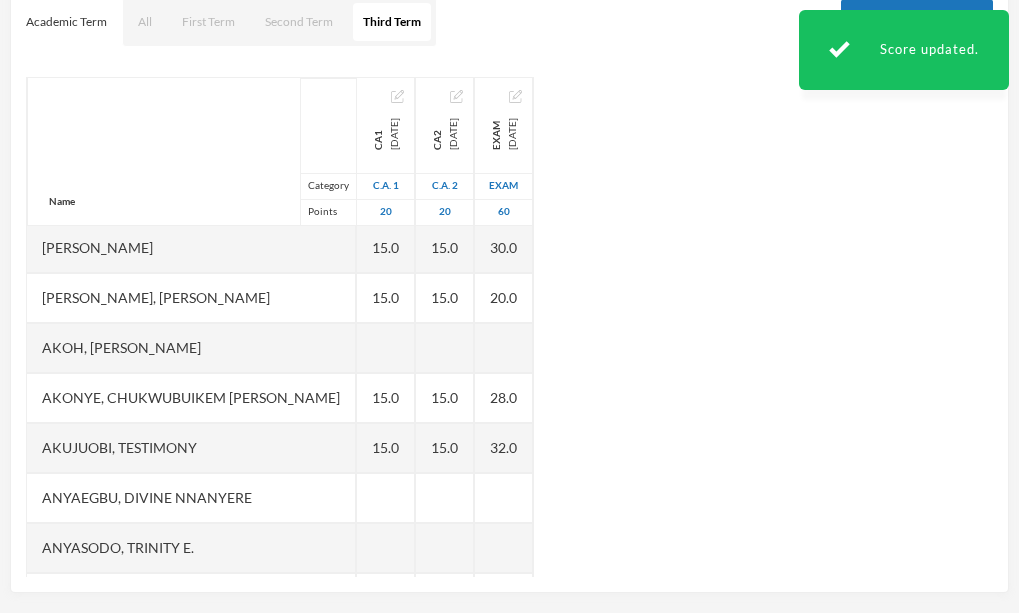 scroll, scrollTop: 0, scrollLeft: 0, axis: both 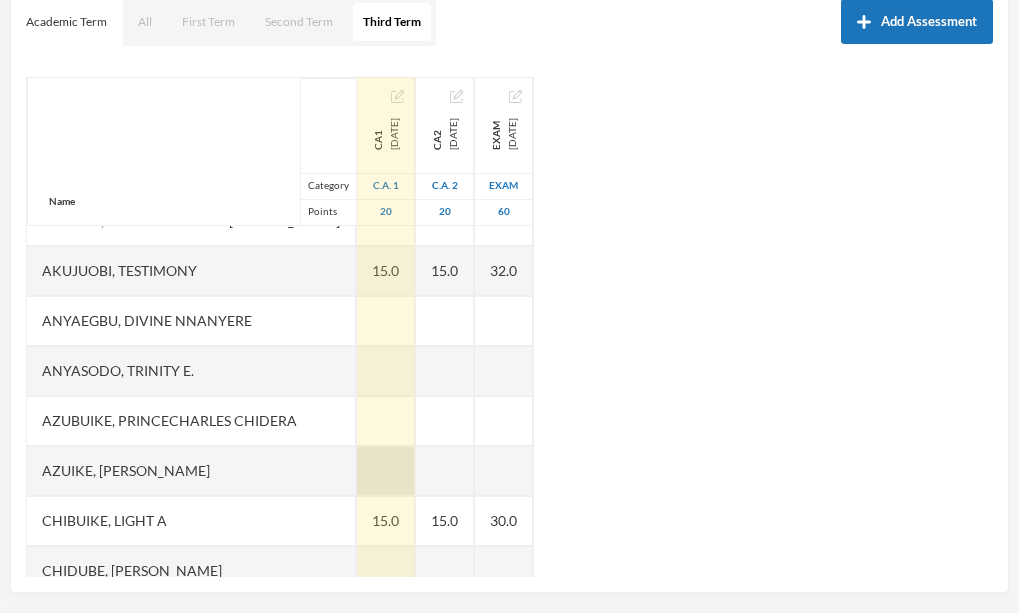 click at bounding box center [386, 471] 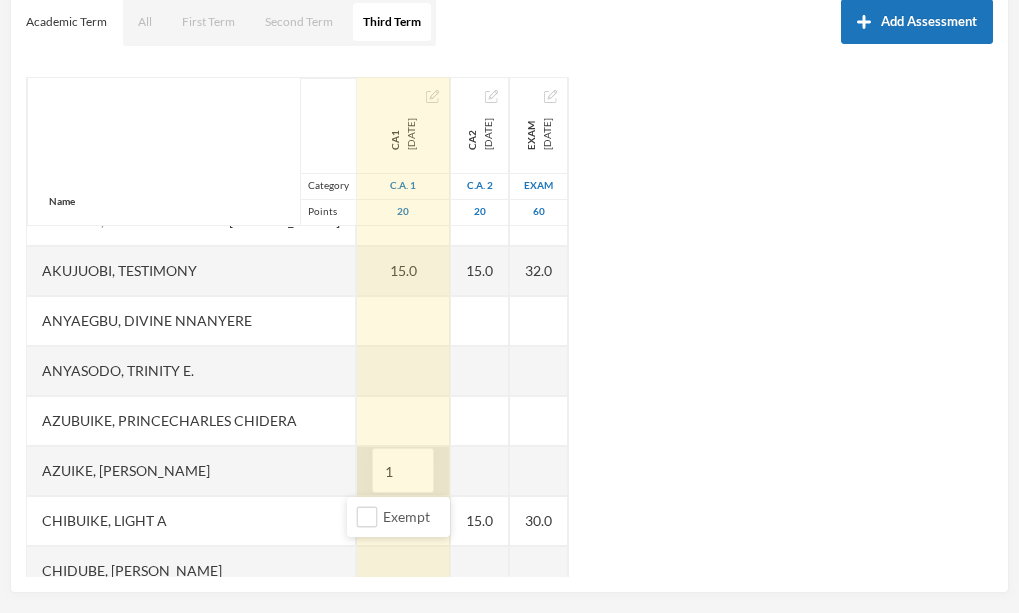 type on "15" 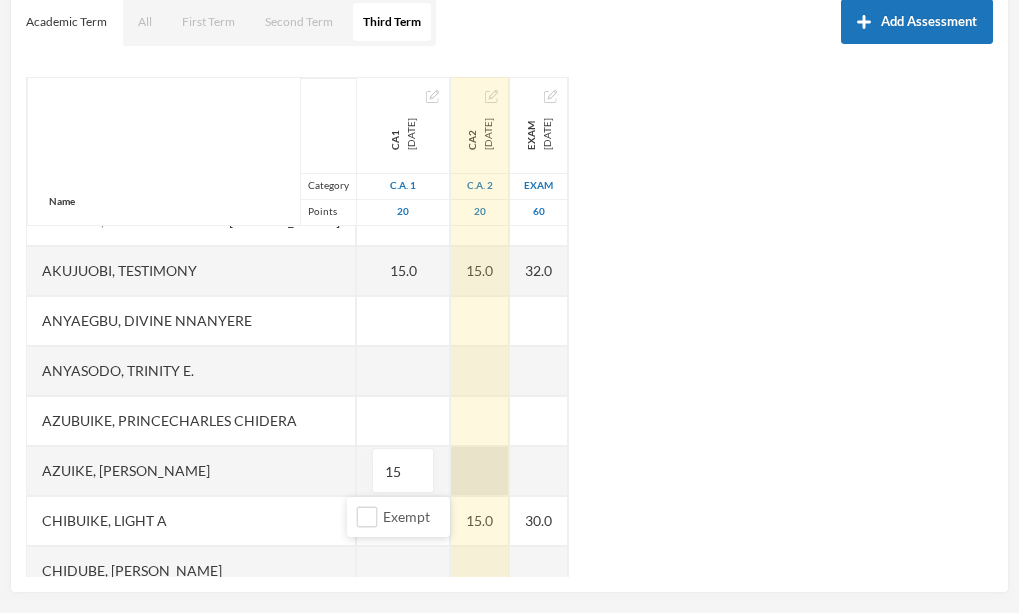 click on "Name   Category Points [PERSON_NAME], [PERSON_NAME], [PERSON_NAME], [PERSON_NAME] [PERSON_NAME], Chukwubuikem [PERSON_NAME], Testimony Anyaegbu, Divine Nnanyere Anyasodo, Trinity [PERSON_NAME], Princecharles [PERSON_NAME], [PERSON_NAME], Light A Chidube, Adaeze [PERSON_NAME] (jnr), [PERSON_NAME] [PERSON_NAME] [PERSON_NAME], [PERSON_NAME] [PERSON_NAME] Chidiebube [PERSON_NAME], [PERSON_NAME] Excel, [PERSON_NAME], [PERSON_NAME] [PERSON_NAME], [PERSON_NAME], [PERSON_NAME] Munachimso [PERSON_NAME], [PERSON_NAME] [PERSON_NAME], [PERSON_NAME], [PERSON_NAME] [PERSON_NAME], [PERSON_NAME] [PERSON_NAME] [PERSON_NAME], [PERSON_NAME], [PERSON_NAME] [PERSON_NAME], [PERSON_NAME], [PERSON_NAME] [PERSON_NAME], [PERSON_NAME], Chinonye [PERSON_NAME] Ugwoana, Kamsiyochi Treasure Uwazuruonye, [PERSON_NAME], [PERSON_NAME] CA1 [DATE] C.A. 1 20 15.0 15.0 15.0 15.0 15 15.0 10.0 15.0 15.0 15.0 10.0 15.0 10.0 5.0 15.0 15.0 15.0 15.0 15.0 CA2 [DATE] C.A. 2 20 60" at bounding box center [509, 327] 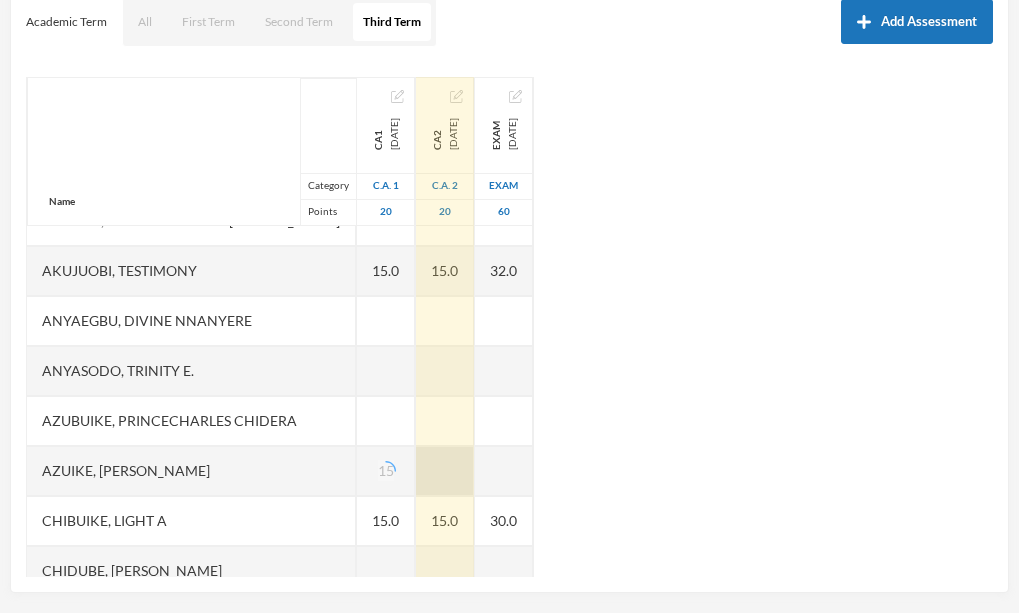 click at bounding box center (445, 471) 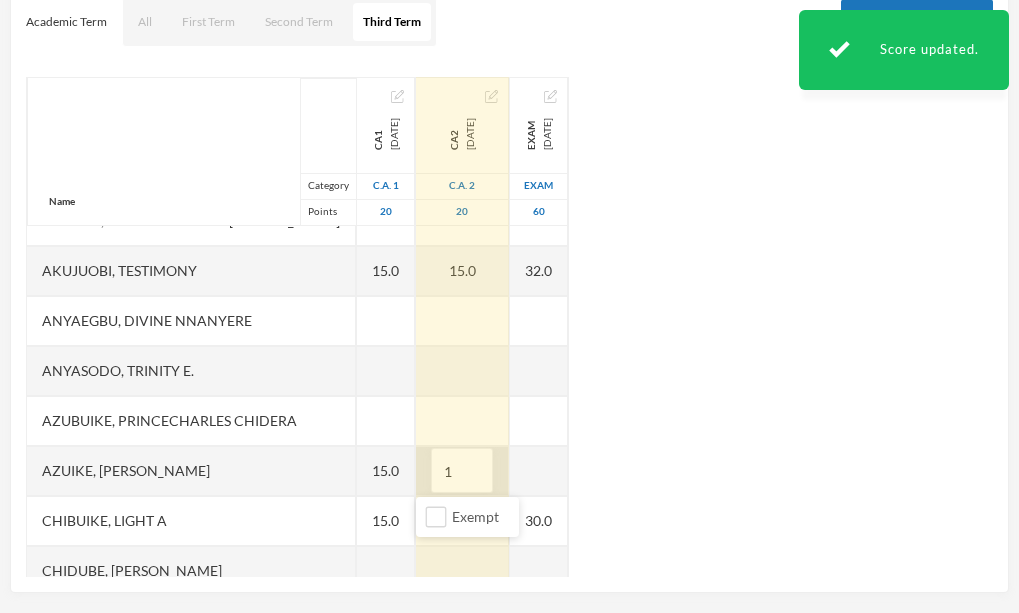 type on "15" 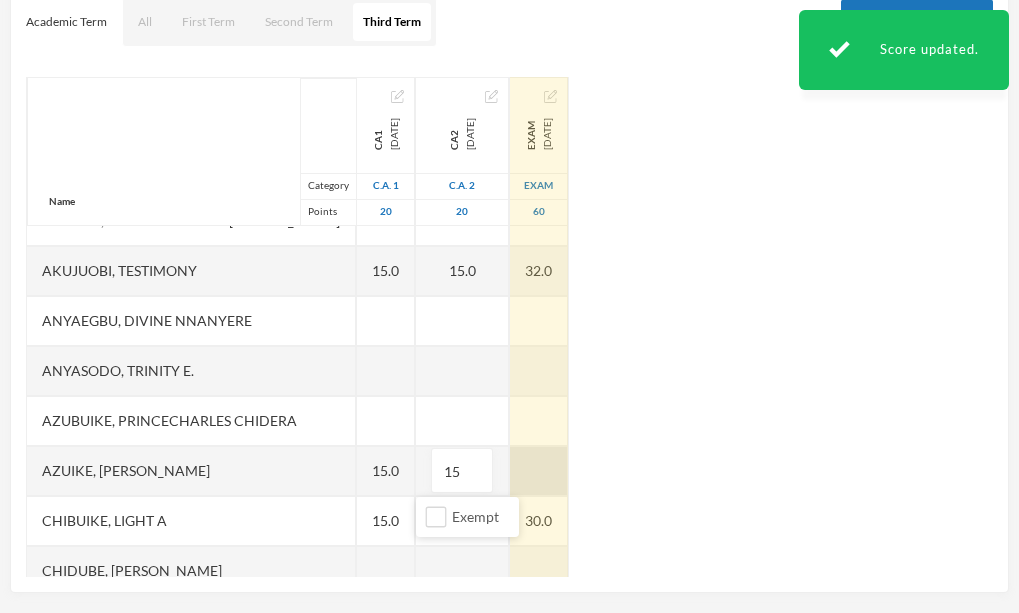 click at bounding box center [539, 471] 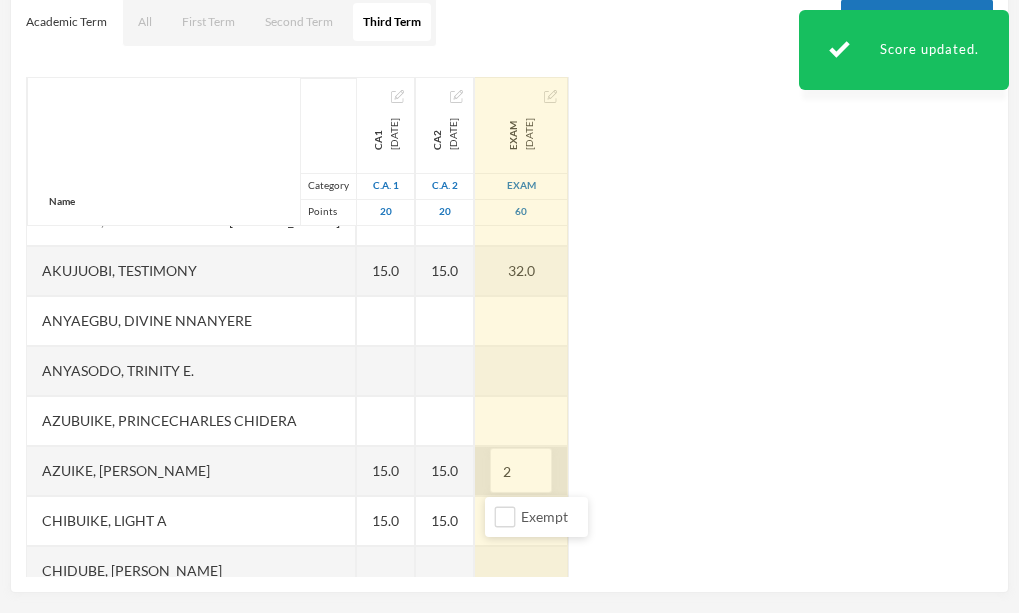 type on "26" 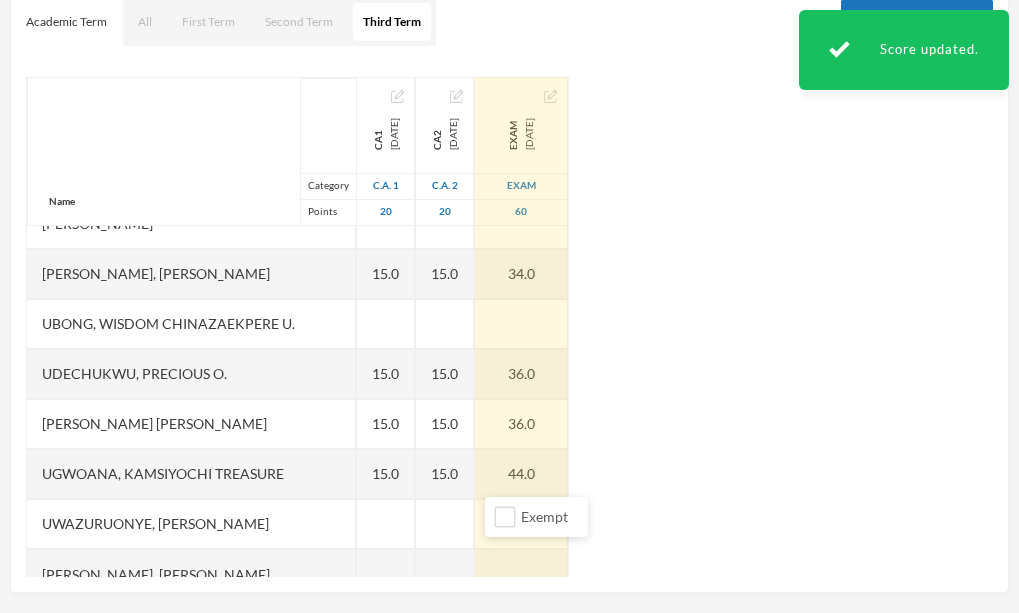 scroll, scrollTop: 1401, scrollLeft: 0, axis: vertical 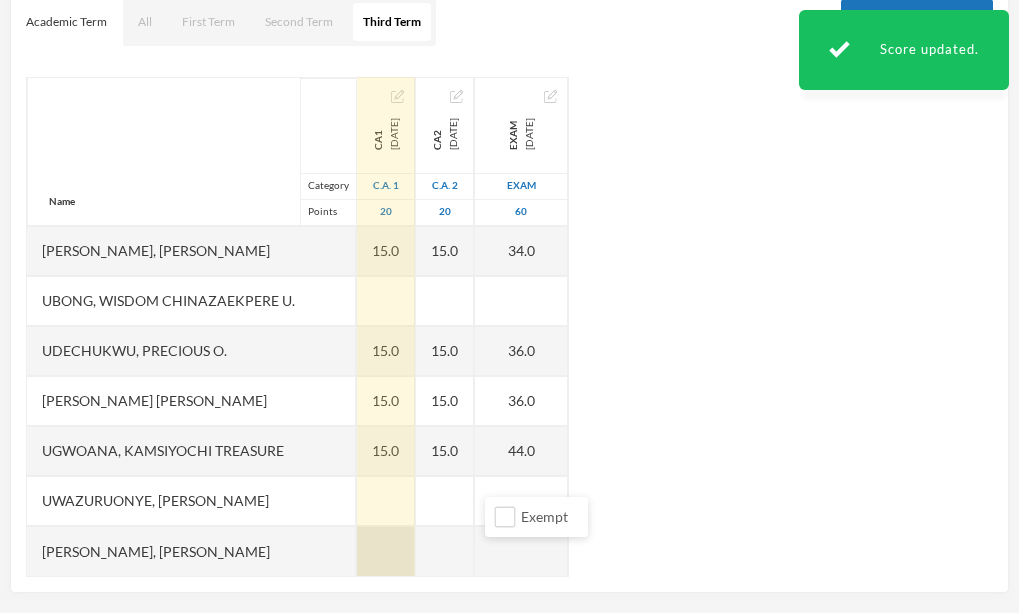 click at bounding box center [386, 551] 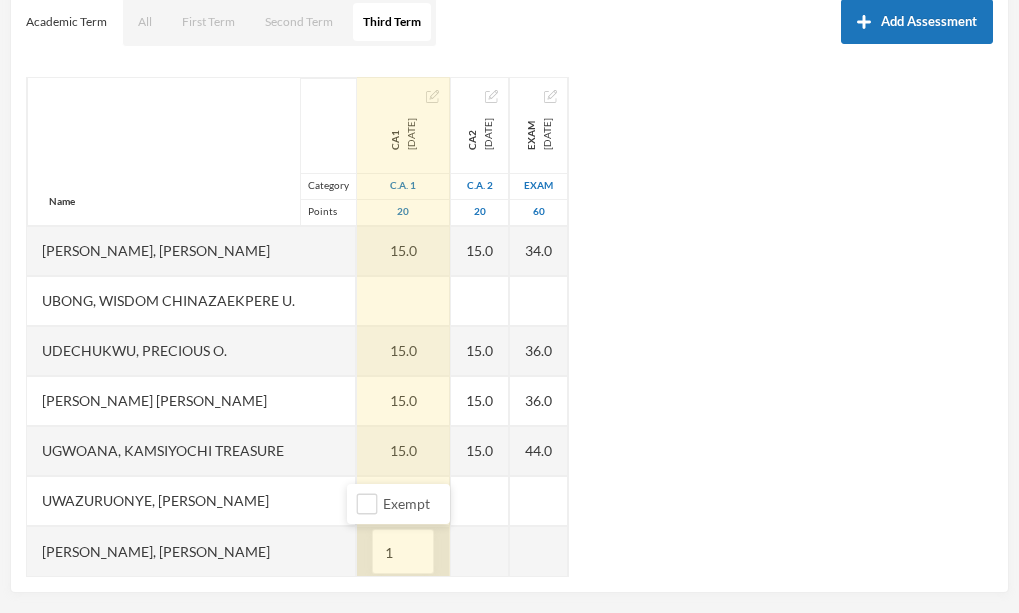 type on "15" 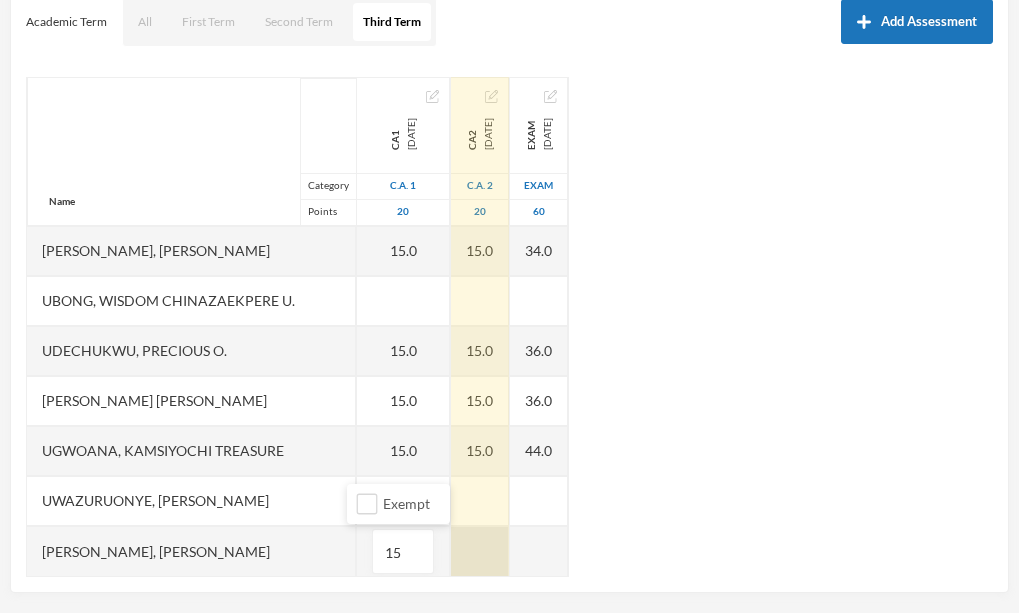click at bounding box center (480, 551) 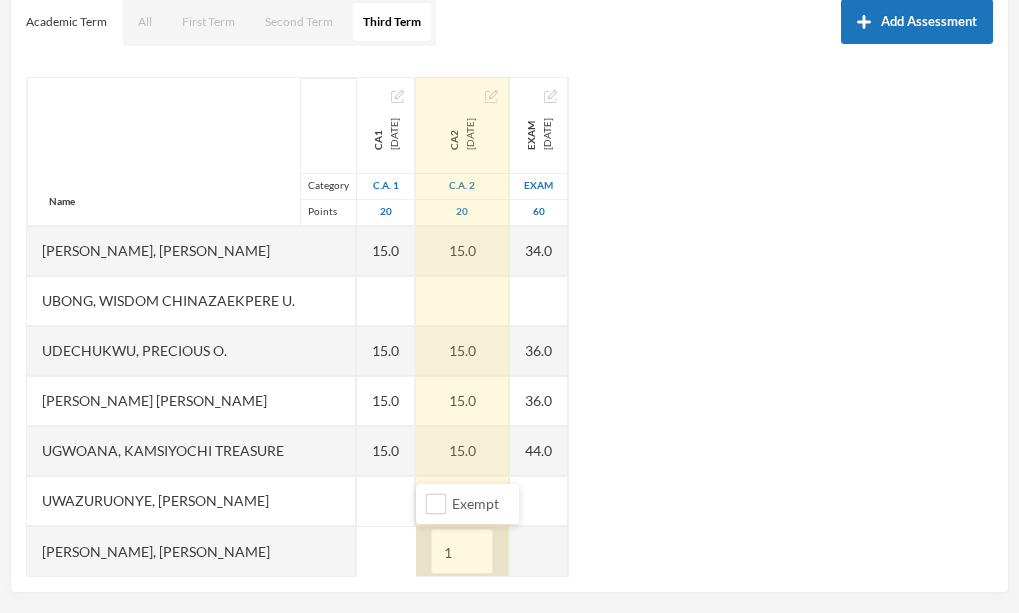 type on "15" 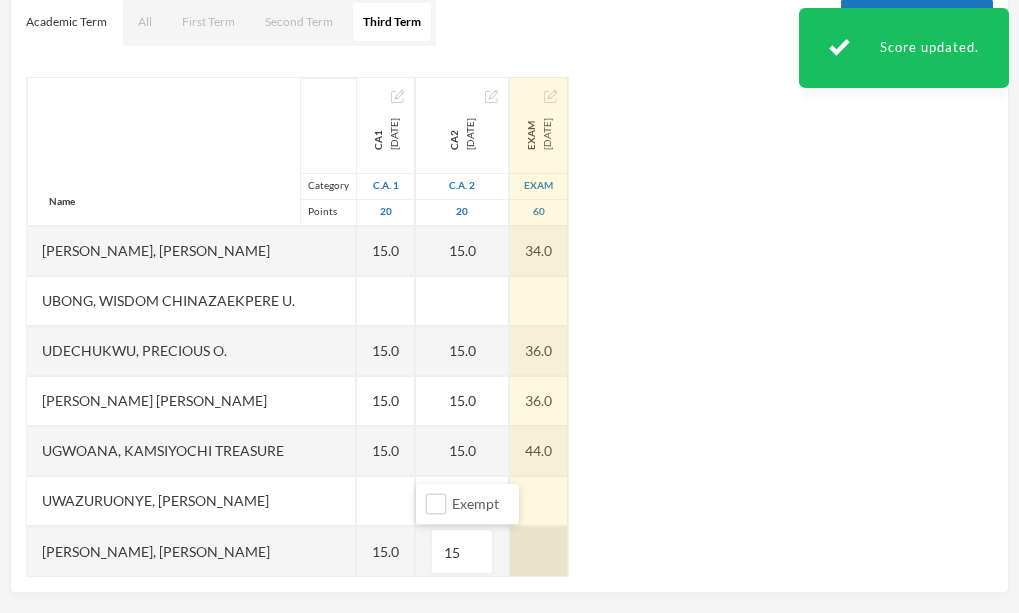 click at bounding box center (539, 551) 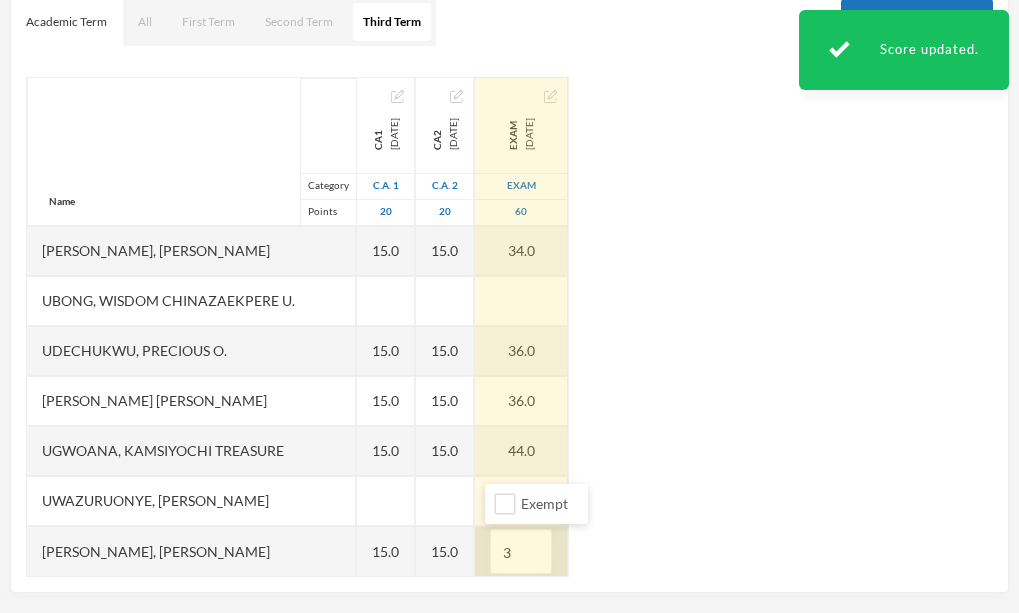 type on "30" 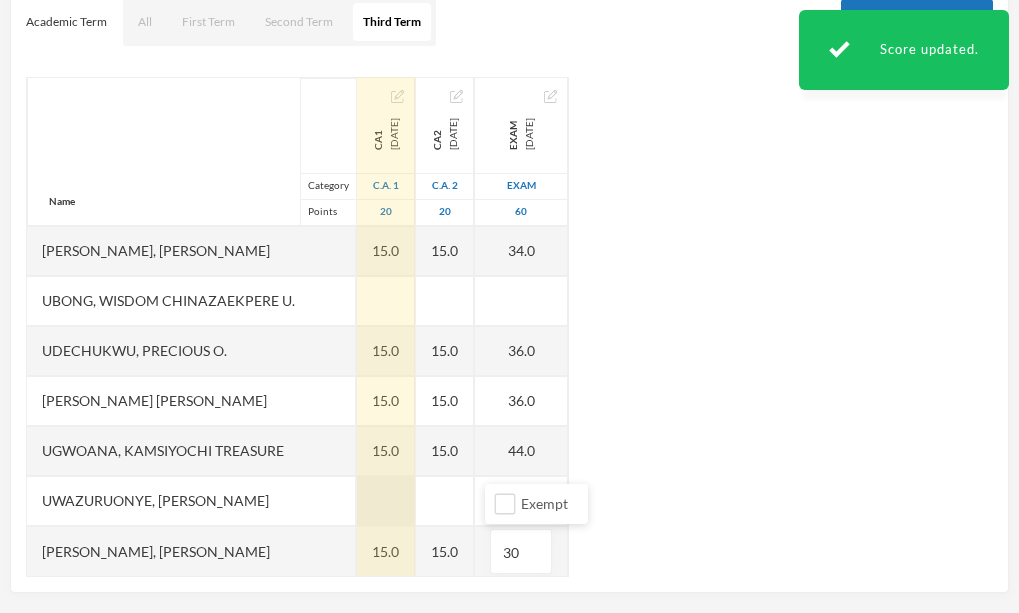 click at bounding box center (386, 501) 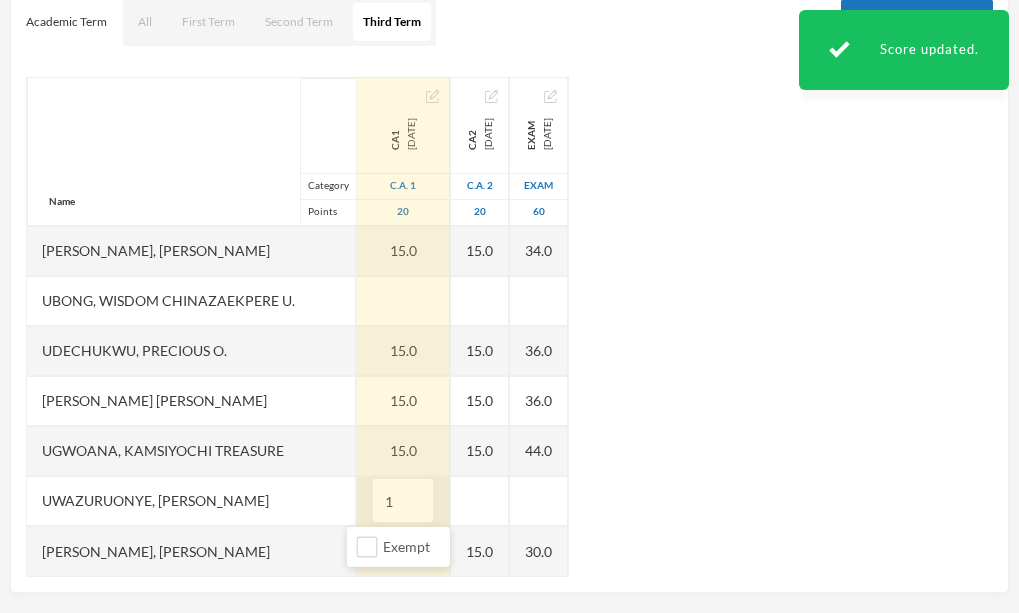 type on "15" 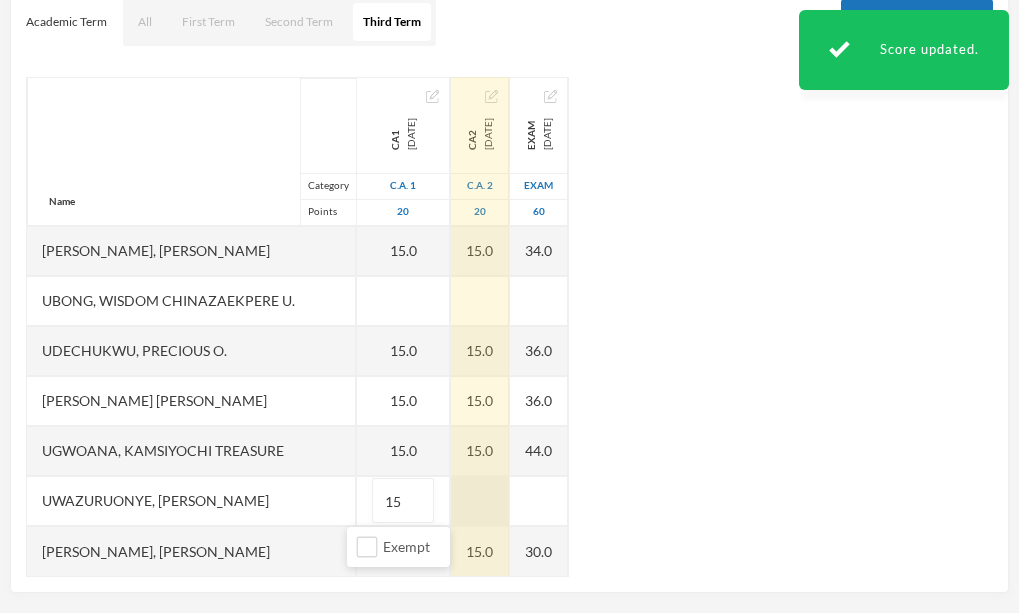 click on "Name   Category Points [PERSON_NAME], [PERSON_NAME], [PERSON_NAME], [PERSON_NAME] [PERSON_NAME], Chukwubuikem [PERSON_NAME], Testimony Anyaegbu, Divine Nnanyere Anyasodo, Trinity [PERSON_NAME], Princecharles [PERSON_NAME], [PERSON_NAME], Light A Chidube, Adaeze [PERSON_NAME] (jnr), [PERSON_NAME] [PERSON_NAME] [PERSON_NAME], [PERSON_NAME] [PERSON_NAME] Chidiebube [PERSON_NAME], [PERSON_NAME] Excel, [PERSON_NAME], [PERSON_NAME] [PERSON_NAME], [PERSON_NAME], [PERSON_NAME] Munachimso [PERSON_NAME], [PERSON_NAME] [PERSON_NAME], [PERSON_NAME], [PERSON_NAME] [PERSON_NAME], [PERSON_NAME] [PERSON_NAME] [PERSON_NAME], [PERSON_NAME], [PERSON_NAME] [PERSON_NAME], [PERSON_NAME], [PERSON_NAME] [PERSON_NAME], [PERSON_NAME], Chinonye [PERSON_NAME] Ugwoana, Kamsiyochi Treasure Uwazuruonye, [PERSON_NAME], [PERSON_NAME] CA1 [DATE] C.A. 1 20 15.0 15.0 15.0 15.0 15.0 15.0 10.0 15.0 15.0 15.0 10.0 15.0 10.0 5.0 15.0 15.0 15.0 15.0 15.0 15 15.0 CA2 [DATE] 20" at bounding box center [509, 327] 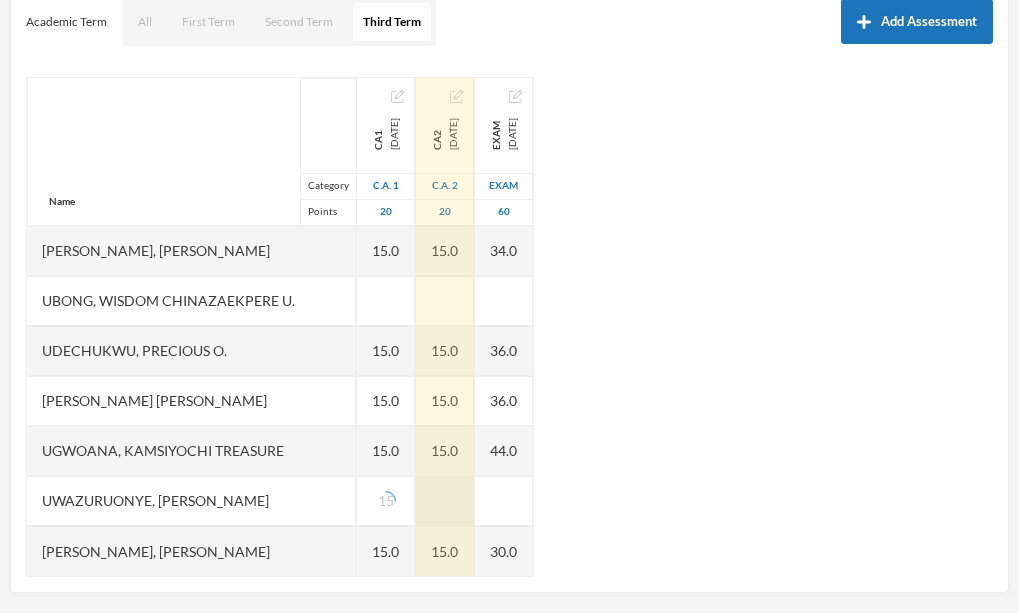 click at bounding box center [445, 501] 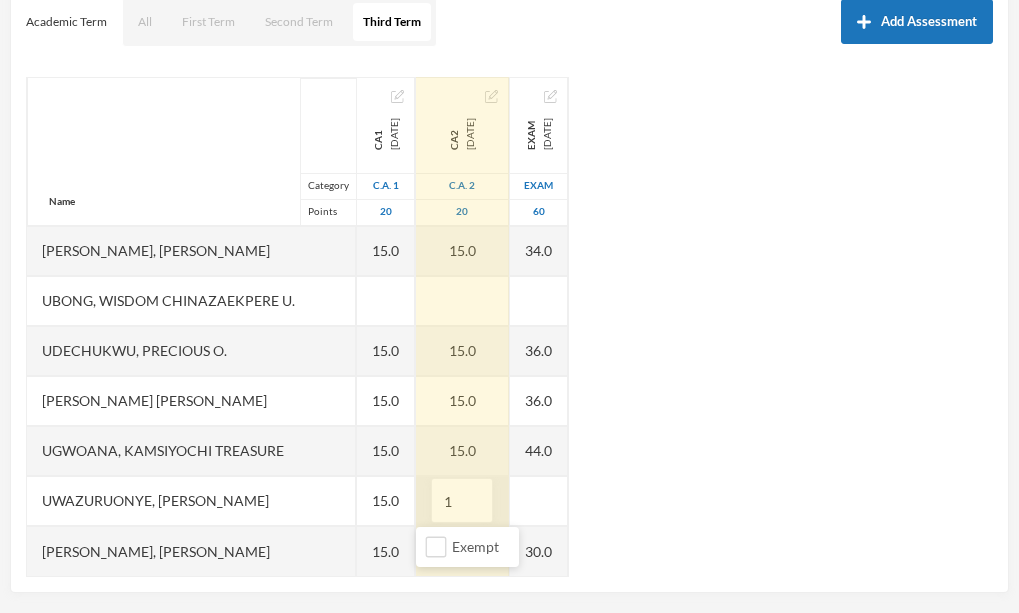 type on "15" 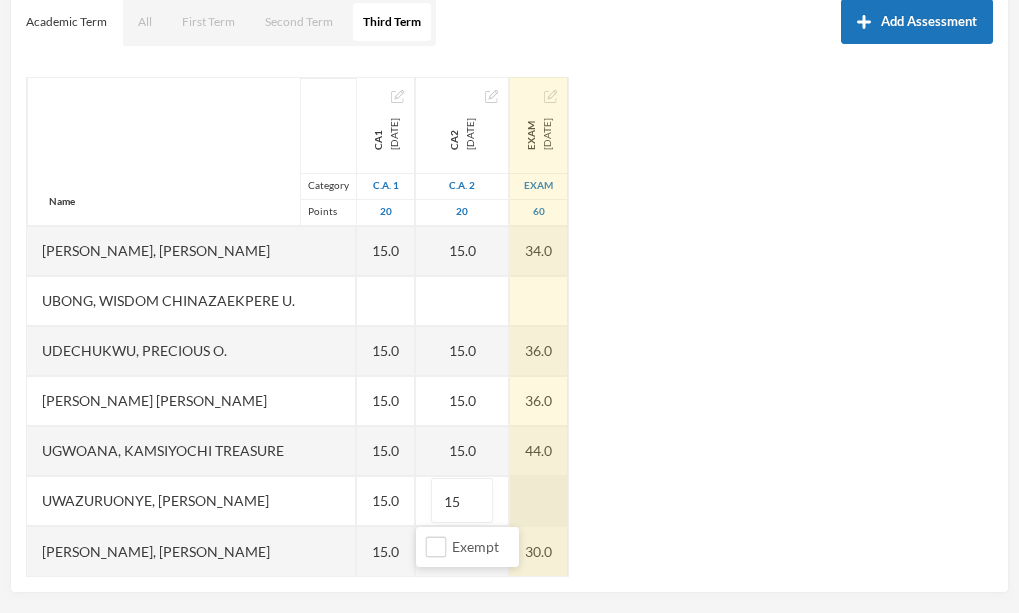 click on "Name   Category Points [PERSON_NAME], [PERSON_NAME], [PERSON_NAME], [PERSON_NAME] [PERSON_NAME], Chukwubuikem [PERSON_NAME], Testimony Anyaegbu, Divine Nnanyere Anyasodo, Trinity [PERSON_NAME], Princecharles [PERSON_NAME], [PERSON_NAME], Light A Chidube, Adaeze [PERSON_NAME] (jnr), [PERSON_NAME] [PERSON_NAME] [PERSON_NAME], [PERSON_NAME] [PERSON_NAME] Chidiebube [PERSON_NAME], [PERSON_NAME] Excel, [PERSON_NAME], [PERSON_NAME] [PERSON_NAME], [PERSON_NAME], [PERSON_NAME] Munachimso [PERSON_NAME], [PERSON_NAME] [PERSON_NAME], [PERSON_NAME], [PERSON_NAME] [PERSON_NAME], [PERSON_NAME] [PERSON_NAME] [PERSON_NAME], [PERSON_NAME], [PERSON_NAME] [PERSON_NAME], [PERSON_NAME], [PERSON_NAME] [PERSON_NAME], [PERSON_NAME], Chinonye [PERSON_NAME] Ugwoana, Kamsiyochi Treasure Uwazuruonye, [PERSON_NAME], [PERSON_NAME] CA1 [DATE] C.A. 1 20 15.0 15.0 15.0 15.0 15.0 15.0 10.0 15.0 15.0 15.0 10.0 15.0 10.0 5.0 15.0 15.0 15.0 15.0 15.0 15.0 15.0 CA2 [DATE]" at bounding box center [509, 327] 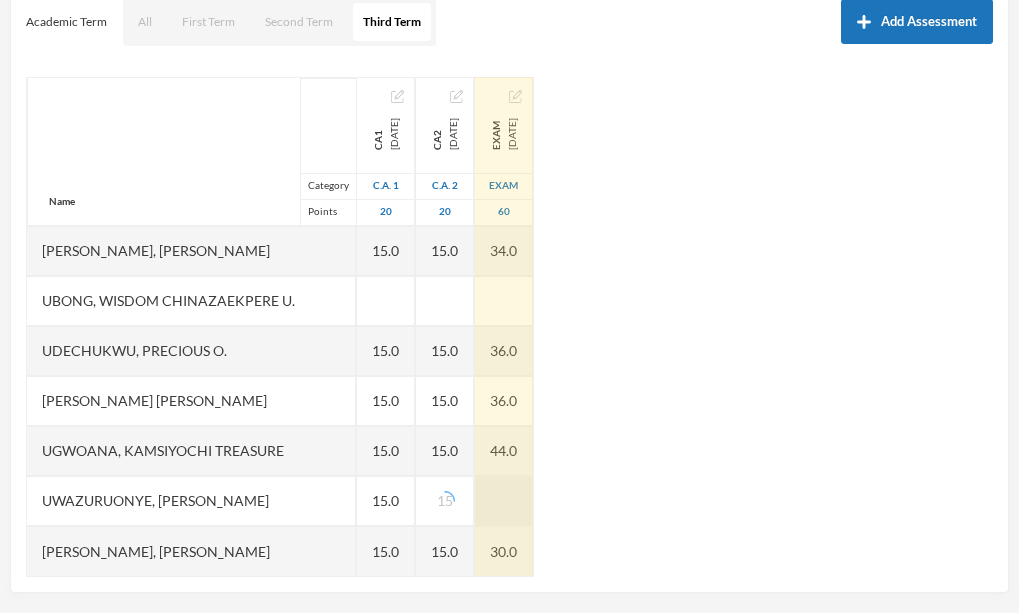 click at bounding box center [504, 501] 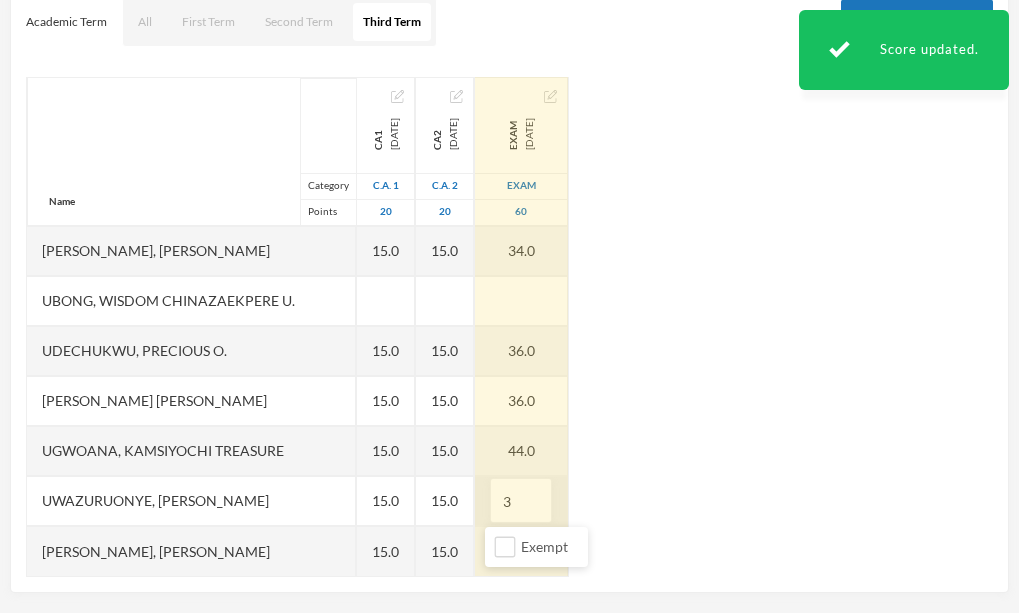 type on "30" 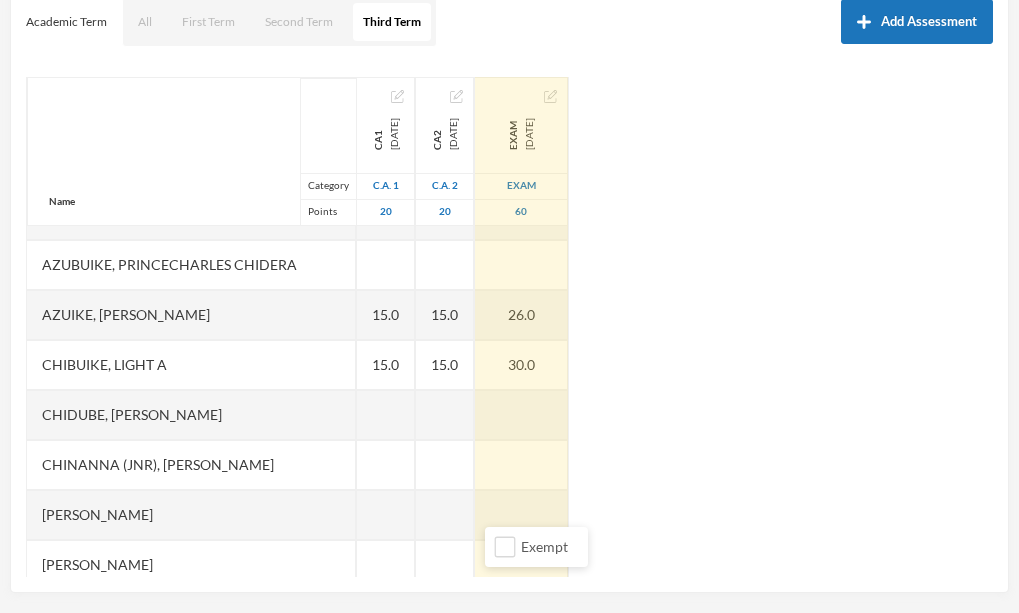 scroll, scrollTop: 0, scrollLeft: 0, axis: both 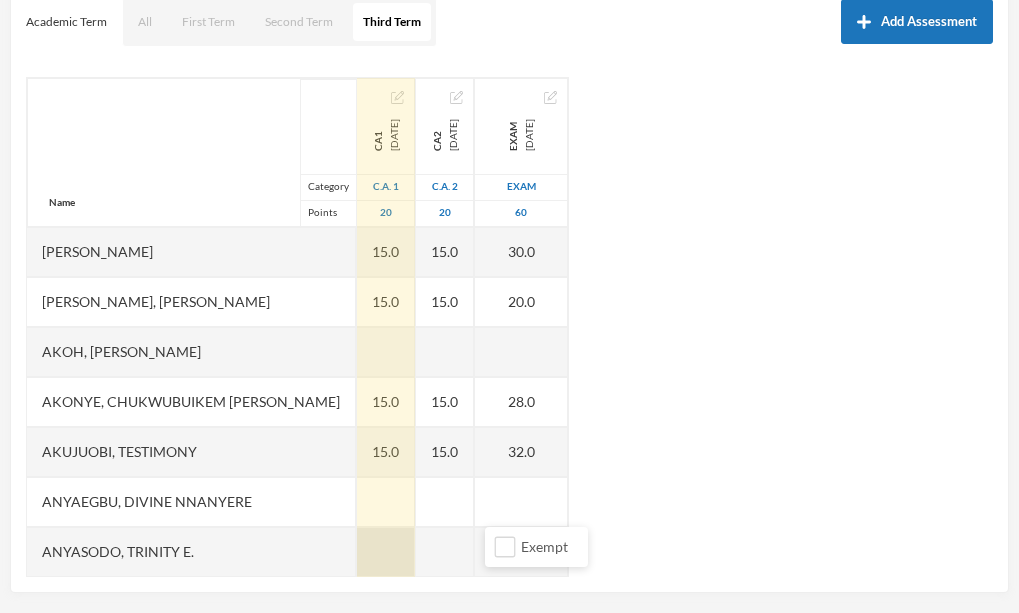 click at bounding box center (386, 552) 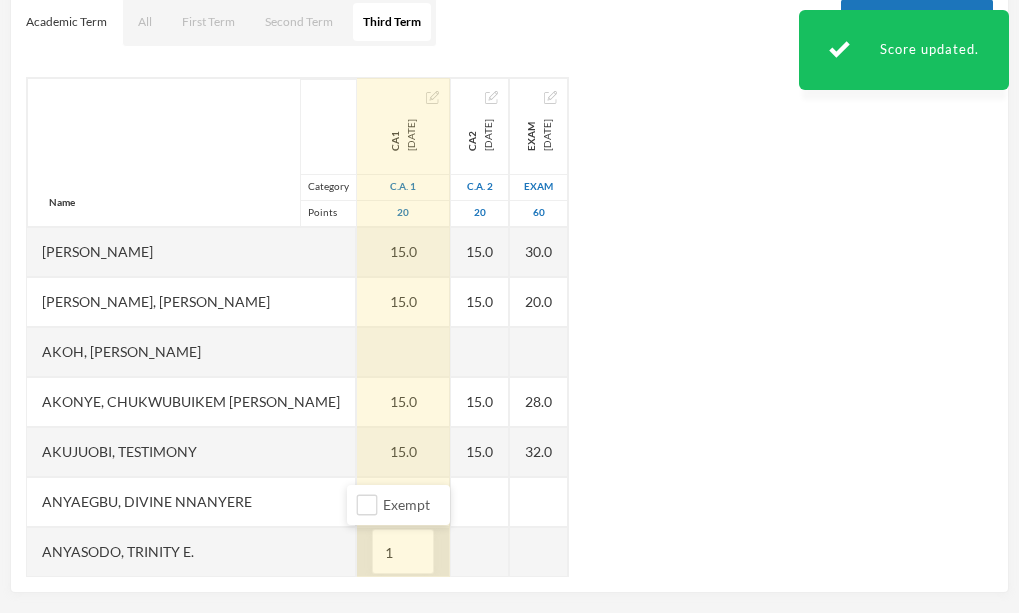 type on "15" 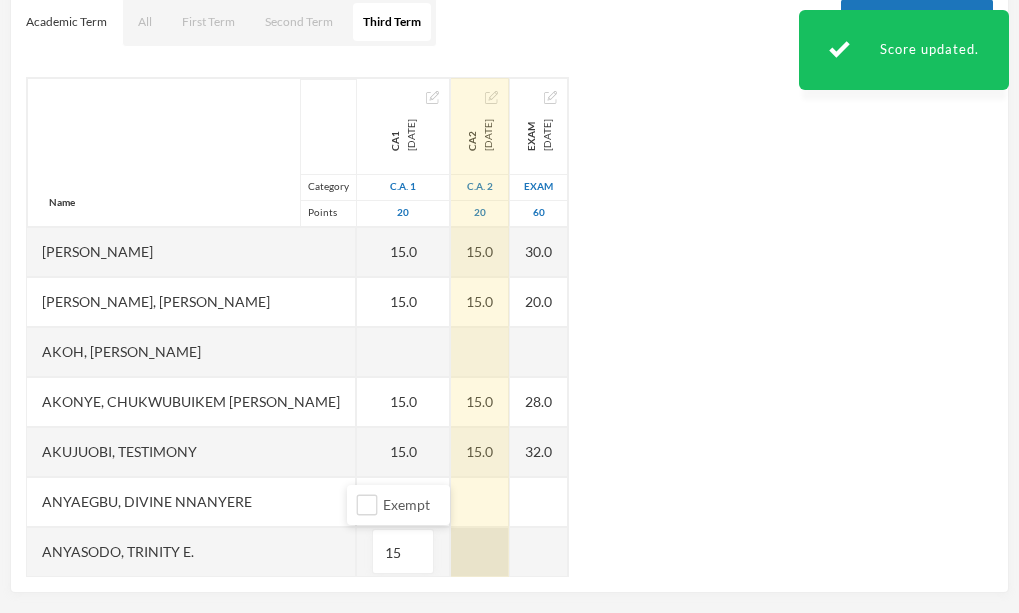 click at bounding box center (480, 552) 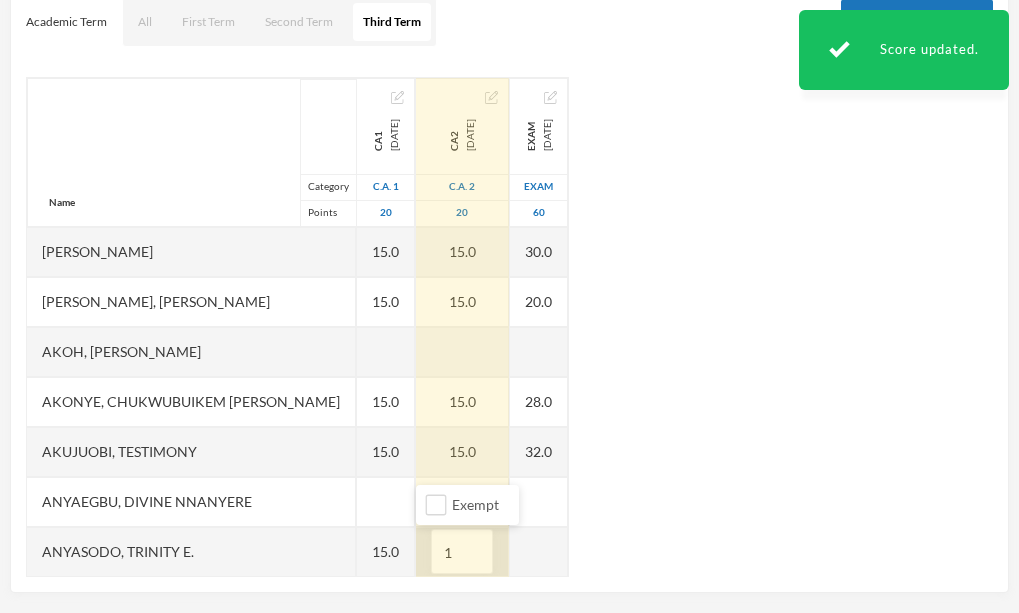 type on "15" 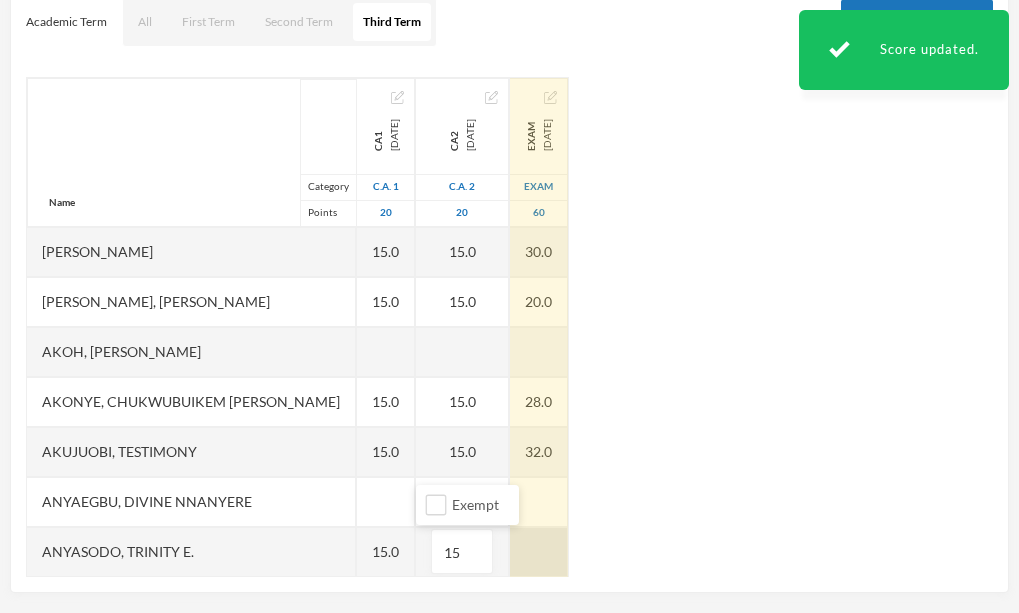 click at bounding box center (539, 552) 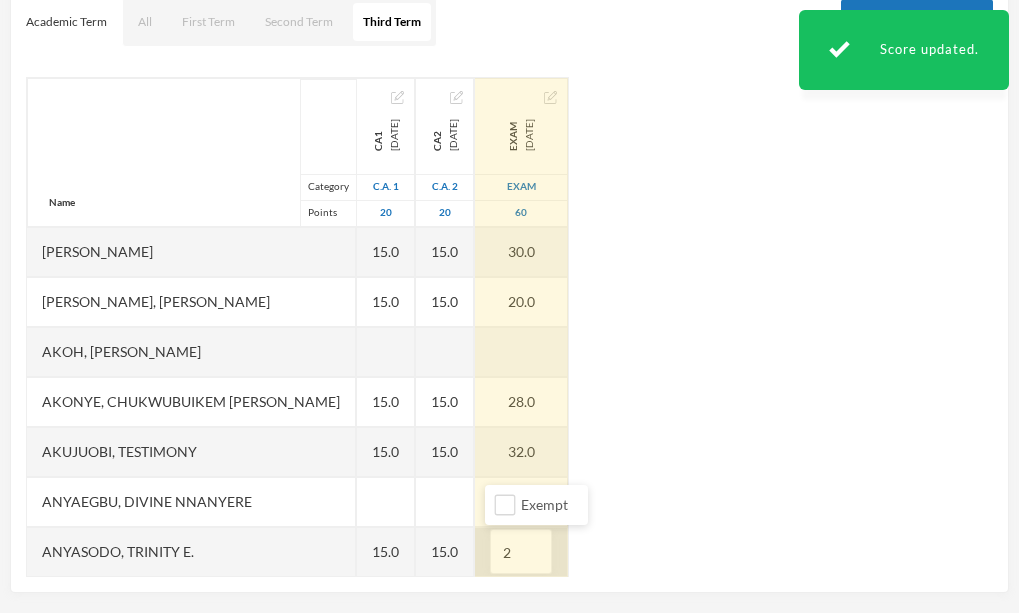 type on "20" 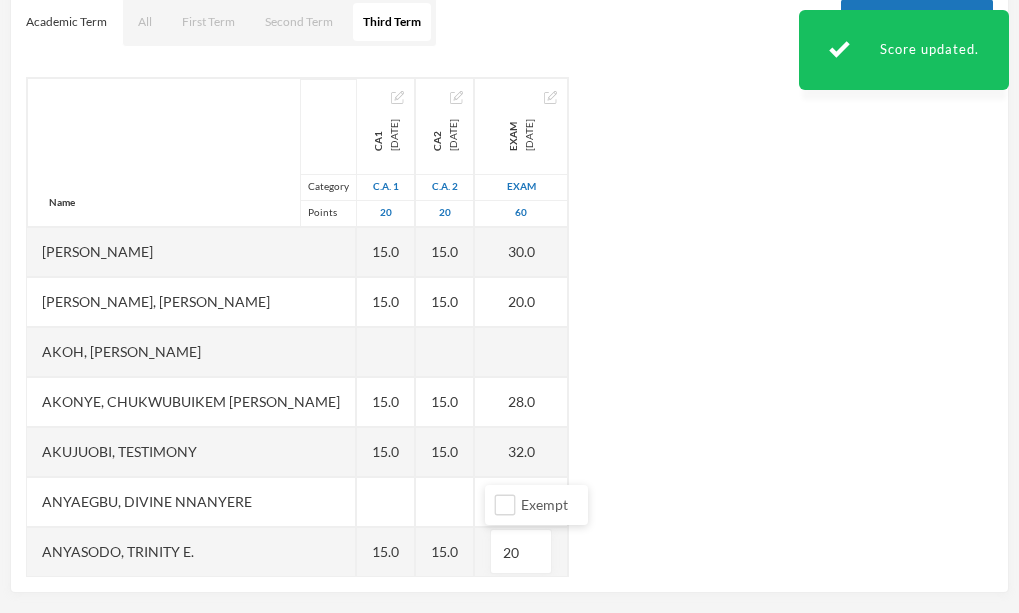 click on "Name   Category Points [PERSON_NAME], [PERSON_NAME], [PERSON_NAME], [PERSON_NAME] [PERSON_NAME], Chukwubuikem [PERSON_NAME], Testimony Anyaegbu, Divine Nnanyere Anyasodo, Trinity [PERSON_NAME], Princecharles [PERSON_NAME], [PERSON_NAME], Light A Chidube, Adaeze [PERSON_NAME] (jnr), [PERSON_NAME] [PERSON_NAME] [PERSON_NAME], [PERSON_NAME] [PERSON_NAME] Chidiebube [PERSON_NAME], [PERSON_NAME] Excel, [PERSON_NAME], [PERSON_NAME] [PERSON_NAME], [PERSON_NAME], [PERSON_NAME] Munachimso [PERSON_NAME], [PERSON_NAME] [PERSON_NAME], [PERSON_NAME], [PERSON_NAME] [PERSON_NAME], [PERSON_NAME] [PERSON_NAME] [PERSON_NAME], [PERSON_NAME], [PERSON_NAME] [PERSON_NAME], [PERSON_NAME], [PERSON_NAME] [PERSON_NAME], [PERSON_NAME], Chinonye [PERSON_NAME] Ugwoana, Kamsiyochi Treasure Uwazuruonye, [PERSON_NAME], [PERSON_NAME] CA1 [DATE] C.A. 1 20 15.0 15.0 15.0 15.0 15.0 15.0 15.0 10.0 15.0 15.0 15.0 10.0 15.0 10.0 5.0 15.0 15.0 15.0 15.0 15.0 15.0 15.0 CA2 C.A. 2" at bounding box center (509, 327) 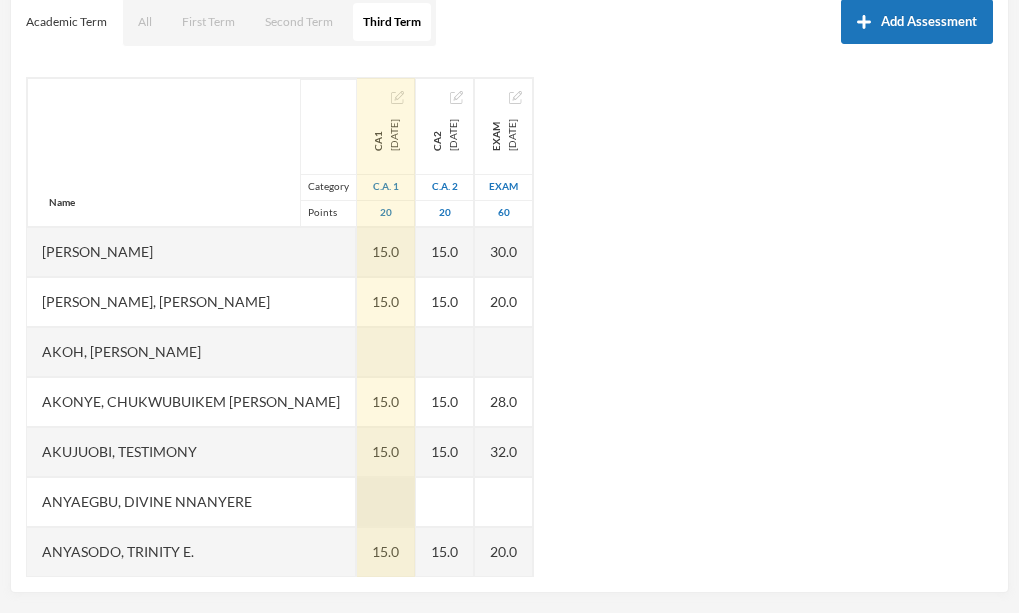 click at bounding box center [386, 502] 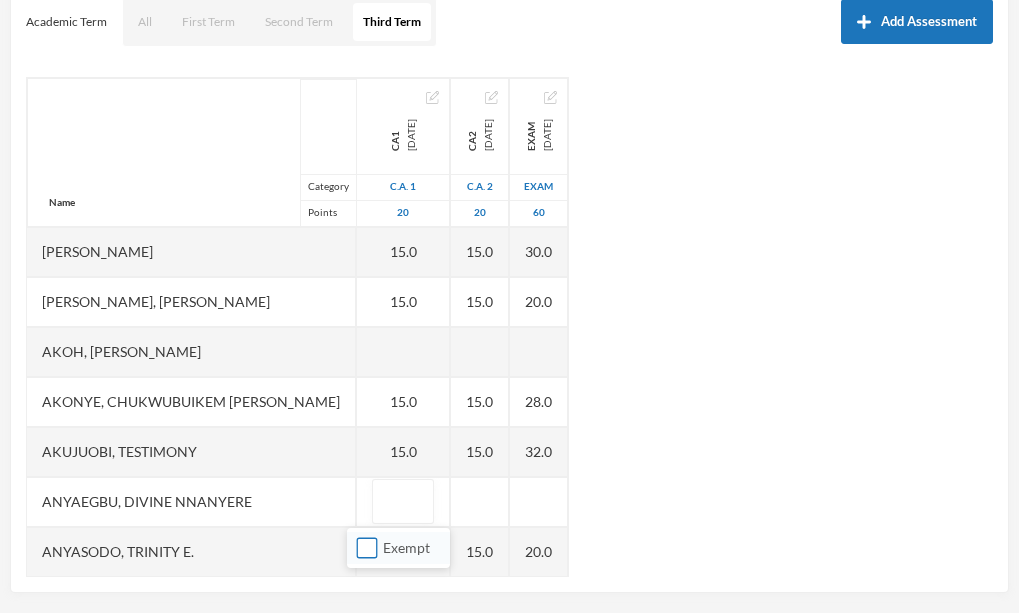 click on "Exempt" at bounding box center [367, 548] 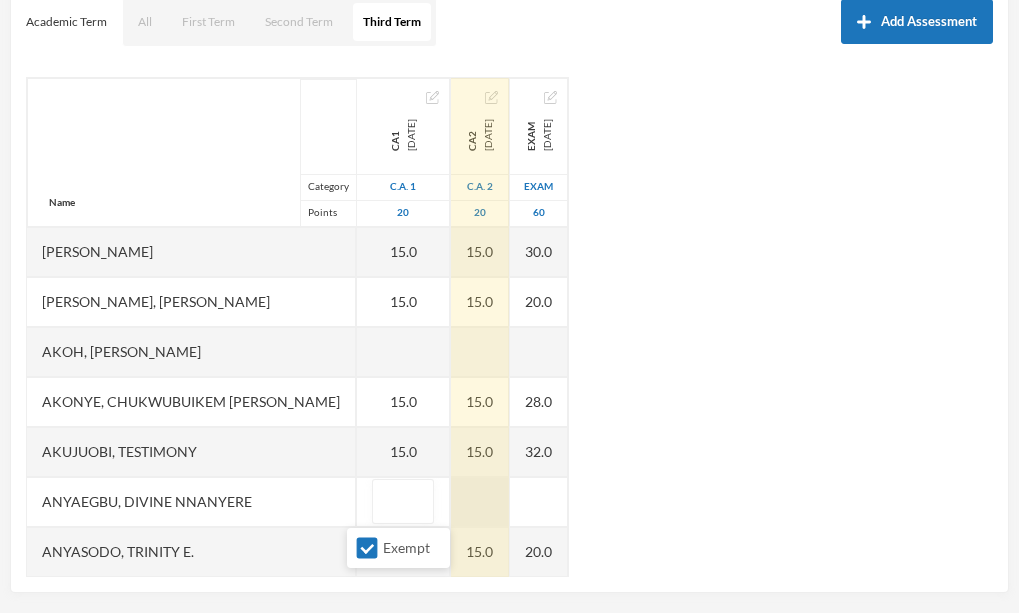 click at bounding box center (480, 502) 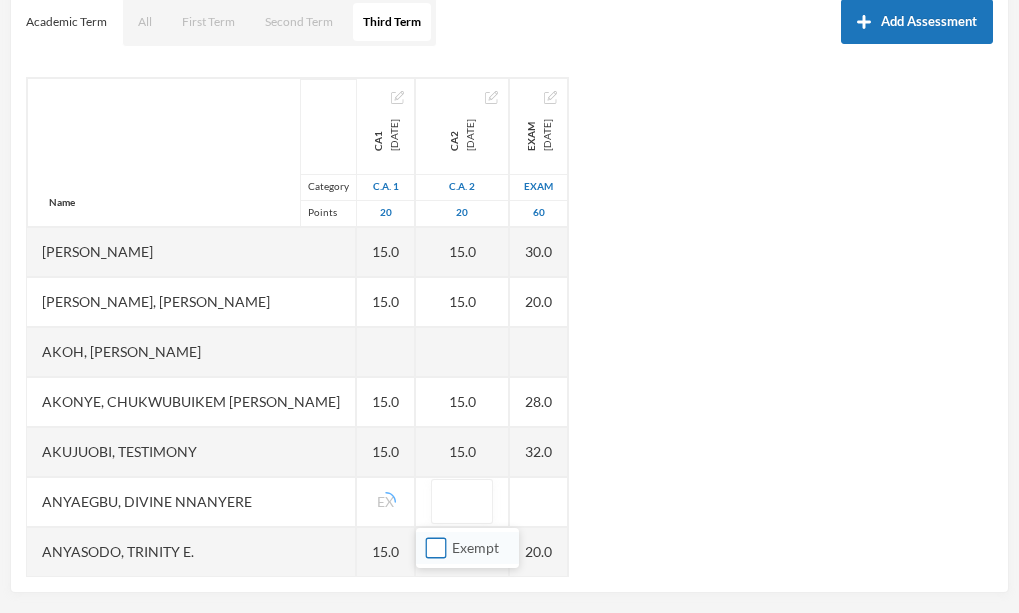 click on "Exempt" at bounding box center [436, 548] 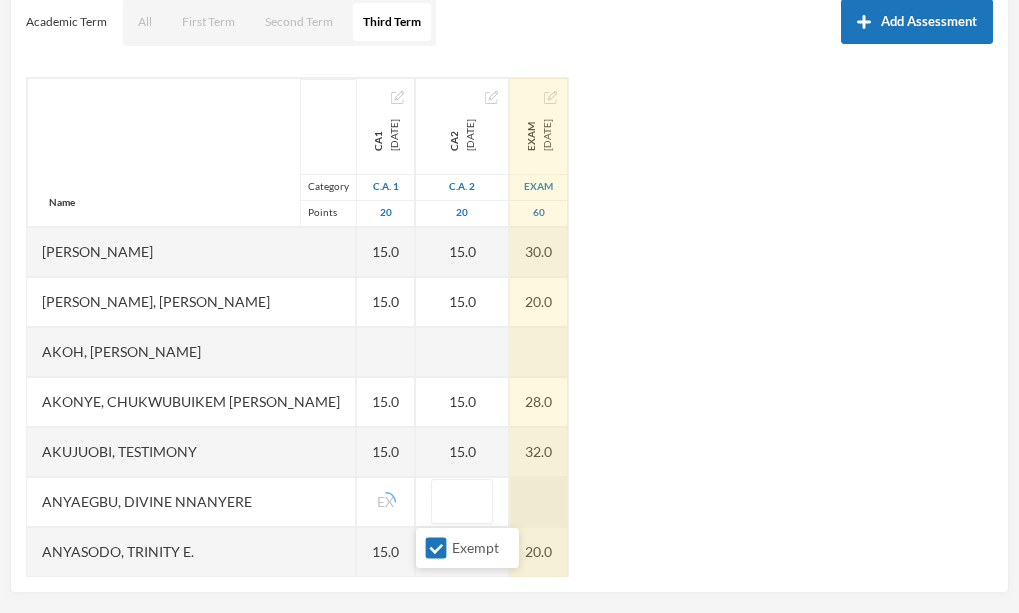click on "EXAM [DATE] Exam 60 30.0 20.0 28.0 32.0 20.0 26.0 30.0 10.0 26.0 32.0 44.0 26.0 30.0 26.0 15.0 32.0 34.0 36.0 36.0 44.0 30.0 30.0" at bounding box center (539, 1027) 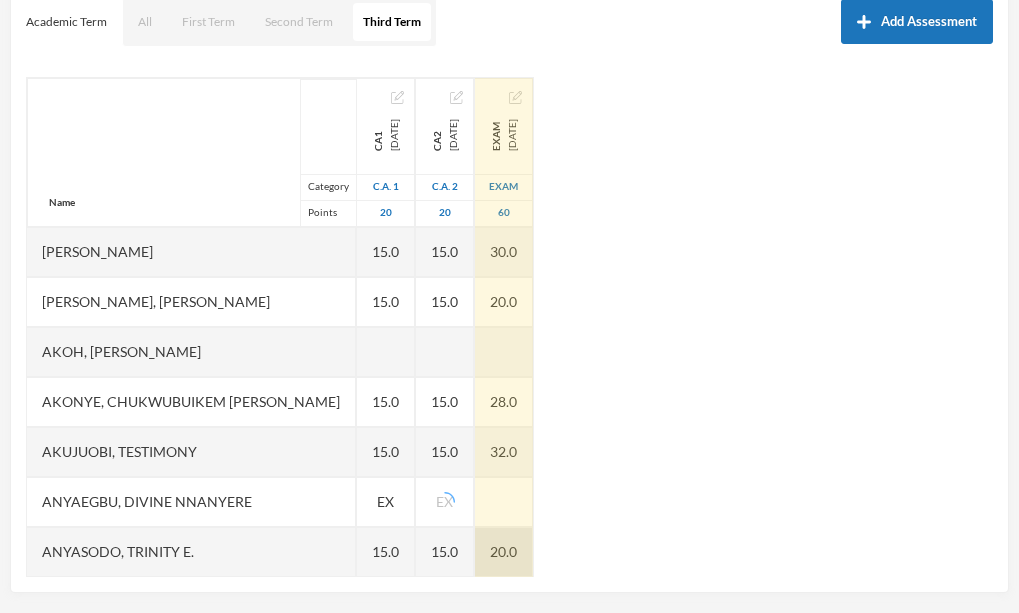 click on "20.0" at bounding box center [504, 552] 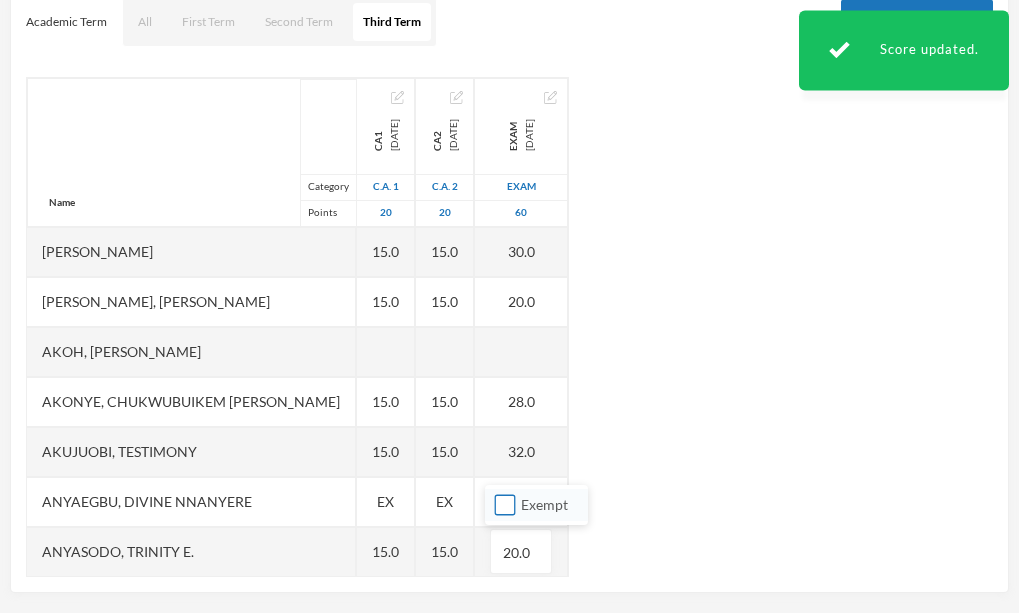 click on "Exempt" at bounding box center [505, 505] 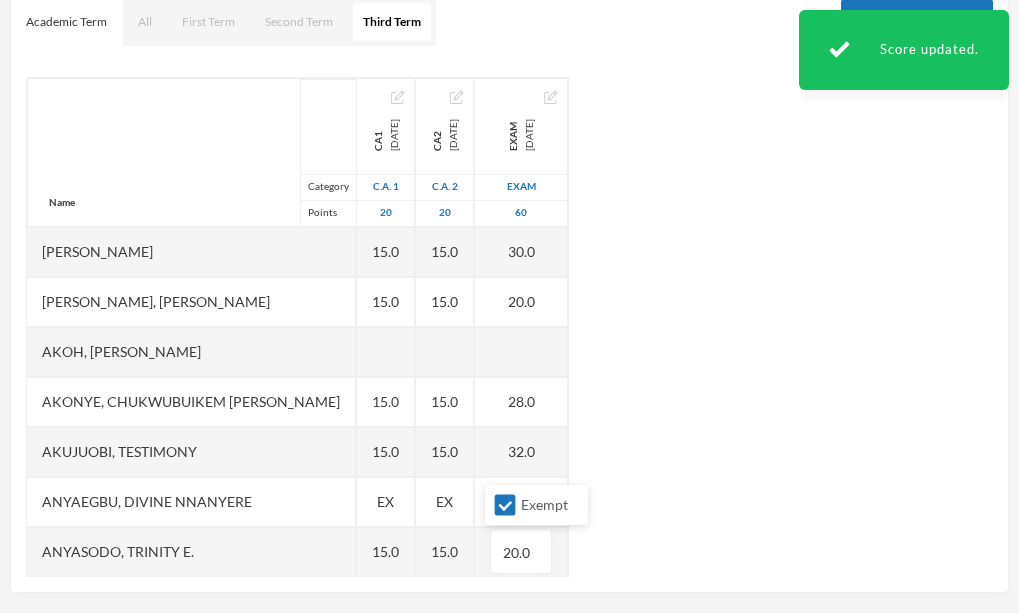click on "Name   Category Points [PERSON_NAME], [PERSON_NAME], [PERSON_NAME], [PERSON_NAME] [PERSON_NAME], Chukwubuikem [PERSON_NAME], Testimony Anyaegbu, Divine Nnanyere Anyasodo, Trinity [PERSON_NAME], Princecharles [PERSON_NAME], [PERSON_NAME], Light A Chidube, Adaeze [PERSON_NAME] (jnr), [PERSON_NAME] [PERSON_NAME] [PERSON_NAME], [PERSON_NAME] [PERSON_NAME] Chidiebube [PERSON_NAME], [PERSON_NAME] Excel, [PERSON_NAME], [PERSON_NAME] [PERSON_NAME], [PERSON_NAME], [PERSON_NAME] Munachimso [PERSON_NAME], [PERSON_NAME] [PERSON_NAME], [PERSON_NAME], [PERSON_NAME] [PERSON_NAME], [PERSON_NAME] [PERSON_NAME] [PERSON_NAME], [PERSON_NAME], [PERSON_NAME] [PERSON_NAME], [PERSON_NAME], [PERSON_NAME] [PERSON_NAME], [PERSON_NAME], Chinonye [PERSON_NAME] Ugwoana, Kamsiyochi Treasure Uwazuruonye, [PERSON_NAME], [PERSON_NAME] CA1 [DATE] C.A. 1 20 15.0 15.0 15.0 15.0 EX 15.0 15.0 15.0 10.0 15.0 15.0 15.0 10.0 15.0 10.0 5.0 15.0 15.0 15.0 15.0 15.0 15.0 15.0 CA2 20" at bounding box center [509, 327] 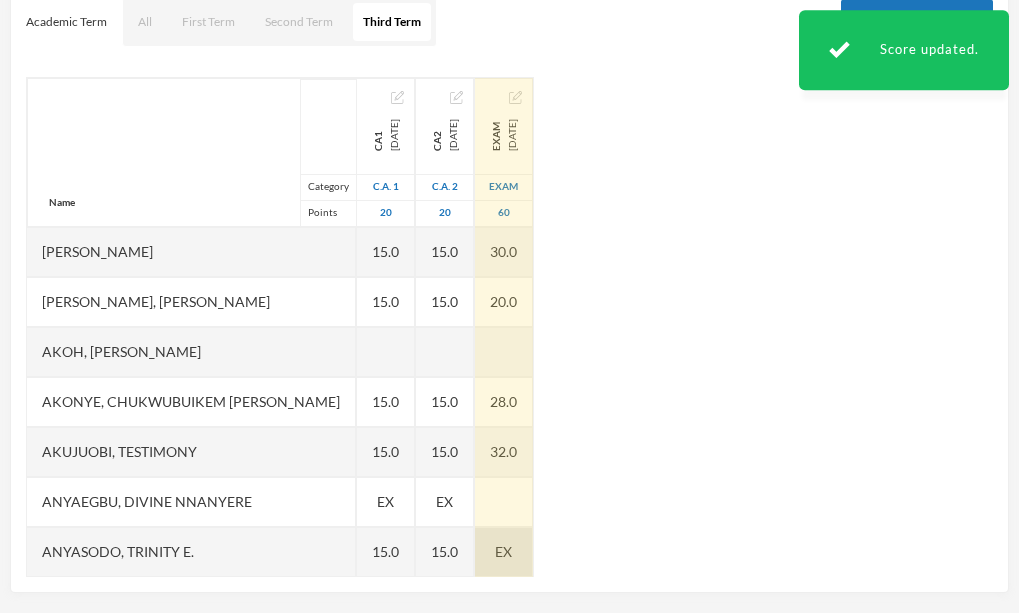 click on "EX" at bounding box center (504, 552) 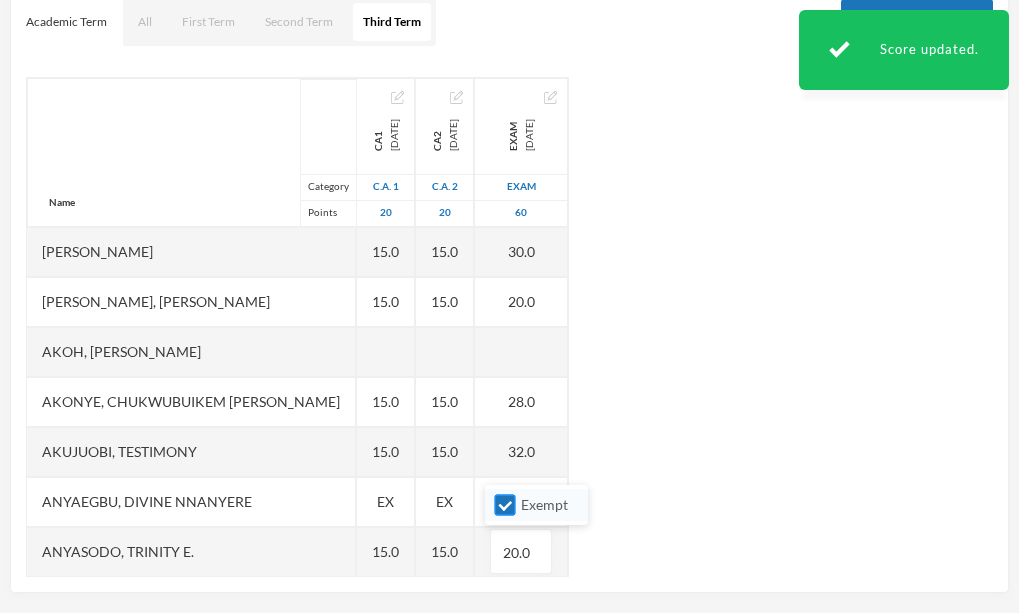 click on "Exempt" at bounding box center [505, 505] 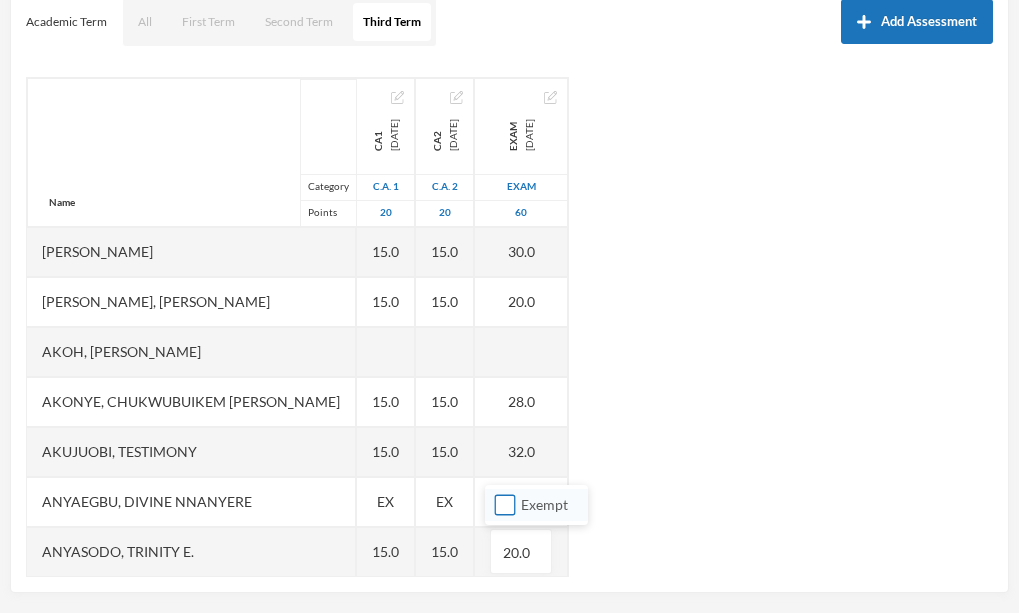 click on "Exempt" at bounding box center (505, 505) 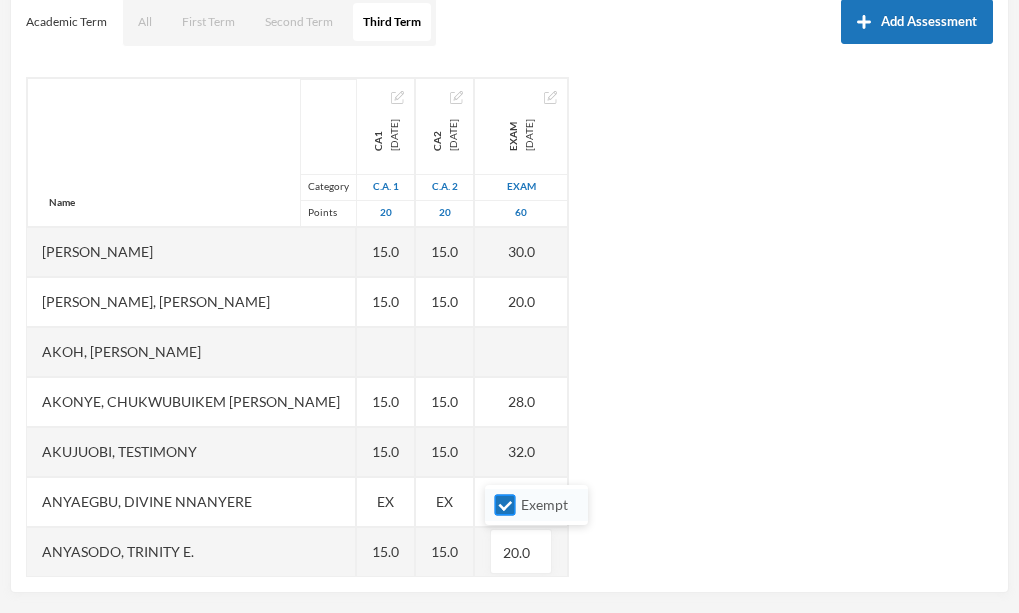 click on "Exempt" at bounding box center (505, 505) 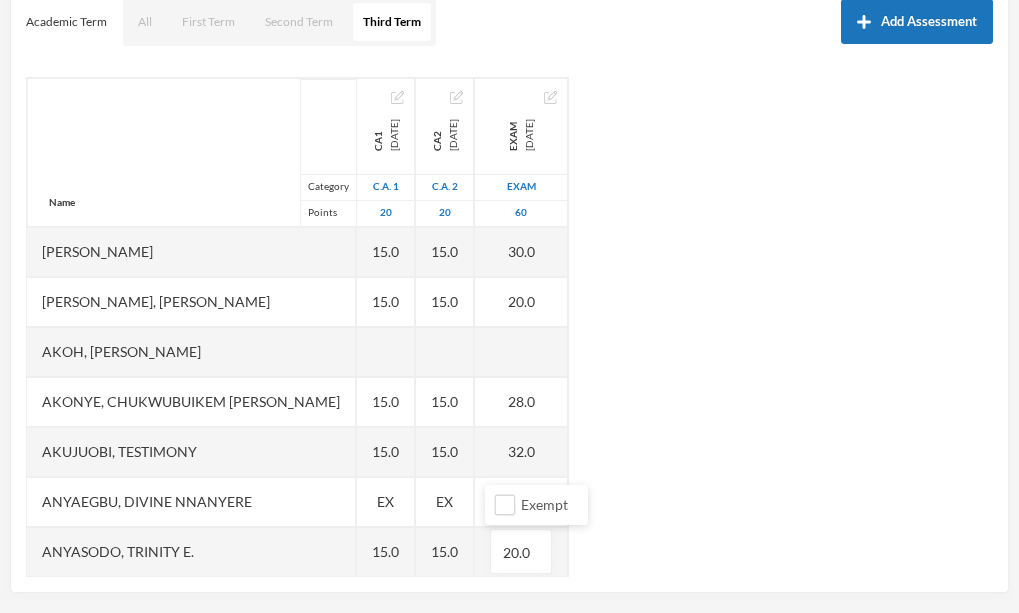 click on "Name   Category Points [PERSON_NAME], [PERSON_NAME], [PERSON_NAME], [PERSON_NAME] [PERSON_NAME], Chukwubuikem [PERSON_NAME], Testimony Anyaegbu, Divine Nnanyere Anyasodo, Trinity [PERSON_NAME], Princecharles [PERSON_NAME], [PERSON_NAME], Light A Chidube, Adaeze [PERSON_NAME] (jnr), [PERSON_NAME] [PERSON_NAME] [PERSON_NAME], [PERSON_NAME] [PERSON_NAME] Chidiebube [PERSON_NAME], [PERSON_NAME] Excel, [PERSON_NAME], [PERSON_NAME] [PERSON_NAME], [PERSON_NAME], [PERSON_NAME] Munachimso [PERSON_NAME], [PERSON_NAME] [PERSON_NAME], [PERSON_NAME], [PERSON_NAME] [PERSON_NAME], [PERSON_NAME] [PERSON_NAME] [PERSON_NAME], [PERSON_NAME], [PERSON_NAME] [PERSON_NAME], [PERSON_NAME], [PERSON_NAME] [PERSON_NAME], [PERSON_NAME], Chinonye [PERSON_NAME] Ugwoana, Kamsiyochi Treasure Uwazuruonye, [PERSON_NAME], [PERSON_NAME] CA1 [DATE] C.A. 1 20 15.0 15.0 15.0 15.0 EX 15.0 15.0 15.0 10.0 15.0 15.0 15.0 10.0 15.0 10.0 5.0 15.0 15.0 15.0 15.0 15.0 15.0 15.0 CA2 20" at bounding box center (509, 327) 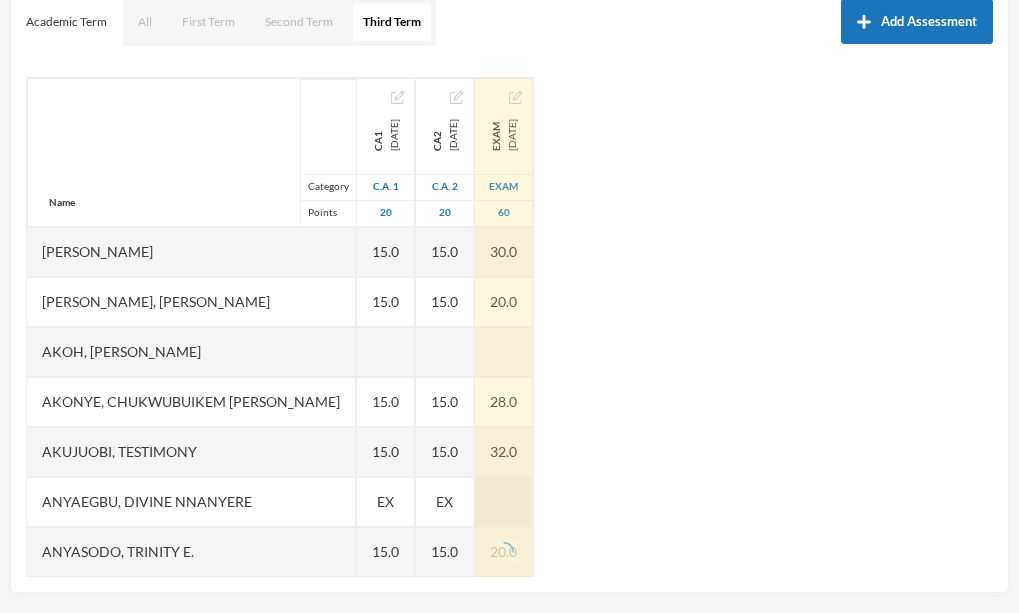 click at bounding box center [504, 502] 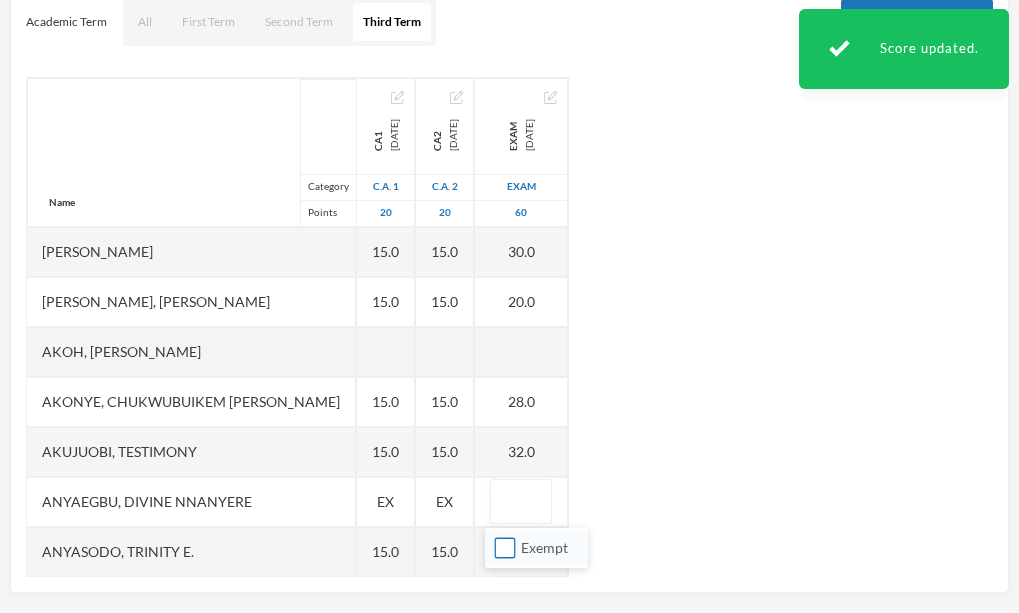 click on "Exempt" at bounding box center (505, 548) 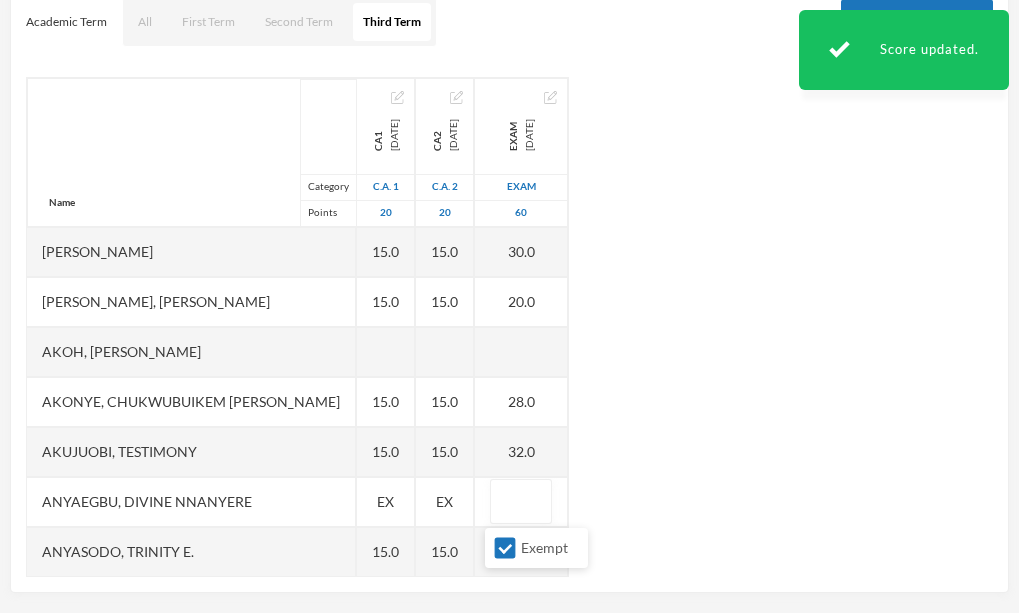 click on "Name   Category Points [PERSON_NAME], [PERSON_NAME], [PERSON_NAME], [PERSON_NAME] [PERSON_NAME], Chukwubuikem [PERSON_NAME], Testimony Anyaegbu, Divine Nnanyere Anyasodo, Trinity [PERSON_NAME], Princecharles [PERSON_NAME], [PERSON_NAME], Light A Chidube, Adaeze [PERSON_NAME] (jnr), [PERSON_NAME] [PERSON_NAME] [PERSON_NAME], [PERSON_NAME] [PERSON_NAME] Chidiebube [PERSON_NAME], [PERSON_NAME] Excel, [PERSON_NAME], [PERSON_NAME] [PERSON_NAME], [PERSON_NAME], [PERSON_NAME] Munachimso [PERSON_NAME], [PERSON_NAME] [PERSON_NAME], [PERSON_NAME], [PERSON_NAME] [PERSON_NAME], [PERSON_NAME] [PERSON_NAME] [PERSON_NAME], [PERSON_NAME], [PERSON_NAME] [PERSON_NAME], [PERSON_NAME], [PERSON_NAME] [PERSON_NAME], [PERSON_NAME], Chinonye [PERSON_NAME] Ugwoana, Kamsiyochi Treasure Uwazuruonye, [PERSON_NAME], [PERSON_NAME] CA1 [DATE] C.A. 1 20 15.0 15.0 15.0 15.0 EX 15.0 15.0 15.0 10.0 15.0 15.0 15.0 10.0 15.0 10.0 5.0 15.0 15.0 15.0 15.0 15.0 15.0 15.0 CA2 20" at bounding box center (509, 327) 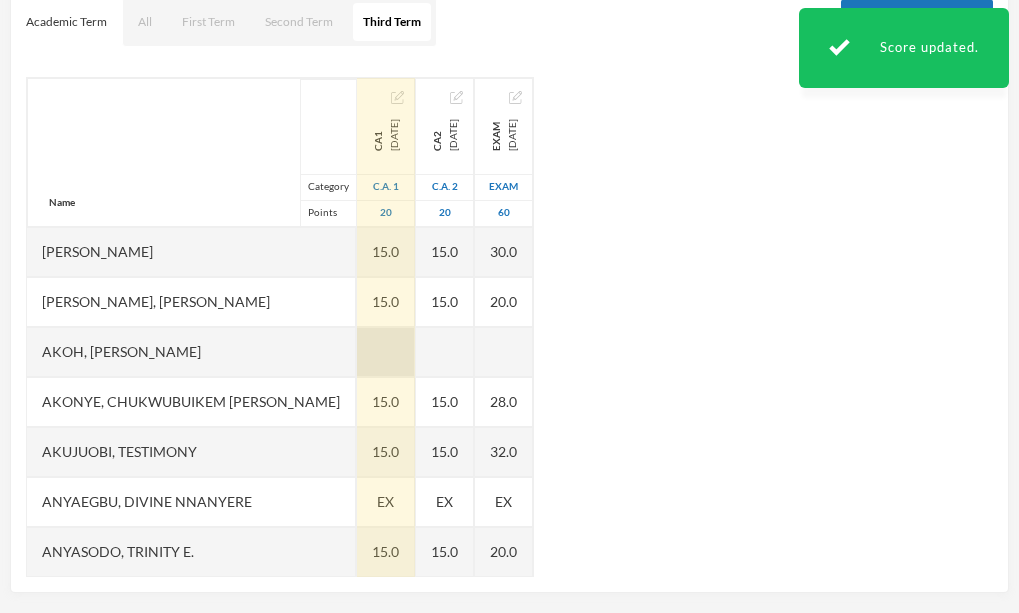 click at bounding box center [386, 352] 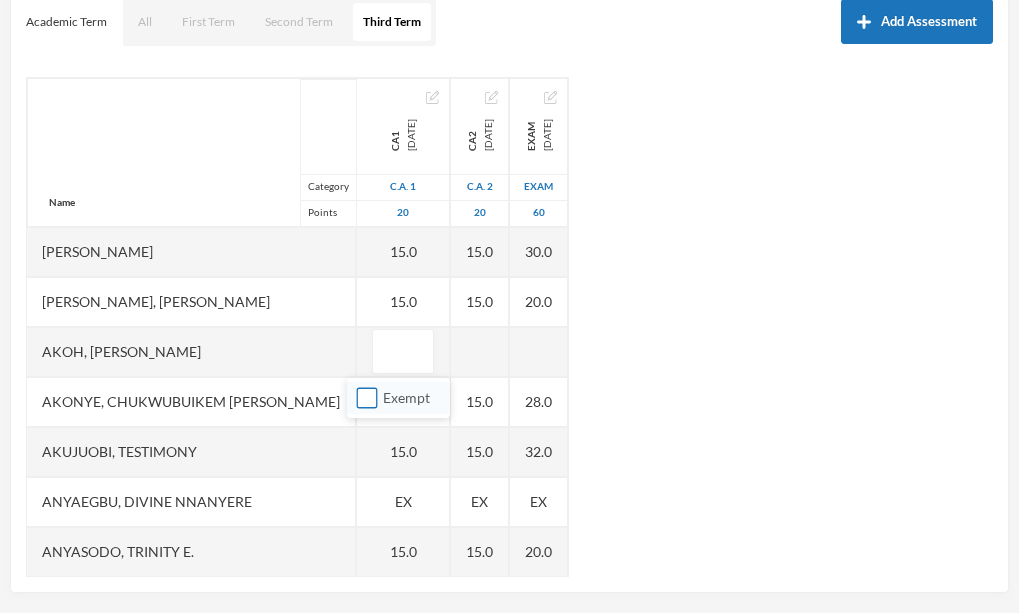 click on "Exempt" at bounding box center [367, 398] 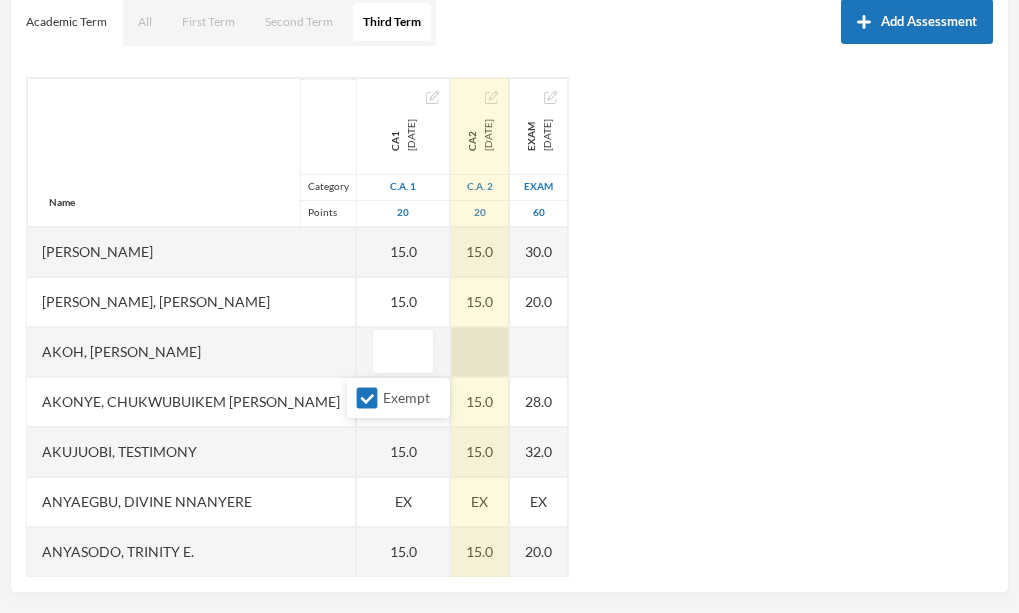click at bounding box center [480, 352] 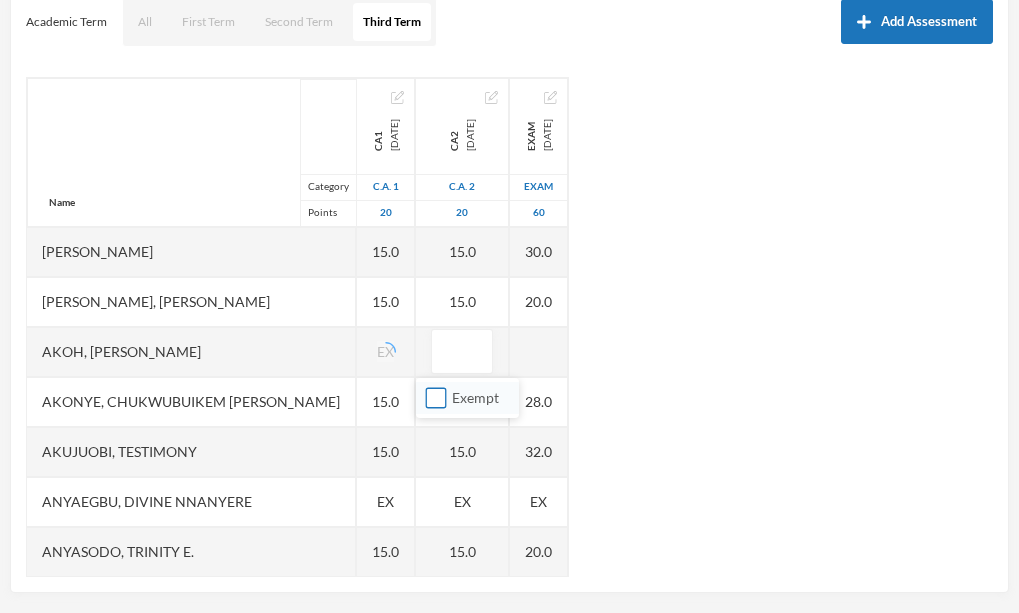 click on "Exempt" at bounding box center (436, 398) 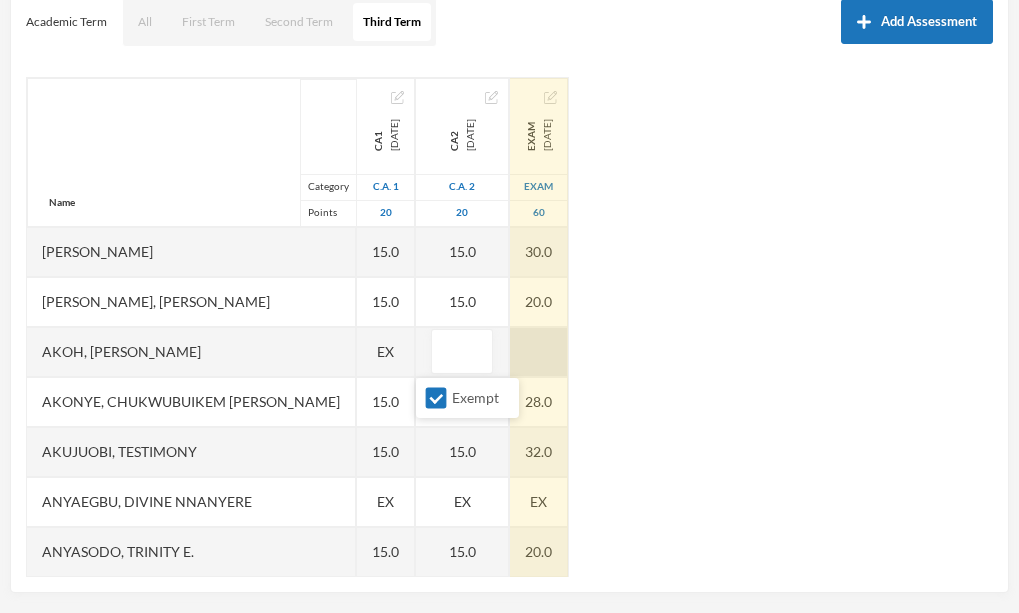 click at bounding box center (539, 352) 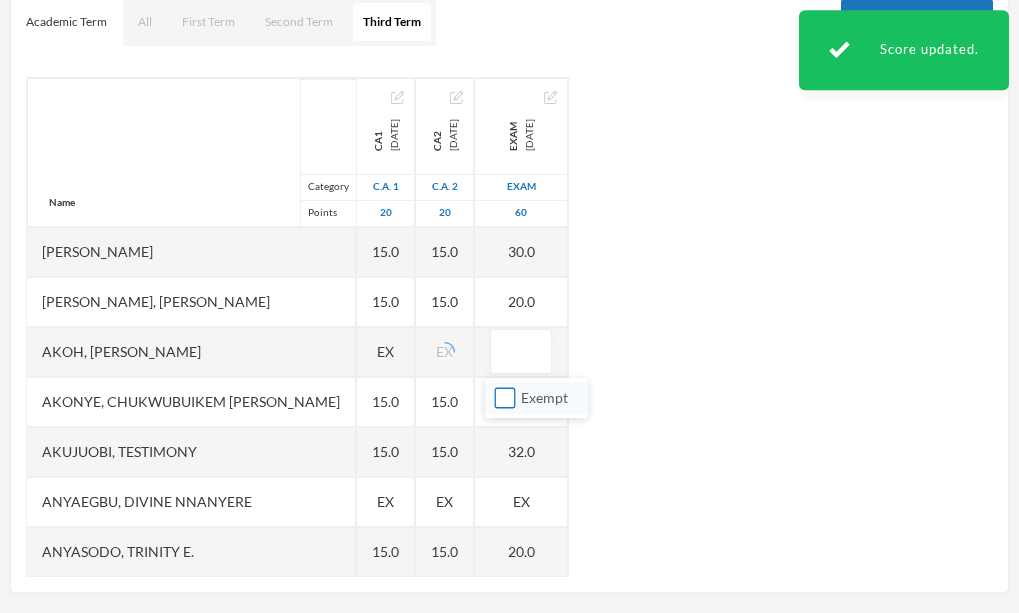 click on "Exempt" at bounding box center [505, 398] 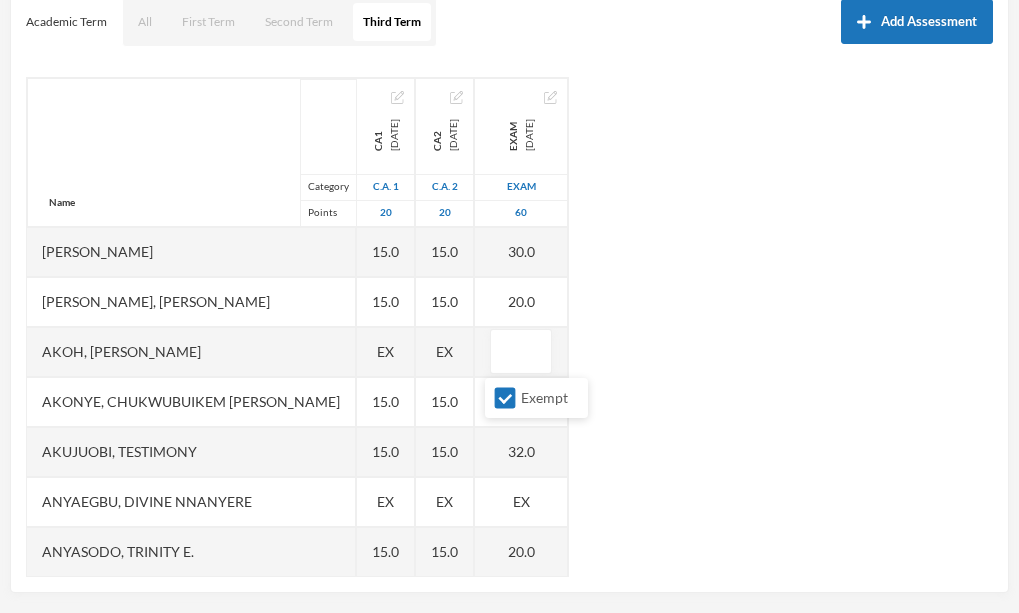 click on "Name   Category Points [PERSON_NAME], [PERSON_NAME], [PERSON_NAME], [PERSON_NAME] [PERSON_NAME], Chukwubuikem [PERSON_NAME], Testimony Anyaegbu, Divine Nnanyere Anyasodo, Trinity [PERSON_NAME], Princecharles [PERSON_NAME], [PERSON_NAME], Light A Chidube, Adaeze [PERSON_NAME] (jnr), [PERSON_NAME] [PERSON_NAME] [PERSON_NAME], [PERSON_NAME] [PERSON_NAME] Chidiebube [PERSON_NAME], [PERSON_NAME] Excel, [PERSON_NAME], [PERSON_NAME] [PERSON_NAME], [PERSON_NAME], [PERSON_NAME] Munachimso [PERSON_NAME], [PERSON_NAME] [PERSON_NAME], [PERSON_NAME], [PERSON_NAME] [PERSON_NAME], [PERSON_NAME] [PERSON_NAME] [PERSON_NAME], [PERSON_NAME], [PERSON_NAME] [PERSON_NAME], [PERSON_NAME], [PERSON_NAME] [PERSON_NAME], [PERSON_NAME], Chinonye [PERSON_NAME] Ugwoana, Kamsiyochi Treasure Uwazuruonye, [PERSON_NAME], [PERSON_NAME] CA1 [DATE] C.A. 1 20 15.0 15.0 EX 15.0 15.0 EX 15.0 15.0 15.0 10.0 15.0 15.0 15.0 10.0 15.0 10.0 5.0 15.0 15.0 15.0 15.0 15.0 15.0 15.0 CA2" at bounding box center (509, 327) 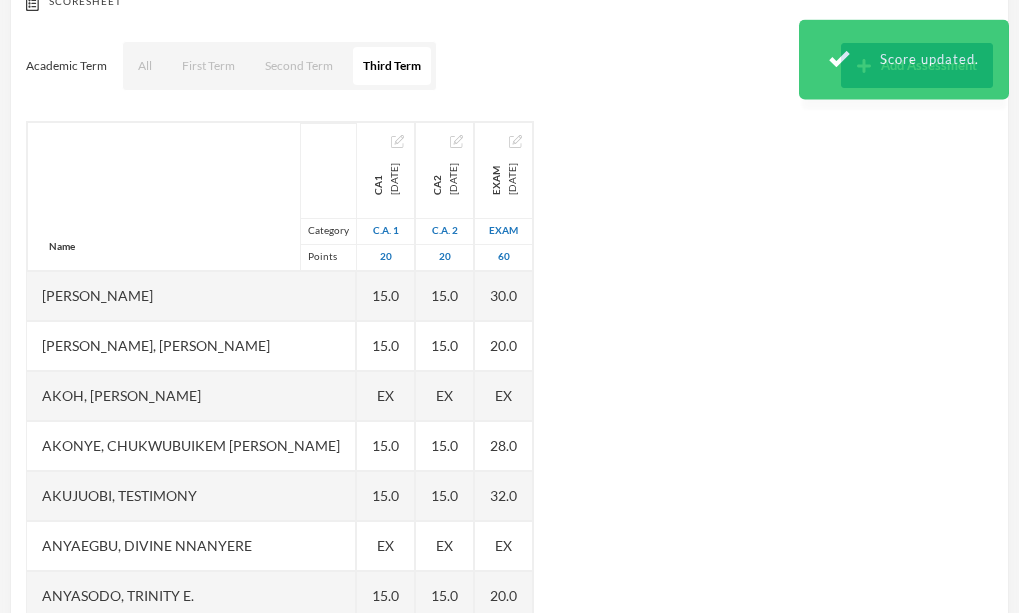 scroll, scrollTop: 292, scrollLeft: 0, axis: vertical 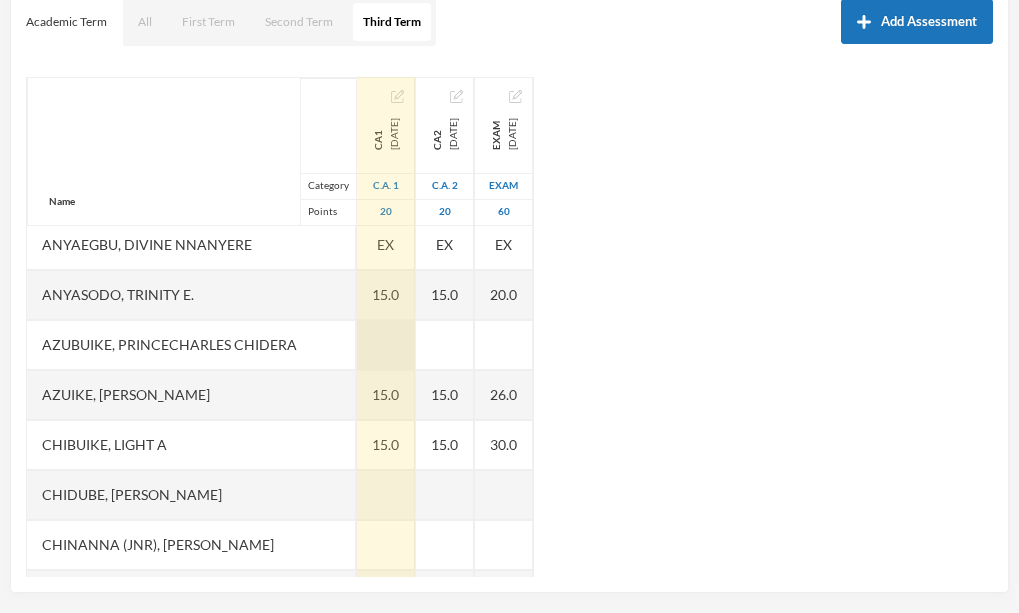 click at bounding box center [386, 345] 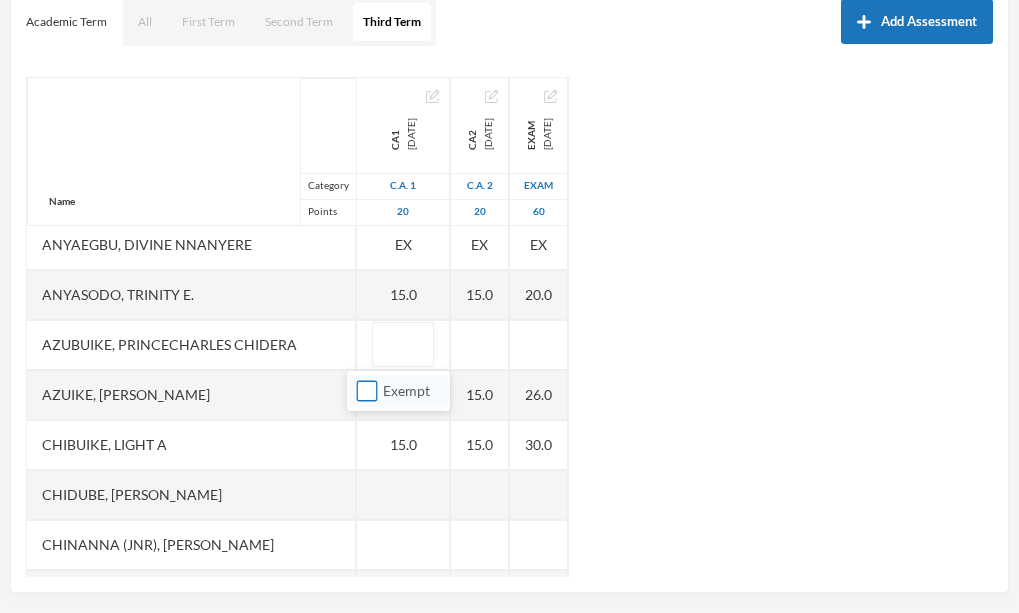 click on "Exempt" at bounding box center (367, 391) 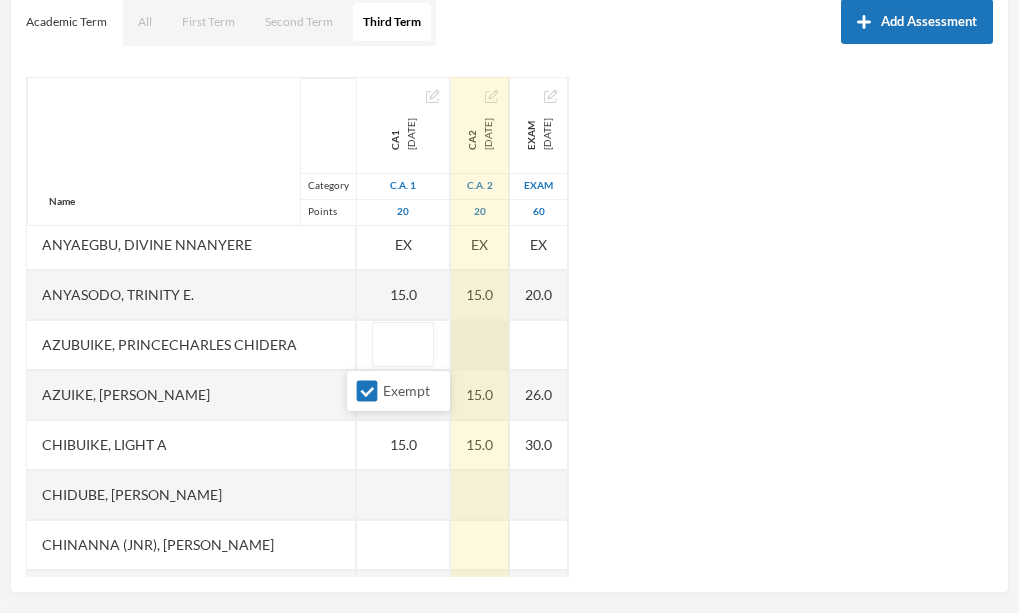 click at bounding box center (480, 345) 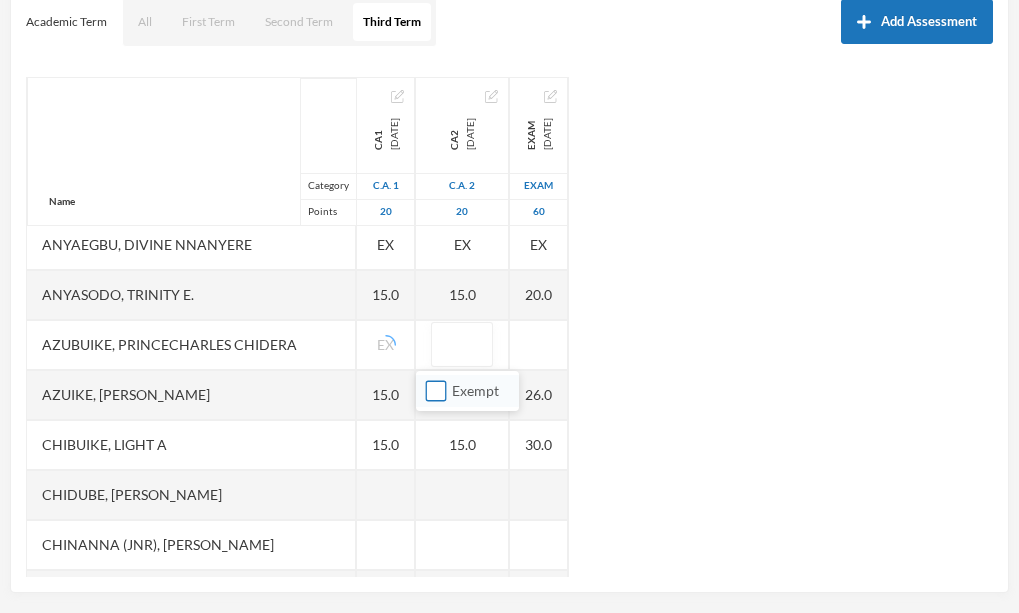 click on "Exempt" at bounding box center [436, 391] 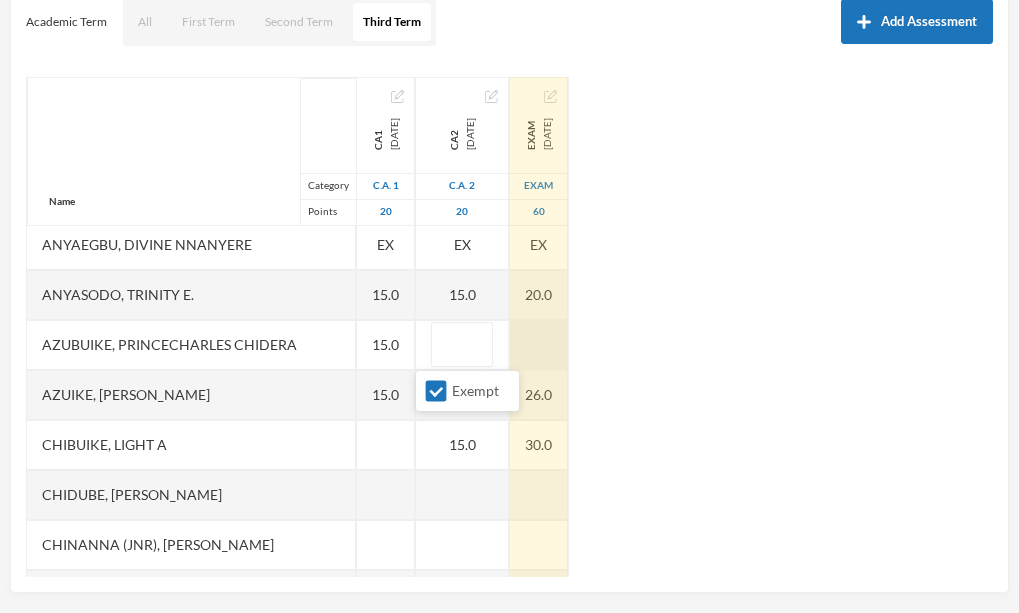 click at bounding box center [539, 345] 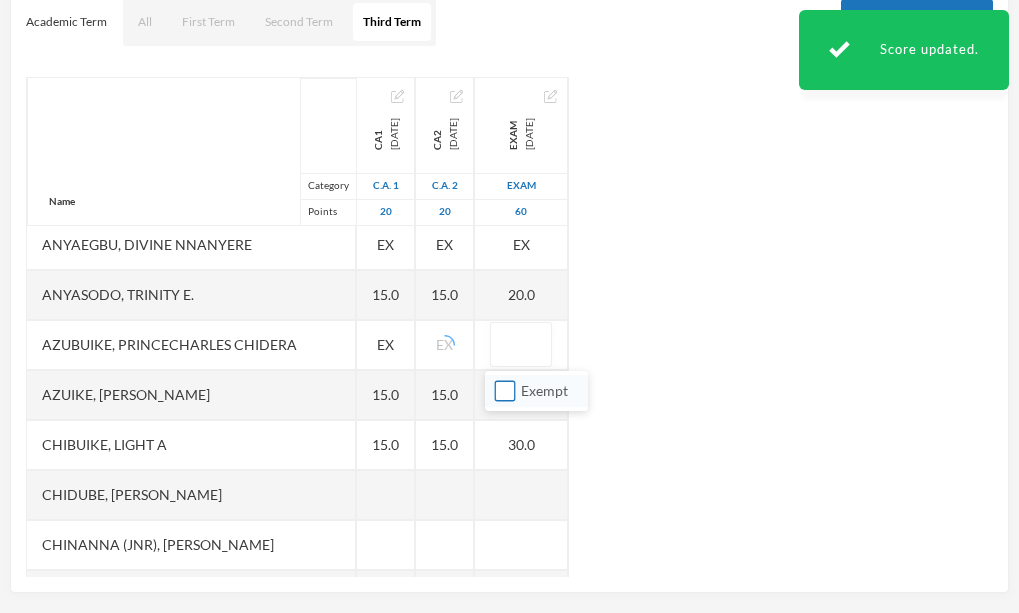 click on "Exempt" at bounding box center (505, 391) 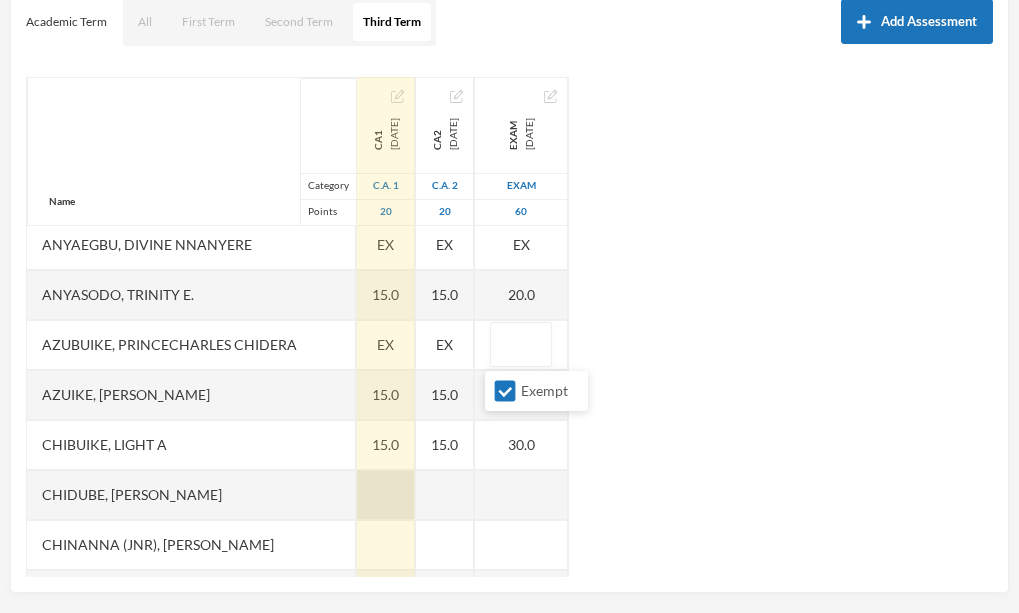 click at bounding box center (386, 495) 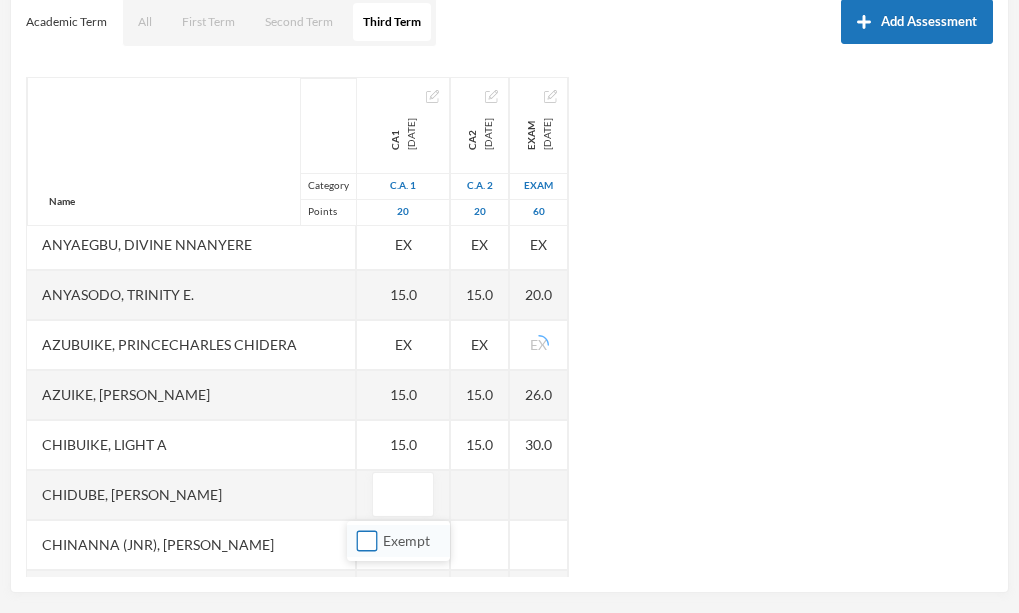 click on "Exempt" at bounding box center [367, 541] 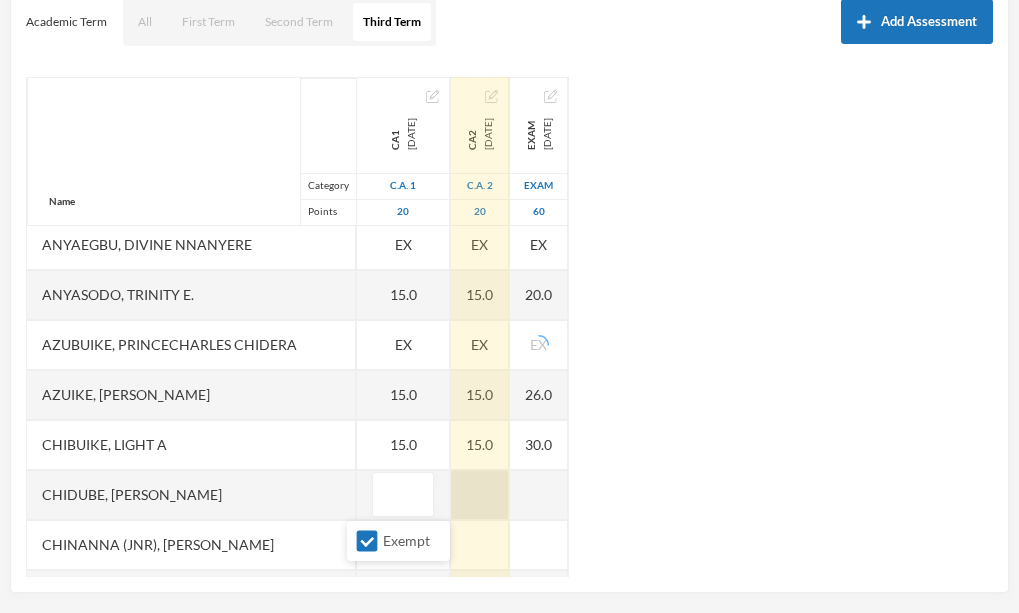 click at bounding box center [480, 495] 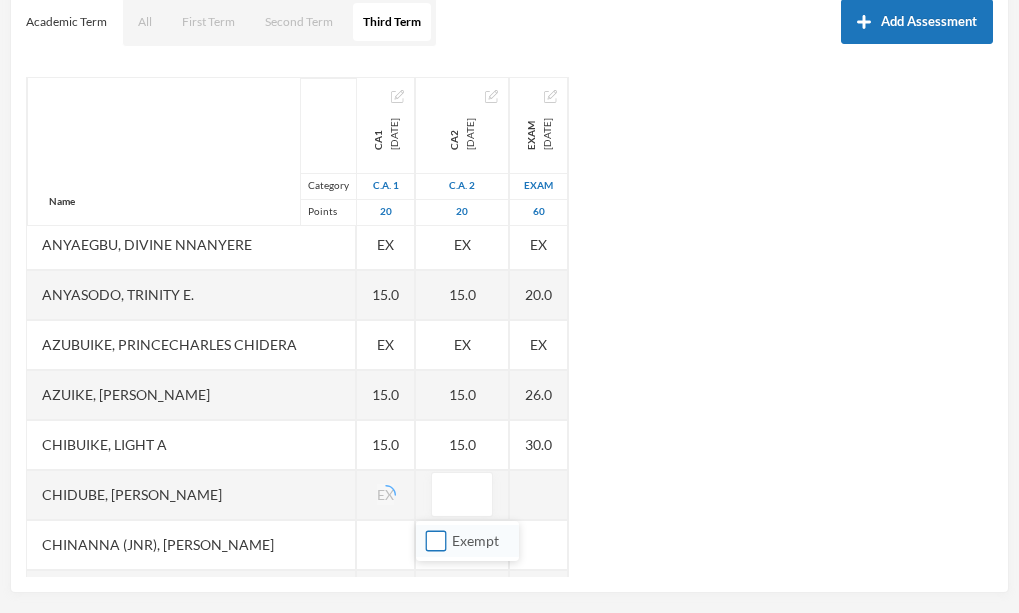 click on "Exempt" at bounding box center [436, 541] 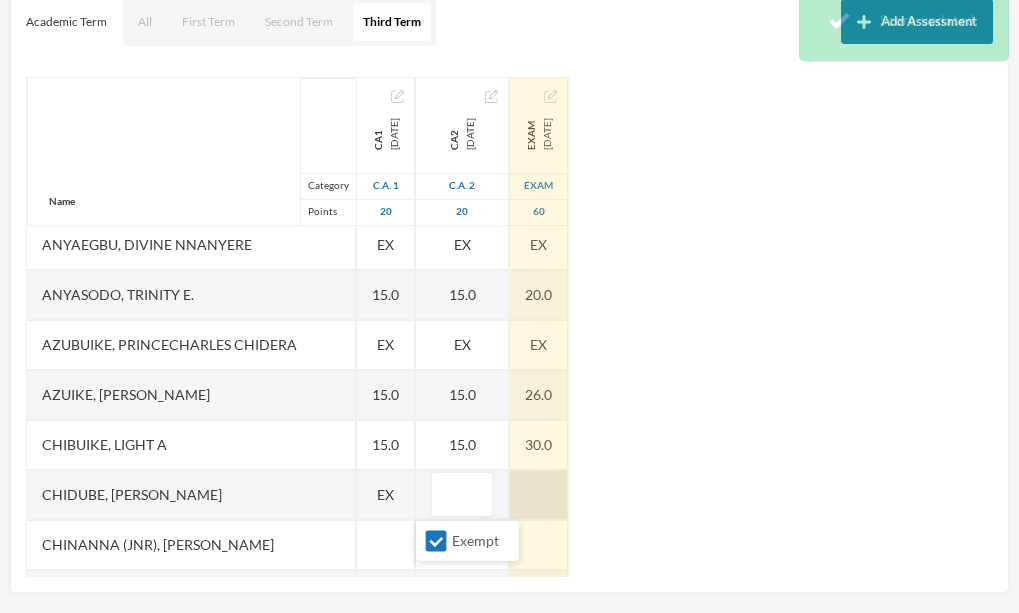 click at bounding box center (539, 495) 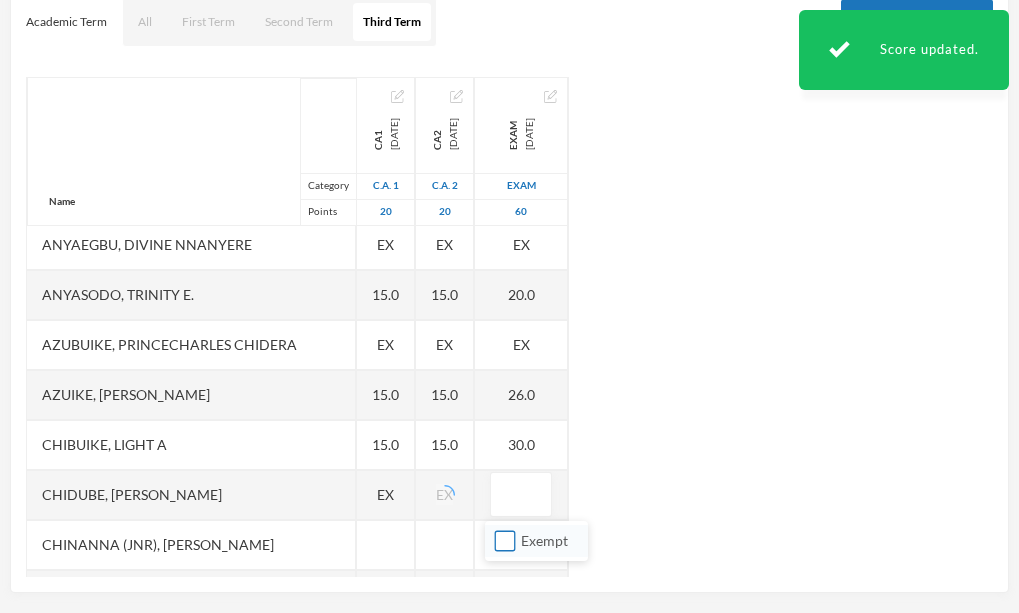click on "Exempt" at bounding box center (505, 541) 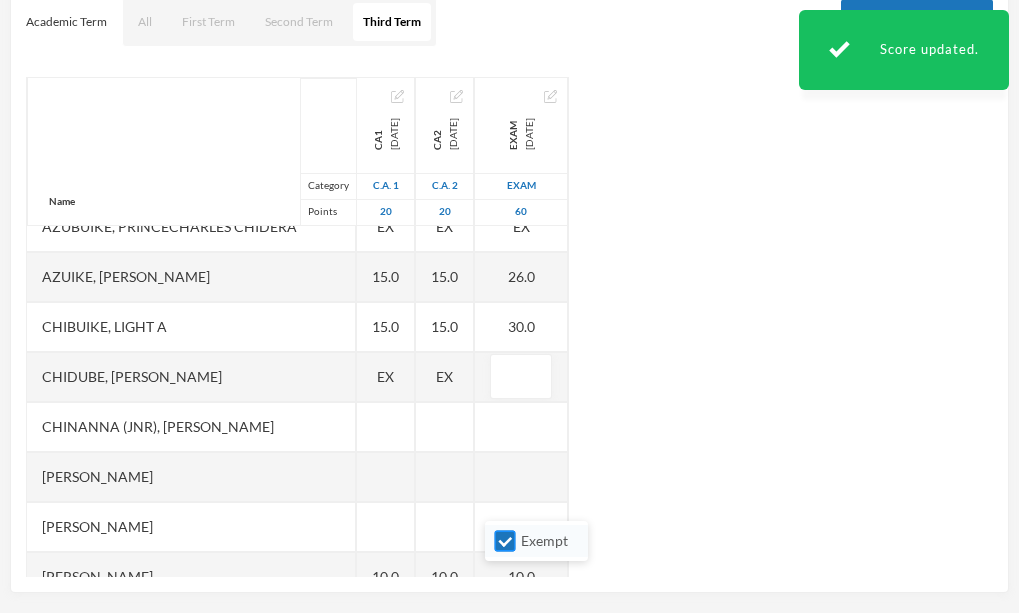 scroll, scrollTop: 384, scrollLeft: 0, axis: vertical 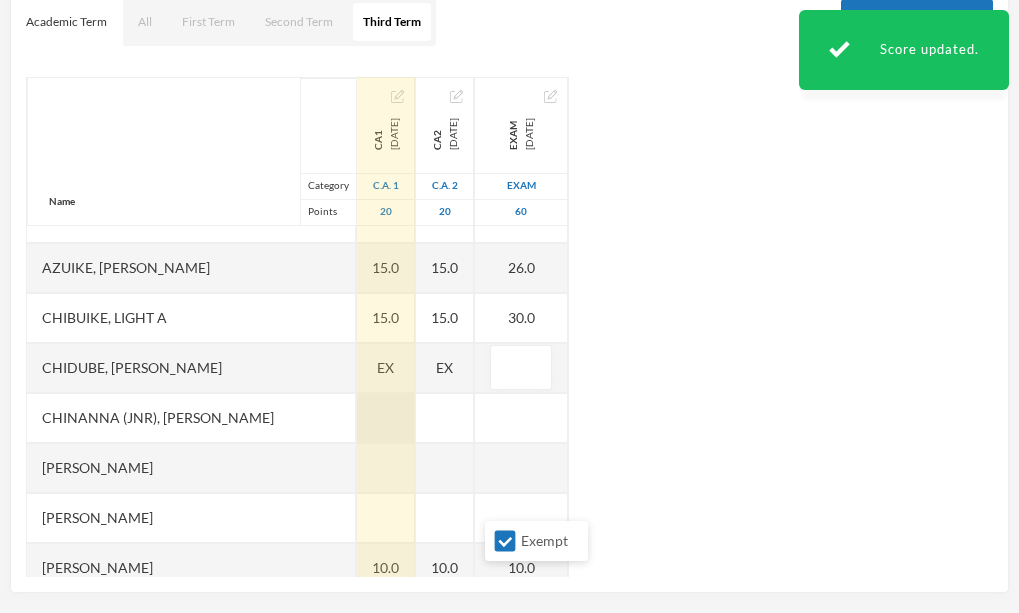 click at bounding box center [386, 418] 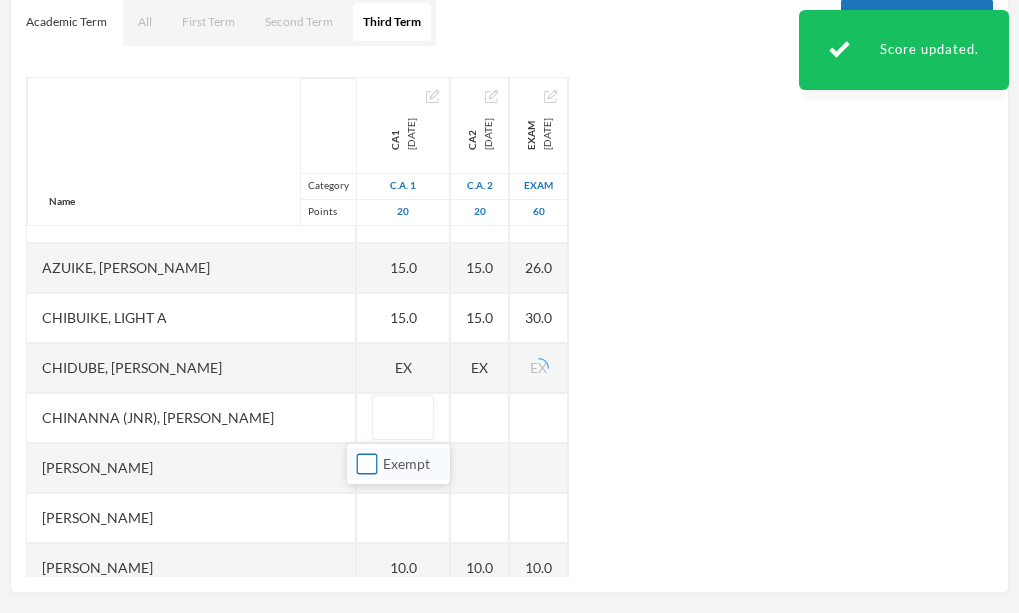 click on "Exempt" at bounding box center (367, 464) 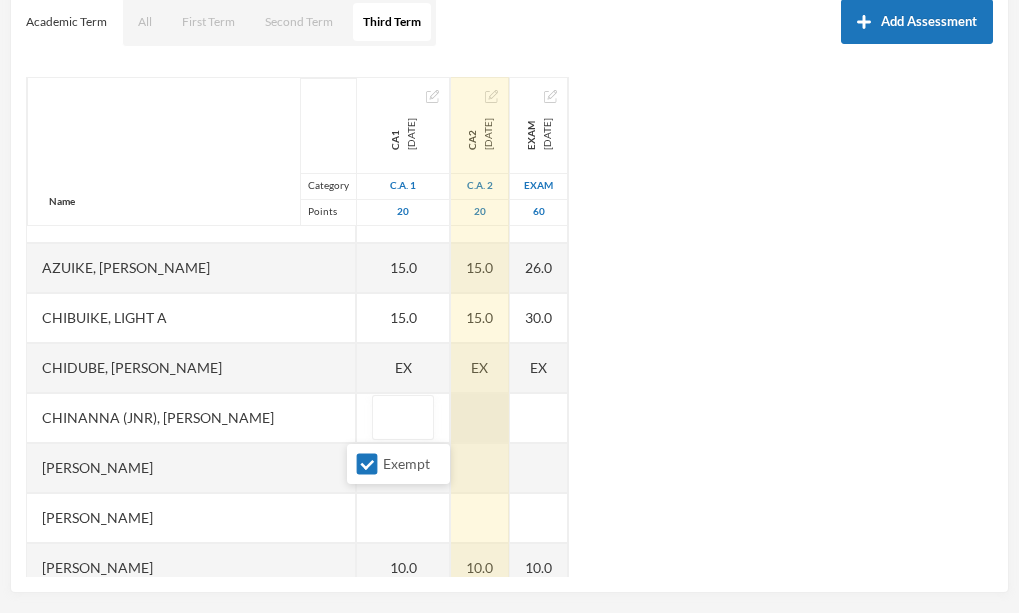 click at bounding box center [480, 418] 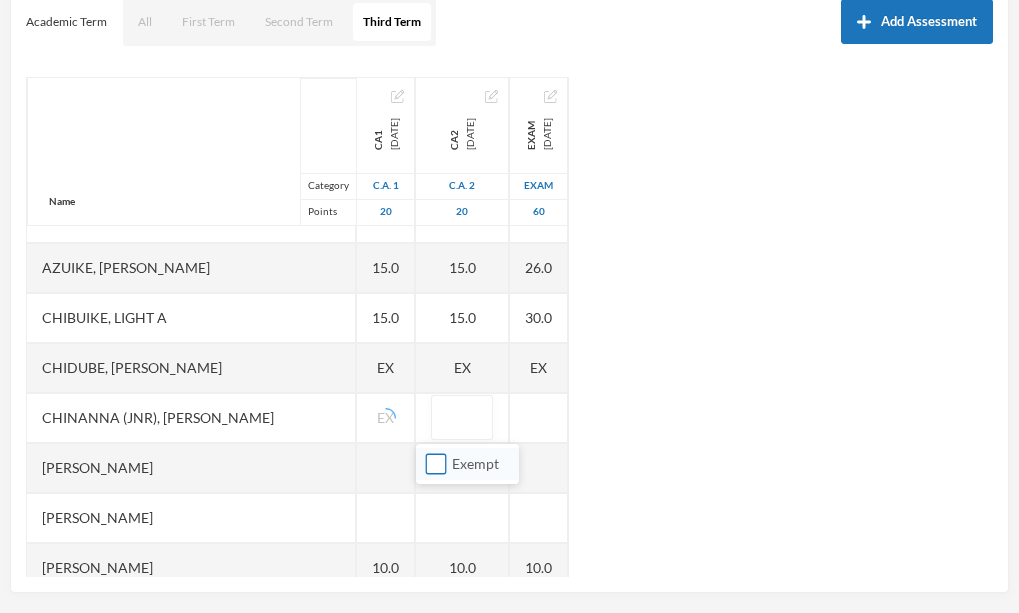 click on "Exempt" at bounding box center (436, 464) 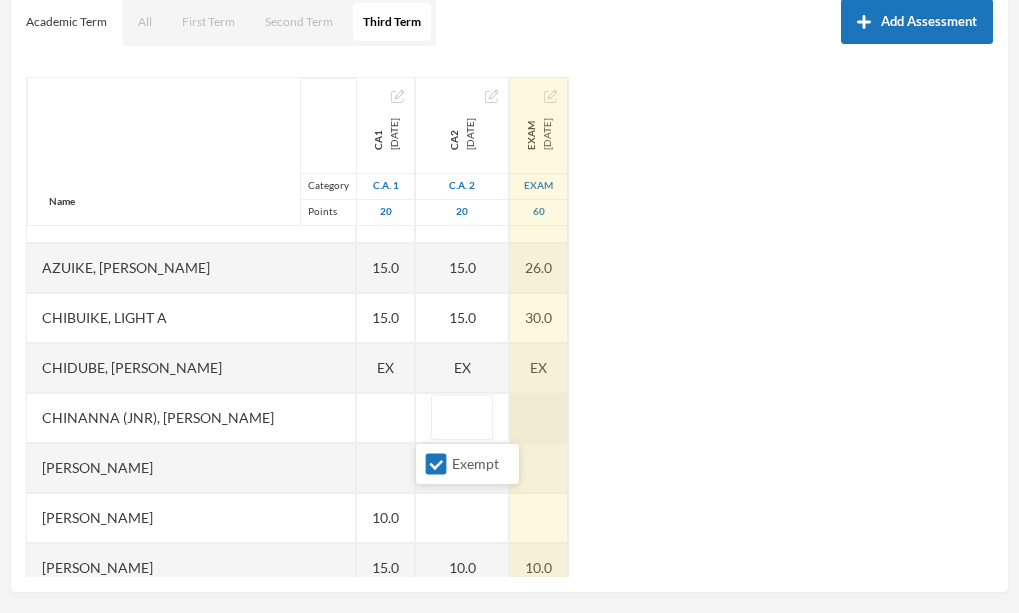 click on "Name   Category Points [PERSON_NAME], [PERSON_NAME], [PERSON_NAME], [PERSON_NAME] [PERSON_NAME], Chukwubuikem [PERSON_NAME], Testimony Anyaegbu, Divine Nnanyere Anyasodo, Trinity [PERSON_NAME], Princecharles [PERSON_NAME], [PERSON_NAME], Light A Chidube, Adaeze [PERSON_NAME] (jnr), [PERSON_NAME] [PERSON_NAME] [PERSON_NAME], [PERSON_NAME] [PERSON_NAME] Chidiebube [PERSON_NAME], [PERSON_NAME] Excel, [PERSON_NAME], [PERSON_NAME] [PERSON_NAME], [PERSON_NAME], [PERSON_NAME] Munachimso [PERSON_NAME], [PERSON_NAME] [PERSON_NAME], [PERSON_NAME], [PERSON_NAME] [PERSON_NAME], [PERSON_NAME] [PERSON_NAME] [PERSON_NAME], [PERSON_NAME], [PERSON_NAME] [PERSON_NAME], [PERSON_NAME], [PERSON_NAME] [PERSON_NAME], [PERSON_NAME], Chinonye [PERSON_NAME] Ugwoana, Kamsiyochi Treasure Uwazuruonye, [PERSON_NAME], [PERSON_NAME] CA1 [DATE] C.A. 1 20 15.0 15.0 EX 15.0 15.0 EX 15.0 EX 15.0 15.0 EX 10.0 15.0 15.0 15.0 10.0 15.0 10.0 5.0 15.0 15.0 15.0 15.0 15.0 15.0 15.0" at bounding box center [509, 327] 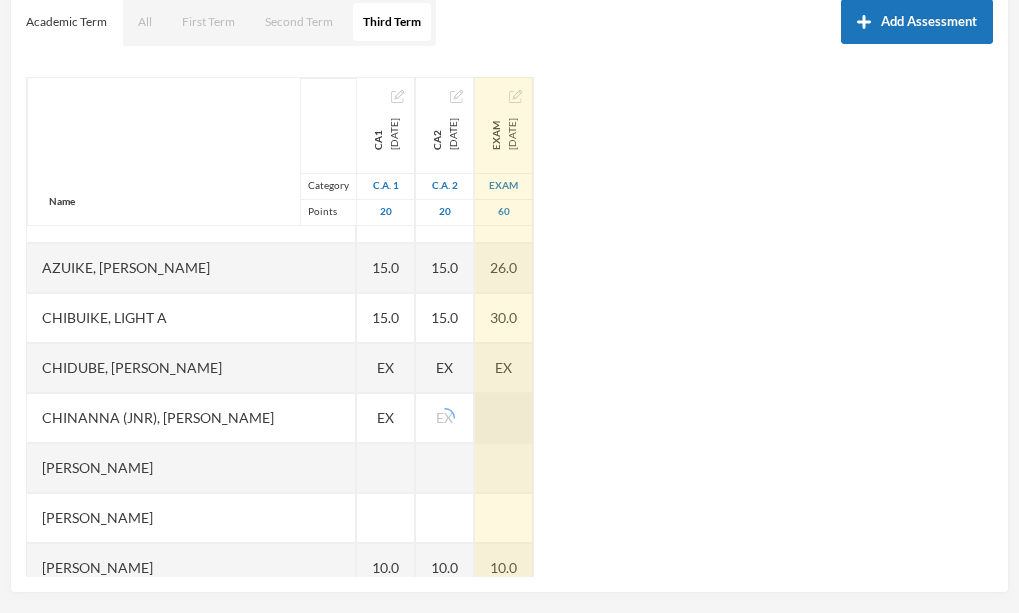 click at bounding box center [504, 418] 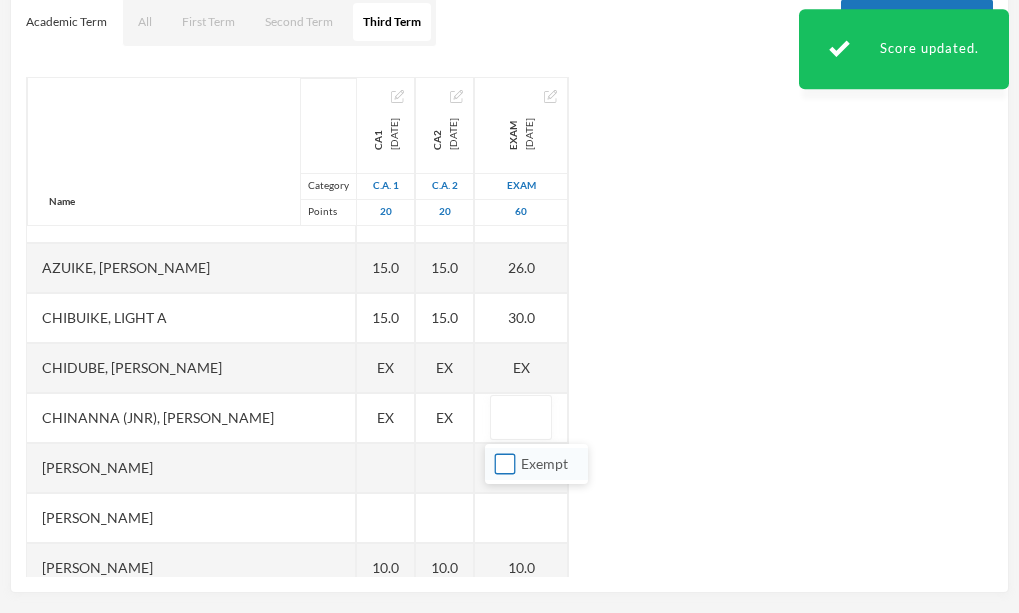 click on "Exempt" at bounding box center (505, 464) 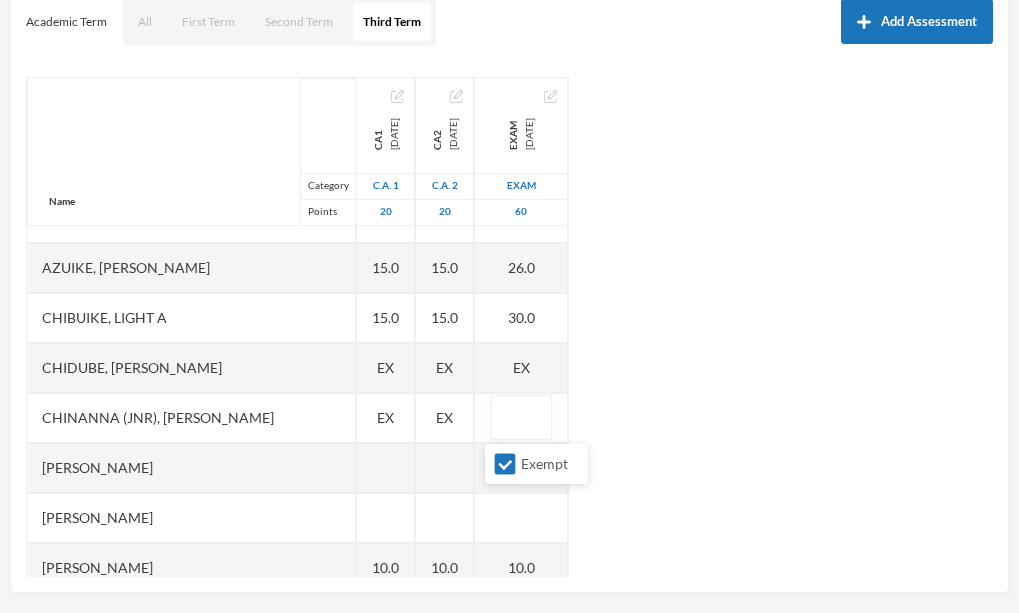 click on "Name   Category Points [PERSON_NAME], [PERSON_NAME], [PERSON_NAME], [PERSON_NAME] [PERSON_NAME], Chukwubuikem [PERSON_NAME], Testimony Anyaegbu, Divine Nnanyere Anyasodo, Trinity [PERSON_NAME], Princecharles [PERSON_NAME], [PERSON_NAME], Light A Chidube, Adaeze [PERSON_NAME] (jnr), [PERSON_NAME] [PERSON_NAME] [PERSON_NAME], [PERSON_NAME] [PERSON_NAME] Chidiebube [PERSON_NAME], [PERSON_NAME] Excel, [PERSON_NAME], [PERSON_NAME] [PERSON_NAME], [PERSON_NAME], [PERSON_NAME] Munachimso [PERSON_NAME], [PERSON_NAME] [PERSON_NAME], [PERSON_NAME], [PERSON_NAME] [PERSON_NAME], [PERSON_NAME] [PERSON_NAME] [PERSON_NAME], [PERSON_NAME], [PERSON_NAME] [PERSON_NAME], [PERSON_NAME], [PERSON_NAME] [PERSON_NAME], [PERSON_NAME], Chinonye [PERSON_NAME] Ugwoana, Kamsiyochi Treasure Uwazuruonye, [PERSON_NAME], [PERSON_NAME] CA1 [DATE] C.A. 1 20 15.0 15.0 EX 15.0 15.0 EX 15.0 EX 15.0 15.0 EX EX 10.0 15.0 15.0 15.0 10.0 15.0 10.0 5.0 15.0 15.0 15.0 15.0 15.0 15.0" at bounding box center [509, 327] 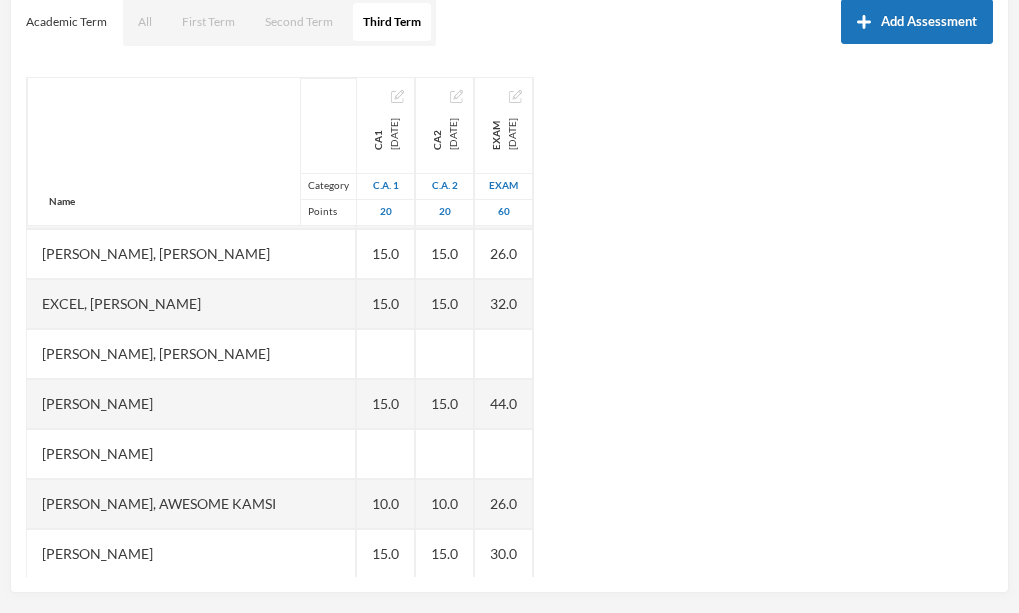 scroll, scrollTop: 749, scrollLeft: 0, axis: vertical 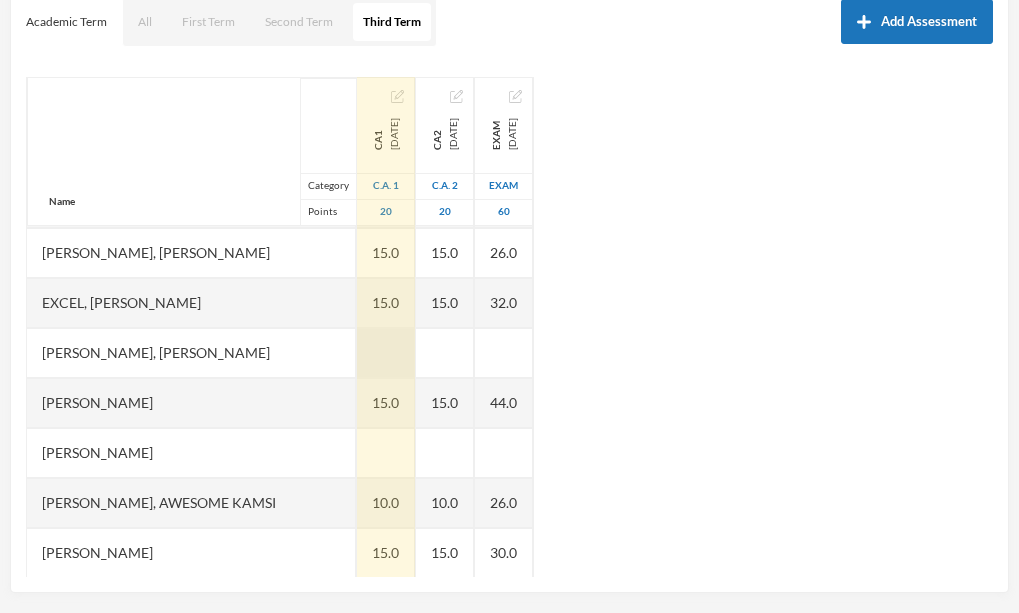 click at bounding box center [386, 353] 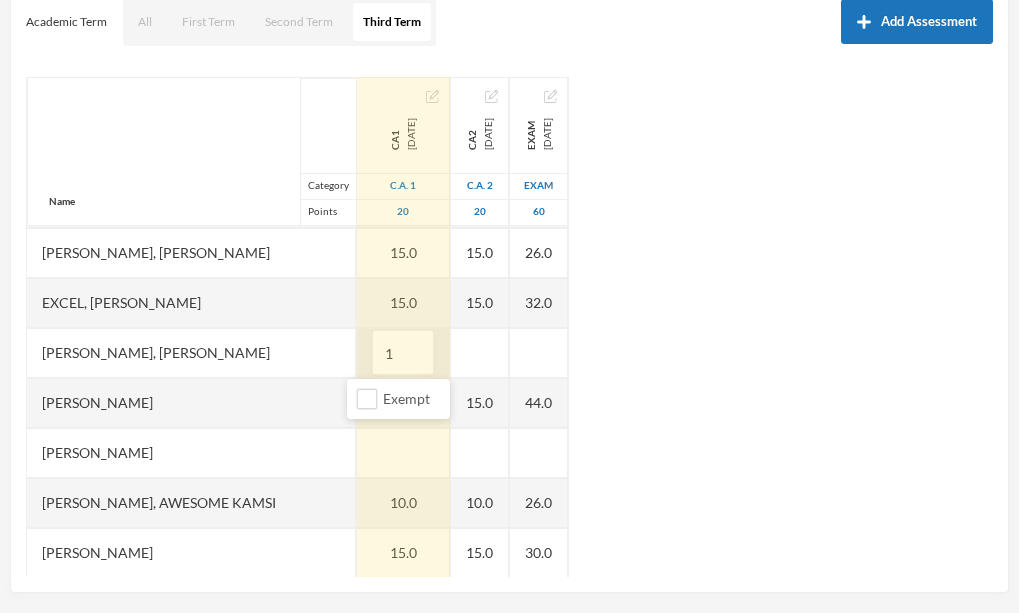 type on "15" 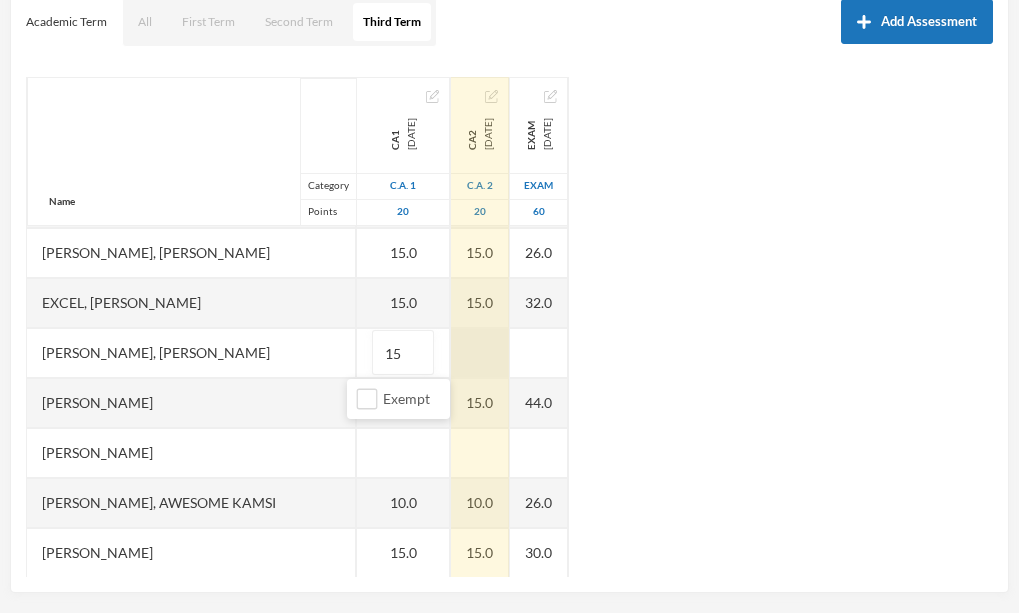 click at bounding box center (480, 353) 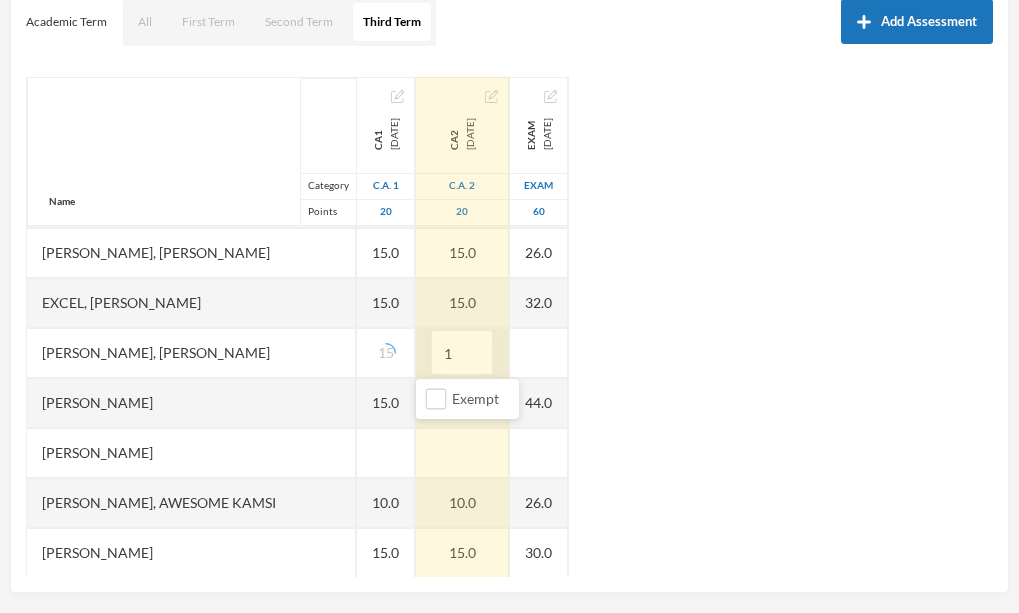 type on "15" 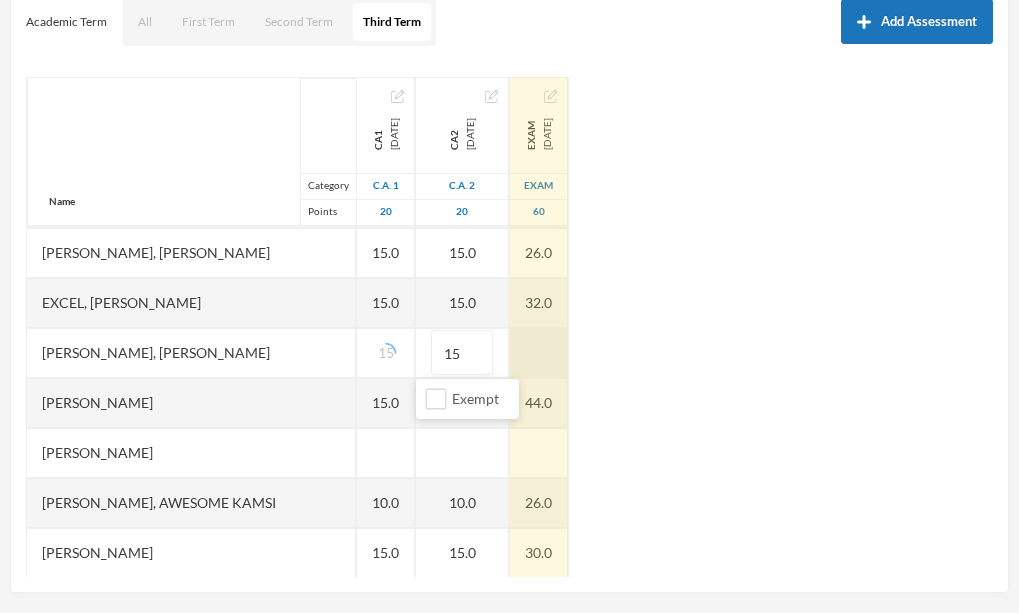 click at bounding box center (539, 353) 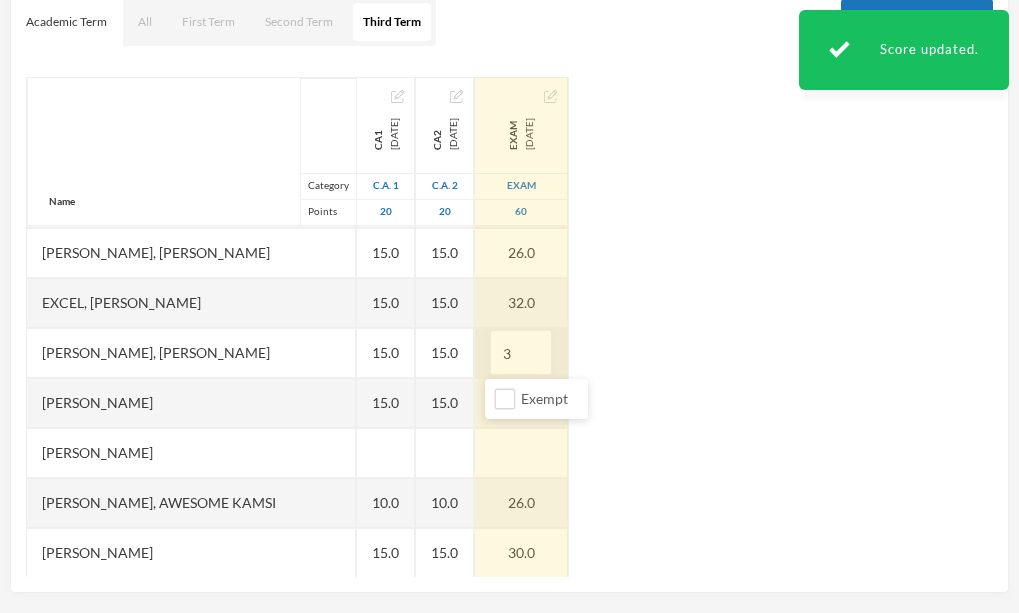 type on "30" 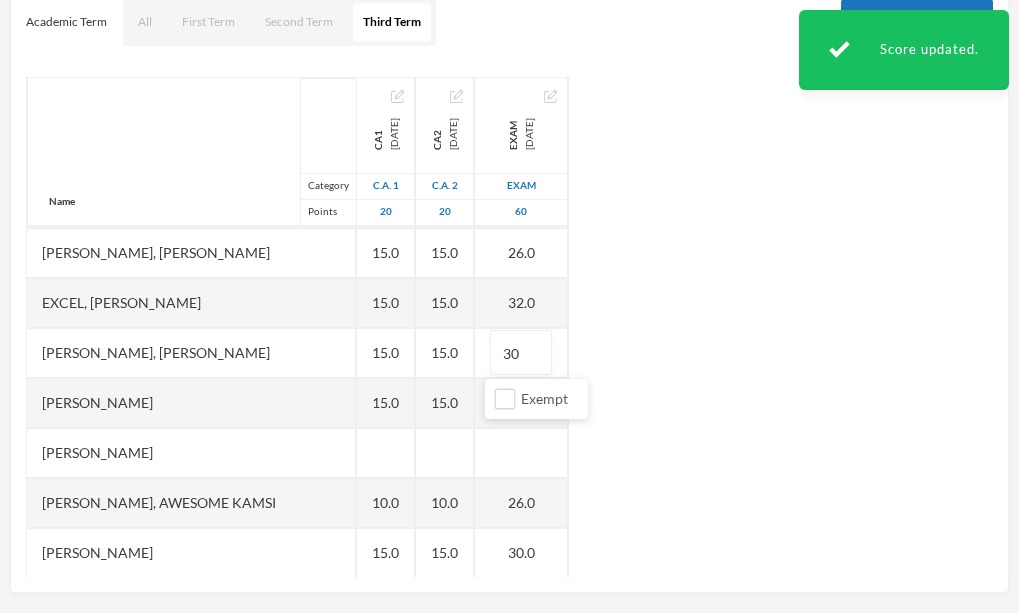 click on "Name   Category Points [PERSON_NAME], [PERSON_NAME], [PERSON_NAME], [PERSON_NAME] [PERSON_NAME], Chukwubuikem [PERSON_NAME], Testimony Anyaegbu, Divine Nnanyere Anyasodo, Trinity [PERSON_NAME], Princecharles [PERSON_NAME], [PERSON_NAME], Light A Chidube, Adaeze [PERSON_NAME] (jnr), [PERSON_NAME] [PERSON_NAME] [PERSON_NAME], [PERSON_NAME] [PERSON_NAME] Chidiebube [PERSON_NAME], [PERSON_NAME] Excel, [PERSON_NAME], [PERSON_NAME] [PERSON_NAME], [PERSON_NAME], [PERSON_NAME] Munachimso [PERSON_NAME], [PERSON_NAME] [PERSON_NAME], [PERSON_NAME], [PERSON_NAME] [PERSON_NAME], [PERSON_NAME] [PERSON_NAME] [PERSON_NAME], [PERSON_NAME], [PERSON_NAME] [PERSON_NAME], [PERSON_NAME], [PERSON_NAME] [PERSON_NAME], [PERSON_NAME], Chinonye [PERSON_NAME] Ugwoana, Kamsiyochi Treasure Uwazuruonye, [PERSON_NAME], [PERSON_NAME] CA1 [DATE] C.A. 1 20 15.0 15.0 EX 15.0 15.0 EX 15.0 EX 15.0 15.0 EX EX 10.0 15.0 15.0 15.0 15.0 10.0 15.0 10.0 5.0 15.0 15.0 15.0 15.0 15.0" at bounding box center [509, 327] 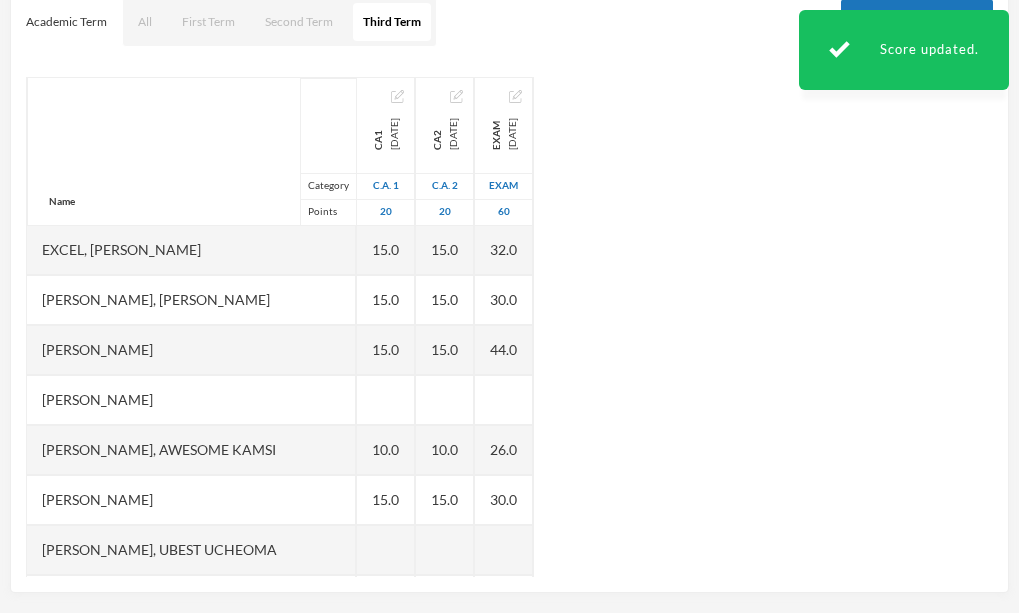 scroll, scrollTop: 810, scrollLeft: 0, axis: vertical 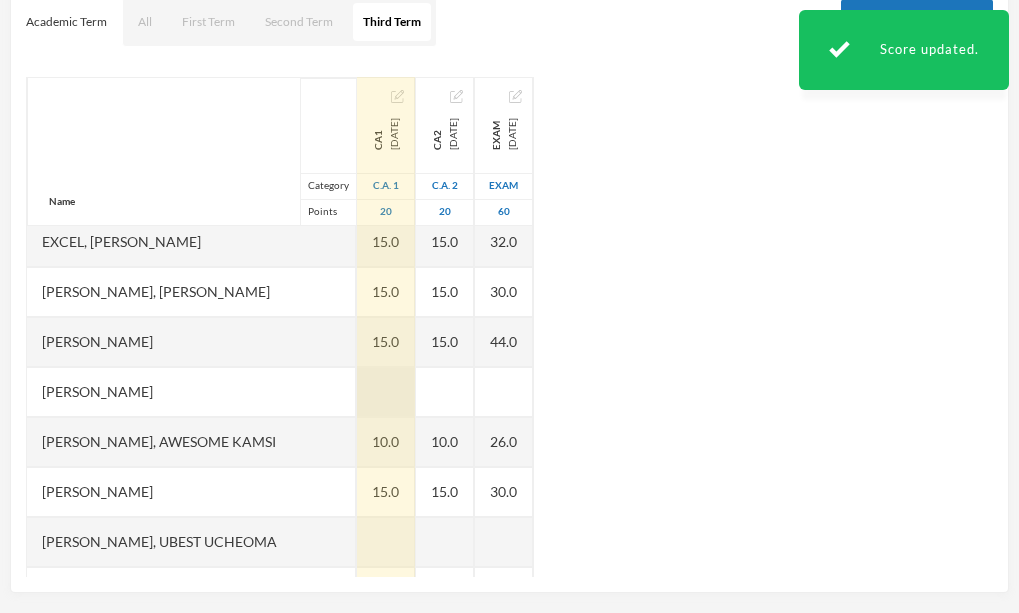 click at bounding box center (386, 392) 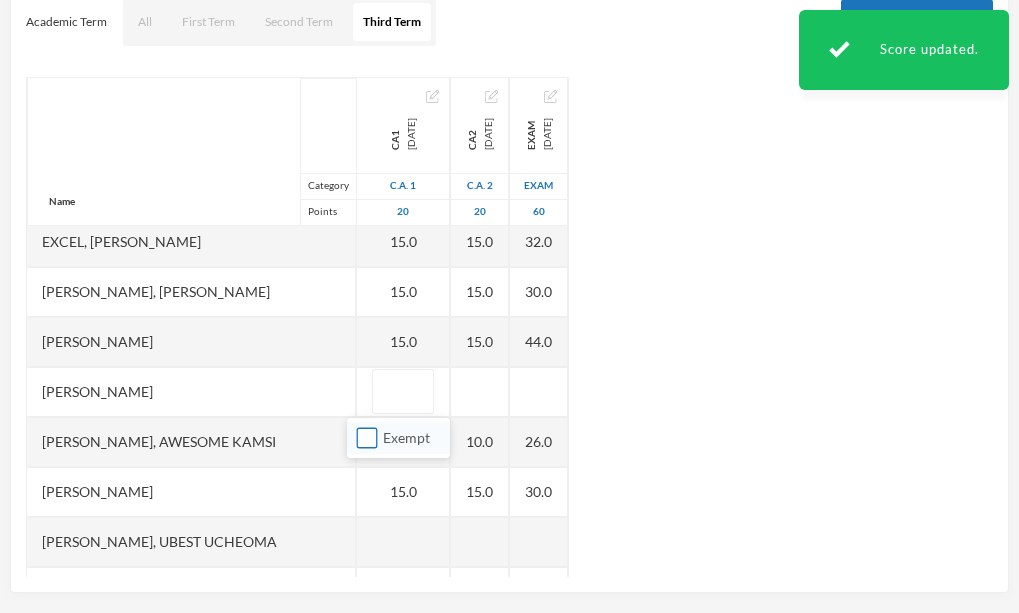 click on "Exempt" at bounding box center (367, 438) 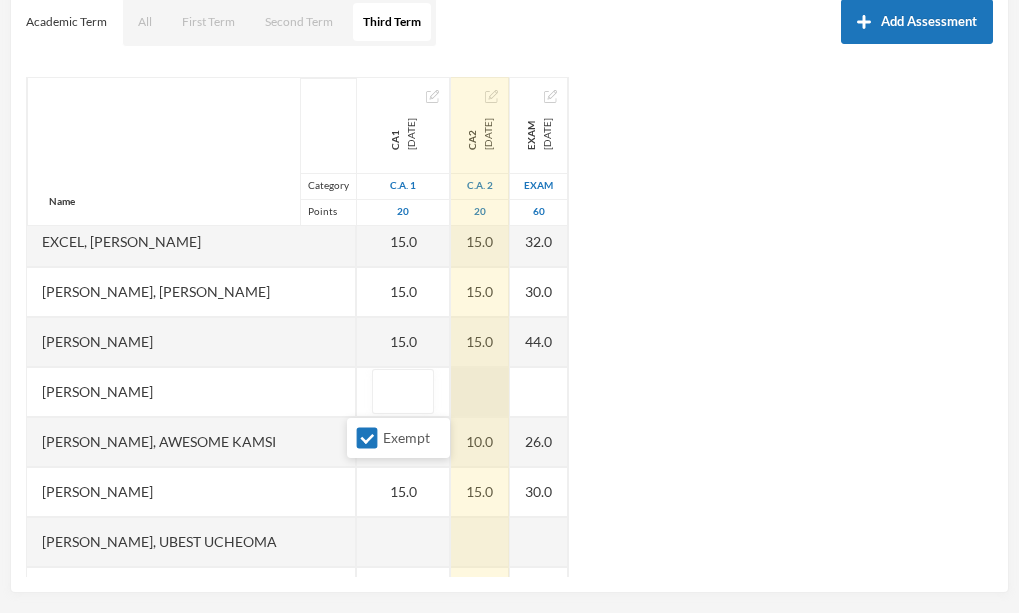 click on "Name   Category Points [PERSON_NAME], [PERSON_NAME], [PERSON_NAME], [PERSON_NAME] [PERSON_NAME], Chukwubuikem [PERSON_NAME], Testimony Anyaegbu, Divine Nnanyere Anyasodo, Trinity [PERSON_NAME], Princecharles [PERSON_NAME], [PERSON_NAME], Light A Chidube, Adaeze [PERSON_NAME] (jnr), [PERSON_NAME] [PERSON_NAME] [PERSON_NAME], [PERSON_NAME] [PERSON_NAME] Chidiebube [PERSON_NAME], [PERSON_NAME] Excel, [PERSON_NAME], [PERSON_NAME] [PERSON_NAME], [PERSON_NAME], [PERSON_NAME] Munachimso [PERSON_NAME], [PERSON_NAME] [PERSON_NAME], [PERSON_NAME], [PERSON_NAME] [PERSON_NAME], [PERSON_NAME] [PERSON_NAME] [PERSON_NAME], [PERSON_NAME], [PERSON_NAME] [PERSON_NAME], [PERSON_NAME], [PERSON_NAME] [PERSON_NAME], [PERSON_NAME], Chinonye [PERSON_NAME] Ugwoana, Kamsiyochi Treasure Uwazuruonye, [PERSON_NAME], [PERSON_NAME] CA1 [DATE] C.A. 1 20 15.0 15.0 EX 15.0 15.0 EX 15.0 EX 15.0 15.0 EX EX 10.0 15.0 15.0 15.0 15.0 10.0 15.0 10.0 5.0 15.0 15.0 15.0 15.0 15.0" at bounding box center (509, 327) 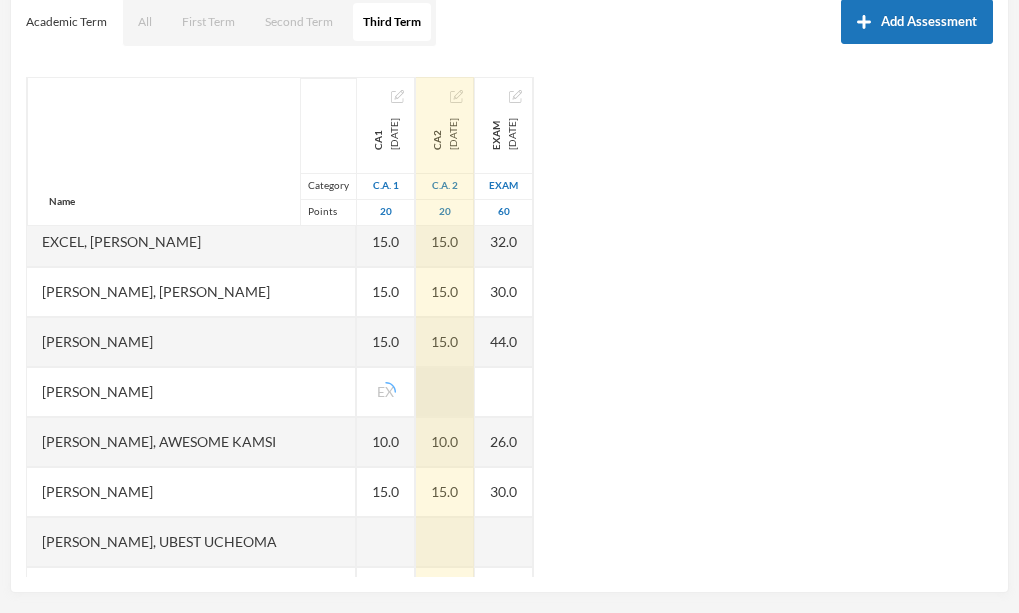click at bounding box center [445, 392] 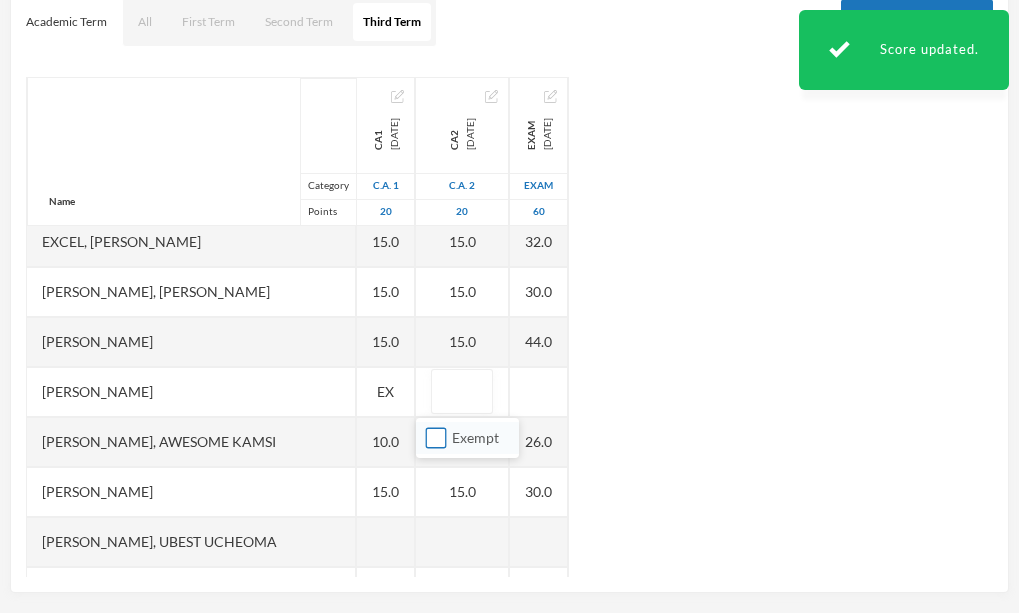 click on "Exempt" at bounding box center (436, 438) 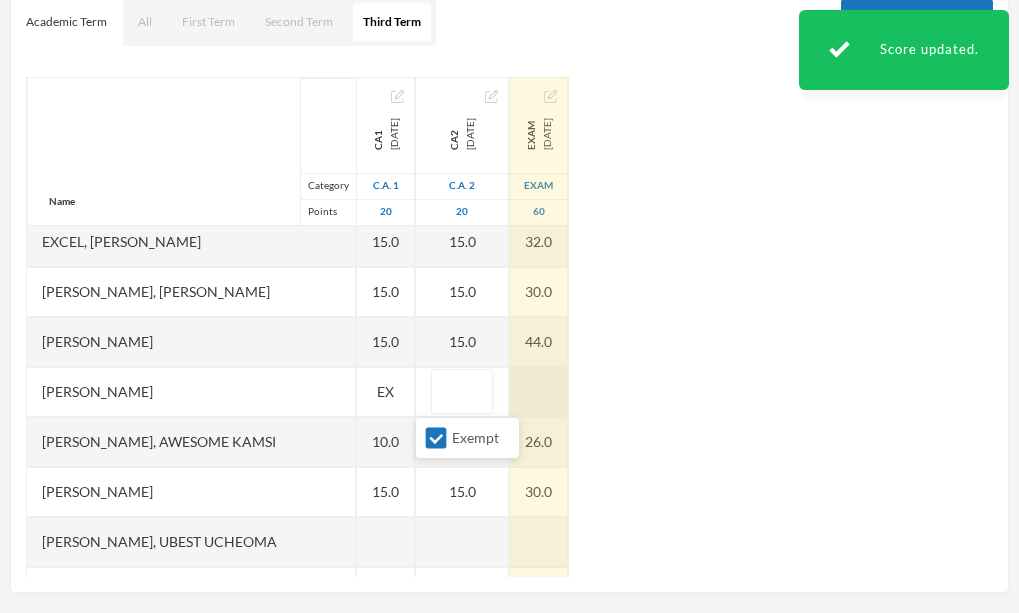 click at bounding box center [539, 392] 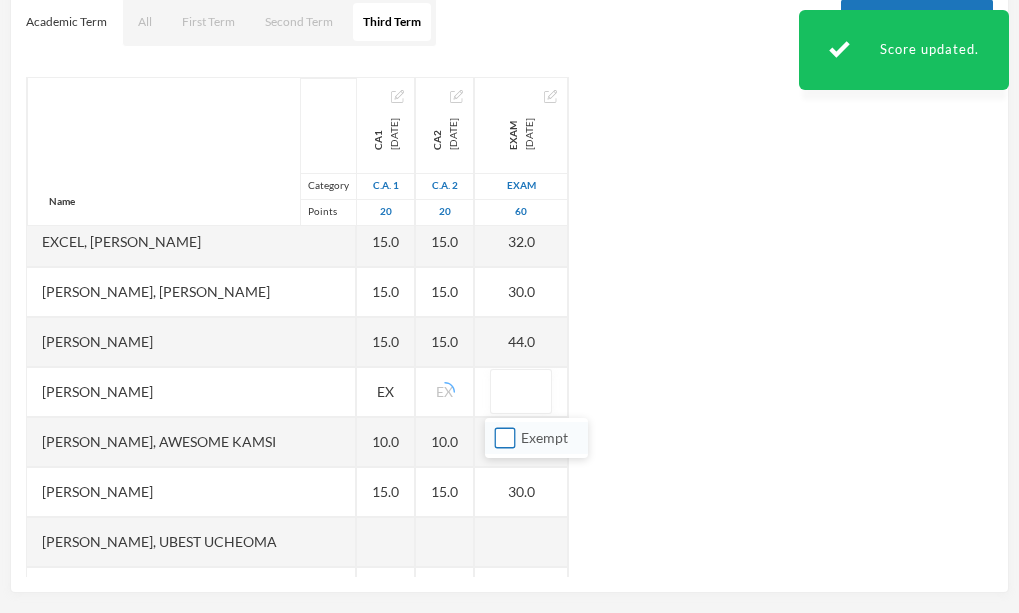 click on "Exempt" at bounding box center (505, 438) 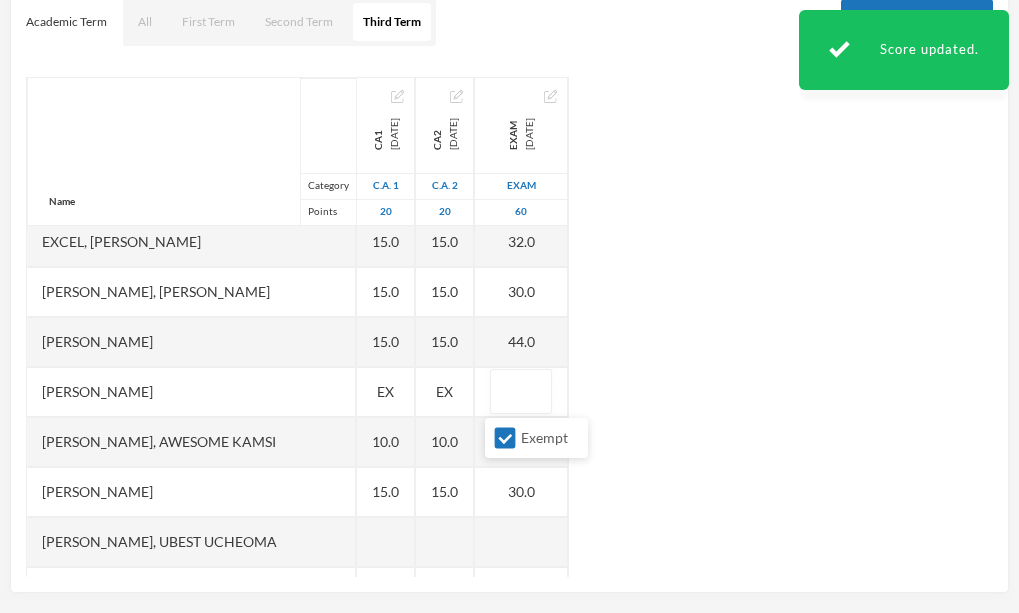 click on "Name   Category Points [PERSON_NAME], [PERSON_NAME], [PERSON_NAME], [PERSON_NAME] [PERSON_NAME], Chukwubuikem [PERSON_NAME], Testimony Anyaegbu, Divine Nnanyere Anyasodo, Trinity [PERSON_NAME], Princecharles [PERSON_NAME], [PERSON_NAME], Light A Chidube, Adaeze [PERSON_NAME] (jnr), [PERSON_NAME] [PERSON_NAME] [PERSON_NAME], [PERSON_NAME] [PERSON_NAME] Chidiebube [PERSON_NAME], [PERSON_NAME] Excel, [PERSON_NAME], [PERSON_NAME] [PERSON_NAME], [PERSON_NAME], [PERSON_NAME] Munachimso [PERSON_NAME], [PERSON_NAME] [PERSON_NAME], [PERSON_NAME], [PERSON_NAME] [PERSON_NAME], [PERSON_NAME] [PERSON_NAME] [PERSON_NAME], [PERSON_NAME], [PERSON_NAME] [PERSON_NAME], [PERSON_NAME], [PERSON_NAME] [PERSON_NAME], [PERSON_NAME], Chinonye [PERSON_NAME] Ugwoana, Kamsiyochi Treasure Uwazuruonye, [PERSON_NAME], [PERSON_NAME] CA1 [DATE] C.A. 1 20 15.0 15.0 EX 15.0 15.0 EX 15.0 EX 15.0 15.0 EX EX 10.0 15.0 15.0 15.0 15.0 EX 10.0 15.0 10.0 5.0 15.0 15.0 15.0 15.0 CA2" at bounding box center (509, 327) 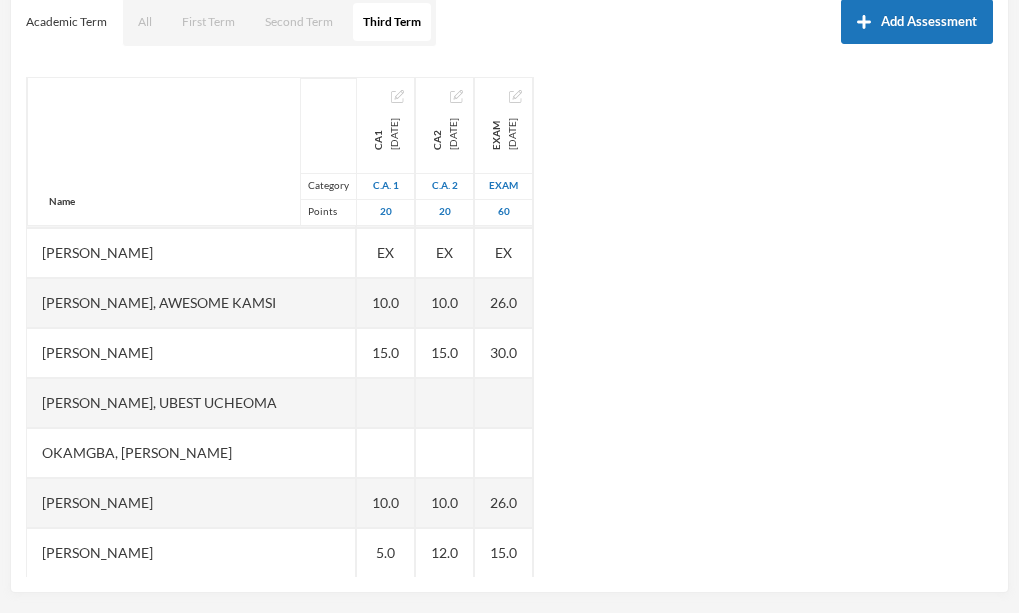 scroll, scrollTop: 951, scrollLeft: 0, axis: vertical 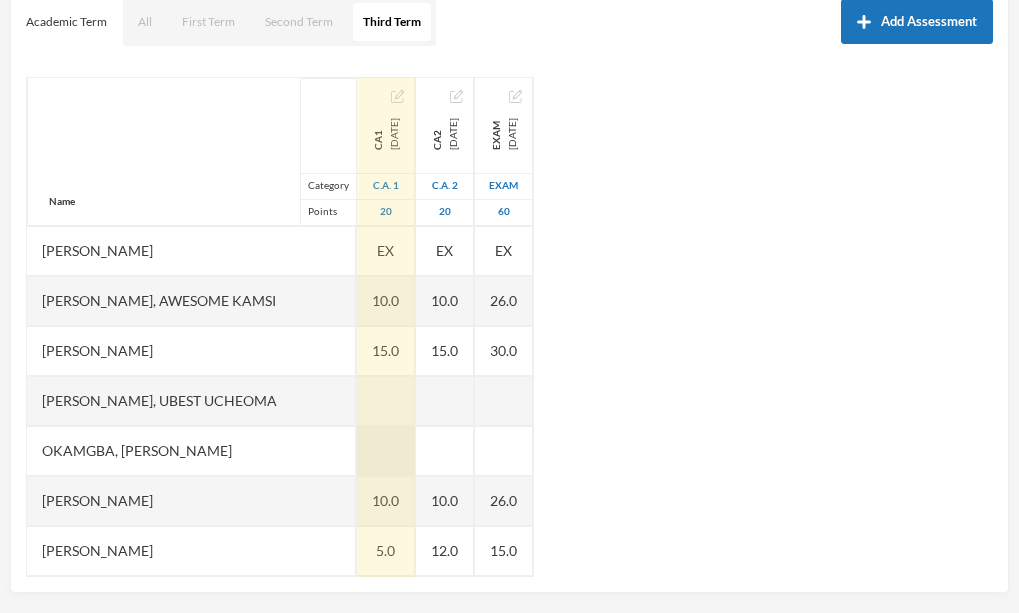 click at bounding box center (386, 451) 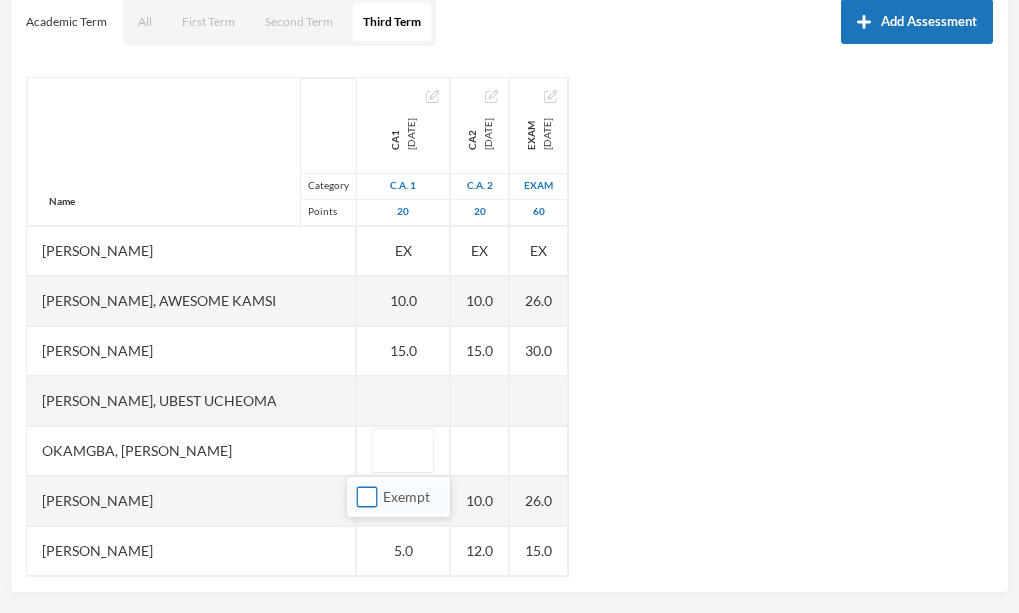 click on "Exempt" at bounding box center (367, 497) 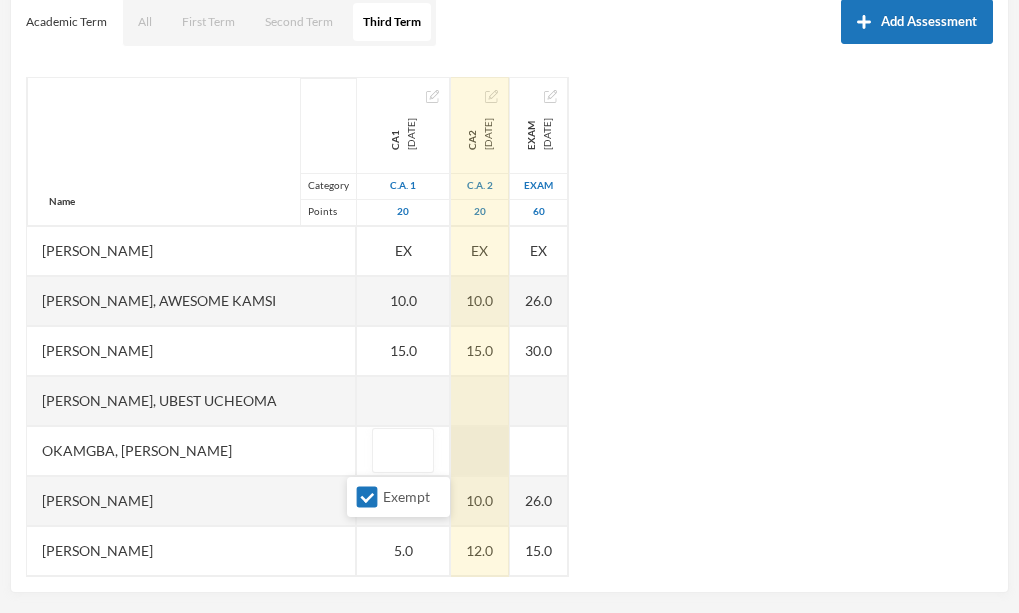 click at bounding box center [480, 451] 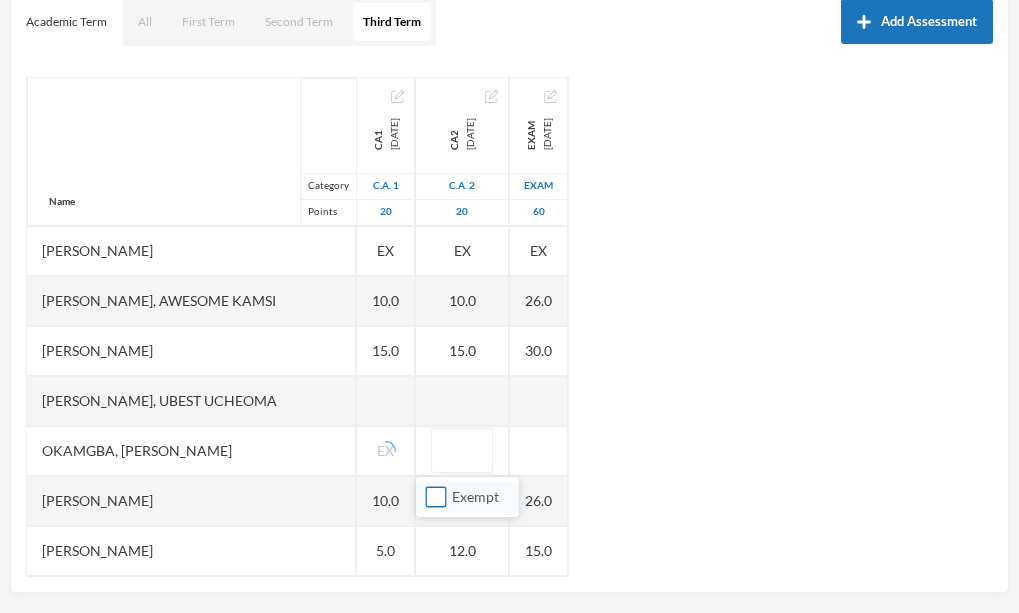 click on "Exempt" at bounding box center (436, 497) 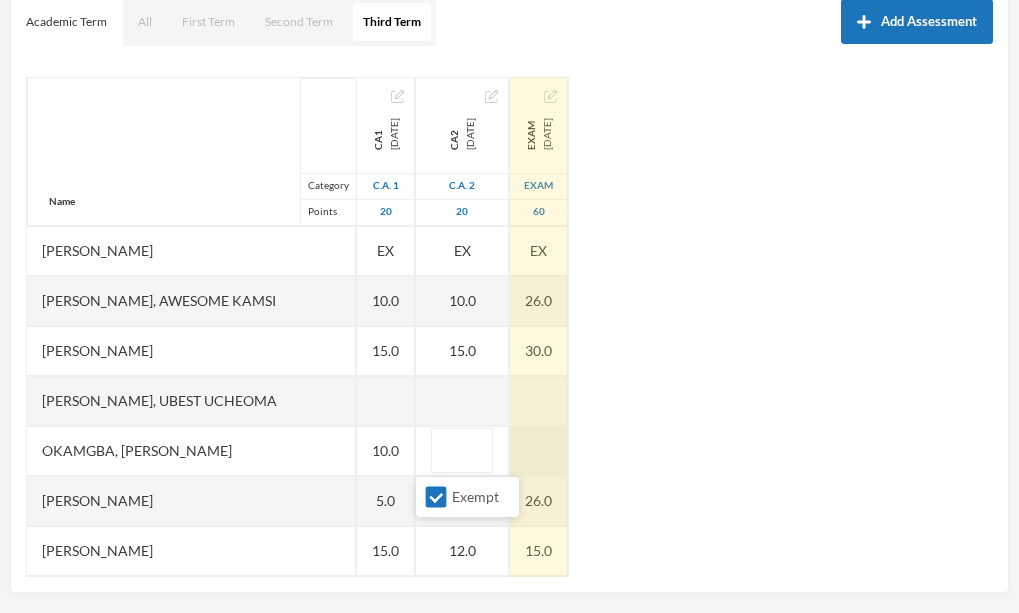 click at bounding box center [539, 451] 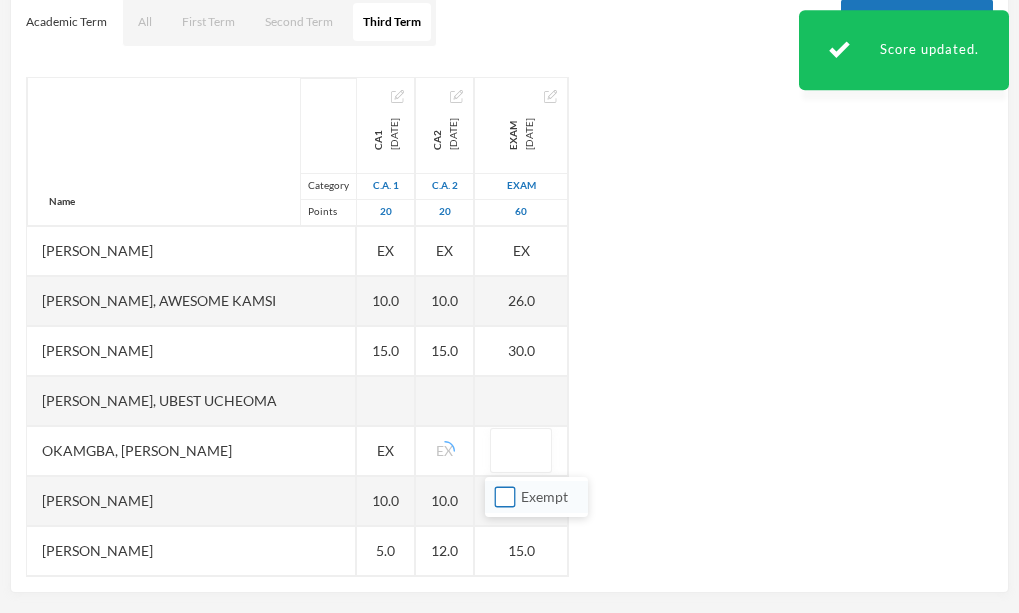 click on "Exempt" at bounding box center [505, 497] 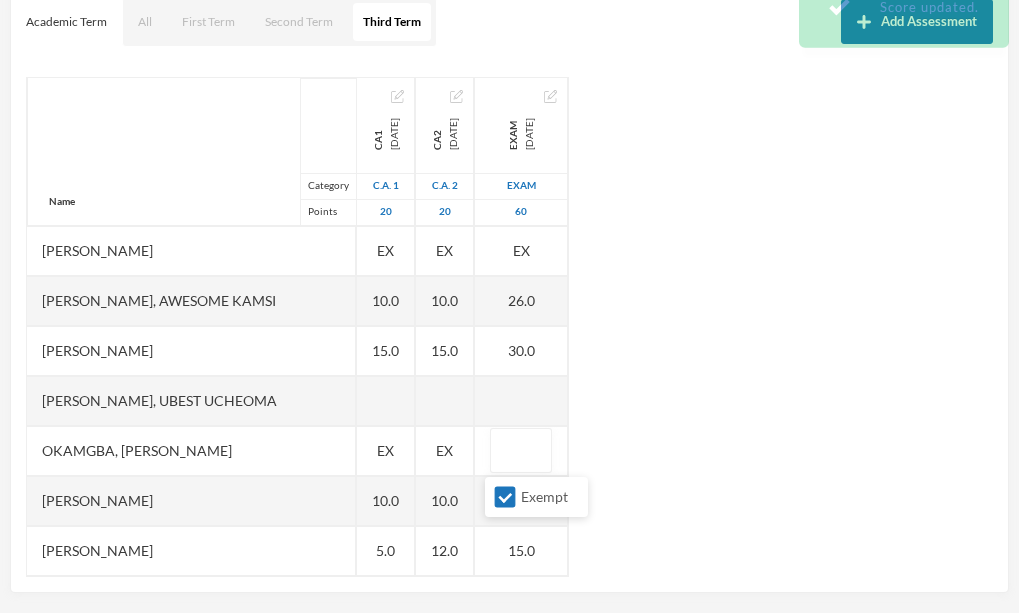 click on "Name   Category Points [PERSON_NAME], [PERSON_NAME], [PERSON_NAME], [PERSON_NAME] [PERSON_NAME], Chukwubuikem [PERSON_NAME], Testimony Anyaegbu, Divine Nnanyere Anyasodo, Trinity [PERSON_NAME], Princecharles [PERSON_NAME], [PERSON_NAME], Light A Chidube, Adaeze [PERSON_NAME] (jnr), [PERSON_NAME] [PERSON_NAME] [PERSON_NAME], [PERSON_NAME] [PERSON_NAME] Chidiebube [PERSON_NAME], [PERSON_NAME] Excel, [PERSON_NAME], [PERSON_NAME] [PERSON_NAME], [PERSON_NAME], [PERSON_NAME] Munachimso [PERSON_NAME], [PERSON_NAME] [PERSON_NAME], [PERSON_NAME], [PERSON_NAME] [PERSON_NAME], [PERSON_NAME] [PERSON_NAME] [PERSON_NAME], [PERSON_NAME], [PERSON_NAME] [PERSON_NAME], [PERSON_NAME], [PERSON_NAME] [PERSON_NAME], [PERSON_NAME], Chinonye [PERSON_NAME] Ugwoana, Kamsiyochi Treasure Uwazuruonye, [PERSON_NAME], [PERSON_NAME] CA1 [DATE] C.A. 1 20 15.0 15.0 EX 15.0 15.0 EX 15.0 EX 15.0 15.0 EX EX 10.0 15.0 15.0 15.0 15.0 EX 10.0 15.0 EX 10.0 5.0 15.0 15.0 15.0 15.0" at bounding box center [509, 327] 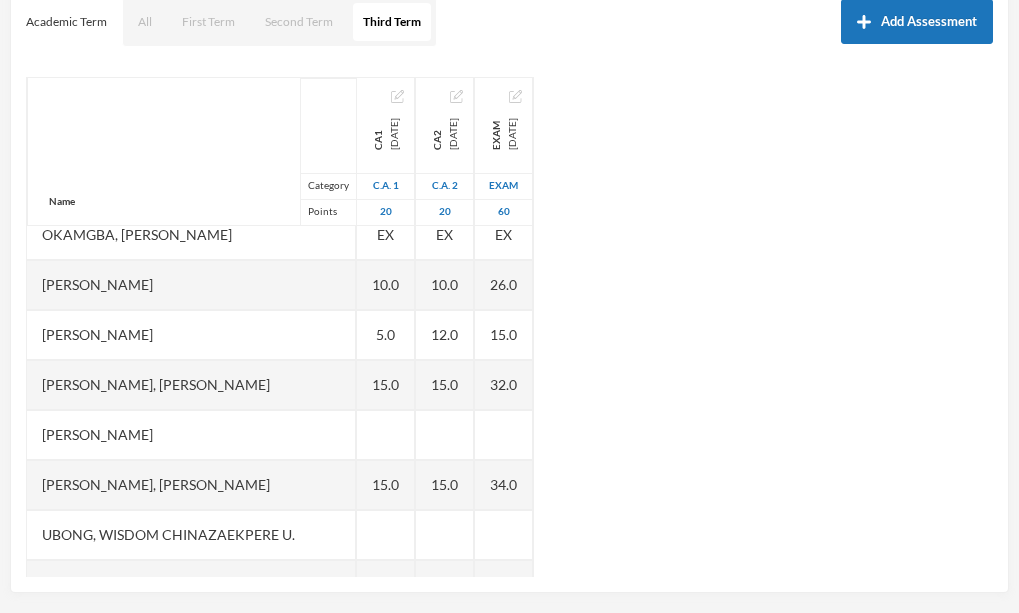 scroll, scrollTop: 1168, scrollLeft: 0, axis: vertical 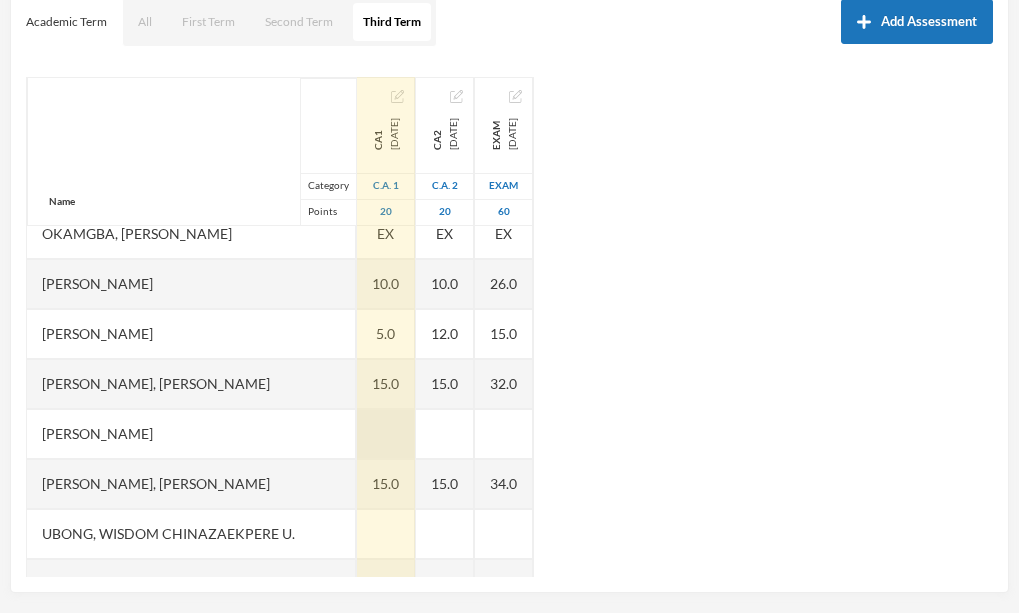 click at bounding box center (386, 434) 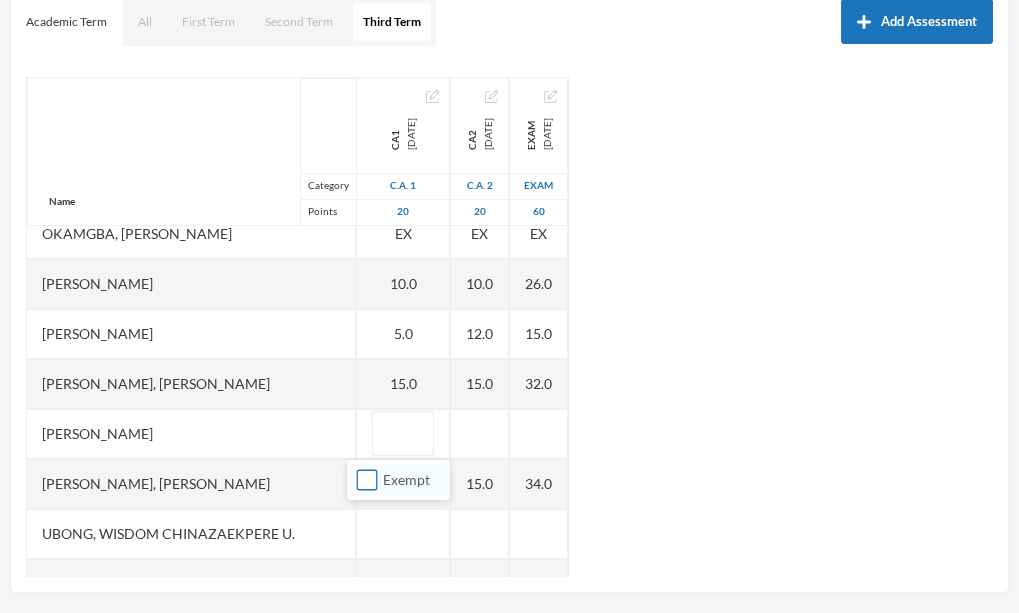 click on "Exempt" at bounding box center (367, 480) 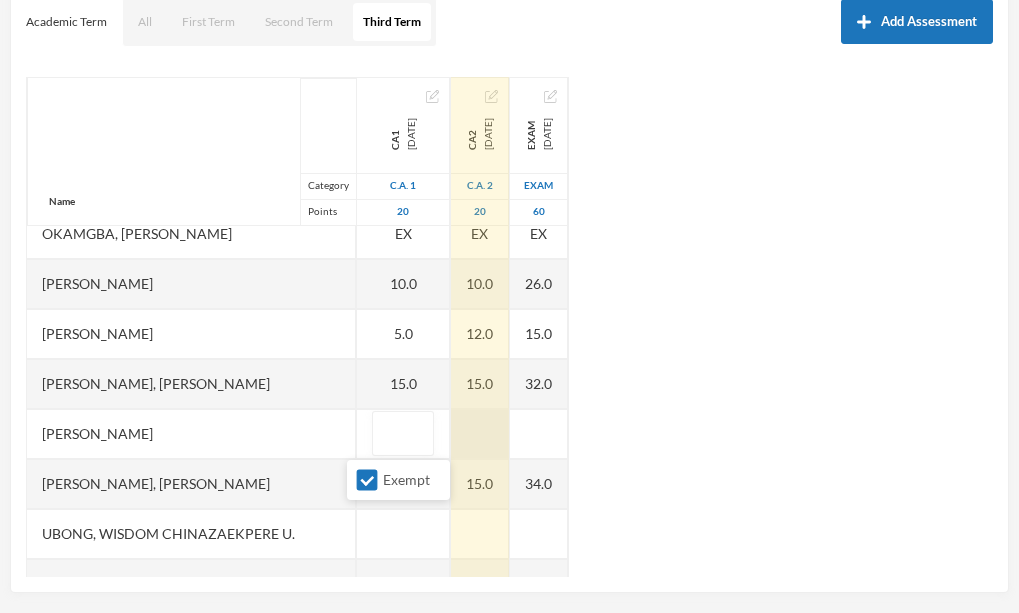 click at bounding box center [480, 434] 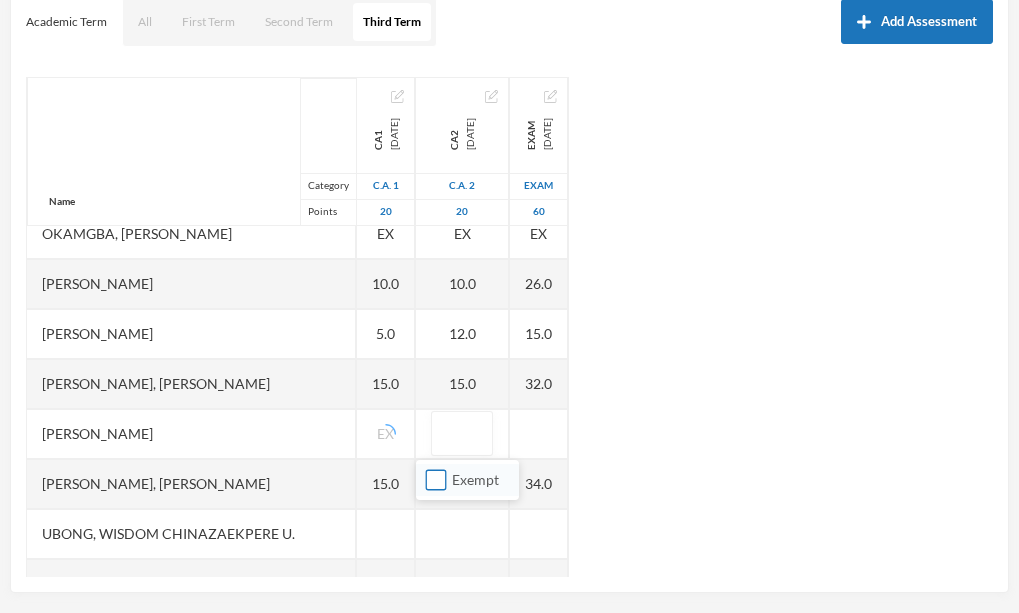 click on "Exempt" at bounding box center (436, 480) 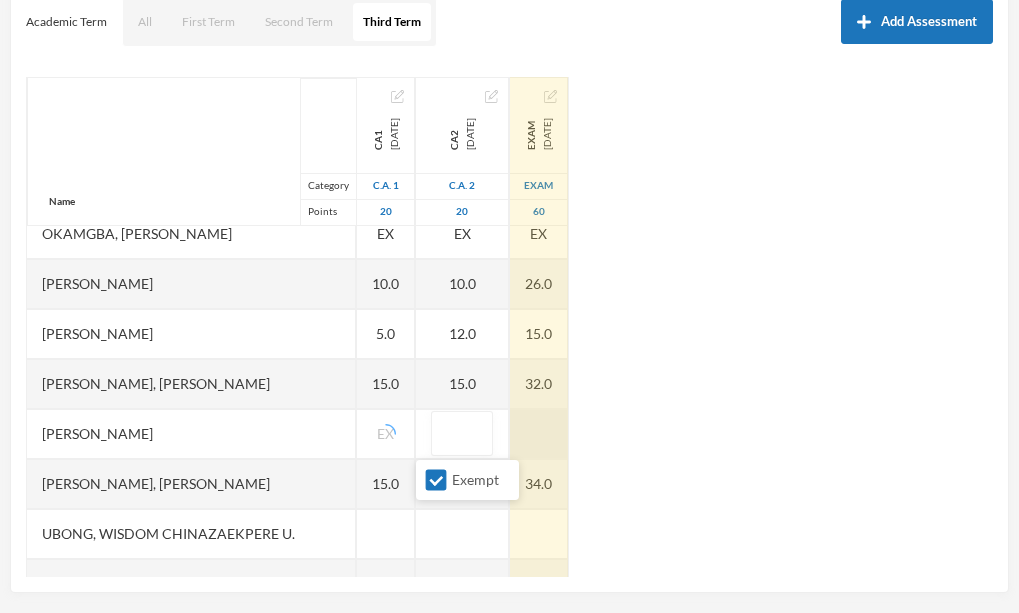 click at bounding box center [539, 434] 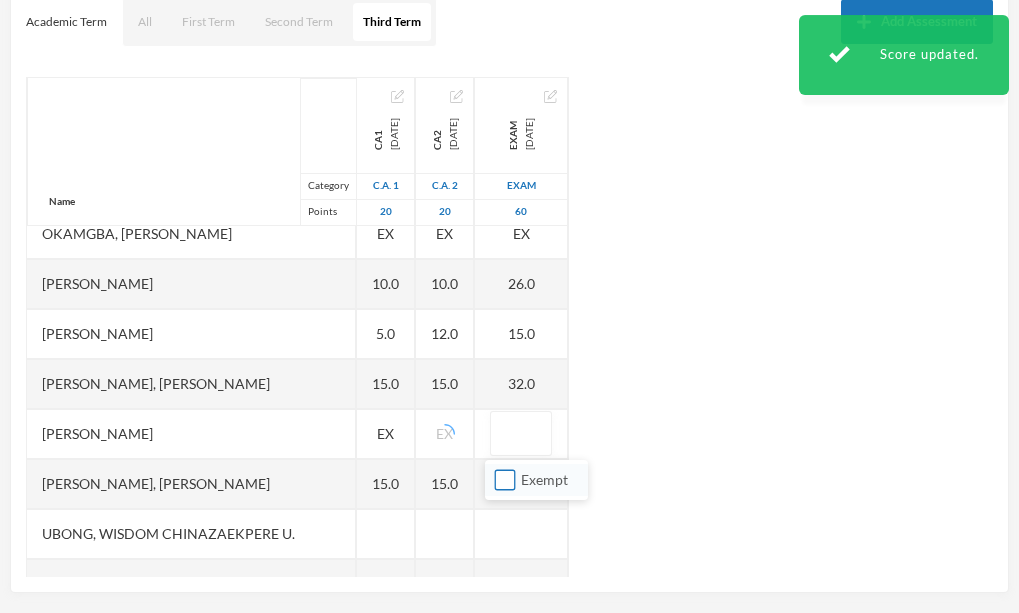 click on "Exempt" at bounding box center [505, 480] 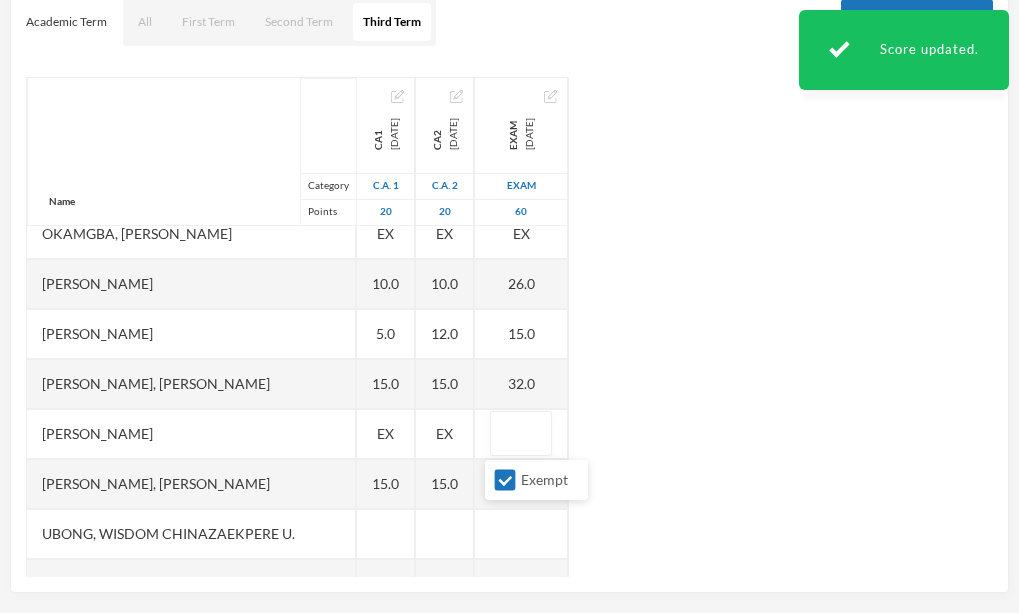 click on "Name   Category Points [PERSON_NAME], [PERSON_NAME], [PERSON_NAME], [PERSON_NAME] [PERSON_NAME], Chukwubuikem [PERSON_NAME], Testimony Anyaegbu, Divine Nnanyere Anyasodo, Trinity [PERSON_NAME], Princecharles [PERSON_NAME], [PERSON_NAME], Light A Chidube, Adaeze [PERSON_NAME] (jnr), [PERSON_NAME] [PERSON_NAME] [PERSON_NAME], [PERSON_NAME] [PERSON_NAME] Chidiebube [PERSON_NAME], [PERSON_NAME] Excel, [PERSON_NAME], [PERSON_NAME] [PERSON_NAME], [PERSON_NAME], [PERSON_NAME] Munachimso [PERSON_NAME], [PERSON_NAME] [PERSON_NAME], [PERSON_NAME], [PERSON_NAME] [PERSON_NAME], [PERSON_NAME] [PERSON_NAME] [PERSON_NAME], [PERSON_NAME], [PERSON_NAME] [PERSON_NAME], [PERSON_NAME], [PERSON_NAME] [PERSON_NAME], [PERSON_NAME], Chinonye [PERSON_NAME] Ugwoana, Kamsiyochi Treasure Uwazuruonye, [PERSON_NAME], [PERSON_NAME] CA1 [DATE] C.A. 1 20 15.0 15.0 EX 15.0 15.0 EX 15.0 EX 15.0 15.0 EX EX 10.0 15.0 15.0 15.0 15.0 EX 10.0 15.0 EX 10.0 5.0 15.0 EX 15.0 15.0 20" at bounding box center [509, 327] 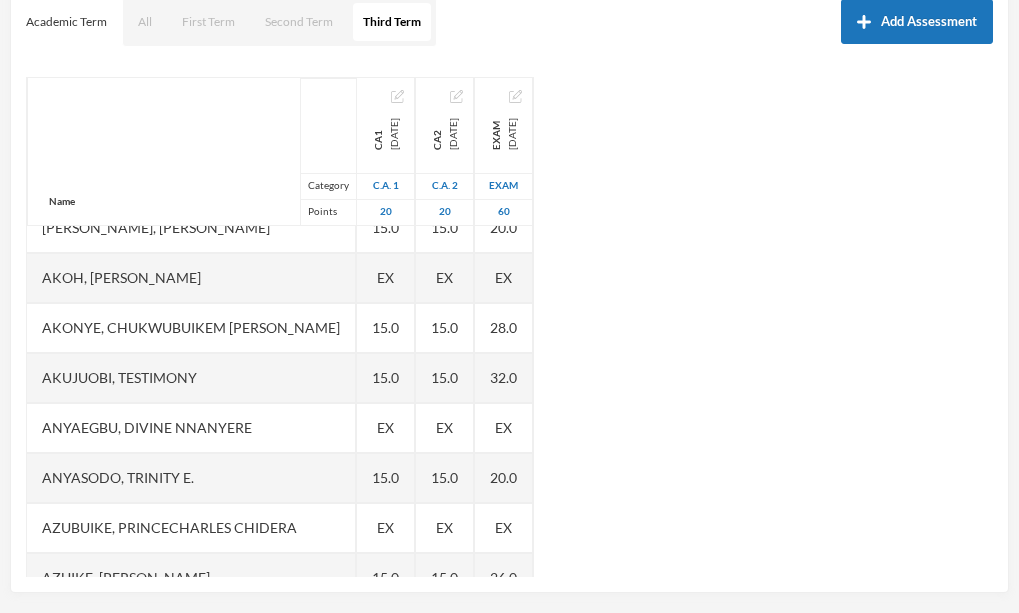 scroll, scrollTop: 0, scrollLeft: 0, axis: both 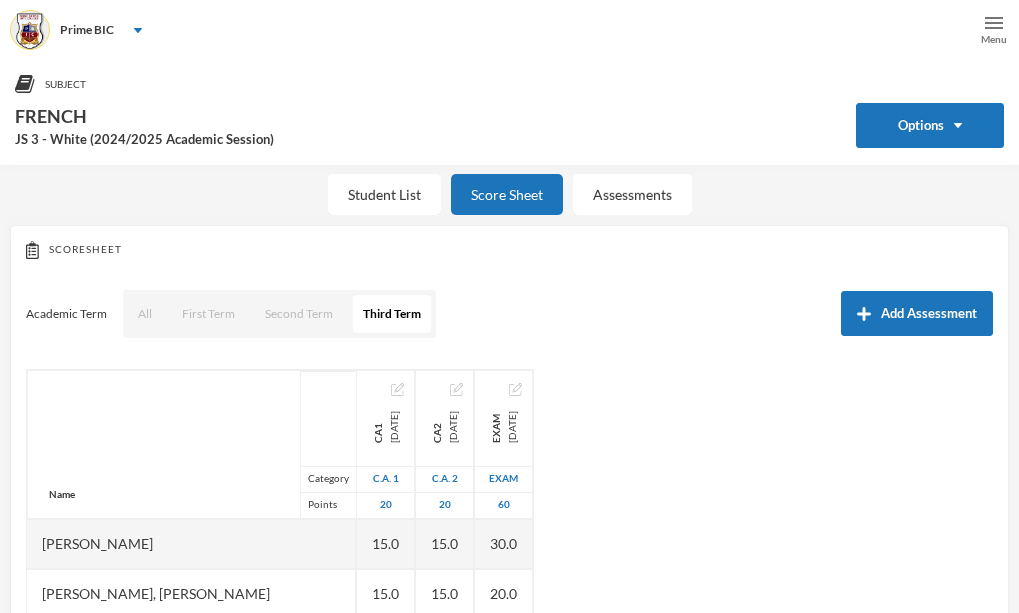 click on "Menu" at bounding box center (994, 39) 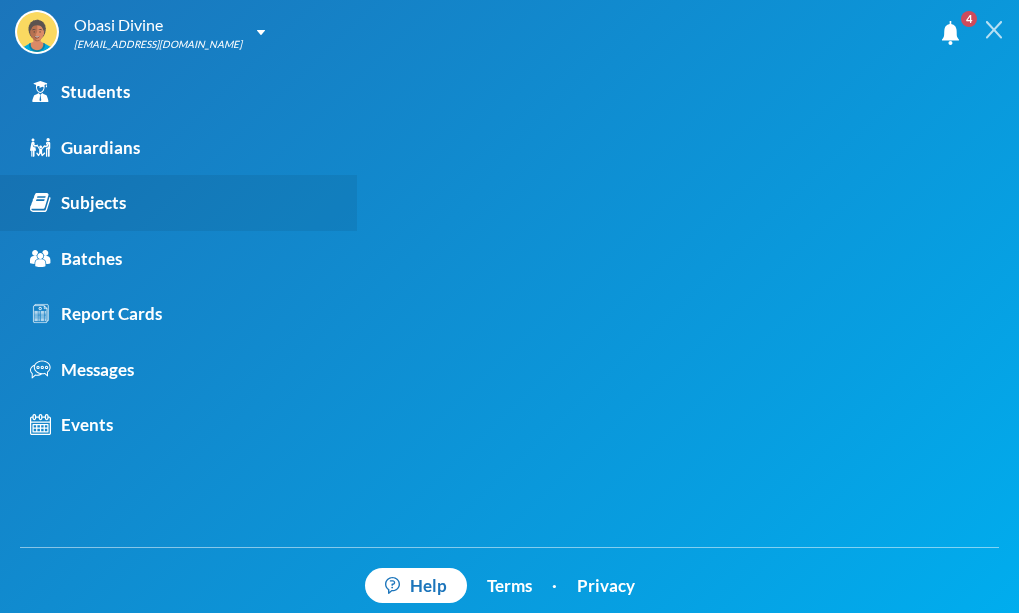click on "Subjects" at bounding box center [78, 203] 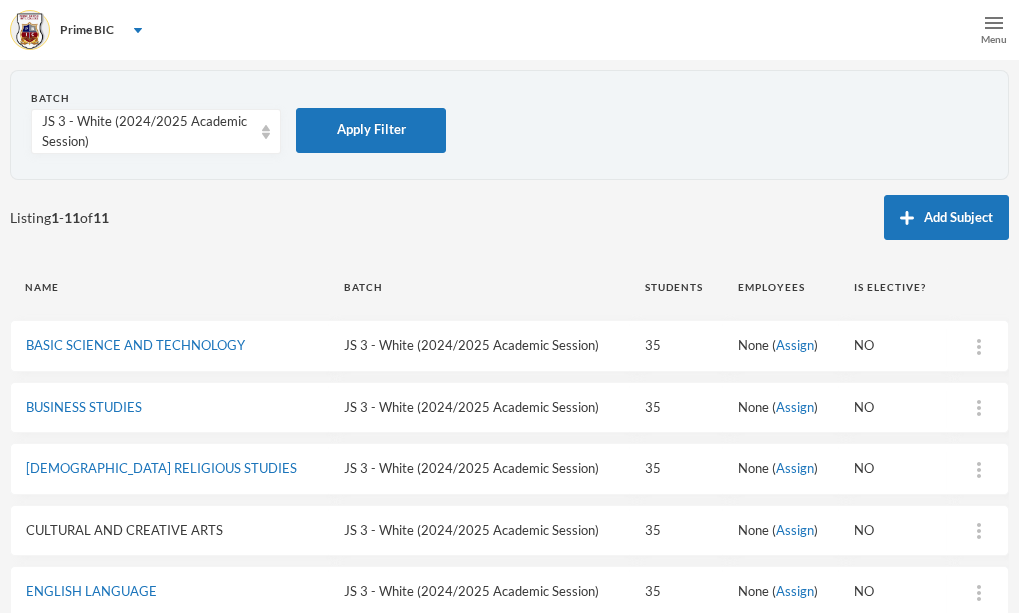 click on "CULTURAL AND CREATIVE ARTS" at bounding box center [124, 530] 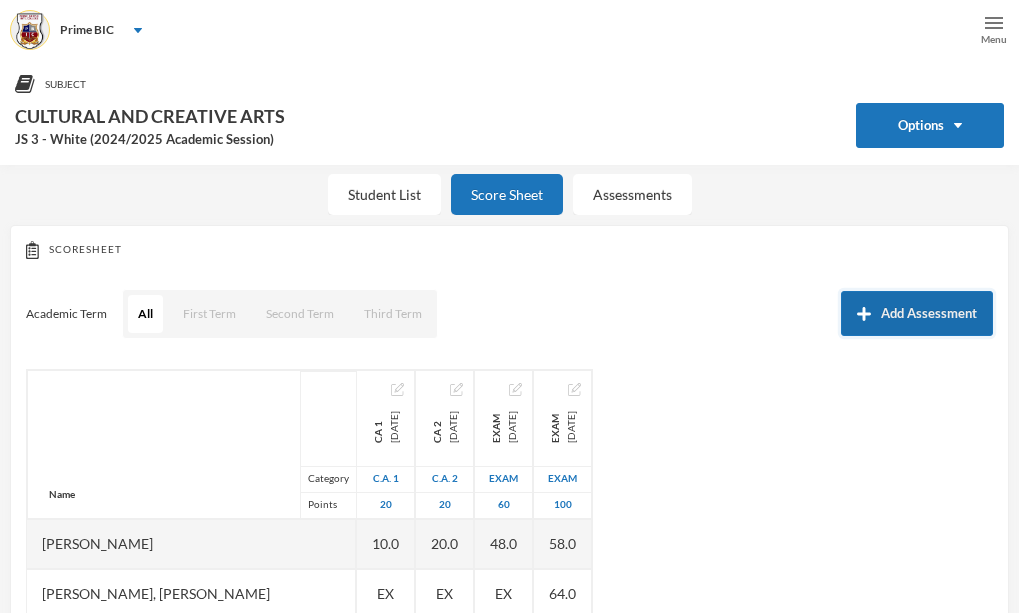 click on "Add Assessment" at bounding box center (917, 313) 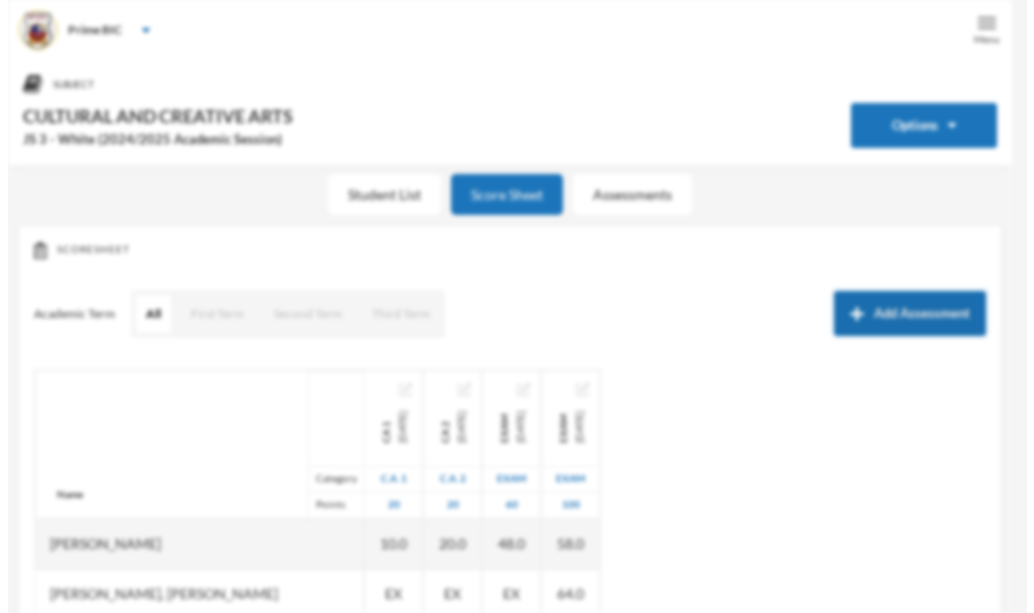 scroll, scrollTop: 0, scrollLeft: 0, axis: both 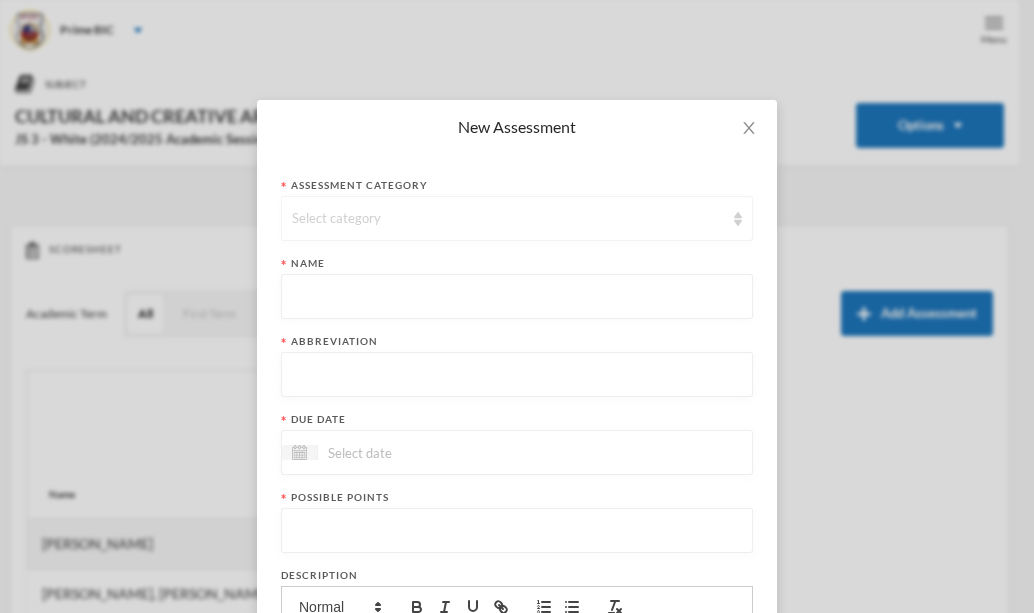 click on "Select category" at bounding box center (508, 219) 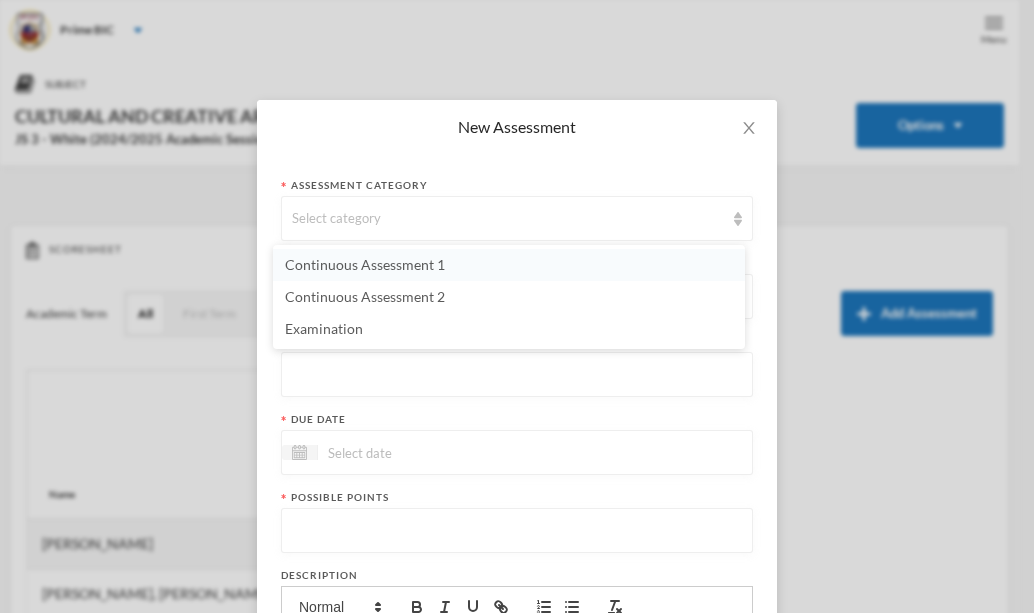 click on "Continuous Assessment 1" at bounding box center (509, 265) 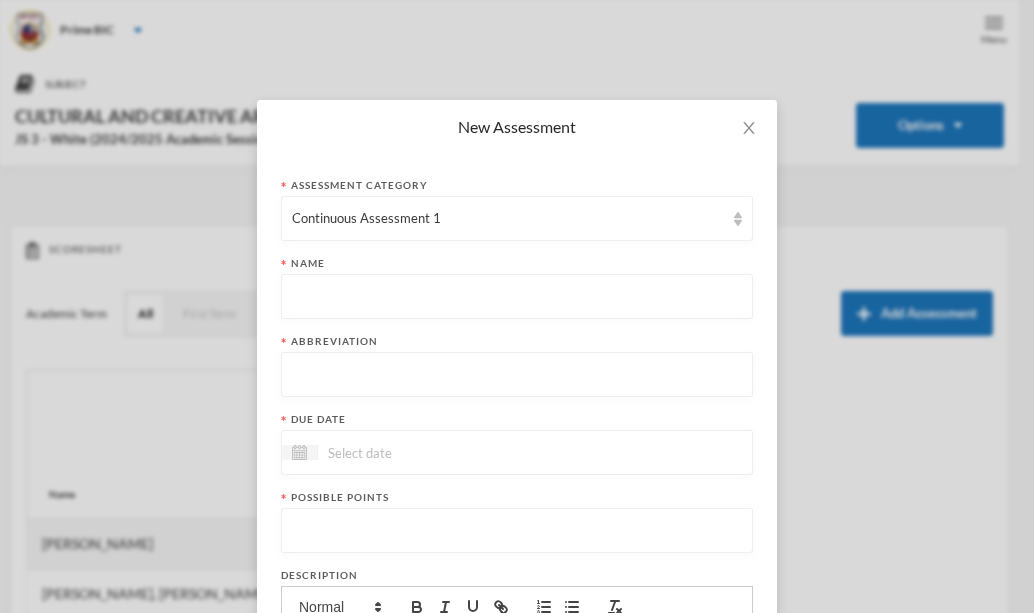 click at bounding box center (517, 297) 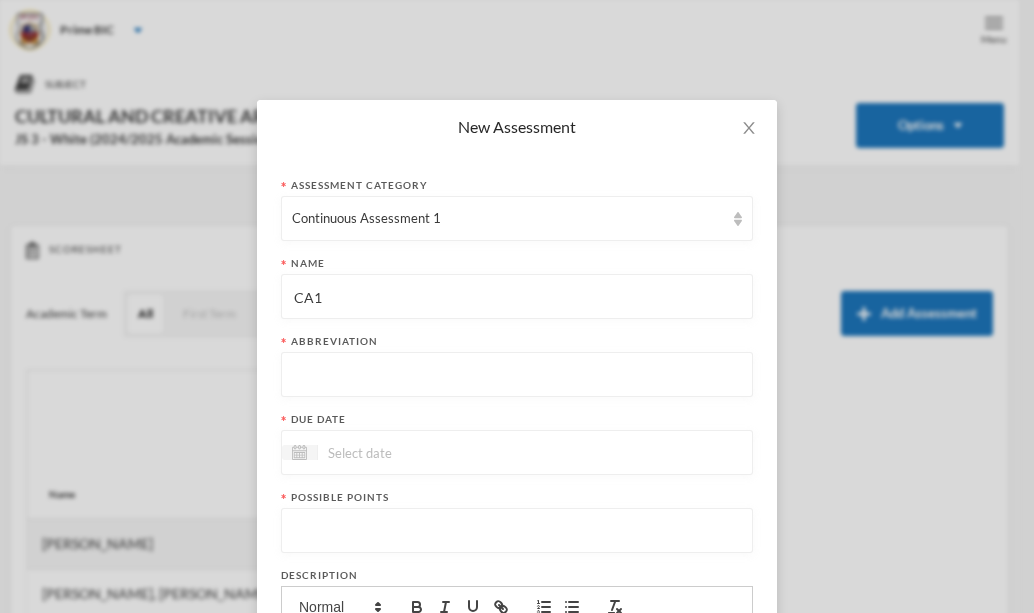 type on "CA1" 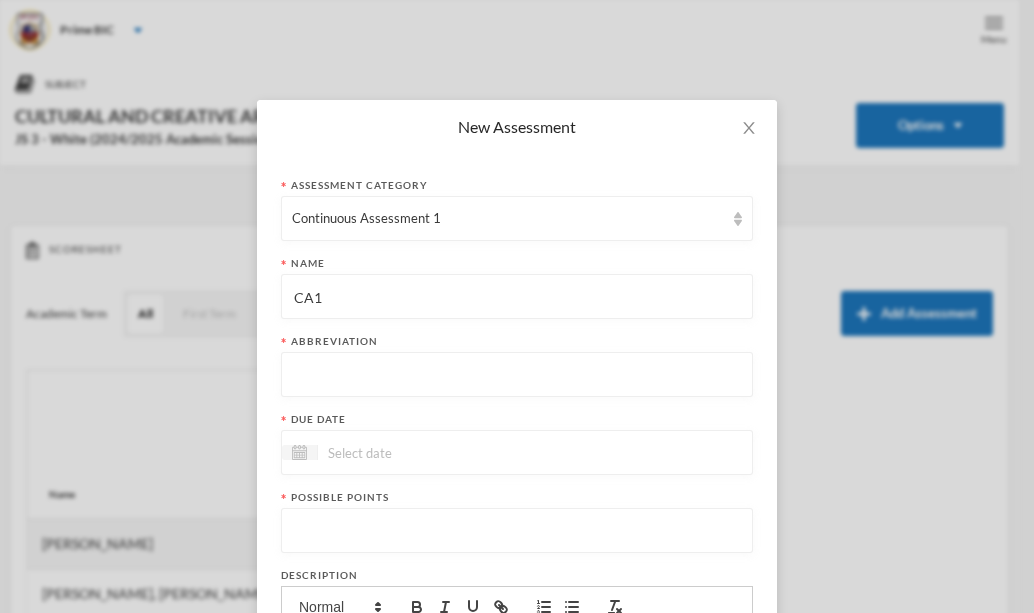 paste on "CA1" 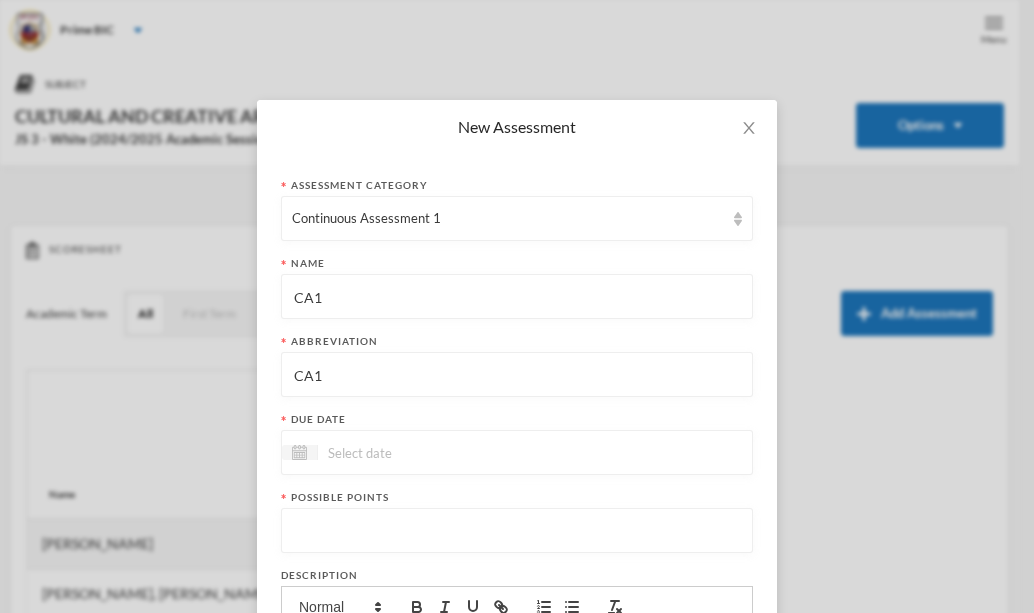 type on "CA1" 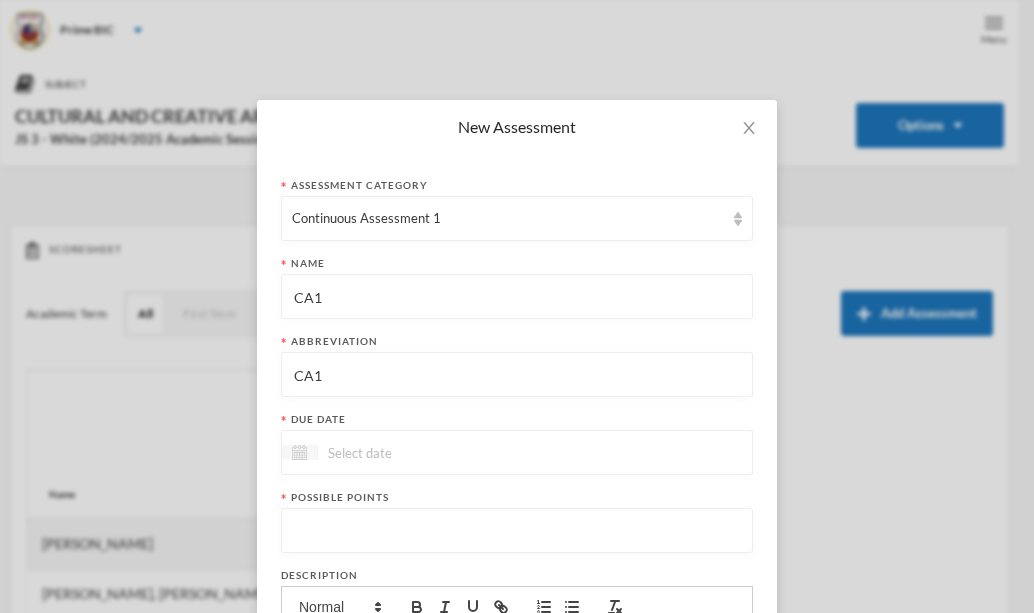 click at bounding box center (300, 452) 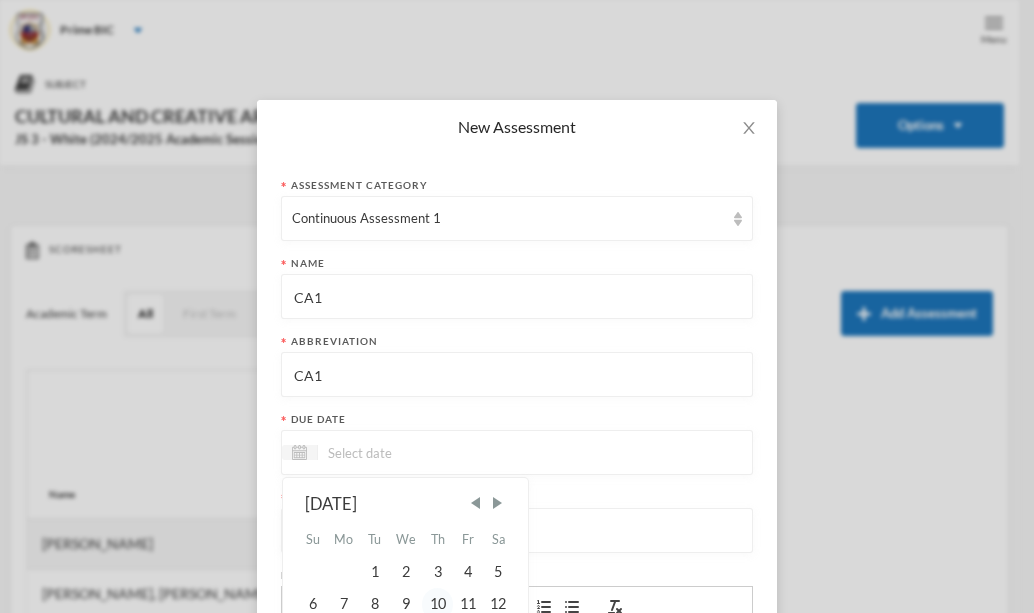 click on "10" at bounding box center (437, 604) 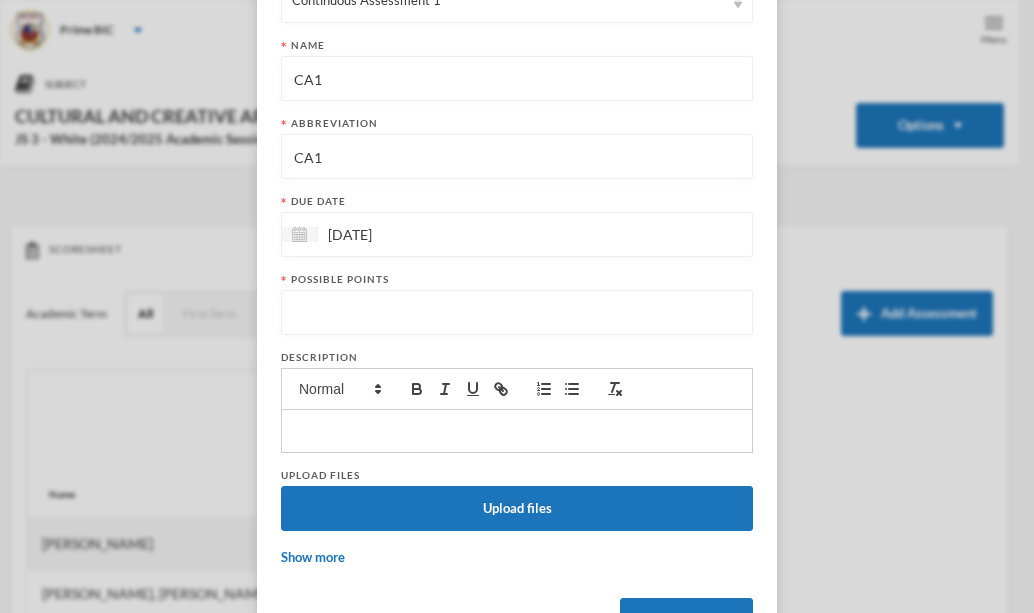 scroll, scrollTop: 222, scrollLeft: 0, axis: vertical 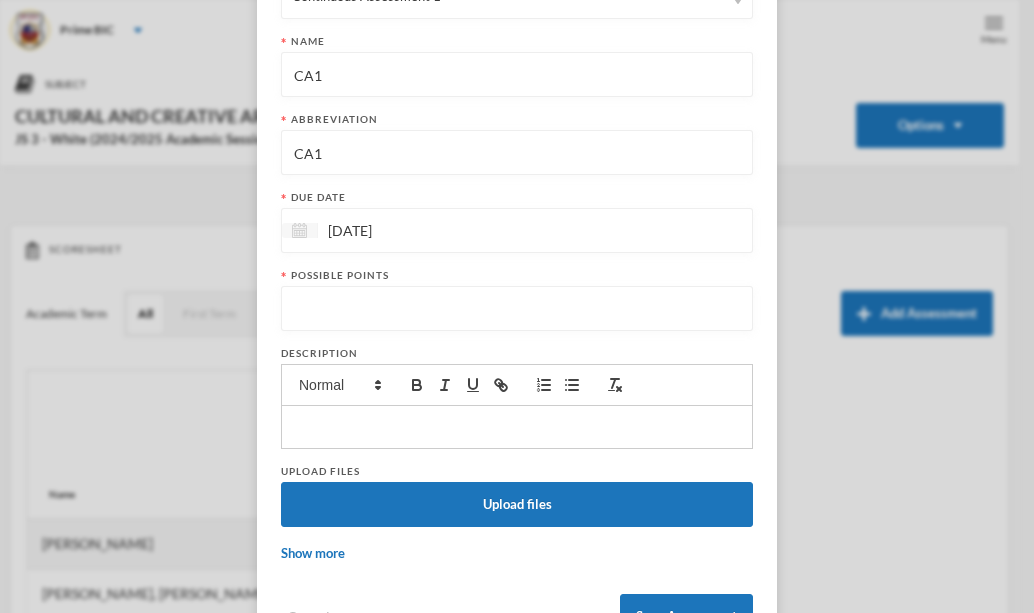 click at bounding box center [300, 230] 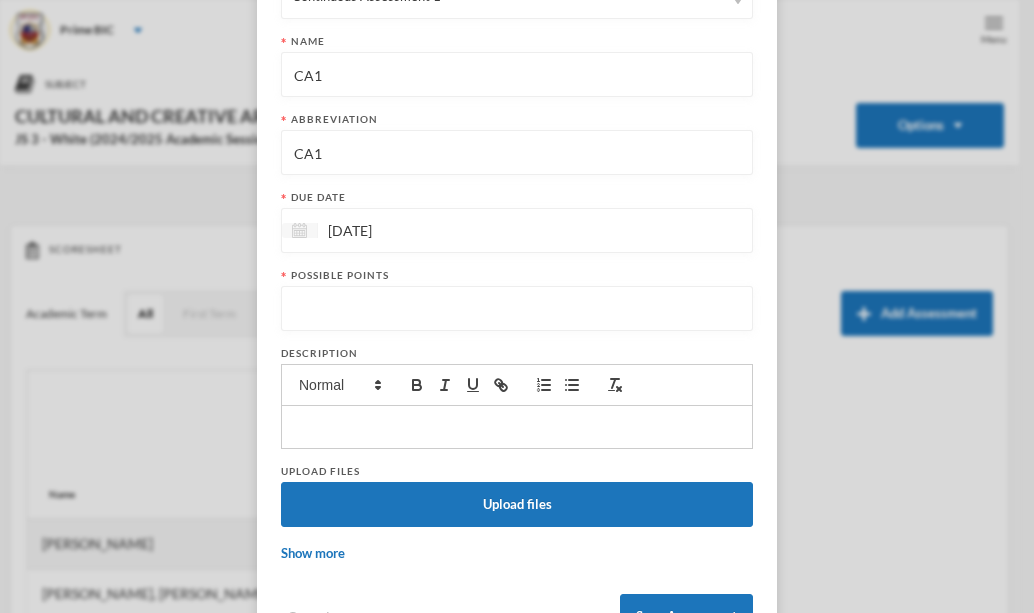 click at bounding box center (299, 230) 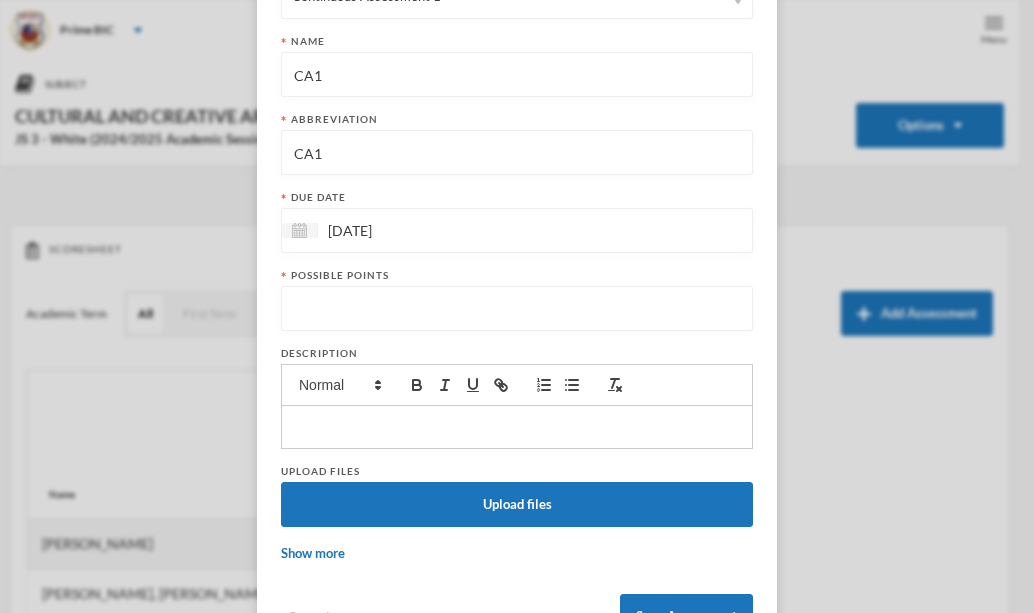 click on "[DATE]" at bounding box center (402, 230) 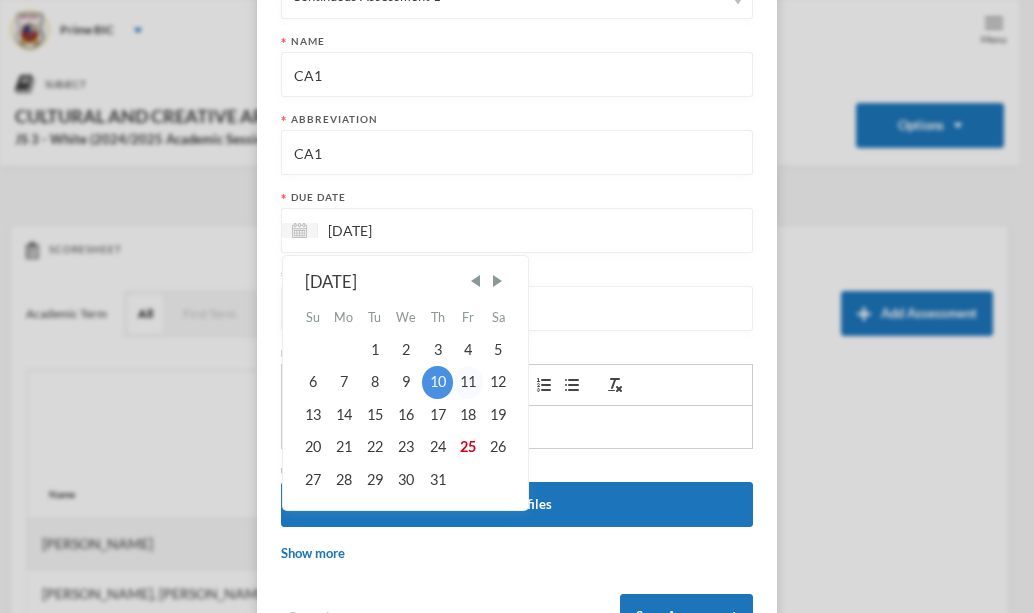click on "11" at bounding box center [468, 382] 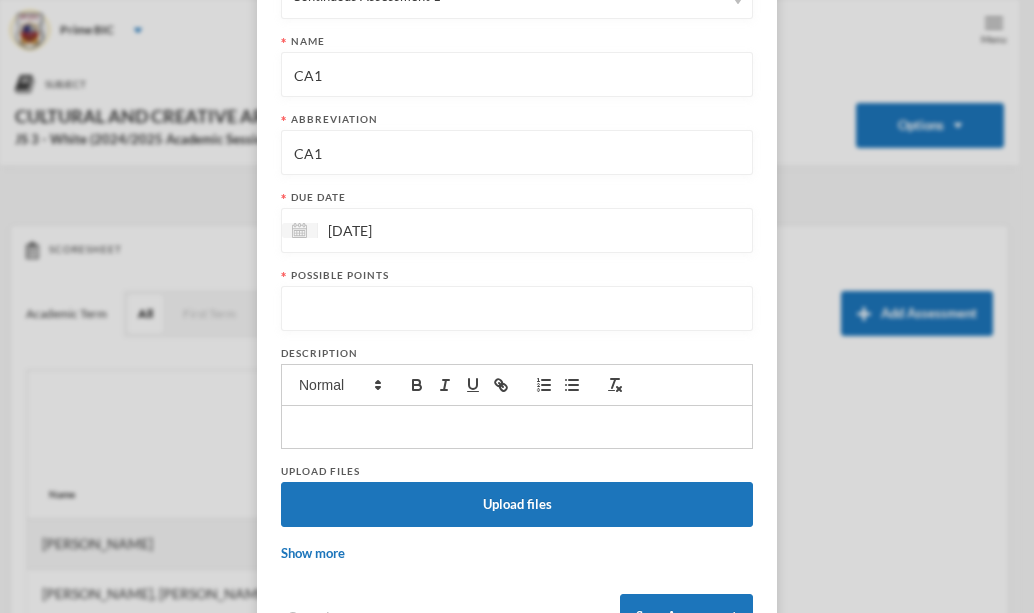 click at bounding box center (517, 309) 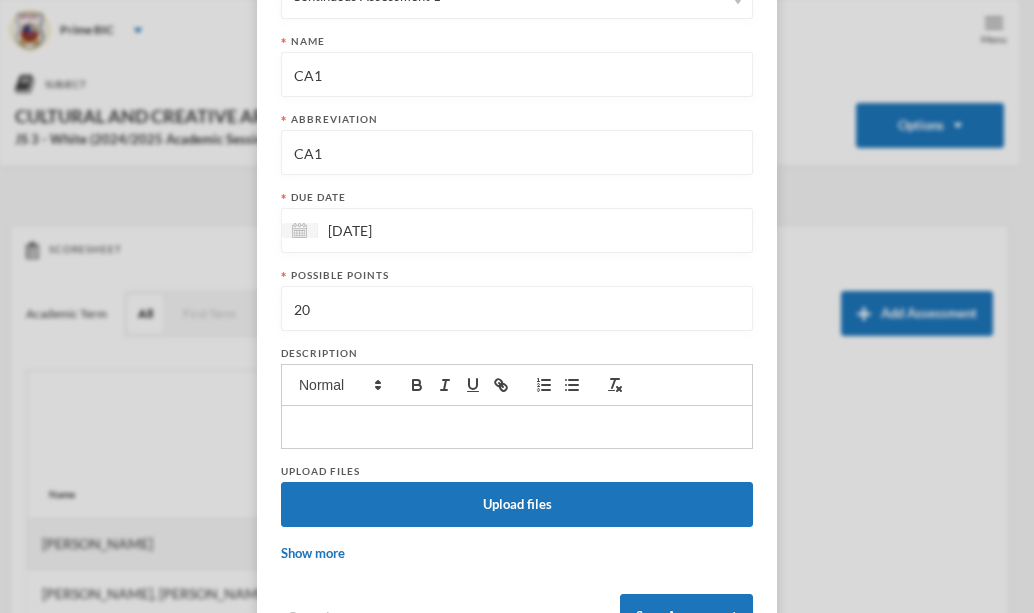 scroll, scrollTop: 296, scrollLeft: 0, axis: vertical 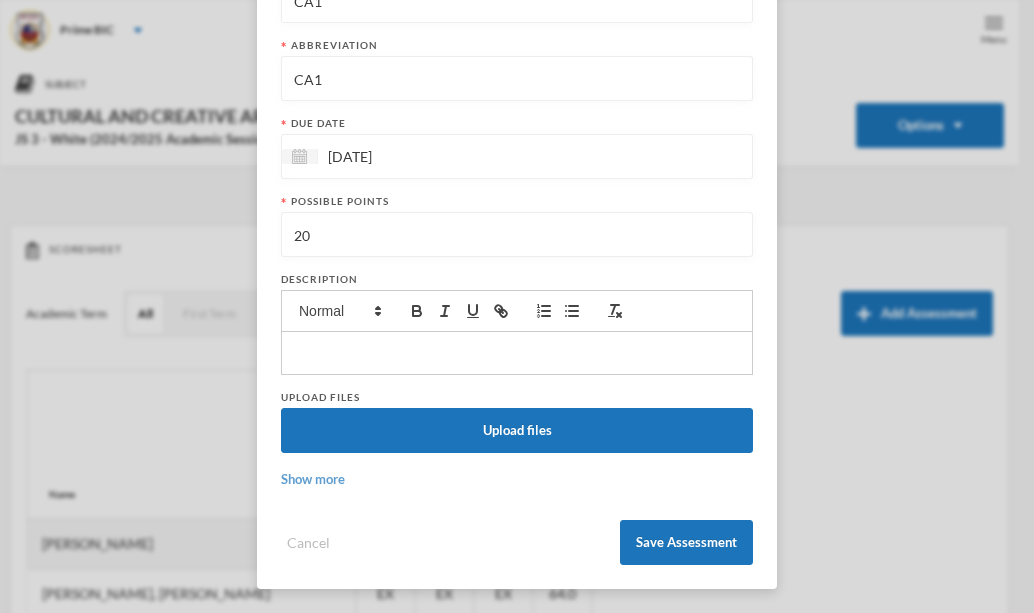 type on "20" 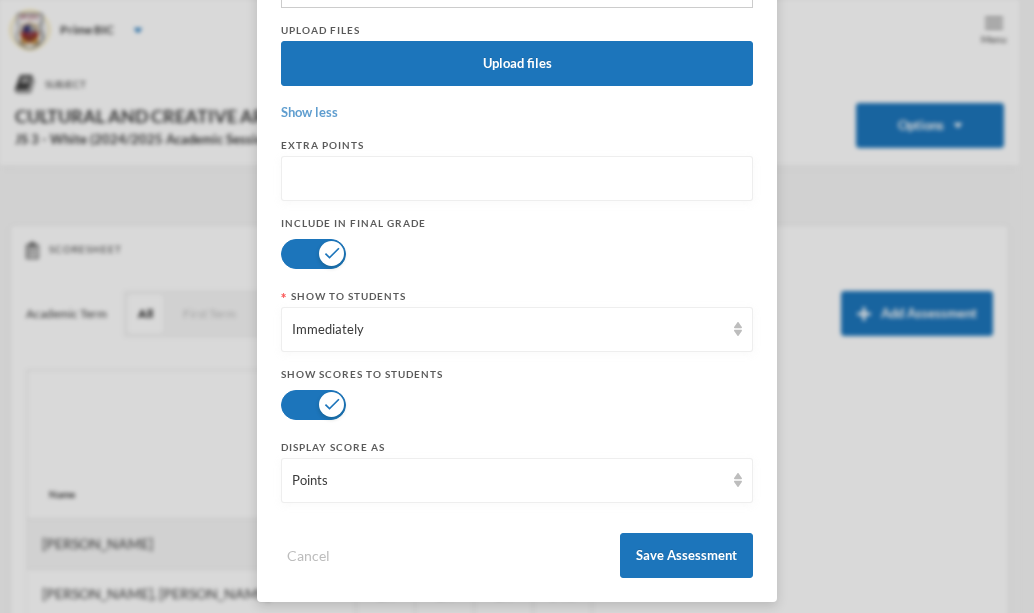 scroll, scrollTop: 673, scrollLeft: 0, axis: vertical 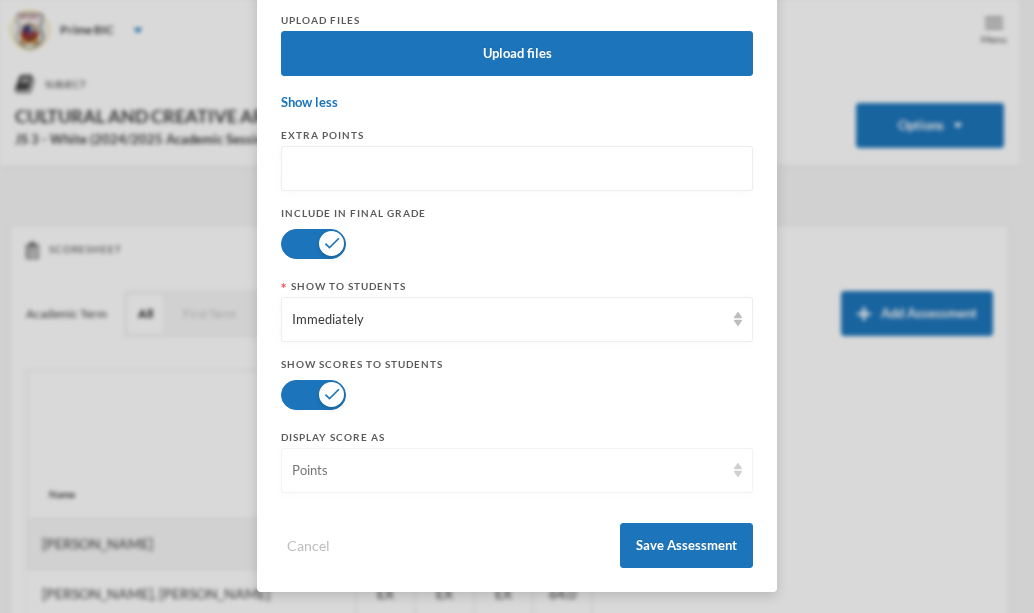 click on "Points" at bounding box center [508, 471] 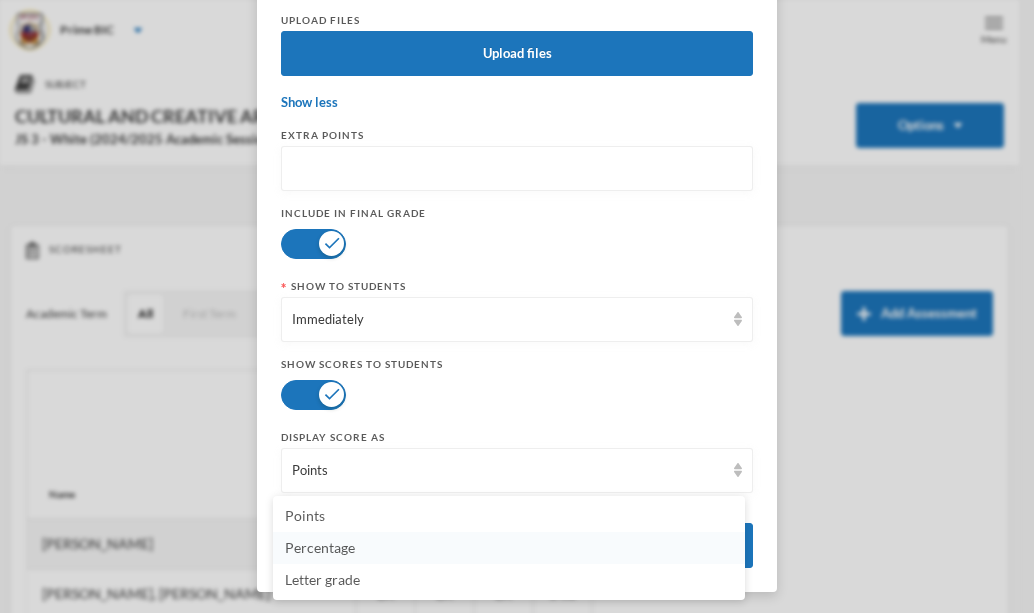 click on "Percentage" at bounding box center (320, 547) 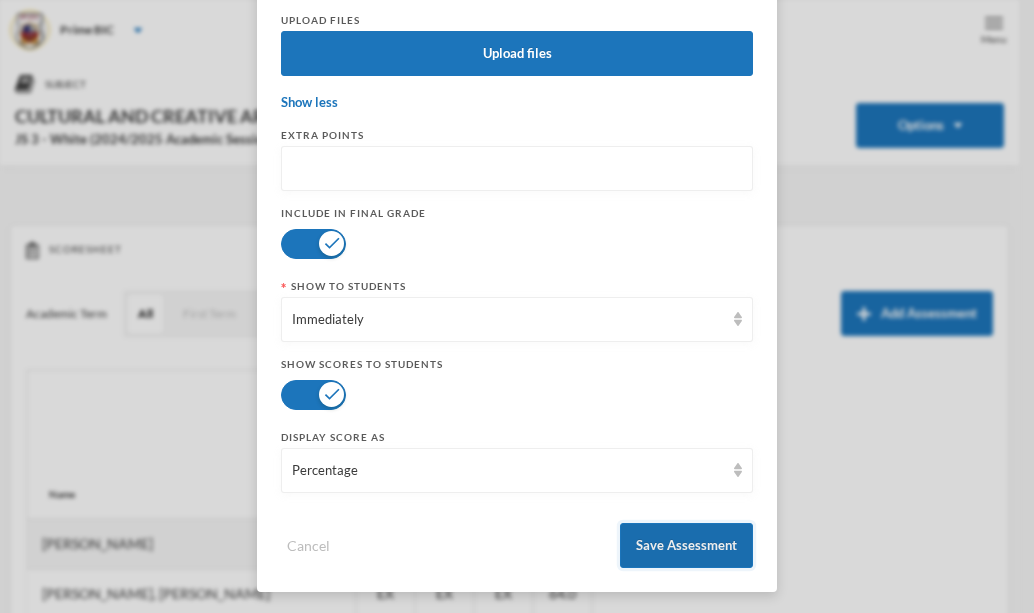 click on "Save Assessment" at bounding box center [686, 545] 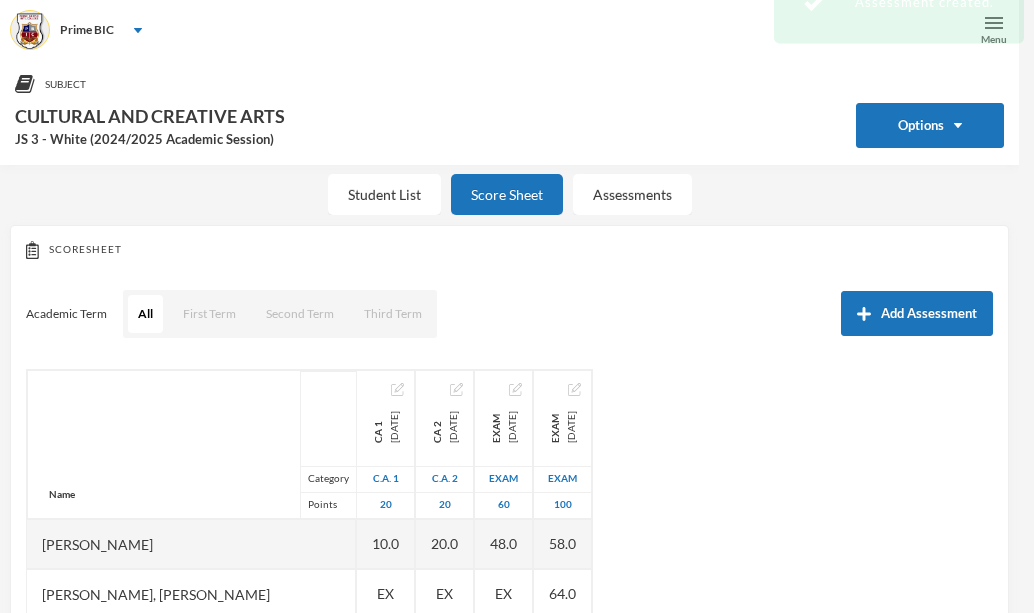 scroll, scrollTop: 576, scrollLeft: 0, axis: vertical 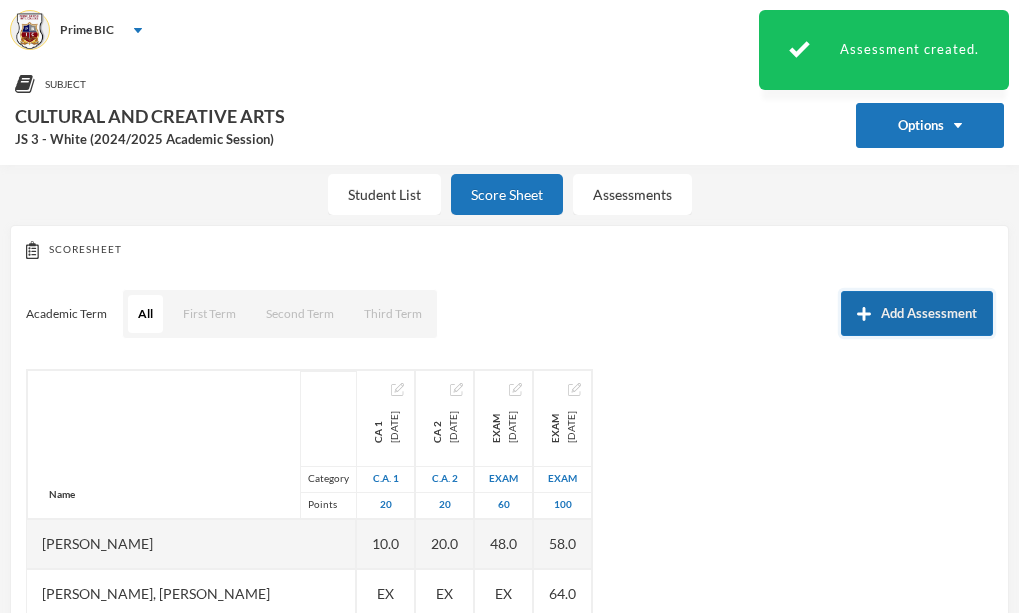 click on "Add Assessment" at bounding box center (917, 313) 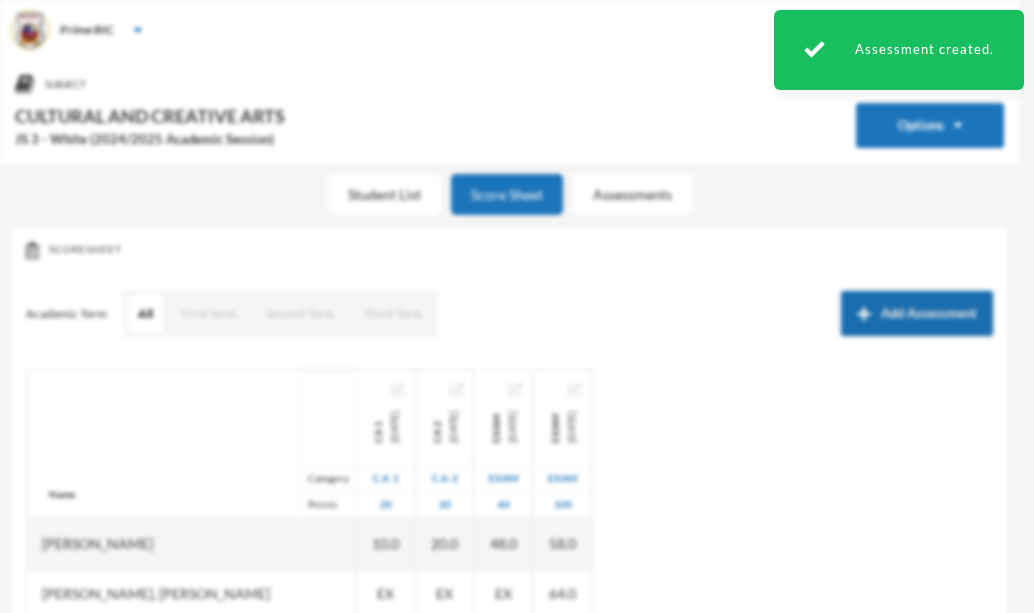 scroll, scrollTop: 0, scrollLeft: 0, axis: both 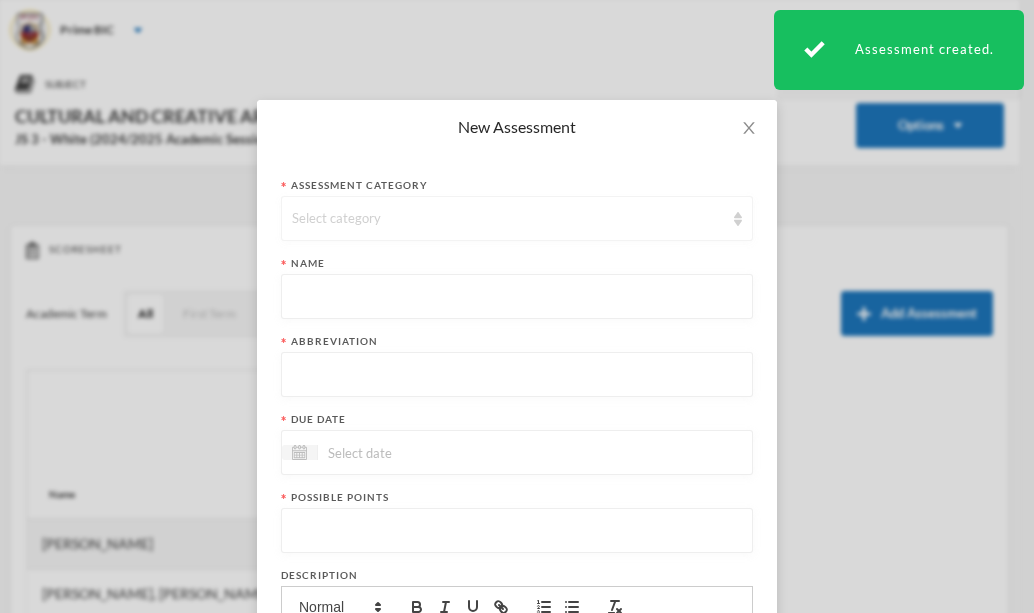 click on "Select category" at bounding box center (517, 218) 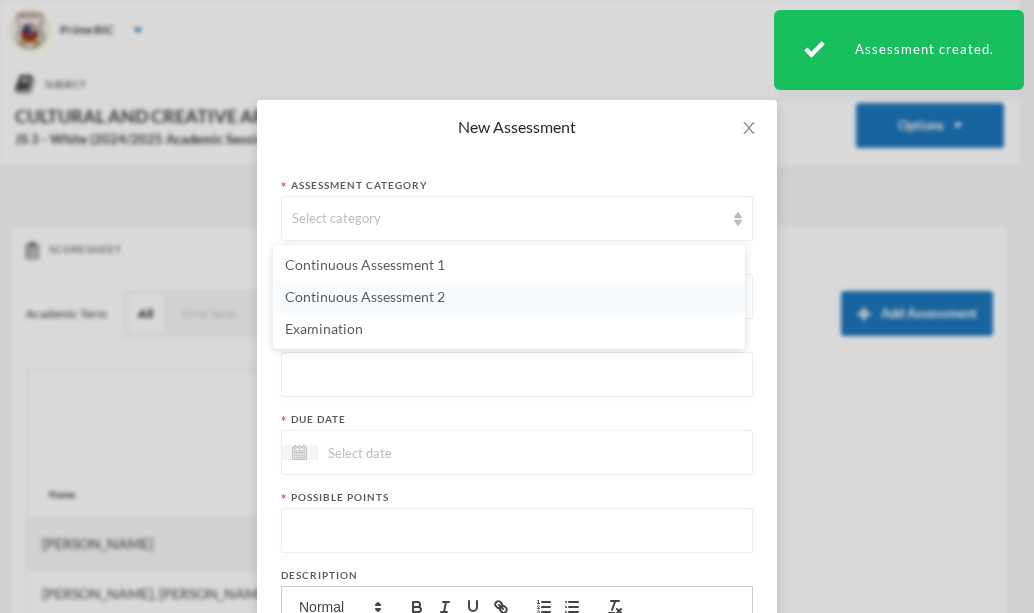 click on "Continuous Assessment 2" at bounding box center (509, 297) 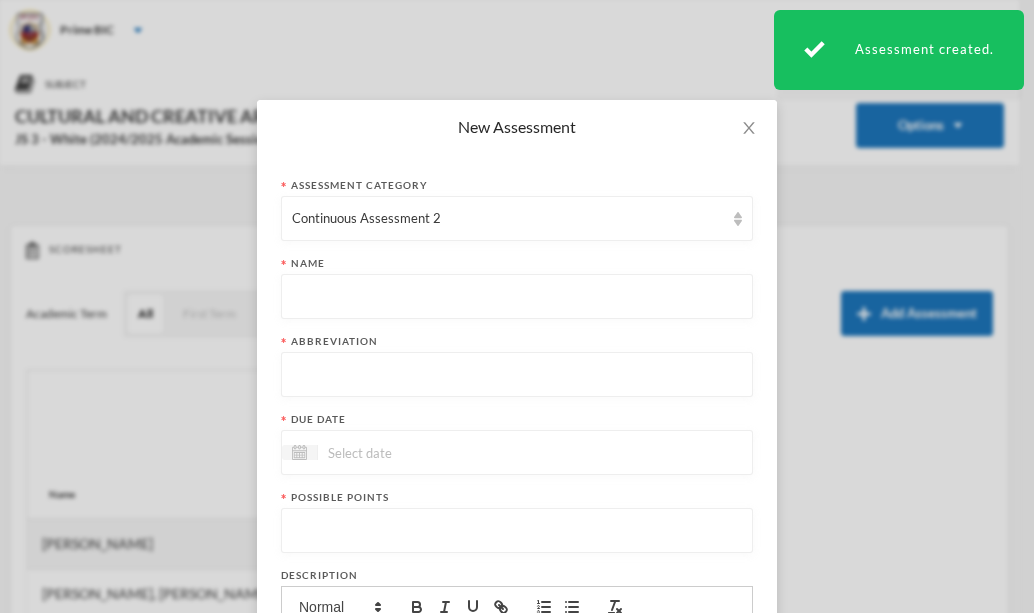click at bounding box center [517, 297] 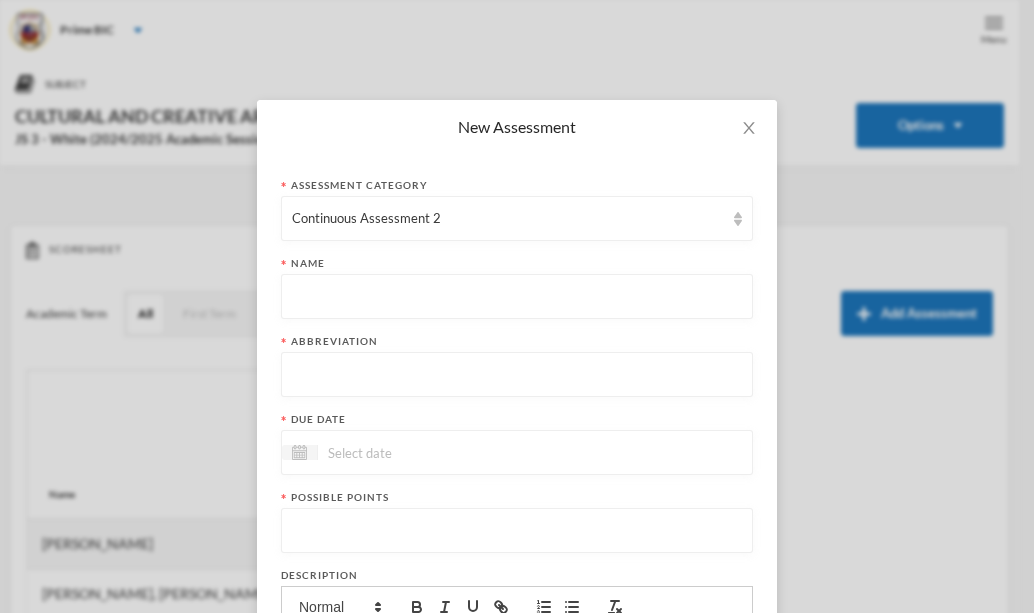 paste on "CA1" 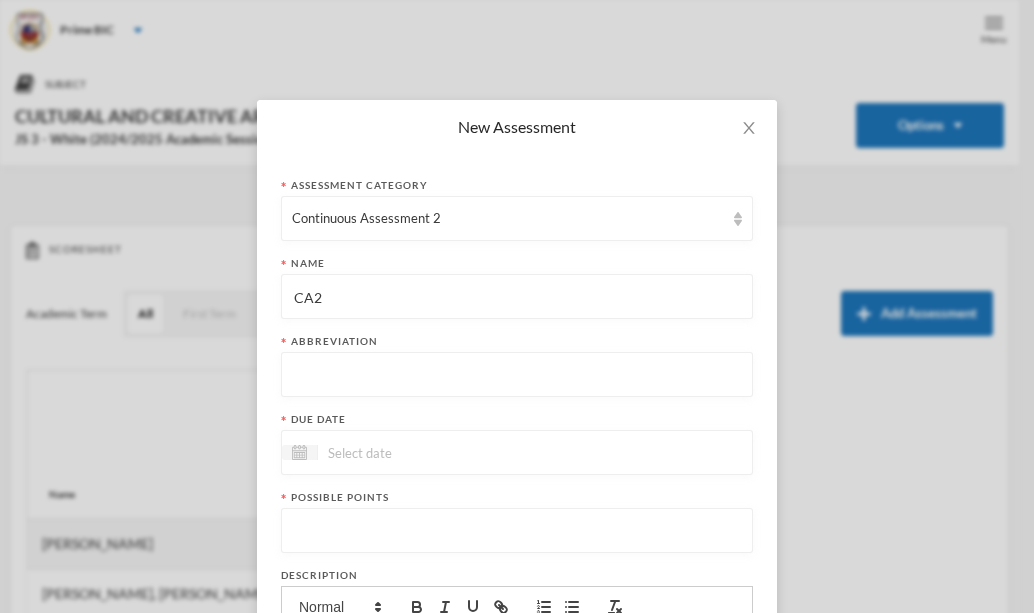 type on "CA2" 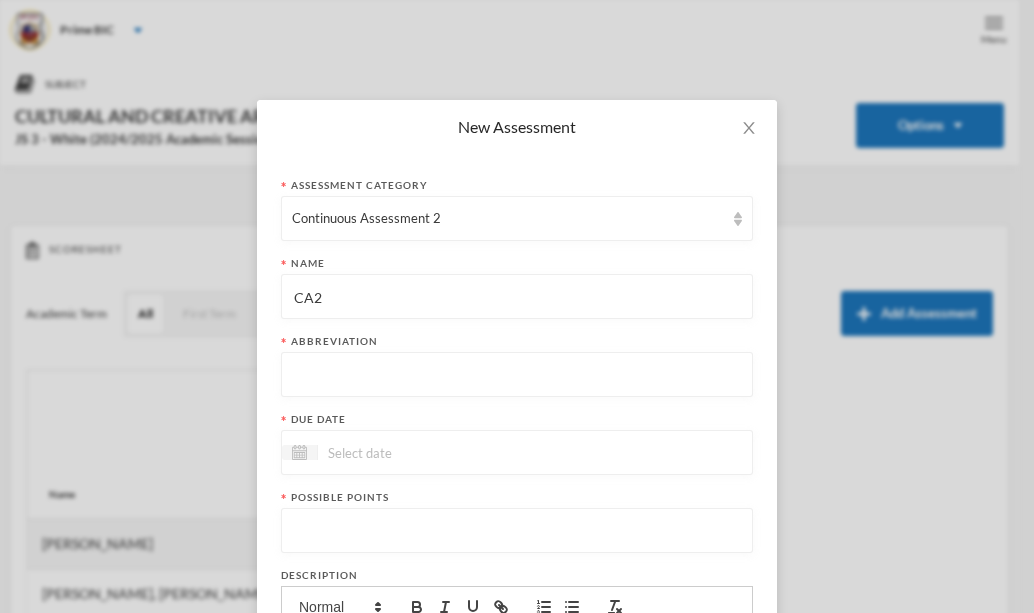 click at bounding box center [517, 375] 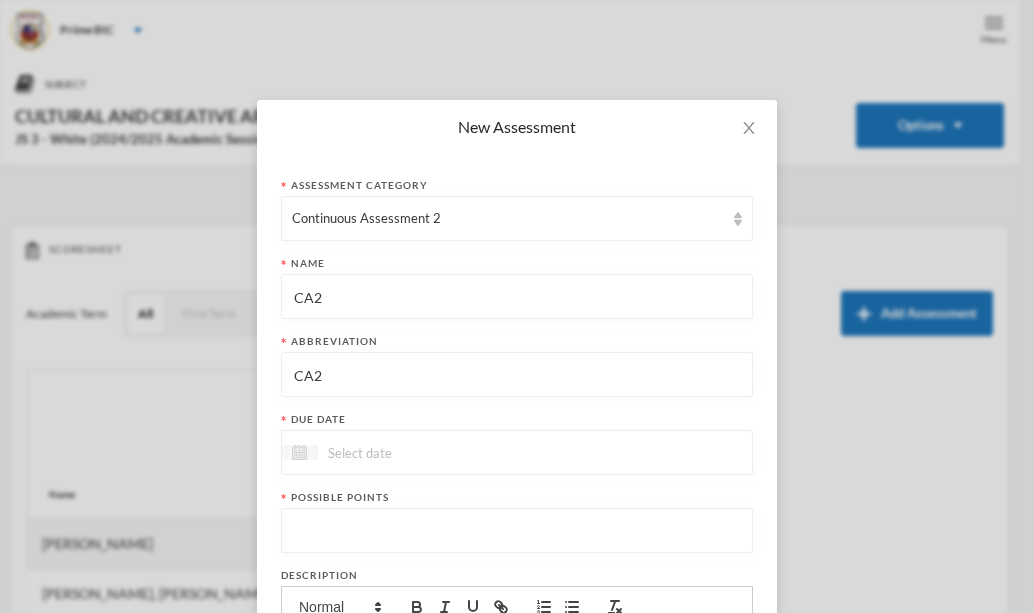 type on "CA2" 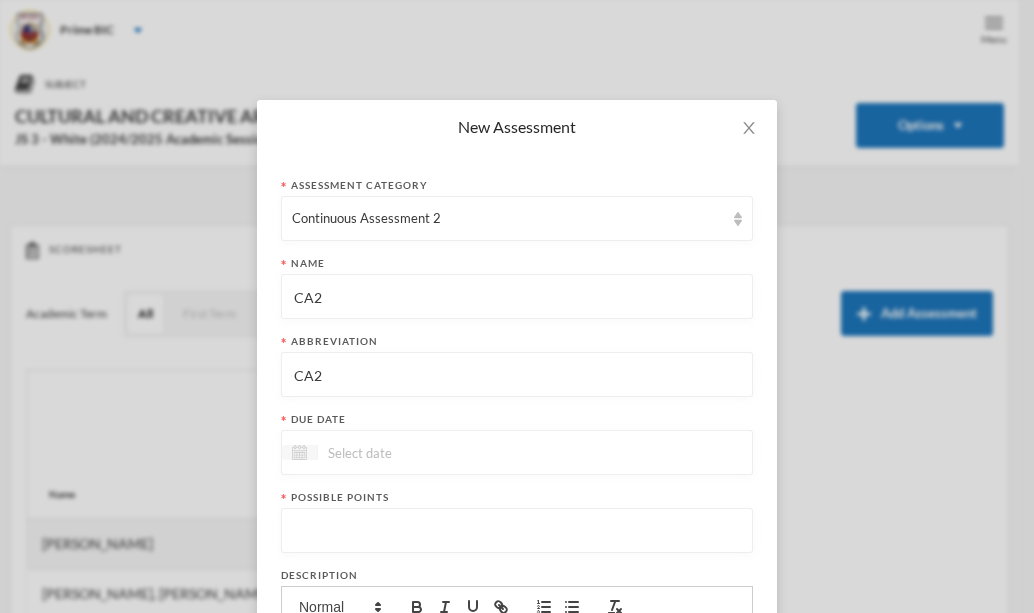 click at bounding box center (300, 452) 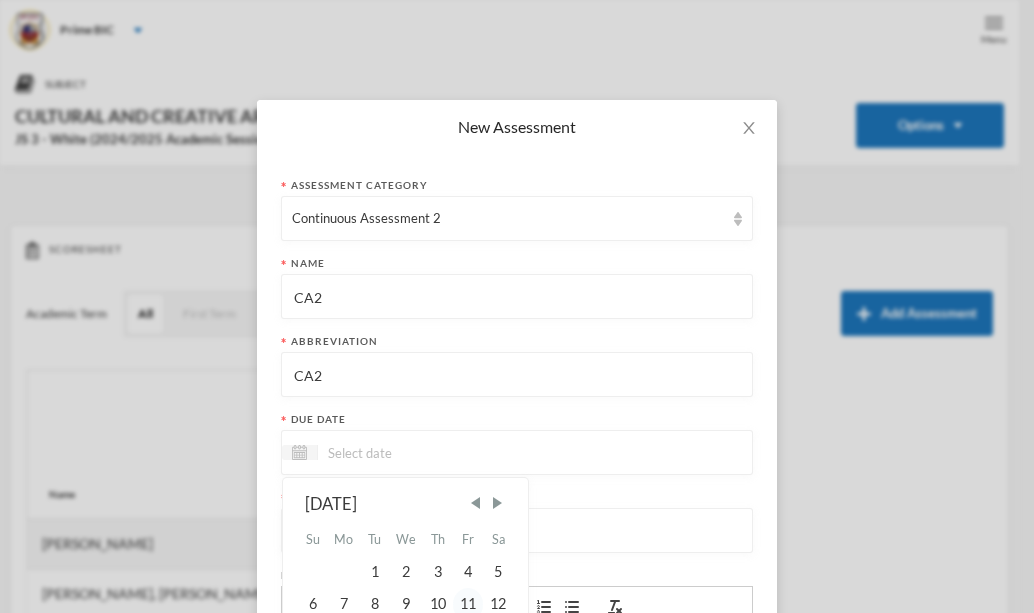 click on "11" at bounding box center (468, 604) 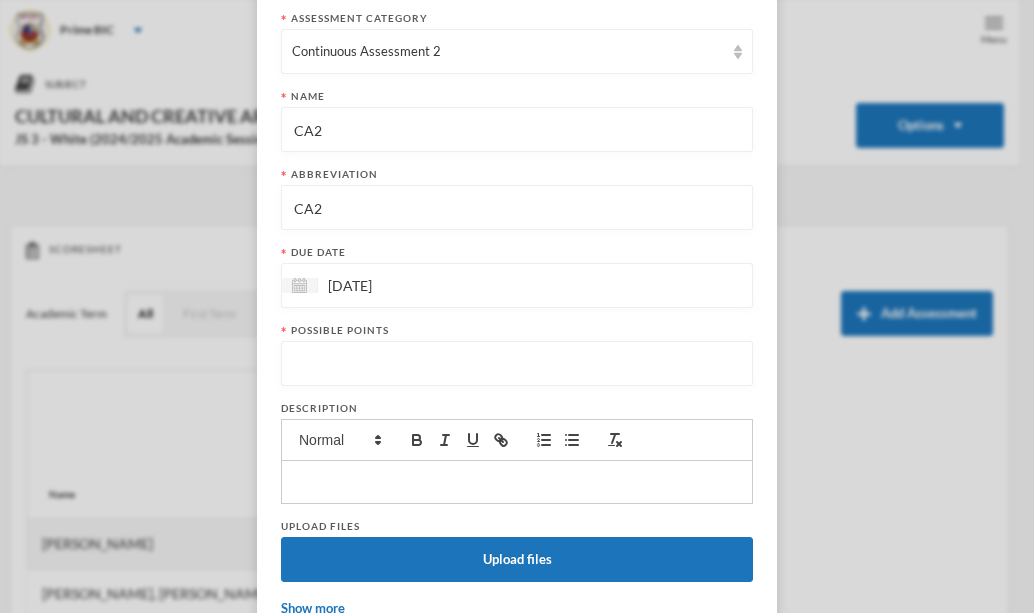 scroll, scrollTop: 184, scrollLeft: 0, axis: vertical 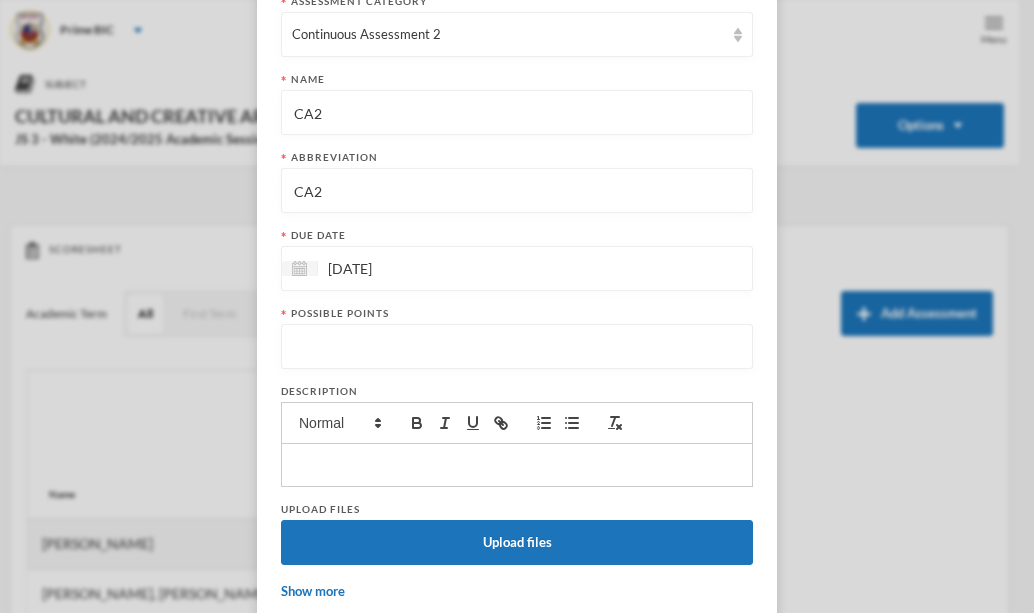 click at bounding box center [517, 347] 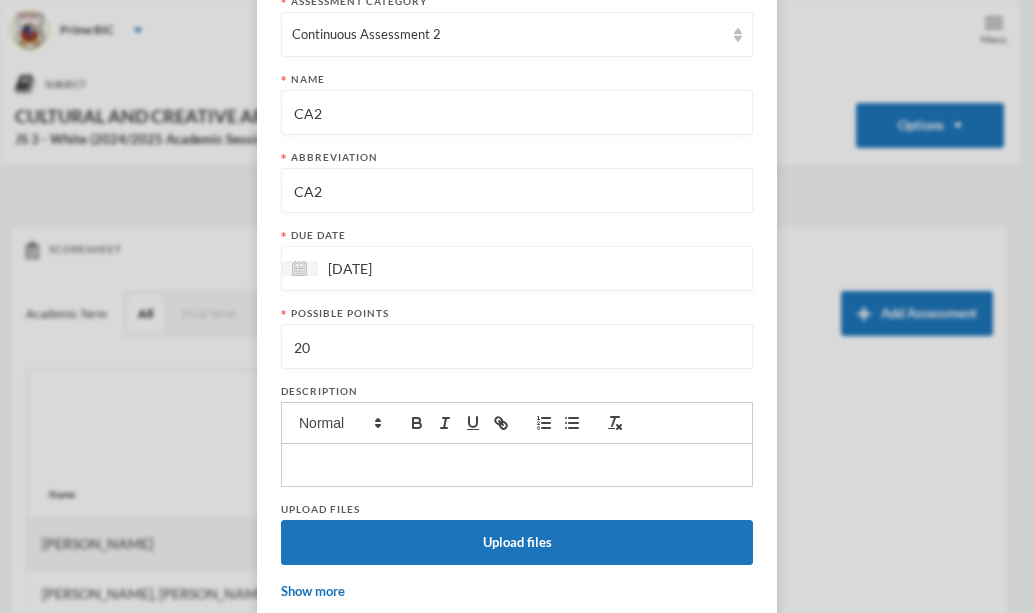 scroll, scrollTop: 296, scrollLeft: 0, axis: vertical 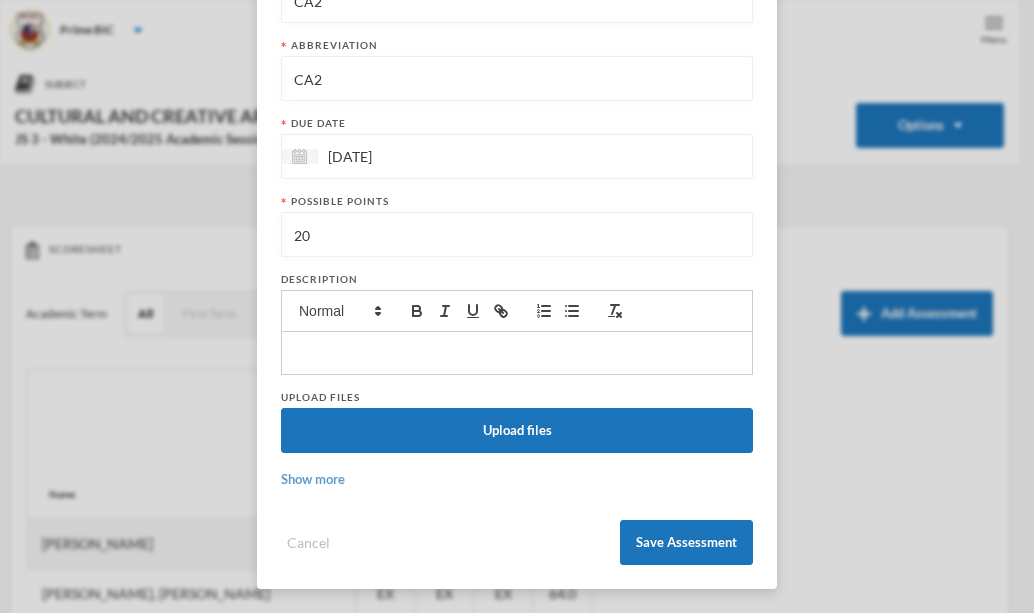 type on "20" 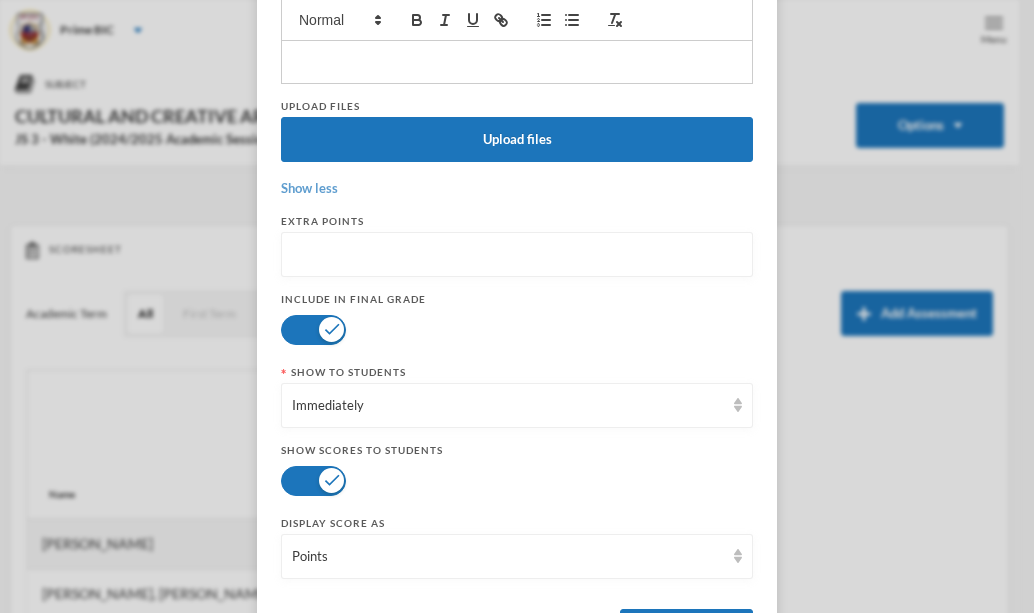scroll, scrollTop: 676, scrollLeft: 0, axis: vertical 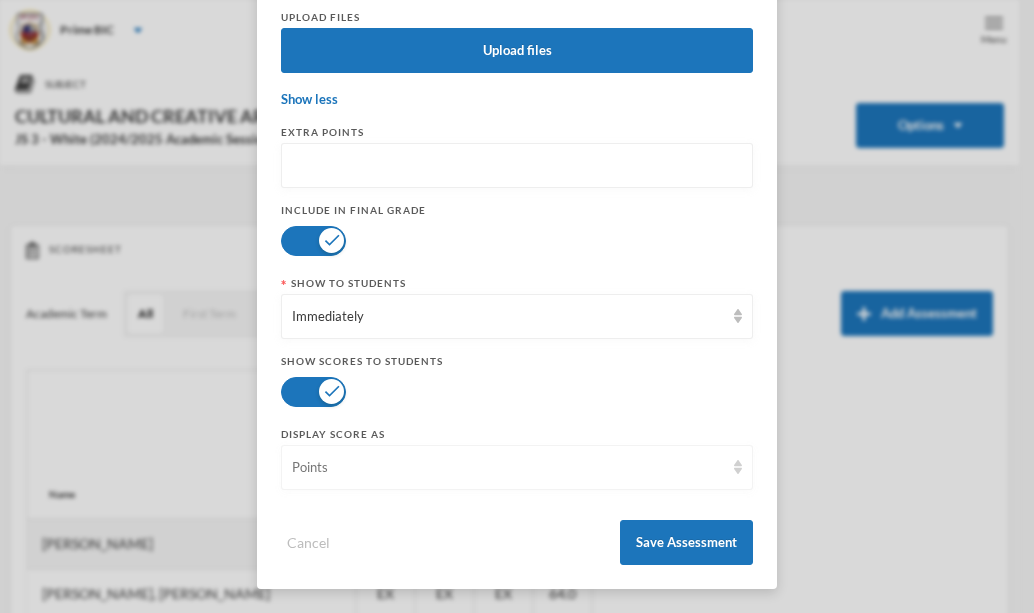 click on "Points" at bounding box center (508, 468) 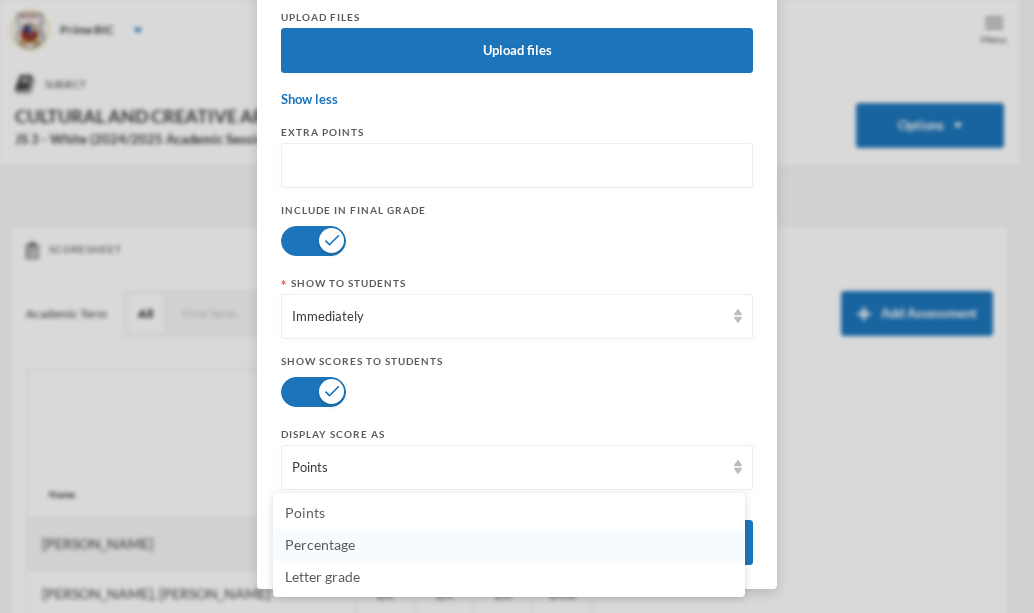 click on "Percentage" at bounding box center [320, 544] 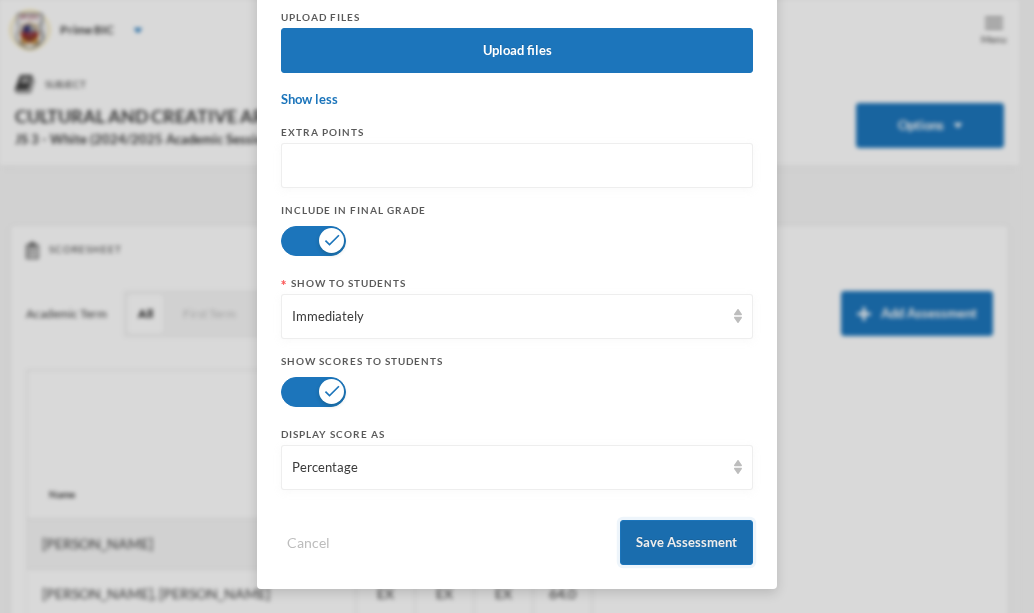 click on "Save Assessment" at bounding box center [686, 542] 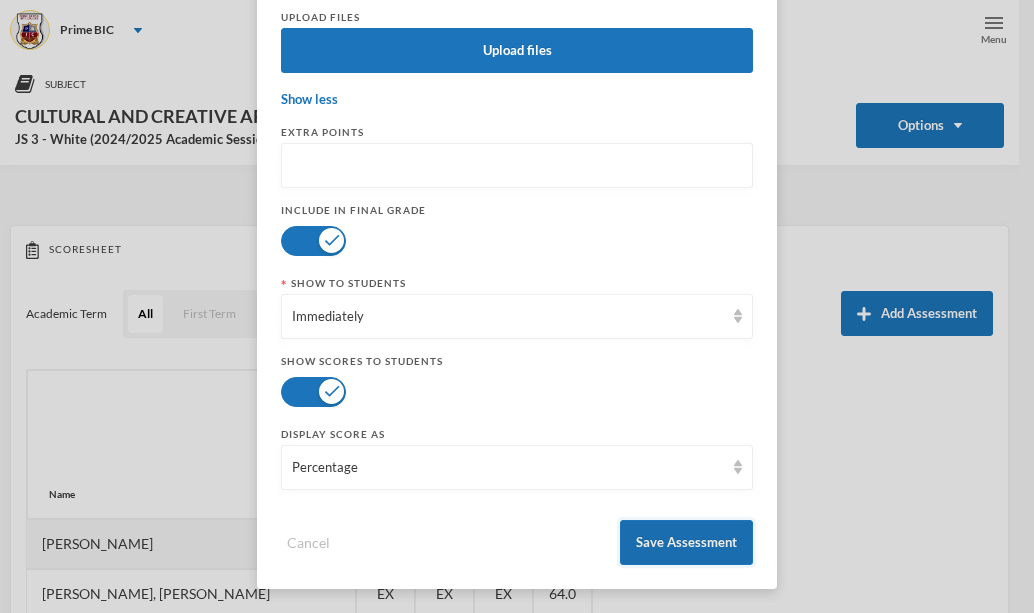 scroll, scrollTop: 576, scrollLeft: 0, axis: vertical 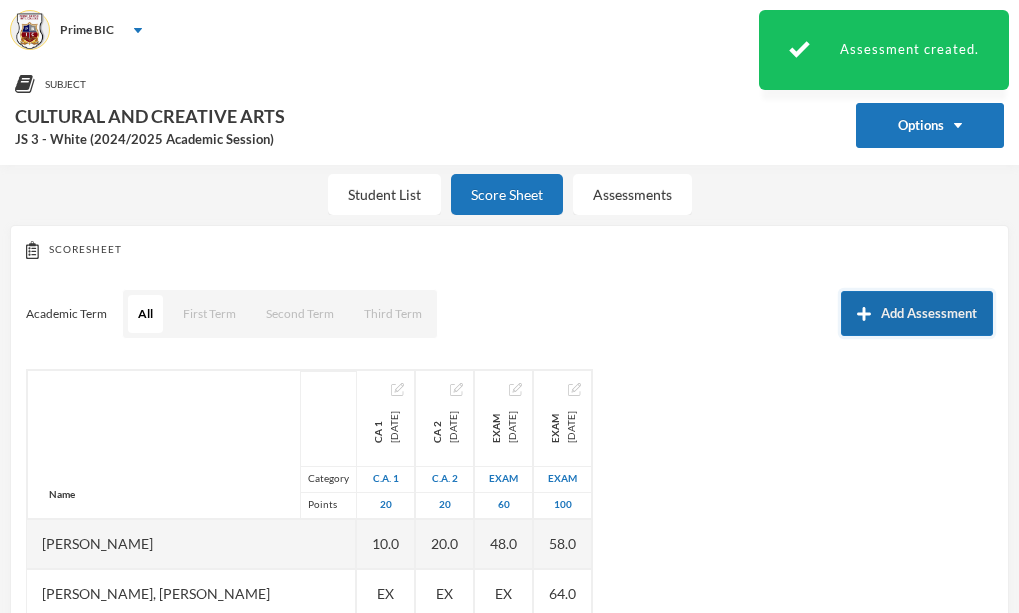 click on "Add Assessment" at bounding box center (917, 313) 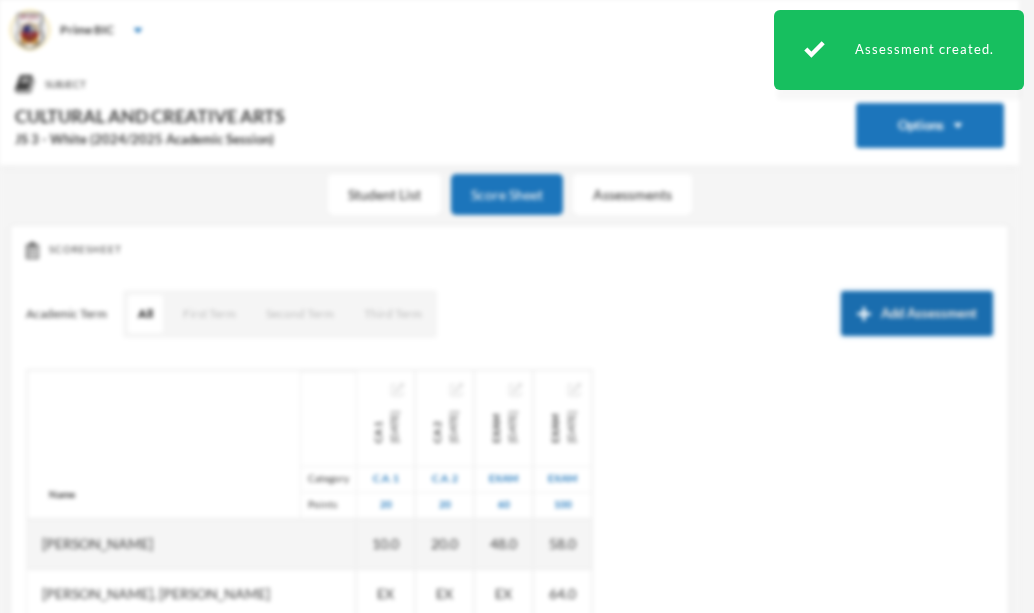 scroll, scrollTop: 0, scrollLeft: 0, axis: both 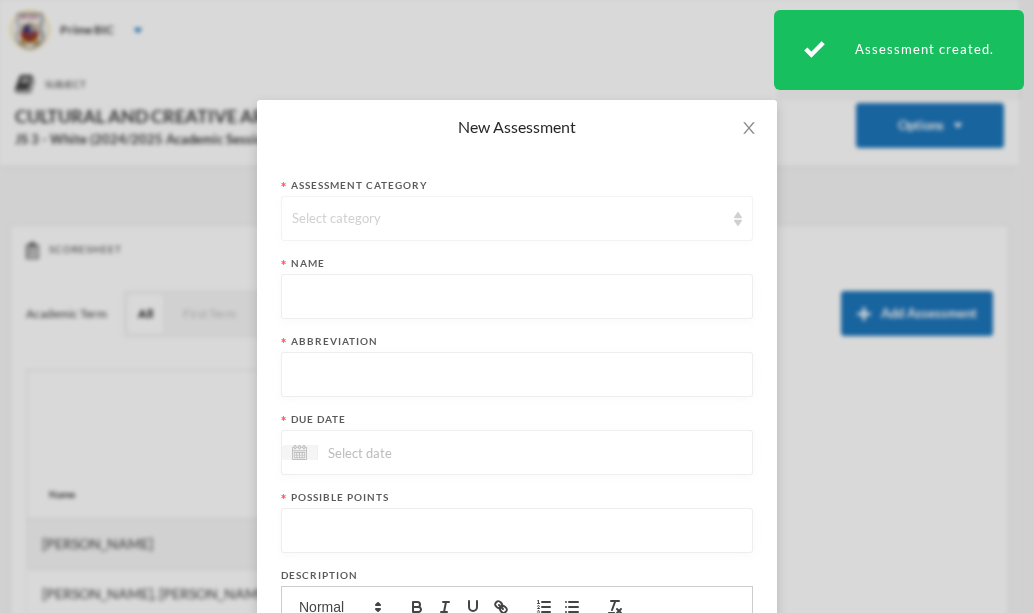 click at bounding box center [738, 219] 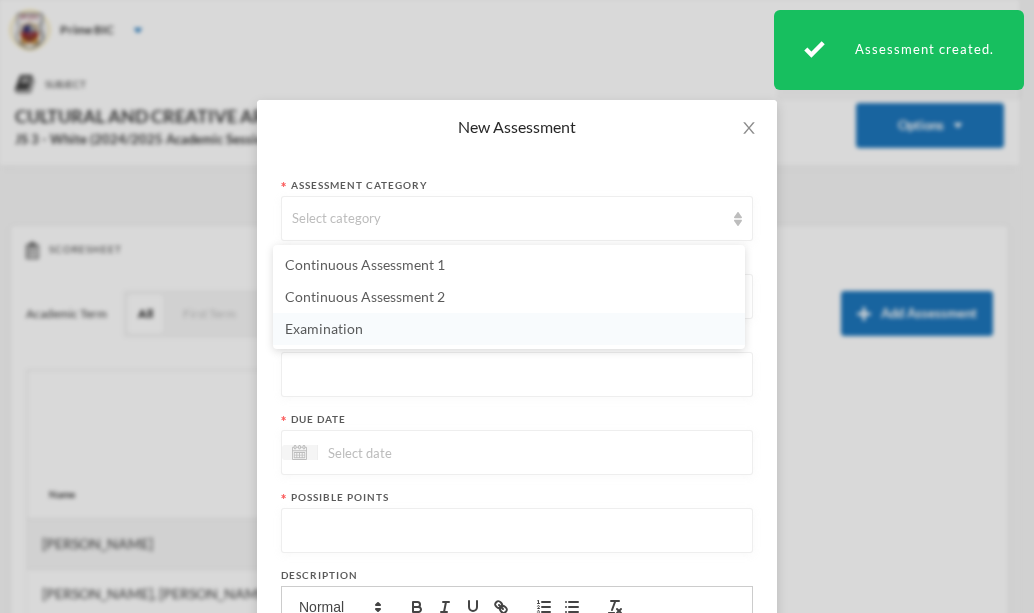 click on "Examination" at bounding box center (324, 328) 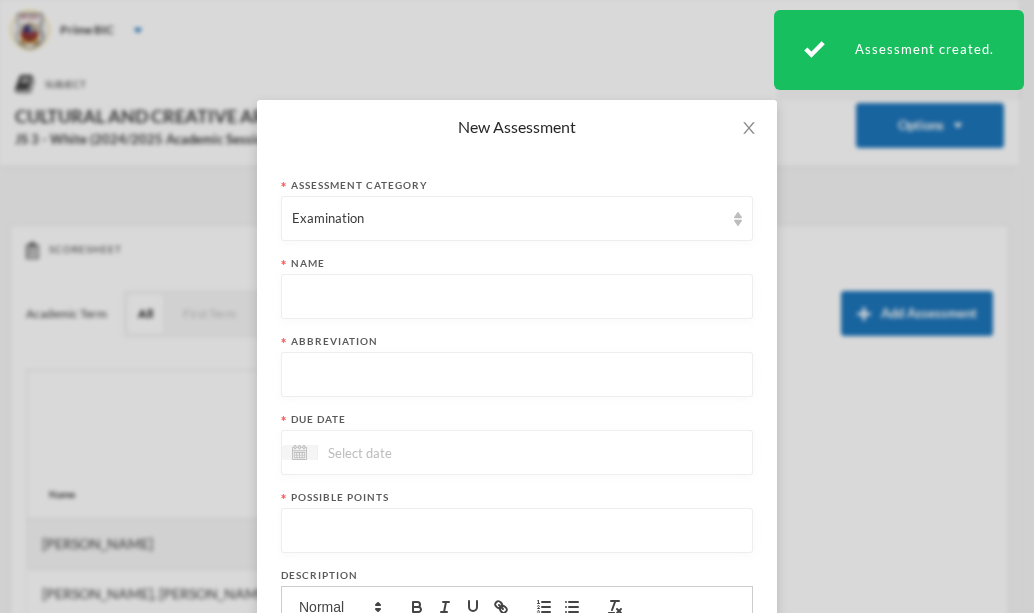 click at bounding box center [517, 297] 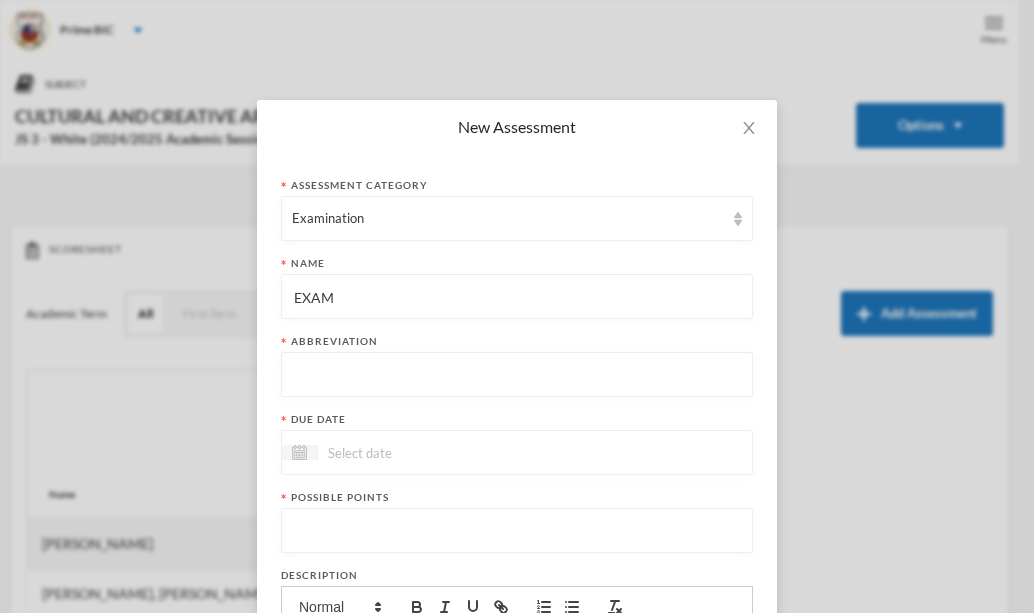 type on "EXAM" 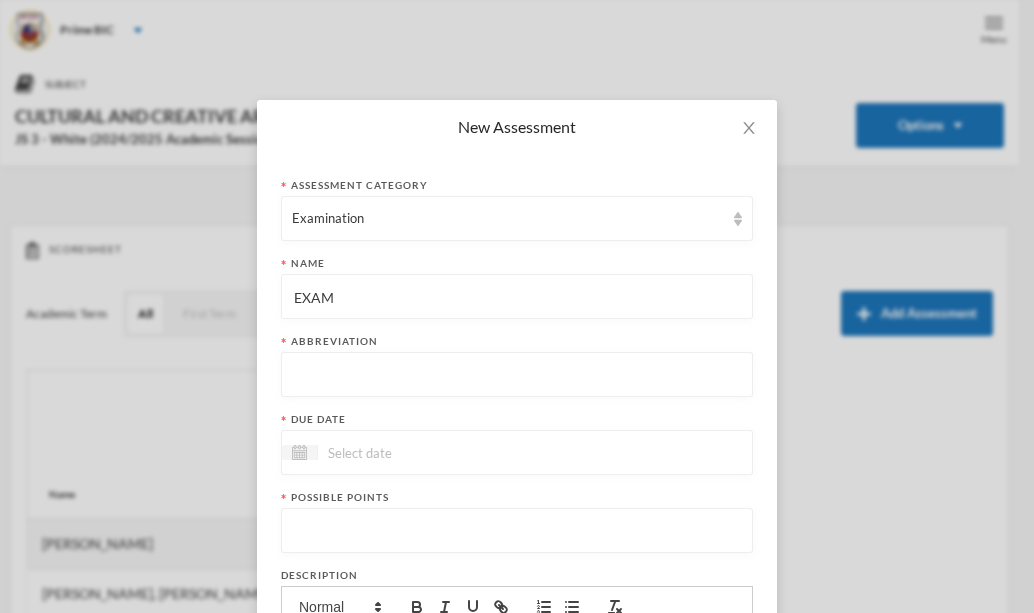 click at bounding box center (517, 375) 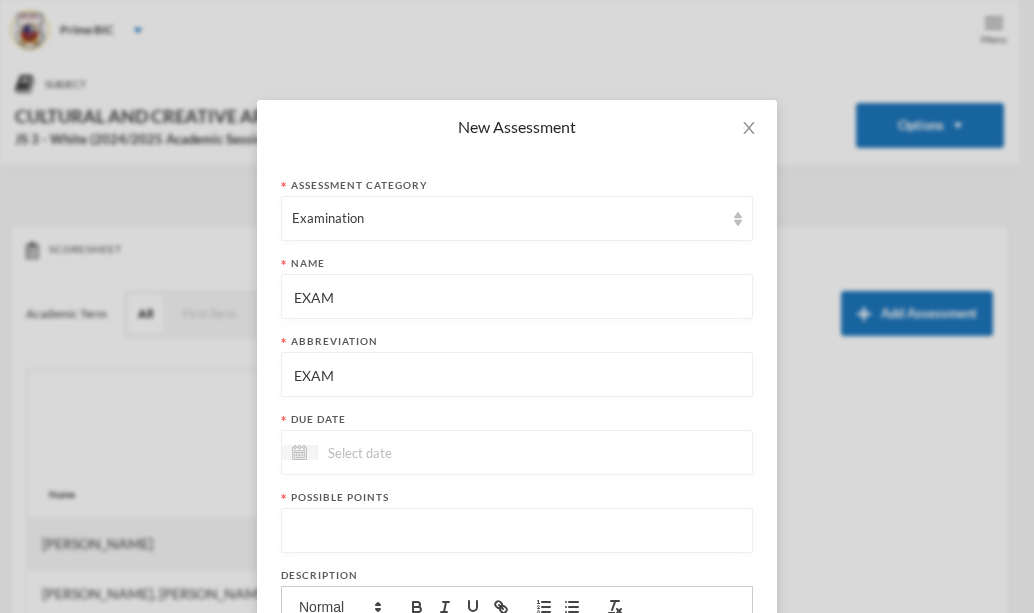 type on "EXAM" 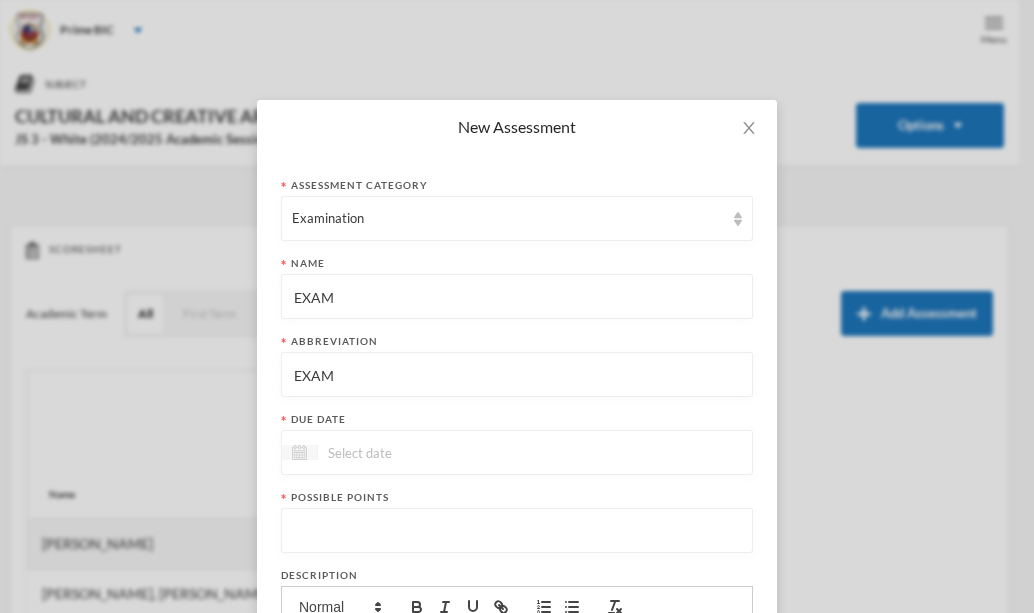 click at bounding box center (299, 452) 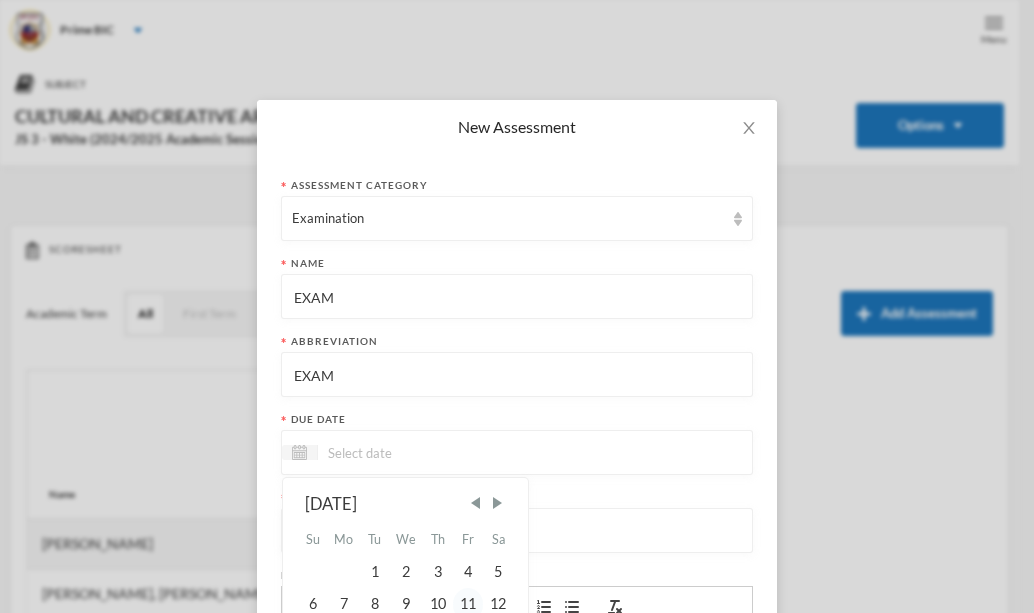 click on "11" at bounding box center (468, 604) 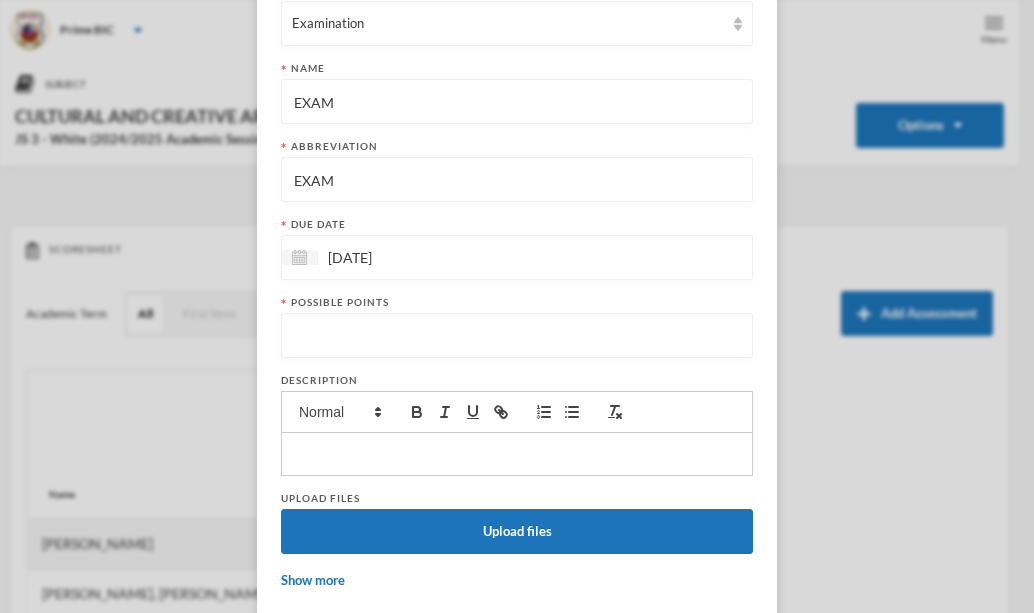 scroll, scrollTop: 201, scrollLeft: 0, axis: vertical 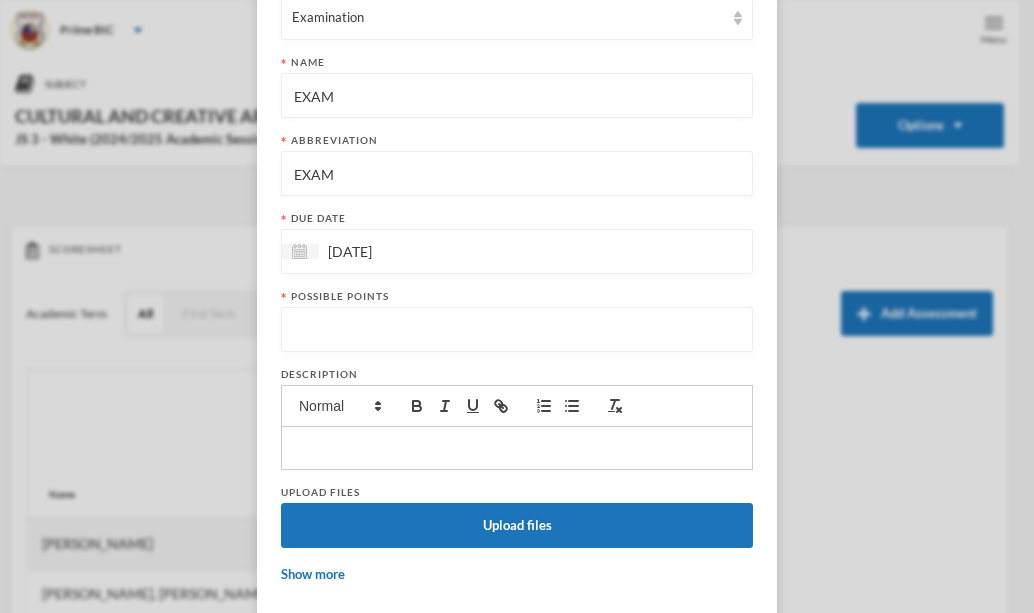 click at bounding box center (517, 330) 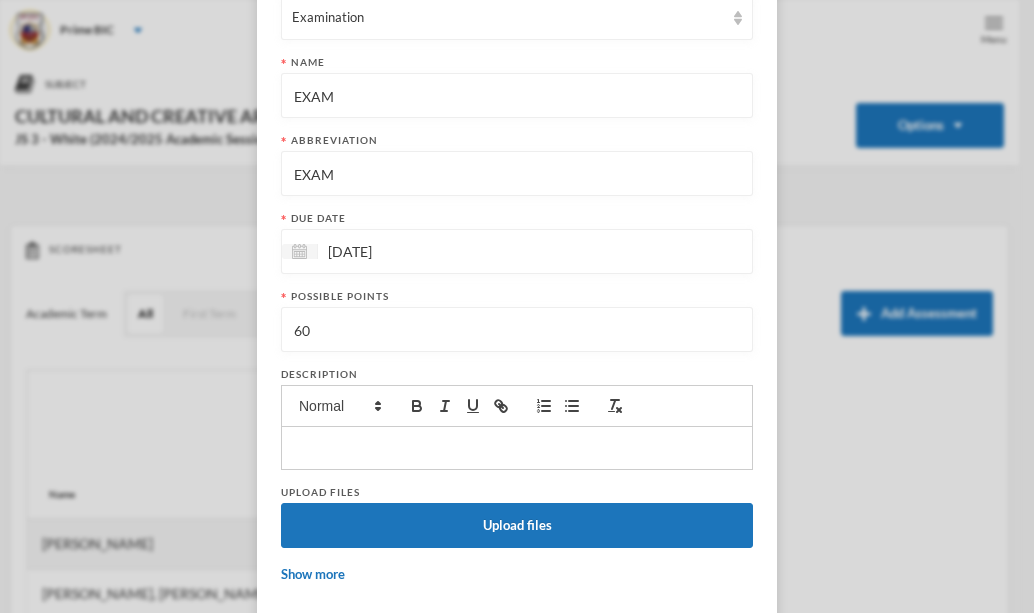 scroll, scrollTop: 296, scrollLeft: 0, axis: vertical 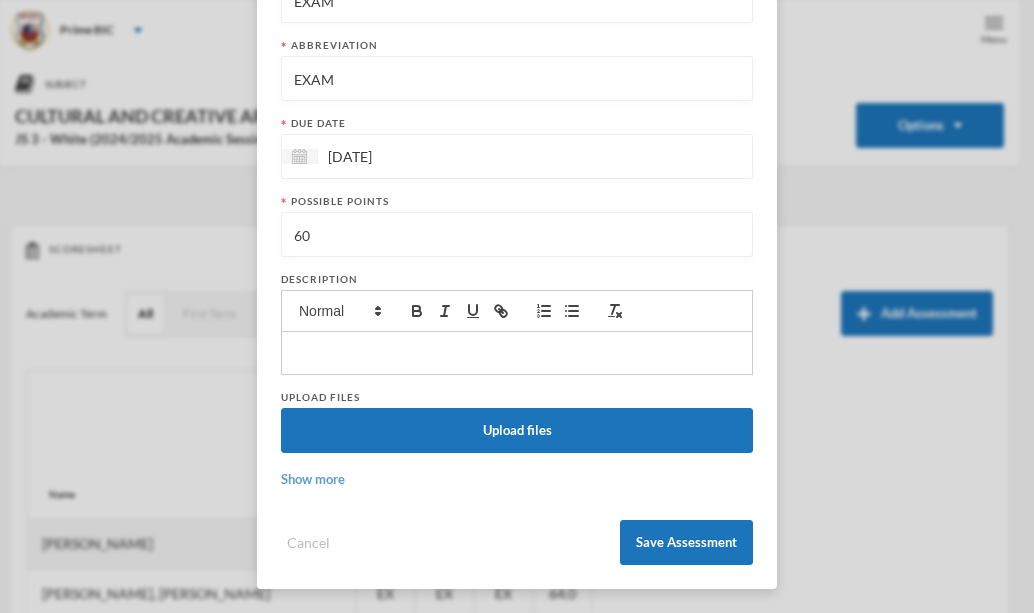 type on "60" 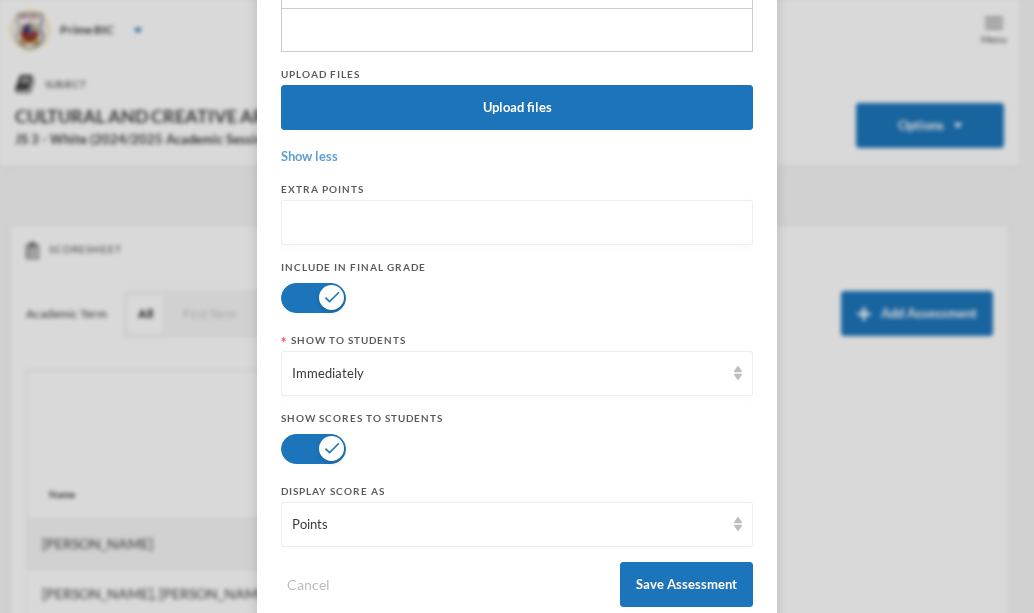 scroll, scrollTop: 621, scrollLeft: 0, axis: vertical 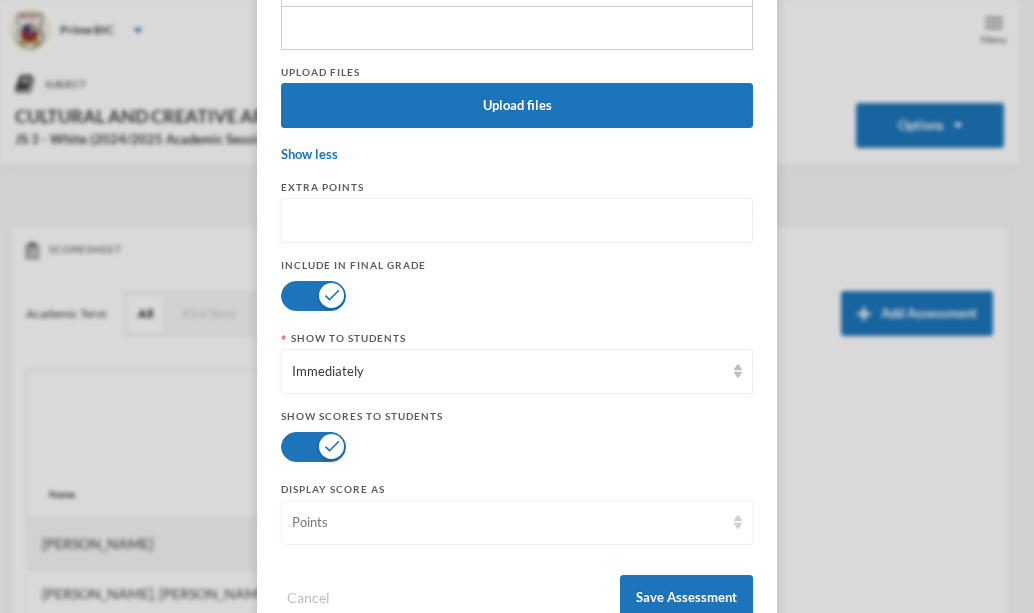 click on "Points" at bounding box center [508, 523] 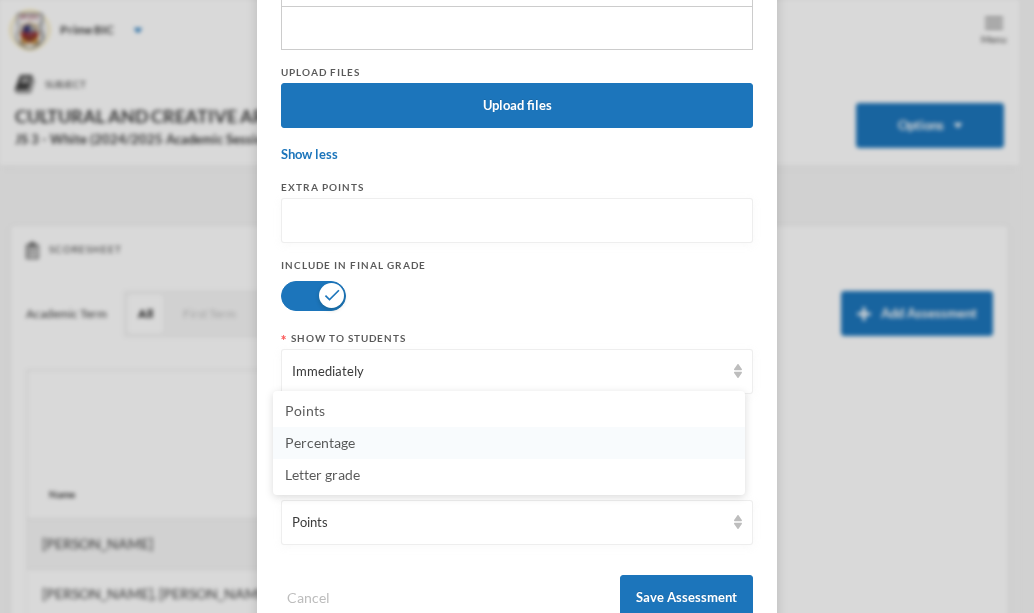 click on "Percentage" at bounding box center [509, 443] 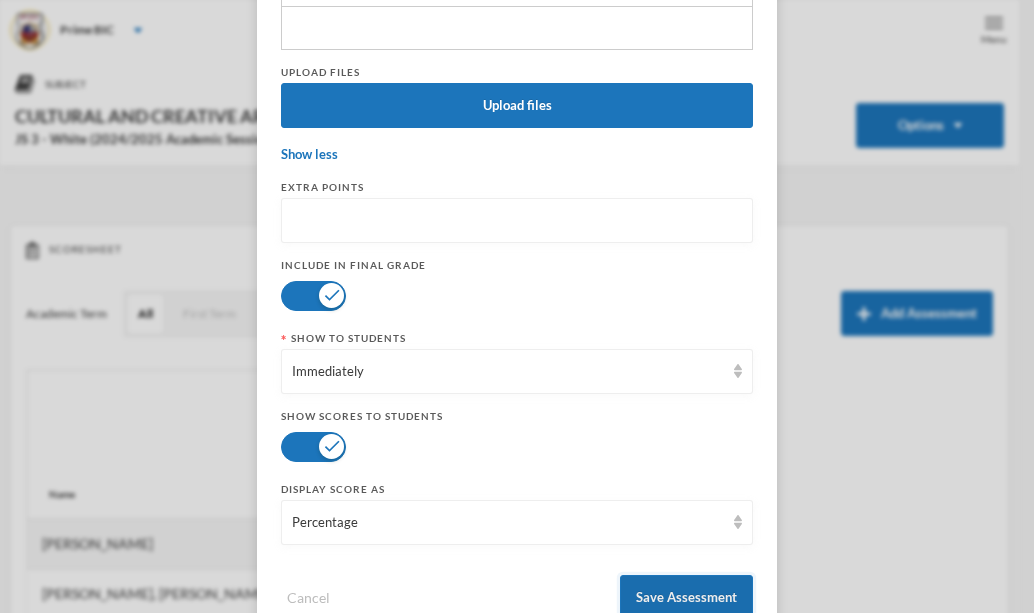 click on "Save Assessment" at bounding box center (686, 597) 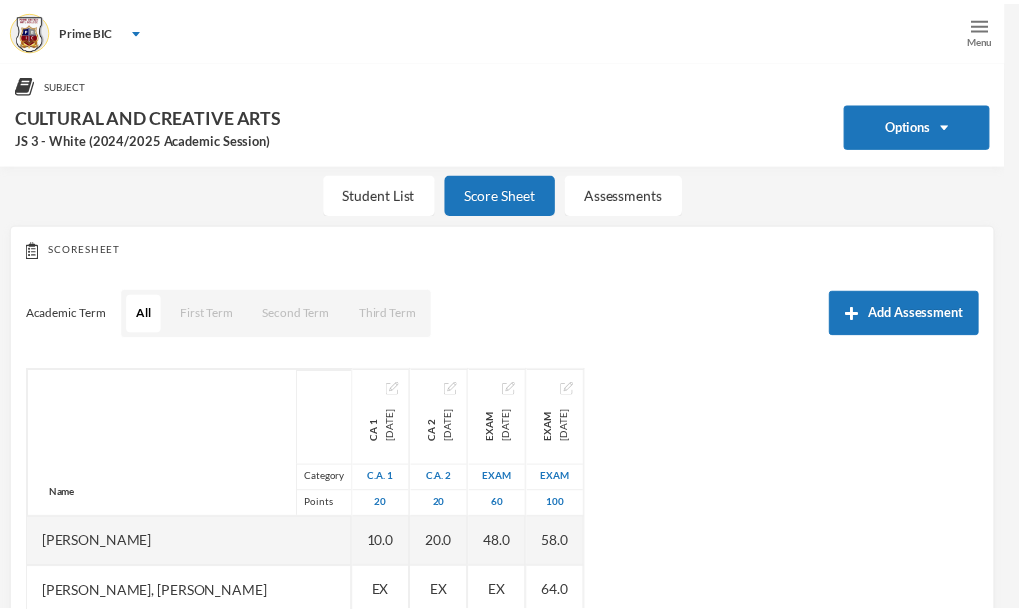 scroll, scrollTop: 0, scrollLeft: 0, axis: both 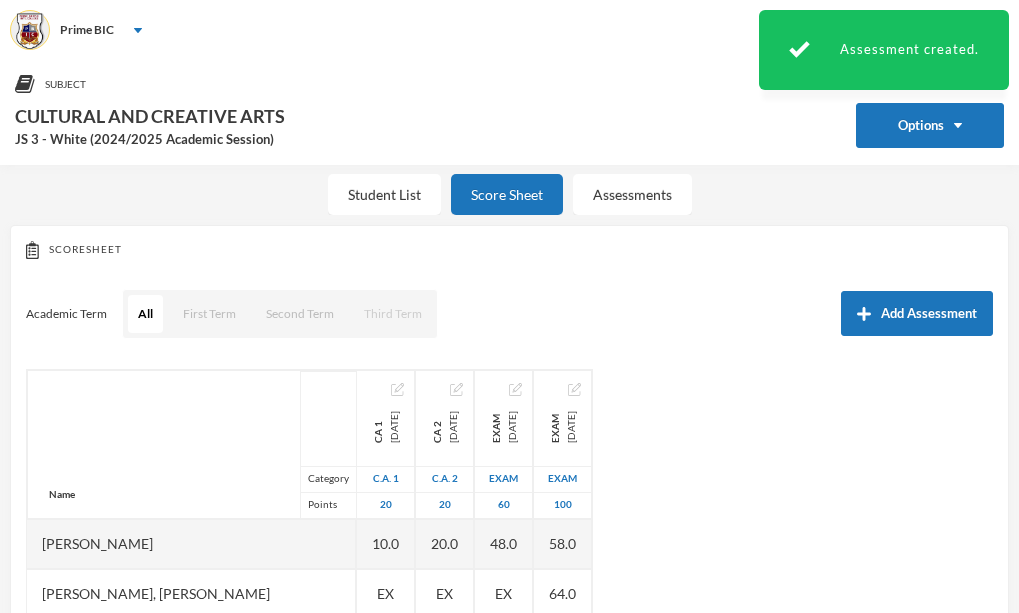 click on "Third Term" at bounding box center (393, 314) 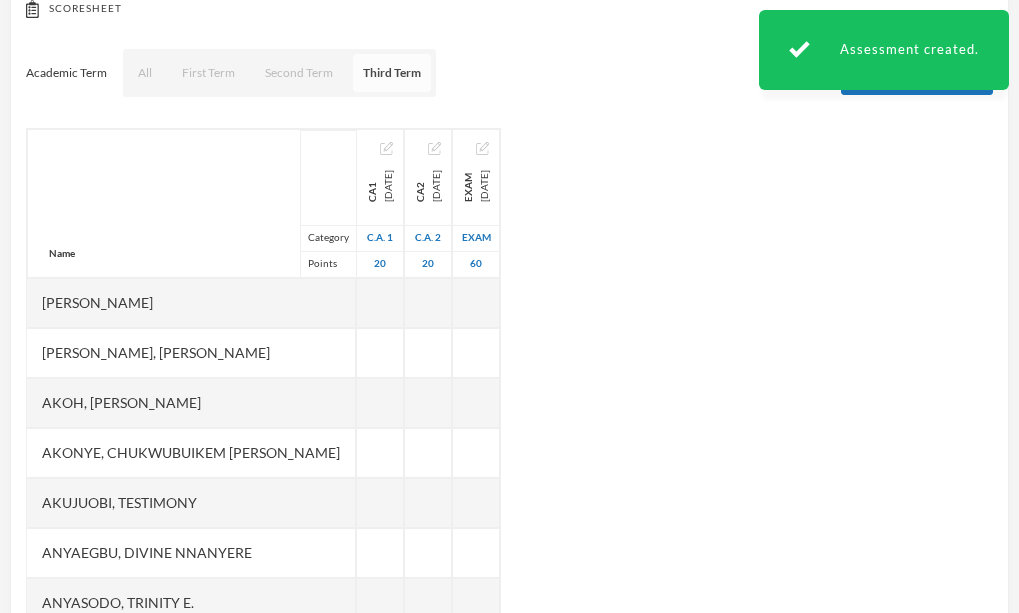 scroll, scrollTop: 292, scrollLeft: 0, axis: vertical 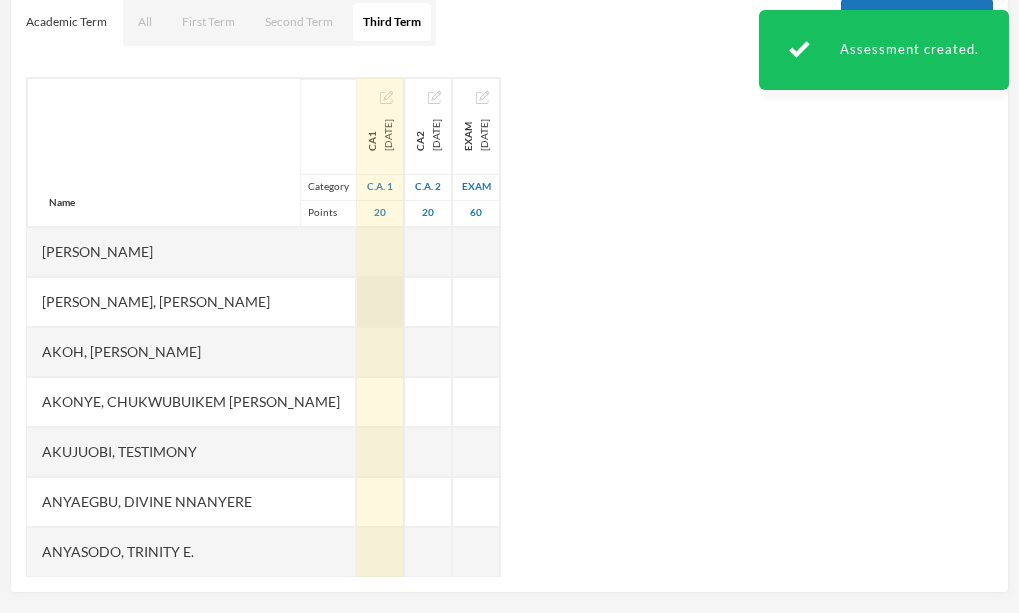 click at bounding box center [380, 302] 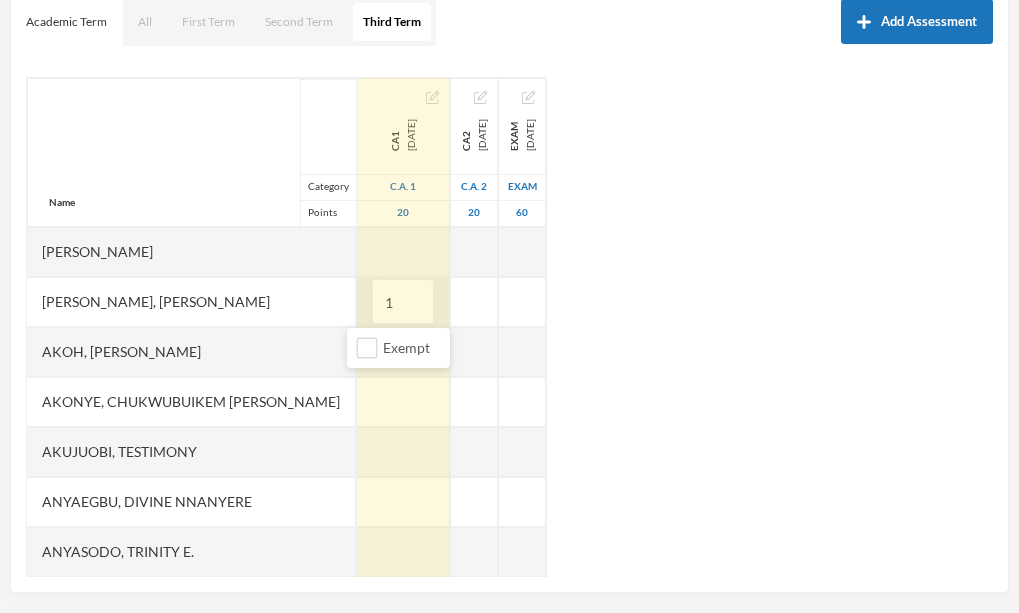type on "15" 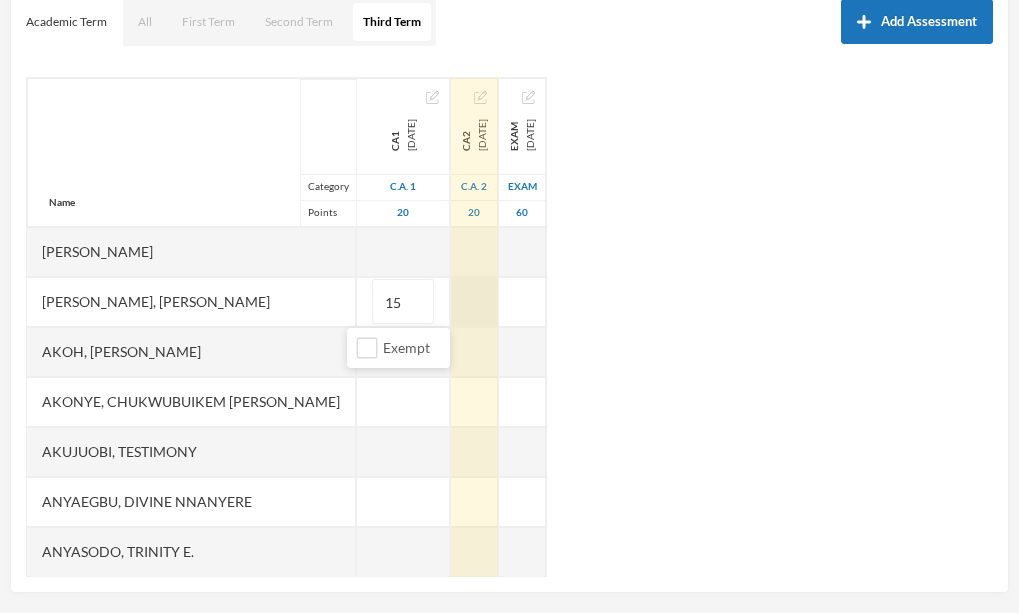 click at bounding box center [474, 302] 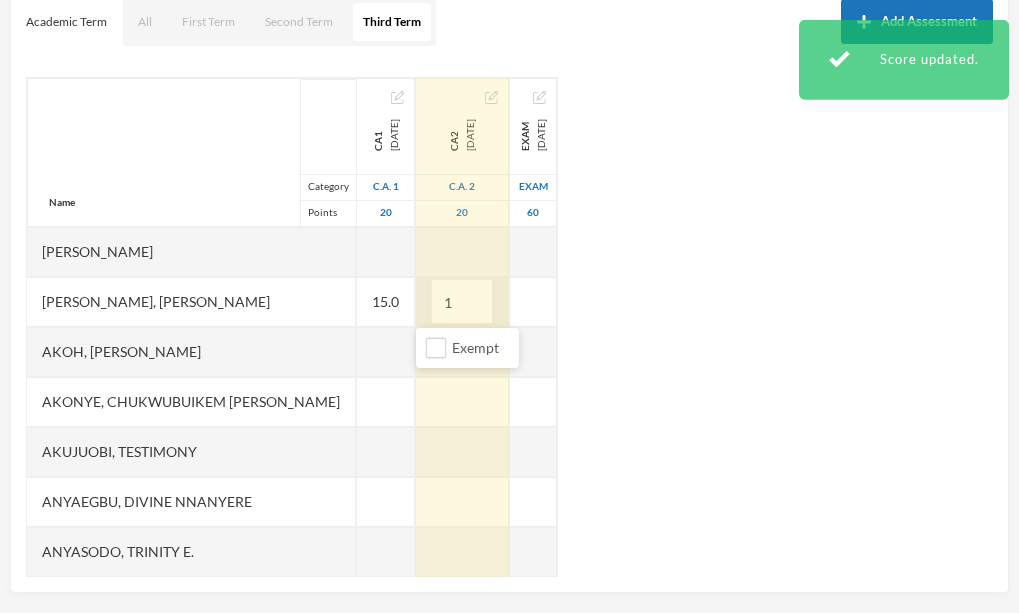 type on "17" 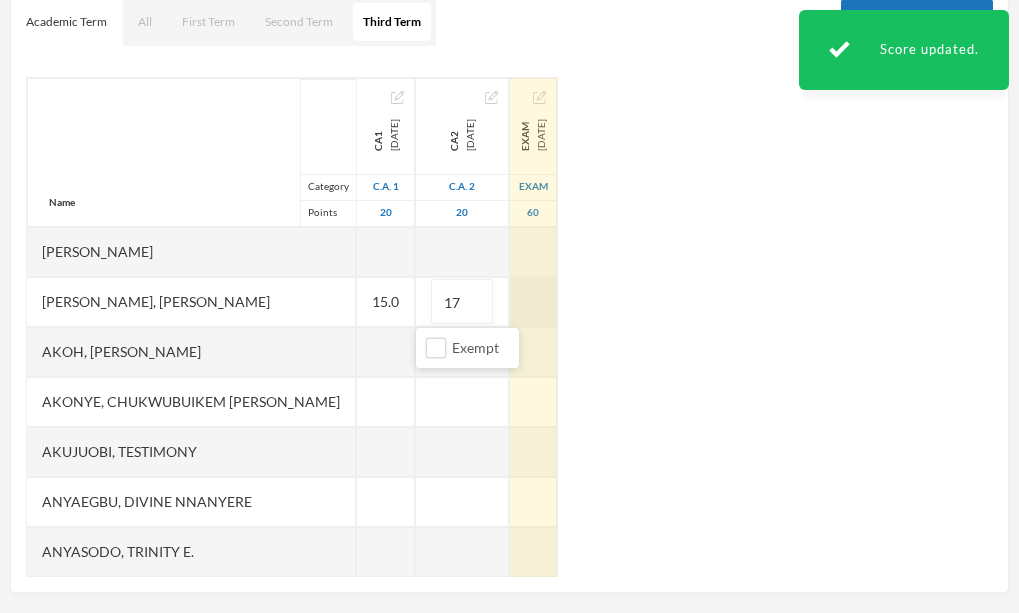 click at bounding box center (533, 302) 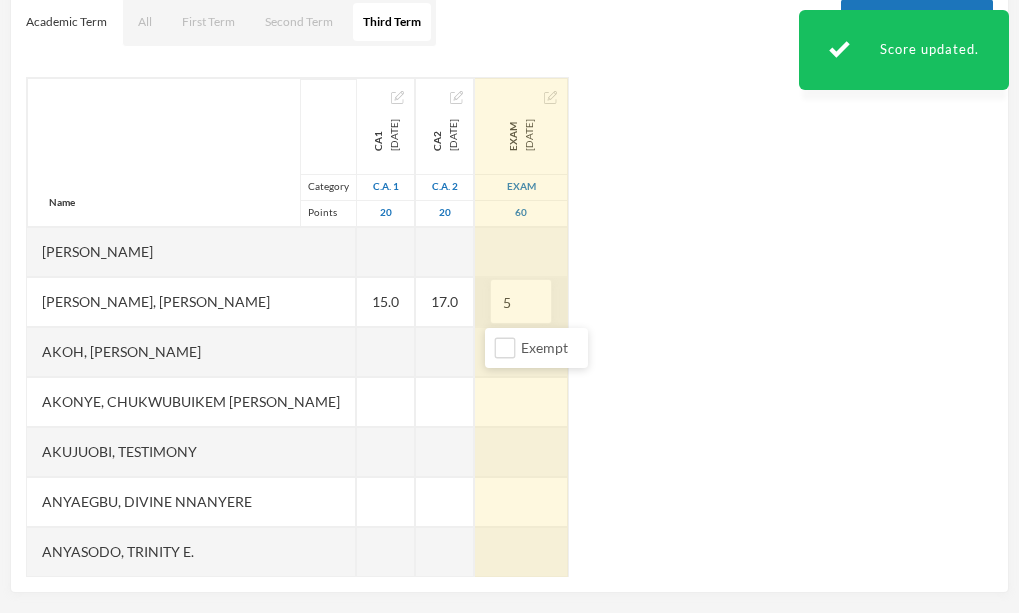 type on "51" 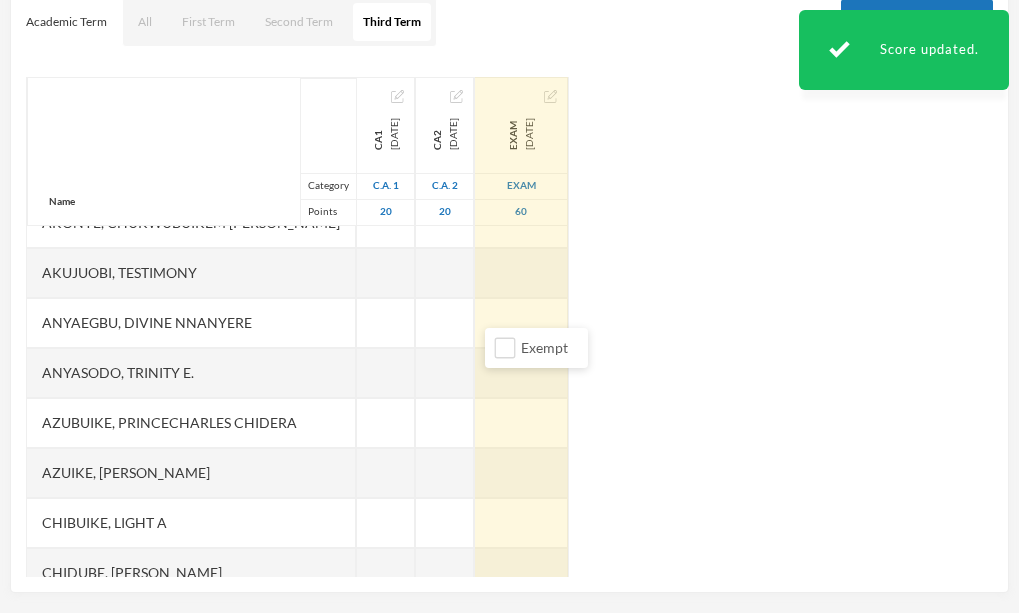 scroll, scrollTop: 193, scrollLeft: 0, axis: vertical 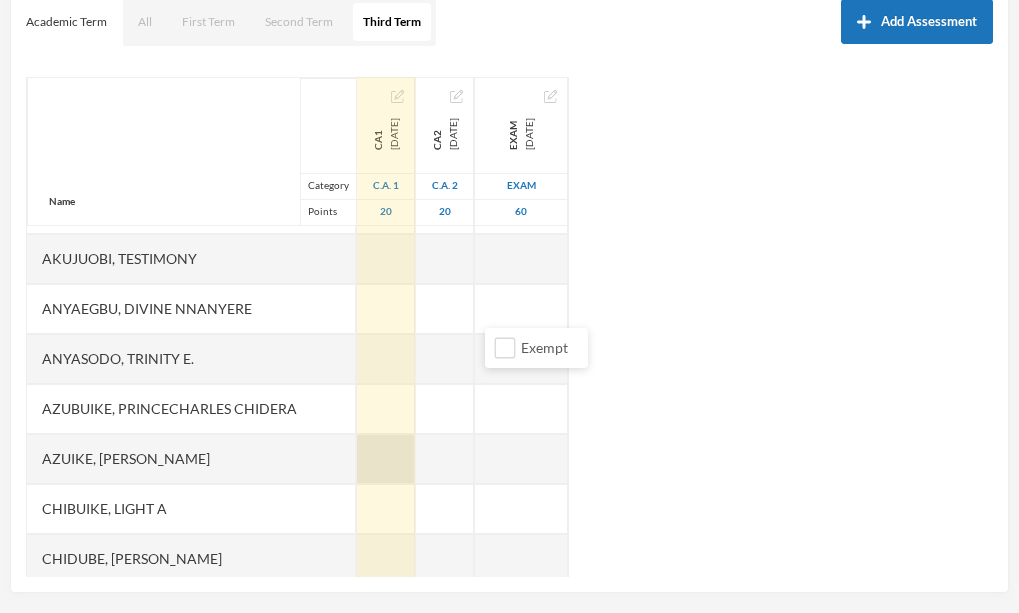 click at bounding box center (386, 459) 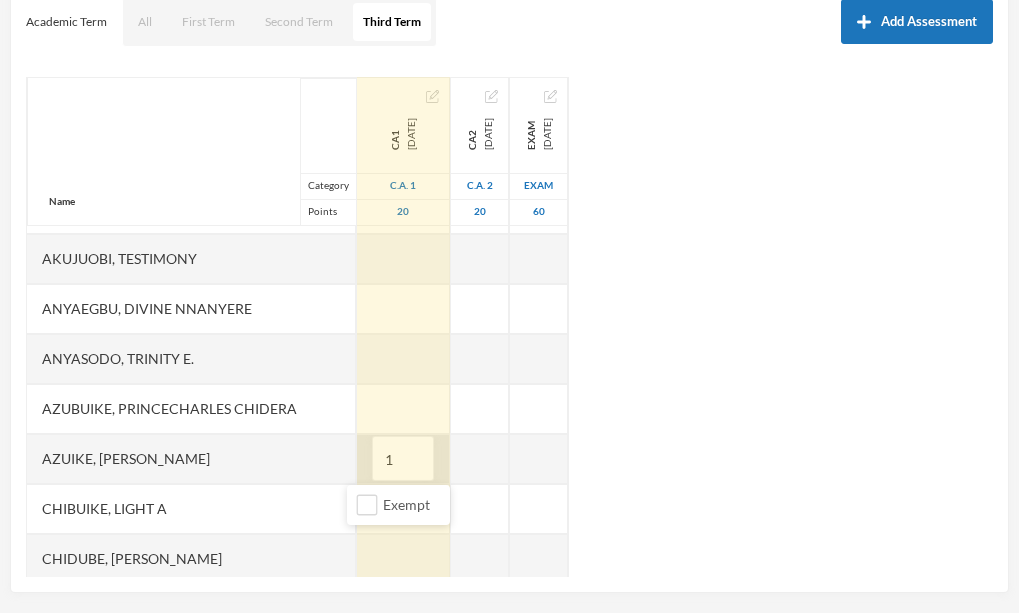 type on "18" 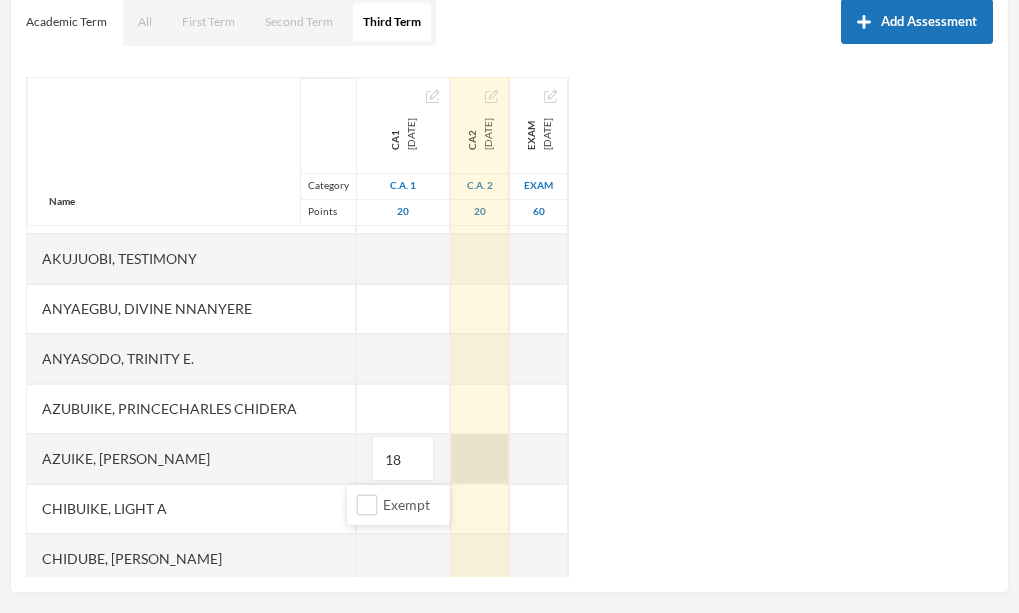 click at bounding box center [480, 459] 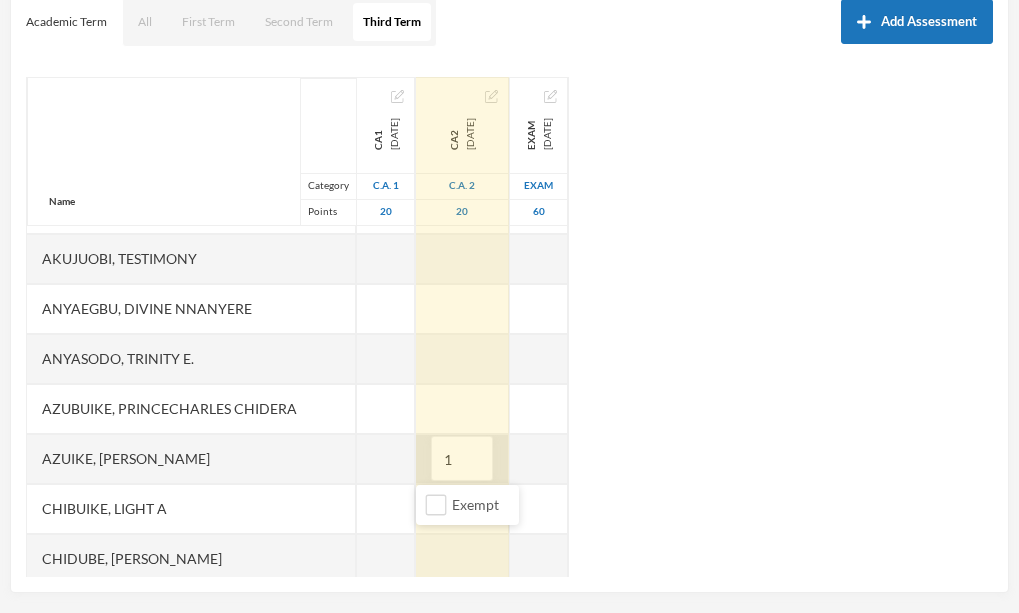 type on "18" 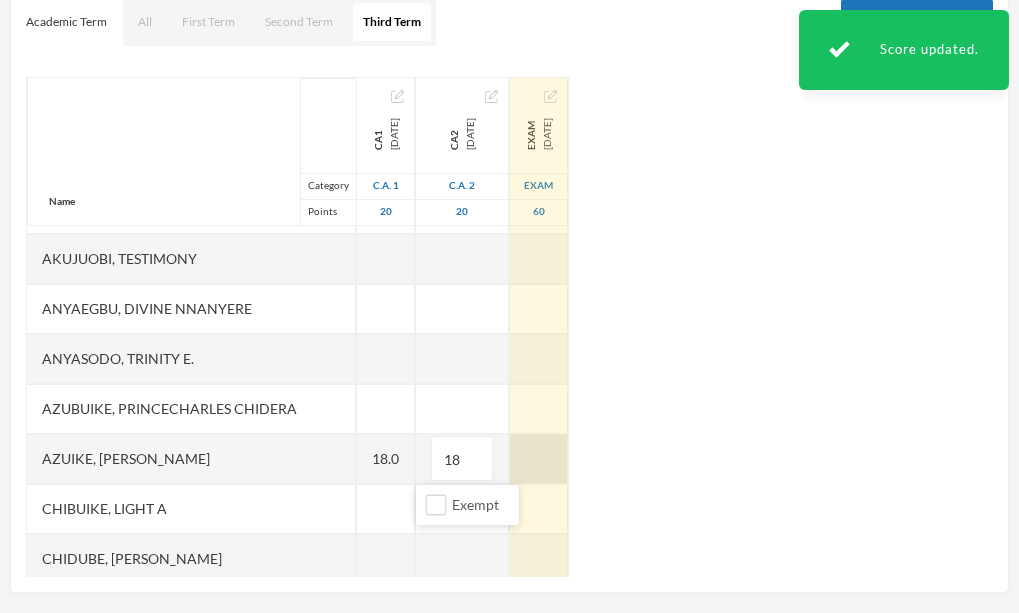 click at bounding box center [539, 459] 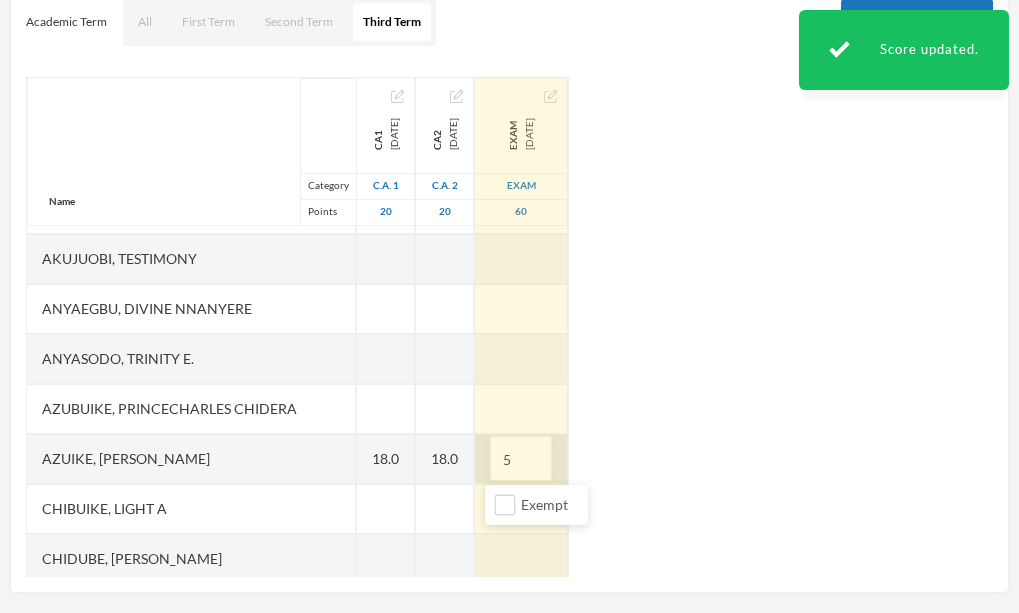 type on "53" 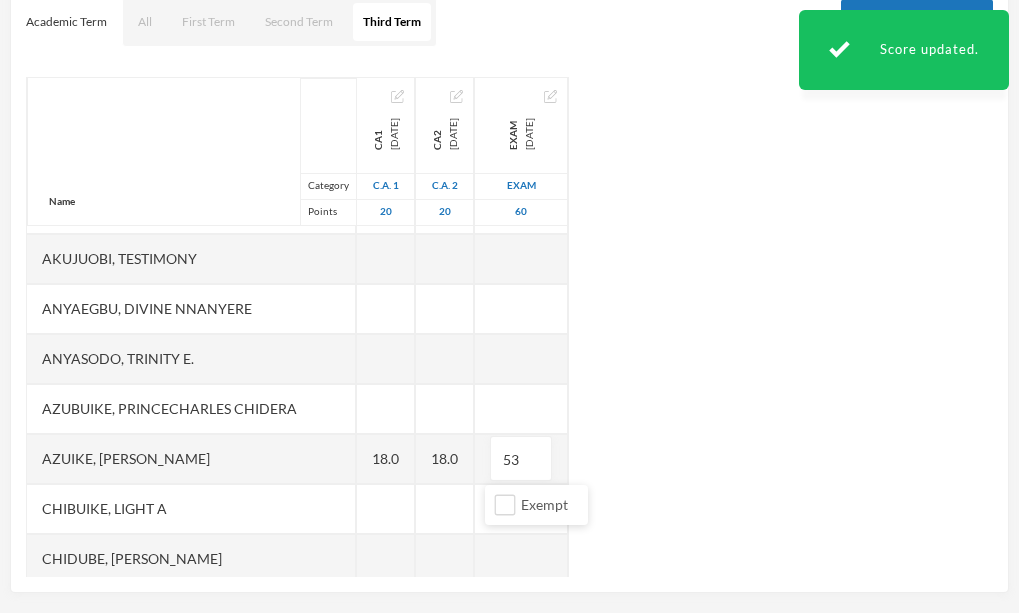 click on "Name   Category Points [PERSON_NAME], [PERSON_NAME], [PERSON_NAME], [PERSON_NAME] [PERSON_NAME], Chukwubuikem [PERSON_NAME], Testimony Anyaegbu, Divine Nnanyere Anyasodo, Trinity [PERSON_NAME], Princecharles [PERSON_NAME], [PERSON_NAME], Light A Chidube, Adaeze [PERSON_NAME] (jnr), [PERSON_NAME] [PERSON_NAME] [PERSON_NAME], [PERSON_NAME] [PERSON_NAME] Chidiebube [PERSON_NAME], [PERSON_NAME] Excel, [PERSON_NAME], [PERSON_NAME] [PERSON_NAME], [PERSON_NAME], [PERSON_NAME] Munachimso [PERSON_NAME], [PERSON_NAME] [PERSON_NAME], [PERSON_NAME], [PERSON_NAME] [PERSON_NAME], [PERSON_NAME] [PERSON_NAME] [PERSON_NAME], [PERSON_NAME], [PERSON_NAME] [PERSON_NAME], [PERSON_NAME], [PERSON_NAME] [PERSON_NAME], [PERSON_NAME], Chinonye Victoria Ugwoana, Kamsiyochi Treasure Uwazuruonye, [PERSON_NAME], [PERSON_NAME] CA1 [DATE] C.A. 1 20 15.0 18.0 CA2 [DATE] C.A. 2 20 17.0 18.0 EXAM [DATE] Exam 60 51.0 53" at bounding box center [509, 327] 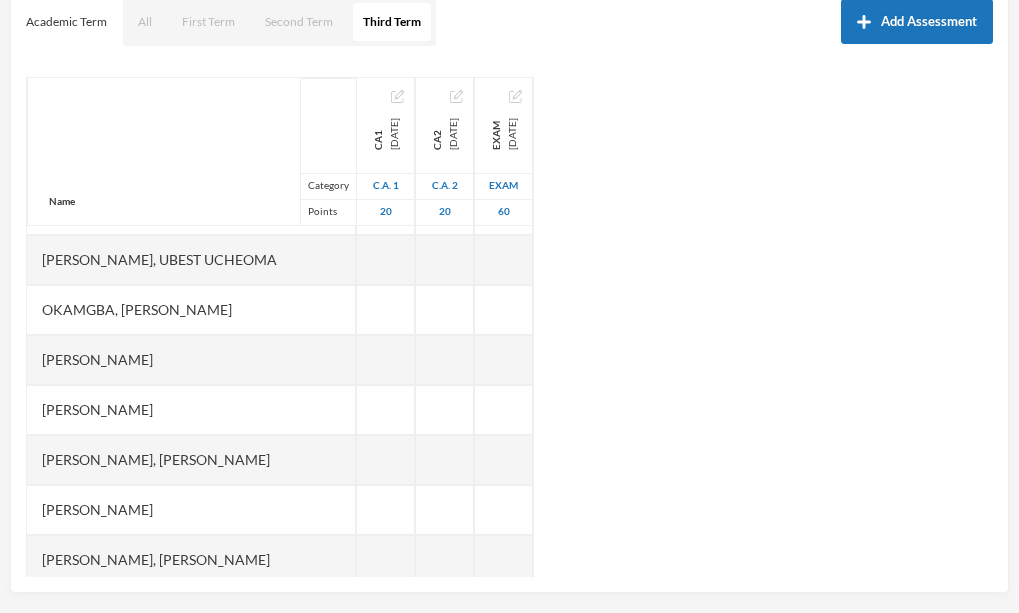 scroll, scrollTop: 1097, scrollLeft: 0, axis: vertical 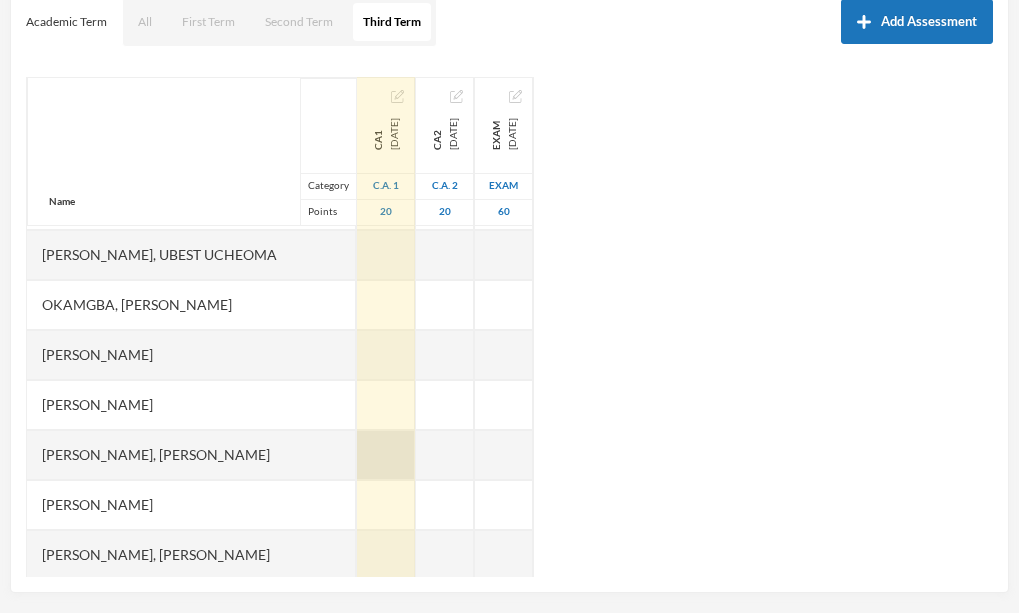 click at bounding box center (386, 455) 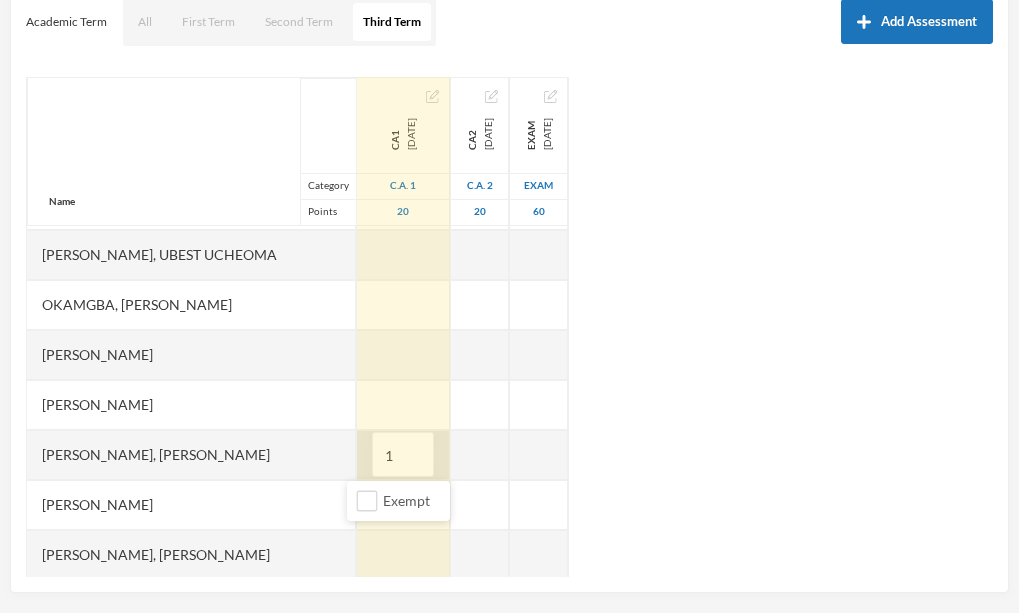 type on "18" 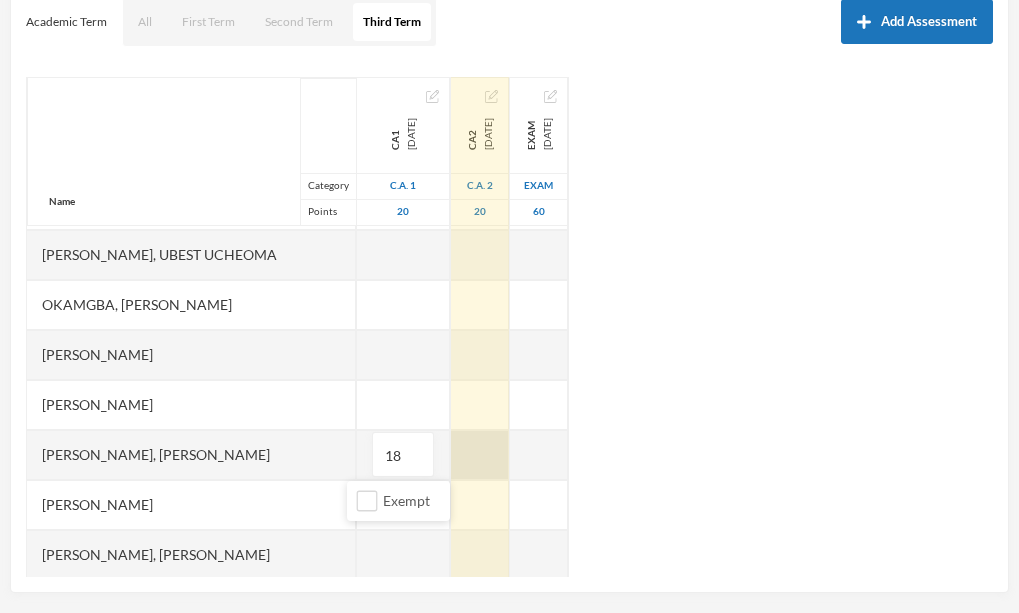 click on "Name   Category Points [PERSON_NAME], [PERSON_NAME], [PERSON_NAME], [PERSON_NAME] [PERSON_NAME], Chukwubuikem [PERSON_NAME], Testimony Anyaegbu, Divine Nnanyere Anyasodo, Trinity [PERSON_NAME], Princecharles [PERSON_NAME], [PERSON_NAME], Light A Chidube, Adaeze [PERSON_NAME] (jnr), [PERSON_NAME] [PERSON_NAME] [PERSON_NAME], [PERSON_NAME] [PERSON_NAME] Chidiebube [PERSON_NAME], [PERSON_NAME] Excel, [PERSON_NAME], [PERSON_NAME] [PERSON_NAME], [PERSON_NAME], [PERSON_NAME] Munachimso [PERSON_NAME], [PERSON_NAME] [PERSON_NAME], [PERSON_NAME], [PERSON_NAME] [PERSON_NAME], [PERSON_NAME] [PERSON_NAME] [PERSON_NAME], [PERSON_NAME], [PERSON_NAME] [PERSON_NAME], [PERSON_NAME], [PERSON_NAME] [PERSON_NAME], [PERSON_NAME], Chinonye [PERSON_NAME], Kamsiyochi Treasure Uwazuruonye, [PERSON_NAME], [PERSON_NAME] CA1 [DATE] C.A. 1 20 15.0 18.0 18 CA2 [DATE] C.A. 2 20 17.0 18.0 EXAM [DATE] Exam 60 51.0 53.0" at bounding box center [509, 327] 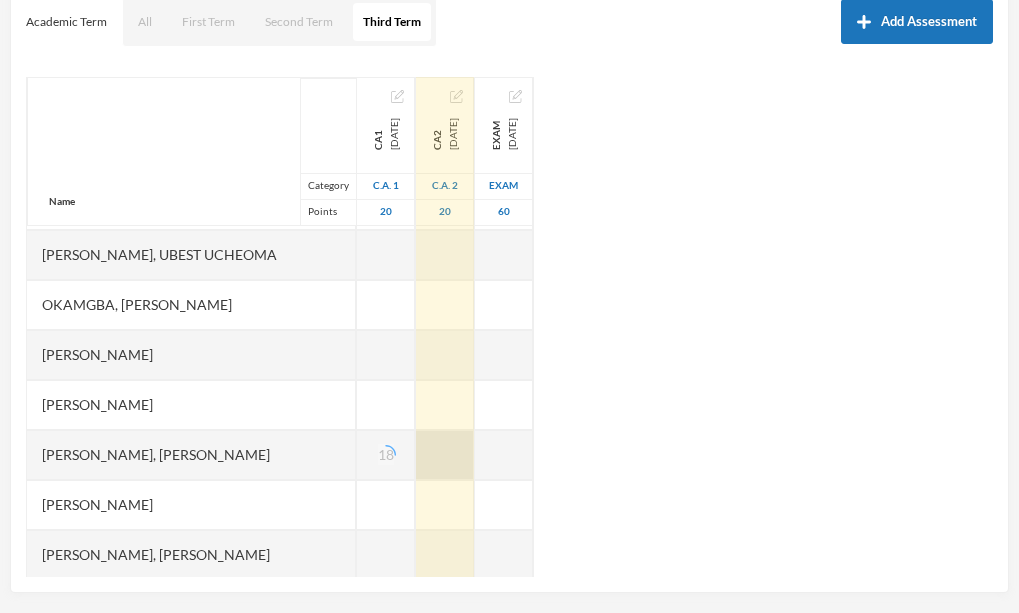 click at bounding box center (445, 455) 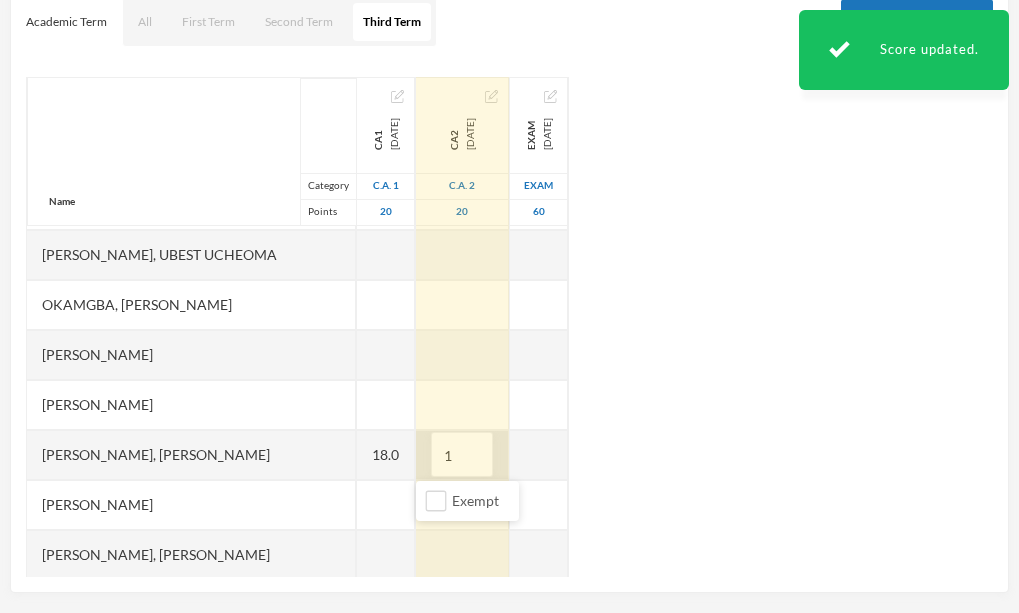 type on "16" 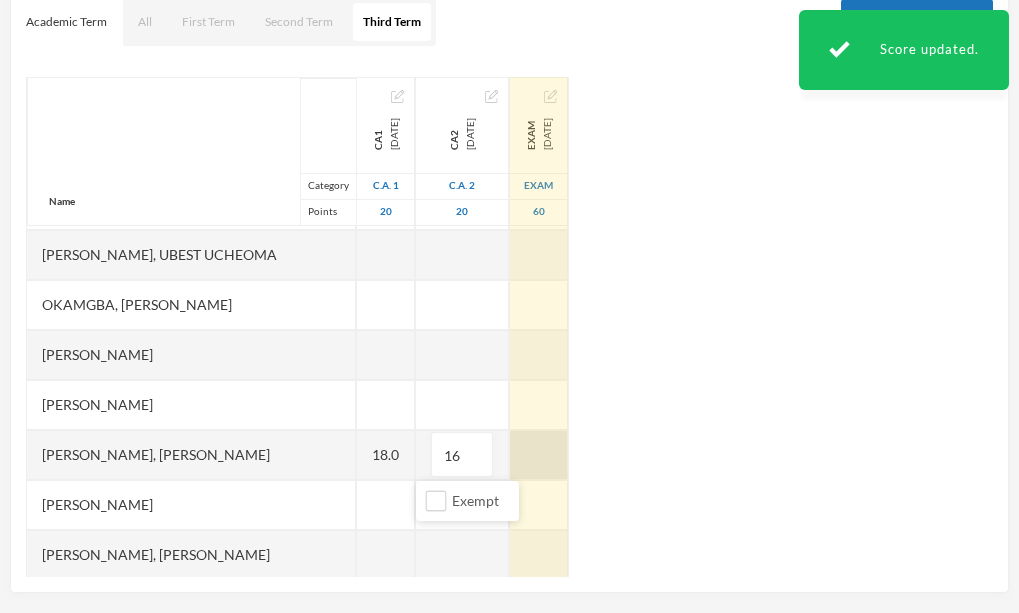 click at bounding box center (539, 455) 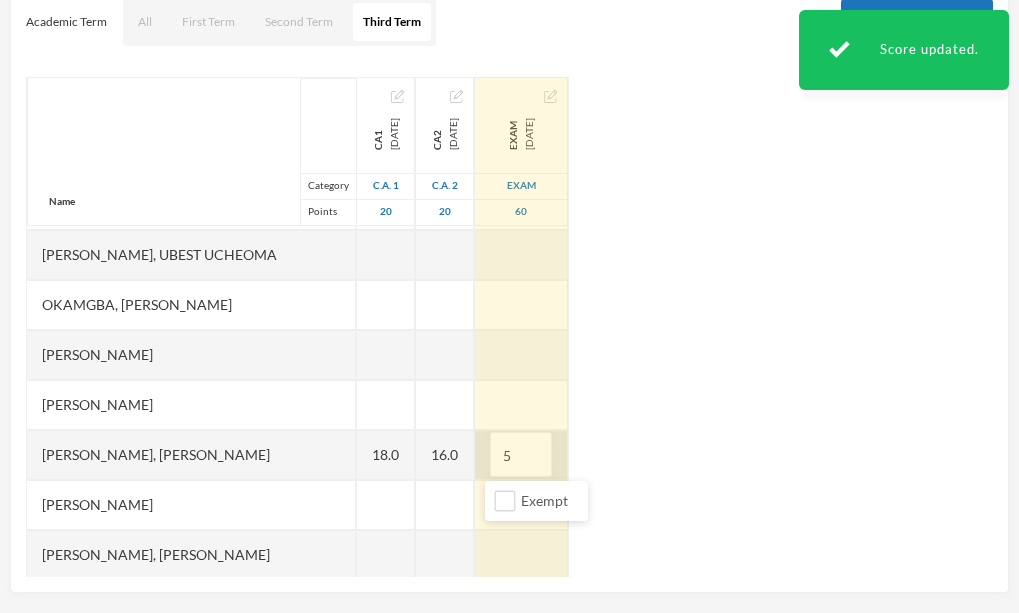 type on "50" 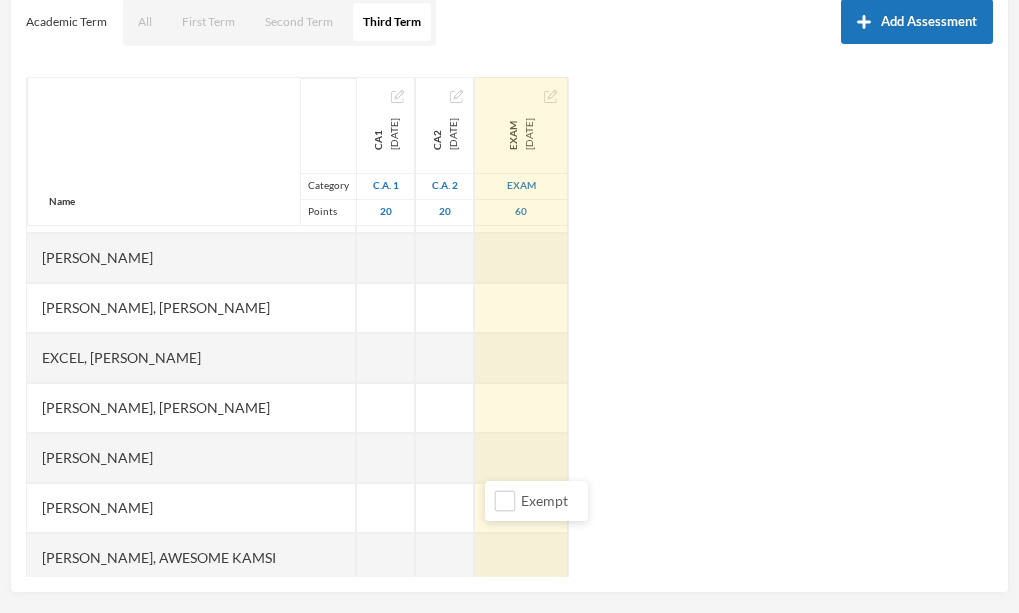 scroll, scrollTop: 691, scrollLeft: 0, axis: vertical 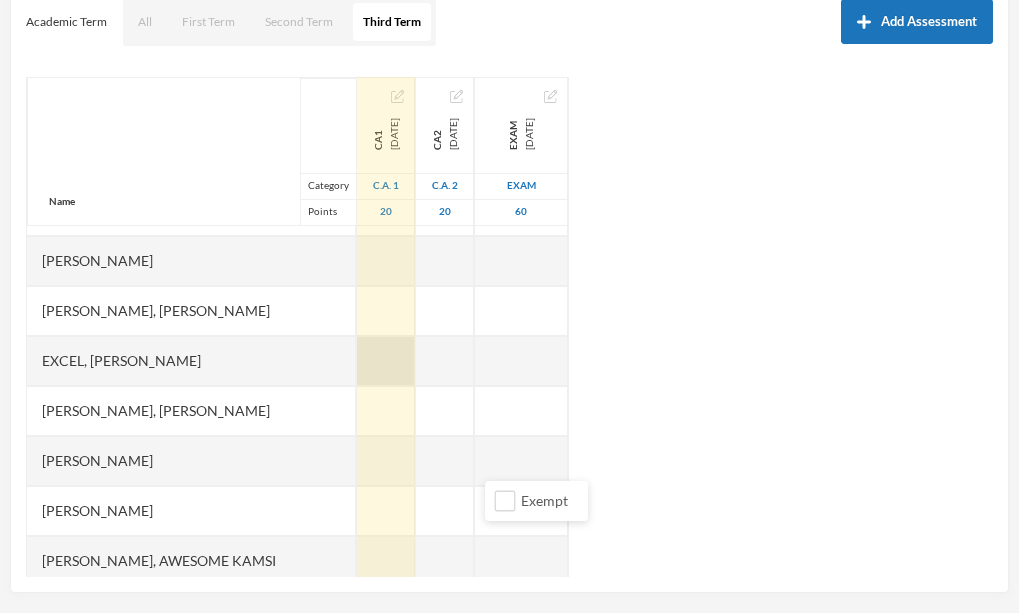 click at bounding box center [386, 361] 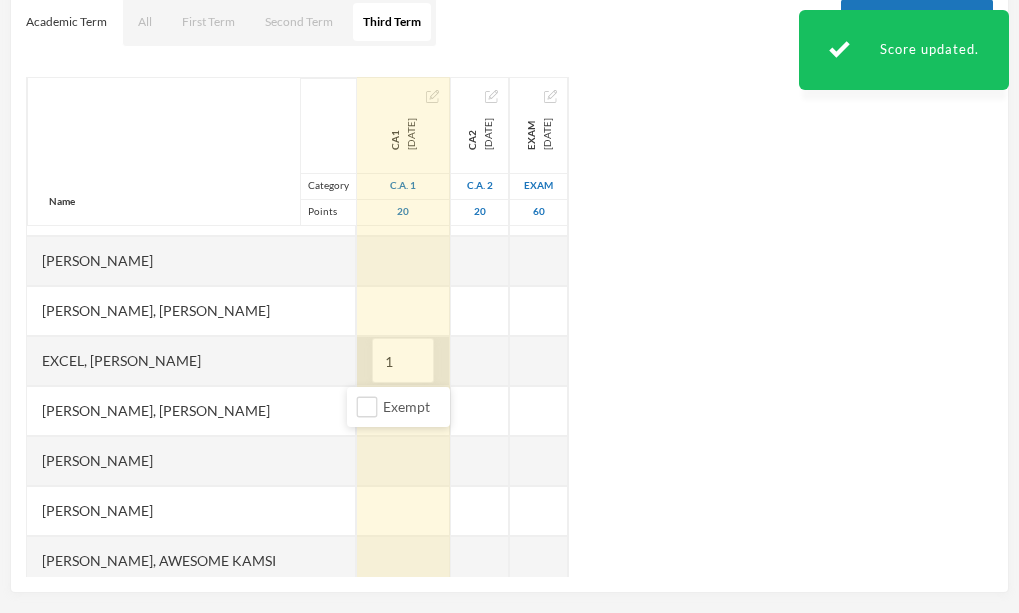 type on "13" 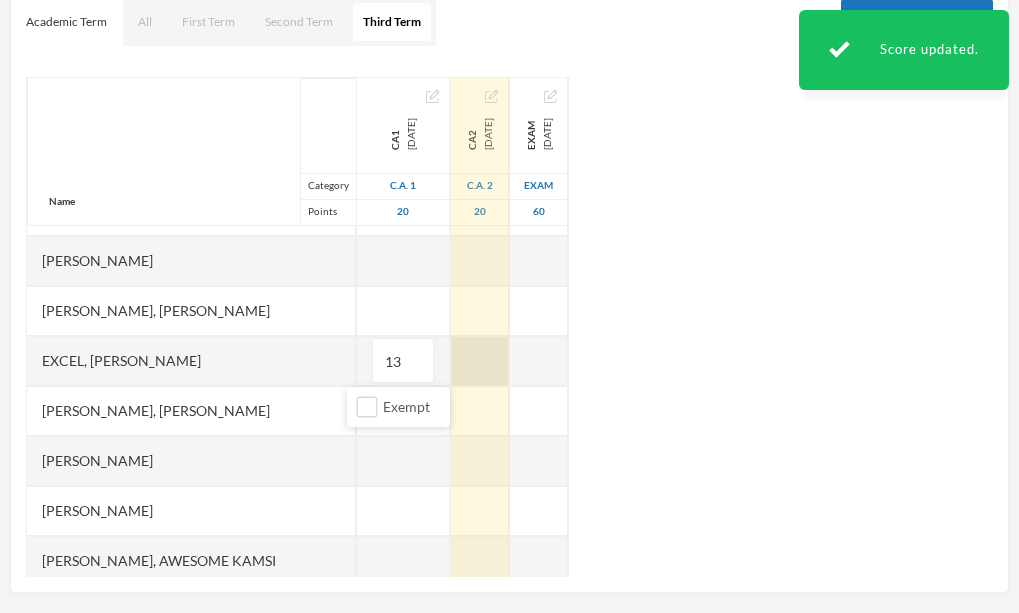 click at bounding box center (480, 361) 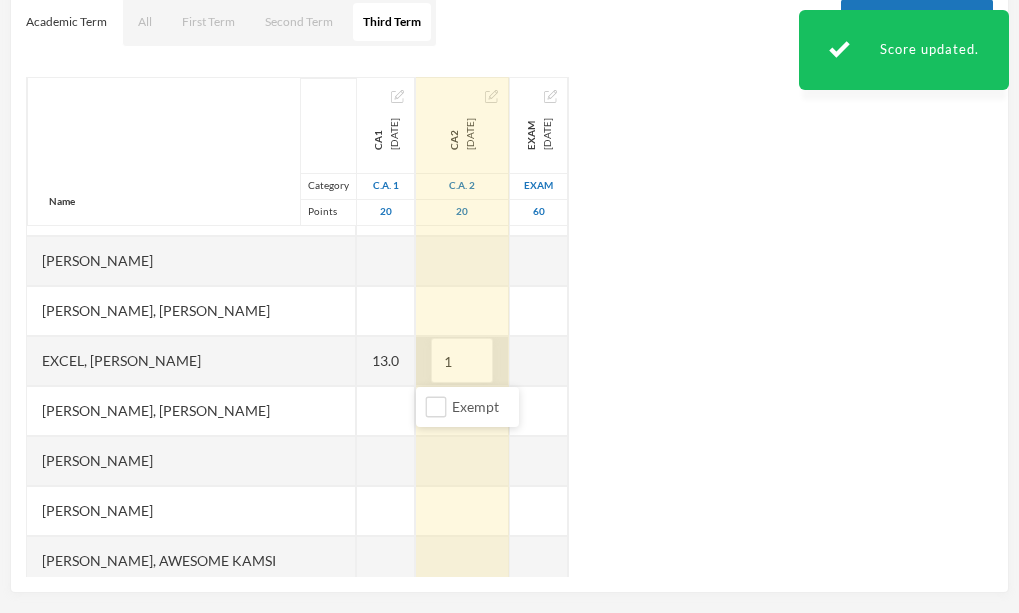 type on "16" 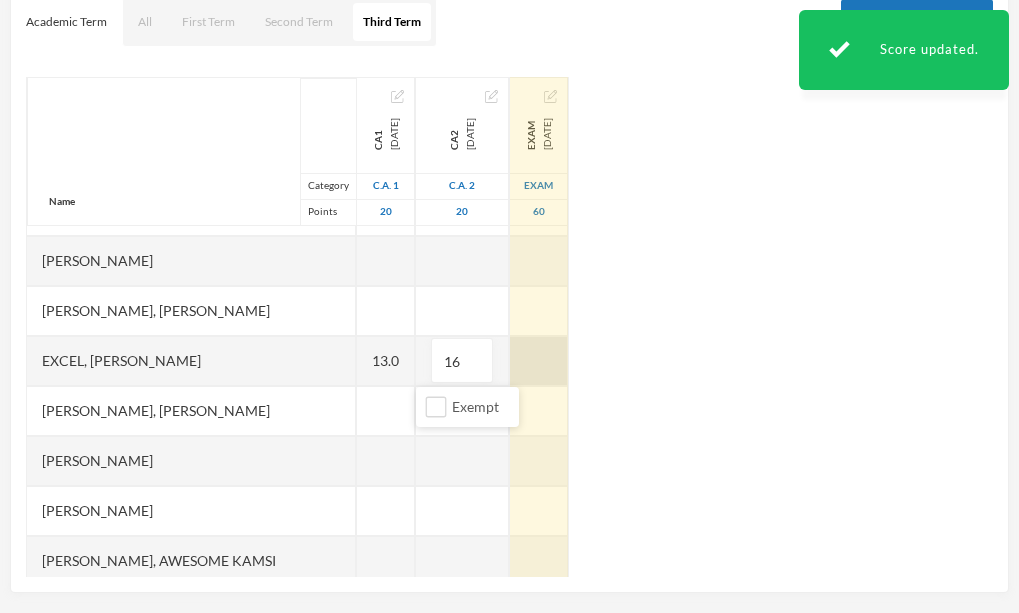 click at bounding box center (539, 361) 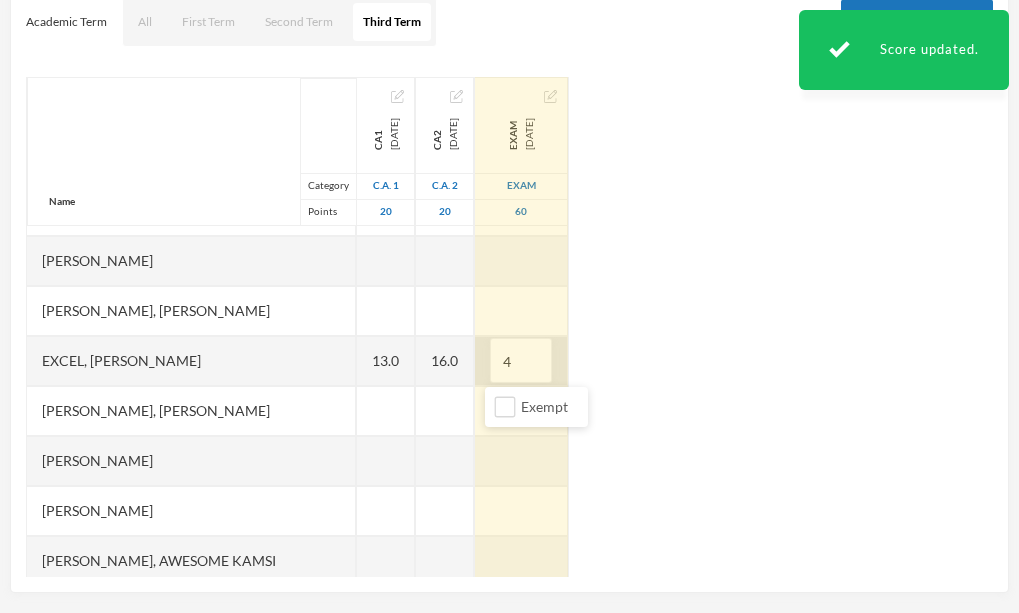 type on "42" 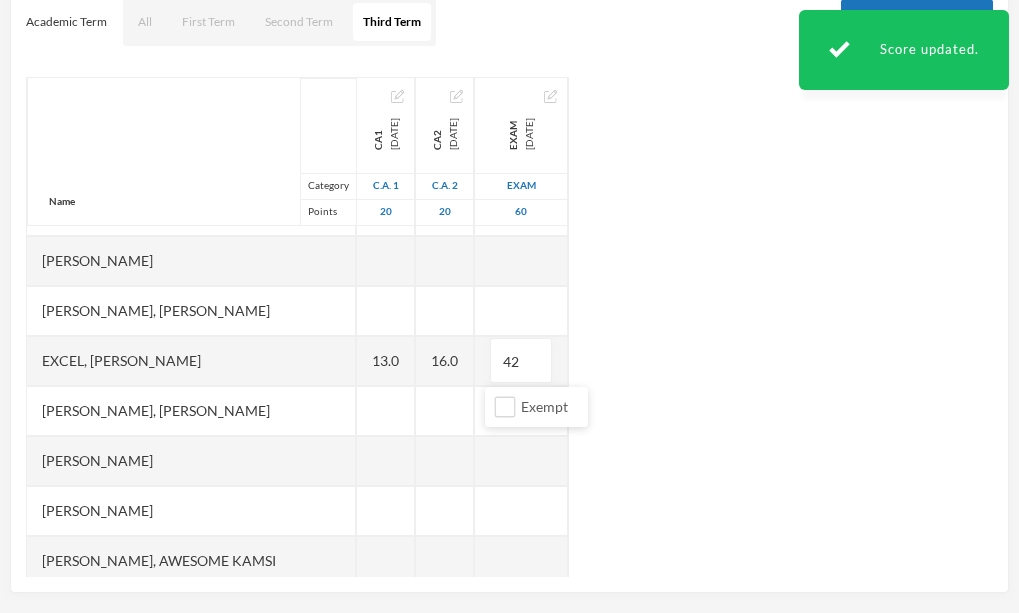 click on "Name   Category Points [PERSON_NAME], [PERSON_NAME], [PERSON_NAME], [PERSON_NAME] [PERSON_NAME], Chukwubuikem [PERSON_NAME], Testimony Anyaegbu, Divine Nnanyere Anyasodo, Trinity [PERSON_NAME], Princecharles [PERSON_NAME], [PERSON_NAME], Light A Chidube, Adaeze [PERSON_NAME] (jnr), [PERSON_NAME] [PERSON_NAME] [PERSON_NAME], [PERSON_NAME] [PERSON_NAME] Chidiebube [PERSON_NAME], [PERSON_NAME] Excel, [PERSON_NAME], [PERSON_NAME] [PERSON_NAME], [PERSON_NAME], [PERSON_NAME] Munachimso [PERSON_NAME], [PERSON_NAME] [PERSON_NAME], [PERSON_NAME], [PERSON_NAME] [PERSON_NAME], [PERSON_NAME] [PERSON_NAME] [PERSON_NAME], [PERSON_NAME], [PERSON_NAME] [PERSON_NAME], [PERSON_NAME], [PERSON_NAME] [PERSON_NAME], [PERSON_NAME], Chinonye [PERSON_NAME] Ugwoana, Kamsiyochi Treasure Uwazuruonye, [PERSON_NAME], [PERSON_NAME] CA1 [DATE] C.A. 1 20 15.0 18.0 13.0 18.0 CA2 [DATE] C.A. 2 20 17.0 18.0 16.0 16.0 EXAM [DATE] Exam 60 51.0 53.0 42 50.0" at bounding box center (509, 327) 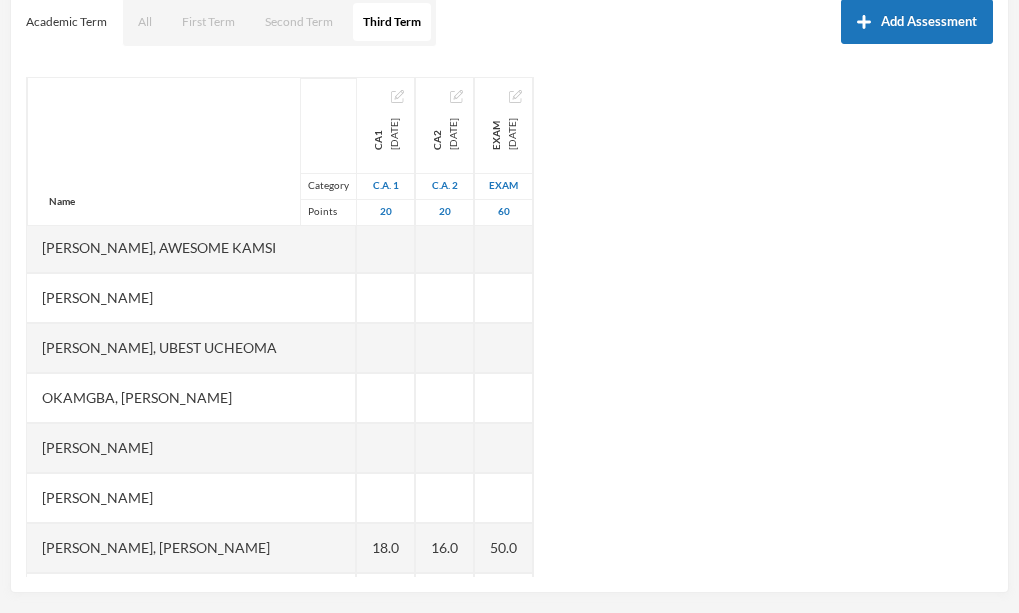 scroll, scrollTop: 1401, scrollLeft: 0, axis: vertical 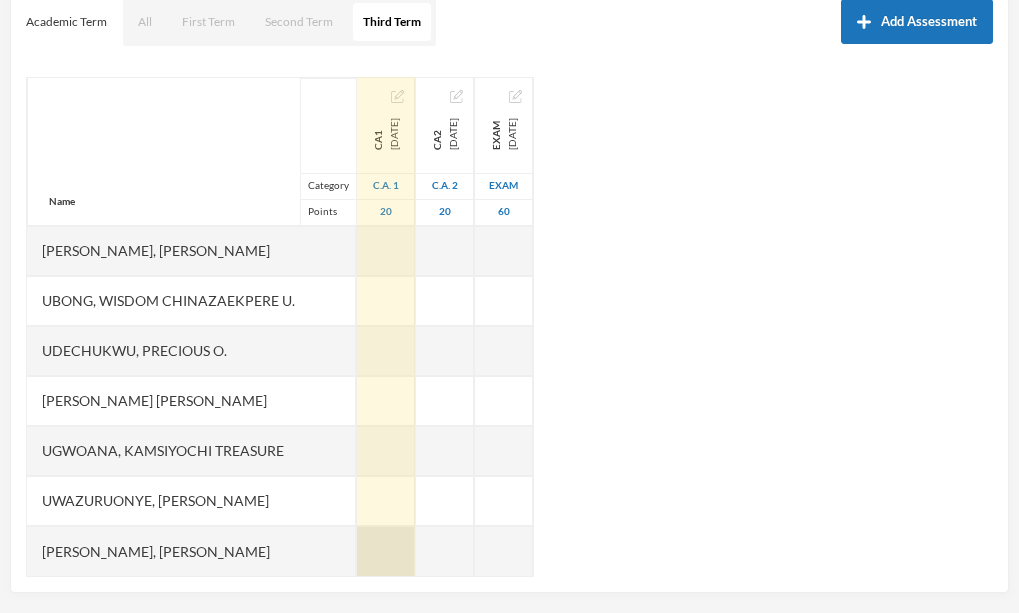 click at bounding box center [386, 551] 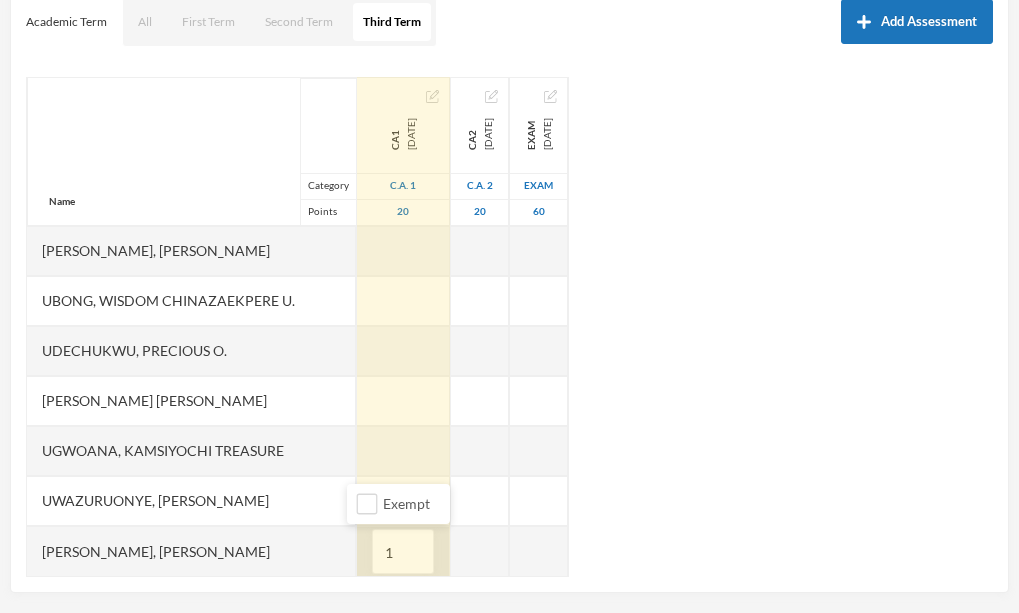 type on "18" 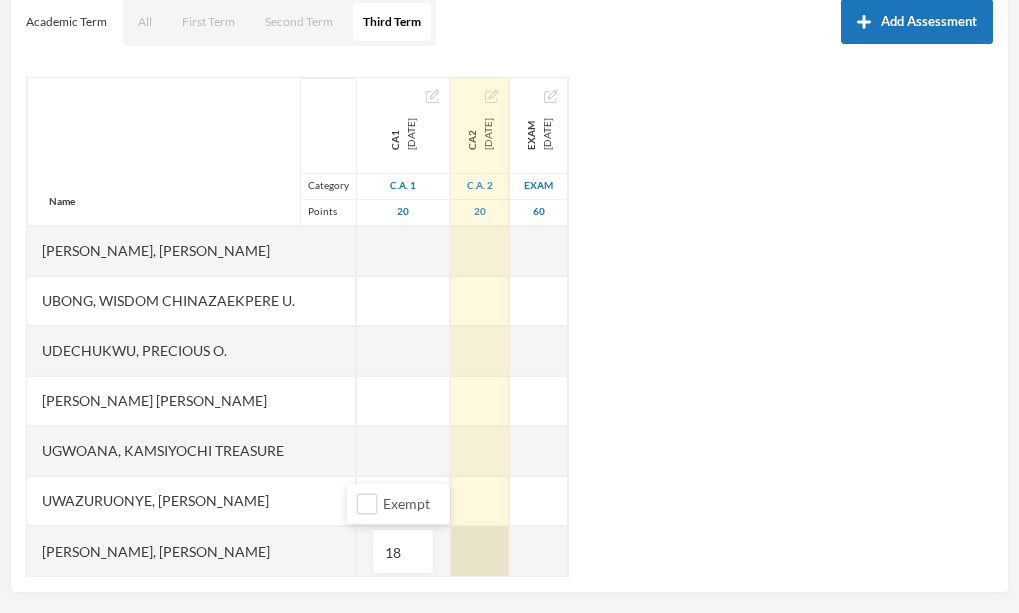click at bounding box center (480, 551) 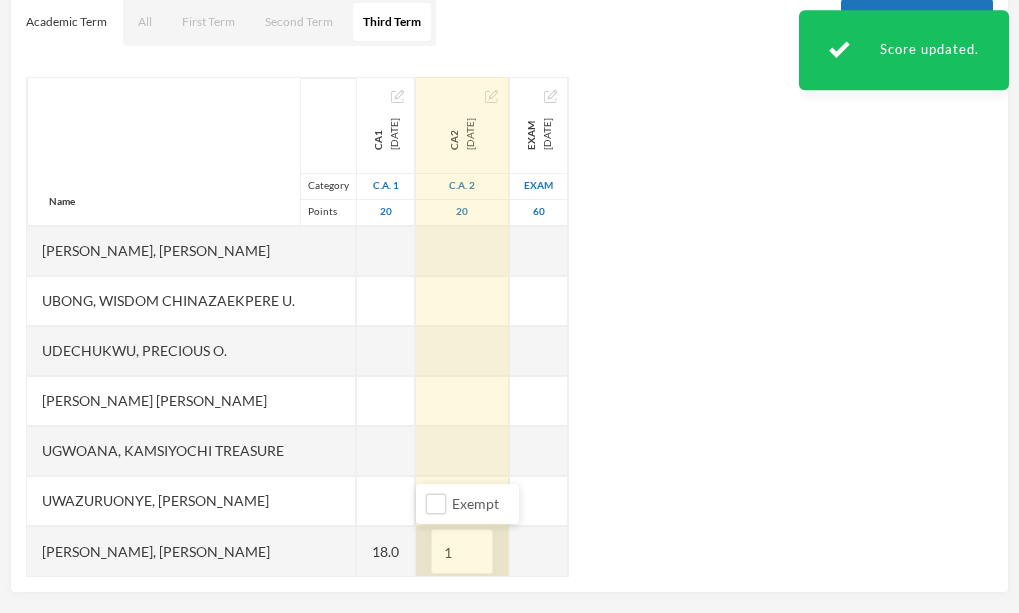 type on "16" 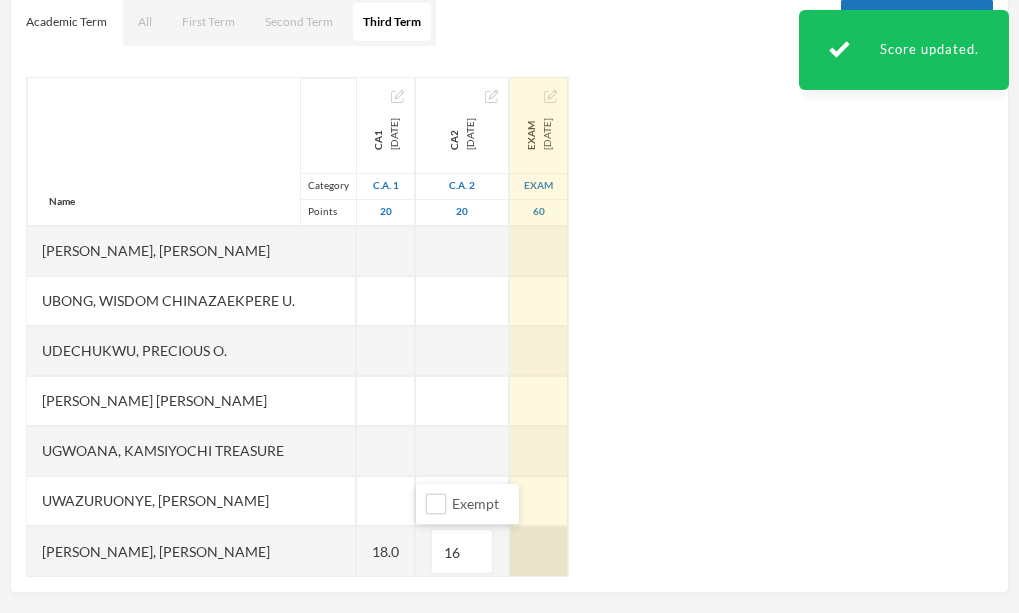 click at bounding box center (539, 551) 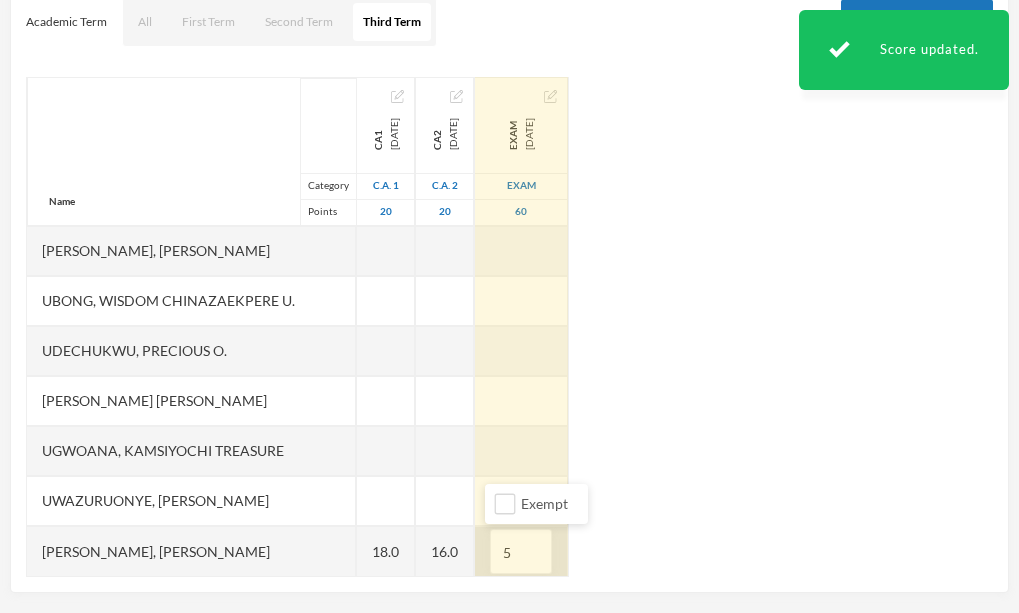 type on "50" 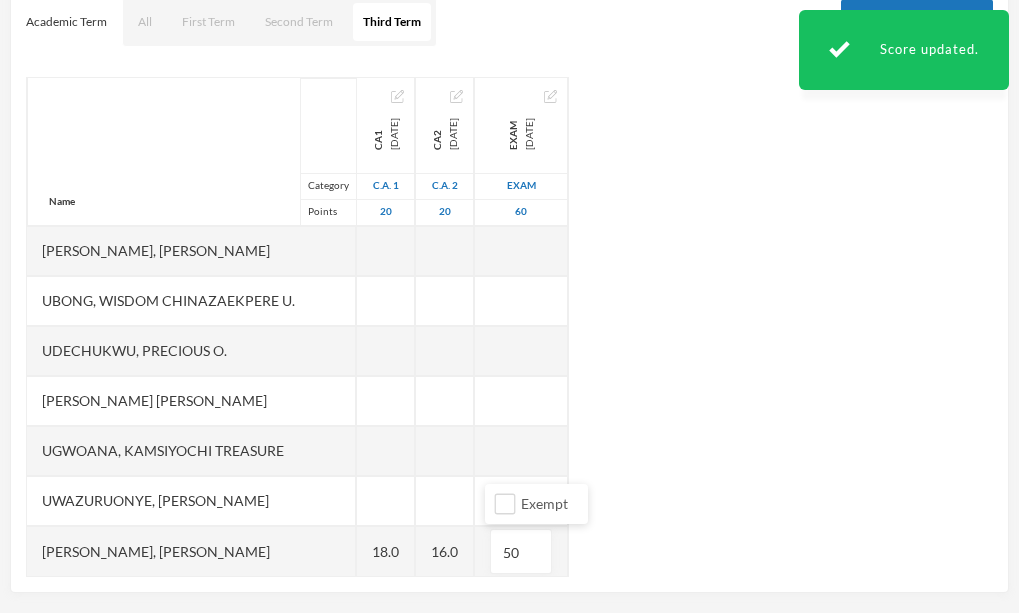 click on "Name   Category Points [PERSON_NAME], [PERSON_NAME], [PERSON_NAME], [PERSON_NAME] [PERSON_NAME], Chukwubuikem [PERSON_NAME], Testimony Anyaegbu, Divine Nnanyere Anyasodo, Trinity [PERSON_NAME], Princecharles [PERSON_NAME], [PERSON_NAME], Light A Chidube, Adaeze [PERSON_NAME] (jnr), [PERSON_NAME] [PERSON_NAME] [PERSON_NAME], [PERSON_NAME] [PERSON_NAME] Chidiebube [PERSON_NAME], [PERSON_NAME] Excel, [PERSON_NAME], [PERSON_NAME] [PERSON_NAME], [PERSON_NAME], [PERSON_NAME] Munachimso [PERSON_NAME], [PERSON_NAME] [PERSON_NAME], [PERSON_NAME], [PERSON_NAME] [PERSON_NAME], [PERSON_NAME] [PERSON_NAME] [PERSON_NAME], [PERSON_NAME], [PERSON_NAME] [PERSON_NAME], [PERSON_NAME], [PERSON_NAME] [PERSON_NAME], [PERSON_NAME], Chinonye [PERSON_NAME] Ugwoana, Kamsiyochi Treasure Uwazuruonye, [PERSON_NAME], [PERSON_NAME] CA1 [DATE] C.A. 1 20 15.0 18.0 13.0 18.0 18.0 CA2 [DATE] C.A. 2 20 17.0 18.0 16.0 16.0 16.0 EXAM [DATE] Exam 60 51.0 53.0 42.0 50.0" at bounding box center (509, 327) 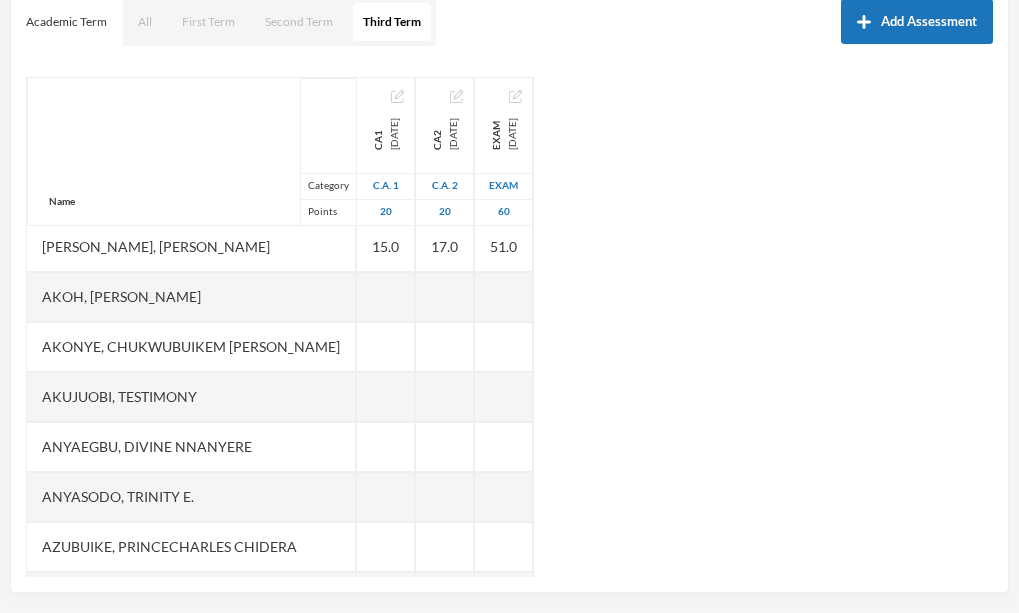 scroll, scrollTop: 0, scrollLeft: 0, axis: both 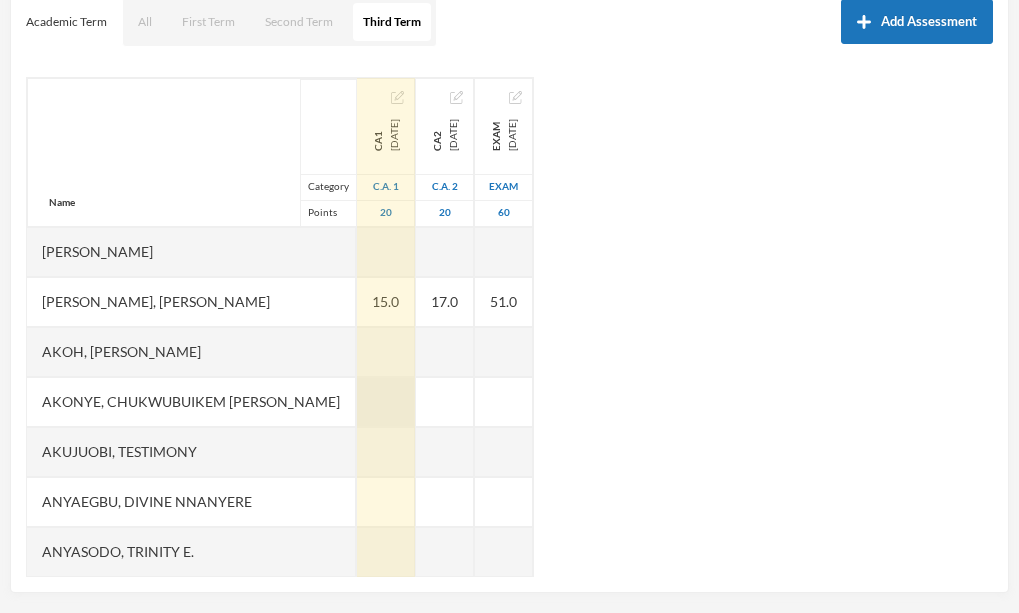 click at bounding box center (386, 402) 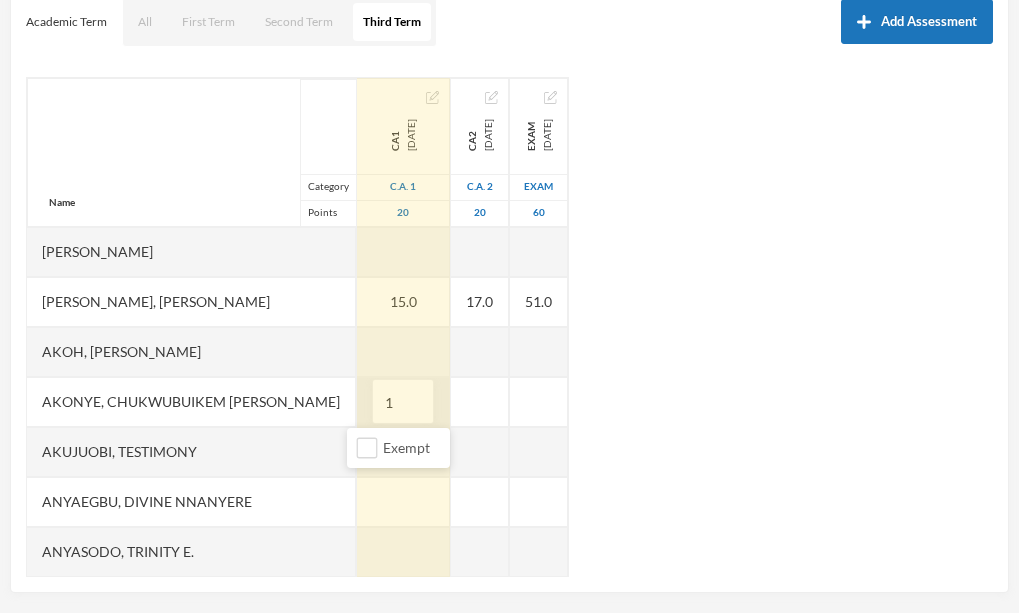 type on "17" 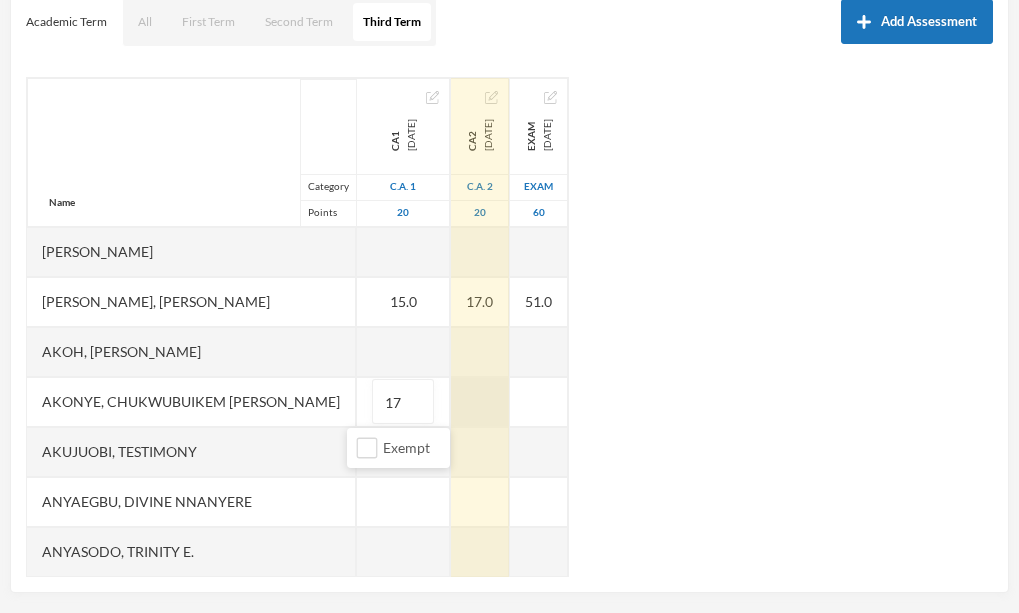 click at bounding box center [480, 402] 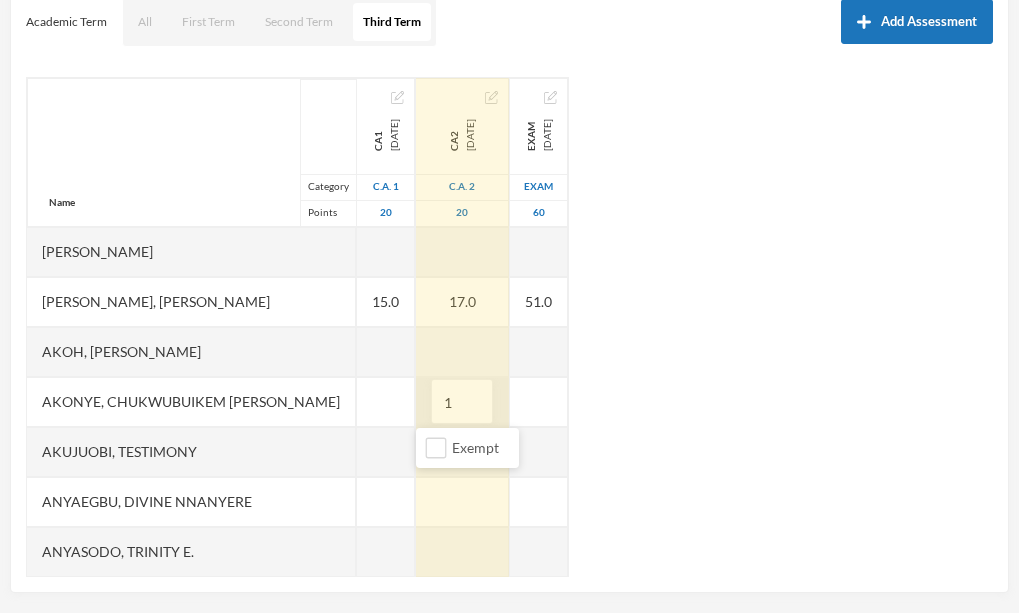 type on "17" 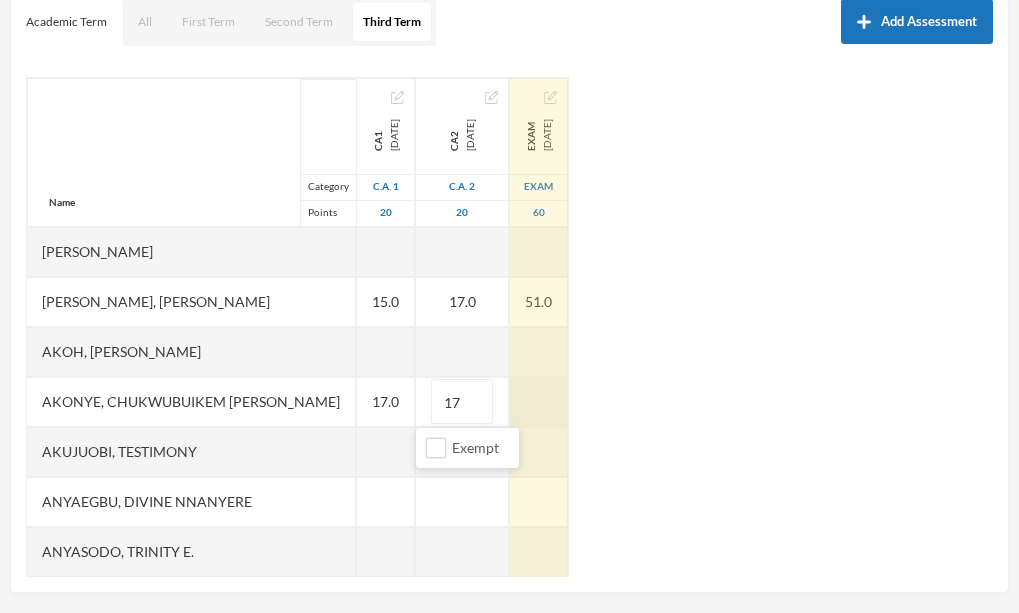 click at bounding box center [539, 402] 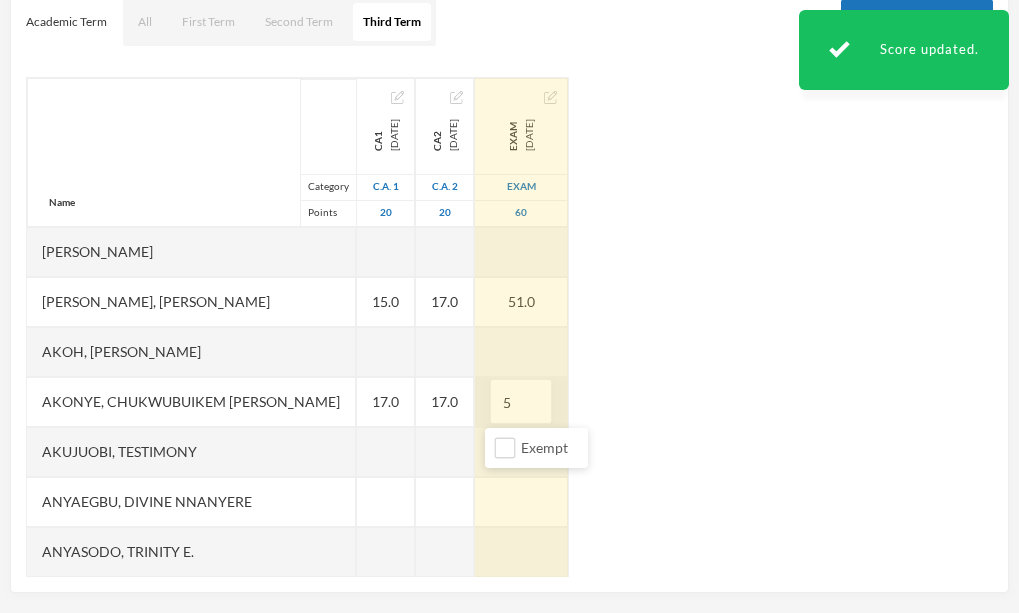 type on "50" 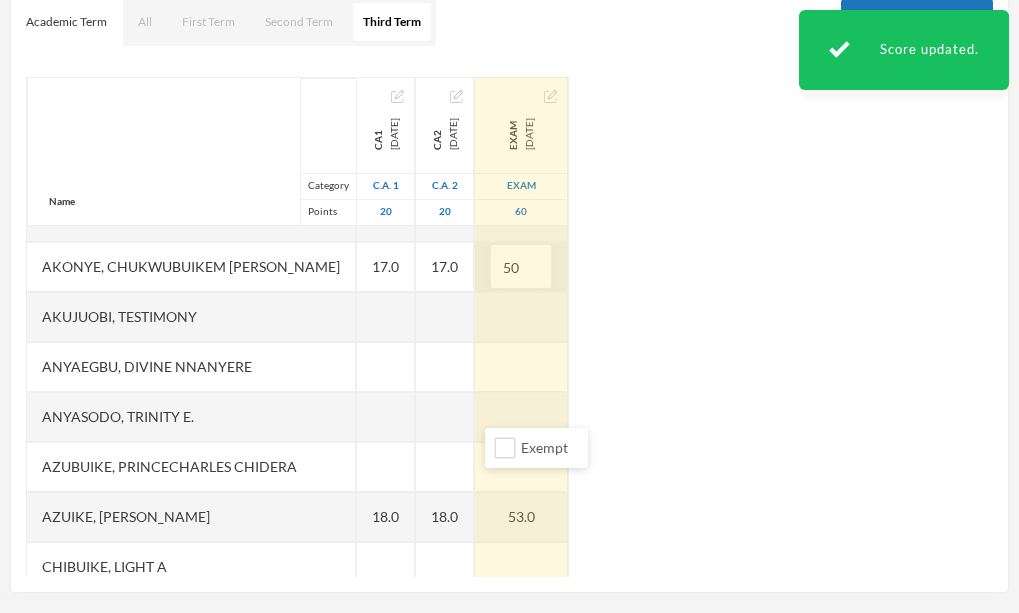 scroll, scrollTop: 136, scrollLeft: 0, axis: vertical 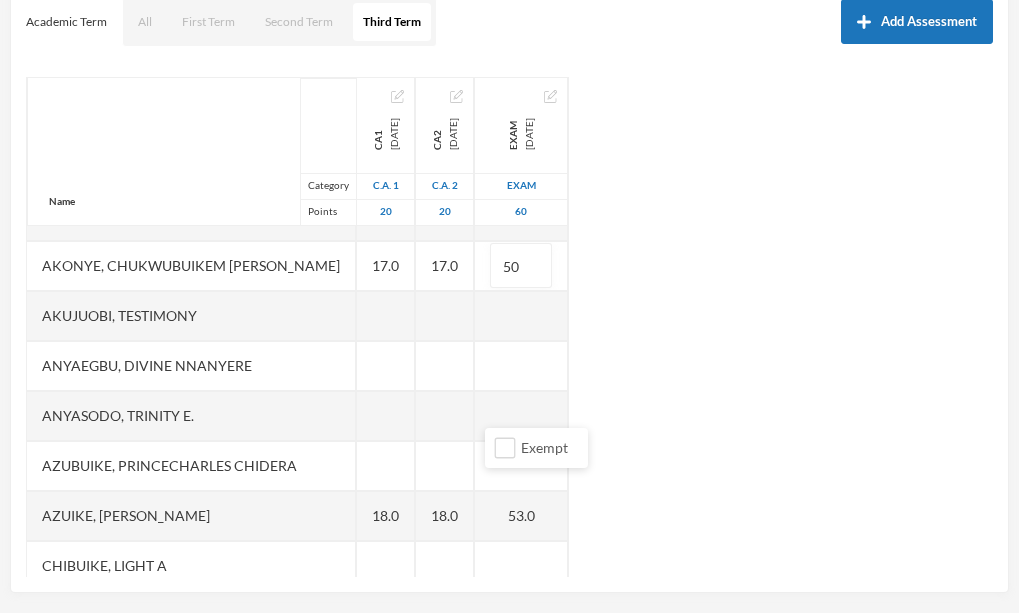 click on "Name   Category Points [PERSON_NAME], [PERSON_NAME], [PERSON_NAME], [PERSON_NAME] [PERSON_NAME], Chukwubuikem [PERSON_NAME], Testimony Anyaegbu, Divine Nnanyere Anyasodo, Trinity [PERSON_NAME], Princecharles [PERSON_NAME], [PERSON_NAME], Light A Chidube, Adaeze [PERSON_NAME] (jnr), [PERSON_NAME] [PERSON_NAME] [PERSON_NAME], [PERSON_NAME] [PERSON_NAME] Chidiebube [PERSON_NAME], [PERSON_NAME] Excel, [PERSON_NAME], [PERSON_NAME] [PERSON_NAME], [PERSON_NAME], [PERSON_NAME] Munachimso [PERSON_NAME], [PERSON_NAME] [PERSON_NAME], [PERSON_NAME], [PERSON_NAME] [PERSON_NAME], [PERSON_NAME] [PERSON_NAME] [PERSON_NAME], [PERSON_NAME], [PERSON_NAME] [PERSON_NAME], [PERSON_NAME], [PERSON_NAME] [PERSON_NAME], [PERSON_NAME], Chinonye [PERSON_NAME] Ugwoana, Kamsiyochi Treasure Uwazuruonye, [PERSON_NAME], [PERSON_NAME] CA1 [DATE] C.A. 1 20 15.0 17.0 18.0 13.0 18.0 18.0 CA2 [DATE] C.A. 2 20 17.0 17.0 18.0 16.0 16.0 16.0 EXAM [DATE] Exam 60 51.0 50" at bounding box center [509, 327] 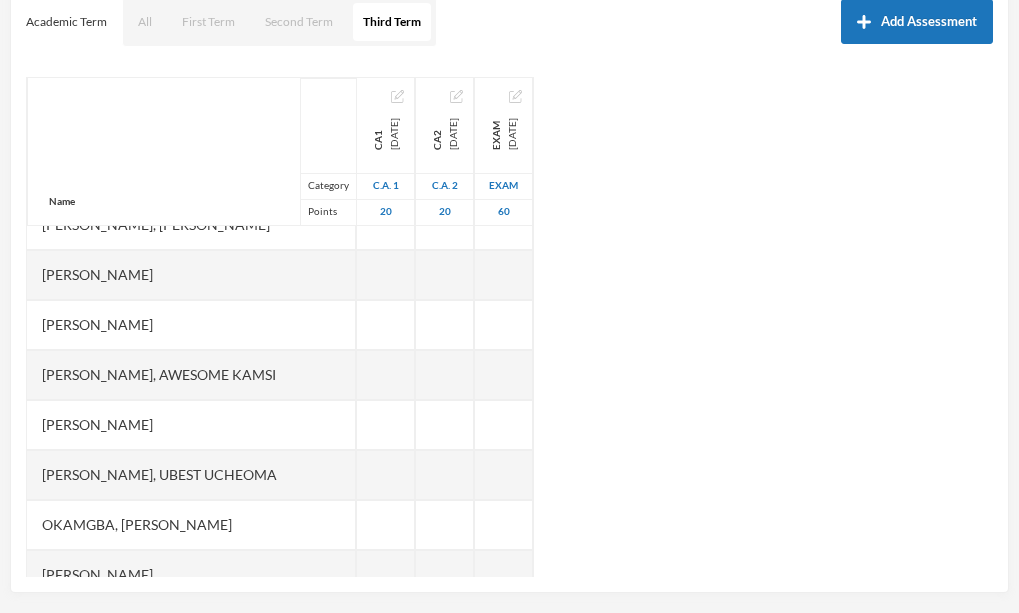 scroll, scrollTop: 897, scrollLeft: 0, axis: vertical 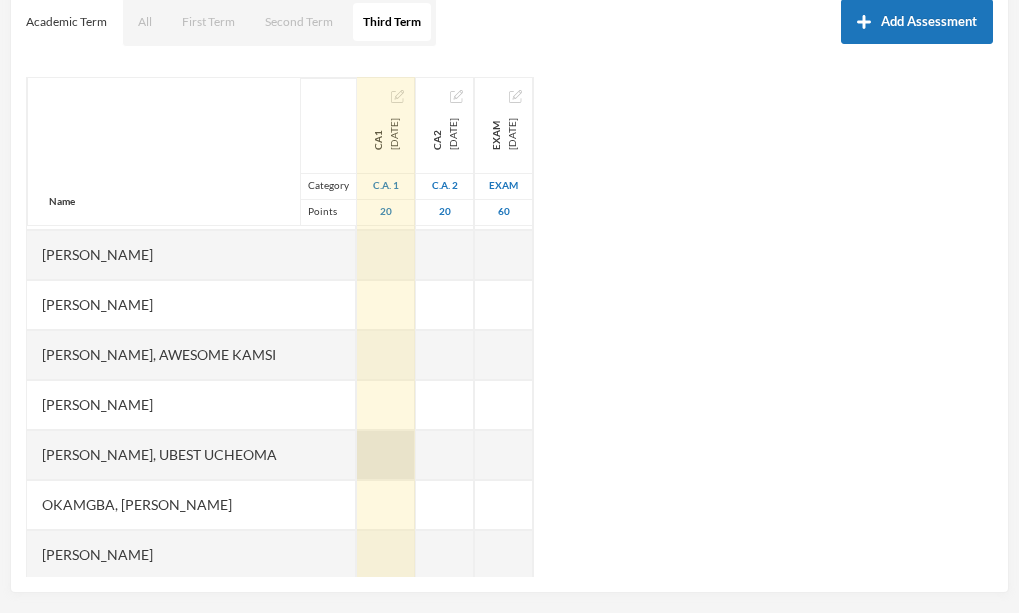 click at bounding box center (386, 455) 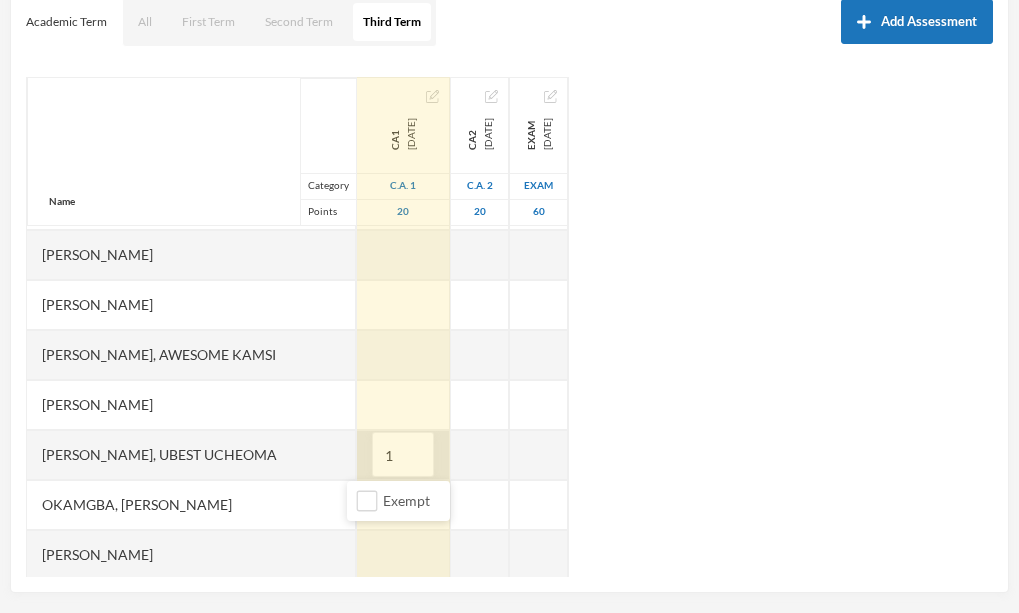 type on "15" 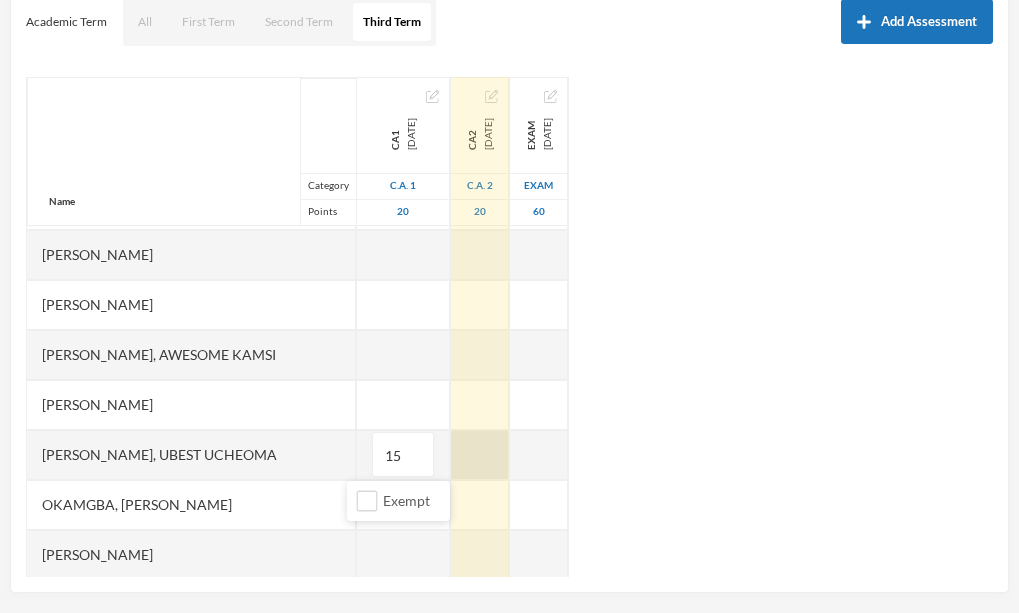 click on "Name   Category Points [PERSON_NAME], [PERSON_NAME], [PERSON_NAME], [PERSON_NAME] [PERSON_NAME], Chukwubuikem [PERSON_NAME], Testimony Anyaegbu, Divine Nnanyere Anyasodo, Trinity [PERSON_NAME], Princecharles [PERSON_NAME], [PERSON_NAME], Light A Chidube, Adaeze [PERSON_NAME] (jnr), [PERSON_NAME] [PERSON_NAME] [PERSON_NAME], [PERSON_NAME] [PERSON_NAME] Chidiebube [PERSON_NAME], [PERSON_NAME] Excel, [PERSON_NAME], [PERSON_NAME] [PERSON_NAME], [PERSON_NAME], [PERSON_NAME] Munachimso [PERSON_NAME], [PERSON_NAME] [PERSON_NAME], [PERSON_NAME], [PERSON_NAME] [PERSON_NAME], [PERSON_NAME] [PERSON_NAME] [PERSON_NAME], [PERSON_NAME], [PERSON_NAME] [PERSON_NAME], [PERSON_NAME], [PERSON_NAME] [PERSON_NAME], [PERSON_NAME], Chinonye [PERSON_NAME] Ugwoana, Kamsiyochi Treasure Uwazuruonye, [PERSON_NAME], [PERSON_NAME] CA1 [DATE] C.A. 1 20 15.0 17.0 18.0 13.0 15 18.0 18.0 CA2 [DATE] C.A. 2 20 17.0 17.0 18.0 16.0 16.0 16.0 EXAM [DATE] Exam 60 51.0" at bounding box center (509, 327) 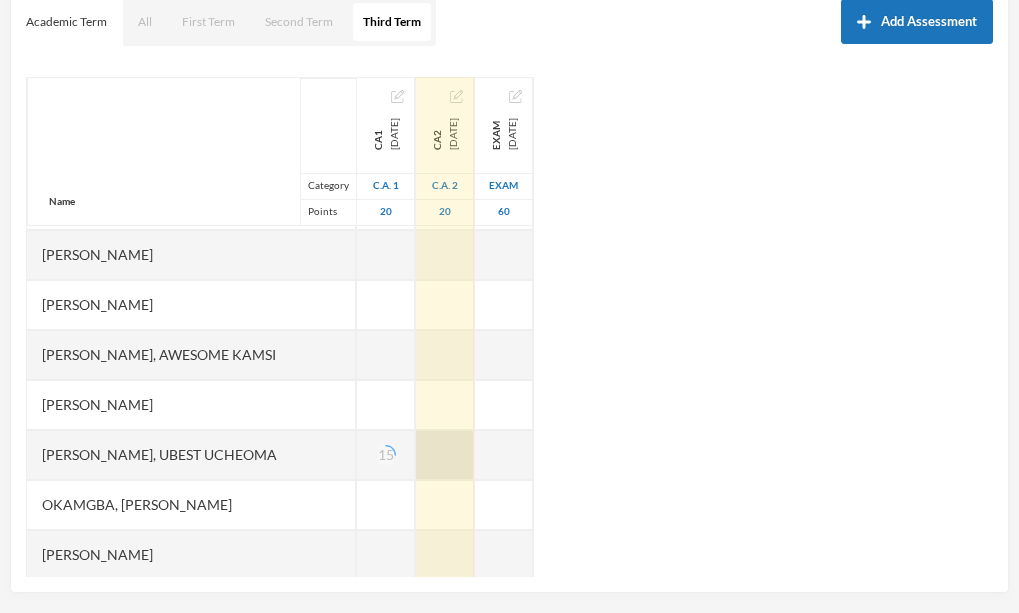 click at bounding box center [445, 455] 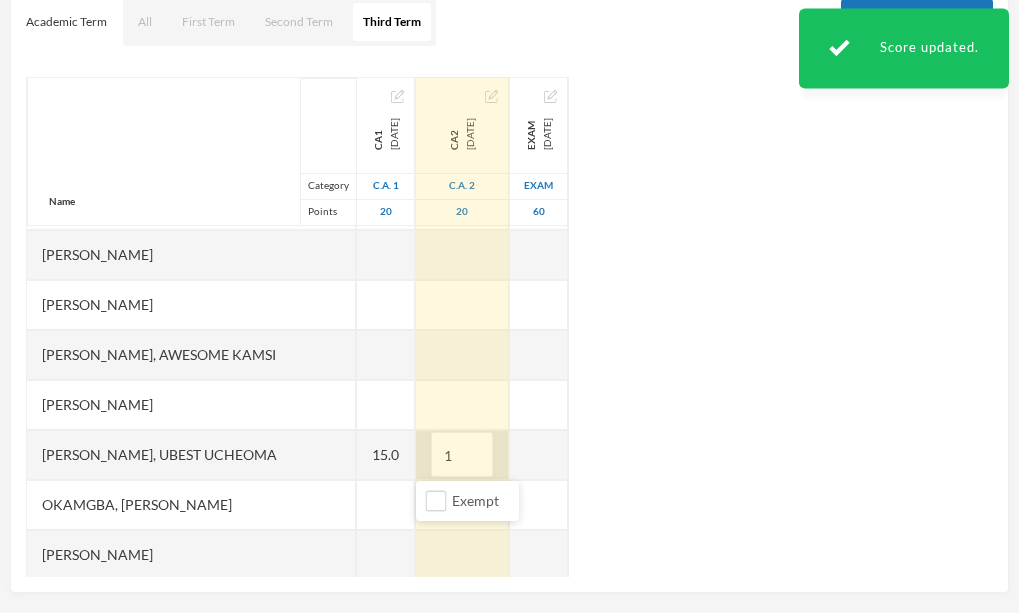 type on "15" 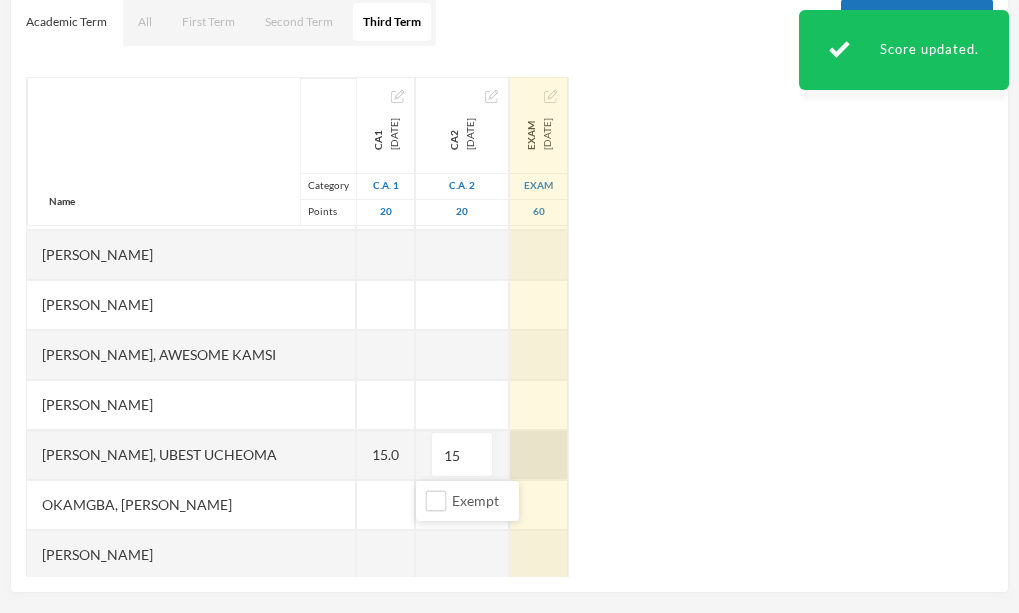 click at bounding box center (539, 455) 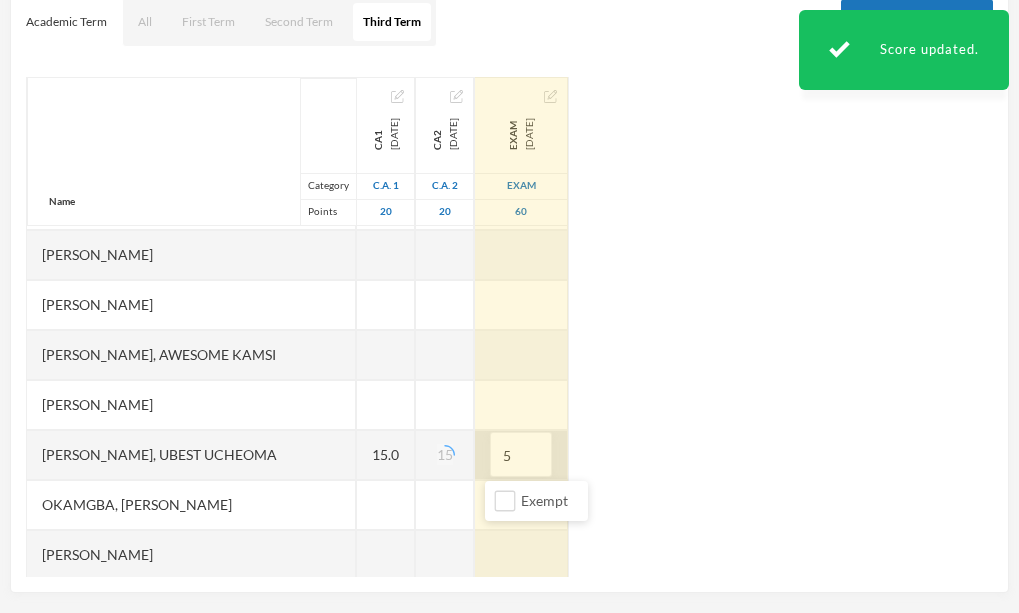 type on "51" 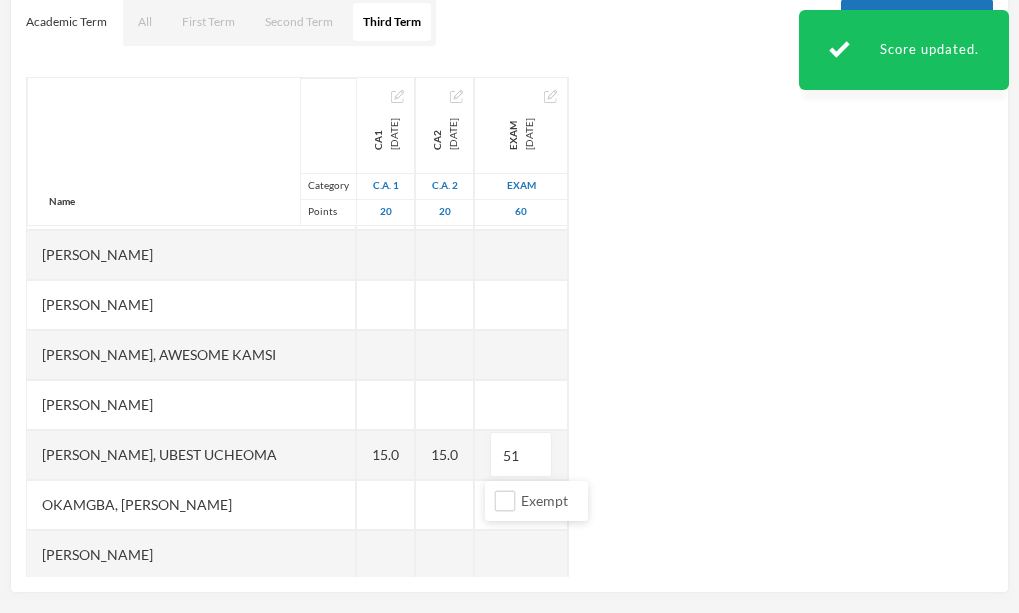 click on "Name   Category Points [PERSON_NAME], [PERSON_NAME], [PERSON_NAME], [PERSON_NAME] [PERSON_NAME], Chukwubuikem [PERSON_NAME], Testimony Anyaegbu, Divine Nnanyere Anyasodo, Trinity [PERSON_NAME], Princecharles [PERSON_NAME], [PERSON_NAME], Light A Chidube, Adaeze [PERSON_NAME] (jnr), [PERSON_NAME] [PERSON_NAME] [PERSON_NAME], [PERSON_NAME] [PERSON_NAME] Chidiebube [PERSON_NAME], [PERSON_NAME] Excel, [PERSON_NAME], [PERSON_NAME] [PERSON_NAME], [PERSON_NAME], [PERSON_NAME] Munachimso [PERSON_NAME], [PERSON_NAME] [PERSON_NAME], [PERSON_NAME], [PERSON_NAME] [PERSON_NAME], [PERSON_NAME] [PERSON_NAME] [PERSON_NAME], [PERSON_NAME], [PERSON_NAME] [PERSON_NAME], [PERSON_NAME], [PERSON_NAME] [PERSON_NAME], [PERSON_NAME] [PERSON_NAME], Kamsiyochi Treasure Uwazuruonye, [PERSON_NAME], [PERSON_NAME] CA1 [DATE] C.A. 1 20 15.0 17.0 18.0 13.0 15.0 18.0 18.0 CA2 [DATE] C.A. 2 20 17.0 17.0 18.0 16.0 15.0 16.0 16.0 EXAM [DATE] Exam 60" at bounding box center (509, 327) 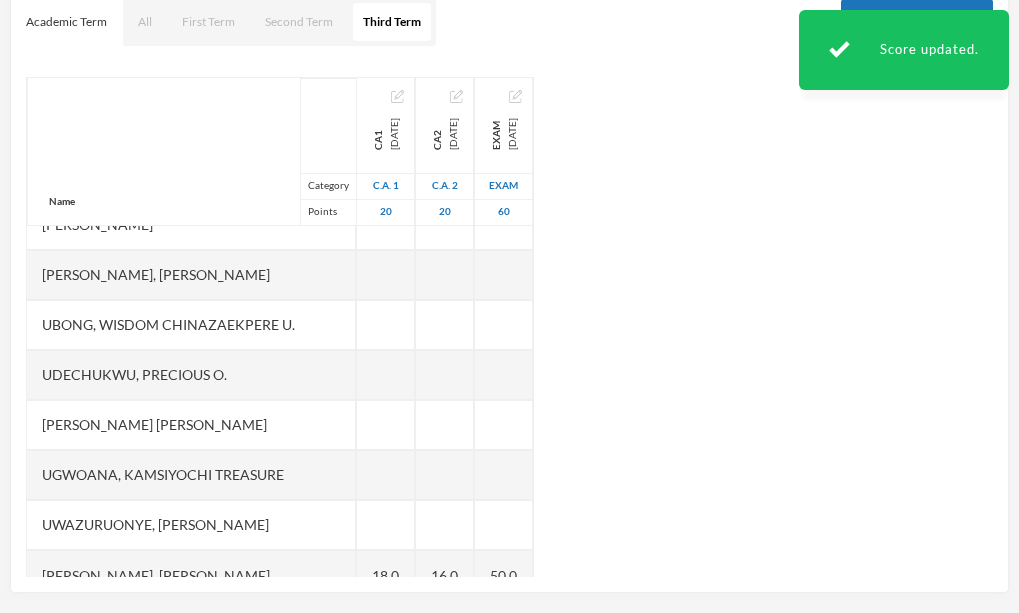 scroll, scrollTop: 1401, scrollLeft: 0, axis: vertical 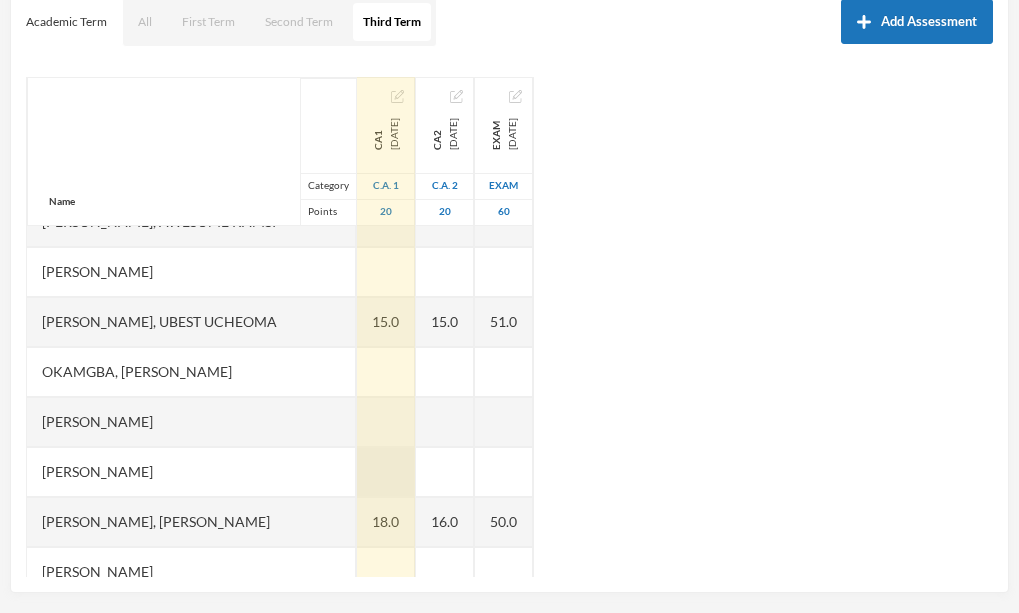 click at bounding box center [386, 472] 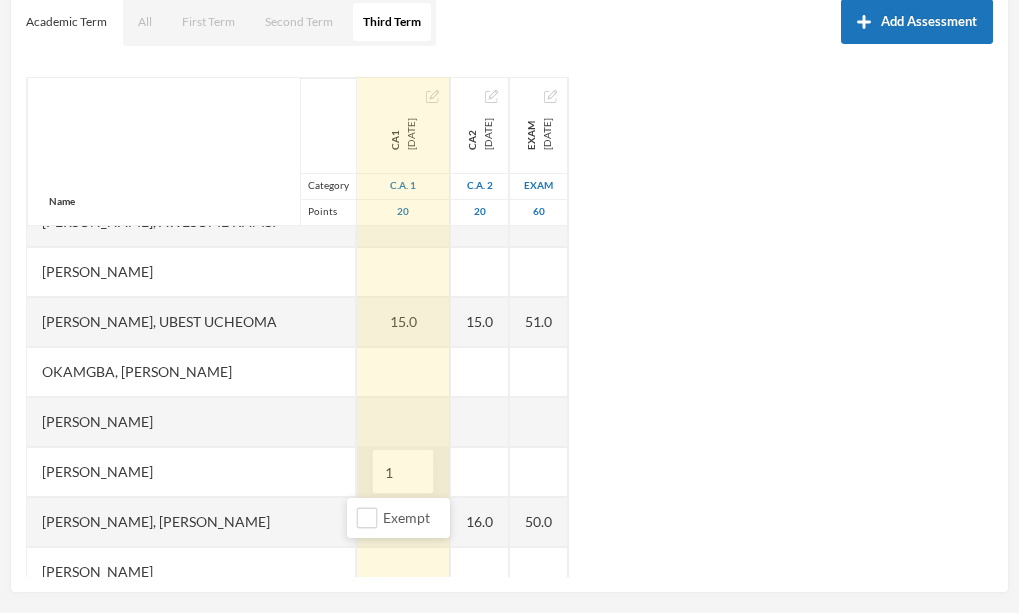 type on "17" 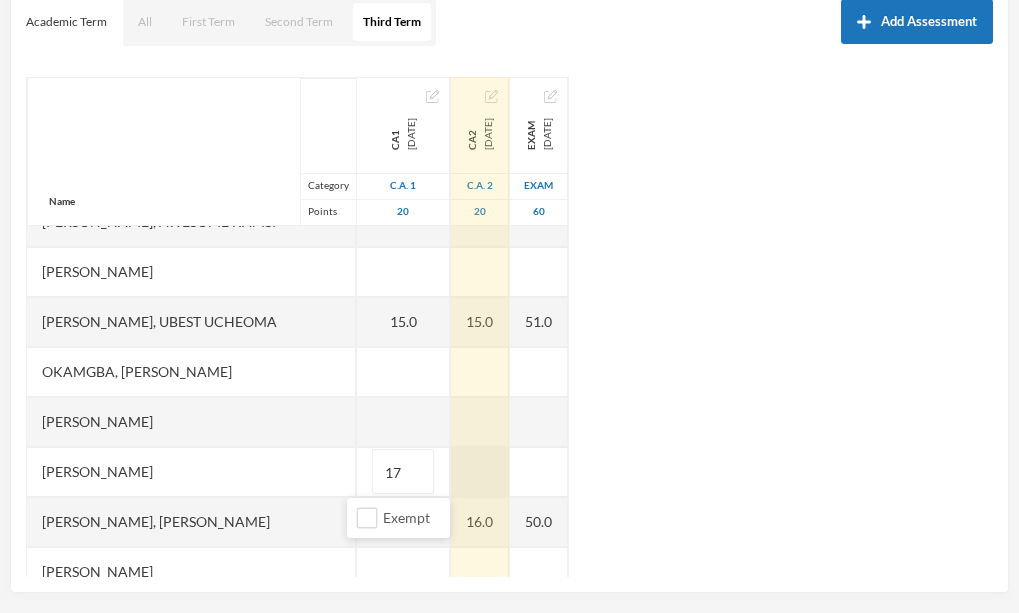 click on "Name   Category Points [PERSON_NAME], [PERSON_NAME], [PERSON_NAME], [PERSON_NAME] [PERSON_NAME], Chukwubuikem [PERSON_NAME], Testimony Anyaegbu, Divine Nnanyere Anyasodo, Trinity [PERSON_NAME], Princecharles [PERSON_NAME], [PERSON_NAME], Light A Chidube, Adaeze [PERSON_NAME] (jnr), [PERSON_NAME] [PERSON_NAME] [PERSON_NAME], [PERSON_NAME] [PERSON_NAME] Chidiebube [PERSON_NAME], [PERSON_NAME] Excel, [PERSON_NAME], [PERSON_NAME] [PERSON_NAME], [PERSON_NAME], [PERSON_NAME] Munachimso [PERSON_NAME], [PERSON_NAME] [PERSON_NAME], [PERSON_NAME], [PERSON_NAME] [PERSON_NAME], [PERSON_NAME] [PERSON_NAME] [PERSON_NAME], [PERSON_NAME], [PERSON_NAME] [PERSON_NAME], [PERSON_NAME], [PERSON_NAME] [PERSON_NAME], [PERSON_NAME], Chinonye [PERSON_NAME] Ugwoana, Kamsiyochi Treasure Uwazuruonye, [PERSON_NAME], [PERSON_NAME] CA1 [DATE] C.A. 1 20 15.0 17.0 18.0 13.0 15.0 17 18.0 18.0 CA2 [DATE] C.A. 2 20 17.0 17.0 18.0 16.0 15.0 16.0 16.0 EXAM [DATE] Exam" at bounding box center (509, 327) 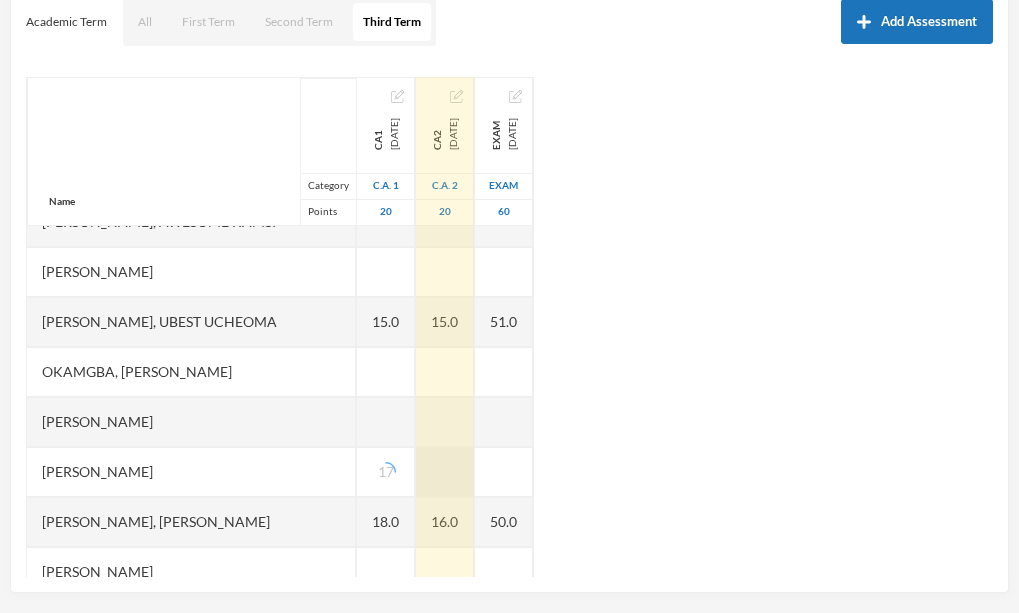click at bounding box center (445, 472) 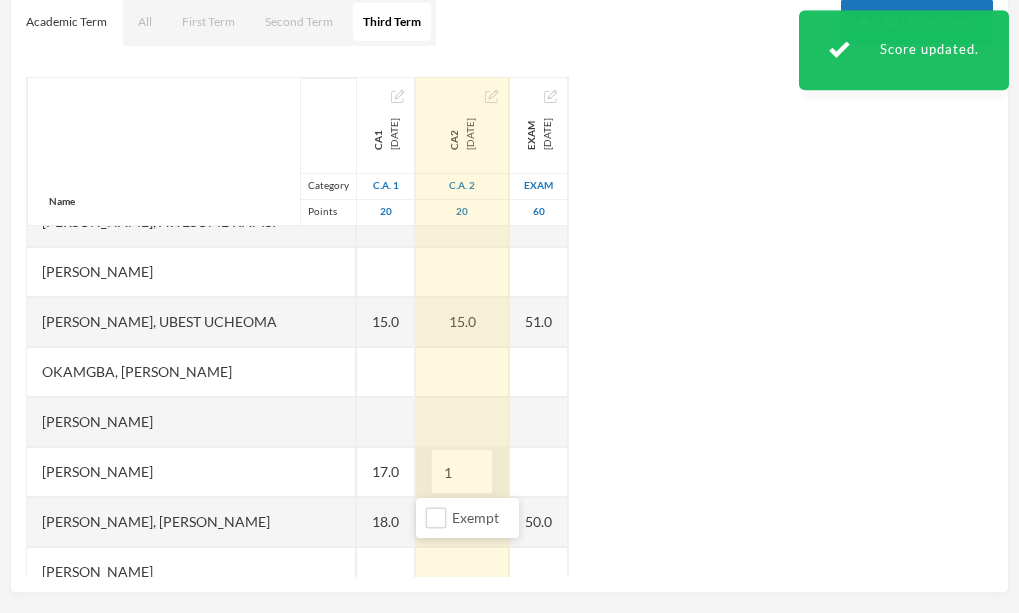 type on "17" 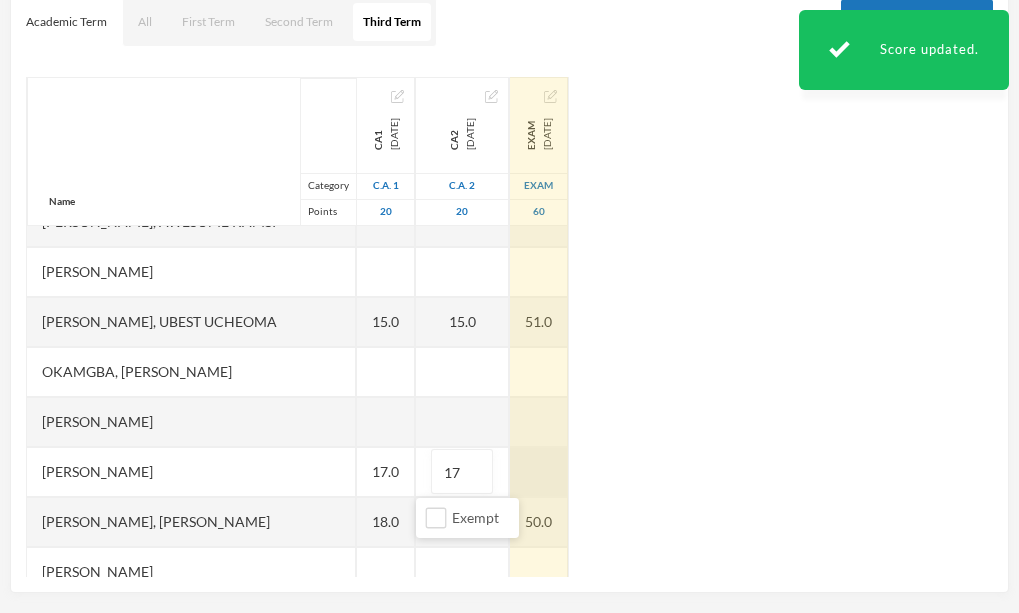 click at bounding box center [539, 472] 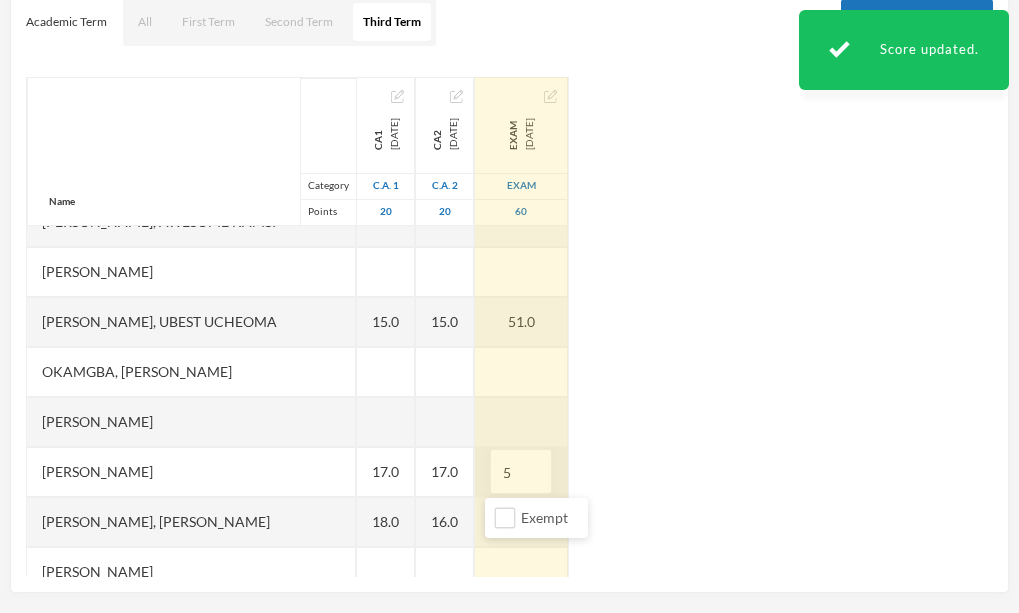 type on "50" 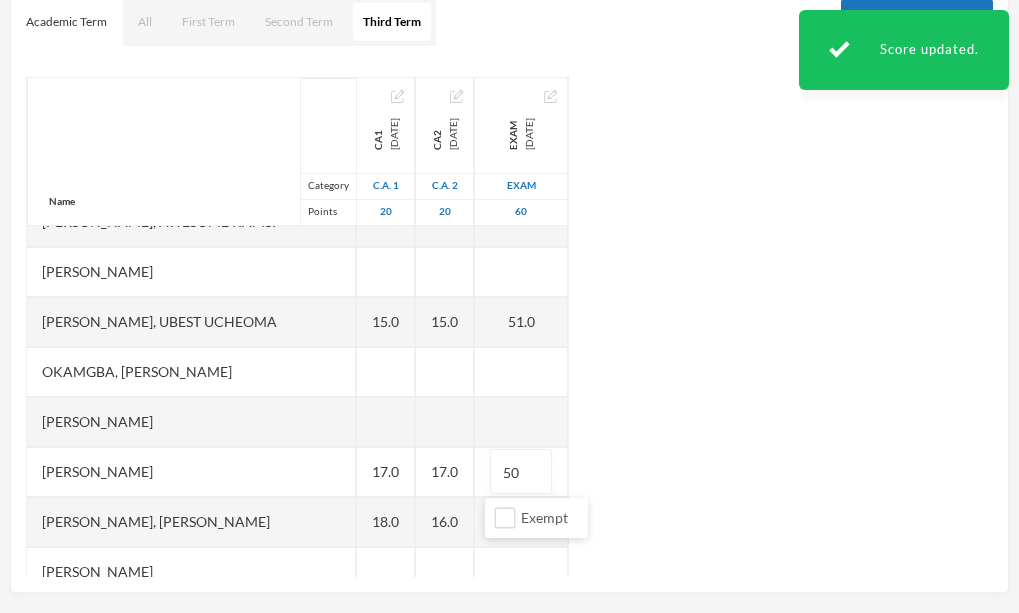 click on "Name   Category Points [PERSON_NAME], [PERSON_NAME], [PERSON_NAME], [PERSON_NAME] [PERSON_NAME], Chukwubuikem [PERSON_NAME], Testimony Anyaegbu, Divine Nnanyere Anyasodo, Trinity [PERSON_NAME], Princecharles [PERSON_NAME], [PERSON_NAME], Light A Chidube, Adaeze [PERSON_NAME] (jnr), [PERSON_NAME] [PERSON_NAME] [PERSON_NAME], [PERSON_NAME] [PERSON_NAME] Chidiebube [PERSON_NAME], [PERSON_NAME] Excel, [PERSON_NAME], [PERSON_NAME] [PERSON_NAME], [PERSON_NAME], [PERSON_NAME] Munachimso [PERSON_NAME], [PERSON_NAME] [PERSON_NAME], [PERSON_NAME], [PERSON_NAME] [PERSON_NAME], [PERSON_NAME] [PERSON_NAME] [PERSON_NAME], [PERSON_NAME], [PERSON_NAME] [PERSON_NAME], [PERSON_NAME], [PERSON_NAME] [PERSON_NAME], [PERSON_NAME], Chinonye [PERSON_NAME] Ugwoana, Kamsiyochi Treasure Uwazuruonye, [PERSON_NAME], [PERSON_NAME] CA1 [DATE] C.A. 1 20 15.0 17.0 18.0 13.0 15.0 17.0 18.0 18.0 CA2 [DATE] C.A. 2 20 17.0 17.0 18.0 16.0 15.0 17.0 16.0 16.0 EXAM [DATE]" at bounding box center [509, 327] 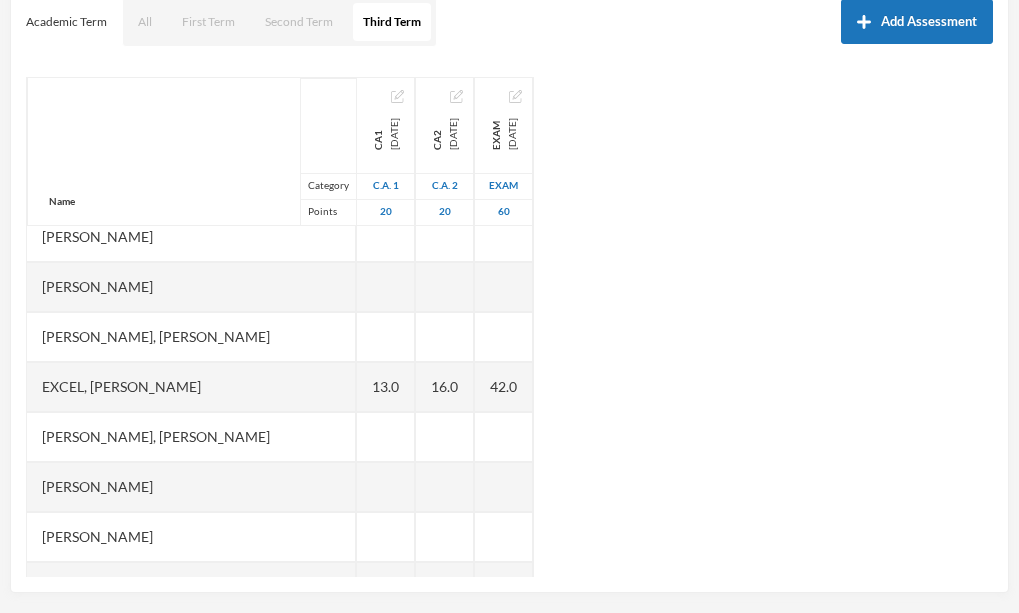 scroll, scrollTop: 664, scrollLeft: 0, axis: vertical 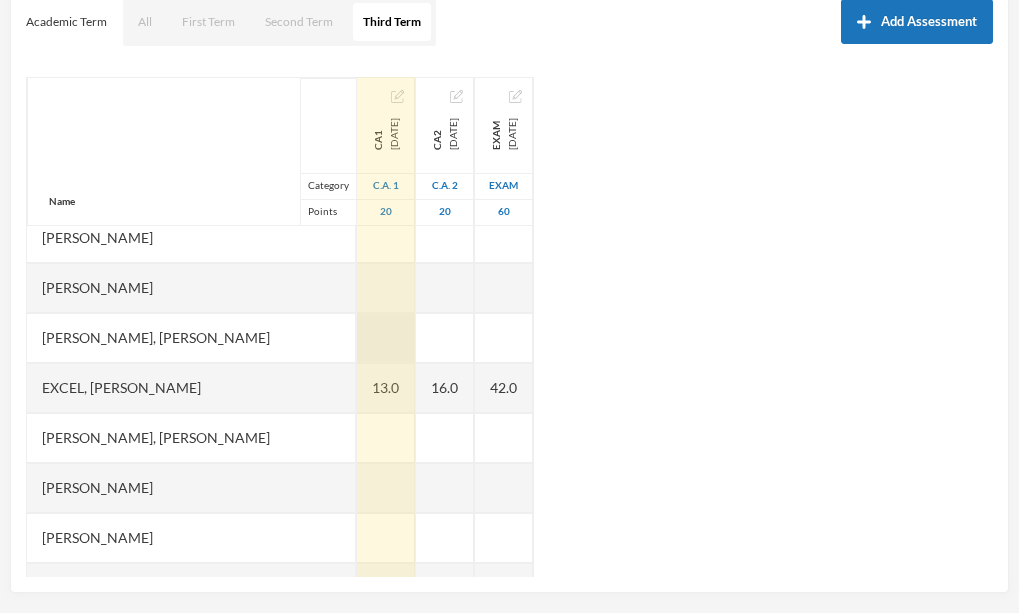 click at bounding box center (386, 338) 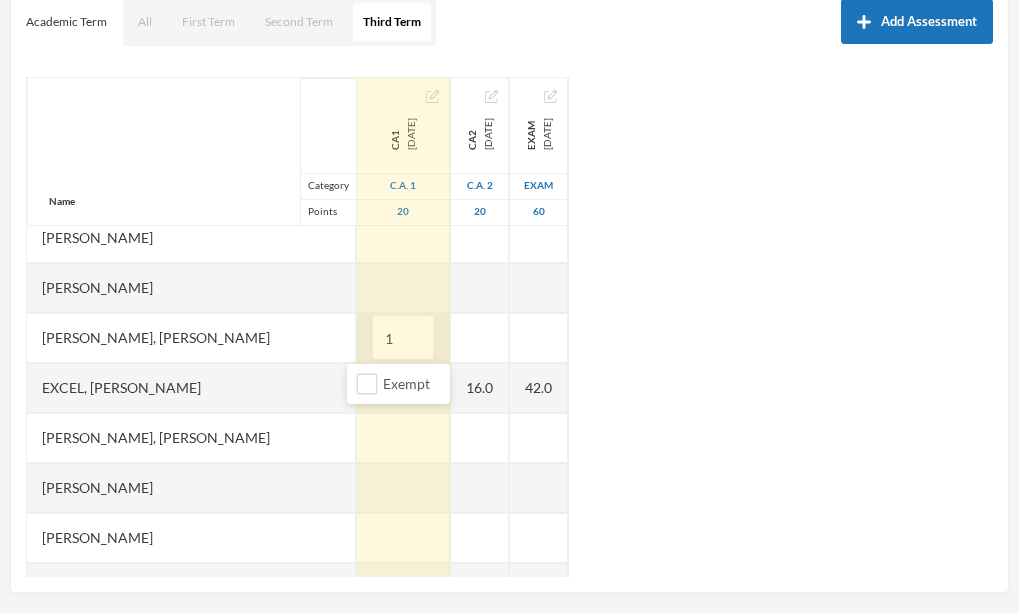 type on "17" 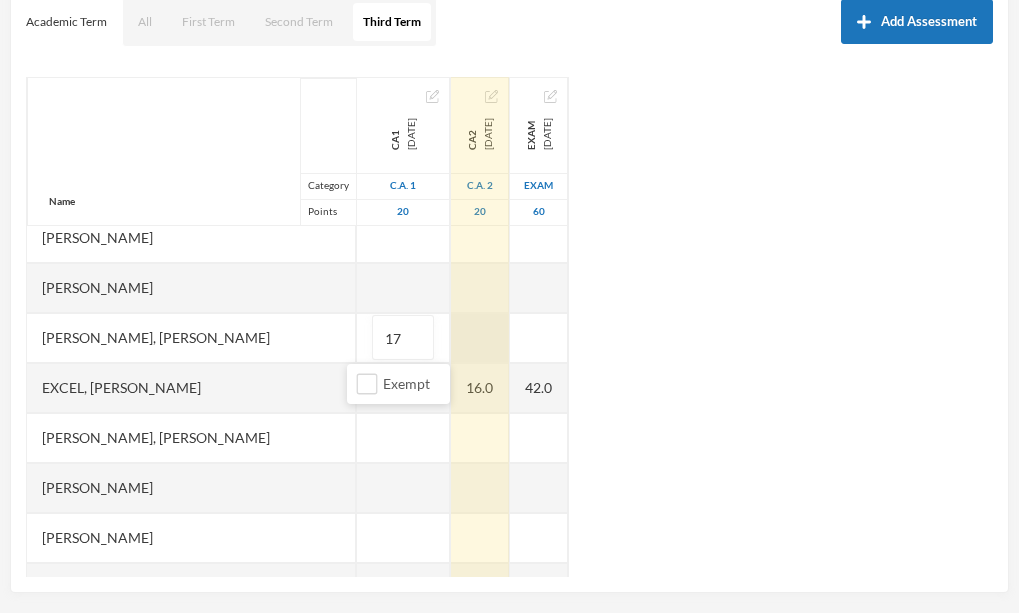 click at bounding box center (480, 338) 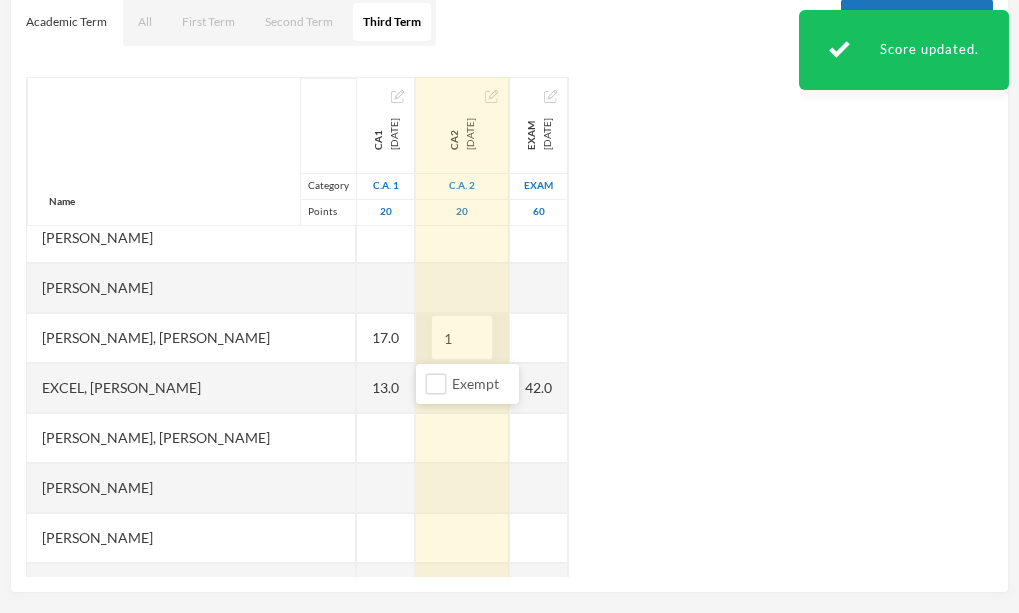 type on "14" 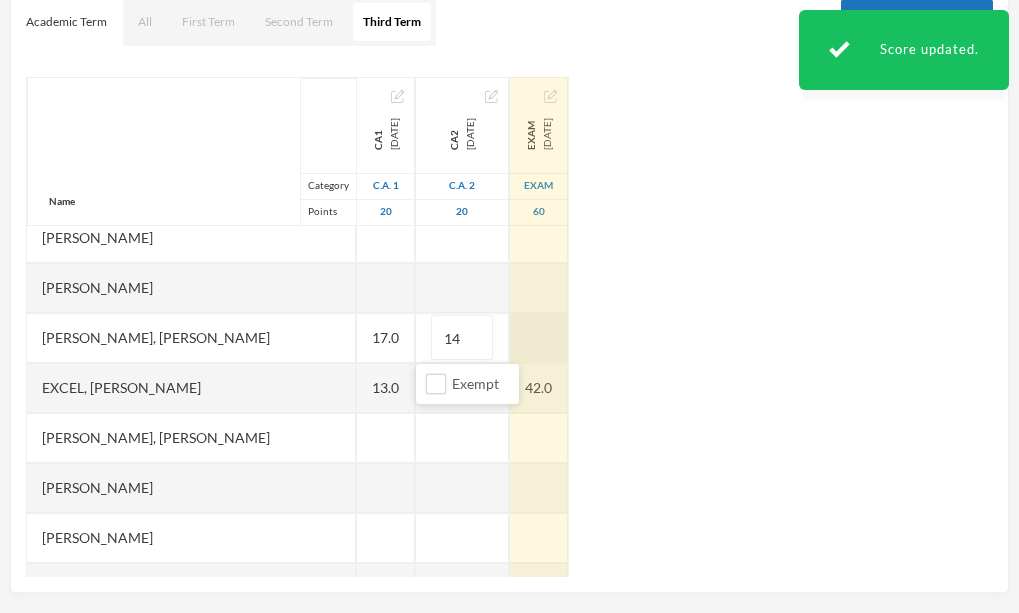 click at bounding box center (539, 338) 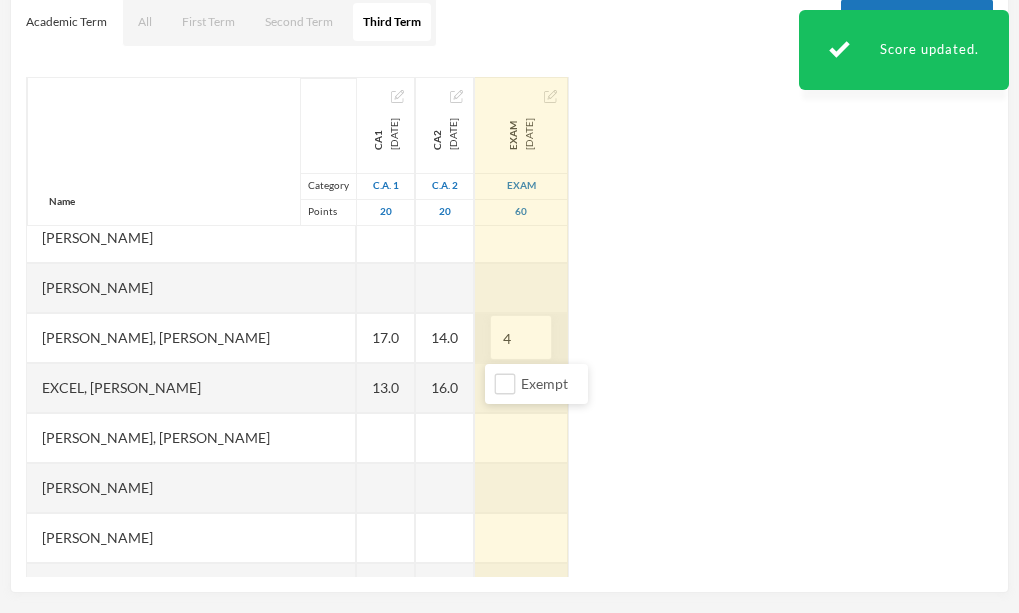 type on "40" 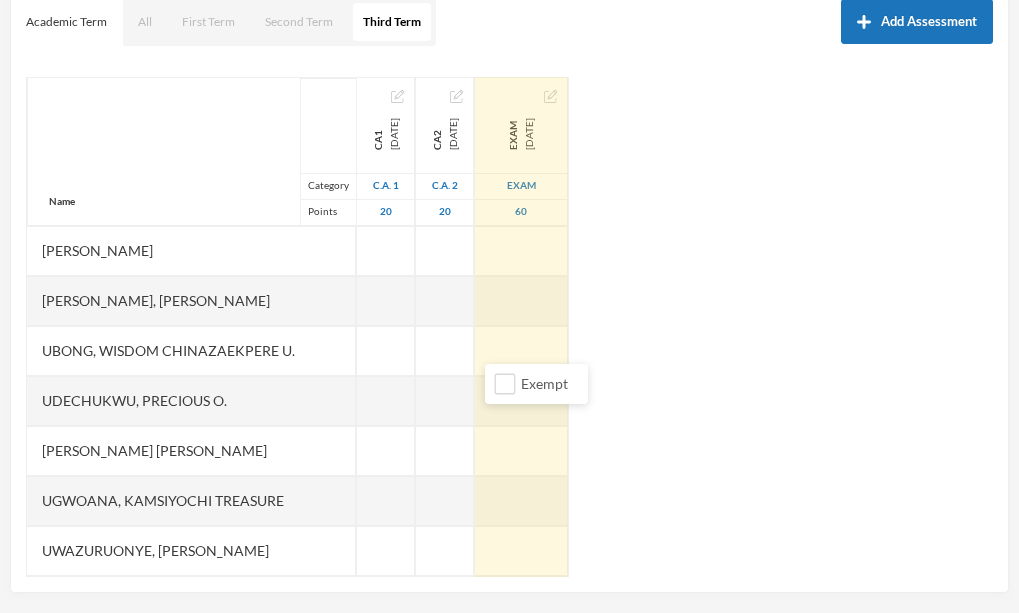 scroll, scrollTop: 1401, scrollLeft: 0, axis: vertical 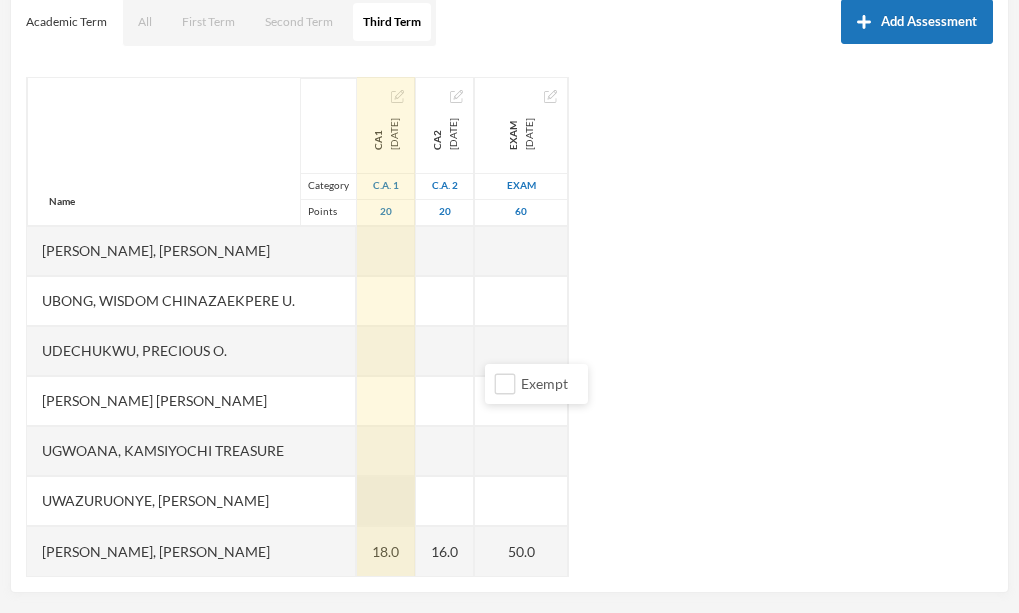 click at bounding box center (386, 501) 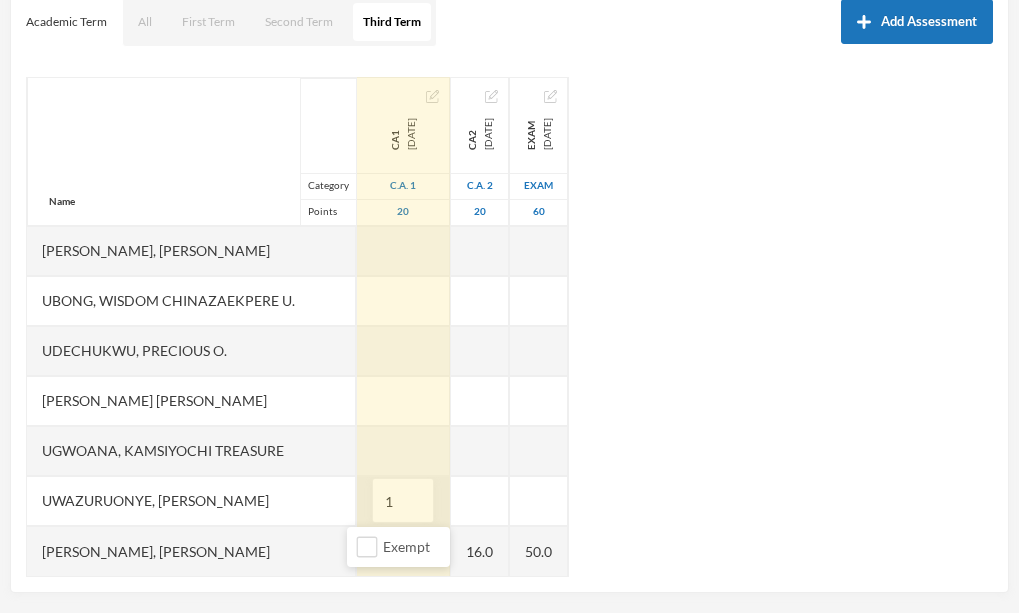 type on "17" 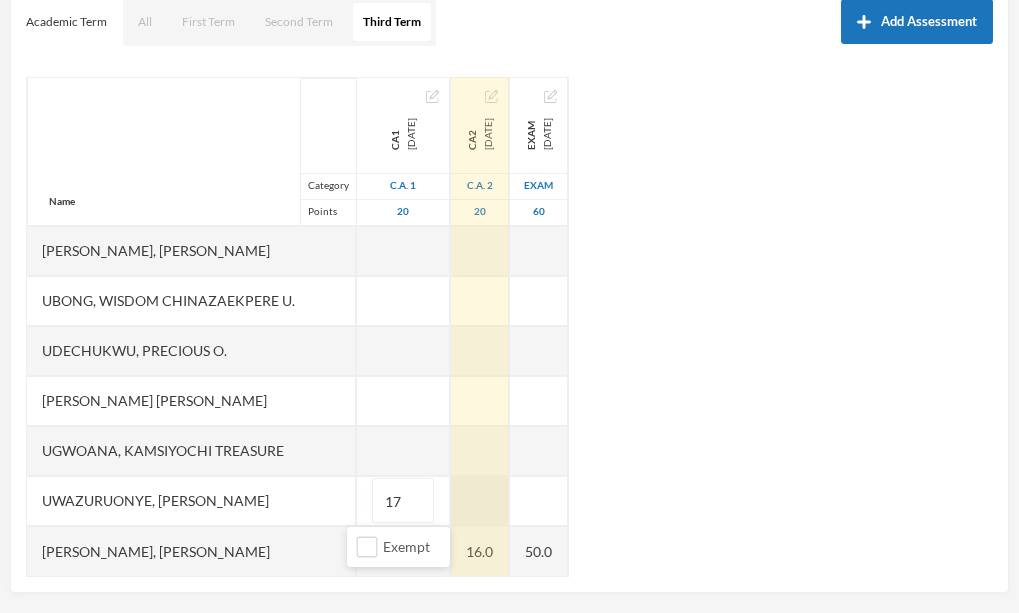 click on "Name   Category Points [PERSON_NAME], [PERSON_NAME], [PERSON_NAME], [PERSON_NAME] [PERSON_NAME], Chukwubuikem [PERSON_NAME], Testimony Anyaegbu, Divine Nnanyere Anyasodo, Trinity [PERSON_NAME], Princecharles [PERSON_NAME], [PERSON_NAME], Light A Chidube, Adaeze [PERSON_NAME] (jnr), [PERSON_NAME] [PERSON_NAME] [PERSON_NAME], [PERSON_NAME] [PERSON_NAME] Chidiebube [PERSON_NAME], [PERSON_NAME] Excel, [PERSON_NAME], [PERSON_NAME] [PERSON_NAME], [PERSON_NAME], [PERSON_NAME] Munachimso [PERSON_NAME], [PERSON_NAME] [PERSON_NAME], [PERSON_NAME], [PERSON_NAME] [PERSON_NAME], [PERSON_NAME] [PERSON_NAME] [PERSON_NAME], [PERSON_NAME], [PERSON_NAME] [PERSON_NAME], [PERSON_NAME], [PERSON_NAME] [PERSON_NAME], [PERSON_NAME], Chinonye [PERSON_NAME] Ugwoana, Kamsiyochi Treasure Uwazuruonye, [PERSON_NAME], [PERSON_NAME] CA1 [DATE] C.A. 1 20 15.0 17.0 18.0 17.0 13.0 15.0 17.0 18.0 17 18.0 CA2 [DATE] C.A. 2 20 17.0 17.0 18.0 14.0 16.0 15.0 17.0 16.0 16.0 60" at bounding box center [509, 327] 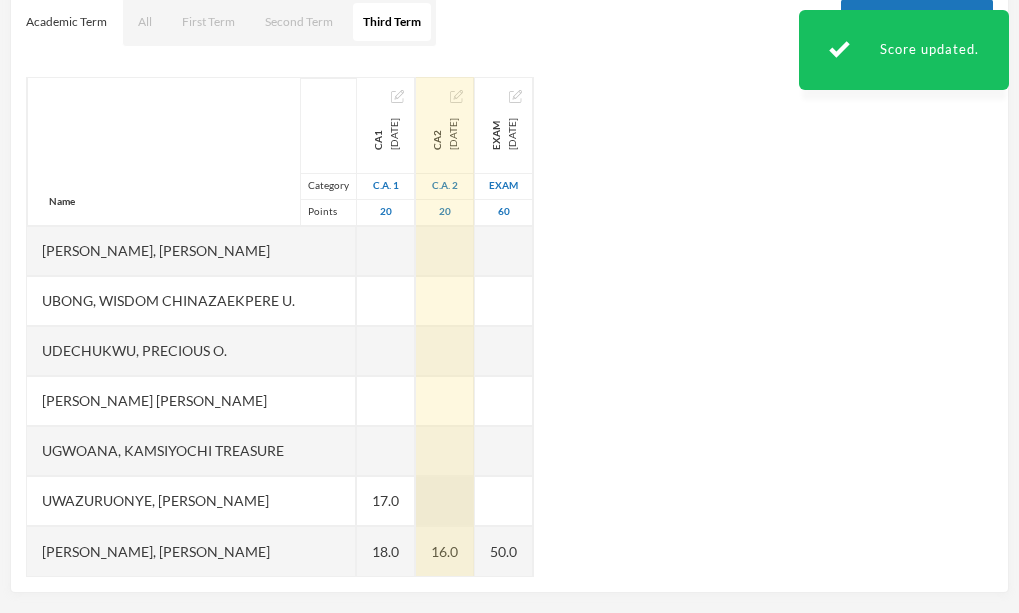 click at bounding box center [445, 501] 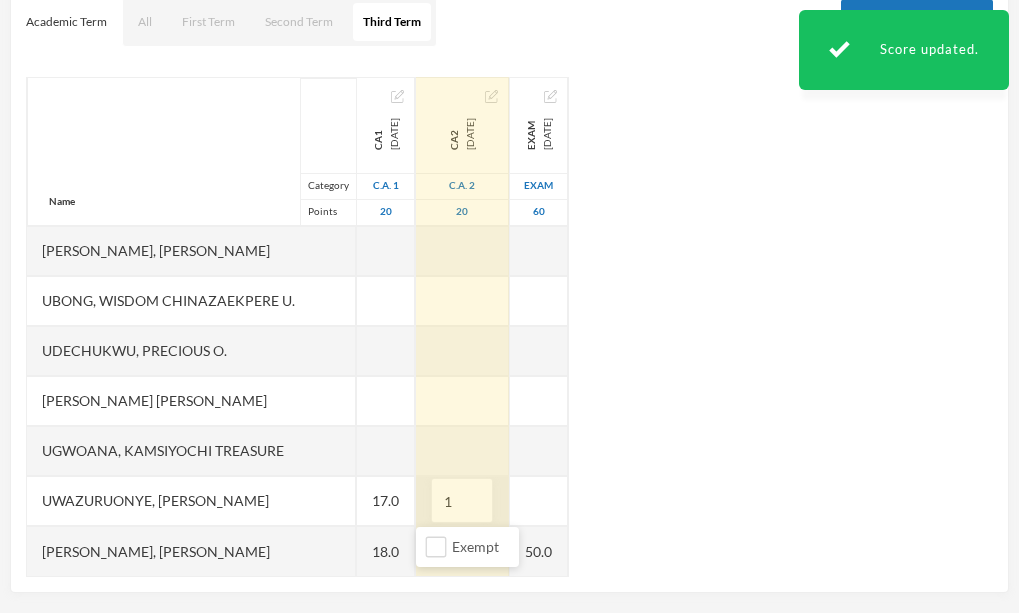 type on "13" 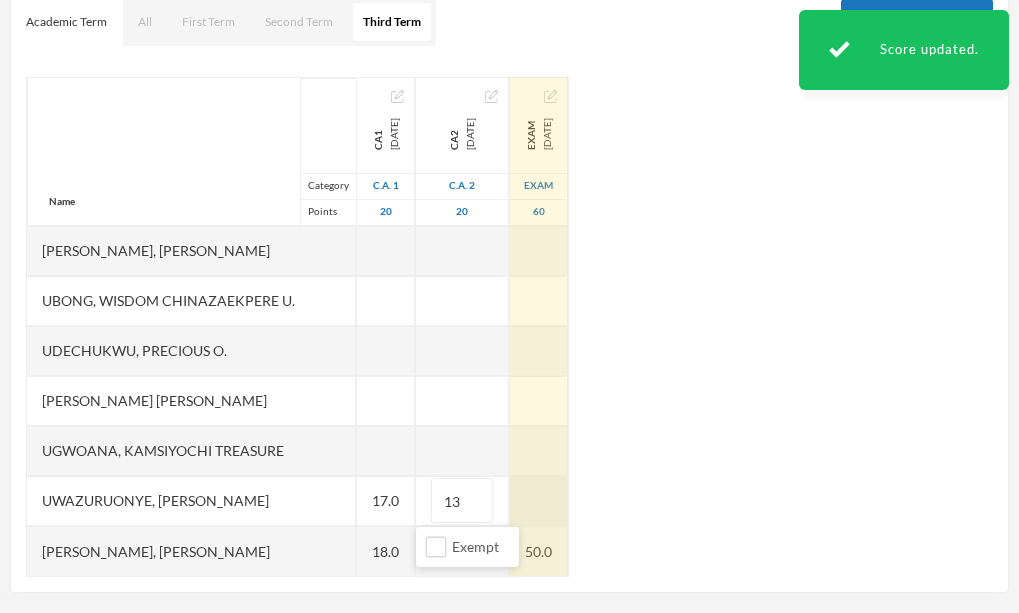 click at bounding box center [539, 501] 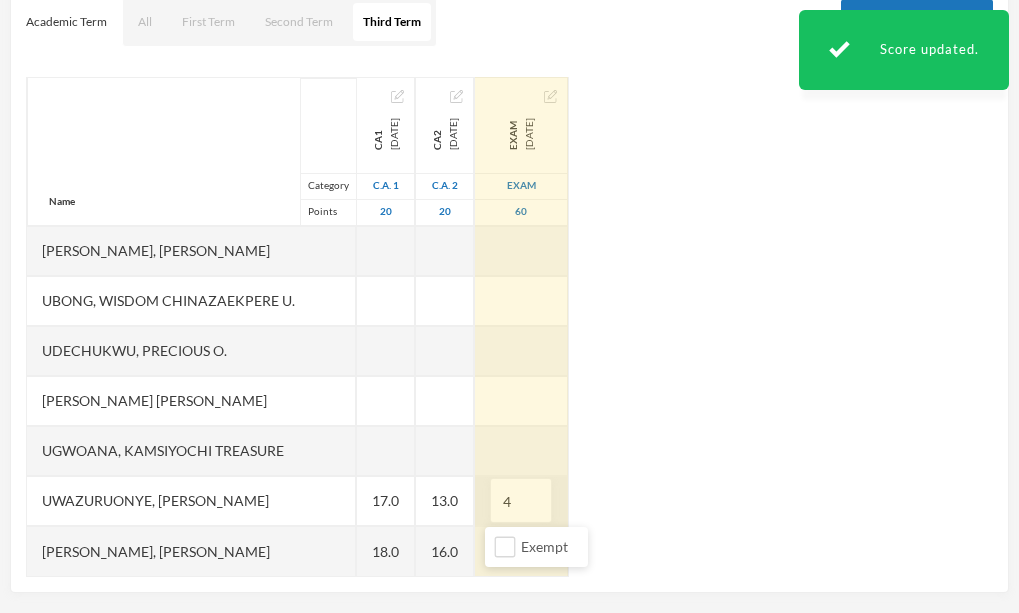 type on "40" 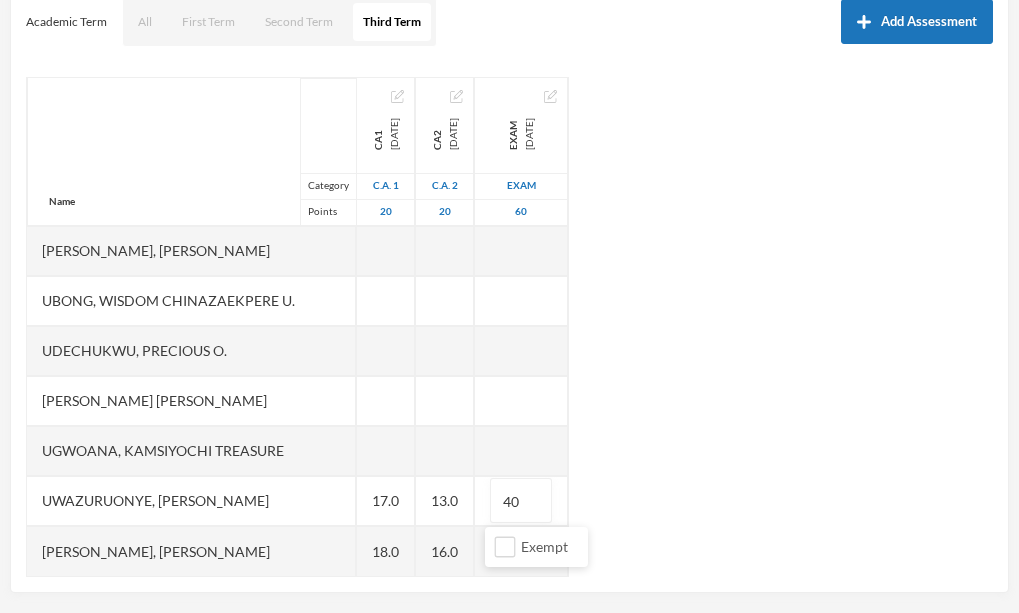 click on "Name   Category Points [PERSON_NAME], [PERSON_NAME], [PERSON_NAME], [PERSON_NAME] [PERSON_NAME], Chukwubuikem [PERSON_NAME], Testimony Anyaegbu, Divine Nnanyere Anyasodo, Trinity [PERSON_NAME], Princecharles [PERSON_NAME], [PERSON_NAME], Light A Chidube, Adaeze [PERSON_NAME] (jnr), [PERSON_NAME] [PERSON_NAME] [PERSON_NAME], [PERSON_NAME] [PERSON_NAME] Chidiebube [PERSON_NAME], [PERSON_NAME] Excel, [PERSON_NAME], [PERSON_NAME] [PERSON_NAME], [PERSON_NAME], [PERSON_NAME] Munachimso [PERSON_NAME], [PERSON_NAME] [PERSON_NAME], [PERSON_NAME], [PERSON_NAME] [PERSON_NAME], [PERSON_NAME] [PERSON_NAME] [PERSON_NAME], [PERSON_NAME], [PERSON_NAME] [PERSON_NAME], [PERSON_NAME], [PERSON_NAME] [PERSON_NAME], [PERSON_NAME], Chinonye [PERSON_NAME] Ugwoana, Kamsiyochi Treasure Uwazuruonye, [PERSON_NAME], [PERSON_NAME] CA1 [DATE] C.A. 1 20 15.0 17.0 18.0 17.0 13.0 15.0 17.0 18.0 17.0 18.0 CA2 [DATE] C.A. 2 20 17.0 17.0 18.0 14.0 16.0 15.0 17.0 16.0 13.0" at bounding box center [509, 327] 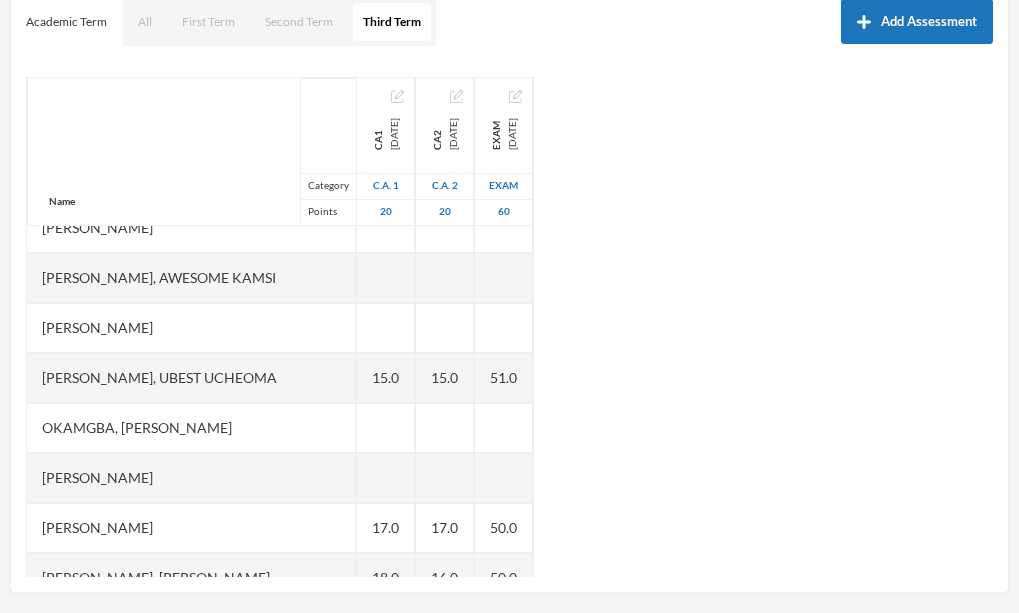 scroll, scrollTop: 960, scrollLeft: 0, axis: vertical 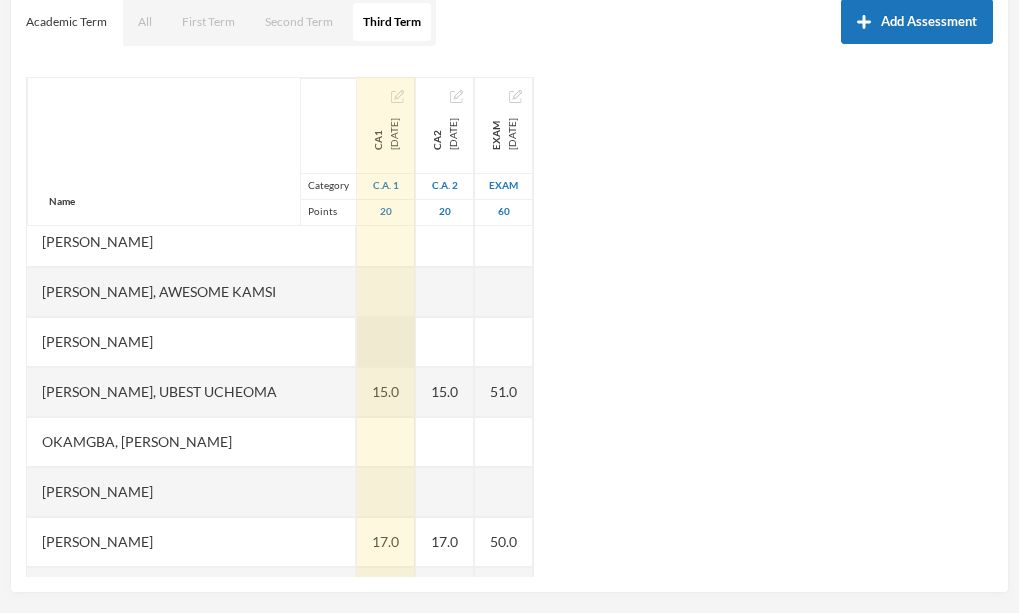 click at bounding box center (386, 342) 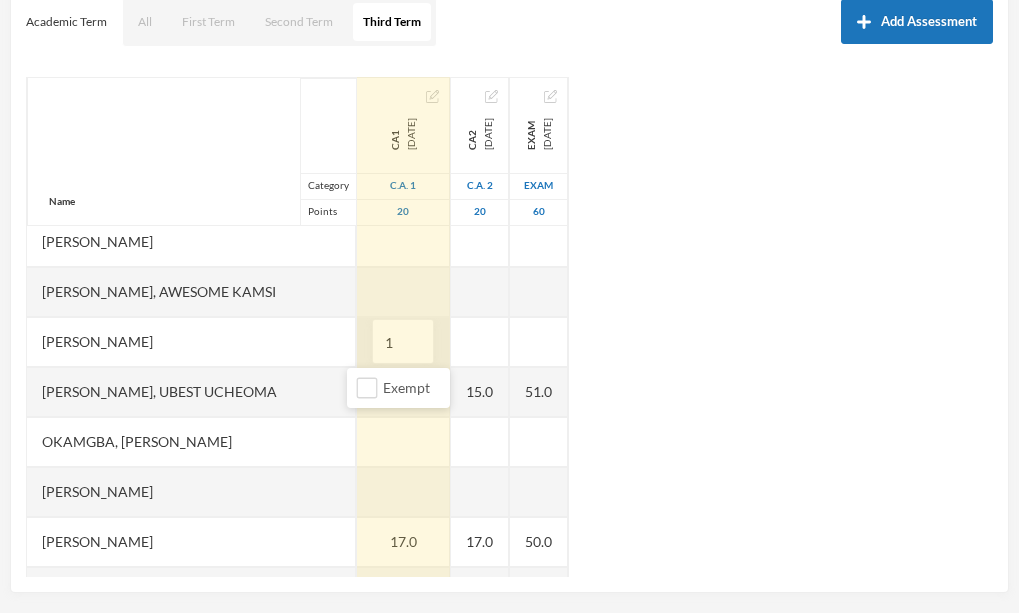 type on "17" 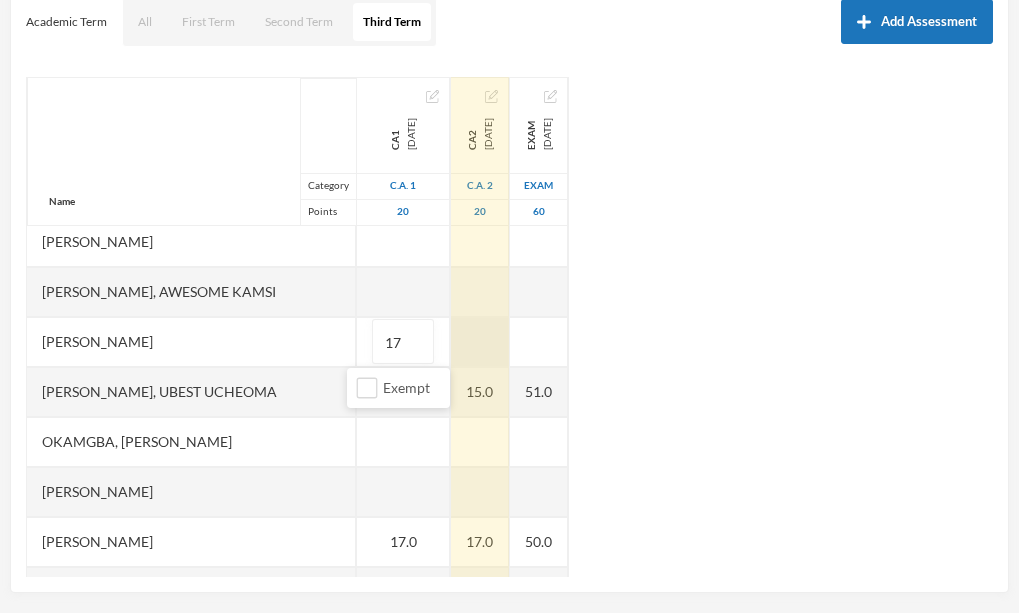 click on "Name   Category Points [PERSON_NAME], [PERSON_NAME], [PERSON_NAME], [PERSON_NAME] [PERSON_NAME], Chukwubuikem [PERSON_NAME], Testimony Anyaegbu, Divine Nnanyere Anyasodo, Trinity [PERSON_NAME], Princecharles [PERSON_NAME], [PERSON_NAME], Light A Chidube, Adaeze [PERSON_NAME] (jnr), [PERSON_NAME] [PERSON_NAME] [PERSON_NAME], [PERSON_NAME] [PERSON_NAME] Chidiebube [PERSON_NAME], [PERSON_NAME] Excel, [PERSON_NAME], [PERSON_NAME] [PERSON_NAME], [PERSON_NAME], [PERSON_NAME] Munachimso [PERSON_NAME], [PERSON_NAME] [PERSON_NAME], [PERSON_NAME], [PERSON_NAME] [PERSON_NAME], [PERSON_NAME] [PERSON_NAME] [PERSON_NAME], [PERSON_NAME], [PERSON_NAME] [PERSON_NAME], [PERSON_NAME], [PERSON_NAME] [PERSON_NAME], [PERSON_NAME], Chinonye [PERSON_NAME] Ugwoana, Kamsiyochi Treasure Uwazuruonye, [PERSON_NAME], [PERSON_NAME] CA1 [DATE] C.A. 1 20 15.0 17.0 18.0 17.0 13.0 17 15.0 17.0 18.0 17.0 18.0 CA2 [DATE] C.A. 2 20 17.0 17.0 18.0 14.0 16.0 15.0 17.0 16.0 60" at bounding box center [509, 327] 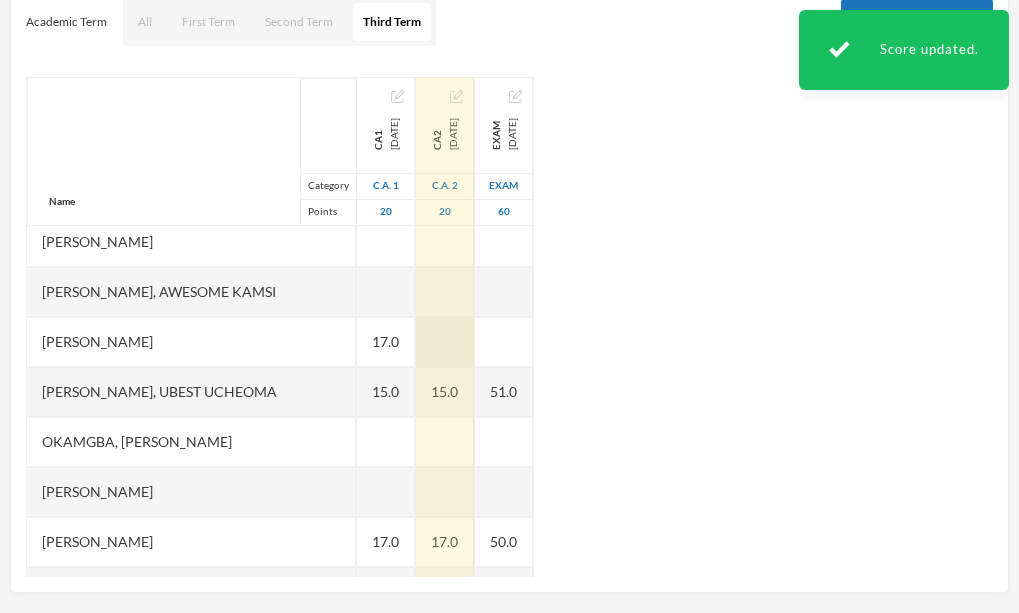 click at bounding box center (445, 342) 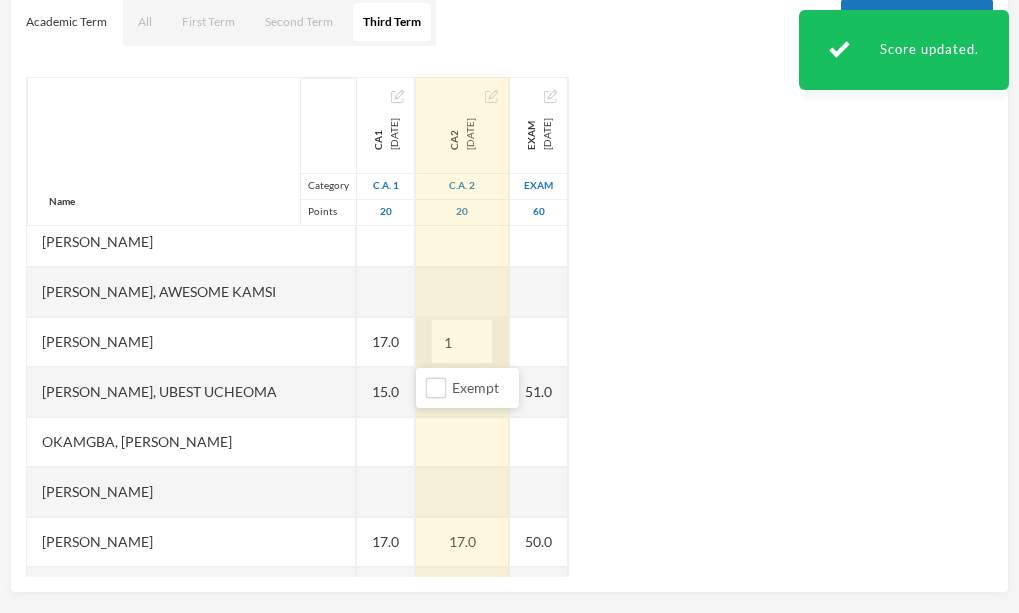 type on "18" 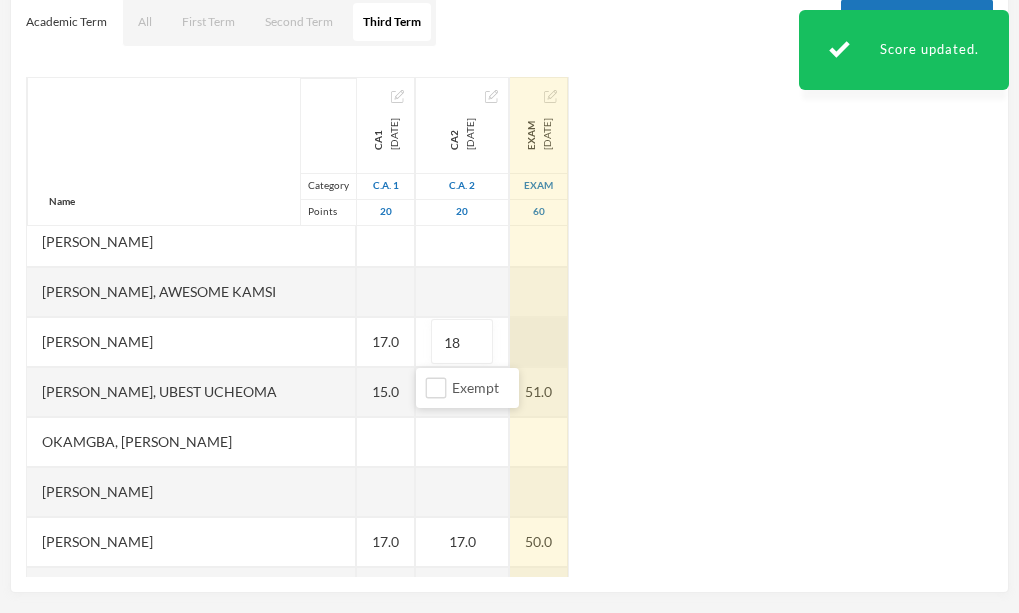 click at bounding box center [539, 342] 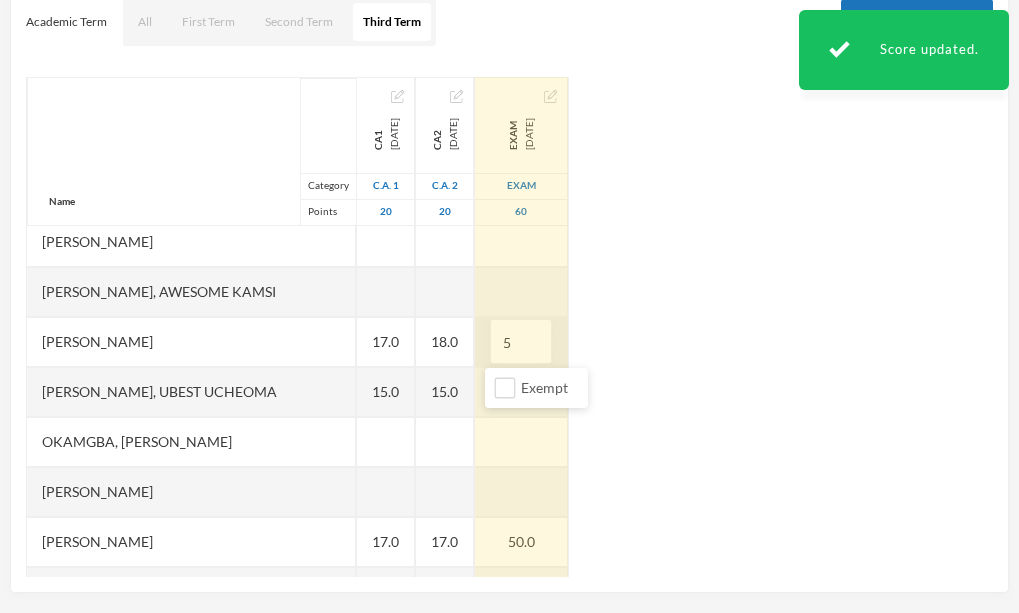 type on "51" 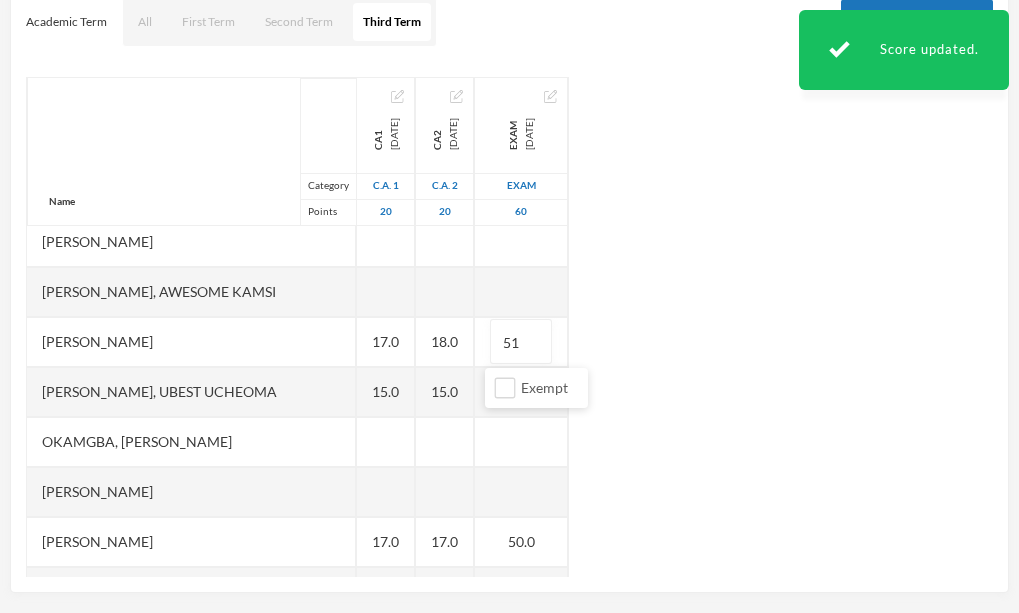 click on "Name   Category Points [PERSON_NAME], [PERSON_NAME], [PERSON_NAME], [PERSON_NAME] [PERSON_NAME], Chukwubuikem [PERSON_NAME], Testimony Anyaegbu, Divine Nnanyere Anyasodo, Trinity [PERSON_NAME], Princecharles [PERSON_NAME], [PERSON_NAME], Light A Chidube, Adaeze [PERSON_NAME] (jnr), [PERSON_NAME] [PERSON_NAME] [PERSON_NAME], [PERSON_NAME] [PERSON_NAME] Chidiebube [PERSON_NAME], [PERSON_NAME] Excel, [PERSON_NAME], [PERSON_NAME] [PERSON_NAME], [PERSON_NAME], [PERSON_NAME] Munachimso [PERSON_NAME], [PERSON_NAME] [PERSON_NAME], [PERSON_NAME], [PERSON_NAME] [PERSON_NAME], [PERSON_NAME] [PERSON_NAME] [PERSON_NAME], [PERSON_NAME], [PERSON_NAME] [PERSON_NAME], [PERSON_NAME], [PERSON_NAME] [PERSON_NAME], [PERSON_NAME], Chinonye [PERSON_NAME] Ugwoana, Kamsiyochi Treasure Uwazuruonye, [PERSON_NAME], [PERSON_NAME] CA1 [DATE] C.A. 1 20 15.0 17.0 18.0 17.0 13.0 17.0 15.0 17.0 18.0 17.0 18.0 CA2 [DATE] C.A. 2 20 17.0 17.0 18.0 14.0 16.0 18.0 15.0 17.0" at bounding box center [509, 327] 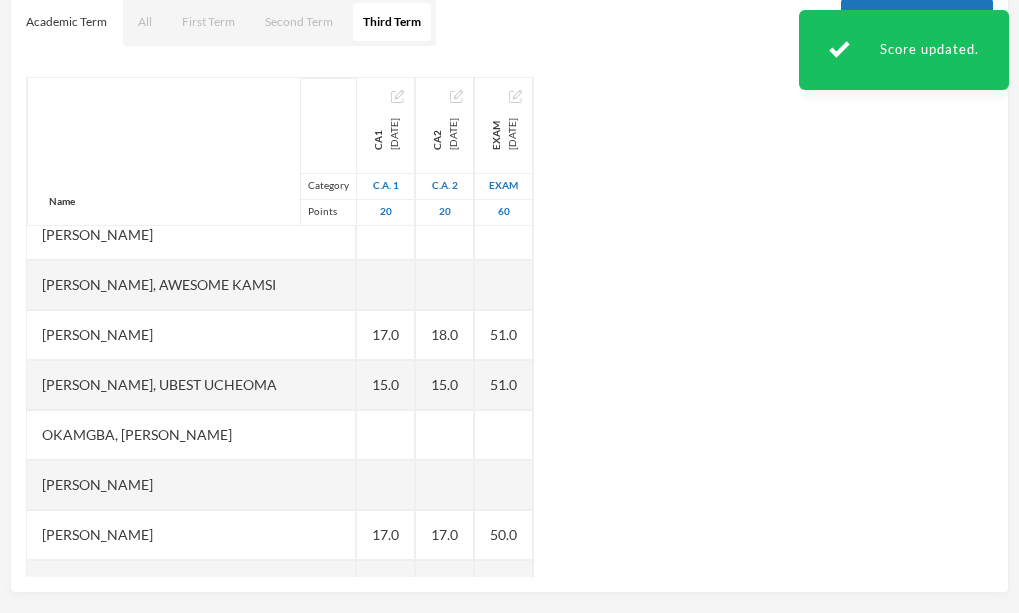 scroll, scrollTop: 972, scrollLeft: 0, axis: vertical 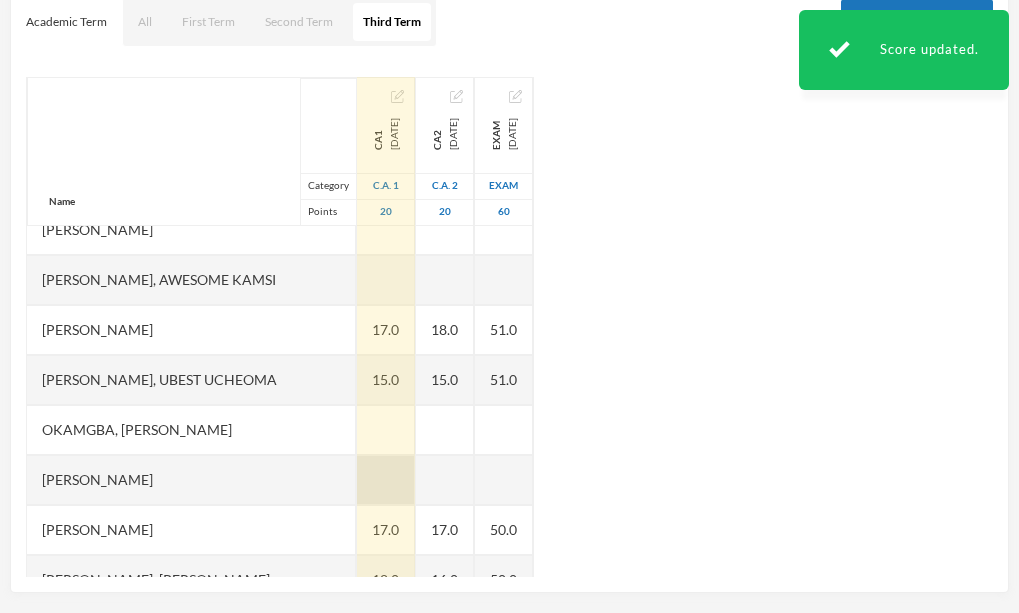 click at bounding box center (386, 480) 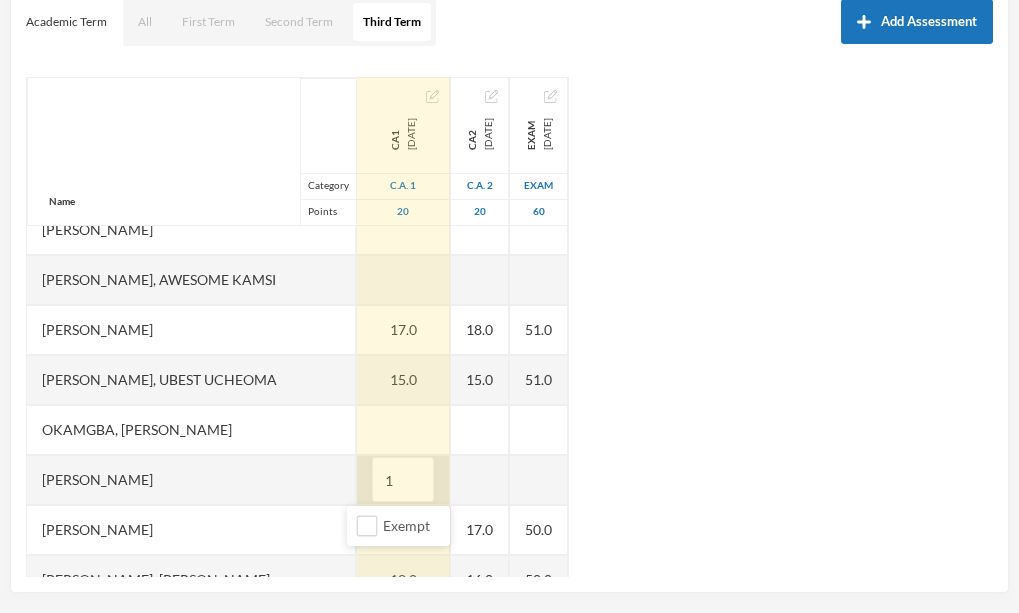 type on "17" 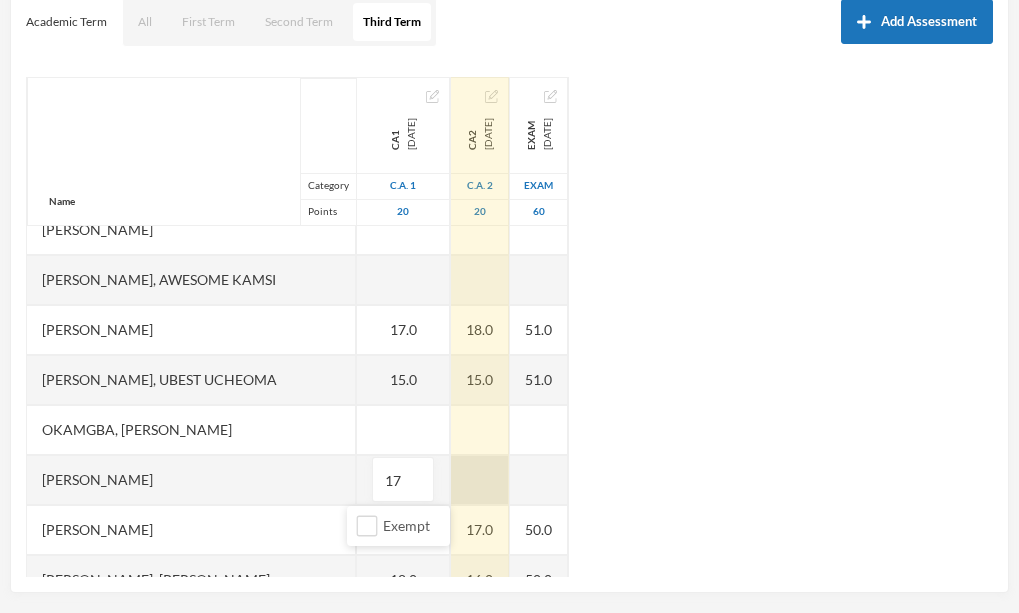 click at bounding box center [480, 480] 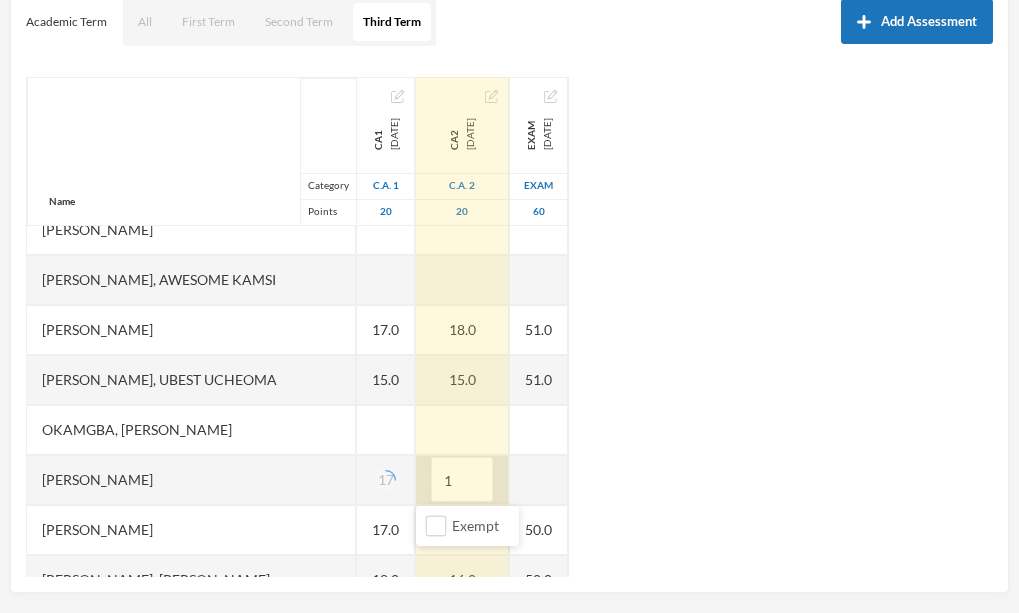 type on "17" 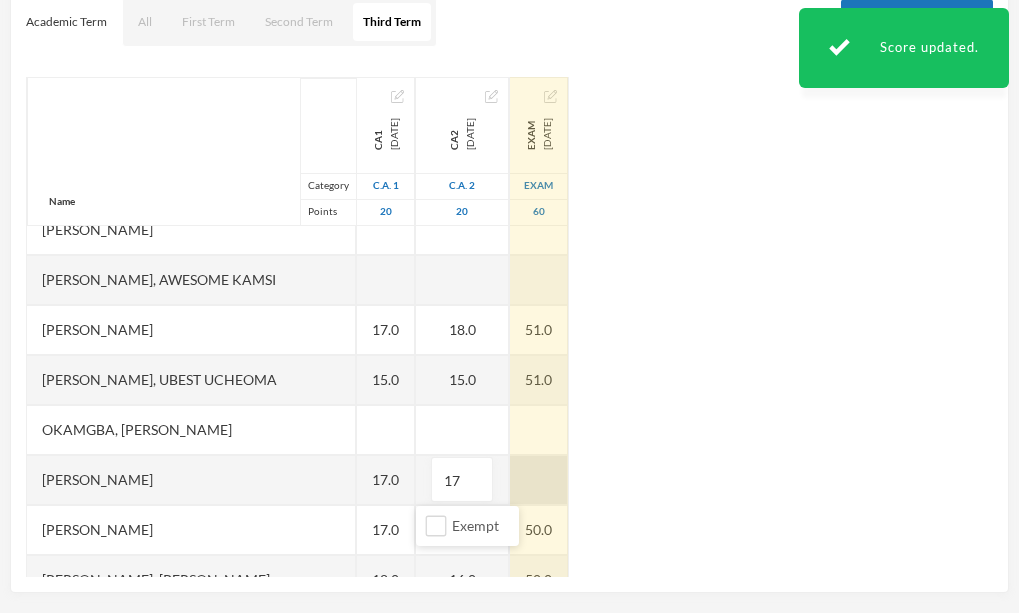 click at bounding box center (539, 480) 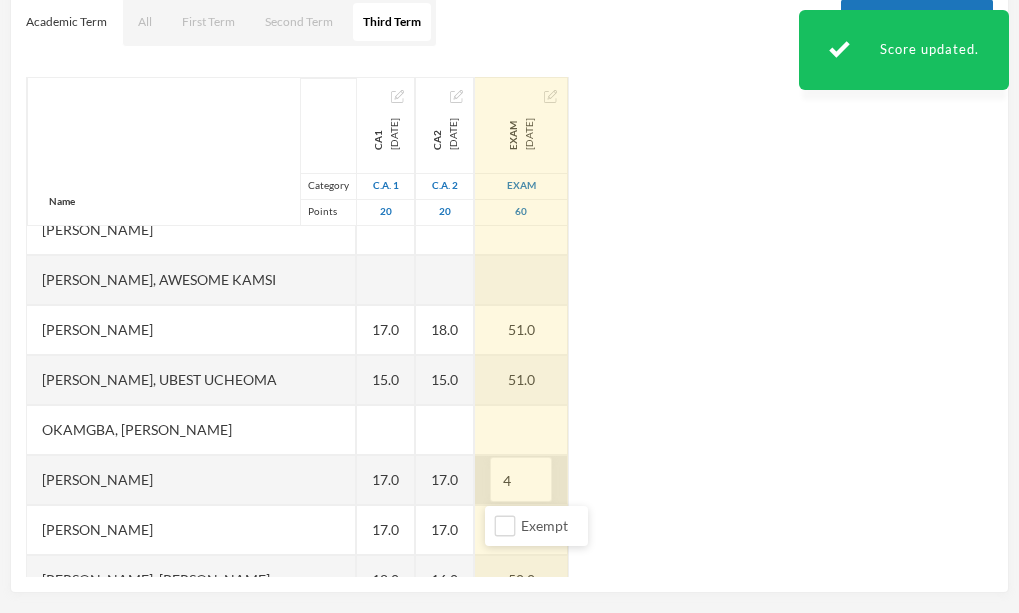 type on "45" 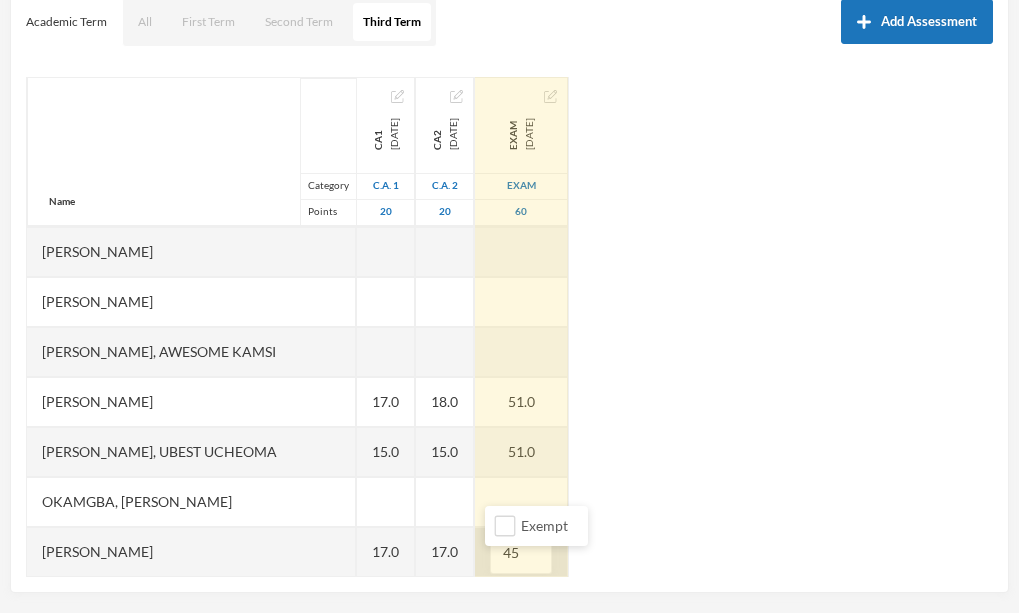 scroll, scrollTop: 891, scrollLeft: 0, axis: vertical 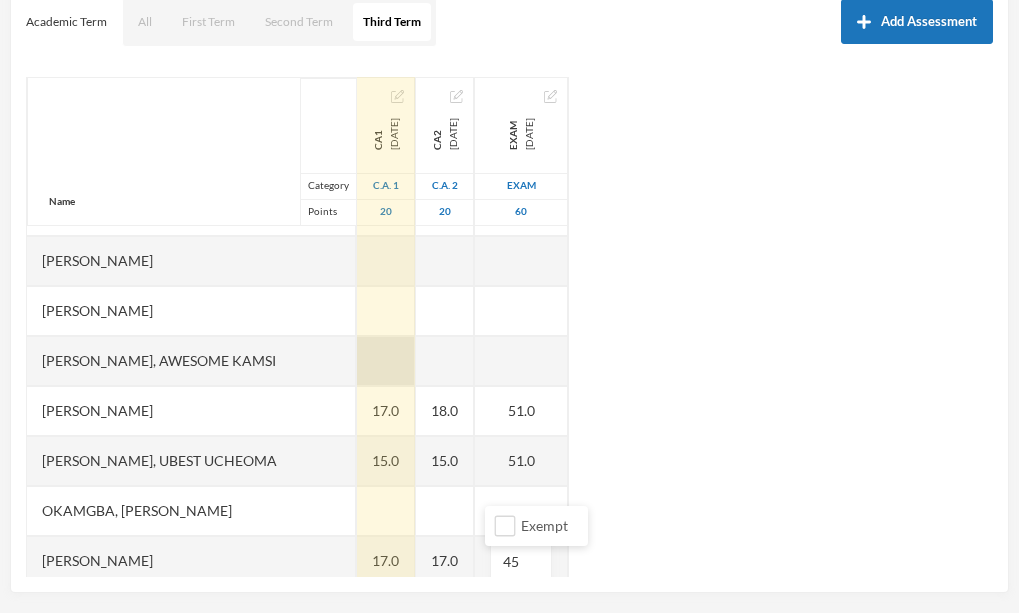 click at bounding box center [386, 361] 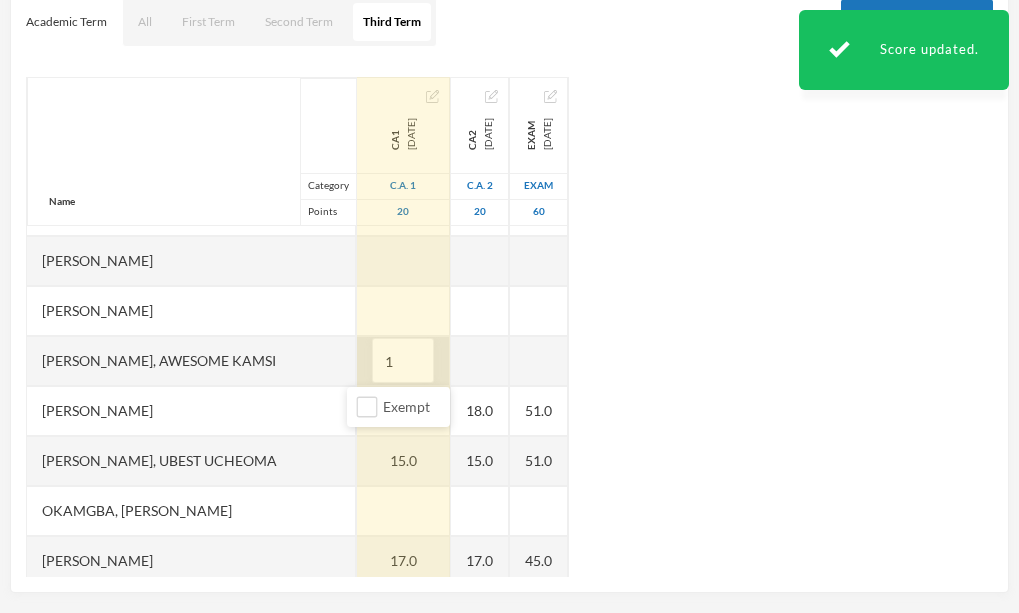 type on "16" 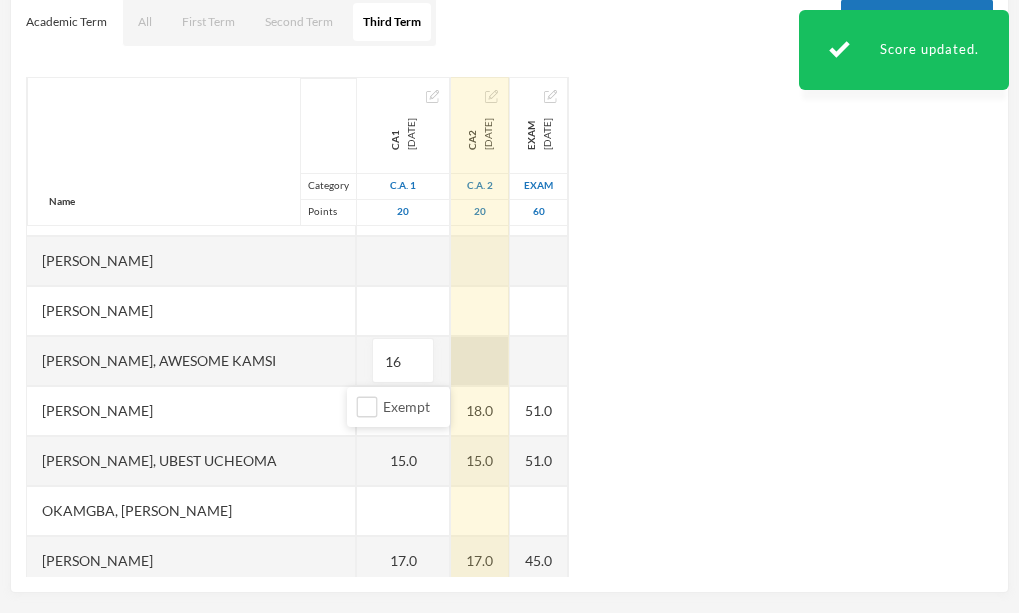 click at bounding box center (480, 361) 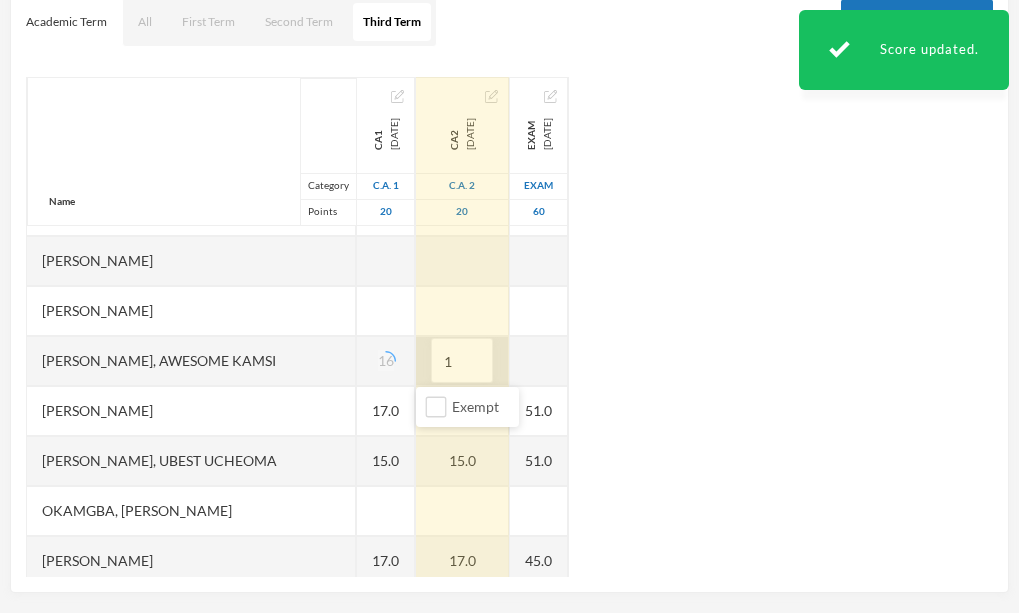 type on "18" 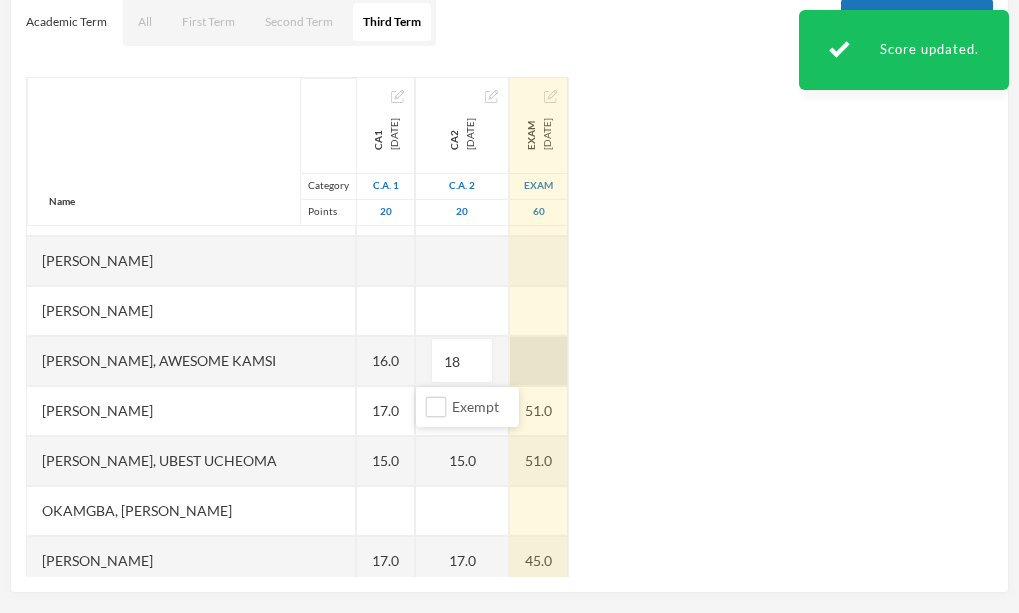 click at bounding box center (539, 361) 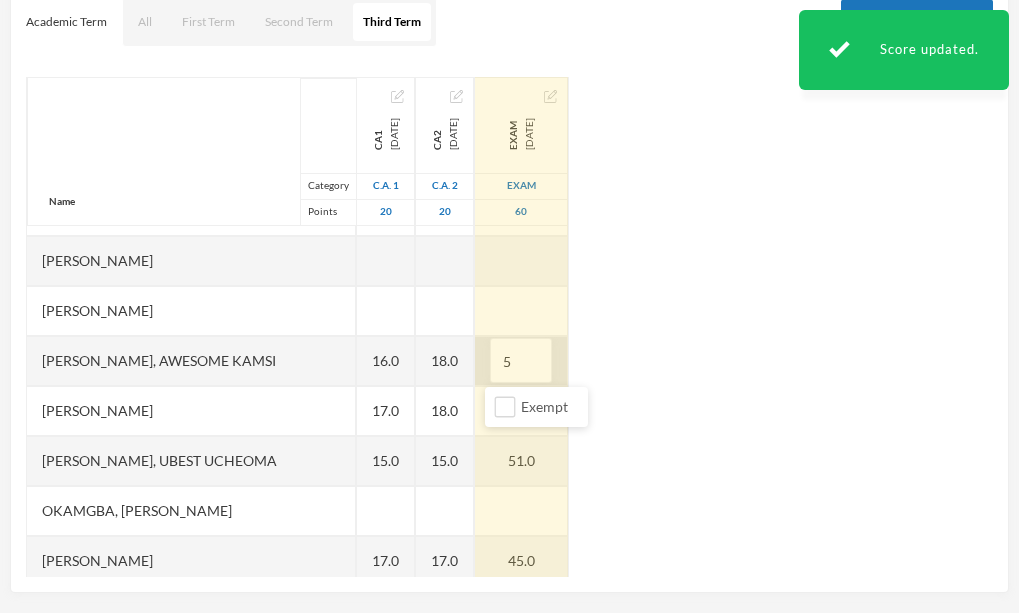 type on "51" 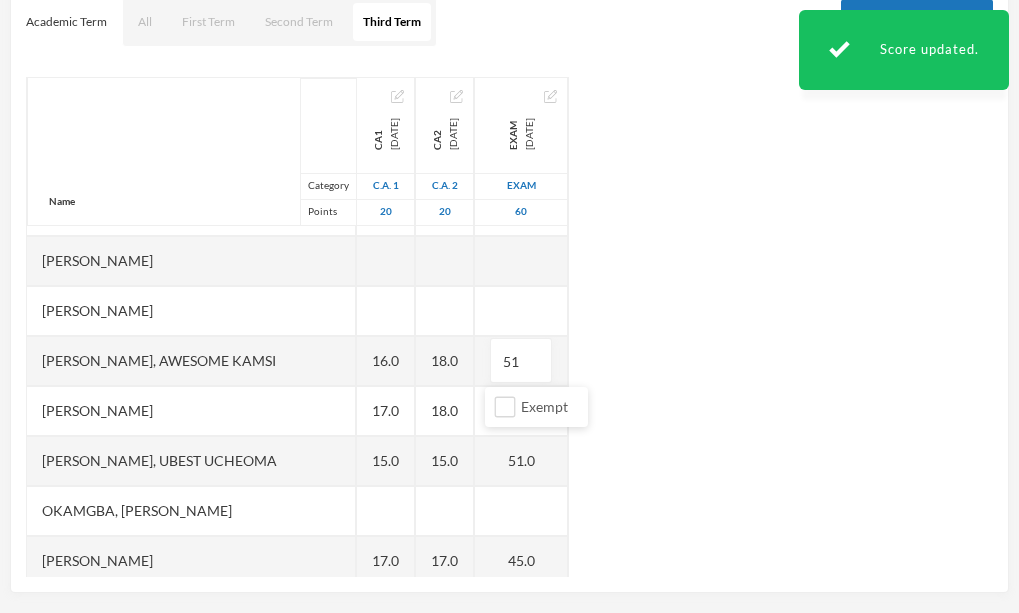 click on "Name   Category Points [PERSON_NAME], [PERSON_NAME], [PERSON_NAME], [PERSON_NAME] [PERSON_NAME], Chukwubuikem [PERSON_NAME], Testimony Anyaegbu, Divine Nnanyere Anyasodo, Trinity [PERSON_NAME], Princecharles [PERSON_NAME], [PERSON_NAME], Light A Chidube, Adaeze [PERSON_NAME] (jnr), [PERSON_NAME] [PERSON_NAME] [PERSON_NAME], [PERSON_NAME] [PERSON_NAME] Chidiebube [PERSON_NAME], [PERSON_NAME] Excel, [PERSON_NAME], [PERSON_NAME] [PERSON_NAME], [PERSON_NAME], [PERSON_NAME] Munachimso [PERSON_NAME], [PERSON_NAME] [PERSON_NAME], [PERSON_NAME], [PERSON_NAME] [PERSON_NAME], [PERSON_NAME] [PERSON_NAME] [PERSON_NAME], [PERSON_NAME], [PERSON_NAME] [PERSON_NAME], [PERSON_NAME], [PERSON_NAME] [PERSON_NAME], [PERSON_NAME], Chinonye [PERSON_NAME] Ugwoana, Kamsiyochi Treasure Uwazuruonye, [PERSON_NAME], [PERSON_NAME] CA1 [DATE] C.A. 1 20 15.0 17.0 18.0 17.0 13.0 16.0 17.0 15.0 17.0 17.0 18.0 17.0 18.0 CA2 [DATE] C.A. 2 20 17.0 17.0 18.0 14.0 16.0 18.0" at bounding box center [509, 327] 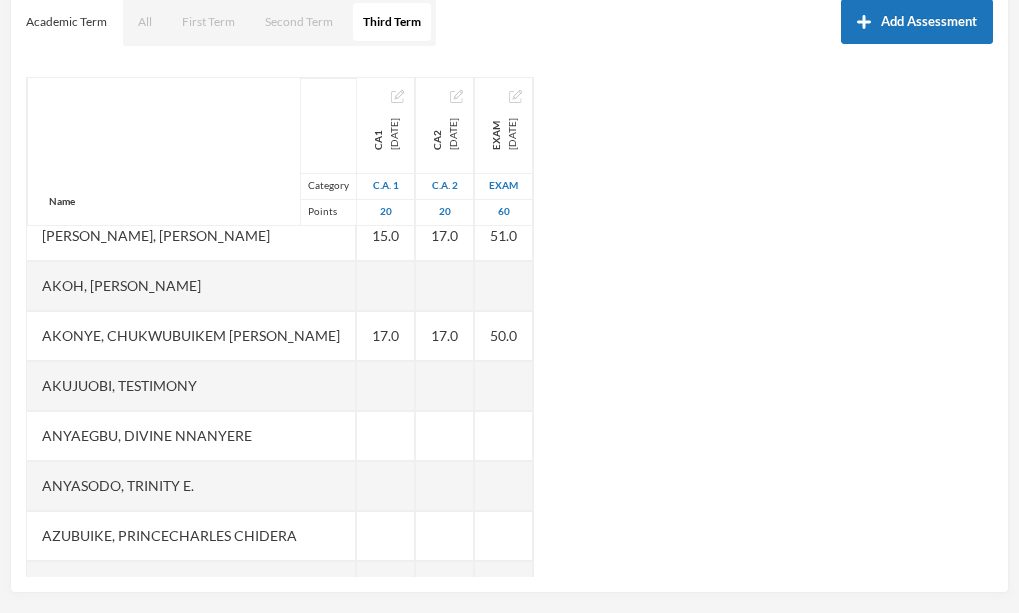 scroll, scrollTop: 67, scrollLeft: 0, axis: vertical 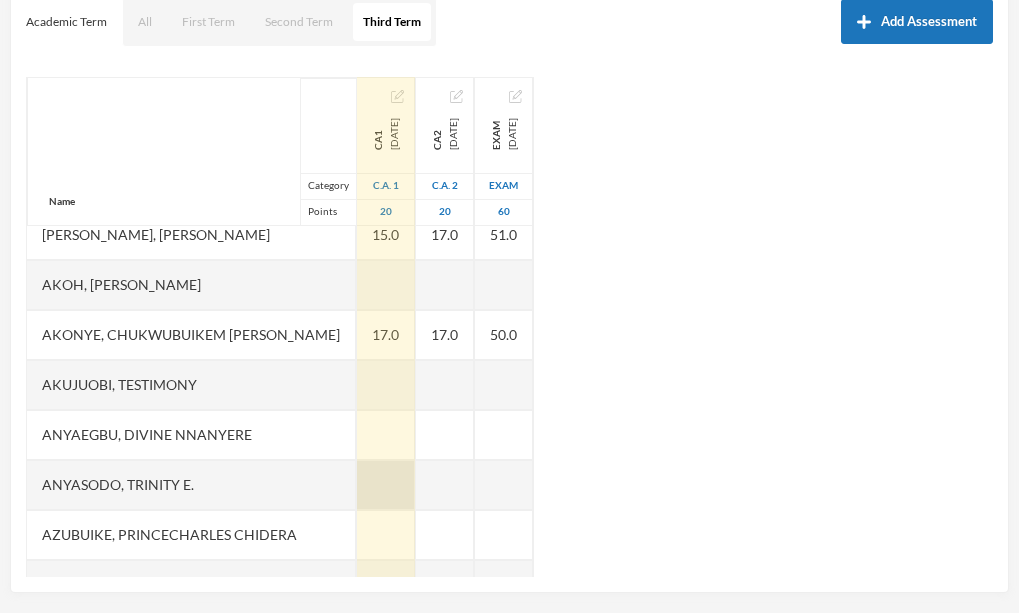 click at bounding box center [386, 485] 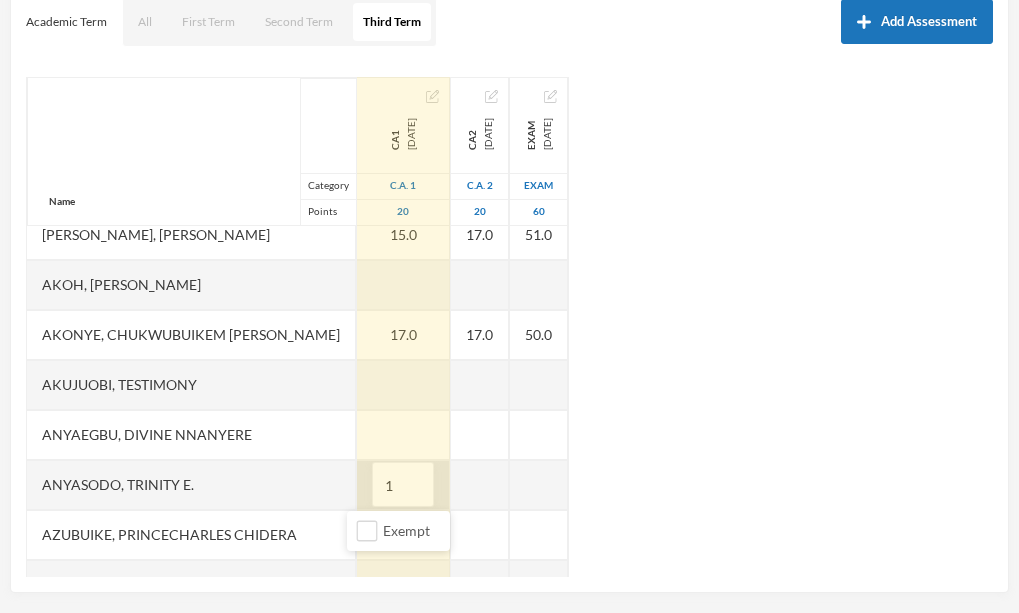 type on "18" 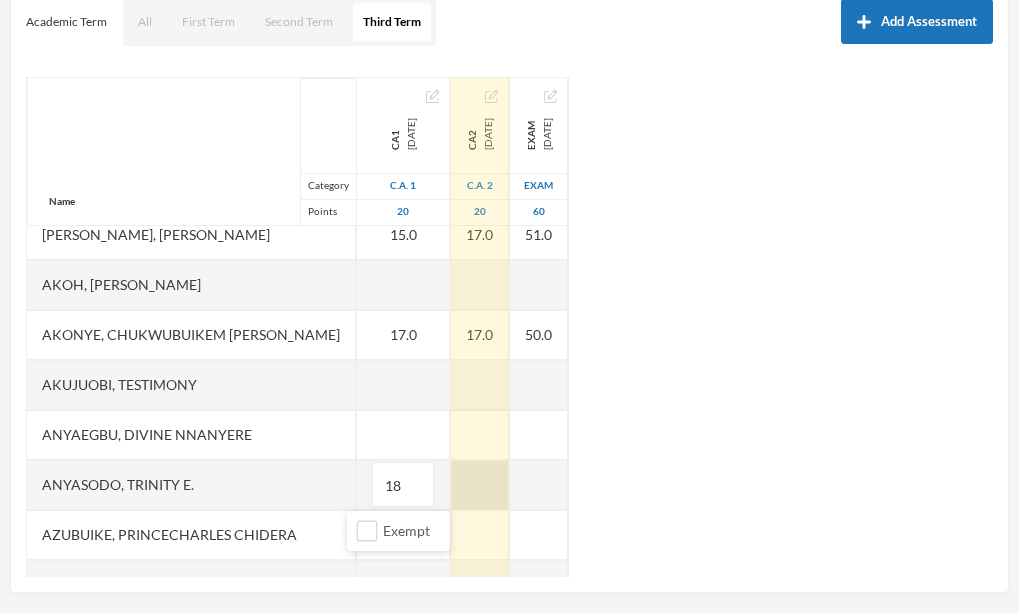 click on "Name   Category Points [PERSON_NAME], [PERSON_NAME], [PERSON_NAME], [PERSON_NAME] [PERSON_NAME], Chukwubuikem [PERSON_NAME], Testimony Anyaegbu, Divine Nnanyere Anyasodo, Trinity [PERSON_NAME], Princecharles [PERSON_NAME], [PERSON_NAME], Light A Chidube, Adaeze [PERSON_NAME] (jnr), [PERSON_NAME] [PERSON_NAME] [PERSON_NAME], [PERSON_NAME] [PERSON_NAME] Chidiebube [PERSON_NAME], [PERSON_NAME] Excel, [PERSON_NAME], [PERSON_NAME] [PERSON_NAME], [PERSON_NAME], [PERSON_NAME] Munachimso [PERSON_NAME], [PERSON_NAME] [PERSON_NAME], [PERSON_NAME], [PERSON_NAME] [PERSON_NAME], [PERSON_NAME] [PERSON_NAME] [PERSON_NAME], [PERSON_NAME], [PERSON_NAME] [PERSON_NAME], [PERSON_NAME], [PERSON_NAME] [PERSON_NAME], [PERSON_NAME], Chinonye [PERSON_NAME] Ugwoana, Kamsiyochi Treasure Uwazuruonye, [PERSON_NAME], [PERSON_NAME] CA1 [DATE] C.A. 1 20 15.0 17.0 18 18.0 17.0 13.0 16.0 17.0 15.0 17.0 17.0 18.0 17.0 18.0 CA2 [DATE] C.A. 2 20 17.0 17.0 18.0 14.0 16.0 60" at bounding box center [509, 327] 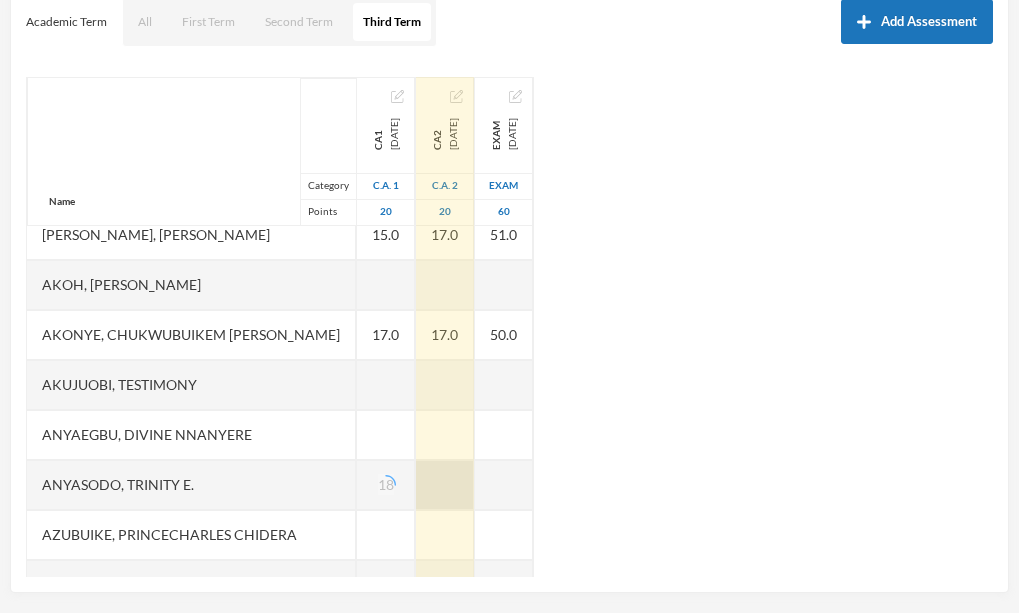 click at bounding box center [445, 485] 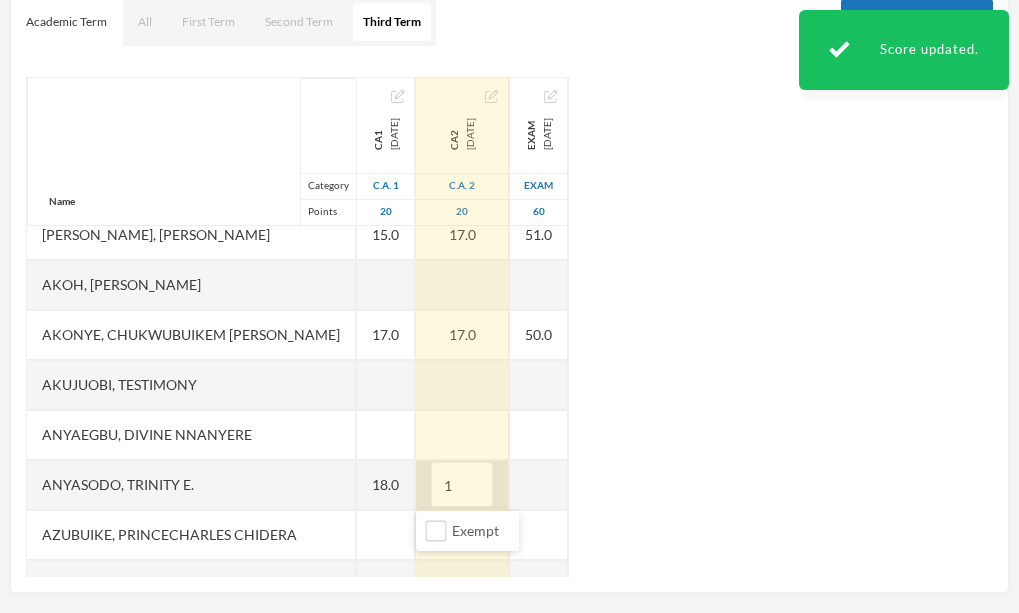 type on "18" 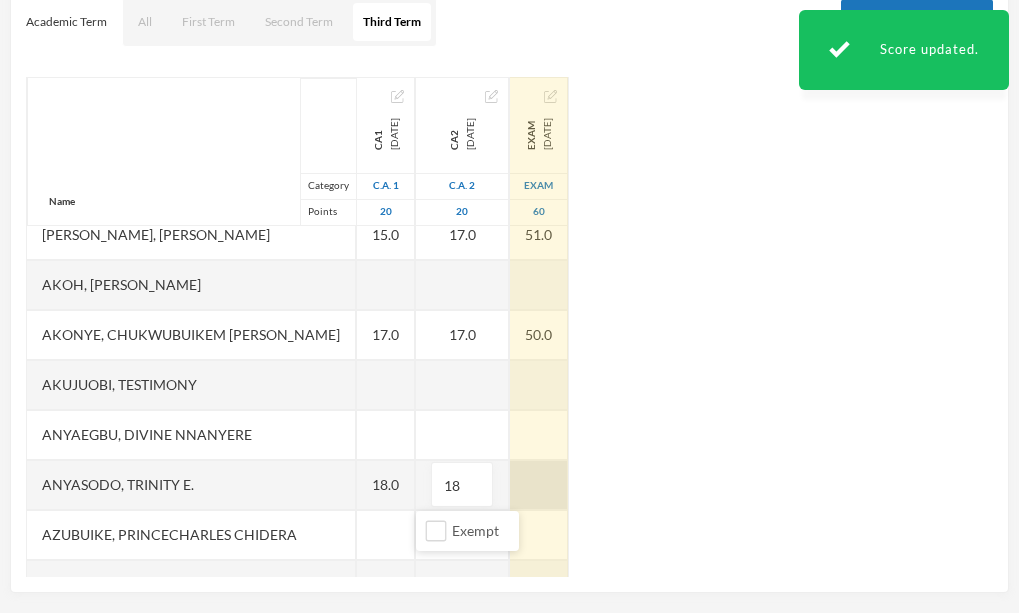 click at bounding box center (539, 485) 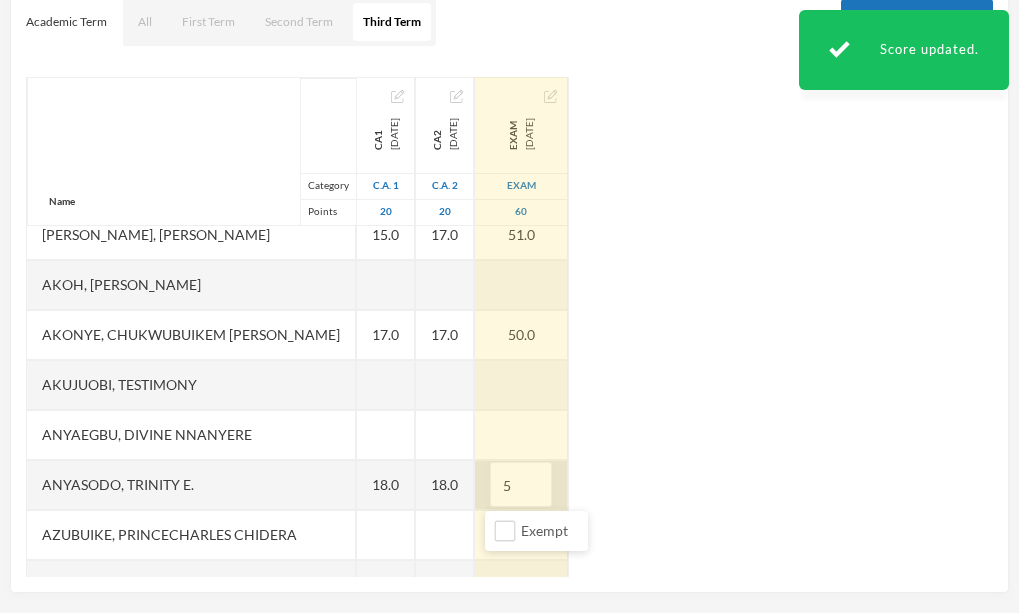 type on "52" 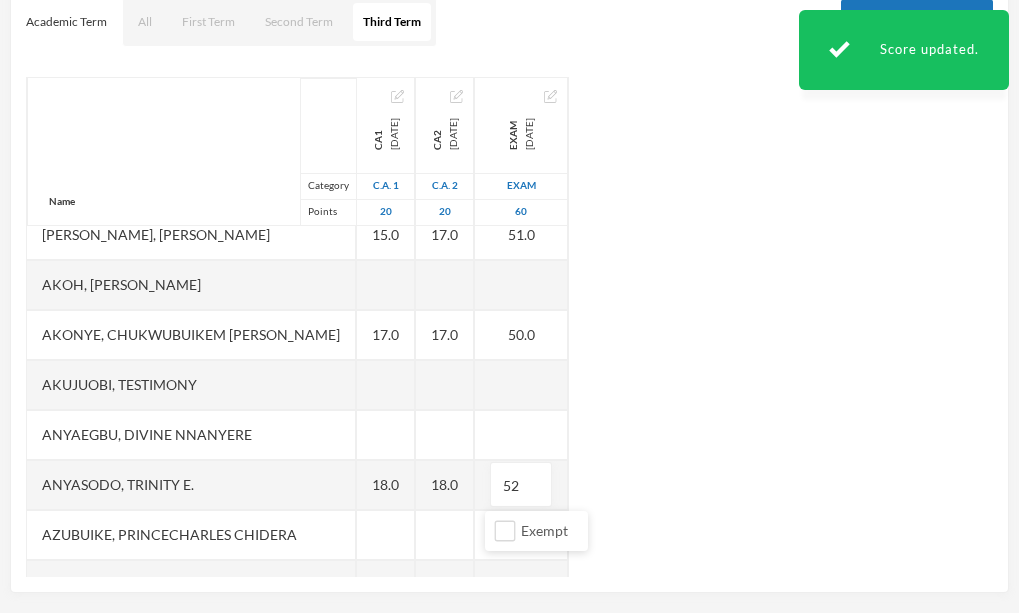 click on "Name   Category Points [PERSON_NAME], [PERSON_NAME], [PERSON_NAME], [PERSON_NAME] [PERSON_NAME], Chukwubuikem [PERSON_NAME], Testimony Anyaegbu, Divine Nnanyere Anyasodo, Trinity [PERSON_NAME], Princecharles [PERSON_NAME], [PERSON_NAME], Light A Chidube, Adaeze [PERSON_NAME] (jnr), [PERSON_NAME] [PERSON_NAME] [PERSON_NAME], [PERSON_NAME] [PERSON_NAME] Chidiebube [PERSON_NAME], [PERSON_NAME] Excel, [PERSON_NAME], [PERSON_NAME] [PERSON_NAME], [PERSON_NAME], [PERSON_NAME] Munachimso [PERSON_NAME], [PERSON_NAME] [PERSON_NAME], [PERSON_NAME], [PERSON_NAME] [PERSON_NAME], [PERSON_NAME] [PERSON_NAME] [PERSON_NAME], [PERSON_NAME], [PERSON_NAME] [PERSON_NAME], [PERSON_NAME], [PERSON_NAME] [PERSON_NAME], [PERSON_NAME], Chinonye [PERSON_NAME] Ugwoana, Kamsiyochi Treasure Uwazuruonye, [PERSON_NAME], [PERSON_NAME] CA1 [DATE] C.A. 1 20 15.0 17.0 18.0 18.0 17.0 13.0 16.0 17.0 15.0 17.0 17.0 18.0 17.0 18.0 CA2 [DATE] C.A. 2 20 17.0 17.0 18.0 18.0 14.0" at bounding box center [509, 327] 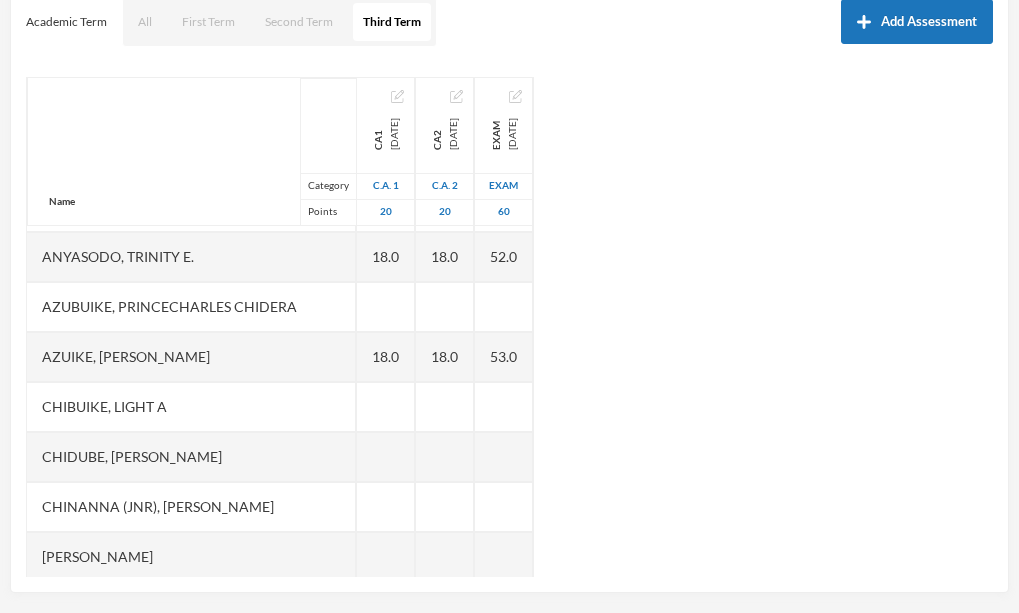 scroll, scrollTop: 296, scrollLeft: 0, axis: vertical 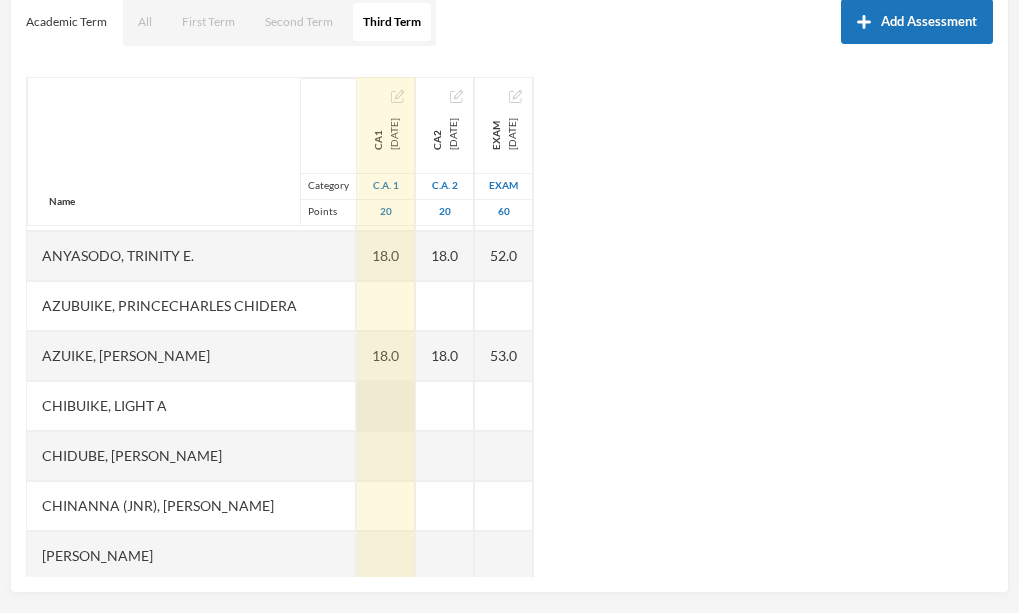 click at bounding box center [386, 406] 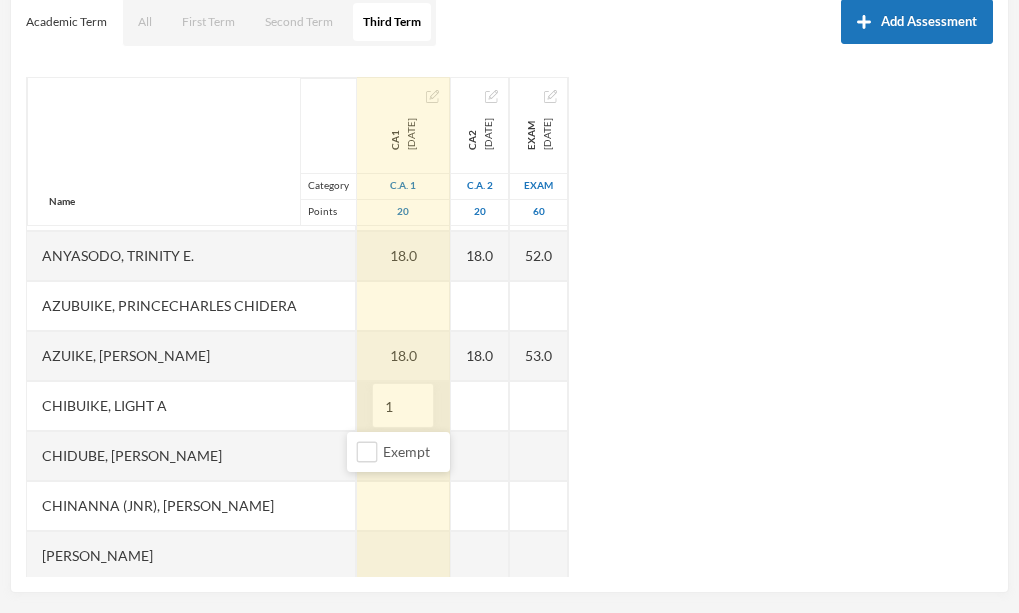 type 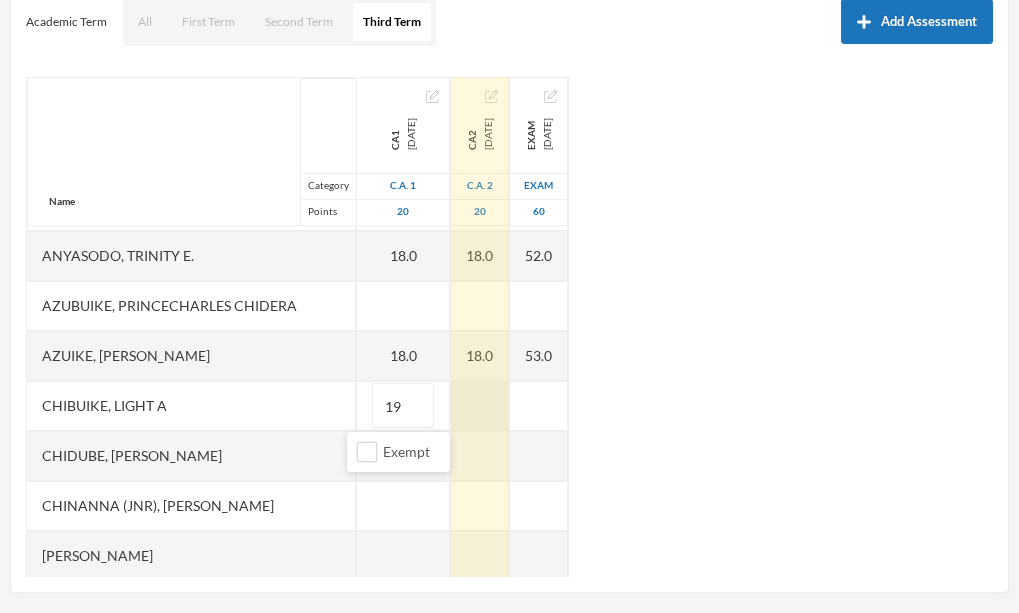 click at bounding box center [480, 406] 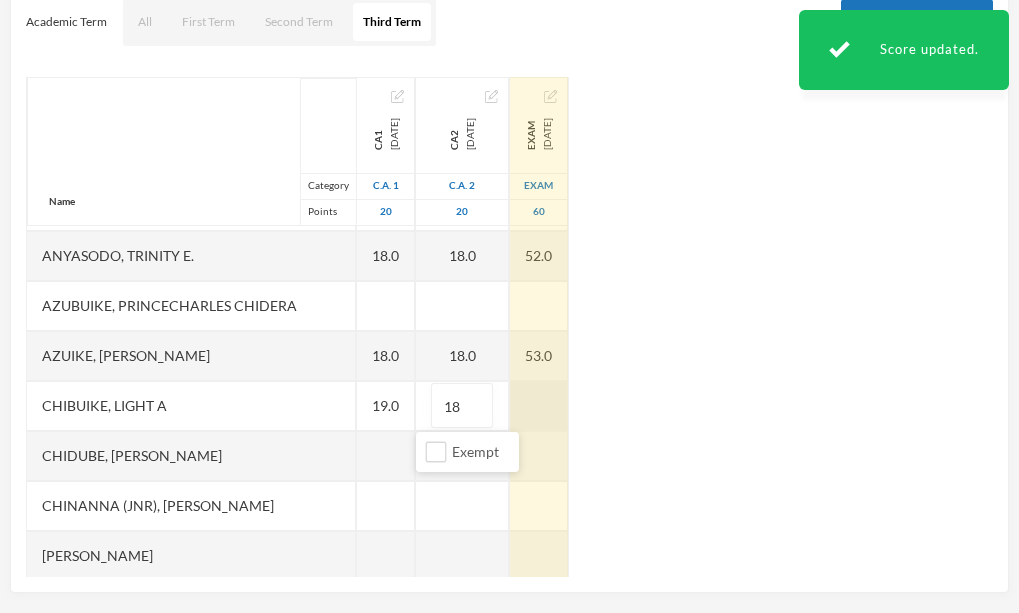 click at bounding box center [539, 406] 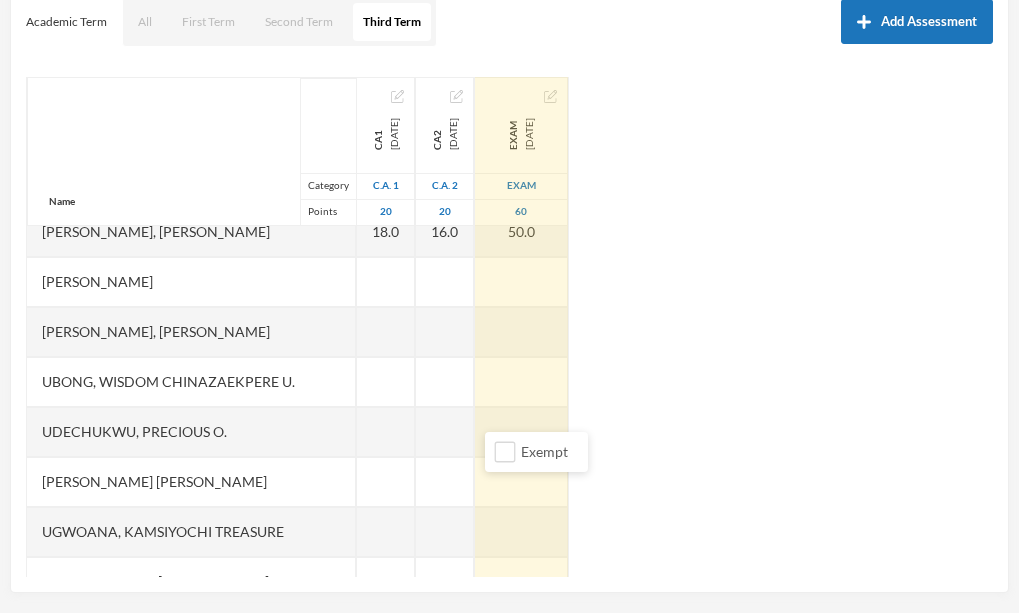 scroll, scrollTop: 1401, scrollLeft: 0, axis: vertical 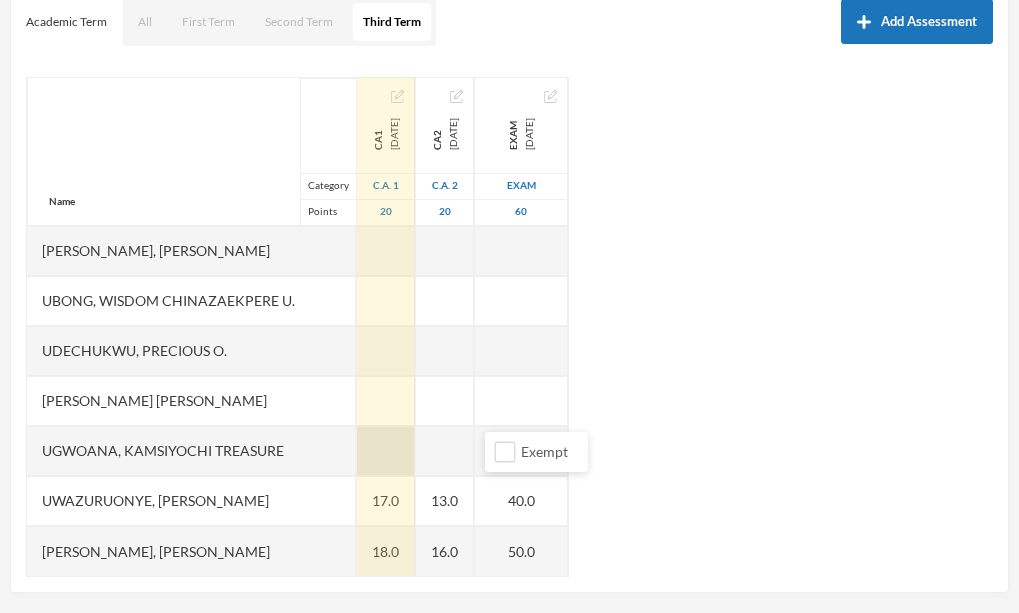 click at bounding box center [386, 451] 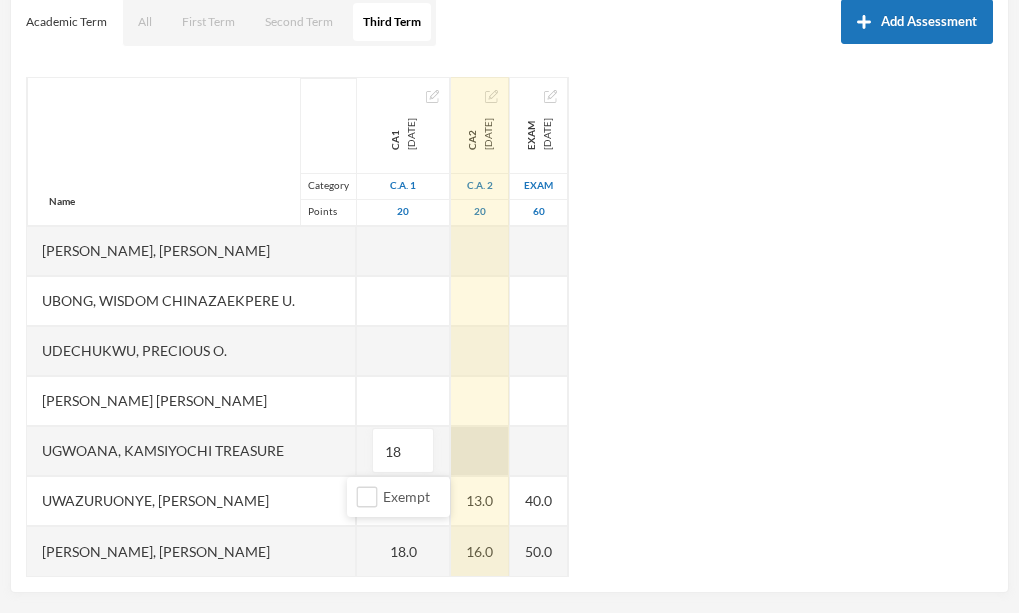 click at bounding box center [480, 451] 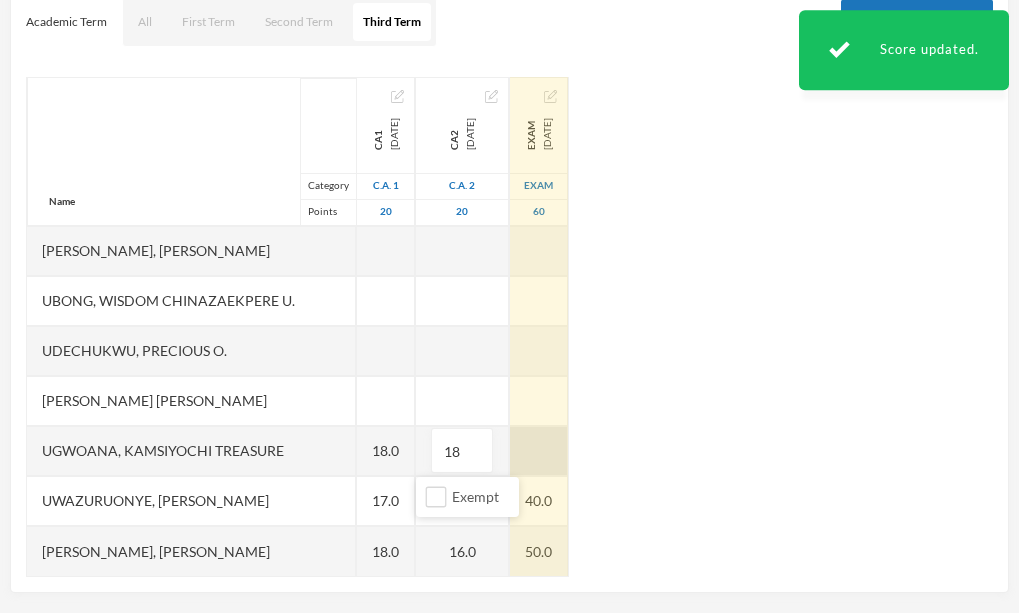click at bounding box center [539, 451] 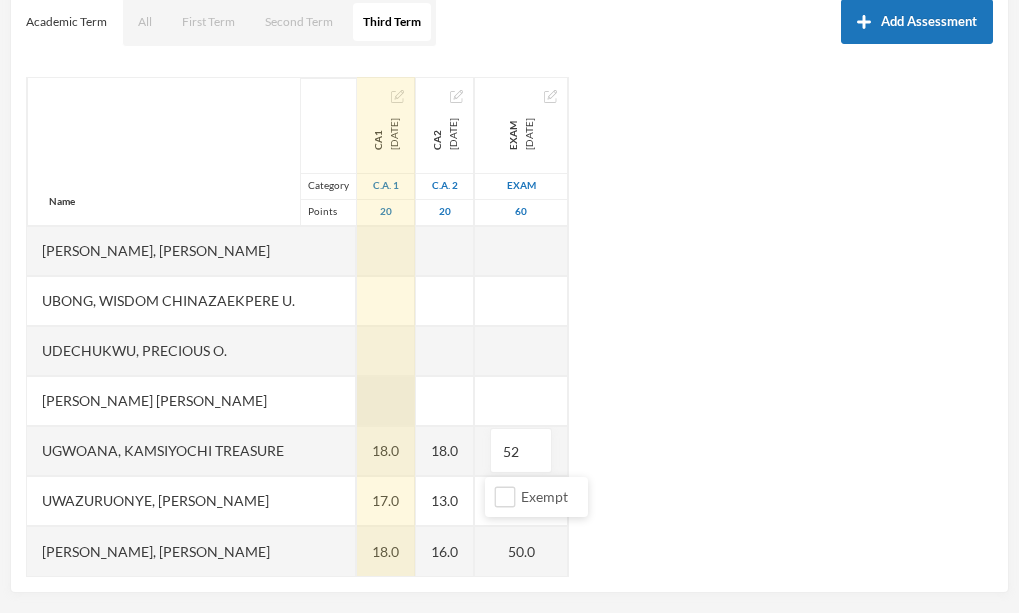 click at bounding box center (386, 401) 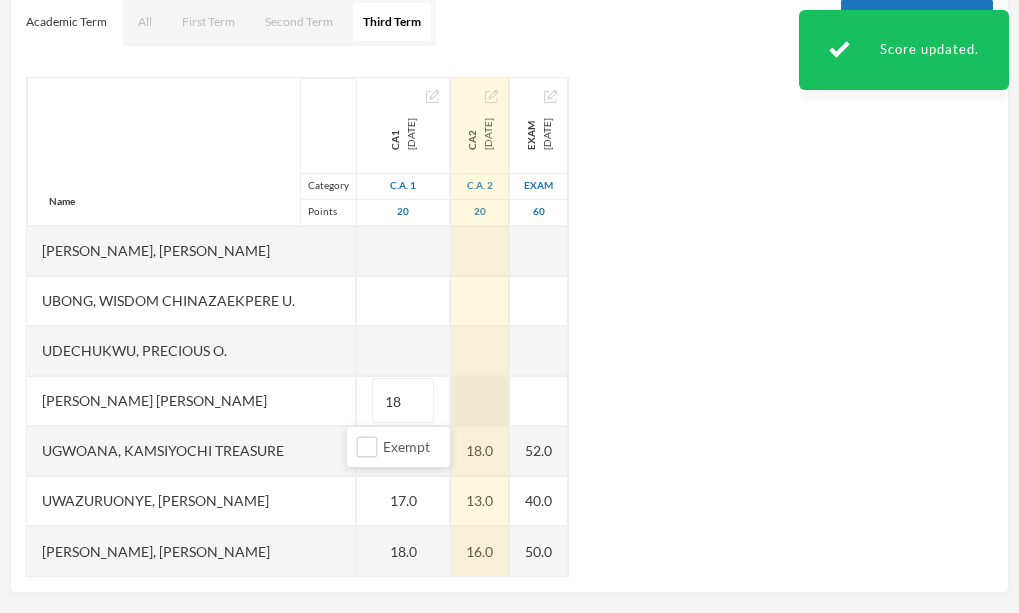 click at bounding box center (480, 401) 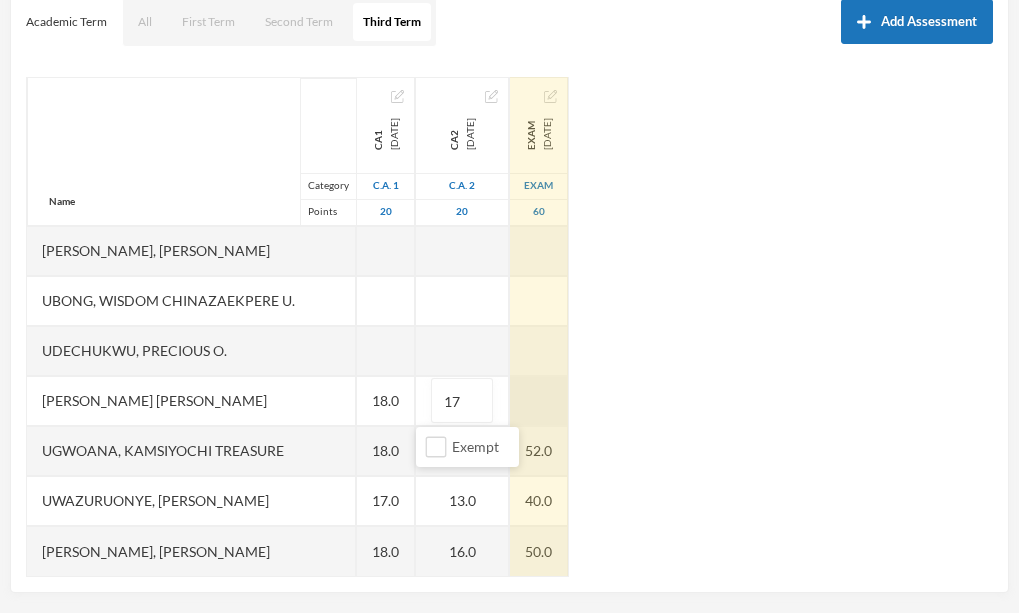 click on "Name   Category Points [PERSON_NAME], [PERSON_NAME], [PERSON_NAME], [PERSON_NAME] [PERSON_NAME], Chukwubuikem [PERSON_NAME], Testimony Anyaegbu, Divine Nnanyere Anyasodo, Trinity [PERSON_NAME], Princecharles [PERSON_NAME], [PERSON_NAME], Light A Chidube, Adaeze [PERSON_NAME] (jnr), [PERSON_NAME] [PERSON_NAME] [PERSON_NAME], [PERSON_NAME] [PERSON_NAME] Chidiebube [PERSON_NAME], [PERSON_NAME] Excel, [PERSON_NAME], [PERSON_NAME] [PERSON_NAME], [PERSON_NAME], [PERSON_NAME] Munachimso [PERSON_NAME], [PERSON_NAME] [PERSON_NAME], [PERSON_NAME], [PERSON_NAME] [PERSON_NAME], [PERSON_NAME] [PERSON_NAME] [PERSON_NAME], [PERSON_NAME], [PERSON_NAME] [PERSON_NAME], [PERSON_NAME], [PERSON_NAME] [PERSON_NAME], [PERSON_NAME], Chinonye [PERSON_NAME] Ugwoana, Kamsiyochi Treasure Uwazuruonye, [PERSON_NAME], [PERSON_NAME] CA1 [DATE] C.A. 1 20 15.0 17.0 18.0 18.0 19.0 17.0 13.0 16.0 17.0 15.0 17.0 17.0 18.0 18.0 18.0 17.0 18.0 CA2 [DATE] C.A. 2 20 17.0 17.0" at bounding box center (509, 327) 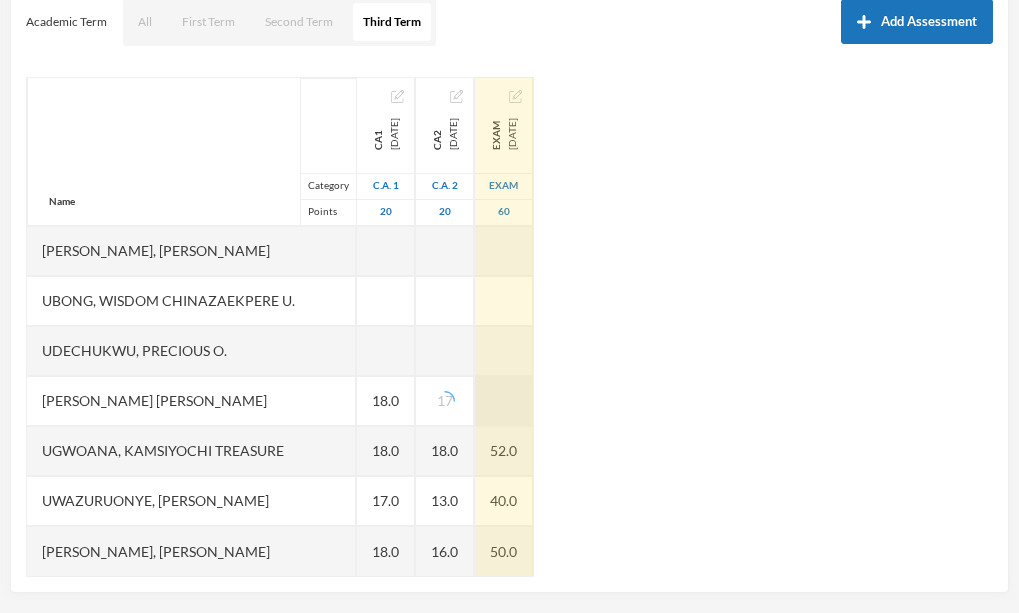 click at bounding box center [504, 401] 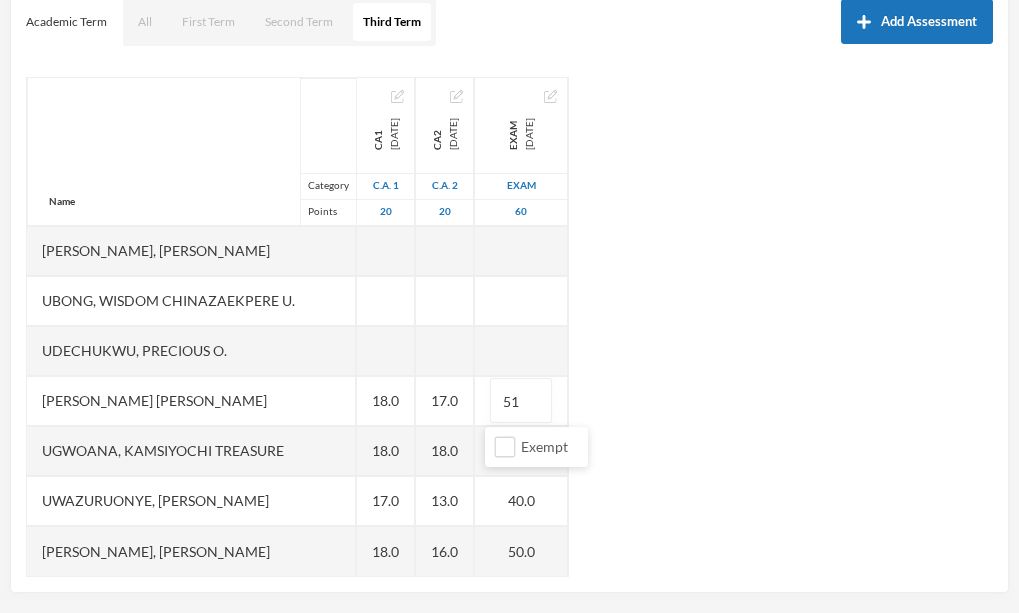 click on "Name   Category Points [PERSON_NAME], [PERSON_NAME], [PERSON_NAME], [PERSON_NAME] [PERSON_NAME], Chukwubuikem [PERSON_NAME], Testimony Anyaegbu, Divine Nnanyere Anyasodo, Trinity [PERSON_NAME], Princecharles [PERSON_NAME], [PERSON_NAME], Light A Chidube, Adaeze [PERSON_NAME] (jnr), [PERSON_NAME] [PERSON_NAME] [PERSON_NAME], [PERSON_NAME] [PERSON_NAME] Chidiebube [PERSON_NAME], [PERSON_NAME] Excel, [PERSON_NAME], [PERSON_NAME] [PERSON_NAME], [PERSON_NAME], [PERSON_NAME] Munachimso [PERSON_NAME], [PERSON_NAME] [PERSON_NAME], [PERSON_NAME], [PERSON_NAME] [PERSON_NAME], [PERSON_NAME] [PERSON_NAME] [PERSON_NAME], [PERSON_NAME], [PERSON_NAME] [PERSON_NAME], [PERSON_NAME], [PERSON_NAME] [PERSON_NAME], [PERSON_NAME], Chinonye [PERSON_NAME] Ugwoana, Kamsiyochi Treasure Uwazuruonye, [PERSON_NAME], [PERSON_NAME] CA1 [DATE] C.A. 1 20 15.0 17.0 18.0 18.0 19.0 17.0 13.0 16.0 17.0 15.0 17.0 17.0 18.0 18.0 18.0 17.0 18.0 CA2 [DATE] C.A. 2 20 17.0 17.0" at bounding box center [509, 327] 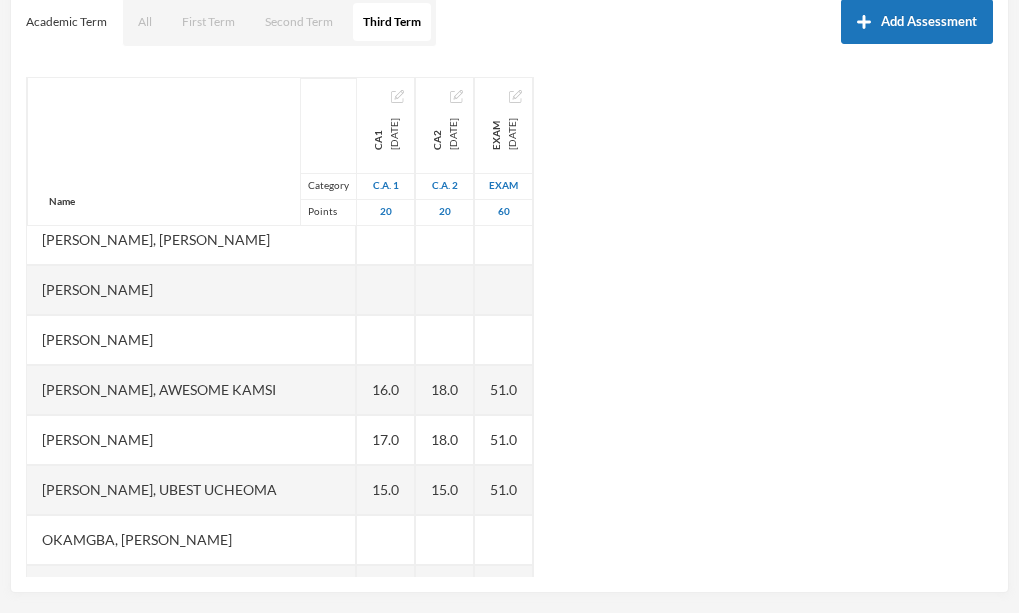 scroll, scrollTop: 858, scrollLeft: 0, axis: vertical 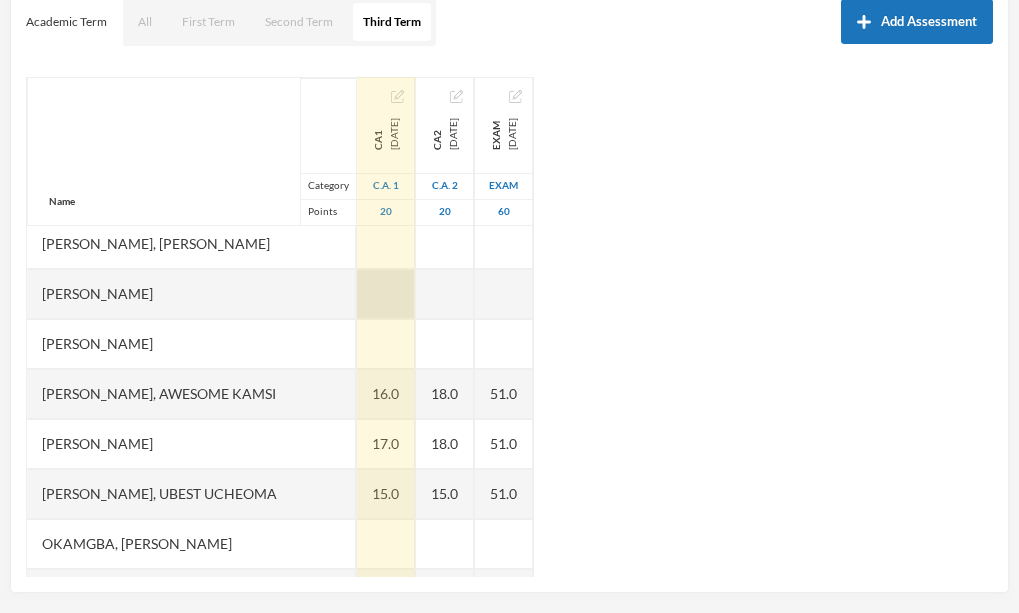 click at bounding box center (386, 294) 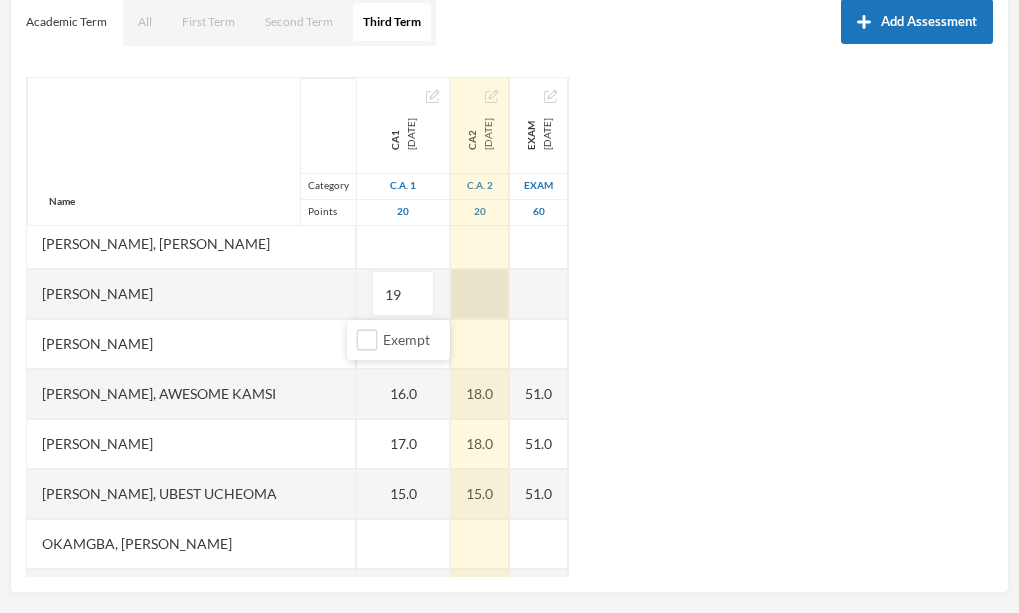 click on "Name   Category Points [PERSON_NAME], [PERSON_NAME], [PERSON_NAME], [PERSON_NAME] [PERSON_NAME], Chukwubuikem [PERSON_NAME], Testimony Anyaegbu, Divine Nnanyere Anyasodo, Trinity [PERSON_NAME], Princecharles [PERSON_NAME], [PERSON_NAME], Light A Chidube, Adaeze [PERSON_NAME] (jnr), [PERSON_NAME] [PERSON_NAME] [PERSON_NAME], [PERSON_NAME] [PERSON_NAME] Chidiebube [PERSON_NAME], [PERSON_NAME] Excel, [PERSON_NAME], [PERSON_NAME] [PERSON_NAME], [PERSON_NAME], [PERSON_NAME] Munachimso [PERSON_NAME], [PERSON_NAME] [PERSON_NAME], [PERSON_NAME], [PERSON_NAME] [PERSON_NAME], [PERSON_NAME] [PERSON_NAME] [PERSON_NAME], [PERSON_NAME], [PERSON_NAME] [PERSON_NAME], [PERSON_NAME], [PERSON_NAME] [PERSON_NAME], [PERSON_NAME], Chinonye [PERSON_NAME] Ugwoana, Kamsiyochi Treasure Uwazuruonye, [PERSON_NAME], [PERSON_NAME] CA1 [DATE] C.A. 1 20 15.0 17.0 18.0 18.0 19.0 17.0 13.0 19 16.0 17.0 15.0 17.0 17.0 18.0 18.0 18.0 17.0 18.0 CA2 [DATE] C.A. 2 20 17.0 60" at bounding box center [509, 327] 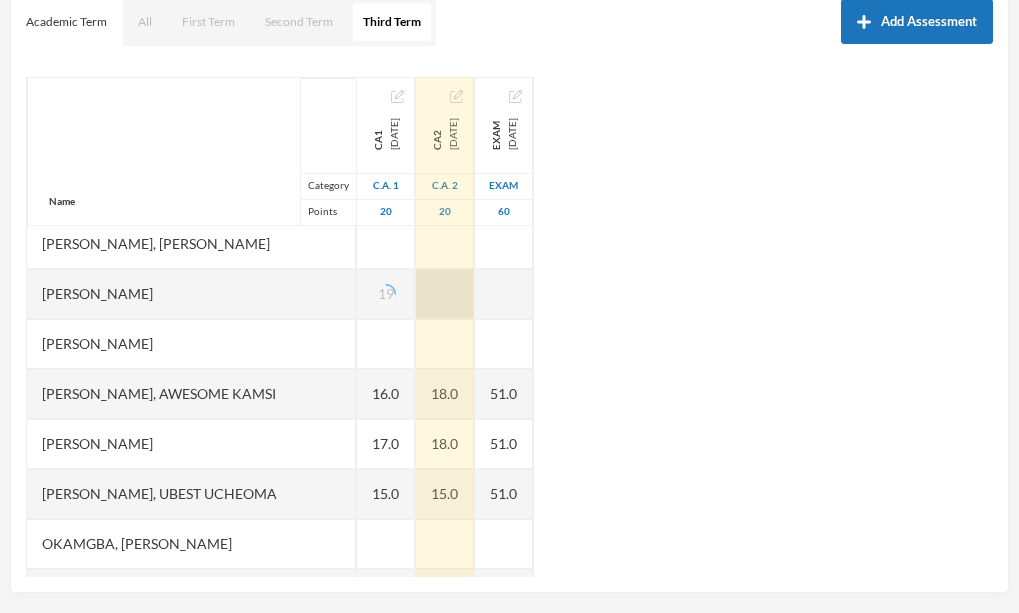 click at bounding box center (445, 294) 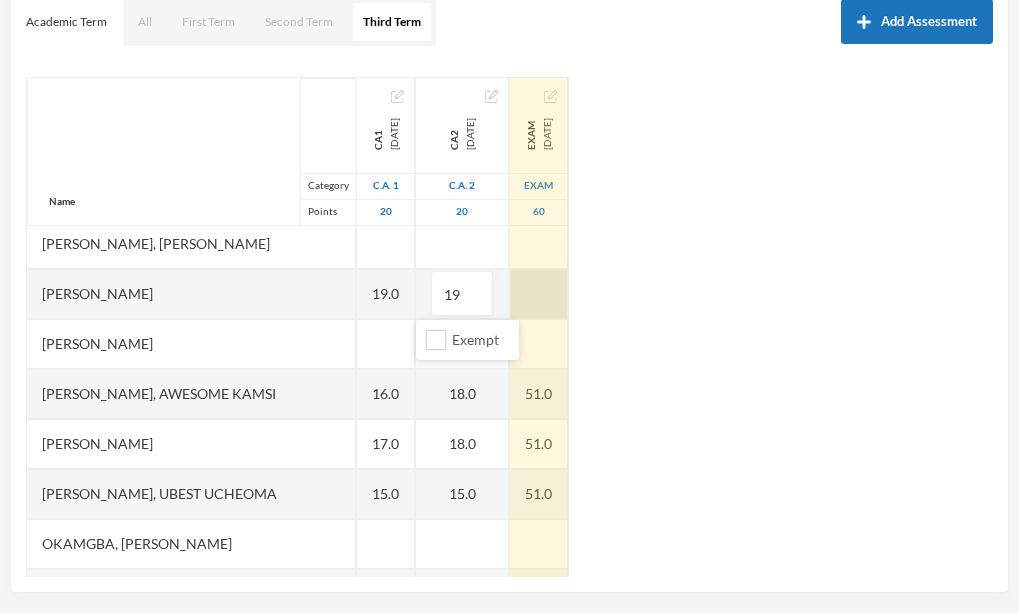 click at bounding box center (539, 294) 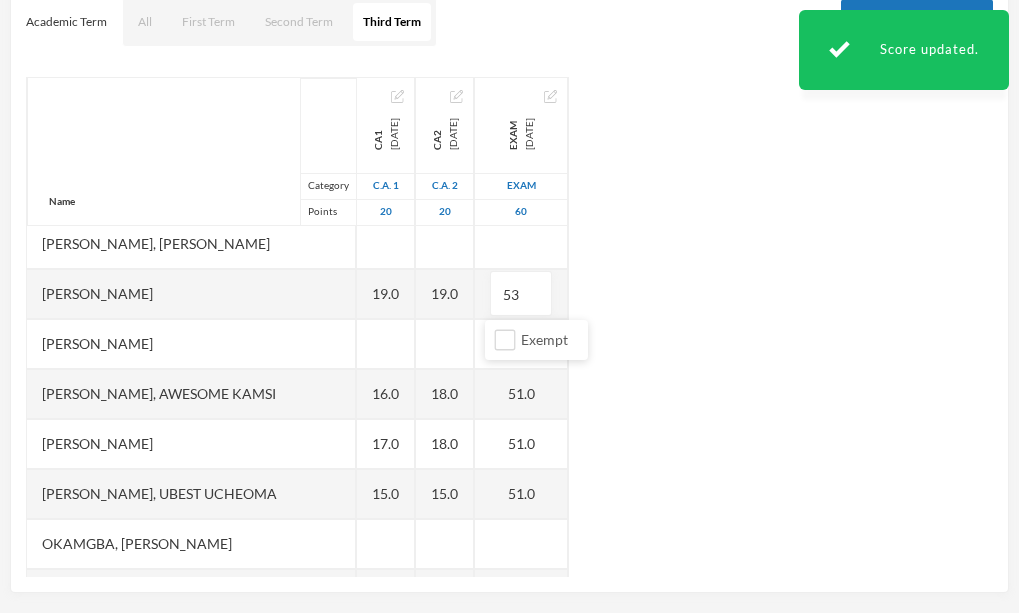 click on "Name   Category Points [PERSON_NAME], [PERSON_NAME], [PERSON_NAME], [PERSON_NAME] [PERSON_NAME], Chukwubuikem [PERSON_NAME], Testimony Anyaegbu, Divine Nnanyere Anyasodo, Trinity [PERSON_NAME], Princecharles [PERSON_NAME], [PERSON_NAME], Light A Chidube, Adaeze [PERSON_NAME] (jnr), [PERSON_NAME] [PERSON_NAME] [PERSON_NAME], [PERSON_NAME] [PERSON_NAME] Chidiebube [PERSON_NAME], [PERSON_NAME] Excel, [PERSON_NAME], [PERSON_NAME] [PERSON_NAME], [PERSON_NAME], [PERSON_NAME] Munachimso [PERSON_NAME], [PERSON_NAME] [PERSON_NAME], [PERSON_NAME], [PERSON_NAME] [PERSON_NAME], [PERSON_NAME] [PERSON_NAME] [PERSON_NAME], [PERSON_NAME], [PERSON_NAME] [PERSON_NAME], [PERSON_NAME], [PERSON_NAME] [PERSON_NAME], [PERSON_NAME], Chinonye [PERSON_NAME] Ugwoana, Kamsiyochi Treasure Uwazuruonye, [PERSON_NAME], [PERSON_NAME] CA1 [DATE] C.A. 1 20 15.0 17.0 18.0 18.0 19.0 17.0 13.0 19.0 16.0 17.0 15.0 17.0 17.0 18.0 18.0 18.0 17.0 18.0 CA2 [DATE] C.A. 2 20 17.0" at bounding box center (509, 327) 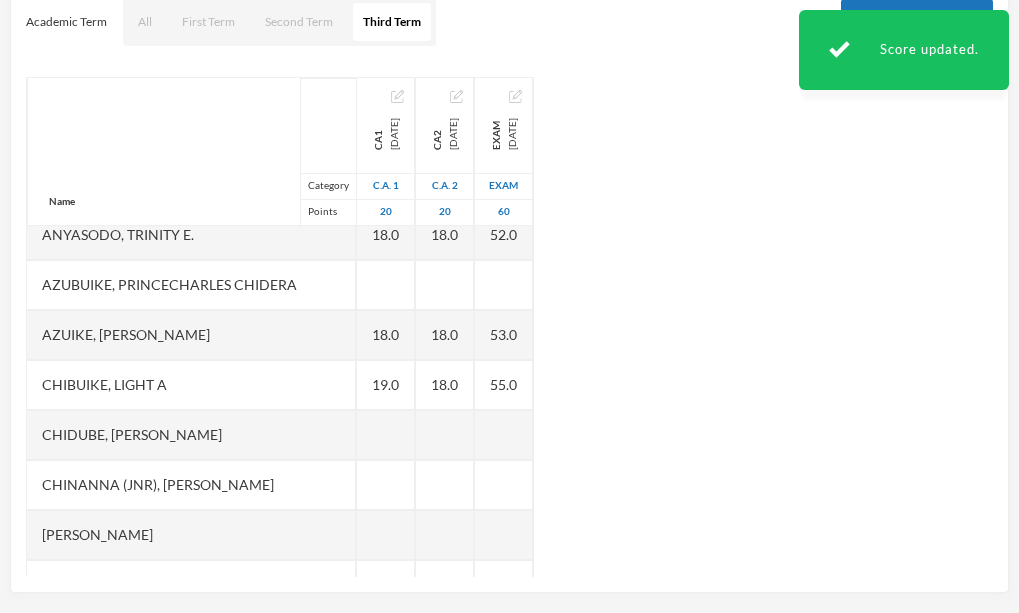 scroll, scrollTop: 0, scrollLeft: 0, axis: both 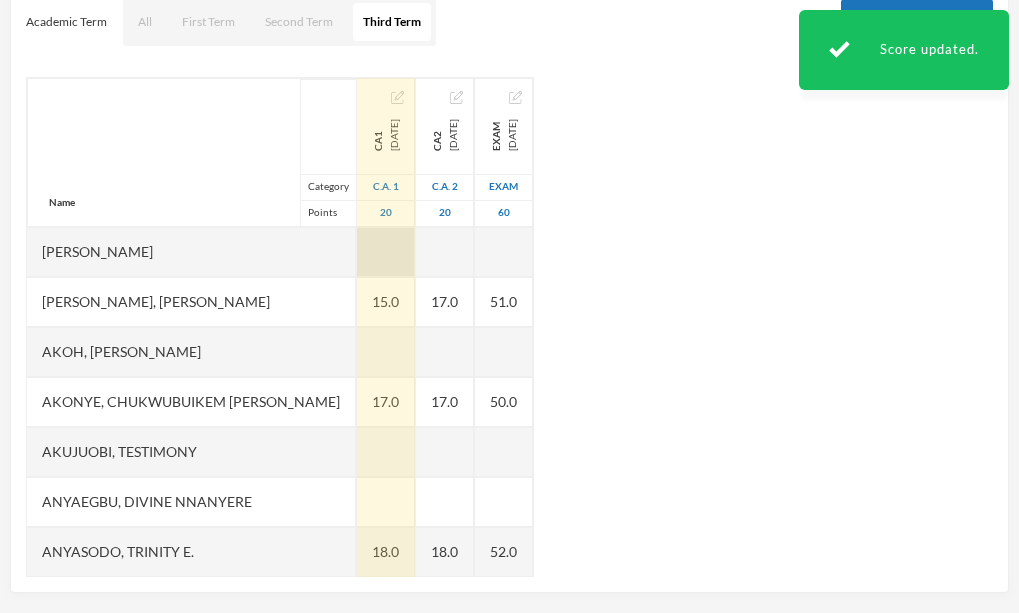 click at bounding box center [386, 252] 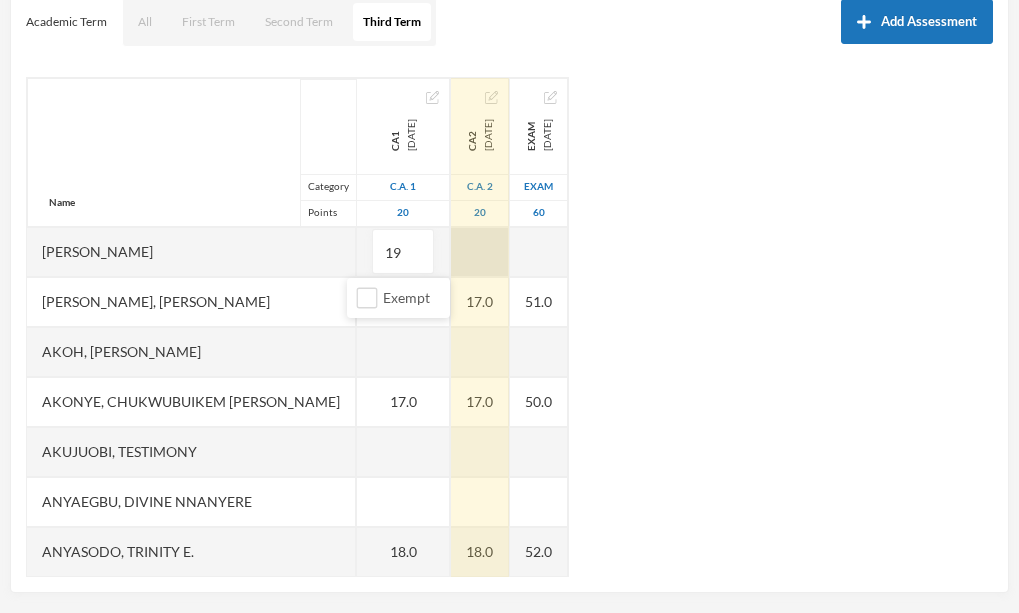 click at bounding box center [480, 252] 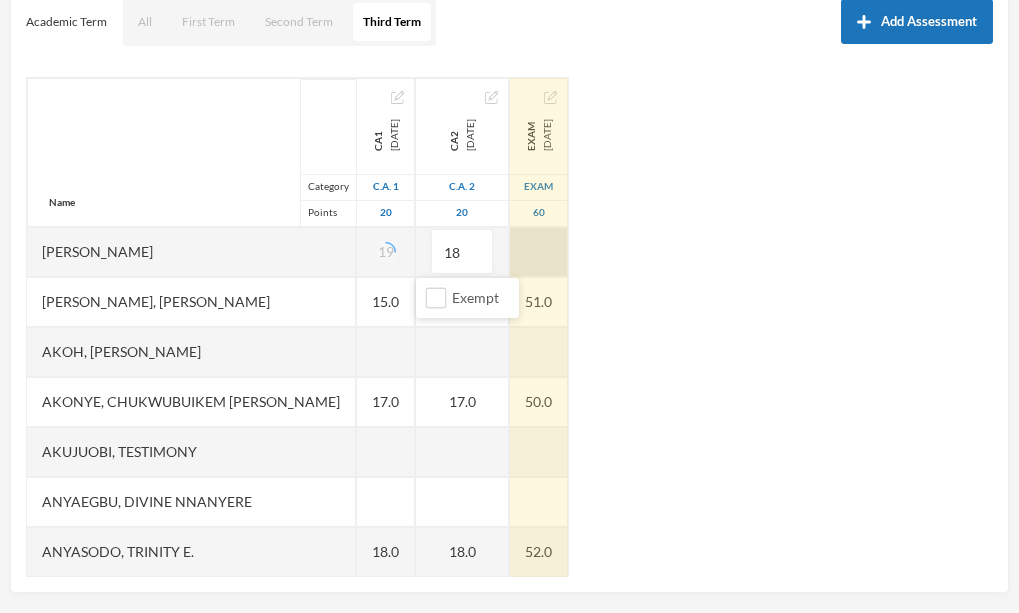 click at bounding box center (539, 252) 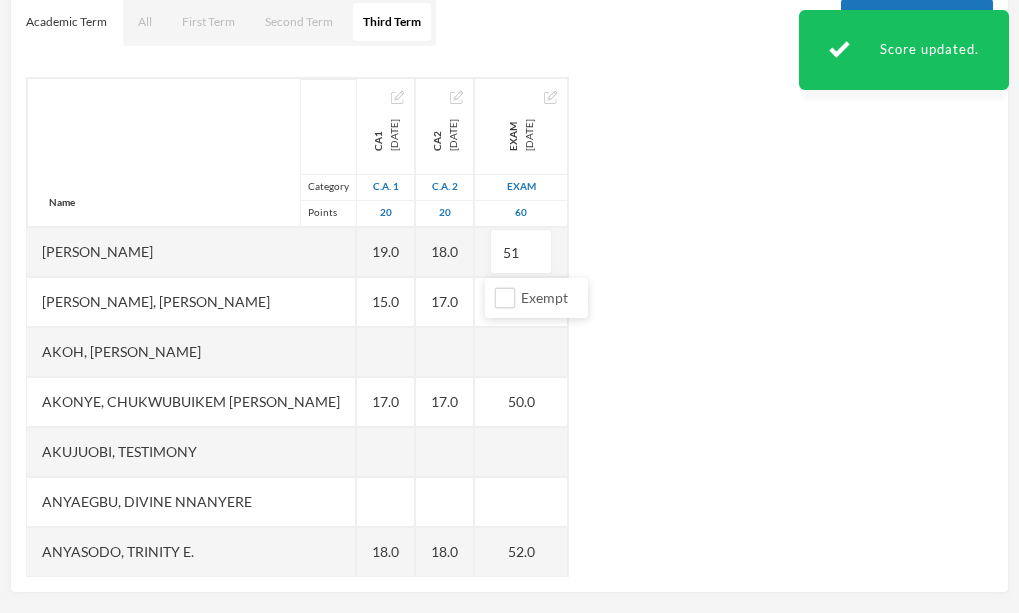 click on "Name   Category Points [PERSON_NAME], [PERSON_NAME], [PERSON_NAME], [PERSON_NAME] [PERSON_NAME], Chukwubuikem [PERSON_NAME], Testimony Anyaegbu, Divine Nnanyere Anyasodo, Trinity [PERSON_NAME], Princecharles [PERSON_NAME], [PERSON_NAME], Light A Chidube, Adaeze [PERSON_NAME] (jnr), [PERSON_NAME] [PERSON_NAME] [PERSON_NAME], [PERSON_NAME] [PERSON_NAME] Chidiebube [PERSON_NAME], [PERSON_NAME] Excel, [PERSON_NAME], [PERSON_NAME] [PERSON_NAME], [PERSON_NAME], [PERSON_NAME] Munachimso [PERSON_NAME], [PERSON_NAME] [PERSON_NAME], [PERSON_NAME], [PERSON_NAME] [PERSON_NAME], [PERSON_NAME] [PERSON_NAME] [PERSON_NAME], [PERSON_NAME], [PERSON_NAME] [PERSON_NAME], [PERSON_NAME], [PERSON_NAME] [PERSON_NAME], [PERSON_NAME], Chinonye [PERSON_NAME] Ugwoana, Kamsiyochi Treasure Uwazuruonye, [PERSON_NAME], [PERSON_NAME] CA1 [DATE] C.A. 1 20 19.0 15.0 17.0 18.0 18.0 19.0 17.0 13.0 19.0 16.0 17.0 15.0 17.0 17.0 18.0 18.0 18.0 17.0 18.0 CA2 [DATE] C.A. 2 20" at bounding box center [509, 327] 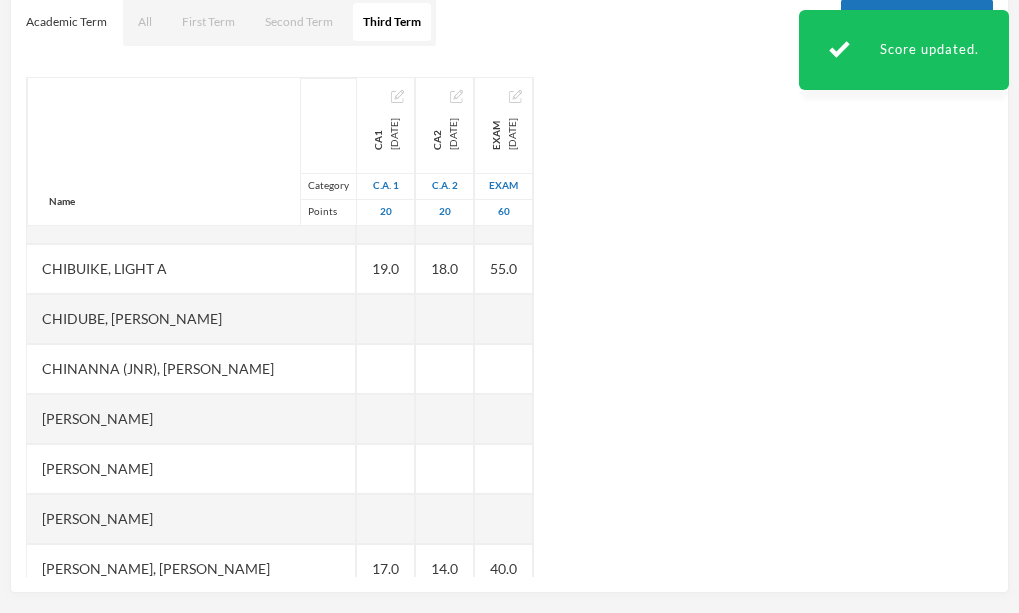 scroll, scrollTop: 435, scrollLeft: 0, axis: vertical 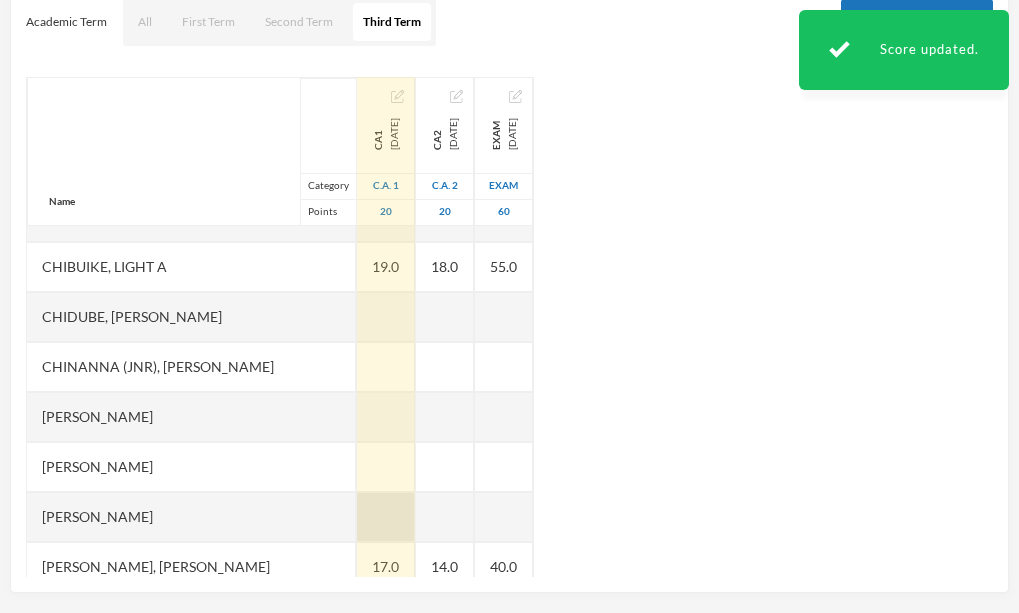 click at bounding box center (386, 517) 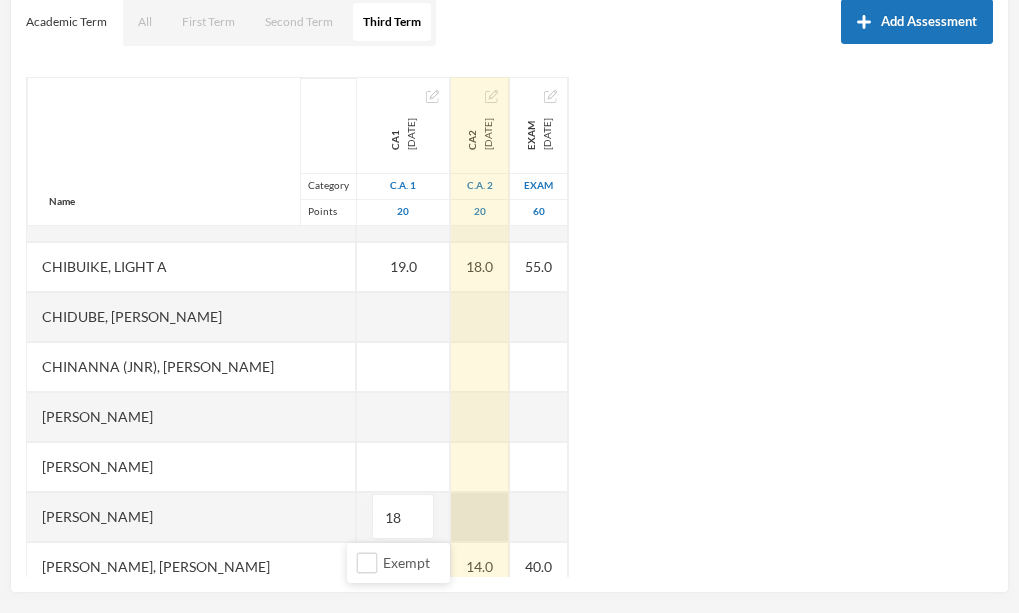 click at bounding box center [480, 517] 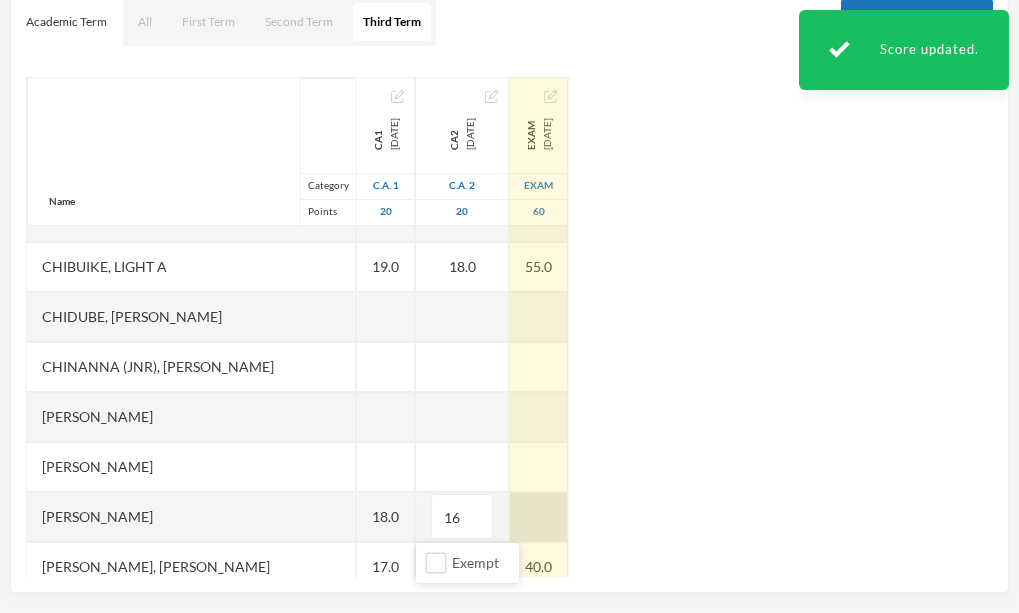 click at bounding box center [539, 517] 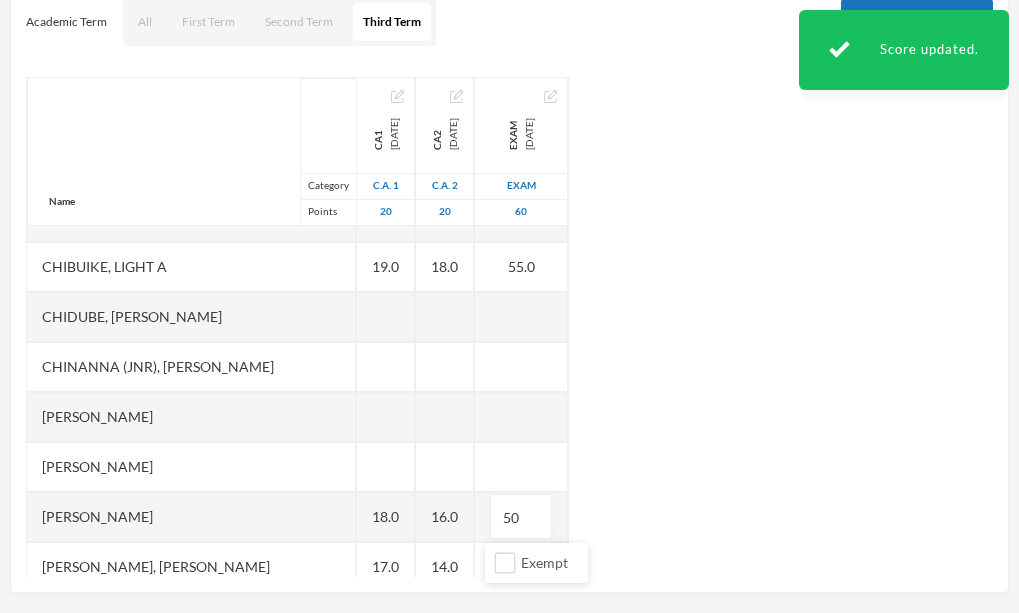 click on "Name   Category Points [PERSON_NAME], [PERSON_NAME], [PERSON_NAME], [PERSON_NAME] [PERSON_NAME], Chukwubuikem [PERSON_NAME], Testimony Anyaegbu, Divine Nnanyere Anyasodo, Trinity [PERSON_NAME], Princecharles [PERSON_NAME], [PERSON_NAME], Light A Chidube, Adaeze [PERSON_NAME] (jnr), [PERSON_NAME] [PERSON_NAME] [PERSON_NAME], [PERSON_NAME] [PERSON_NAME] Chidiebube [PERSON_NAME], [PERSON_NAME] Excel, [PERSON_NAME], [PERSON_NAME] [PERSON_NAME], [PERSON_NAME], [PERSON_NAME] Munachimso [PERSON_NAME], [PERSON_NAME] [PERSON_NAME], [PERSON_NAME], [PERSON_NAME] [PERSON_NAME], [PERSON_NAME] [PERSON_NAME] [PERSON_NAME], [PERSON_NAME], [PERSON_NAME] [PERSON_NAME], [PERSON_NAME], [PERSON_NAME] [PERSON_NAME], [PERSON_NAME], Chinonye [PERSON_NAME] Ugwoana, Kamsiyochi Treasure Uwazuruonye, [PERSON_NAME], [PERSON_NAME] CA1 [DATE] C.A. 1 20 19.0 15.0 17.0 18.0 18.0 19.0 18.0 17.0 13.0 19.0 16.0 17.0 15.0 17.0 17.0 18.0 18.0 18.0 17.0 18.0 CA2 [DATE] 20 60" at bounding box center (509, 327) 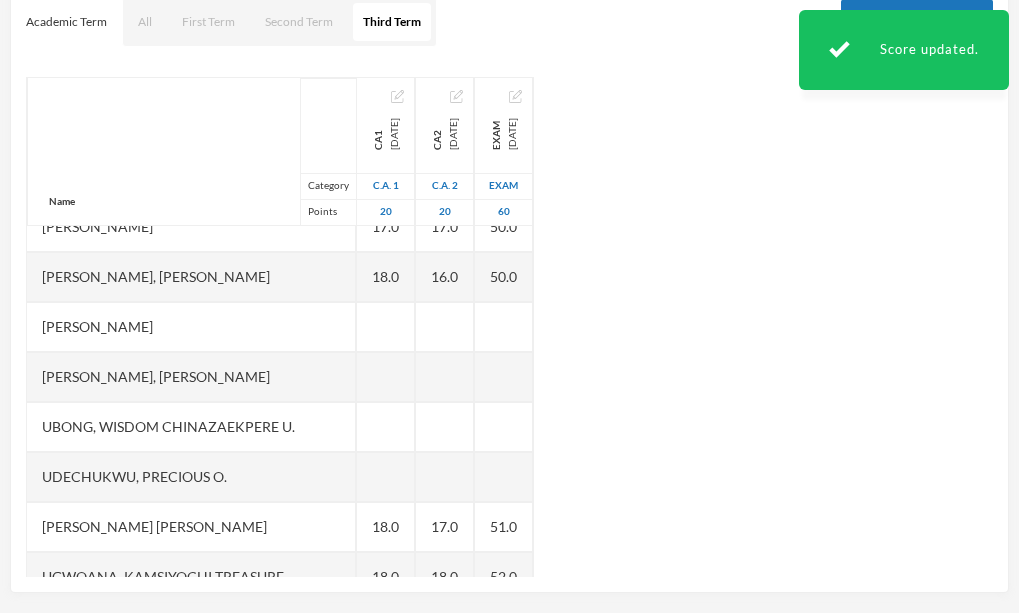 scroll, scrollTop: 1287, scrollLeft: 0, axis: vertical 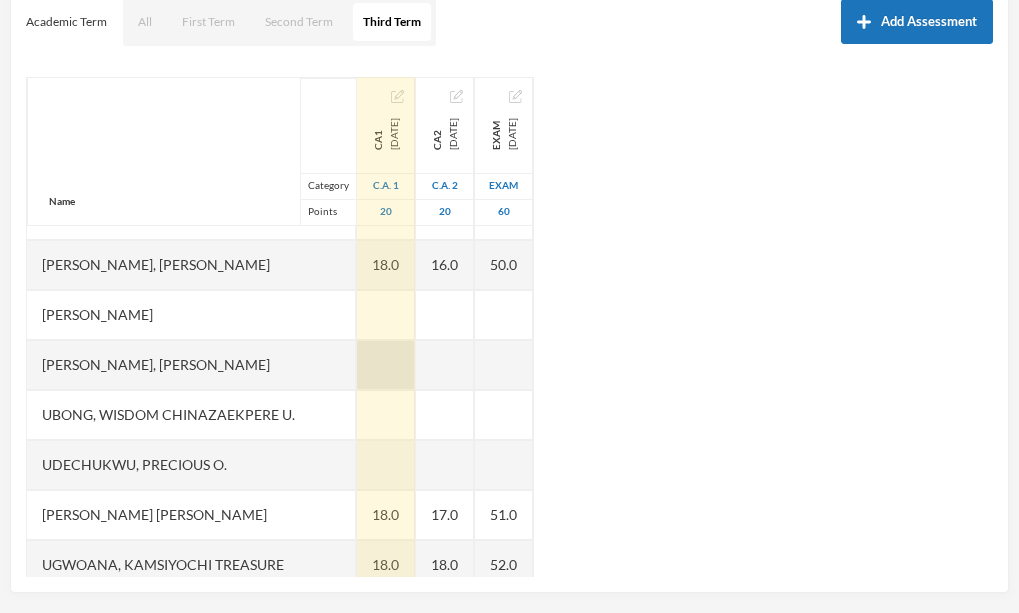 click at bounding box center [386, 365] 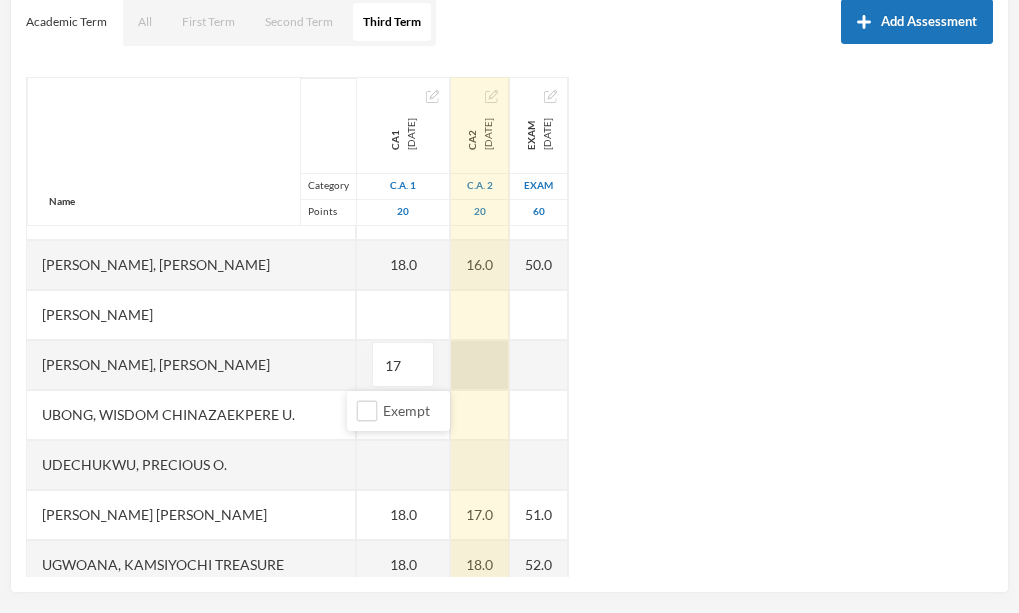 click at bounding box center [480, 365] 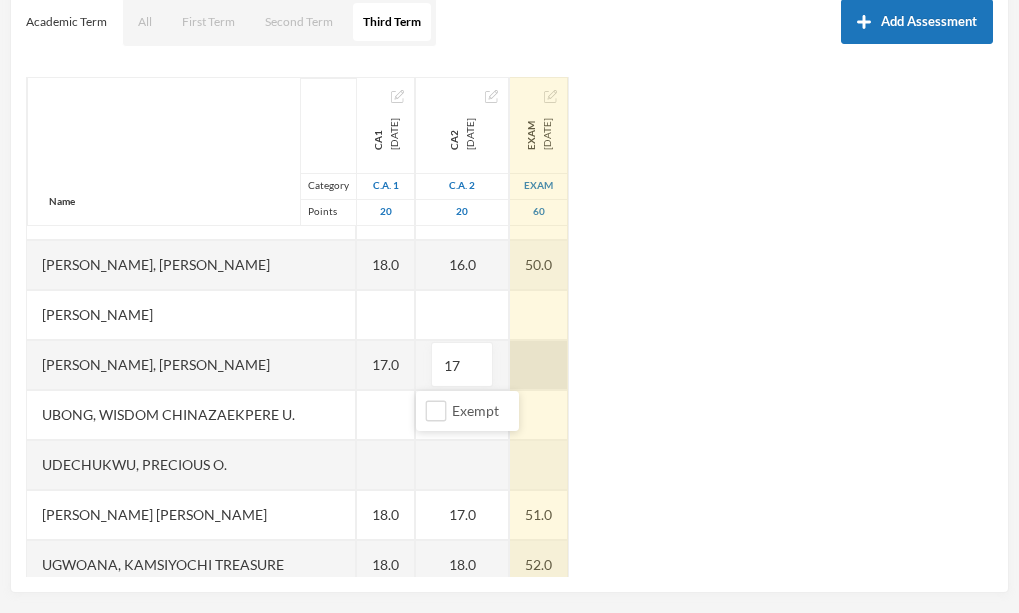click at bounding box center (539, 365) 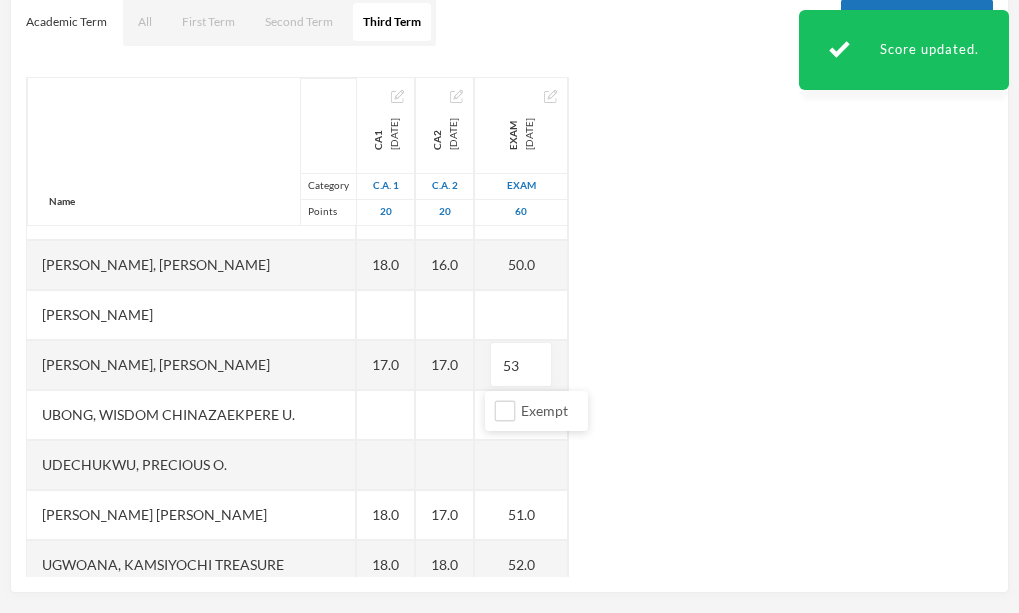 click on "Name   Category Points [PERSON_NAME], [PERSON_NAME], [PERSON_NAME], [PERSON_NAME] [PERSON_NAME], Chukwubuikem [PERSON_NAME], Testimony Anyaegbu, Divine Nnanyere Anyasodo, Trinity [PERSON_NAME], Princecharles [PERSON_NAME], [PERSON_NAME], Light A Chidube, Adaeze [PERSON_NAME] (jnr), [PERSON_NAME] [PERSON_NAME] [PERSON_NAME], [PERSON_NAME] [PERSON_NAME] Chidiebube [PERSON_NAME], [PERSON_NAME] Excel, [PERSON_NAME], [PERSON_NAME] [PERSON_NAME], [PERSON_NAME], [PERSON_NAME] Munachimso [PERSON_NAME], [PERSON_NAME] [PERSON_NAME], [PERSON_NAME], [PERSON_NAME] [PERSON_NAME], [PERSON_NAME] [PERSON_NAME] [PERSON_NAME], [PERSON_NAME], [PERSON_NAME] [PERSON_NAME], [PERSON_NAME], [PERSON_NAME] [PERSON_NAME], [PERSON_NAME], Chinonye [PERSON_NAME] Ugwoana, Kamsiyochi Treasure Uwazuruonye, [PERSON_NAME], [PERSON_NAME] CA1 [DATE] C.A. 1 20 19.0 15.0 17.0 18.0 18.0 19.0 18.0 17.0 13.0 19.0 16.0 17.0 15.0 17.0 17.0 18.0 17.0 18.0 18.0 17.0 18.0 CA2 [DATE]" at bounding box center [509, 327] 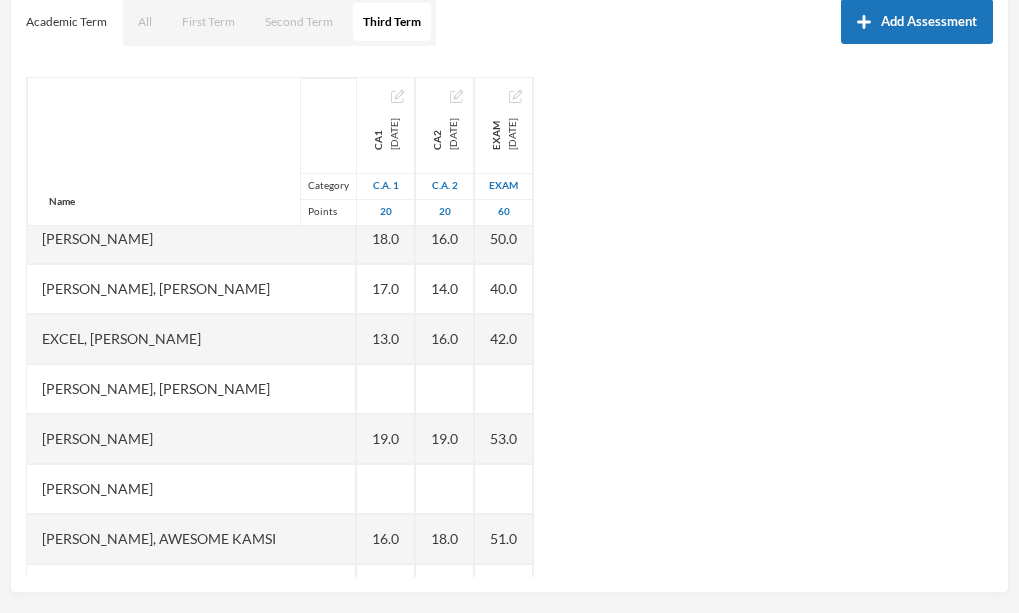 scroll, scrollTop: 701, scrollLeft: 0, axis: vertical 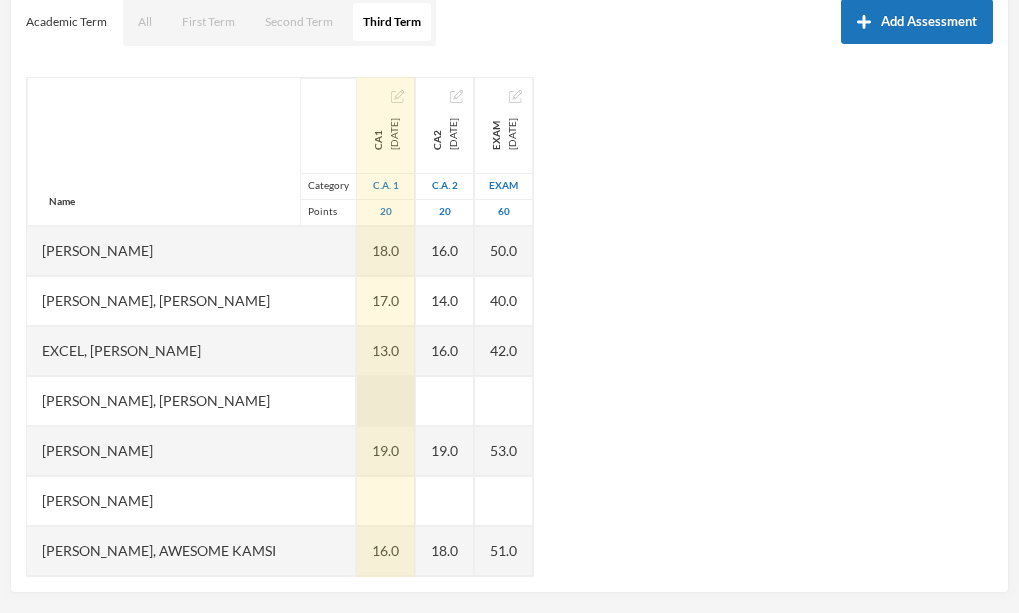 click at bounding box center [386, 401] 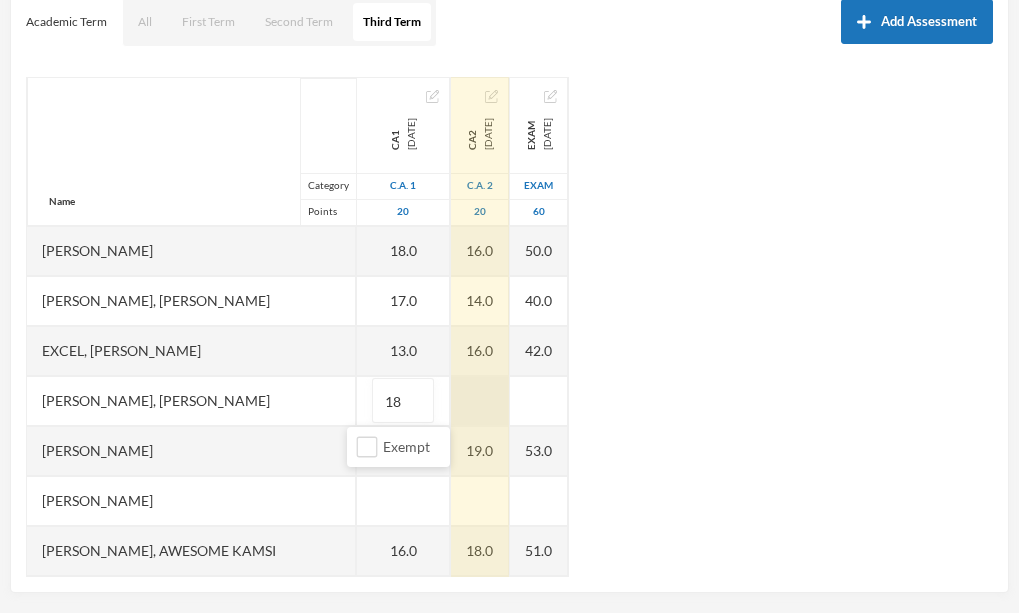 click on "Name   Category Points [PERSON_NAME], [PERSON_NAME], [PERSON_NAME], [PERSON_NAME] [PERSON_NAME], Chukwubuikem [PERSON_NAME], Testimony Anyaegbu, Divine Nnanyere Anyasodo, Trinity [PERSON_NAME], Princecharles [PERSON_NAME], [PERSON_NAME], Light A Chidube, Adaeze [PERSON_NAME] (jnr), [PERSON_NAME] [PERSON_NAME] [PERSON_NAME], [PERSON_NAME] [PERSON_NAME] Chidiebube [PERSON_NAME], [PERSON_NAME] Excel, [PERSON_NAME], [PERSON_NAME] [PERSON_NAME], [PERSON_NAME], [PERSON_NAME] Munachimso [PERSON_NAME], [PERSON_NAME] [PERSON_NAME], [PERSON_NAME], [PERSON_NAME] [PERSON_NAME], [PERSON_NAME] [PERSON_NAME] [PERSON_NAME], [PERSON_NAME], [PERSON_NAME] [PERSON_NAME], [PERSON_NAME], [PERSON_NAME] [PERSON_NAME], [PERSON_NAME], Chinonye [PERSON_NAME] Ugwoana, Kamsiyochi Treasure Uwazuruonye, [PERSON_NAME], [PERSON_NAME] CA1 [DATE] C.A. 1 20 19.0 15.0 17.0 18.0 18.0 19.0 18.0 17.0 13.0 18 19.0 16.0 17.0 15.0 17.0 17.0 18.0 17.0 18.0 18.0 17.0 18.0 CA2 C.A. 2" at bounding box center (509, 327) 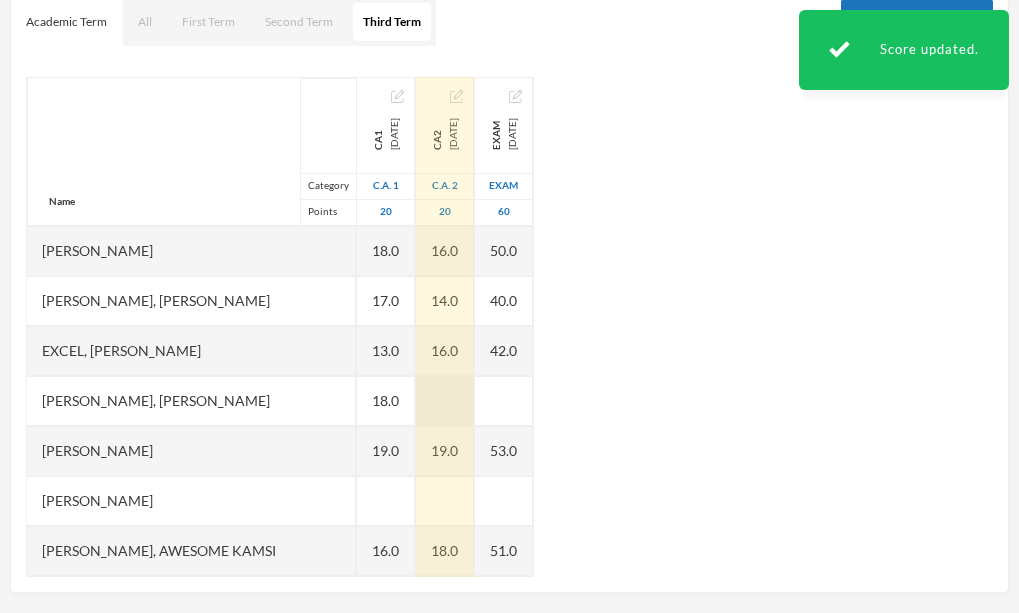 click at bounding box center [445, 401] 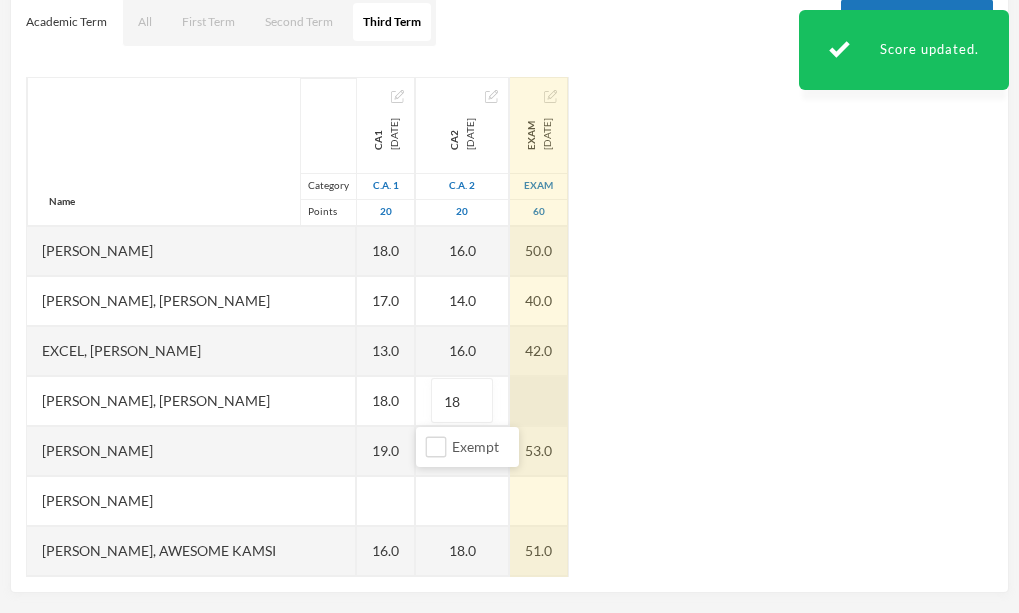 click at bounding box center [539, 401] 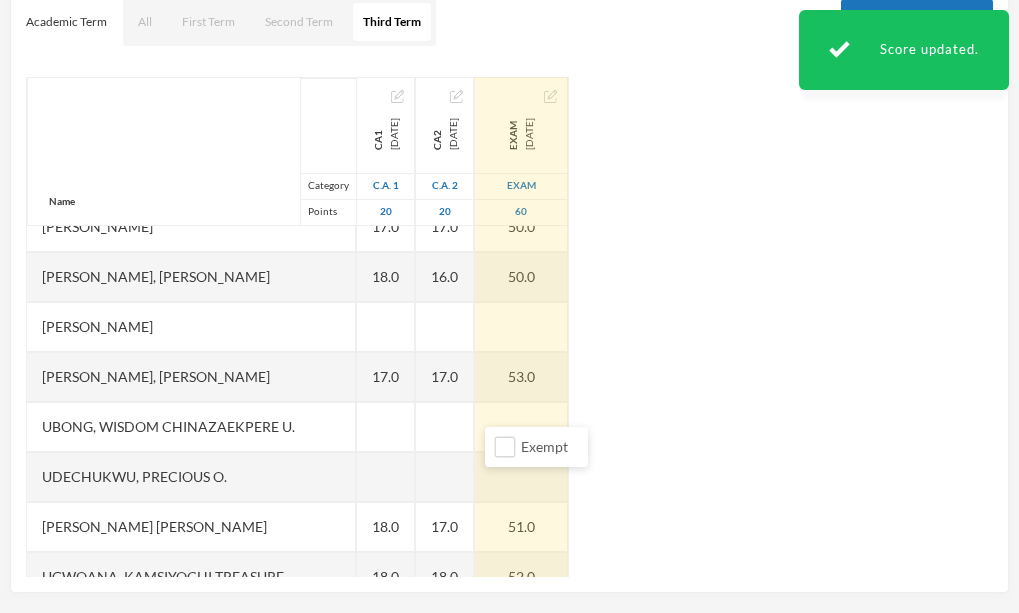 scroll, scrollTop: 1276, scrollLeft: 0, axis: vertical 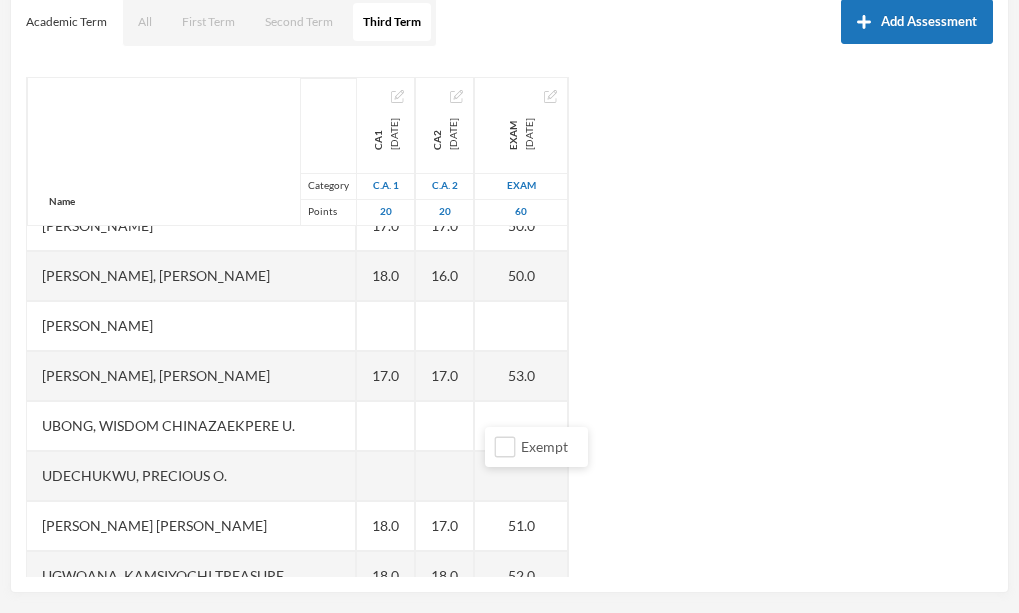 click on "Name   Category Points [PERSON_NAME], [PERSON_NAME], [PERSON_NAME], [PERSON_NAME] [PERSON_NAME], Chukwubuikem [PERSON_NAME], Testimony Anyaegbu, Divine Nnanyere Anyasodo, Trinity [PERSON_NAME], Princecharles [PERSON_NAME], [PERSON_NAME], Light A Chidube, Adaeze [PERSON_NAME] (jnr), [PERSON_NAME] [PERSON_NAME] [PERSON_NAME], [PERSON_NAME] [PERSON_NAME] Chidiebube [PERSON_NAME], [PERSON_NAME] Excel, [PERSON_NAME], [PERSON_NAME] [PERSON_NAME], [PERSON_NAME], [PERSON_NAME] Munachimso [PERSON_NAME], [PERSON_NAME] [PERSON_NAME], [PERSON_NAME], [PERSON_NAME] [PERSON_NAME], [PERSON_NAME] [PERSON_NAME] [PERSON_NAME], [PERSON_NAME], [PERSON_NAME] [PERSON_NAME], [PERSON_NAME], [PERSON_NAME] [PERSON_NAME], [PERSON_NAME], Chinonye [PERSON_NAME] Ugwoana, Kamsiyochi Treasure Uwazuruonye, [PERSON_NAME], [PERSON_NAME] CA1 [DATE] C.A. 1 20 19.0 15.0 17.0 18.0 18.0 19.0 18.0 17.0 13.0 18.0 19.0 16.0 17.0 15.0 17.0 17.0 18.0 17.0 18.0 18.0 17.0 18.0 CA2 C.A. 2" at bounding box center [509, 327] 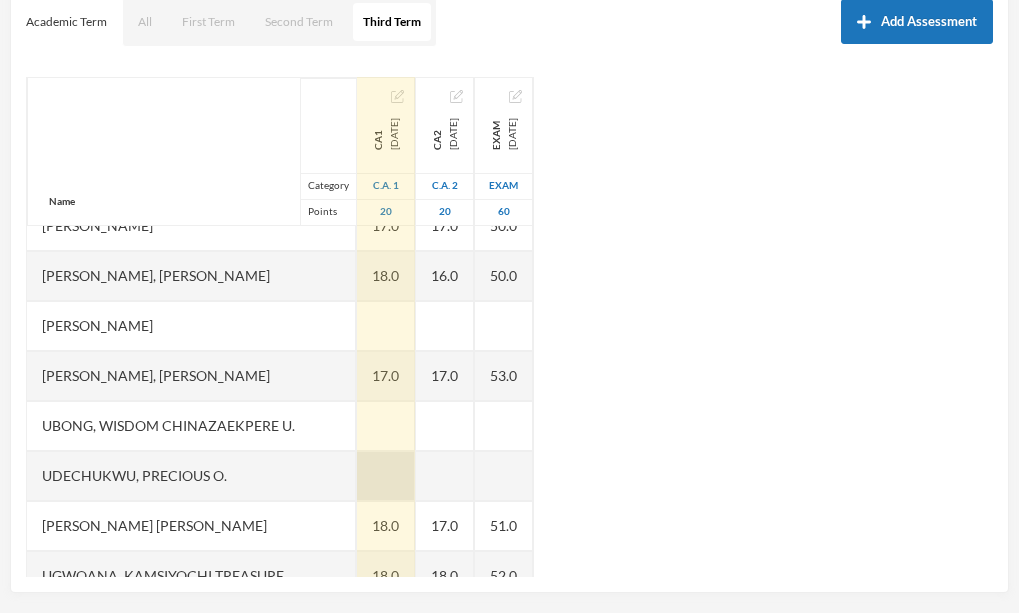 click at bounding box center (386, 476) 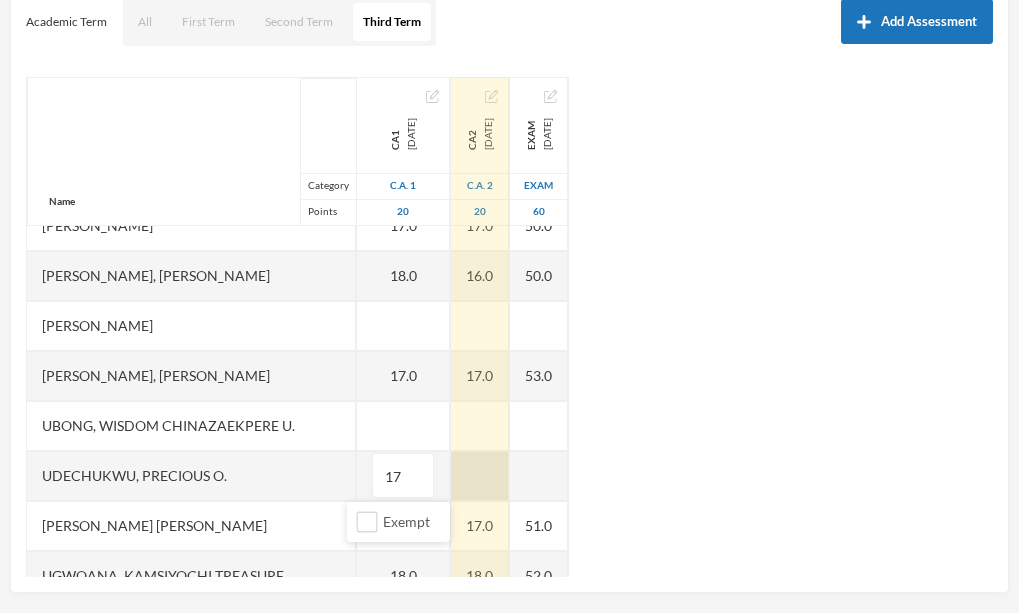 click at bounding box center (480, 476) 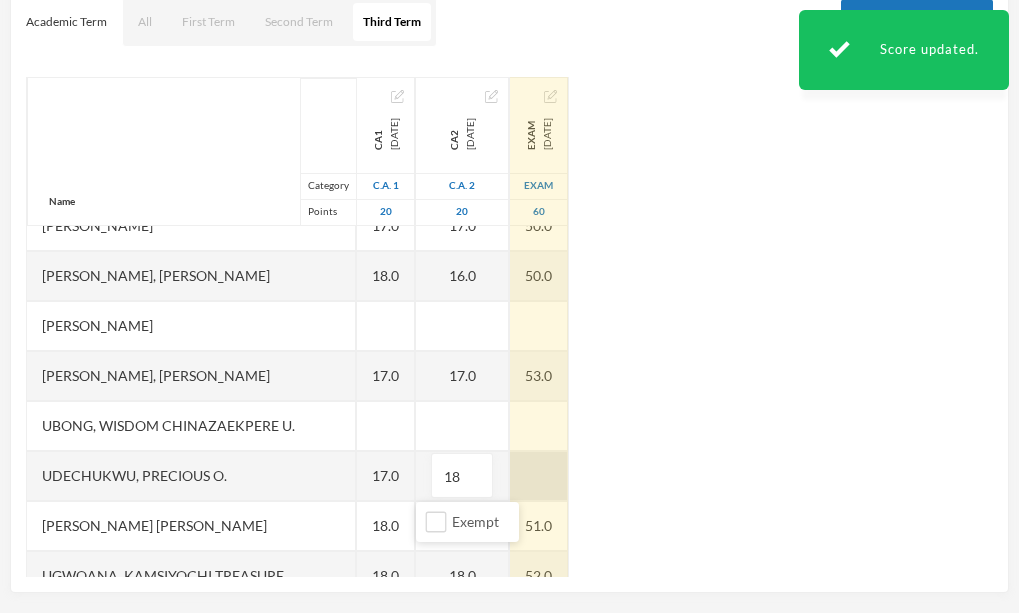 click on "Name   Category Points [PERSON_NAME], [PERSON_NAME], [PERSON_NAME], [PERSON_NAME] [PERSON_NAME], Chukwubuikem [PERSON_NAME], Testimony Anyaegbu, Divine Nnanyere Anyasodo, Trinity [PERSON_NAME], Princecharles [PERSON_NAME], [PERSON_NAME], Light A Chidube, Adaeze [PERSON_NAME] (jnr), [PERSON_NAME] [PERSON_NAME] [PERSON_NAME], [PERSON_NAME] [PERSON_NAME] Chidiebube [PERSON_NAME], [PERSON_NAME] Excel, [PERSON_NAME], [PERSON_NAME] [PERSON_NAME], [PERSON_NAME], [PERSON_NAME] Munachimso [PERSON_NAME], [PERSON_NAME] [PERSON_NAME], [PERSON_NAME], [PERSON_NAME] [PERSON_NAME], [PERSON_NAME] [PERSON_NAME] [PERSON_NAME], [PERSON_NAME], [PERSON_NAME] [PERSON_NAME], [PERSON_NAME], [PERSON_NAME] [PERSON_NAME], [PERSON_NAME], Chinonye [PERSON_NAME] Ugwoana, Kamsiyochi Treasure Uwazuruonye, [PERSON_NAME], [PERSON_NAME] CA1 [DATE] C.A. 1 20 19.0 15.0 17.0 18.0 18.0 19.0 18.0 17.0 13.0 18.0 19.0 16.0 17.0 15.0 17.0 17.0 18.0 17.0 17.0 18.0 18.0 17.0 18.0 CA2" at bounding box center (509, 327) 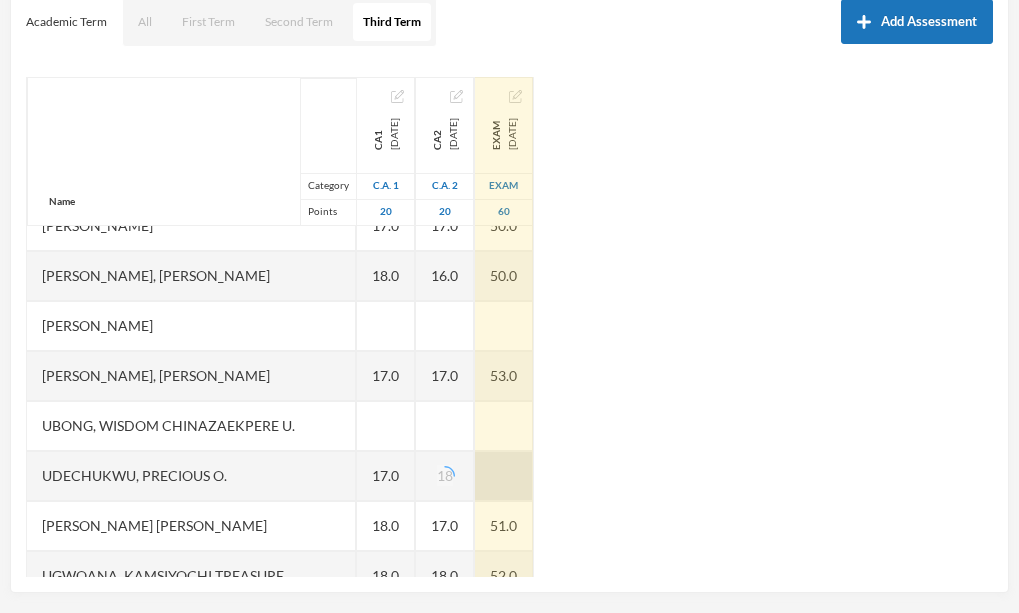 click at bounding box center [504, 476] 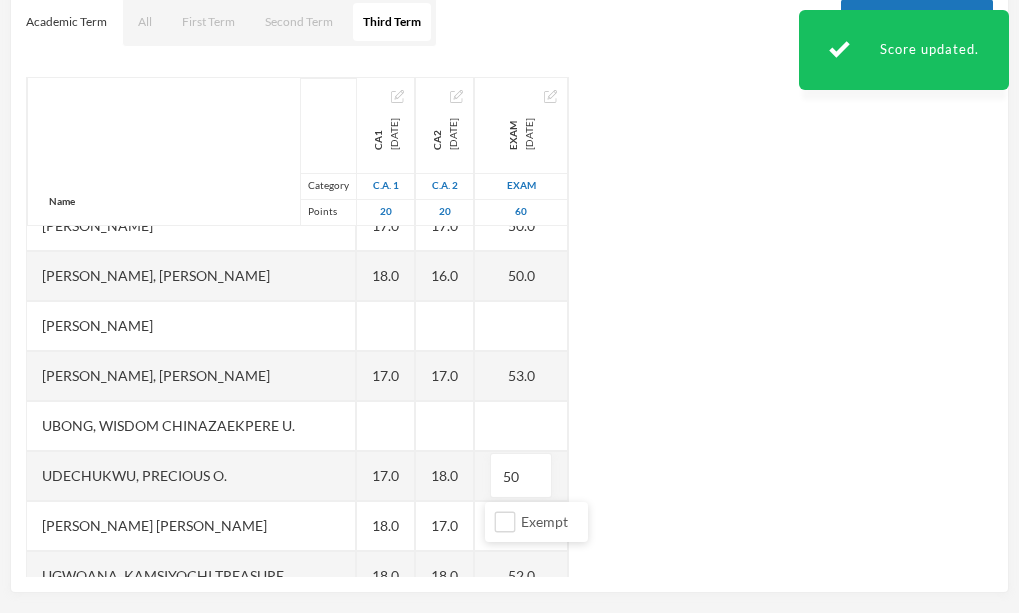 click on "Name   Category Points [PERSON_NAME], [PERSON_NAME], [PERSON_NAME], [PERSON_NAME] [PERSON_NAME], Chukwubuikem [PERSON_NAME], Testimony Anyaegbu, Divine Nnanyere Anyasodo, Trinity [PERSON_NAME], Princecharles [PERSON_NAME], [PERSON_NAME], Light A Chidube, Adaeze [PERSON_NAME] (jnr), [PERSON_NAME] [PERSON_NAME] [PERSON_NAME], [PERSON_NAME] [PERSON_NAME] Chidiebube [PERSON_NAME], [PERSON_NAME] Excel, [PERSON_NAME], [PERSON_NAME] [PERSON_NAME], [PERSON_NAME], [PERSON_NAME] Munachimso [PERSON_NAME], [PERSON_NAME] [PERSON_NAME], [PERSON_NAME], [PERSON_NAME] [PERSON_NAME], [PERSON_NAME] [PERSON_NAME] [PERSON_NAME], [PERSON_NAME], [PERSON_NAME] [PERSON_NAME], [PERSON_NAME], [PERSON_NAME] [PERSON_NAME], [PERSON_NAME], Chinonye [PERSON_NAME] Ugwoana, Kamsiyochi Treasure Uwazuruonye, [PERSON_NAME], [PERSON_NAME] CA1 [DATE] C.A. 1 20 19.0 15.0 17.0 18.0 18.0 19.0 18.0 17.0 13.0 18.0 19.0 16.0 17.0 15.0 17.0 17.0 18.0 17.0 17.0 18.0 18.0 17.0 18.0 CA2" at bounding box center (509, 327) 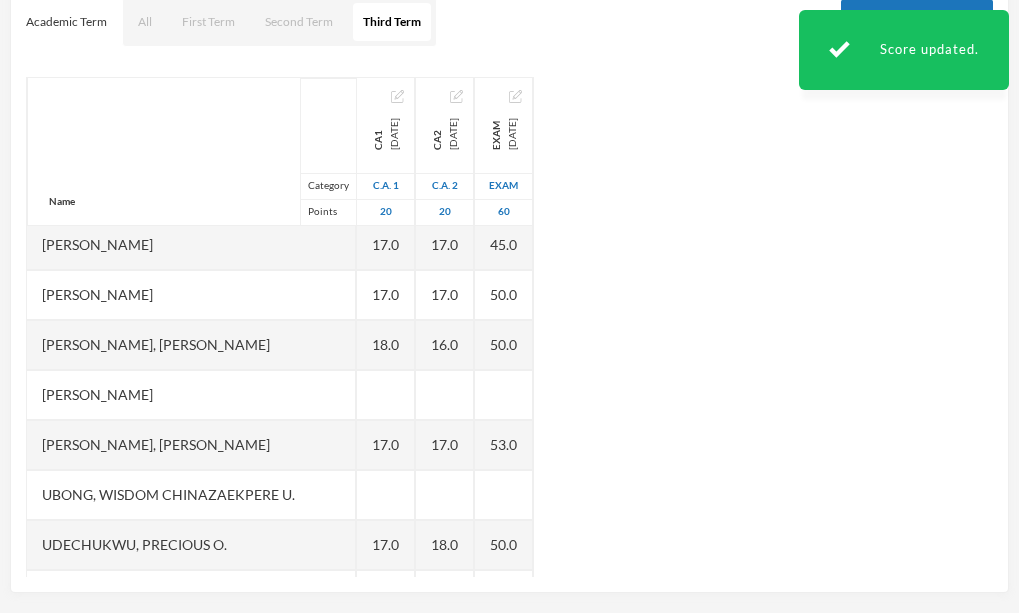 scroll, scrollTop: 1192, scrollLeft: 0, axis: vertical 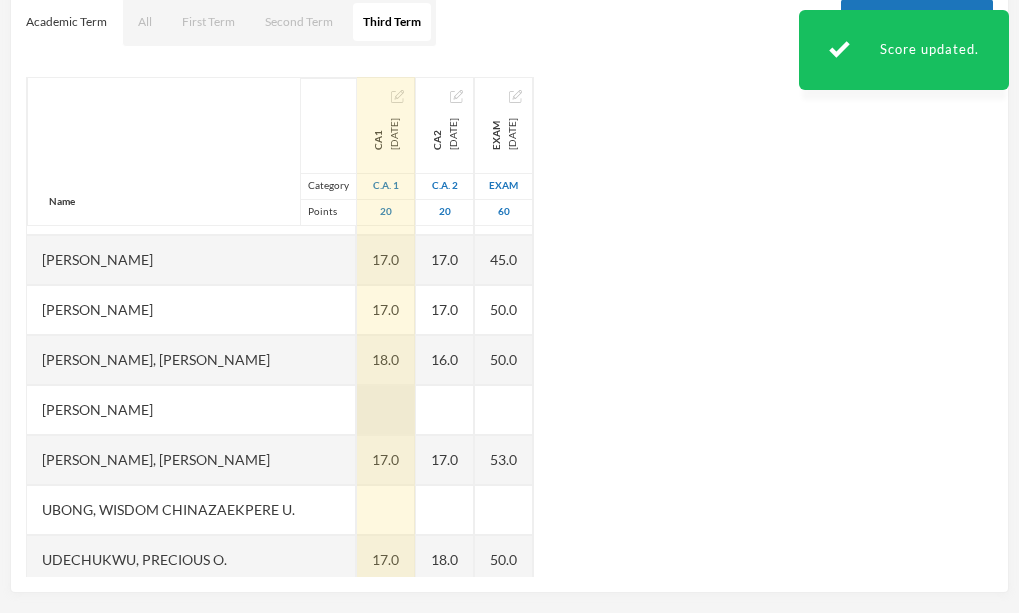 click at bounding box center [386, 410] 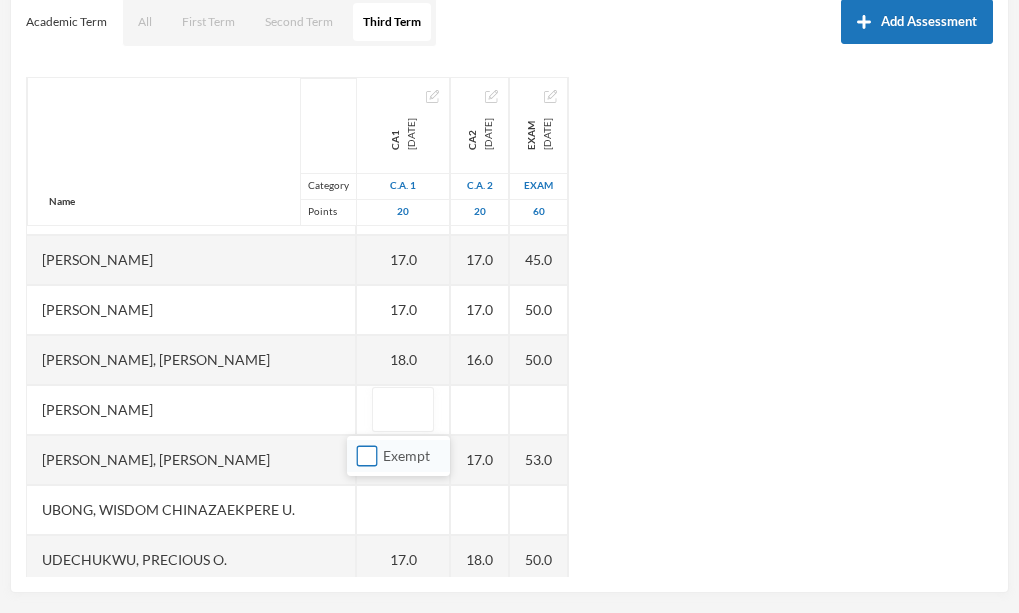click on "Exempt" at bounding box center (367, 456) 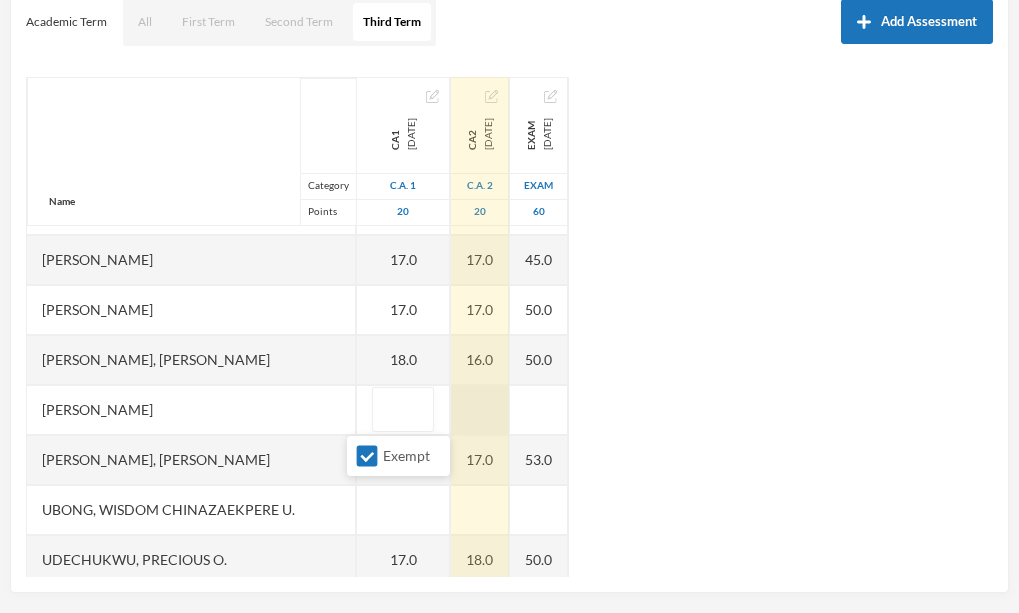 click at bounding box center (480, 410) 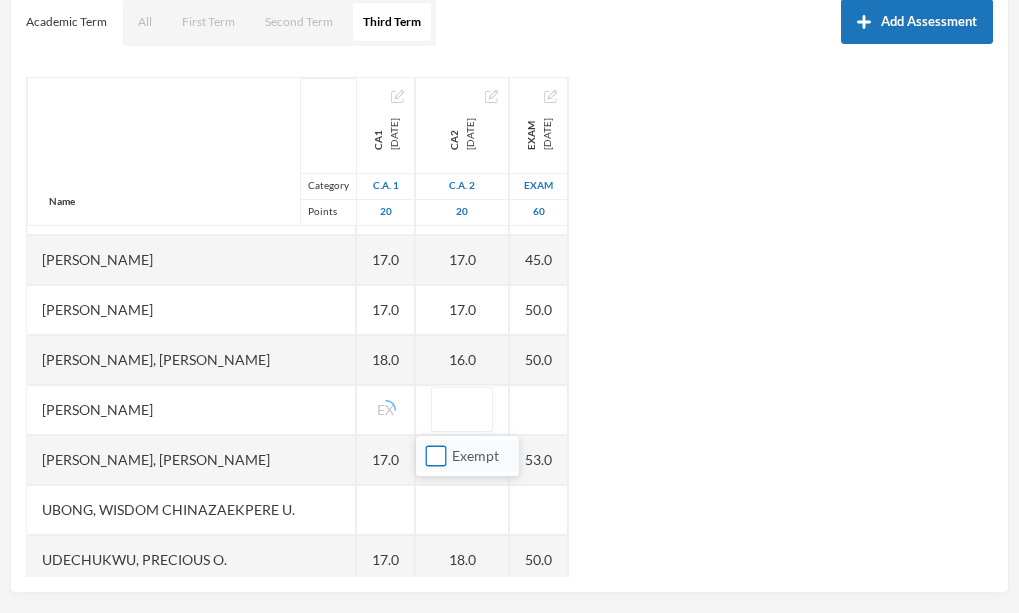 click on "Exempt" at bounding box center (436, 456) 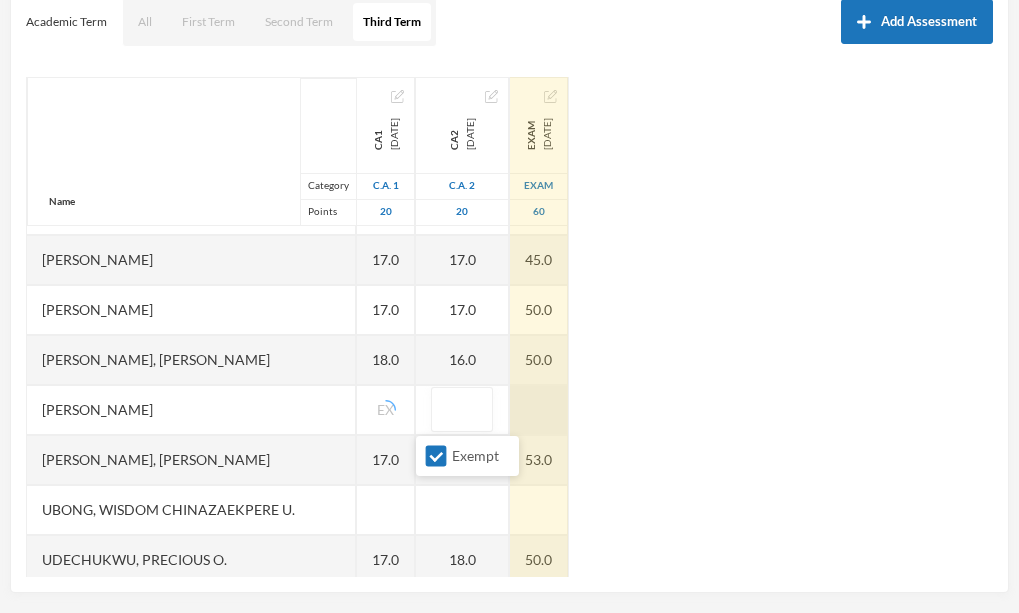 click at bounding box center [539, 410] 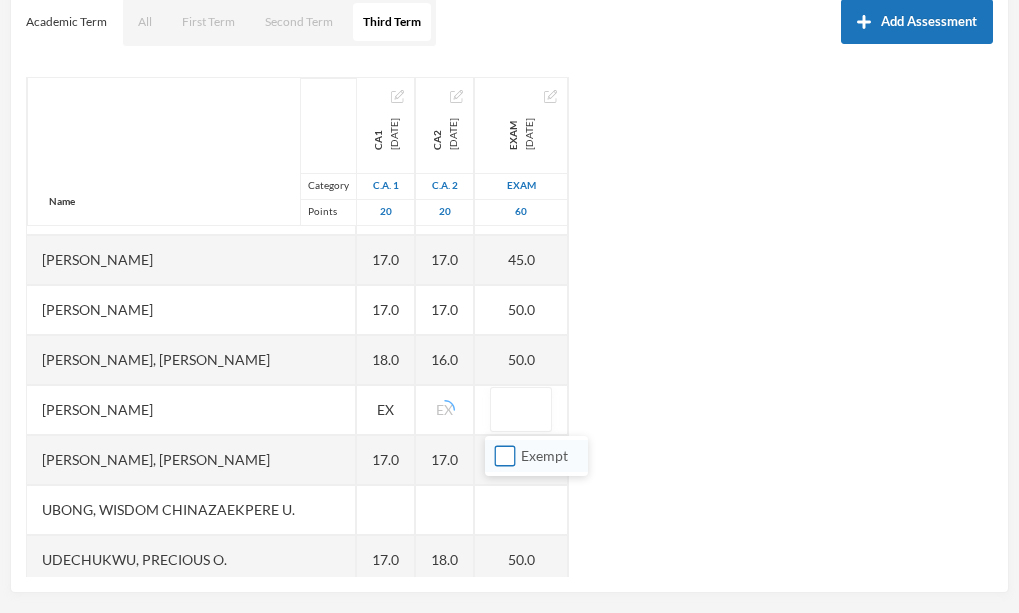 click on "Exempt" at bounding box center (505, 456) 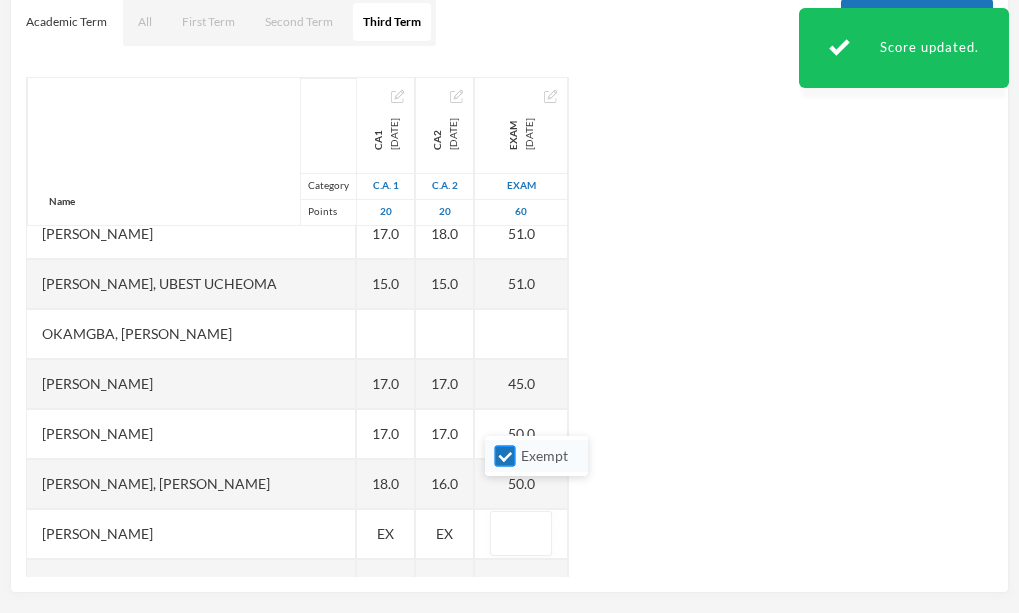 scroll, scrollTop: 1014, scrollLeft: 0, axis: vertical 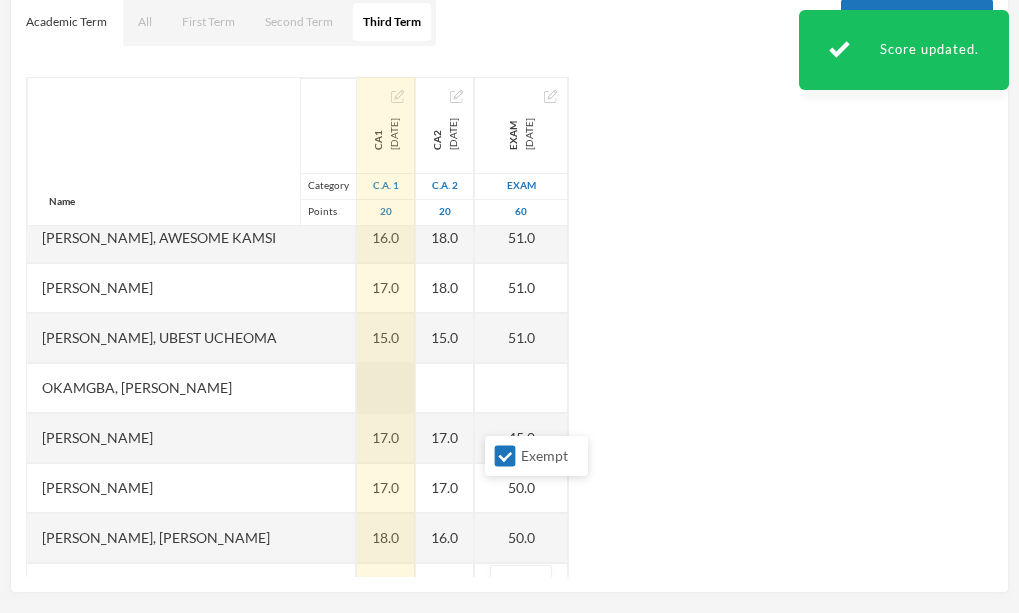 click at bounding box center [386, 388] 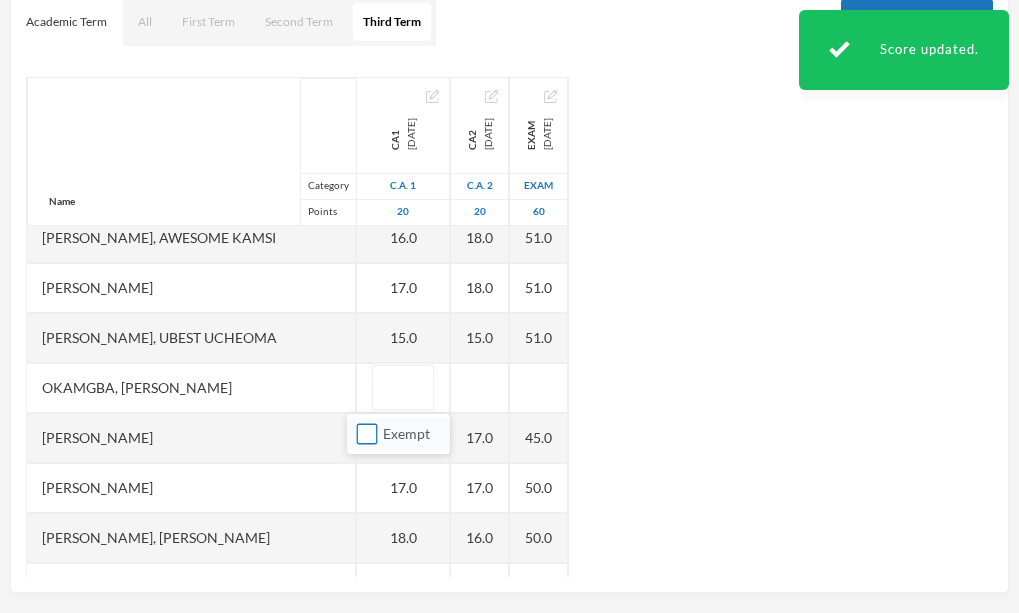 click on "Exempt" at bounding box center [367, 434] 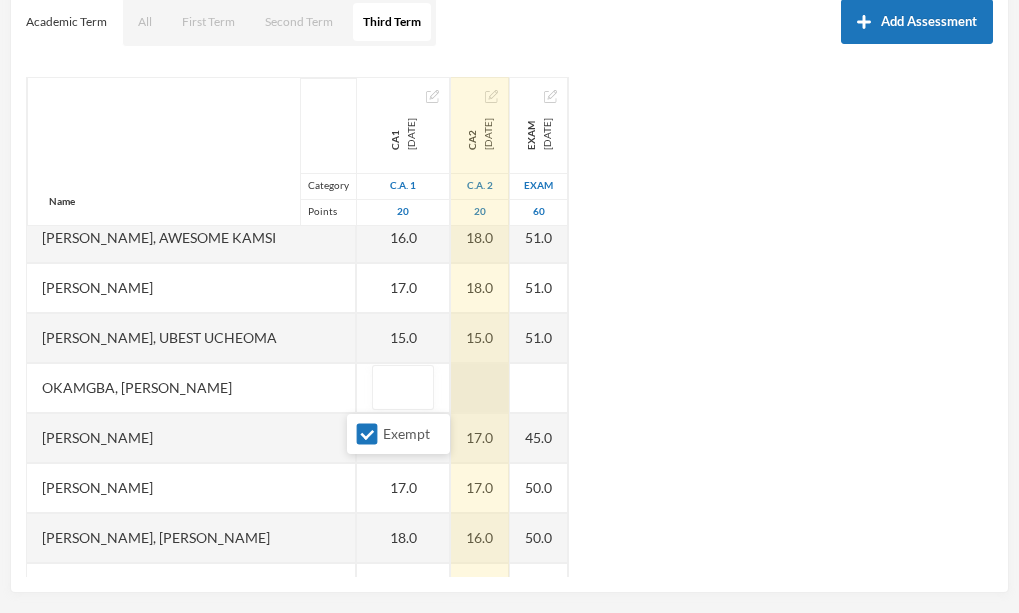 click at bounding box center [480, 388] 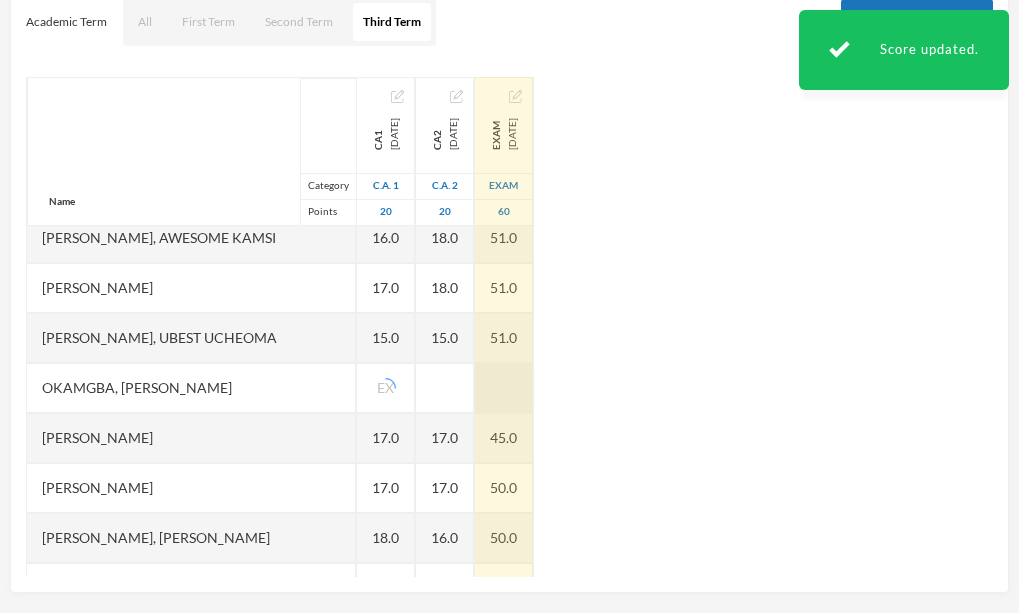 click at bounding box center [504, 388] 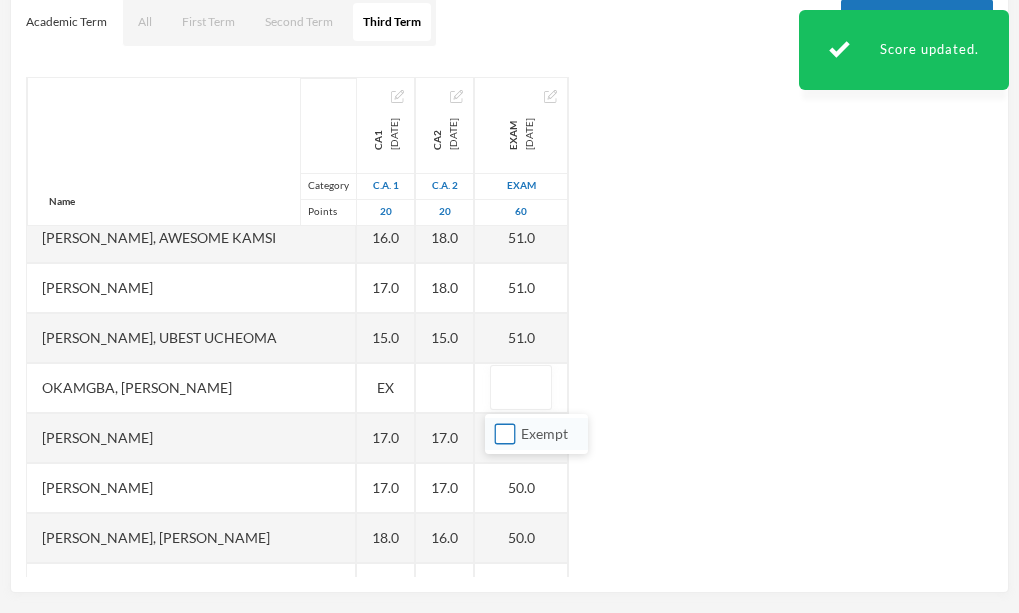 click on "Exempt" at bounding box center [505, 434] 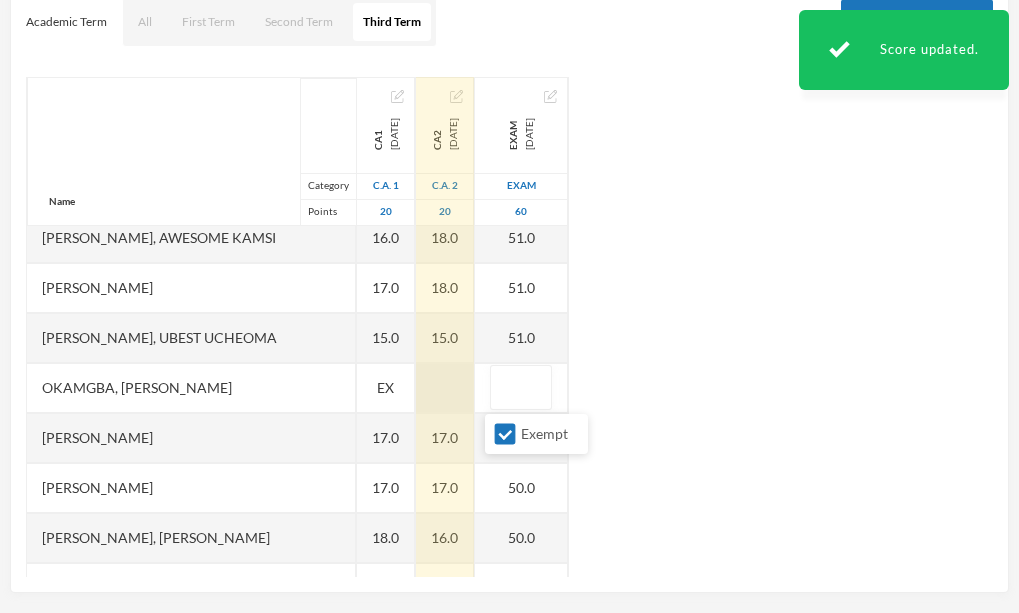 click at bounding box center [445, 388] 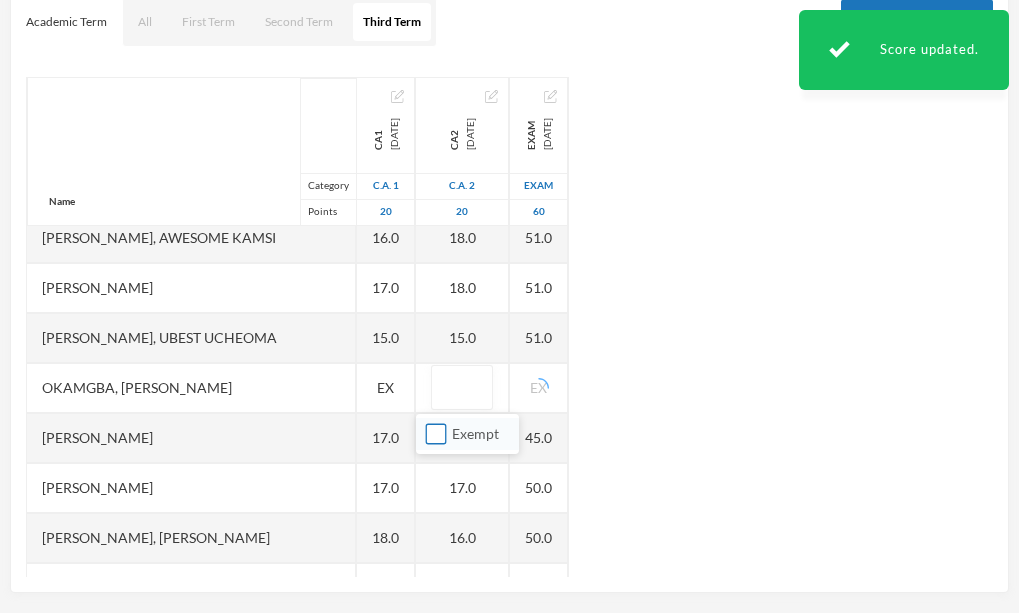 click on "Exempt" at bounding box center (436, 434) 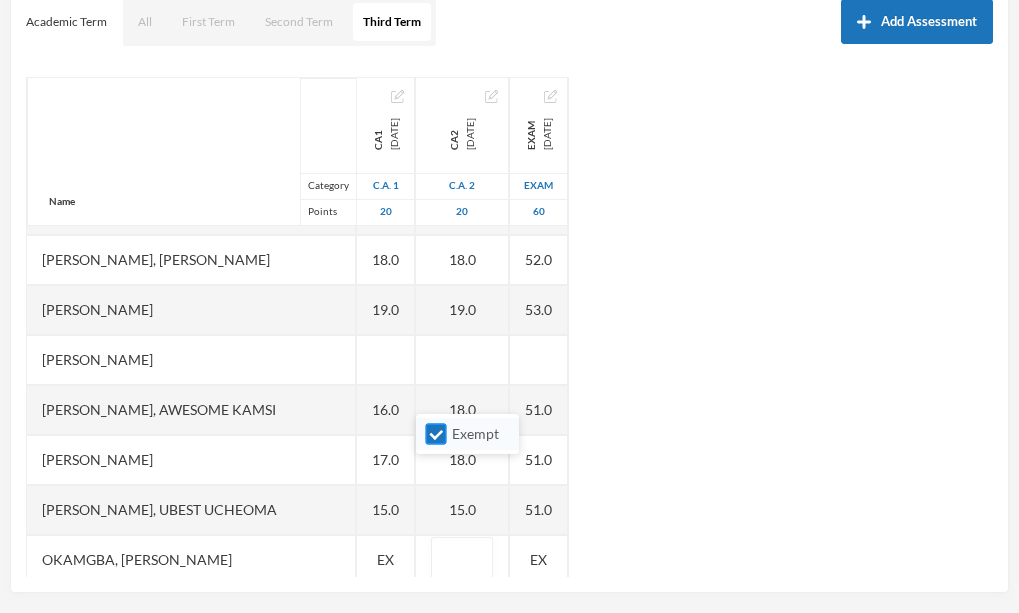 scroll, scrollTop: 841, scrollLeft: 0, axis: vertical 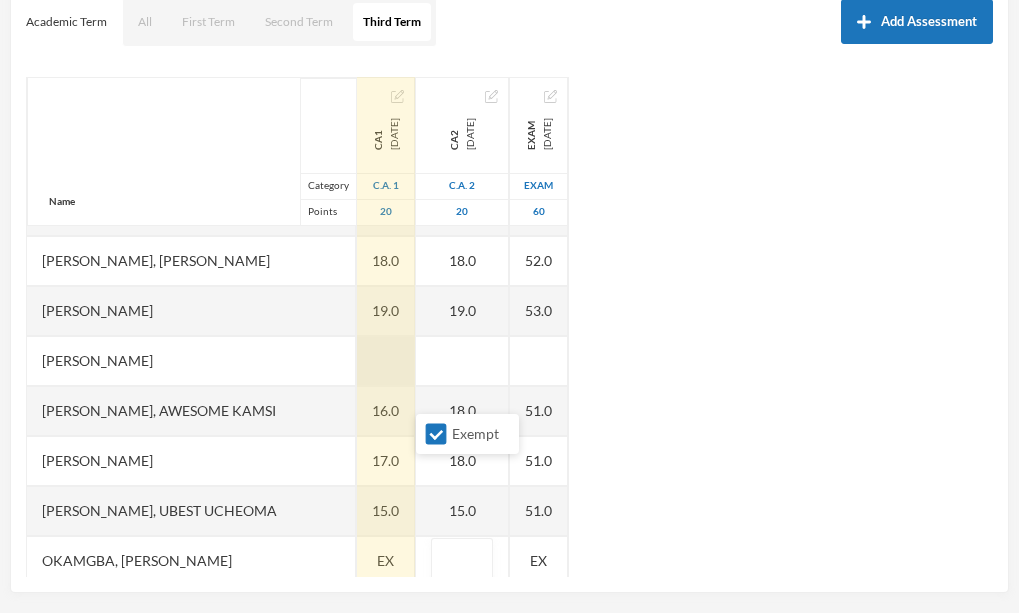 click at bounding box center (386, 361) 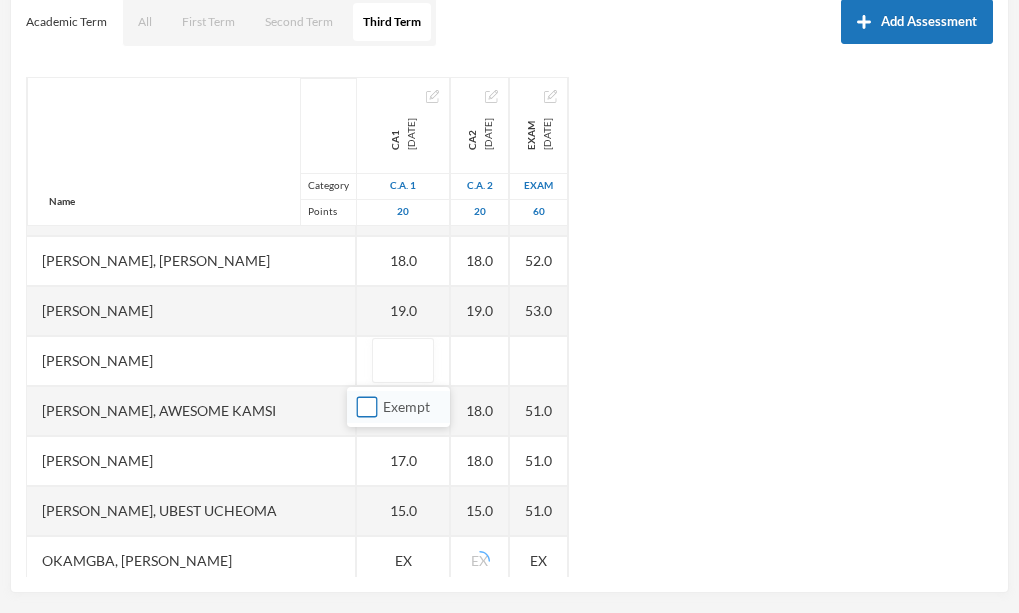click on "Exempt" at bounding box center [367, 407] 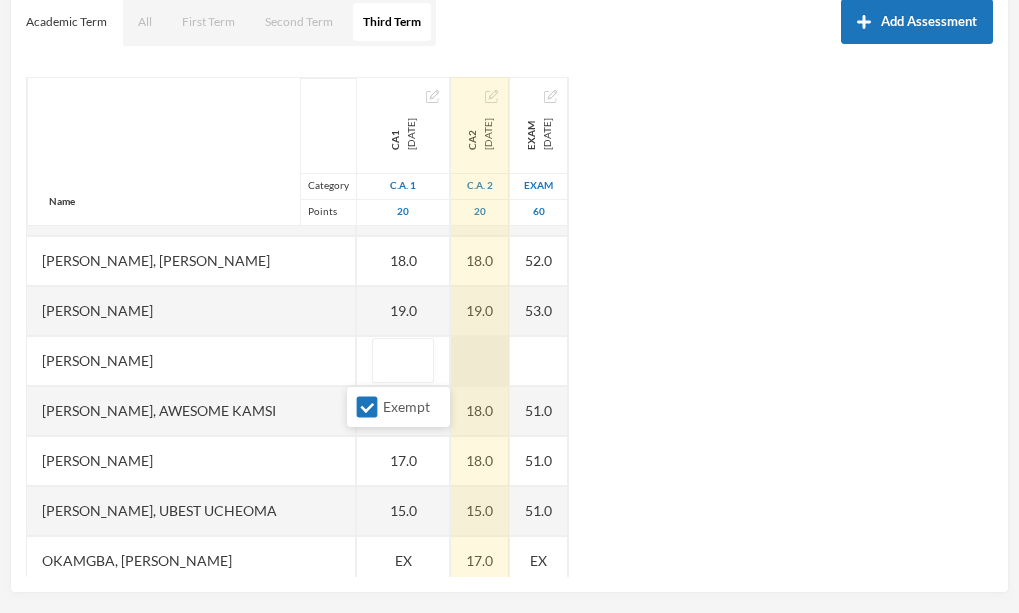 click at bounding box center [480, 361] 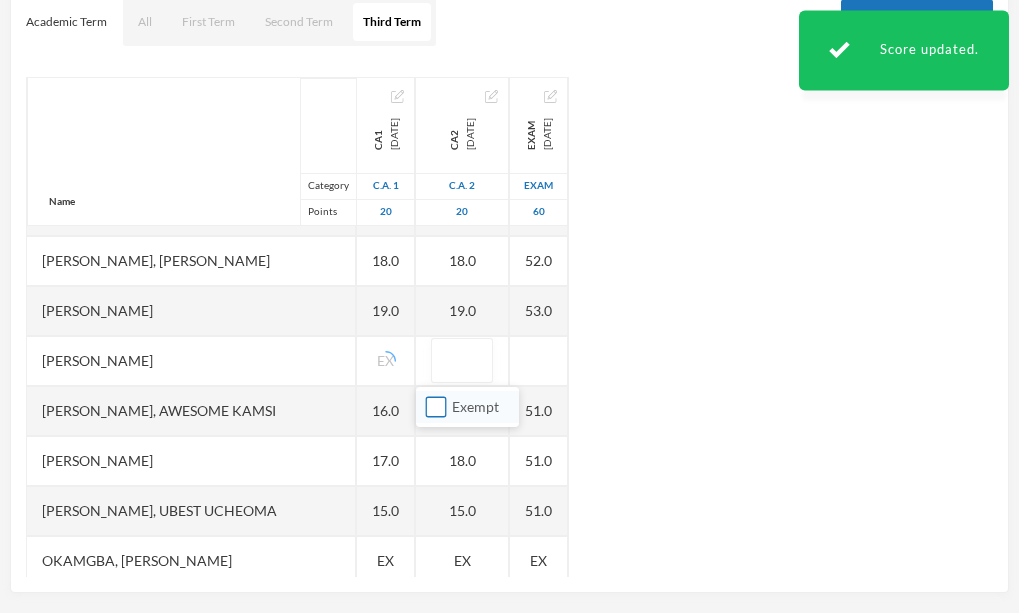 click on "Exempt" at bounding box center [436, 407] 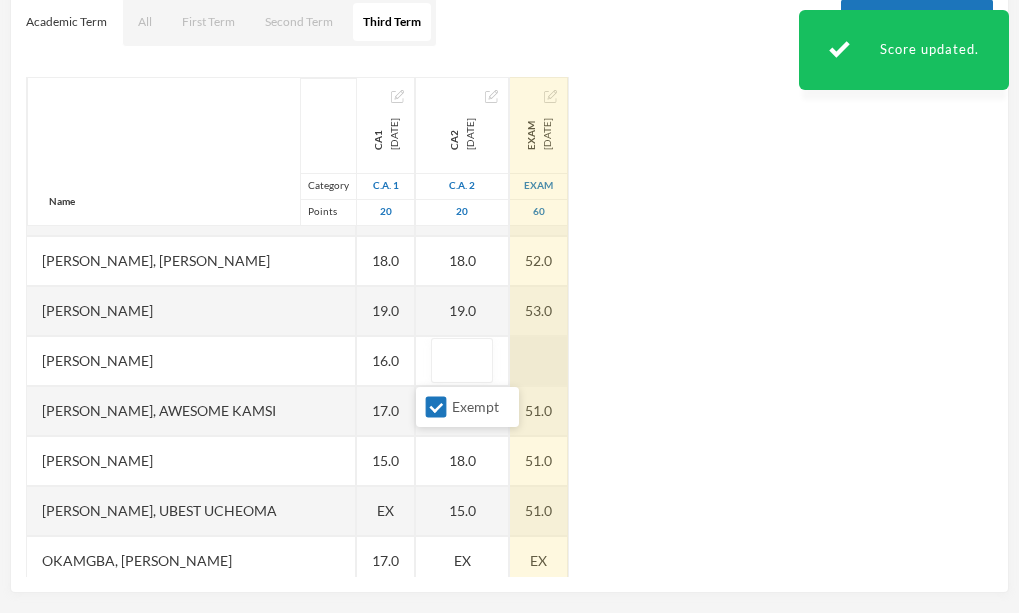 click at bounding box center [539, 361] 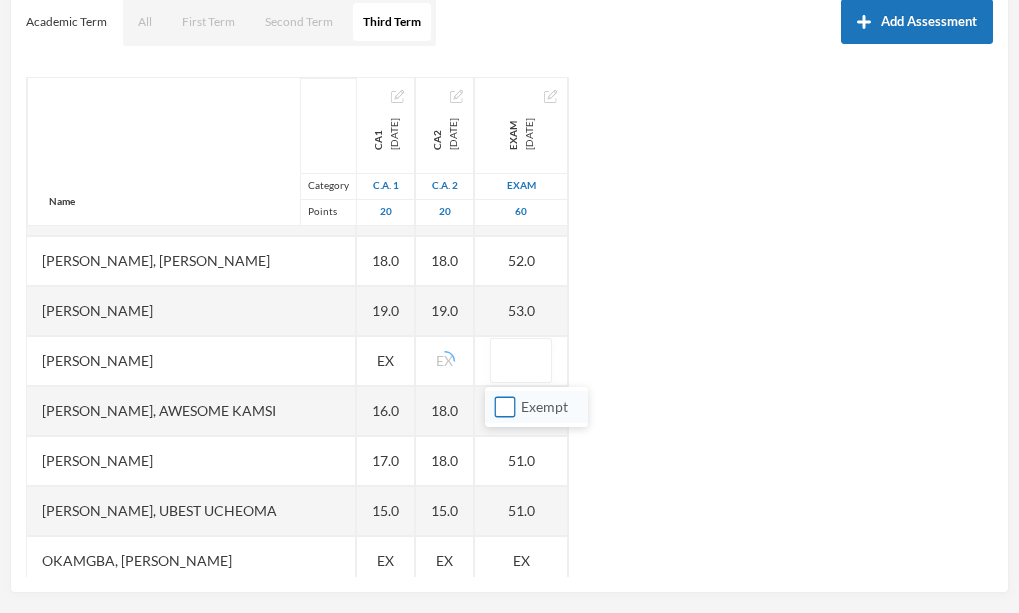 click on "Exempt" at bounding box center (505, 407) 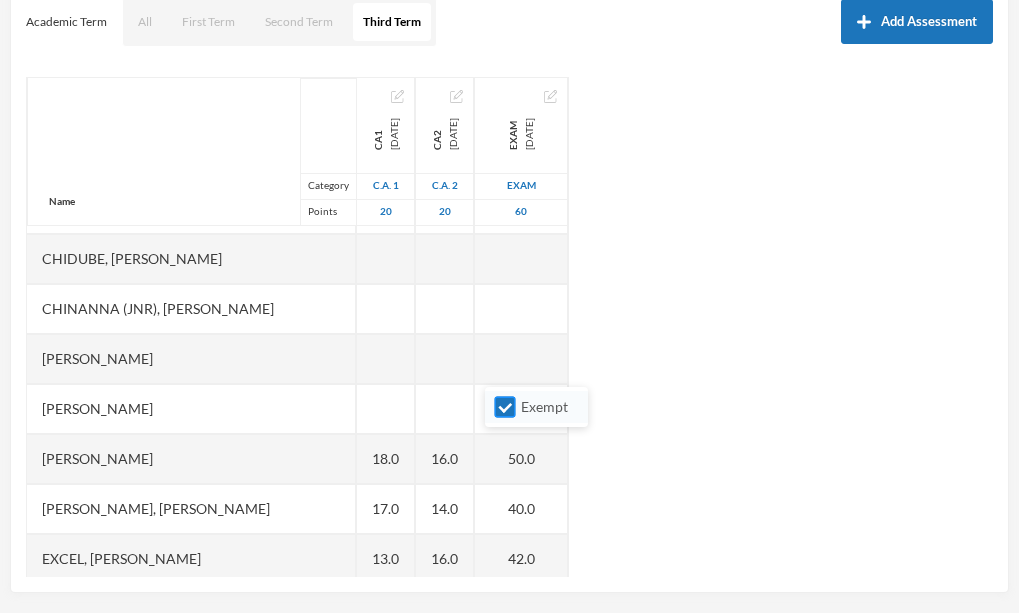 scroll, scrollTop: 491, scrollLeft: 0, axis: vertical 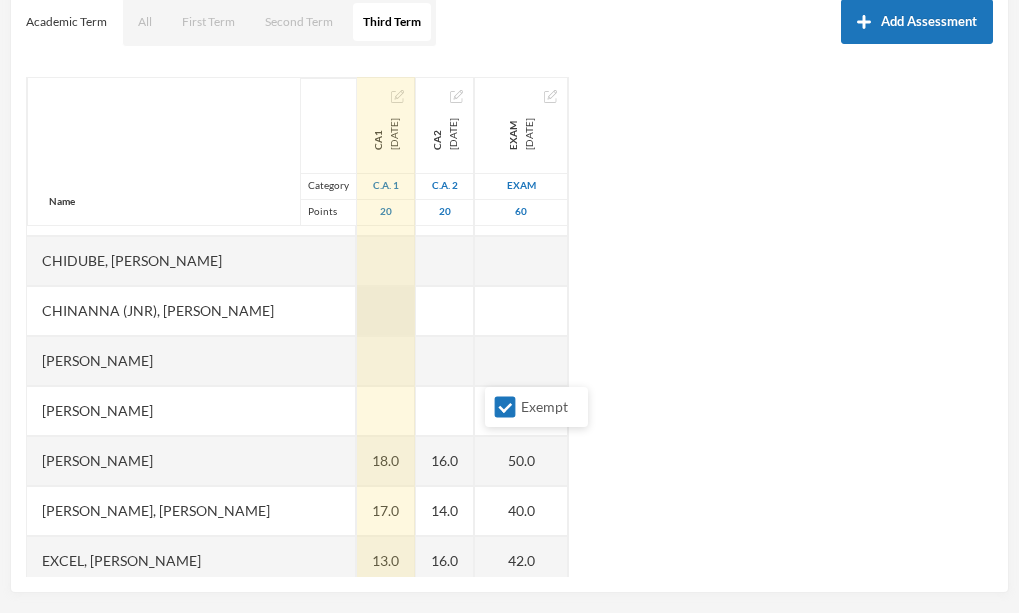 click at bounding box center [386, 311] 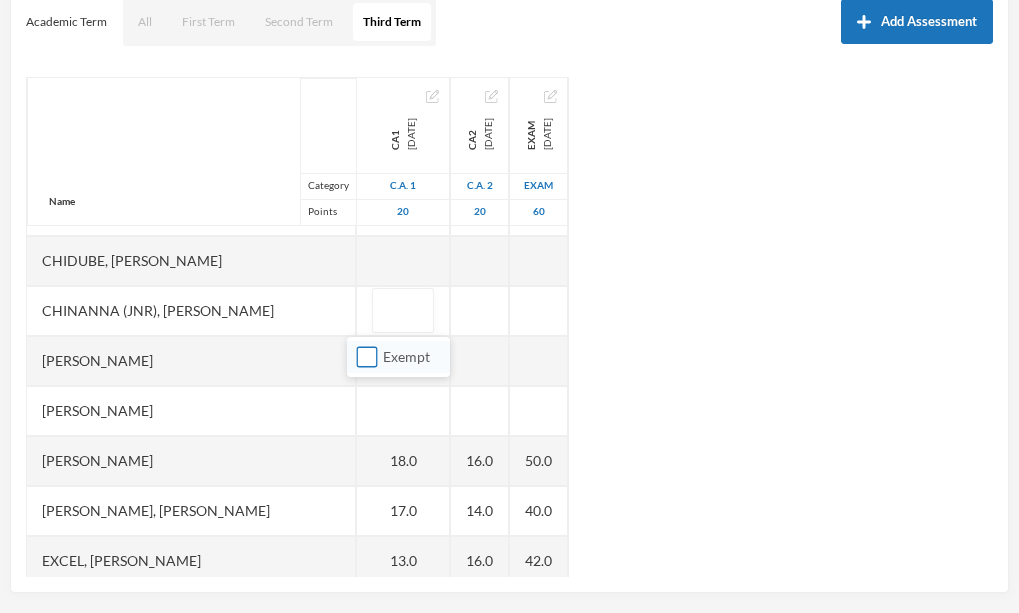 click on "Exempt" at bounding box center [367, 357] 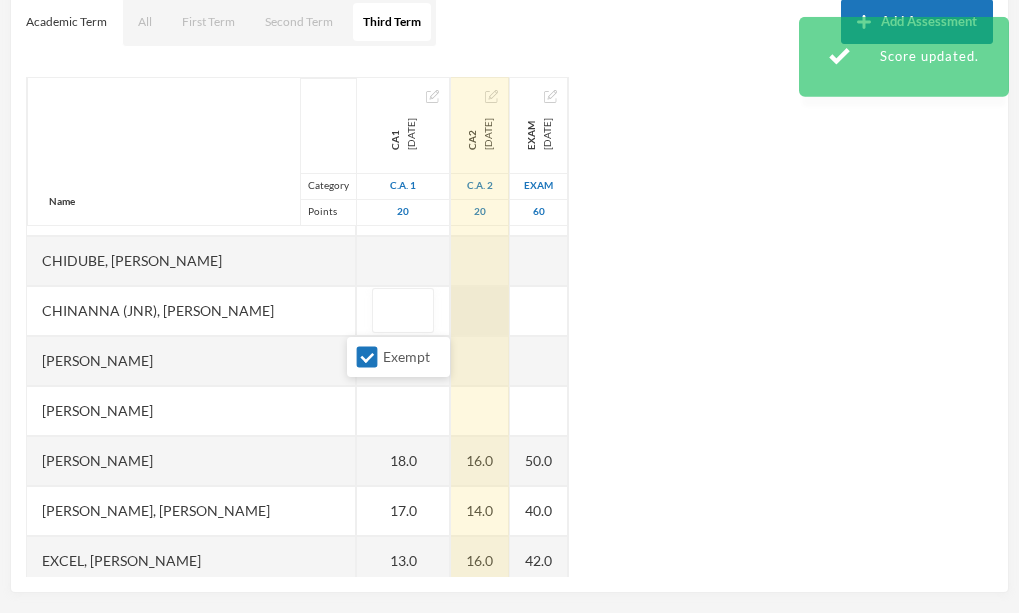 click on "Name   Category Points [PERSON_NAME], [PERSON_NAME], [PERSON_NAME], [PERSON_NAME] [PERSON_NAME], Chukwubuikem [PERSON_NAME], Testimony Anyaegbu, Divine Nnanyere Anyasodo, Trinity [PERSON_NAME], Princecharles [PERSON_NAME], [PERSON_NAME], Light A Chidube, Adaeze [PERSON_NAME] (jnr), [PERSON_NAME] [PERSON_NAME] [PERSON_NAME], [PERSON_NAME] [PERSON_NAME] Chidiebube [PERSON_NAME], [PERSON_NAME] Excel, [PERSON_NAME], [PERSON_NAME] [PERSON_NAME], [PERSON_NAME], [PERSON_NAME] Munachimso [PERSON_NAME], [PERSON_NAME] [PERSON_NAME], [PERSON_NAME], [PERSON_NAME] [PERSON_NAME], [PERSON_NAME] [PERSON_NAME] [PERSON_NAME], [PERSON_NAME], [PERSON_NAME] [PERSON_NAME], [PERSON_NAME], [PERSON_NAME] [PERSON_NAME], [PERSON_NAME], Chinonye [PERSON_NAME] Ugwoana, Kamsiyochi Treasure Uwazuruonye, [PERSON_NAME], [PERSON_NAME] CA1 [DATE] C.A. 1 20 19.0 15.0 17.0 18.0 18.0 19.0 18.0 17.0 13.0 18.0 19.0 EX 16.0 17.0 15.0 EX 17.0 17.0 18.0 EX 17.0 17.0 18.0 18.0 17.0" at bounding box center (509, 327) 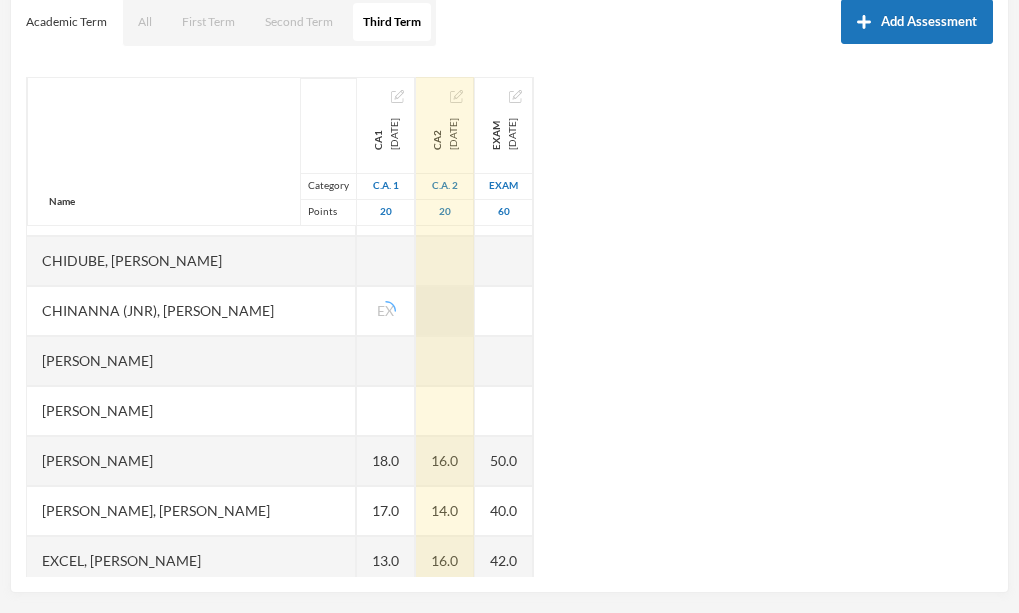 click at bounding box center [445, 311] 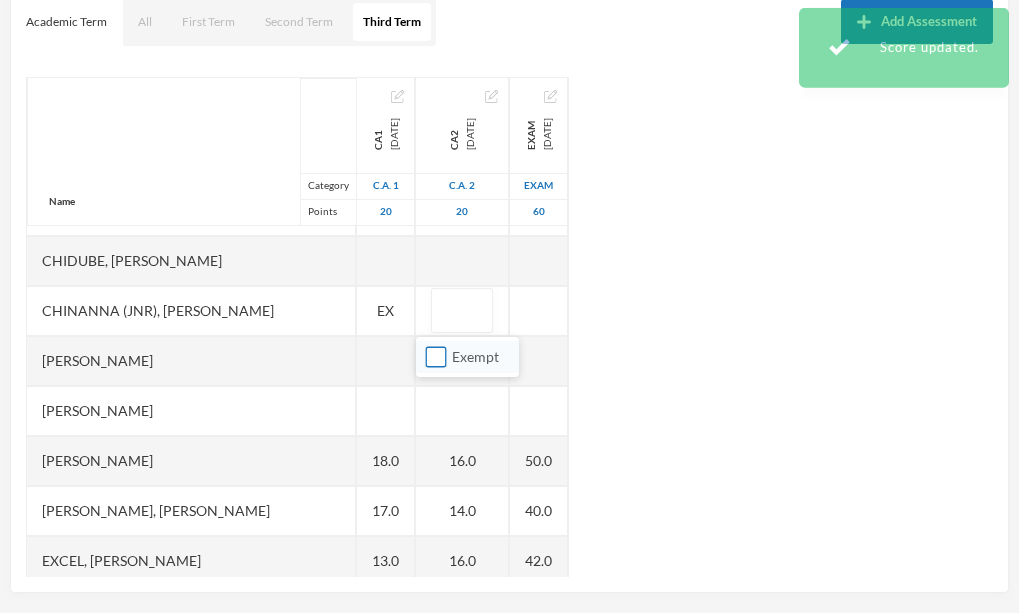 click on "Exempt" at bounding box center [436, 357] 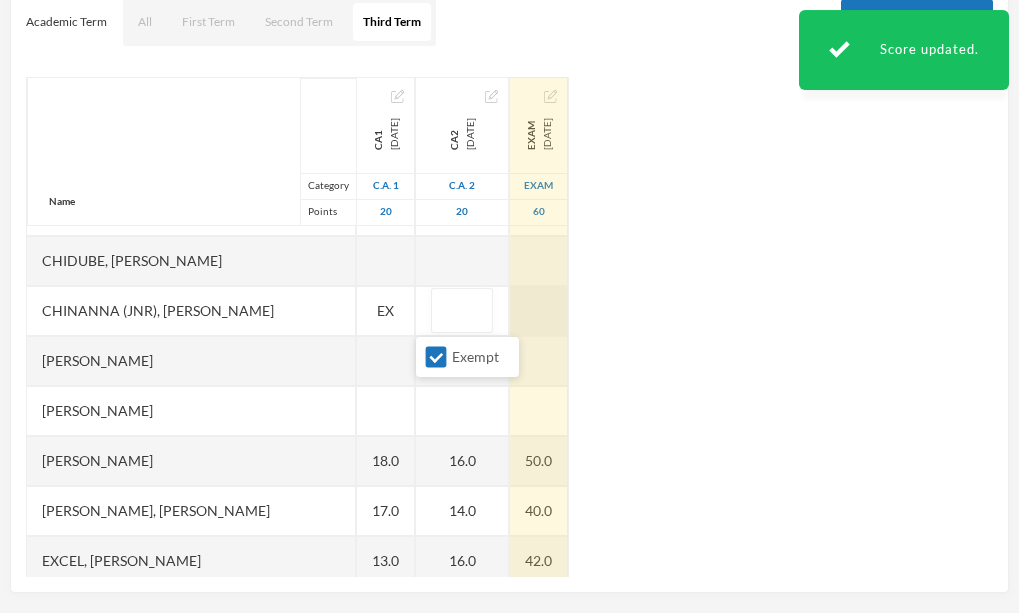 click on "Name   Category Points [PERSON_NAME], [PERSON_NAME], [PERSON_NAME], [PERSON_NAME] [PERSON_NAME], Chukwubuikem [PERSON_NAME], Testimony Anyaegbu, Divine Nnanyere Anyasodo, Trinity [PERSON_NAME], Princecharles [PERSON_NAME], [PERSON_NAME], Light A Chidube, Adaeze [PERSON_NAME] (jnr), [PERSON_NAME] [PERSON_NAME] [PERSON_NAME], [PERSON_NAME] [PERSON_NAME] Chidiebube [PERSON_NAME], [PERSON_NAME] Excel, [PERSON_NAME], [PERSON_NAME] [PERSON_NAME], [PERSON_NAME], [PERSON_NAME] Munachimso [PERSON_NAME], [PERSON_NAME] [PERSON_NAME], [PERSON_NAME], [PERSON_NAME] [PERSON_NAME], [PERSON_NAME] [PERSON_NAME] [PERSON_NAME], [PERSON_NAME], [PERSON_NAME] [PERSON_NAME], [PERSON_NAME], [PERSON_NAME] [PERSON_NAME], [PERSON_NAME], Chinonye [PERSON_NAME] Ugwoana, Kamsiyochi Treasure Uwazuruonye, [PERSON_NAME], [PERSON_NAME] CA1 [DATE] C.A. 1 20 19.0 15.0 17.0 18.0 18.0 19.0 EX 18.0 17.0 13.0 18.0 19.0 EX 16.0 17.0 15.0 EX 17.0 17.0 18.0 EX 17.0 17.0 18.0 18.0 CA2" at bounding box center [509, 327] 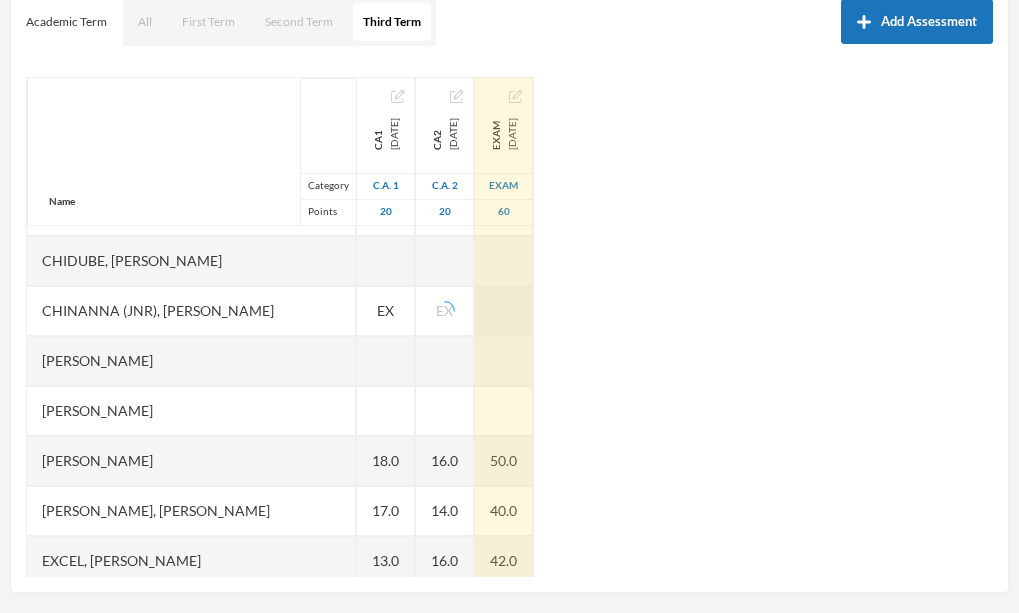 click at bounding box center (504, 311) 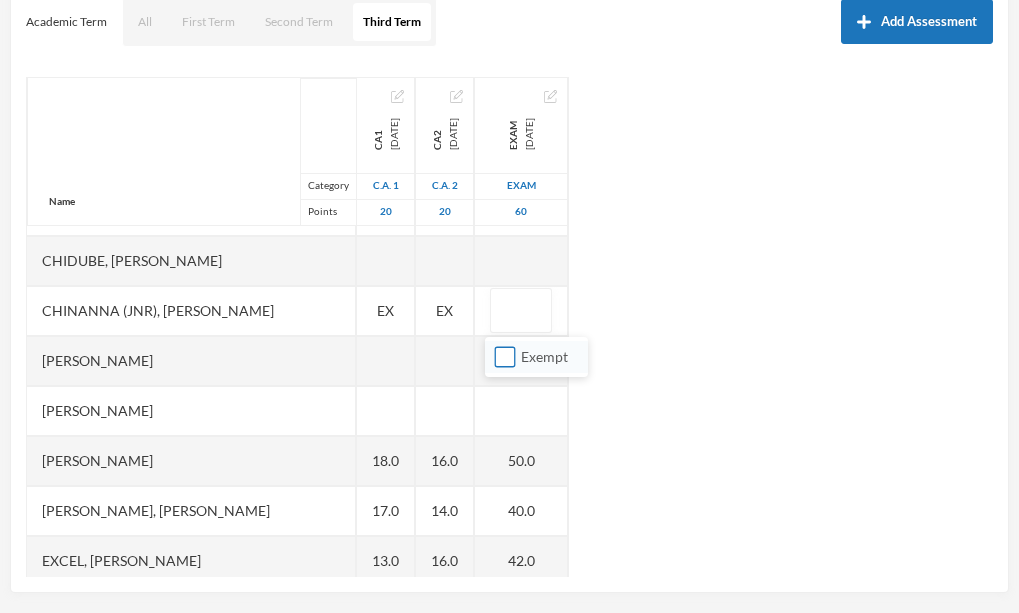 click on "Exempt" at bounding box center (505, 357) 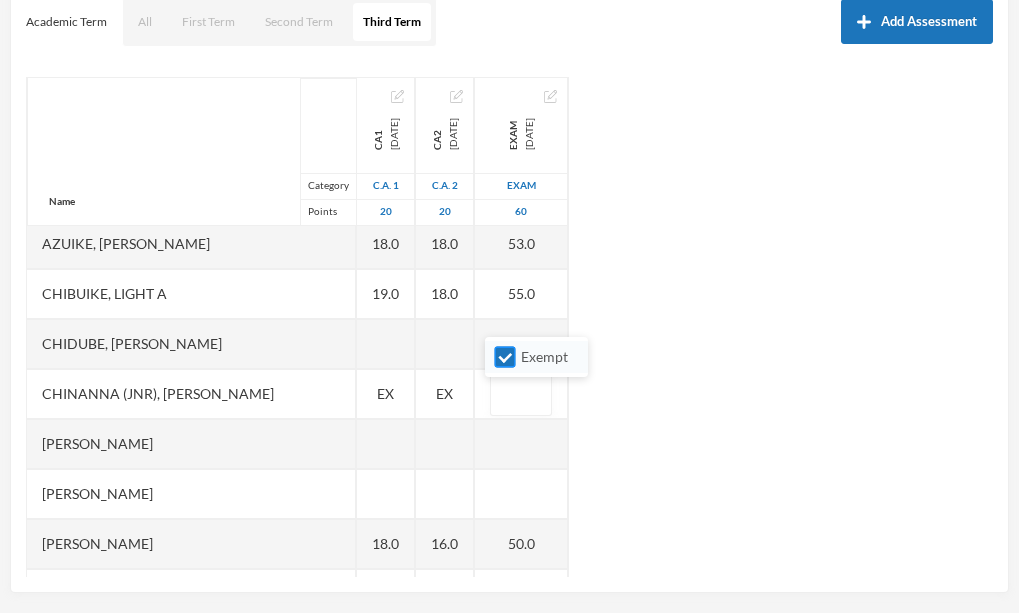 scroll, scrollTop: 406, scrollLeft: 0, axis: vertical 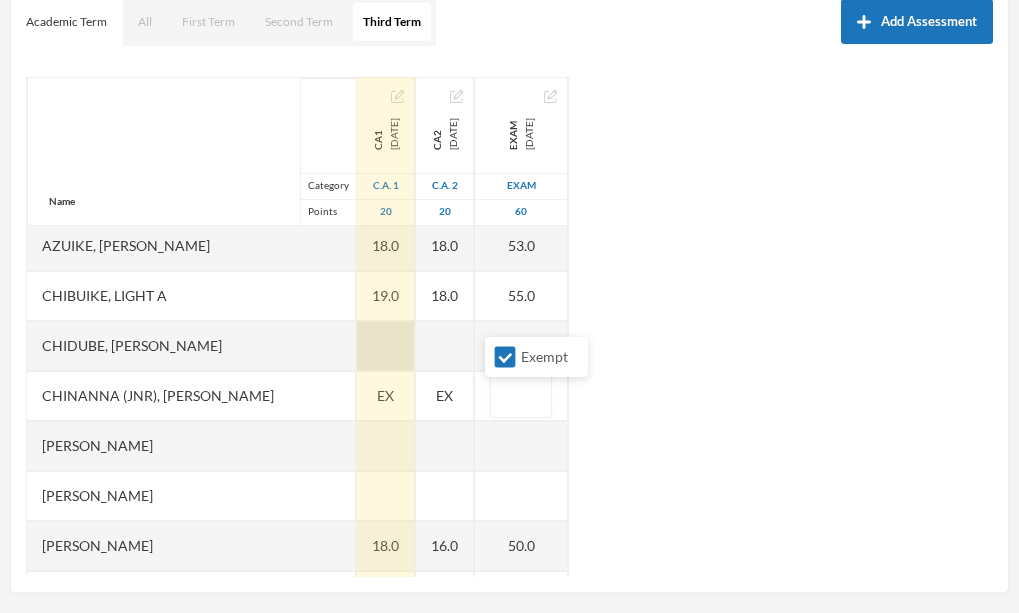 click at bounding box center [386, 346] 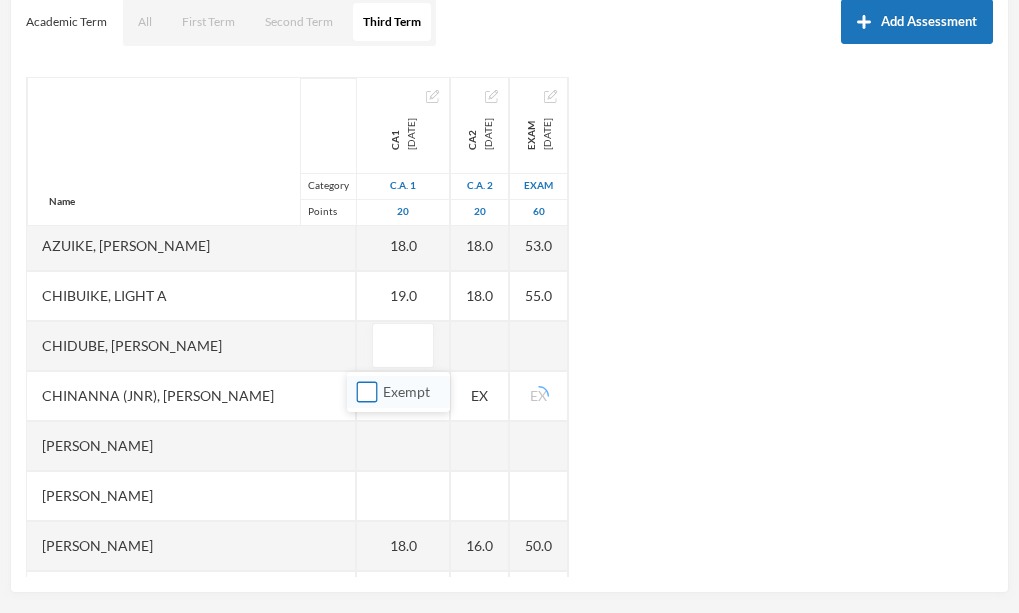 click on "Exempt" at bounding box center [367, 392] 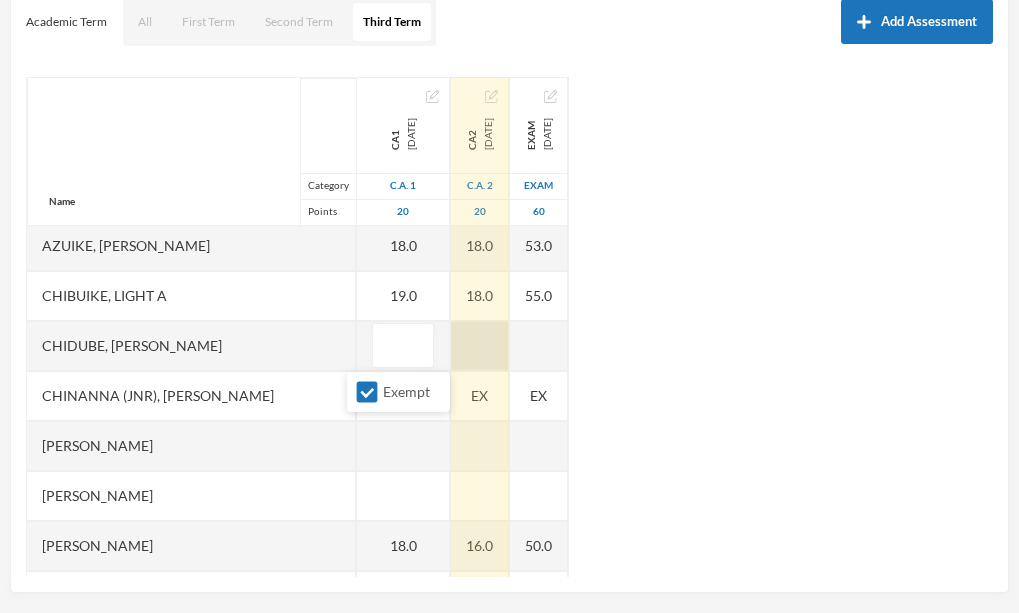 click at bounding box center [480, 346] 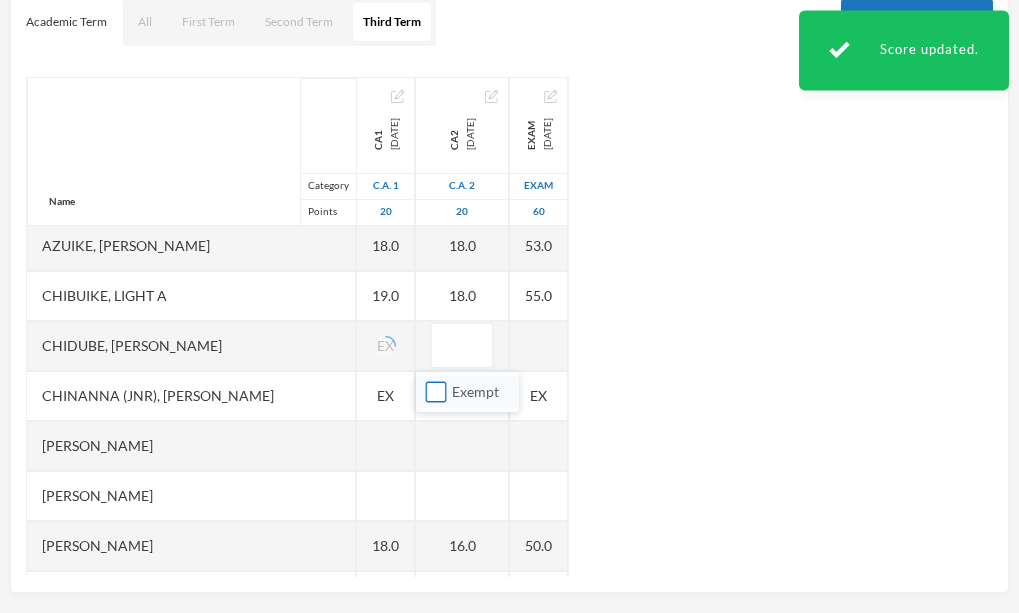 click on "Exempt" at bounding box center [436, 392] 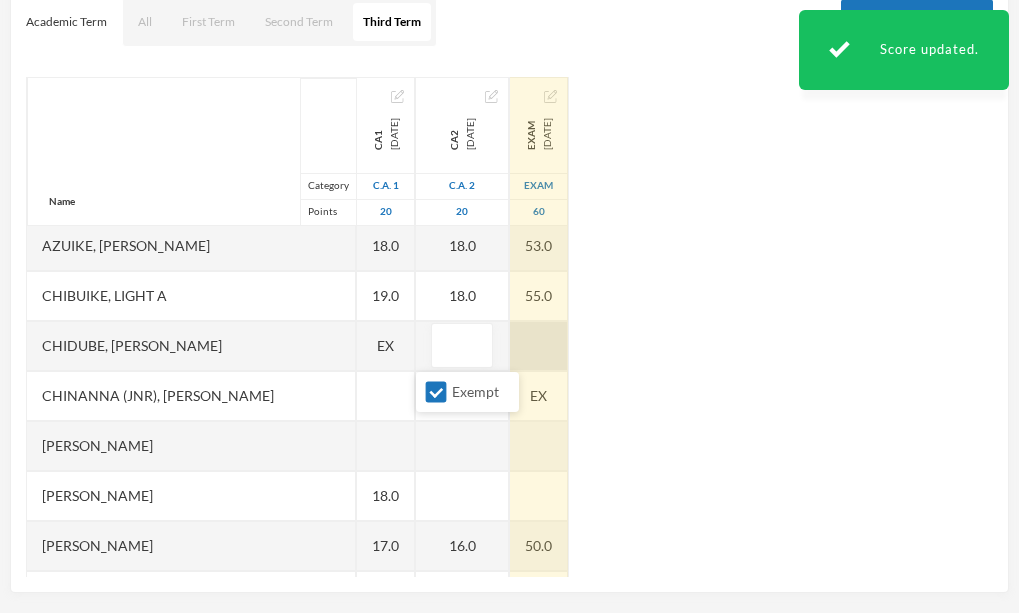 click at bounding box center [539, 346] 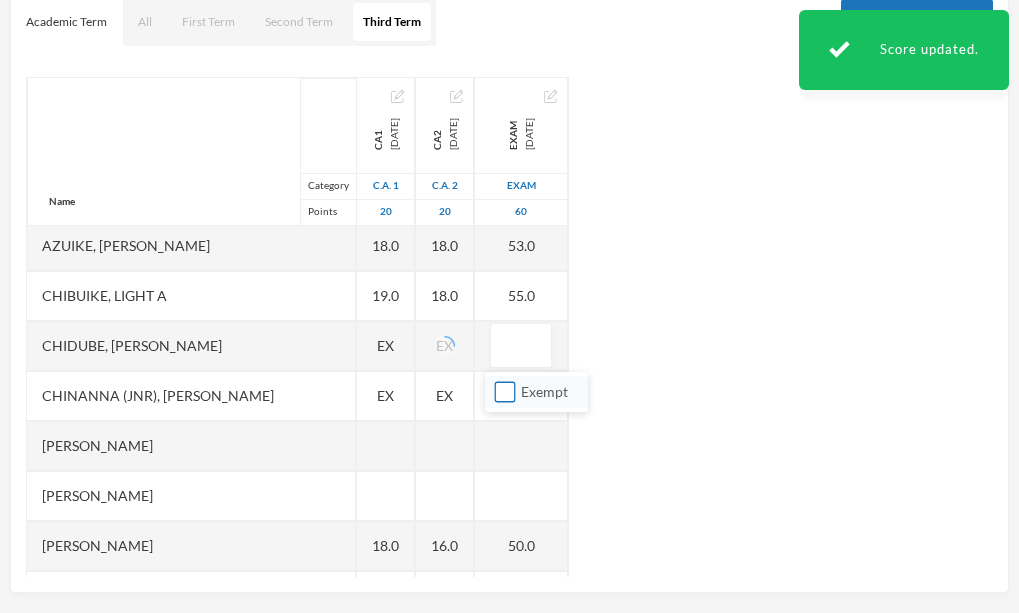 click on "Exempt" at bounding box center [505, 392] 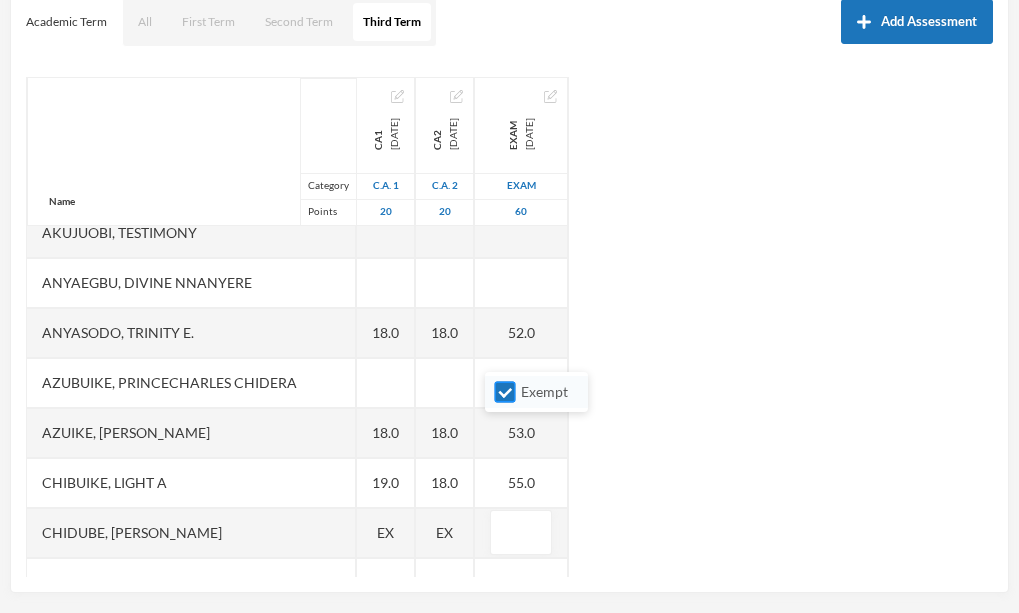 scroll, scrollTop: 218, scrollLeft: 0, axis: vertical 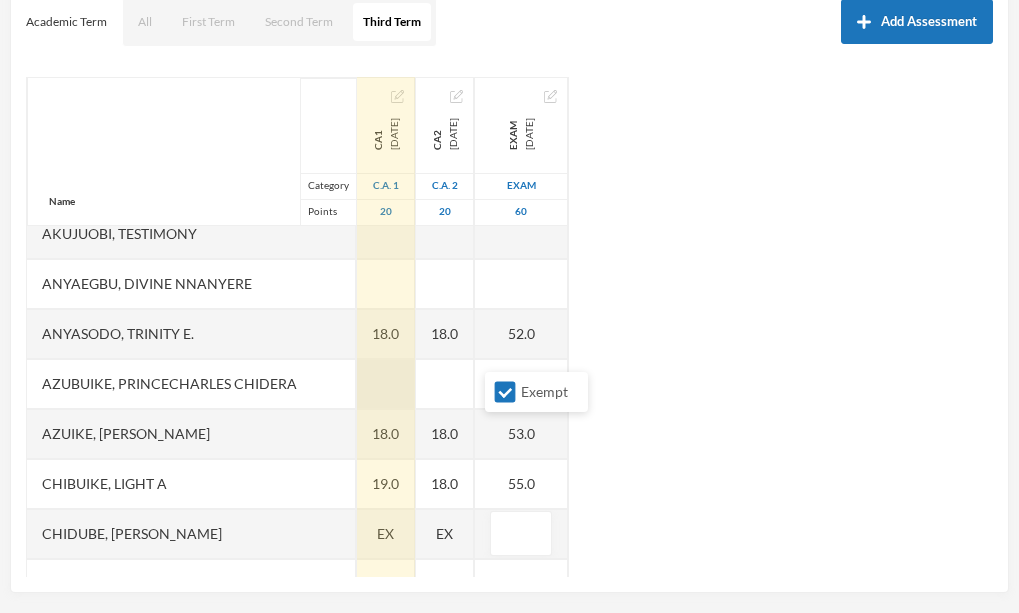 click at bounding box center [386, 384] 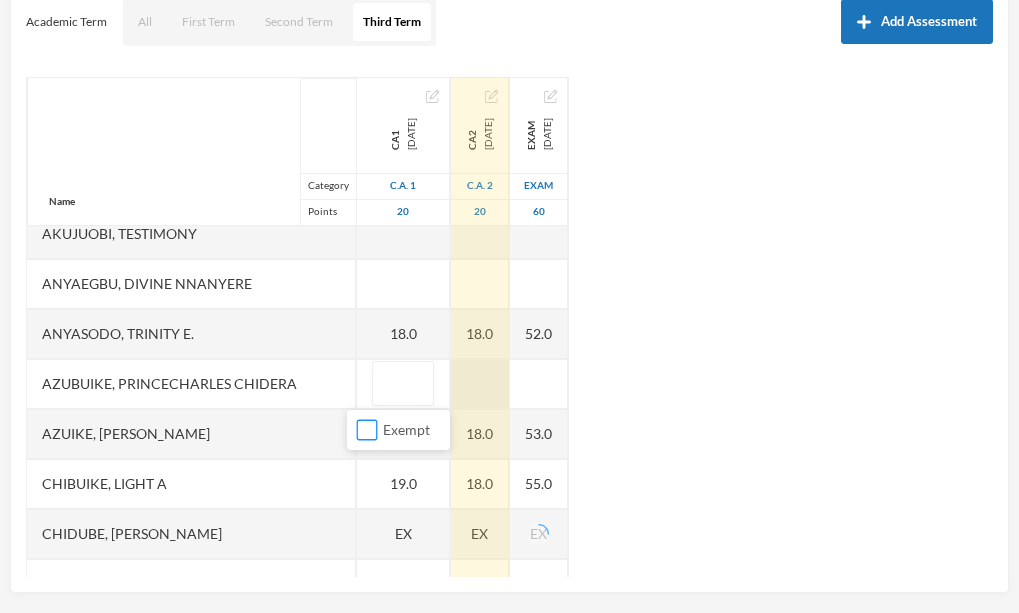 click on "Exempt" at bounding box center (367, 430) 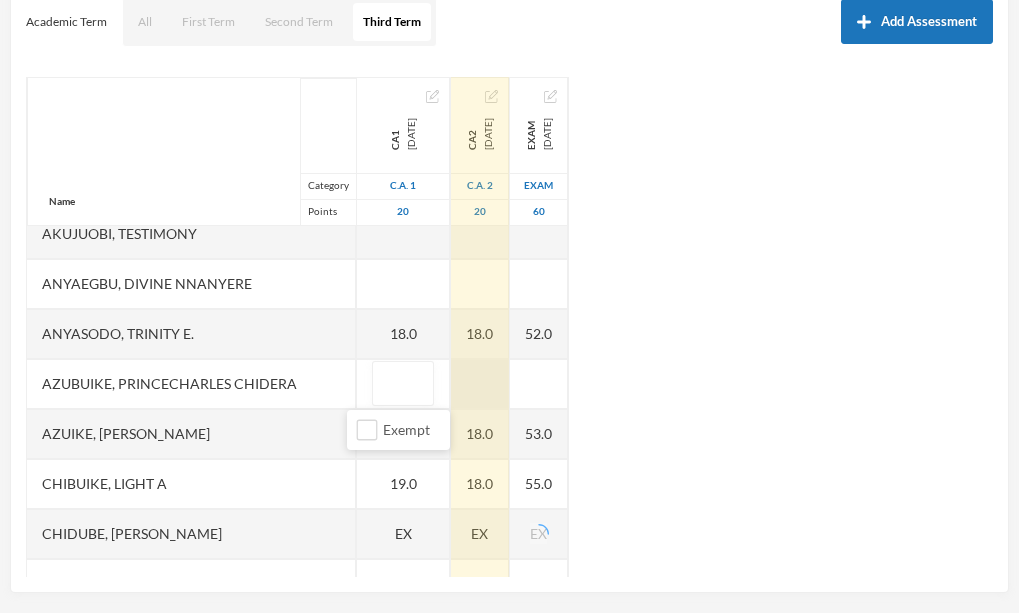 click at bounding box center [480, 384] 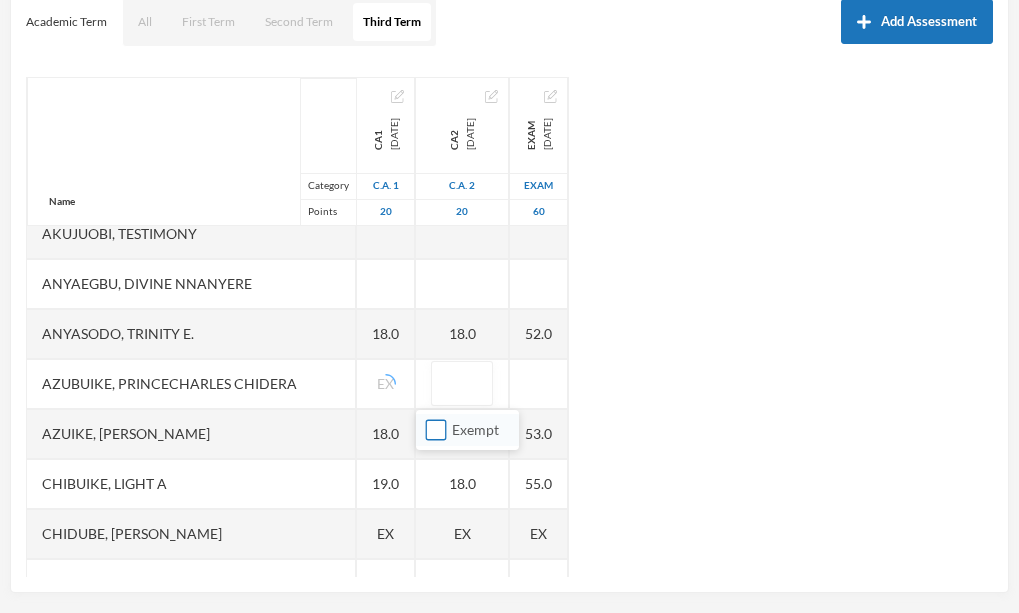 click on "Exempt" at bounding box center [436, 430] 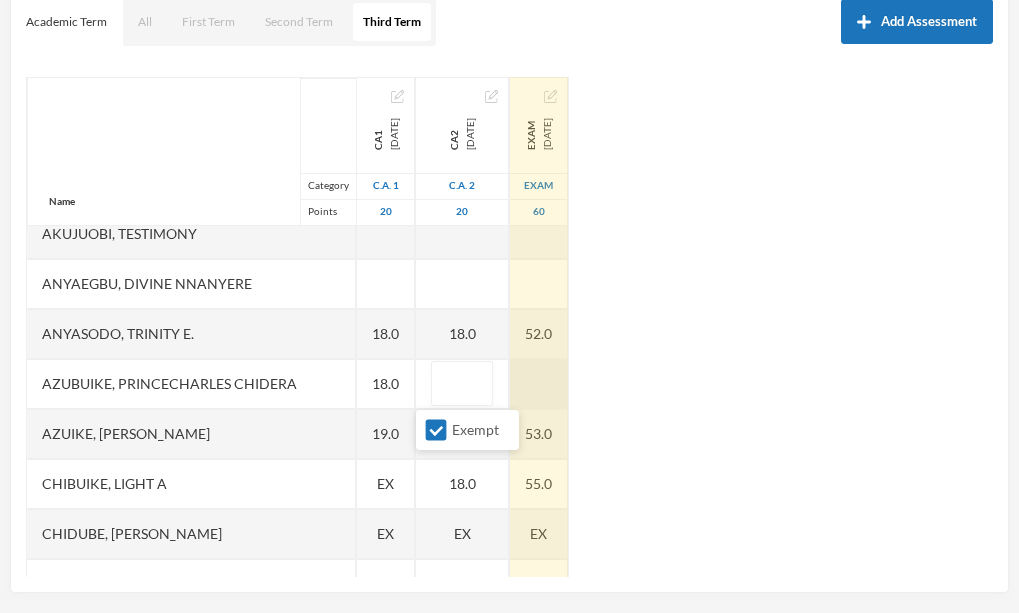 click at bounding box center [539, 384] 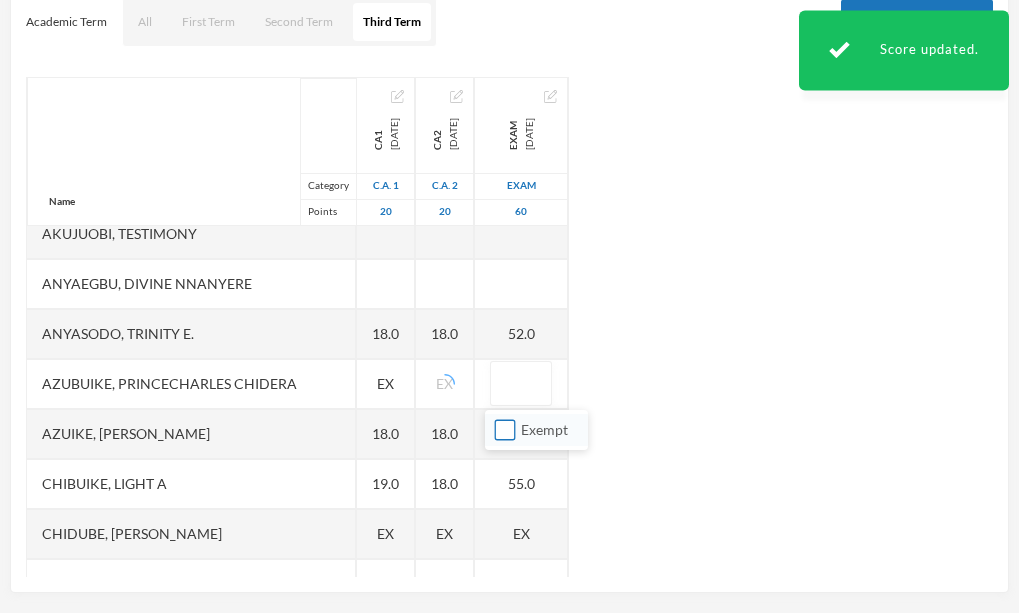 click on "Exempt" at bounding box center [505, 430] 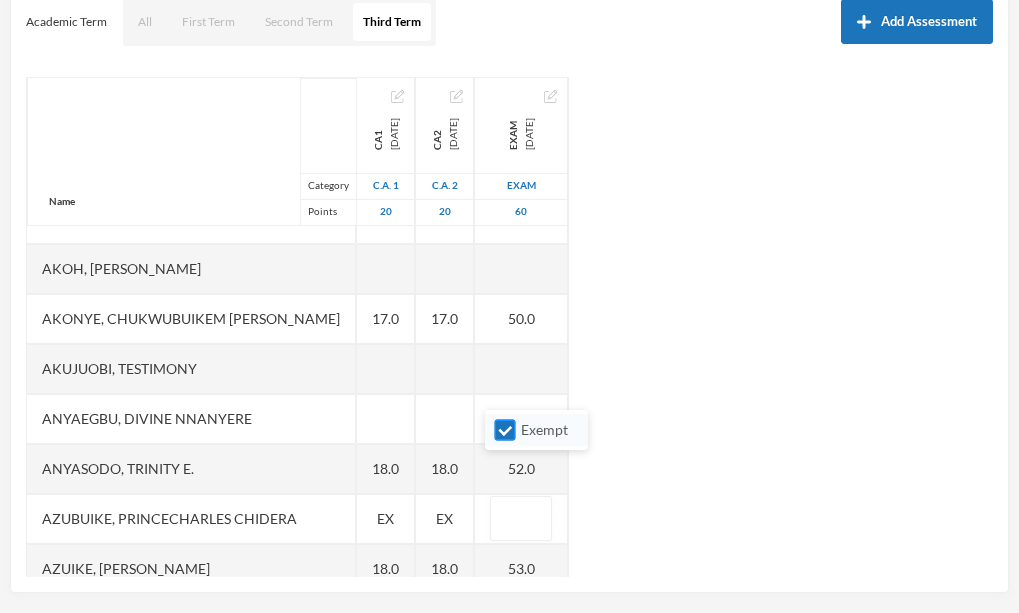 scroll, scrollTop: 82, scrollLeft: 0, axis: vertical 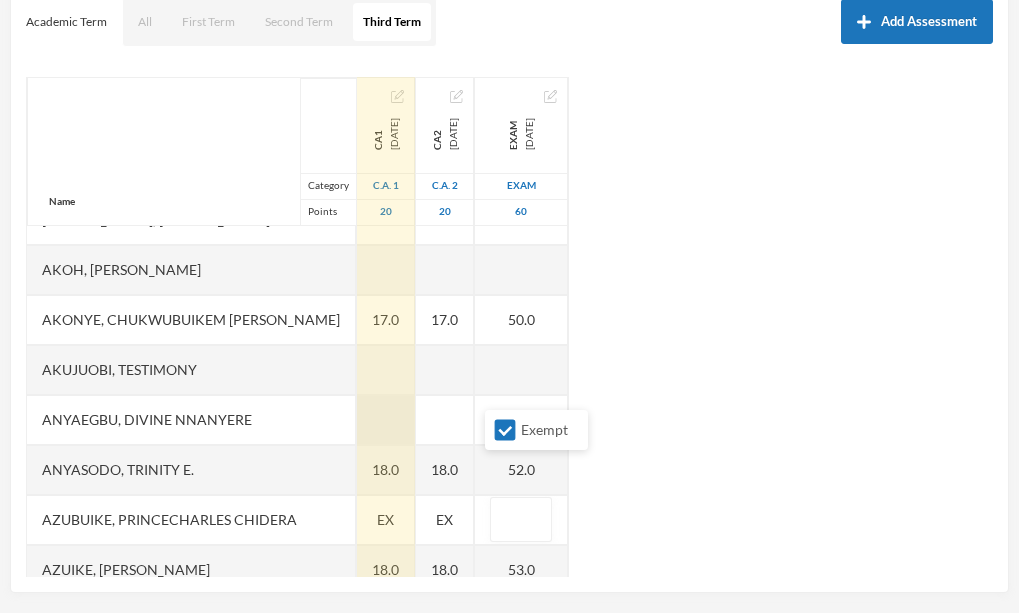 click at bounding box center (386, 420) 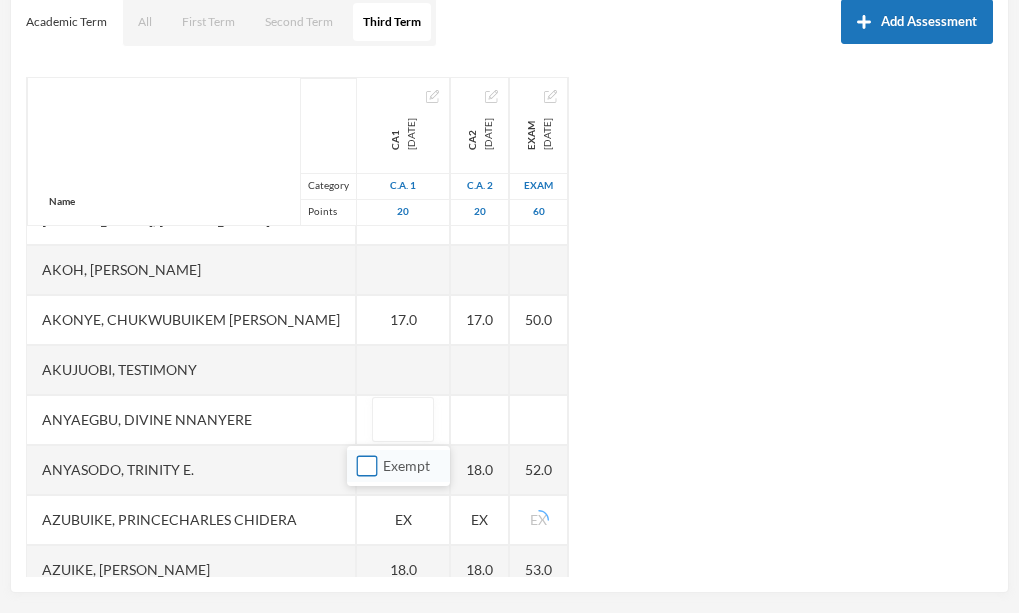 click on "Exempt" at bounding box center (367, 466) 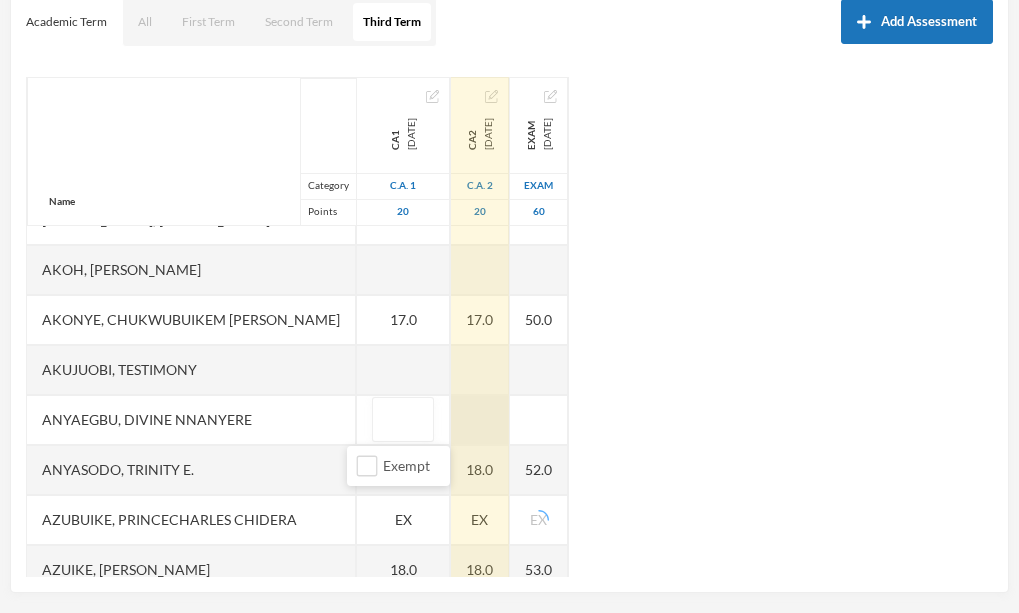 click at bounding box center [480, 420] 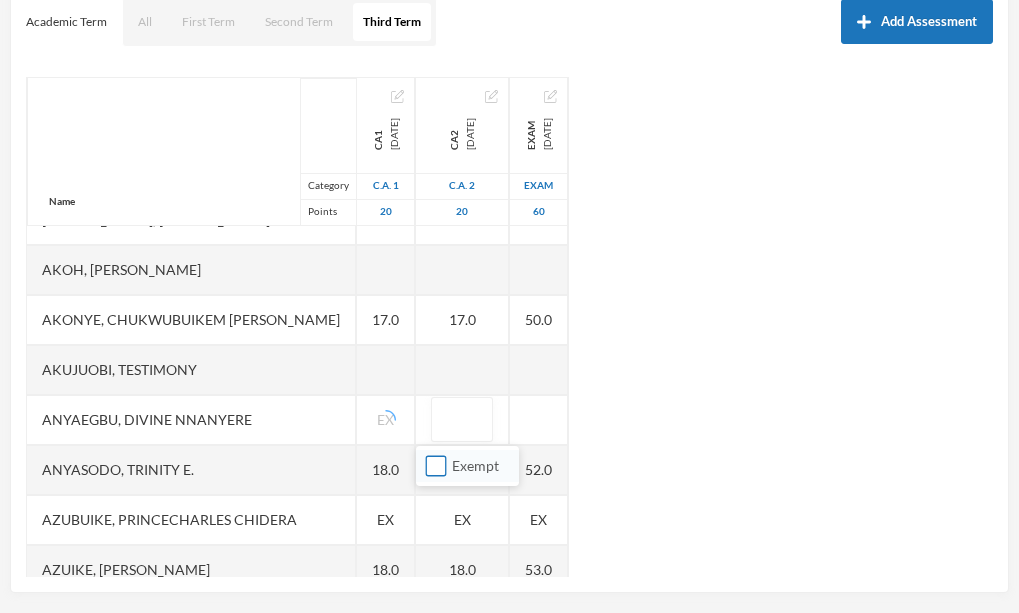 click on "Exempt" at bounding box center (436, 466) 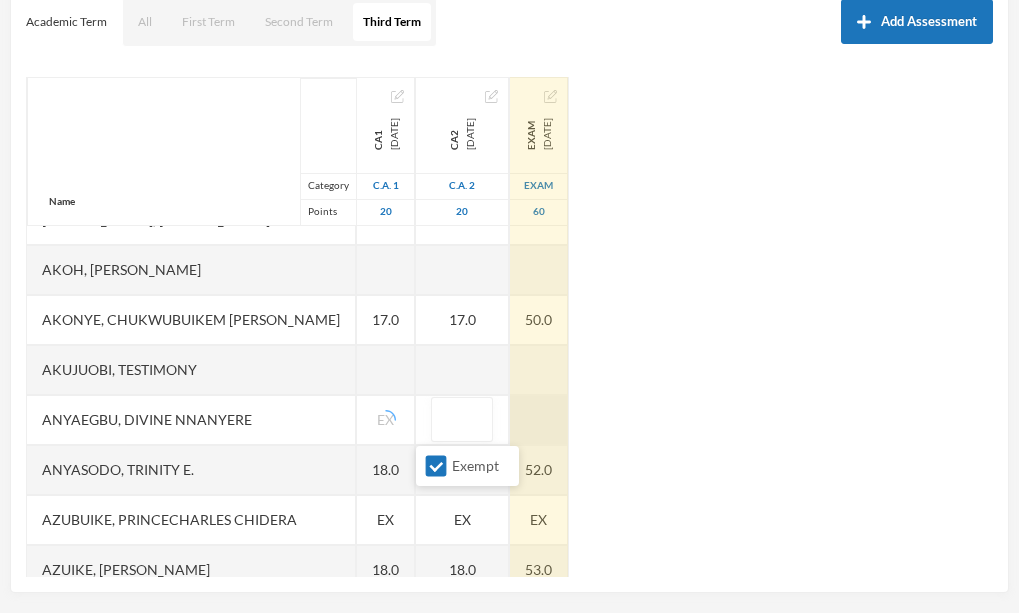 click at bounding box center (539, 420) 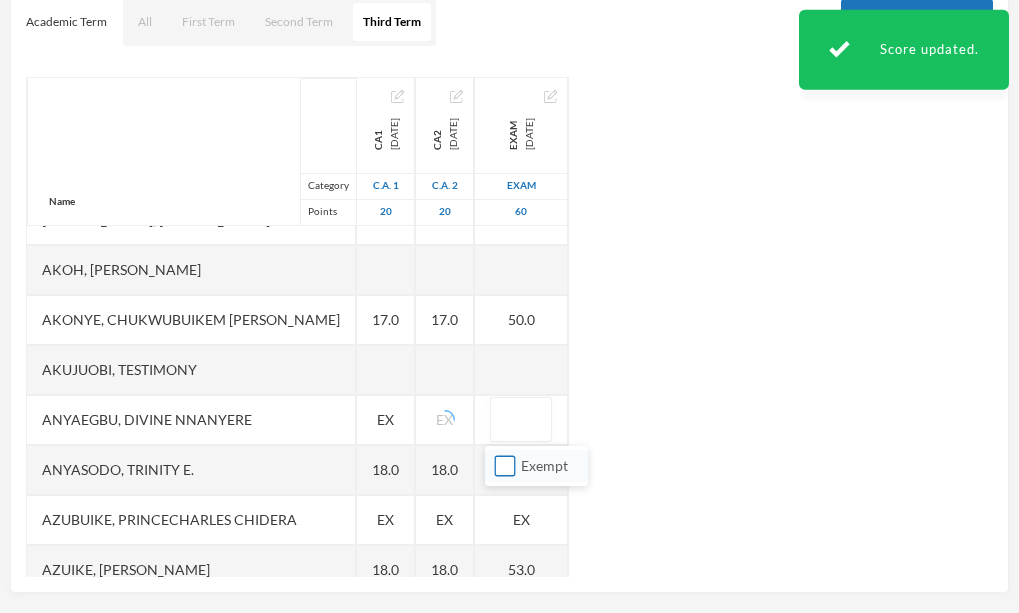 click on "Exempt" at bounding box center (505, 466) 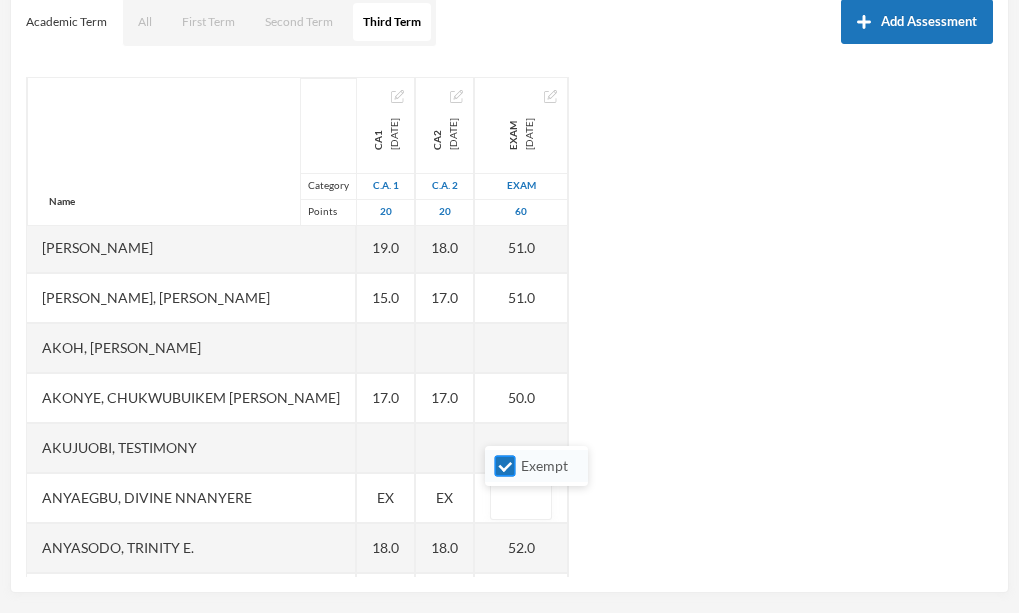 scroll, scrollTop: 0, scrollLeft: 0, axis: both 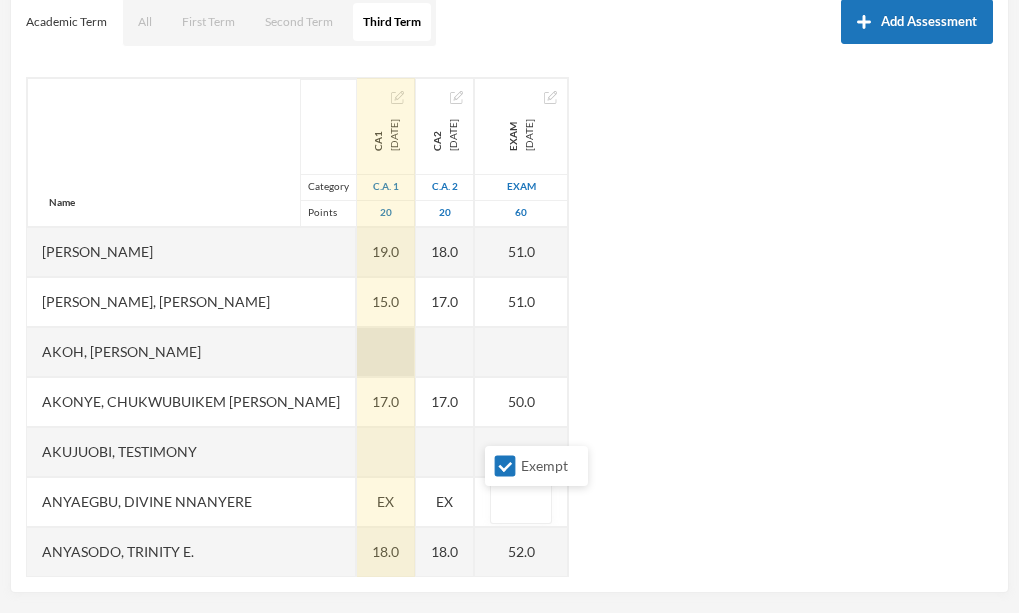 click at bounding box center (386, 352) 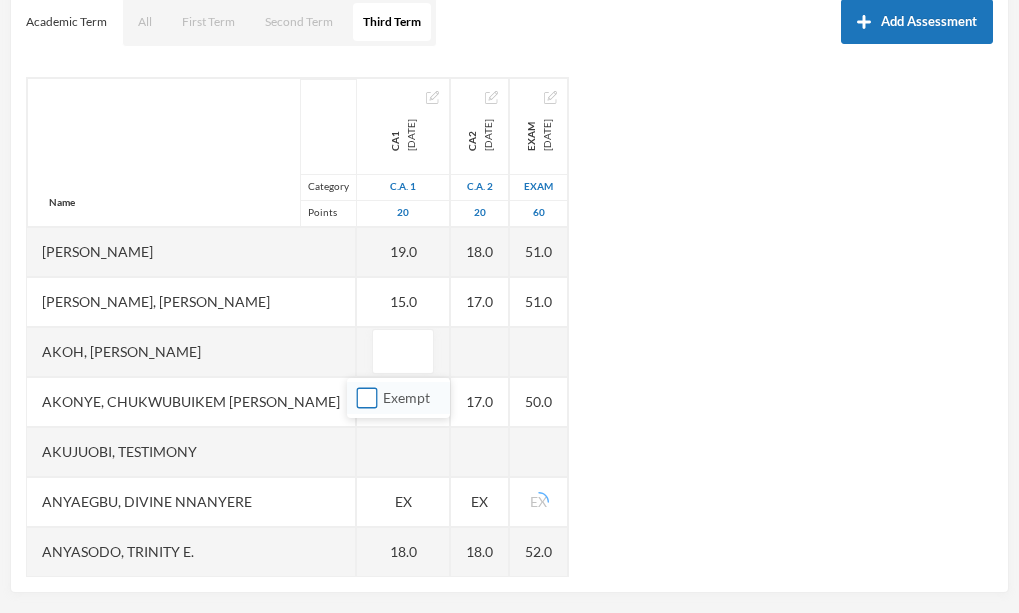 click on "Exempt" at bounding box center (367, 398) 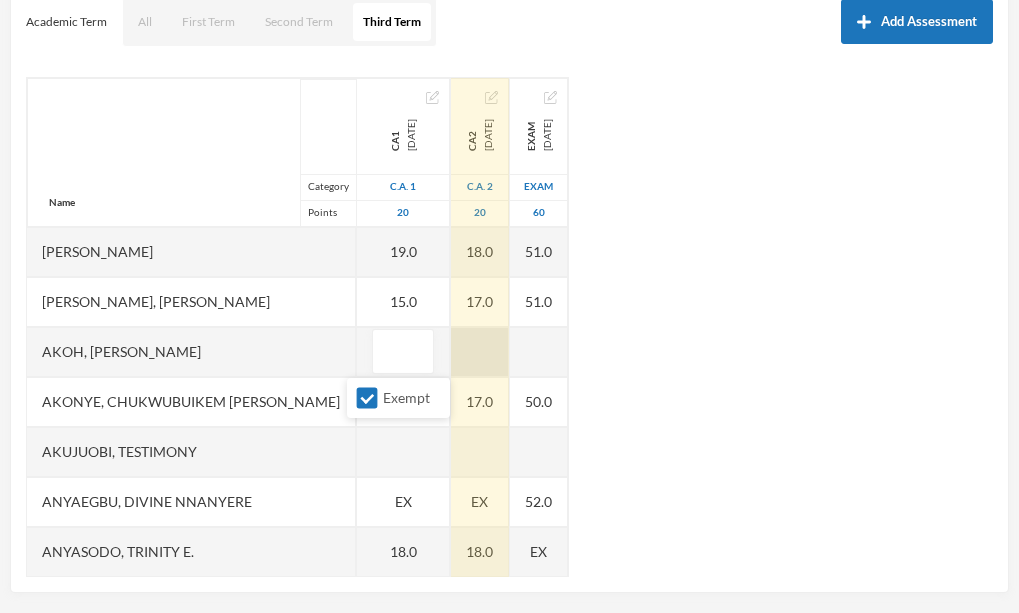 click at bounding box center (480, 352) 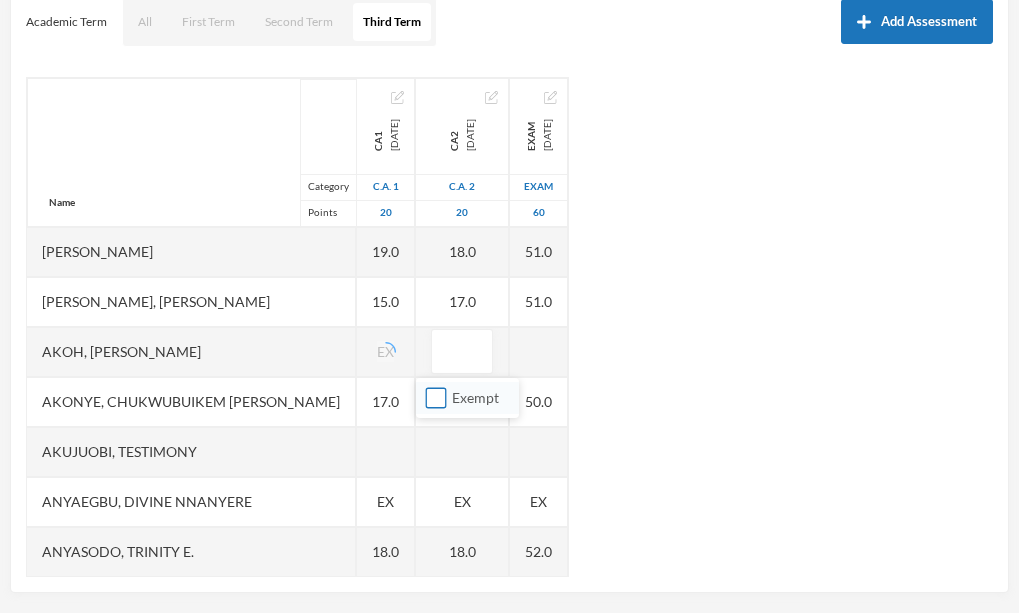 click on "Exempt" at bounding box center [436, 398] 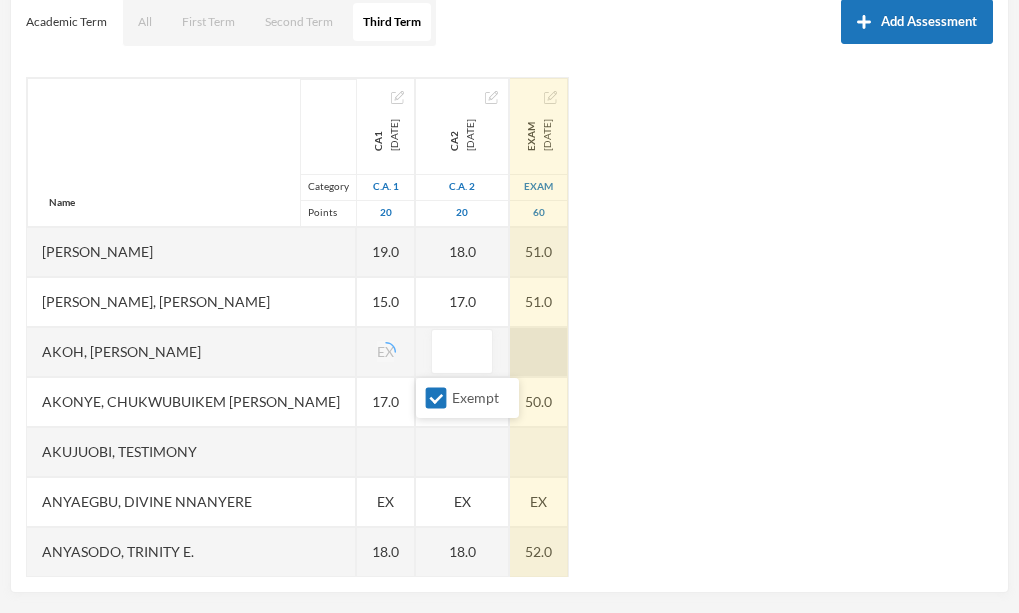 click on "EXAM [DATE] Exam 60 51.0 51.0 50.0 EX 52.0 EX 53.0 55.0 EX EX 50.0 40.0 42.0 52.0 53.0 EX 51.0 51.0 51.0 EX 45.0 50.0 50.0 EX 53.0 50.0 51.0 52.0 40.0 50.0" at bounding box center [539, 1027] 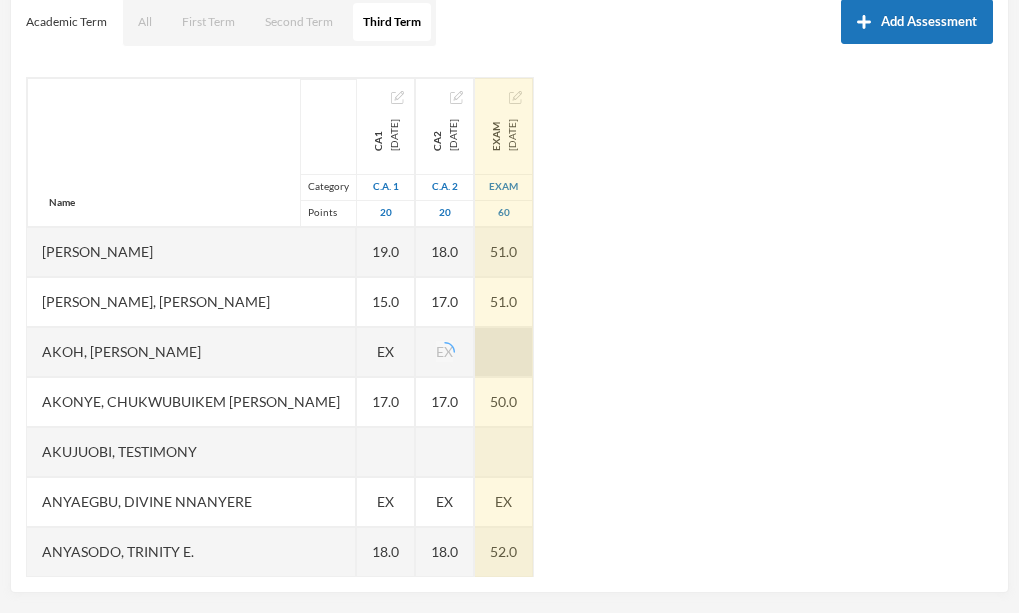 click at bounding box center [504, 352] 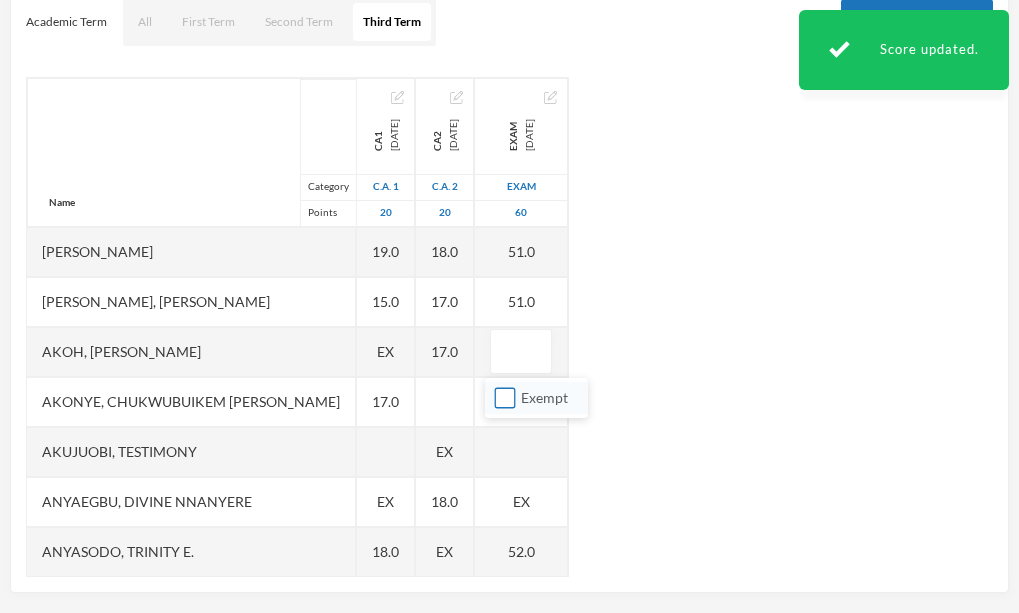 click on "Exempt" at bounding box center (505, 398) 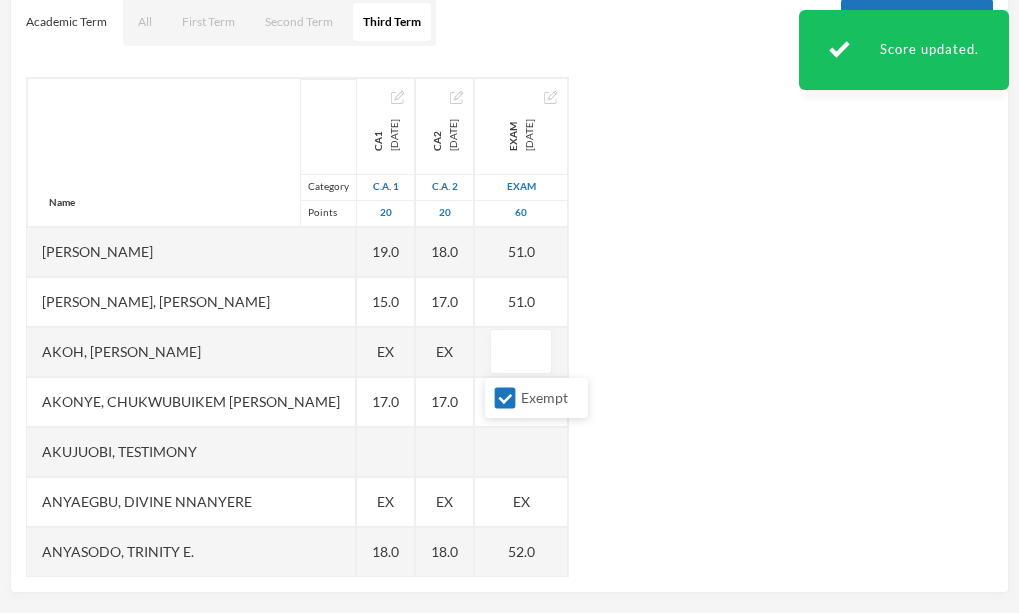 click on "Name   Category Points [PERSON_NAME], [PERSON_NAME], [PERSON_NAME], [PERSON_NAME] [PERSON_NAME], Chukwubuikem [PERSON_NAME], Testimony Anyaegbu, Divine Nnanyere Anyasodo, Trinity [PERSON_NAME], Princecharles [PERSON_NAME], [PERSON_NAME], Light A Chidube, Adaeze [PERSON_NAME] (jnr), [PERSON_NAME] [PERSON_NAME] [PERSON_NAME], [PERSON_NAME] [PERSON_NAME] Chidiebube [PERSON_NAME], [PERSON_NAME] Excel, [PERSON_NAME], [PERSON_NAME] [PERSON_NAME], [PERSON_NAME], [PERSON_NAME] Munachimso [PERSON_NAME], [PERSON_NAME] [PERSON_NAME], [PERSON_NAME], [PERSON_NAME] [PERSON_NAME], [PERSON_NAME] [PERSON_NAME] [PERSON_NAME], [PERSON_NAME], [PERSON_NAME] [PERSON_NAME], [PERSON_NAME], [PERSON_NAME] [PERSON_NAME], [PERSON_NAME], Chinonye [PERSON_NAME] Ugwoana, [PERSON_NAME] Treasure Uwazuruonye, [PERSON_NAME], [PERSON_NAME] CA1 [DATE] C.A. 1 20 19.0 15.0 EX 17.0 EX 18.0 EX 18.0 19.0 EX EX 18.0 17.0 13.0 18.0 19.0 EX 16.0 17.0 15.0 EX 17.0 17.0 18.0 EX 17.0 17.0" at bounding box center [509, 327] 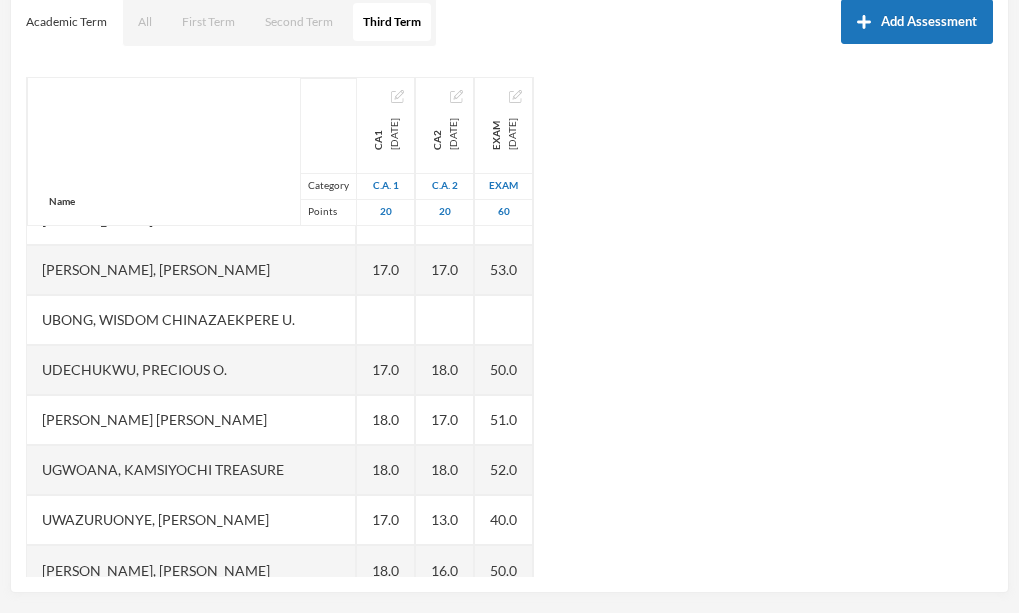 scroll, scrollTop: 1401, scrollLeft: 0, axis: vertical 